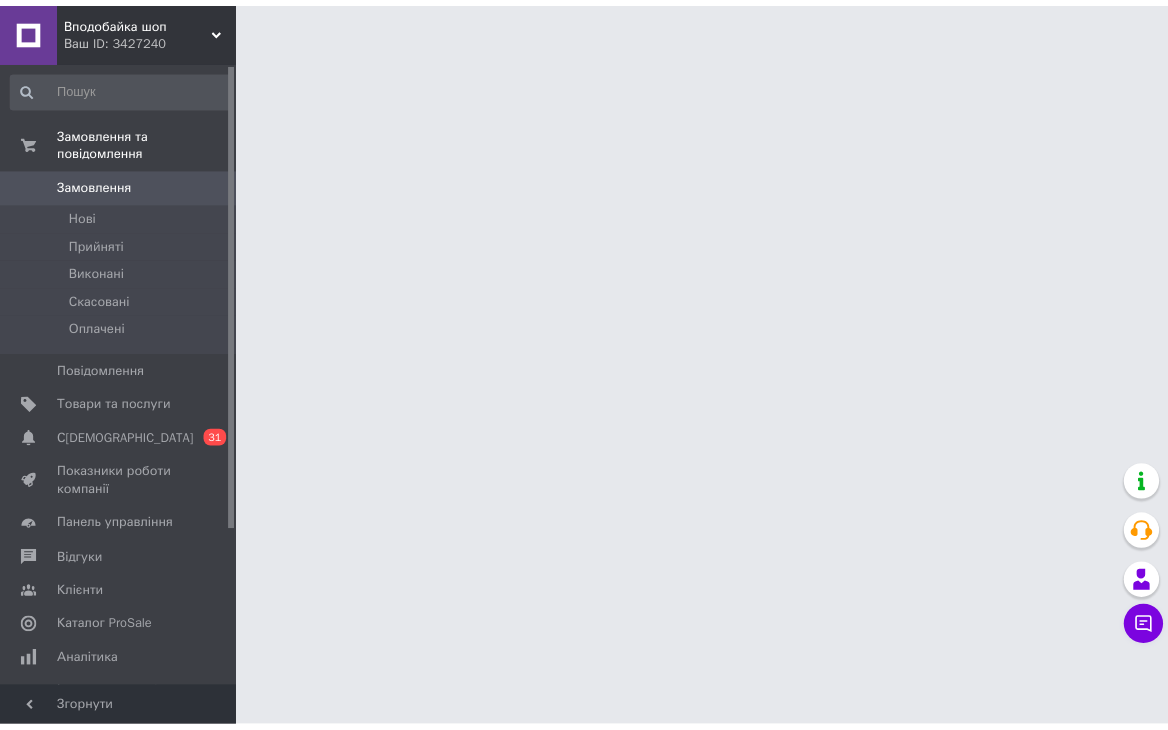 scroll, scrollTop: 0, scrollLeft: 0, axis: both 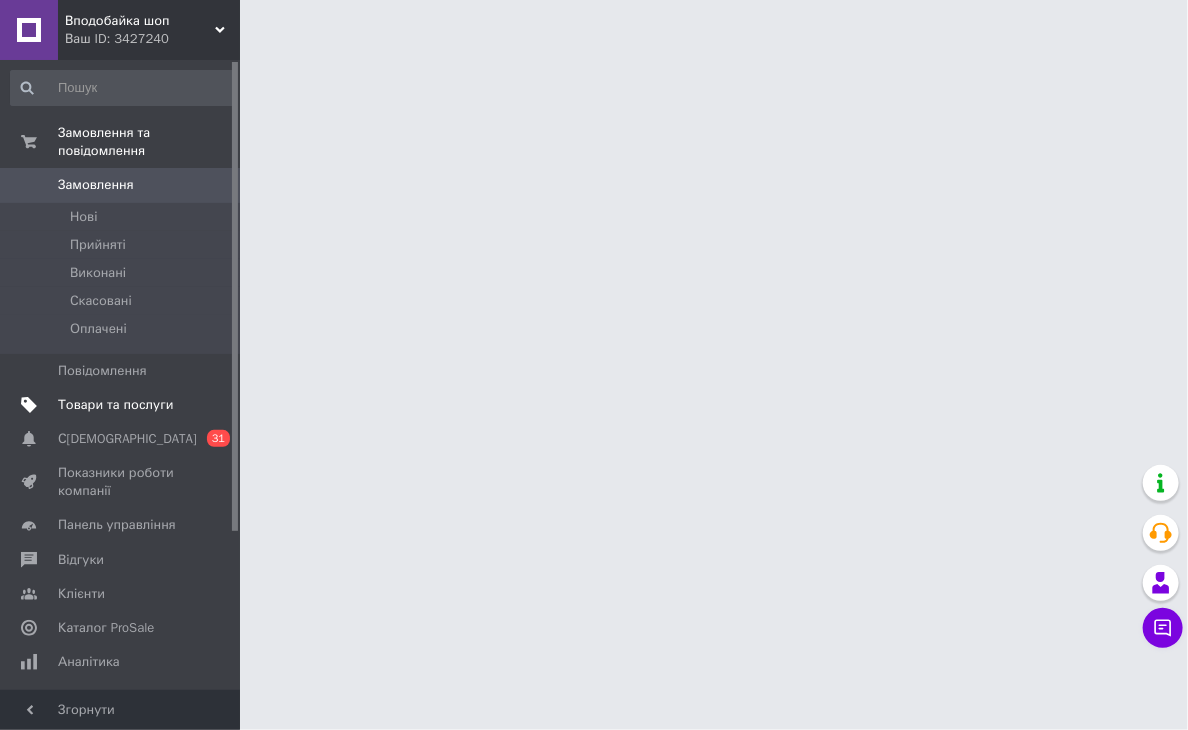 click on "Товари та послуги" at bounding box center (121, 405) 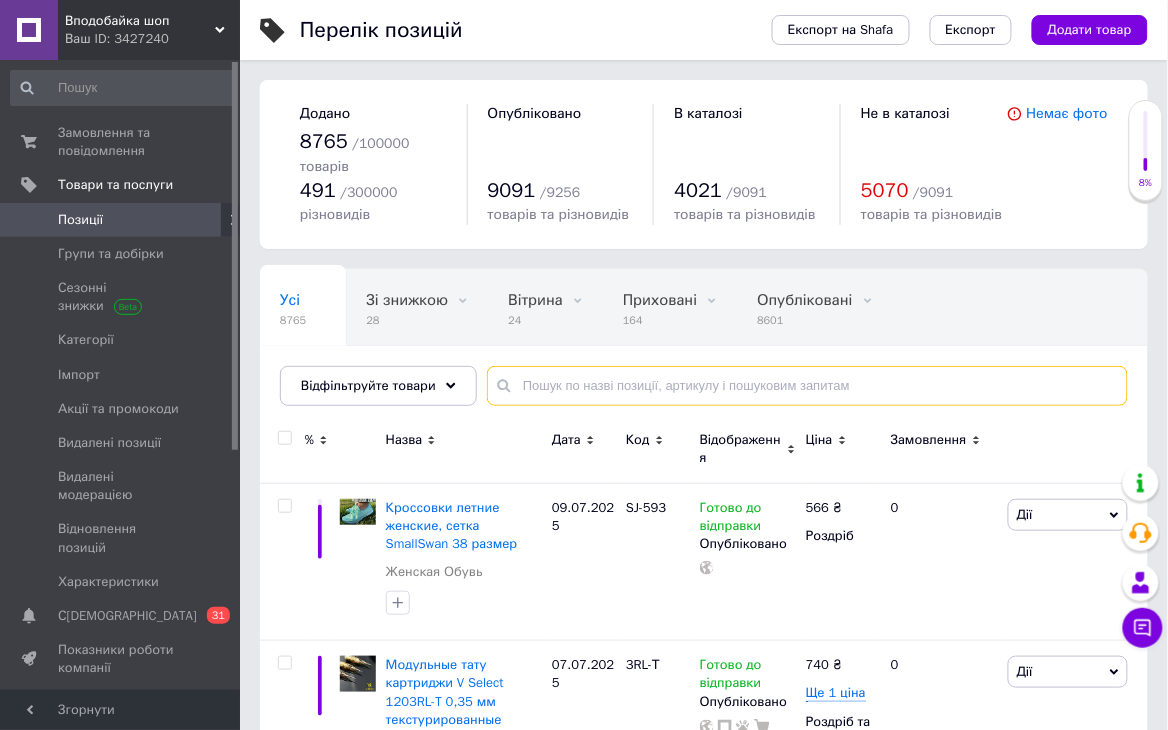 paste on "ws73716" 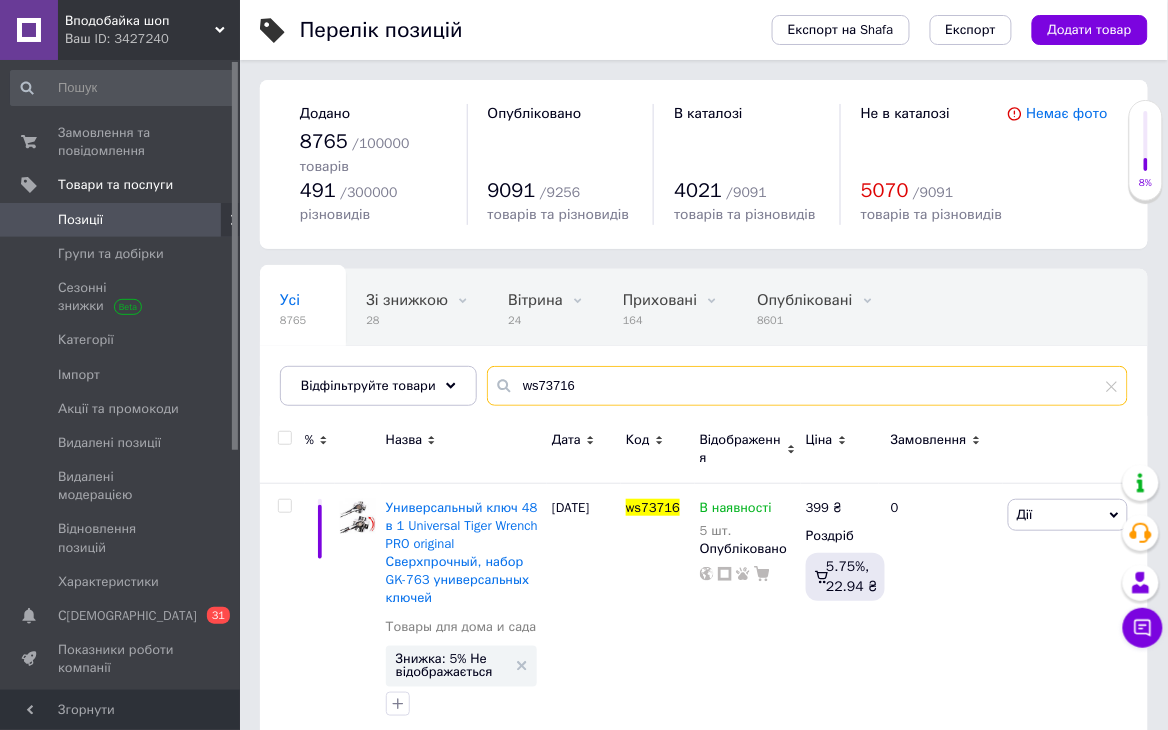 scroll, scrollTop: 17, scrollLeft: 0, axis: vertical 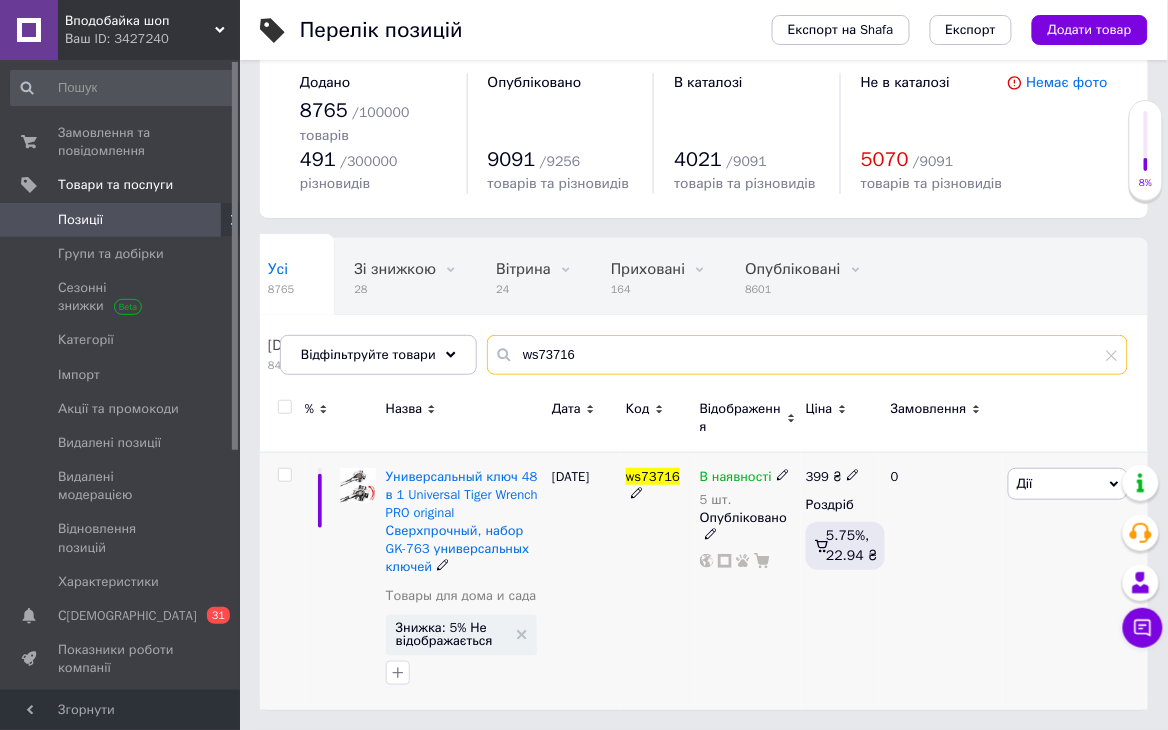 type on "ws73716" 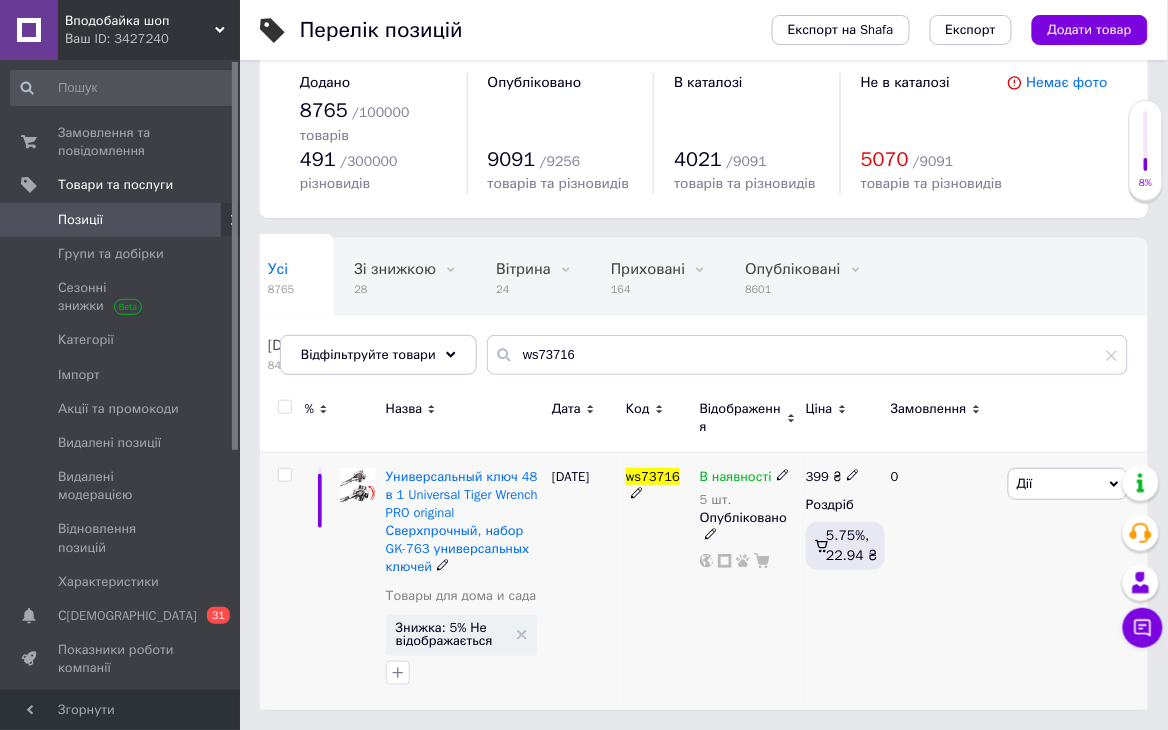 click on "В наявності" at bounding box center (736, 479) 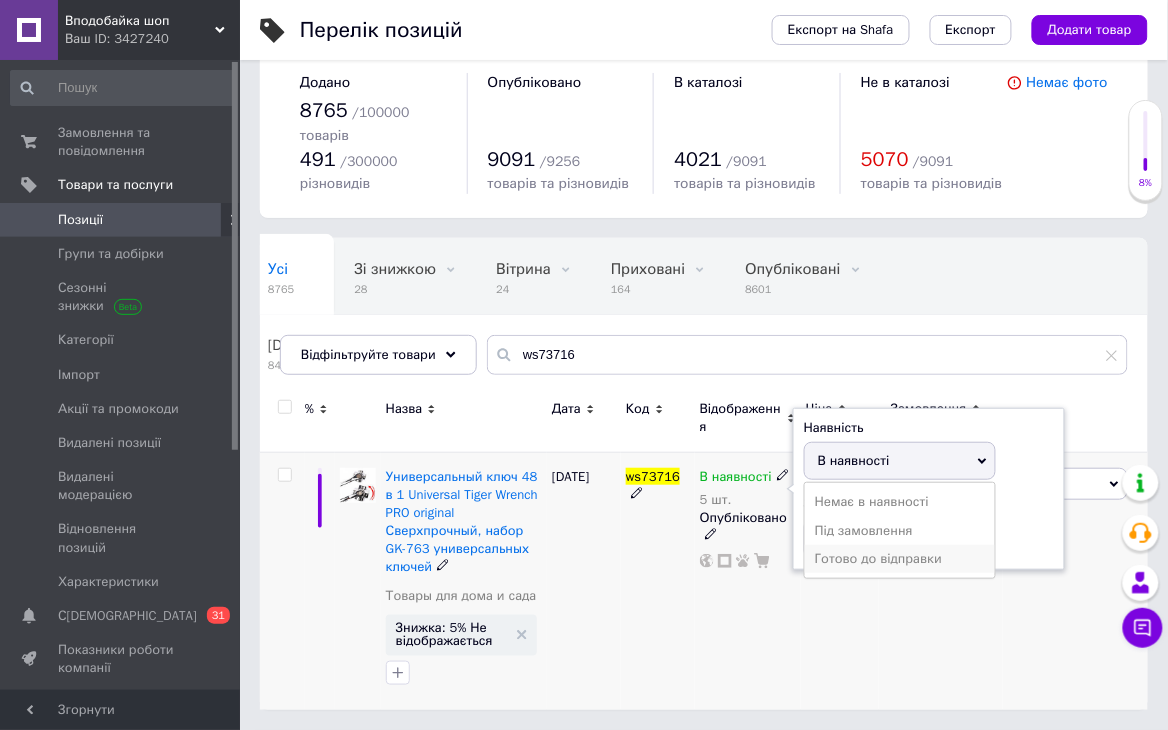click on "Готово до відправки" at bounding box center (900, 559) 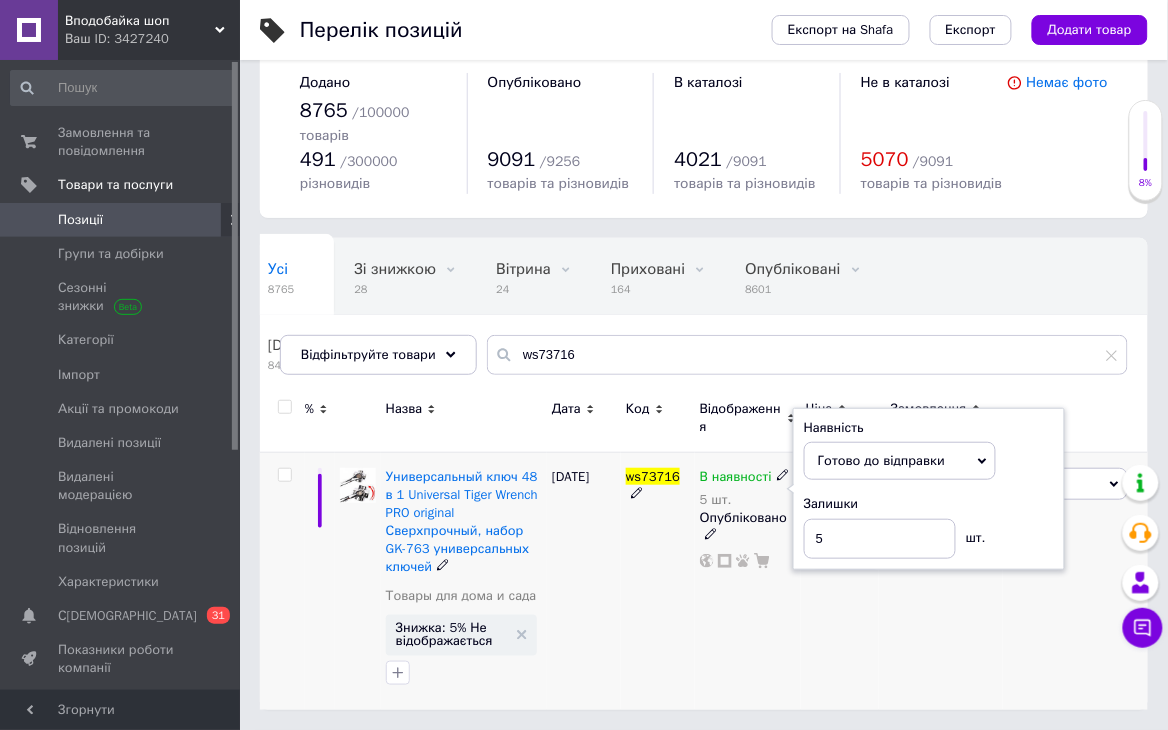 click on "В наявності 5 шт. Наявність Готово до відправки В наявності Немає в наявності Під замовлення Залишки 5 шт. Опубліковано" at bounding box center (748, 581) 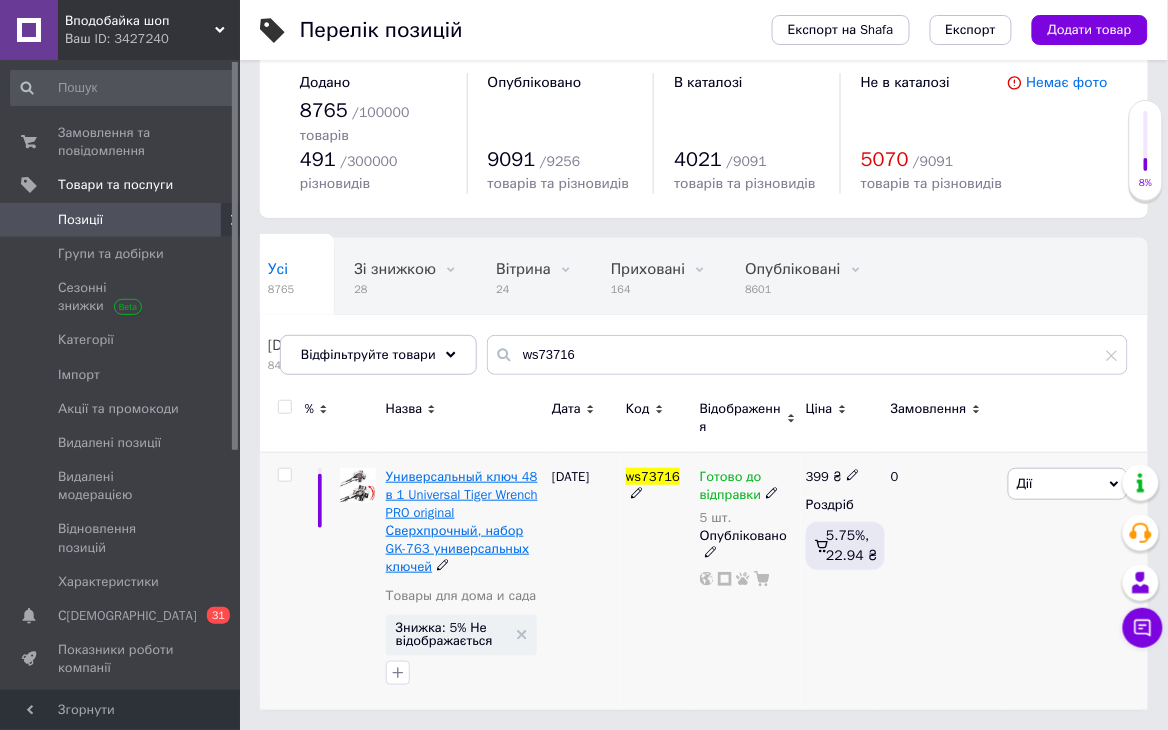 click on "Универсальный ключ 48 в 1 Universal Tiger Wrench PRO original Сверхпрочный, набор GK-763 универсальных ключей" at bounding box center [462, 522] 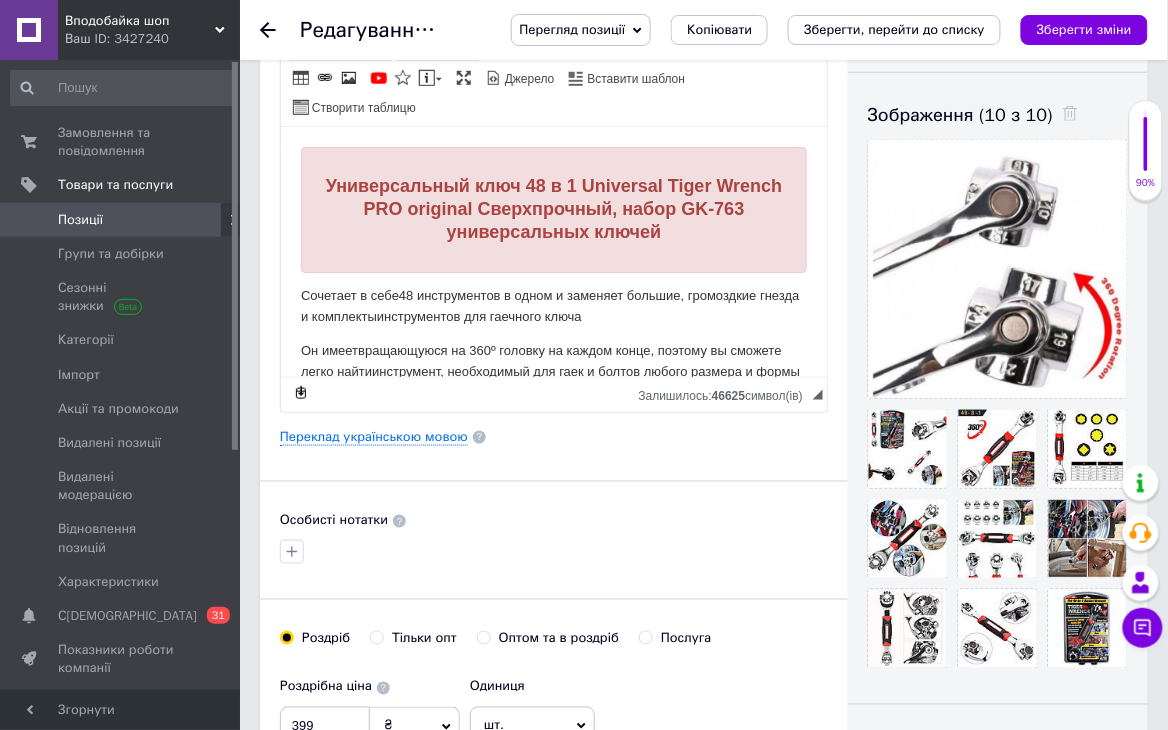 scroll, scrollTop: 355, scrollLeft: 0, axis: vertical 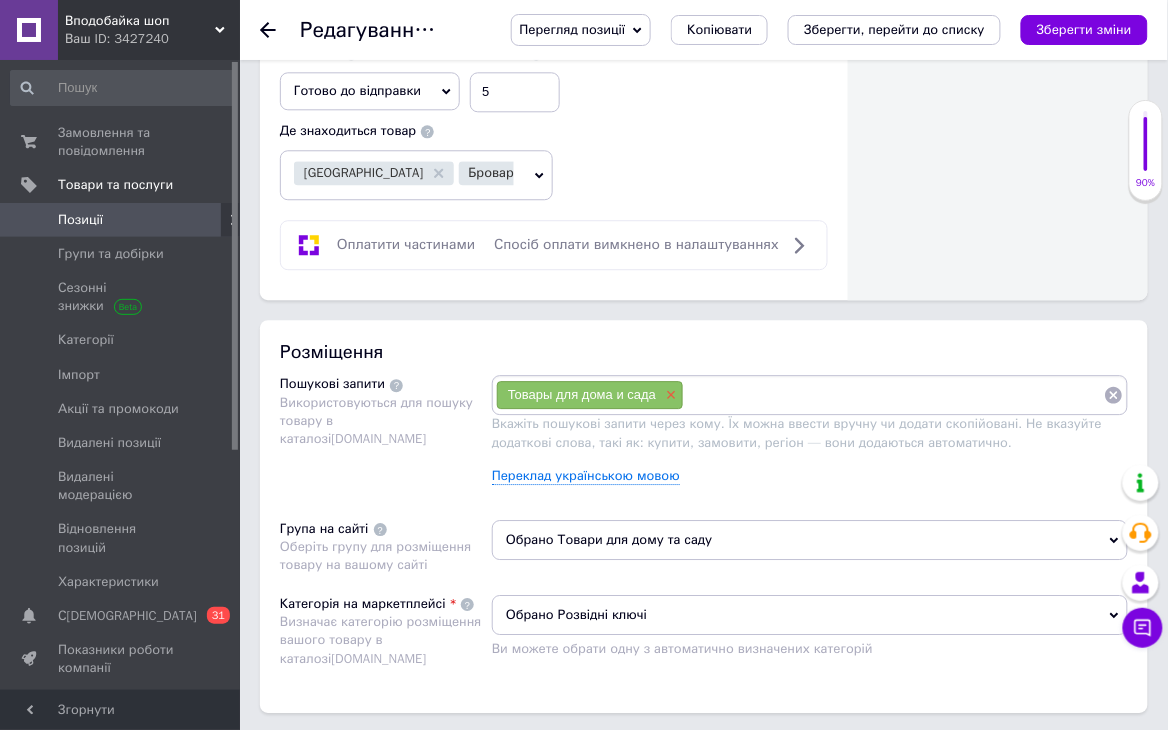 click on "×" at bounding box center [669, 395] 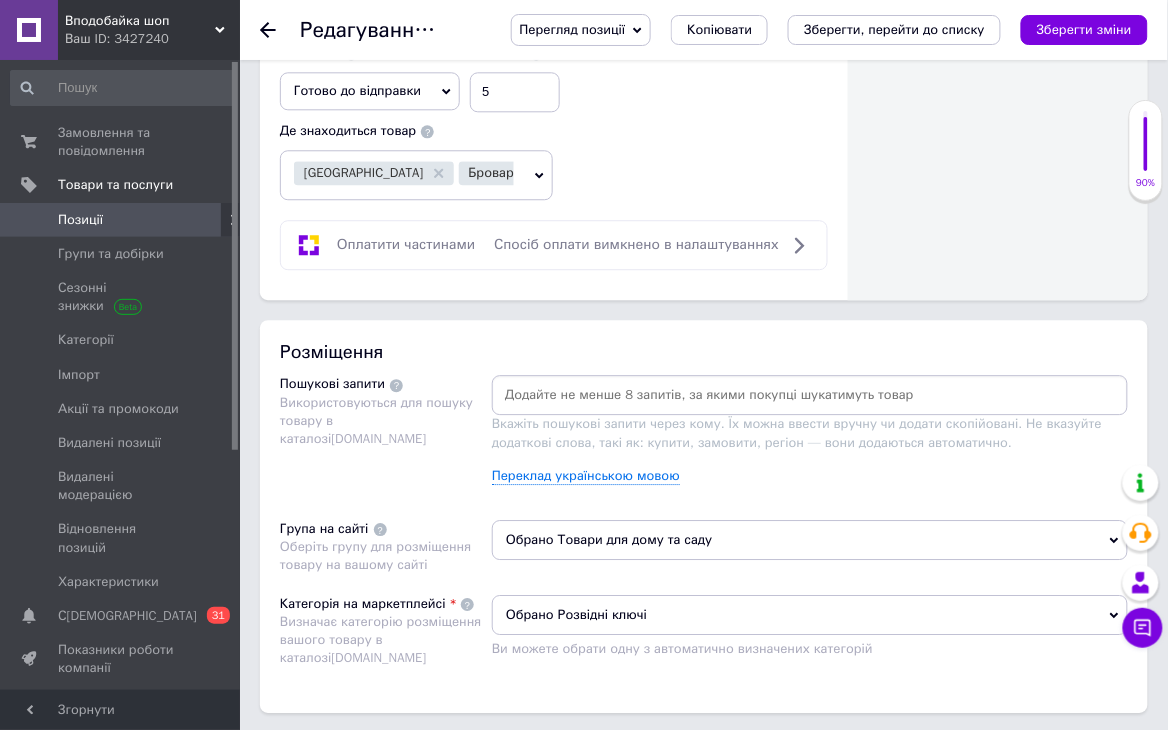 scroll, scrollTop: 0, scrollLeft: 0, axis: both 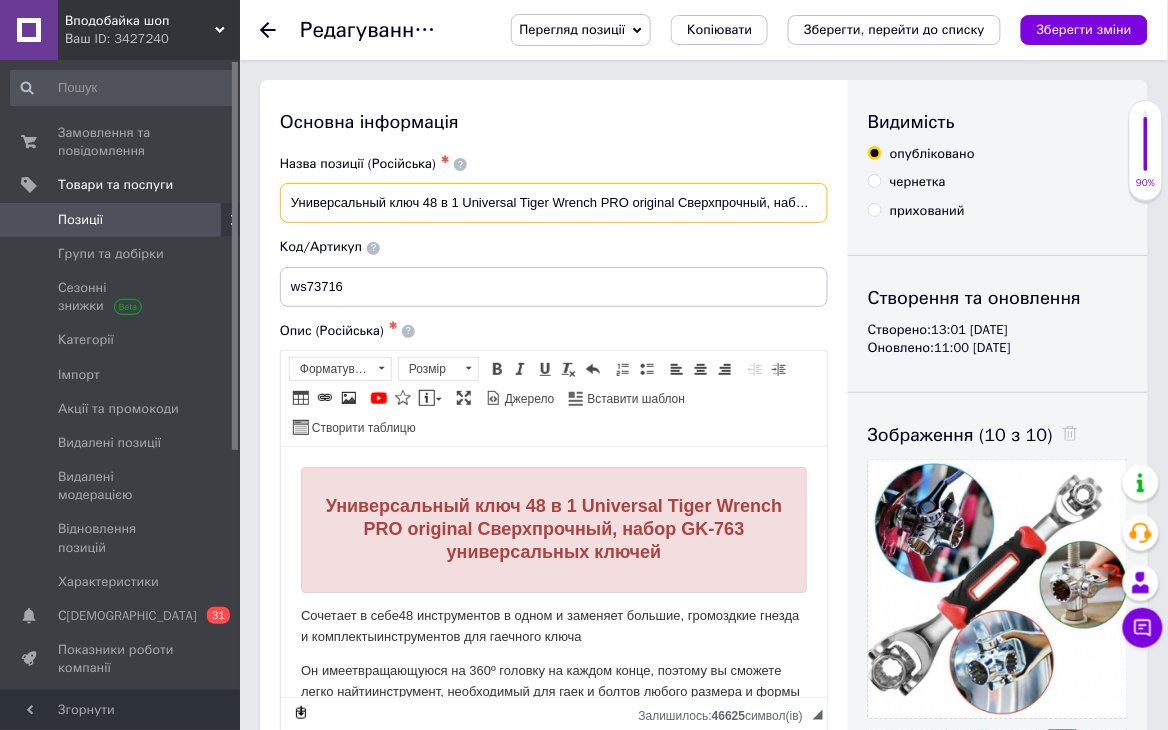 drag, startPoint x: 285, startPoint y: 198, endPoint x: 455, endPoint y: 228, distance: 172.62677 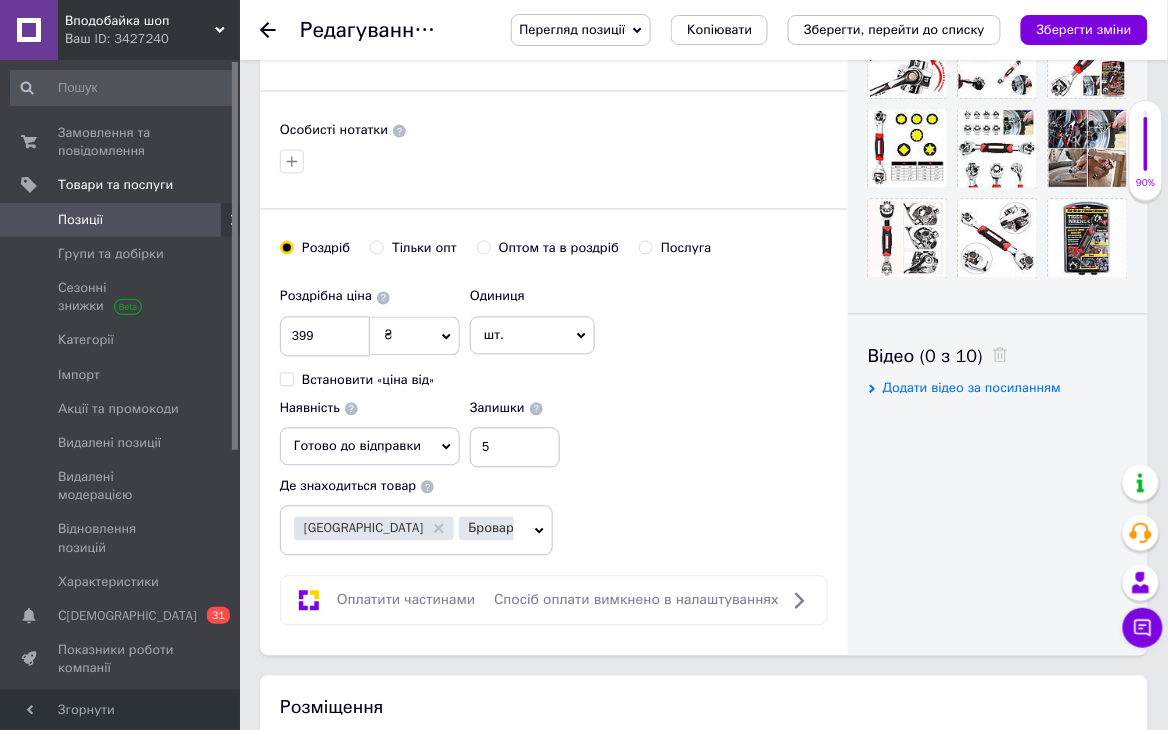 scroll, scrollTop: 1066, scrollLeft: 0, axis: vertical 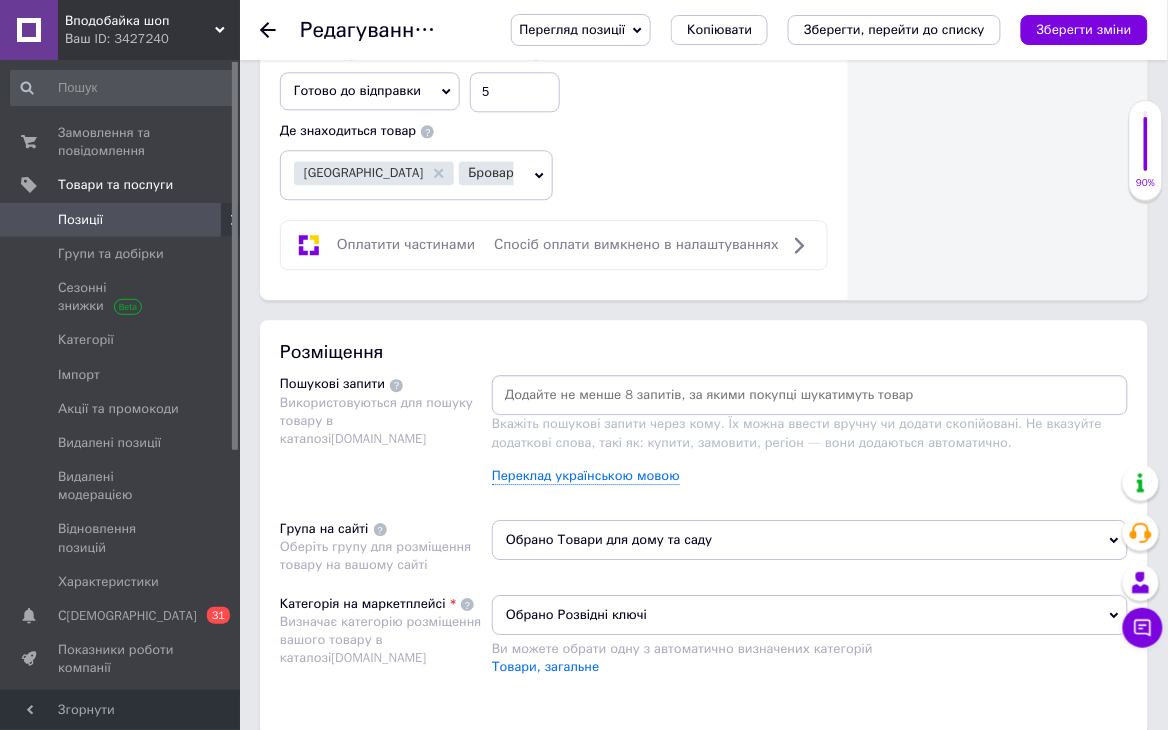 click at bounding box center [810, 395] 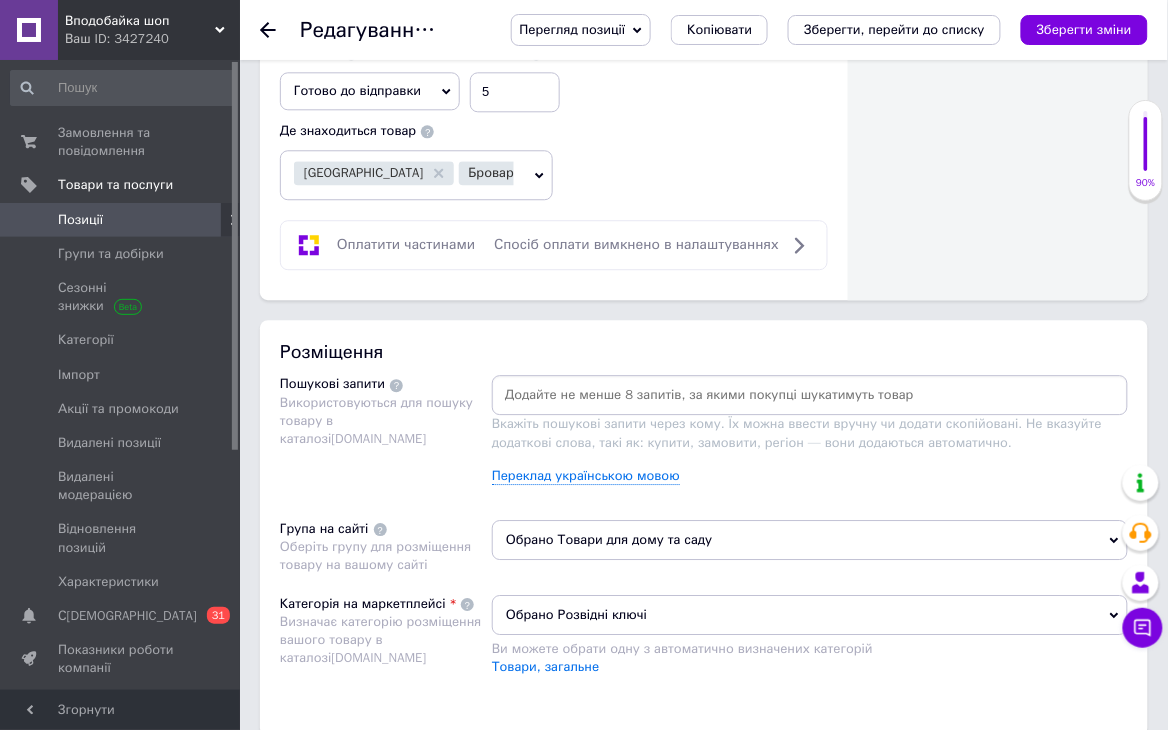 paste on "Универсальный ключ 48 в 1" 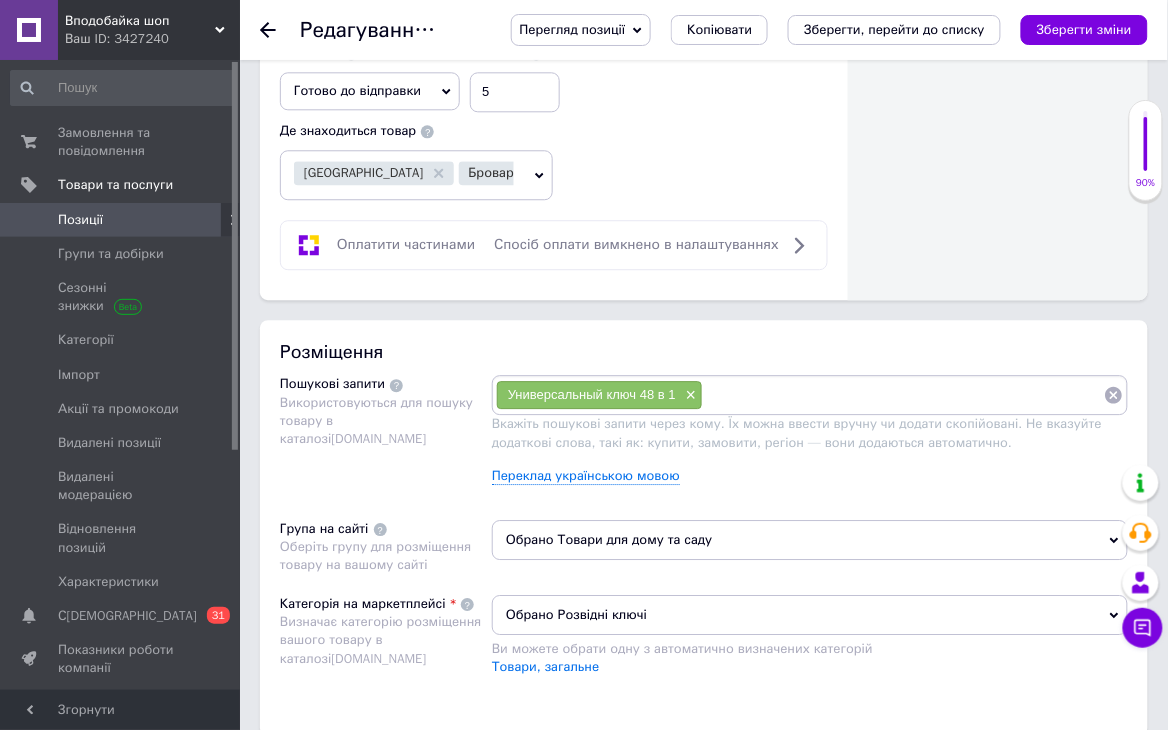 paste on "Универсальный ключ 48 в 1" 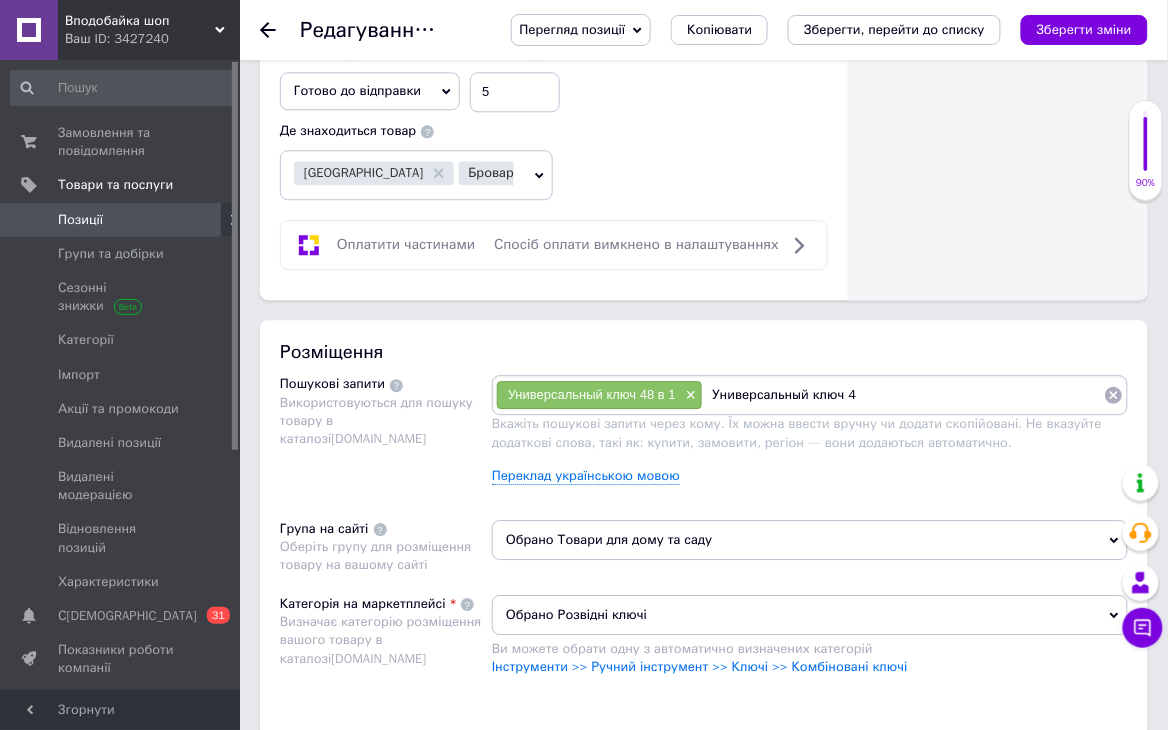 type on "Универсальный ключ" 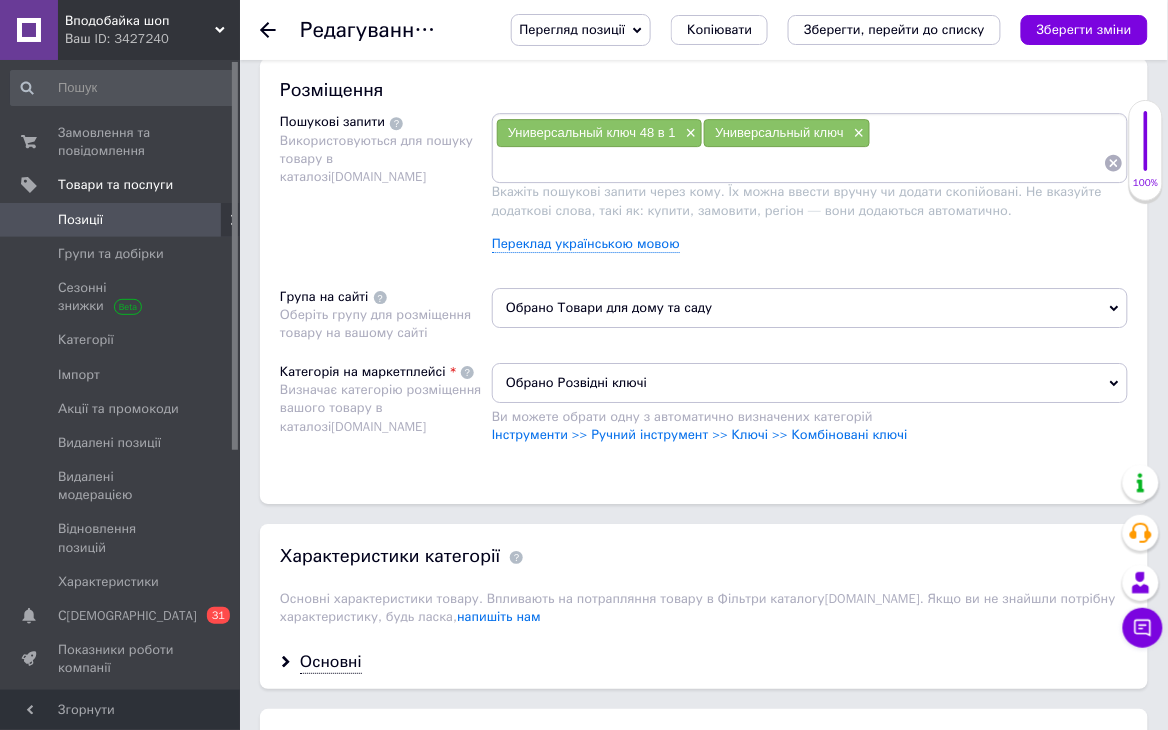 scroll, scrollTop: 1422, scrollLeft: 0, axis: vertical 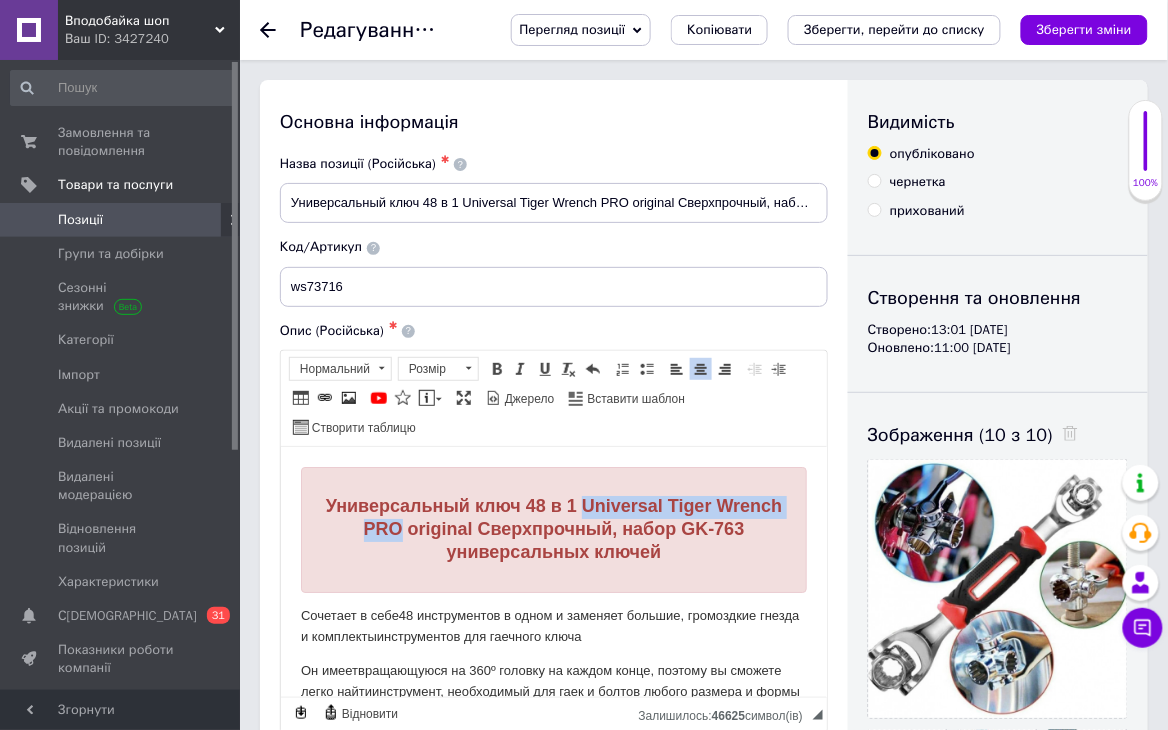 drag, startPoint x: 612, startPoint y: 501, endPoint x: 427, endPoint y: 531, distance: 187.41664 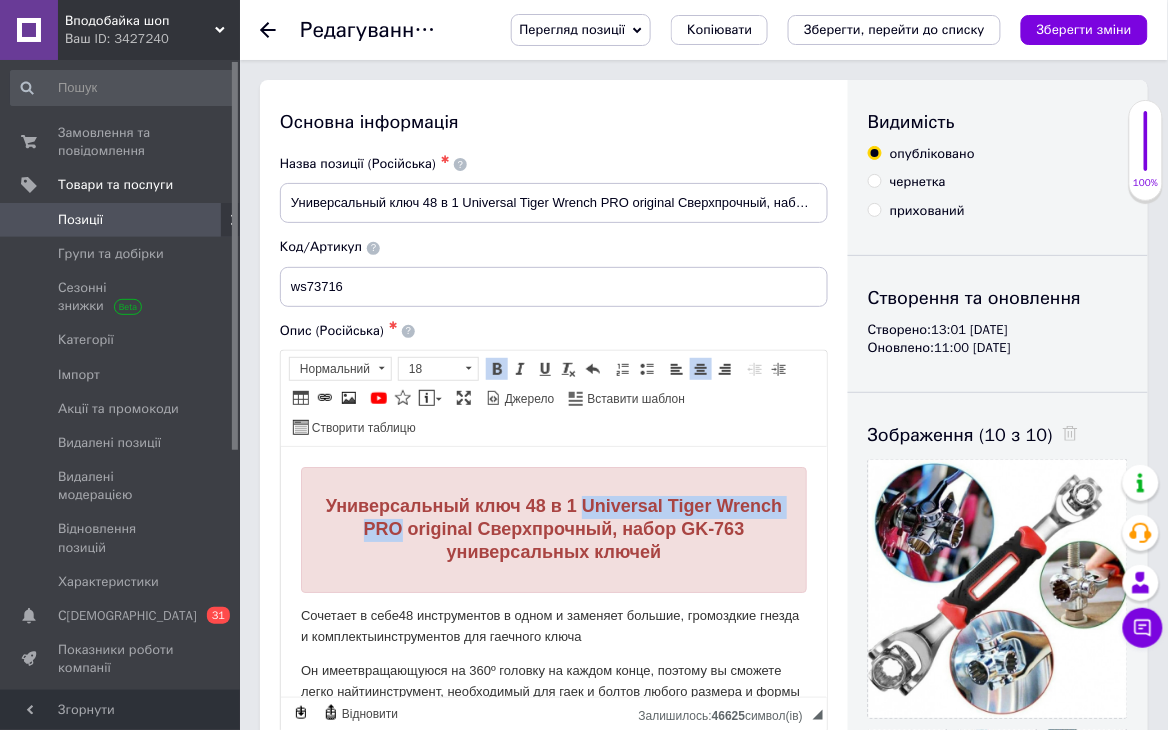 copy on "Universal Tiger Wrench PRO" 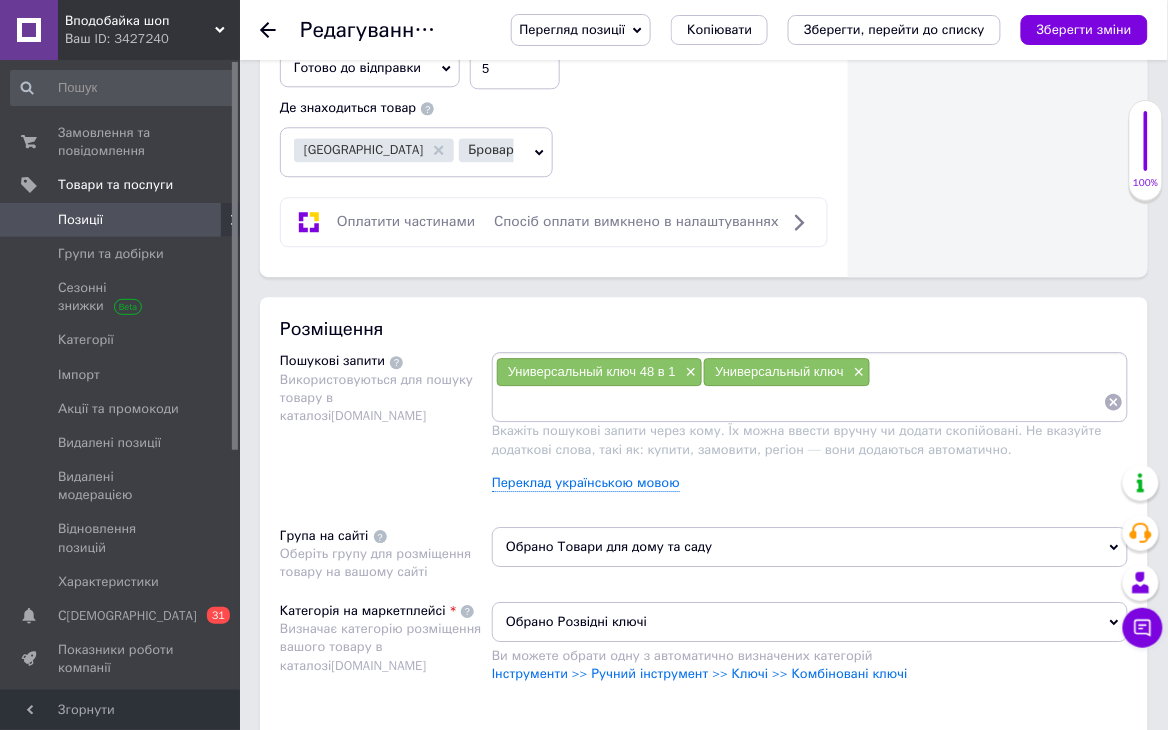scroll, scrollTop: 1101, scrollLeft: 0, axis: vertical 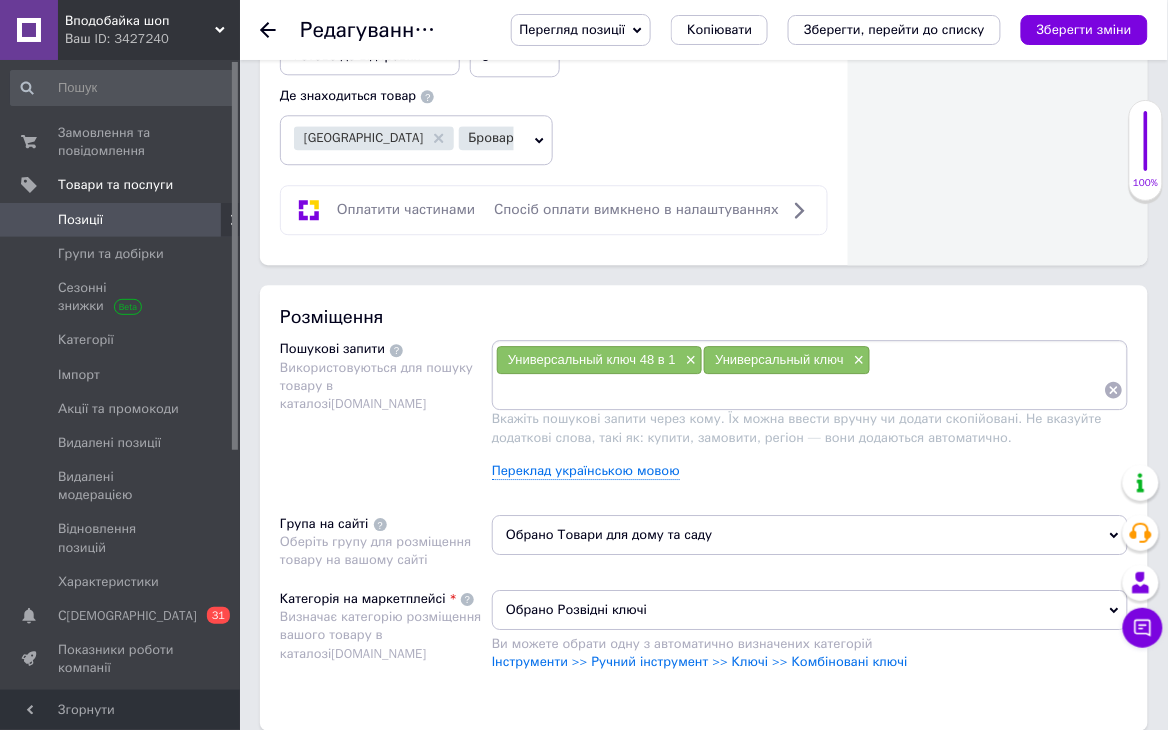 click at bounding box center (800, 390) 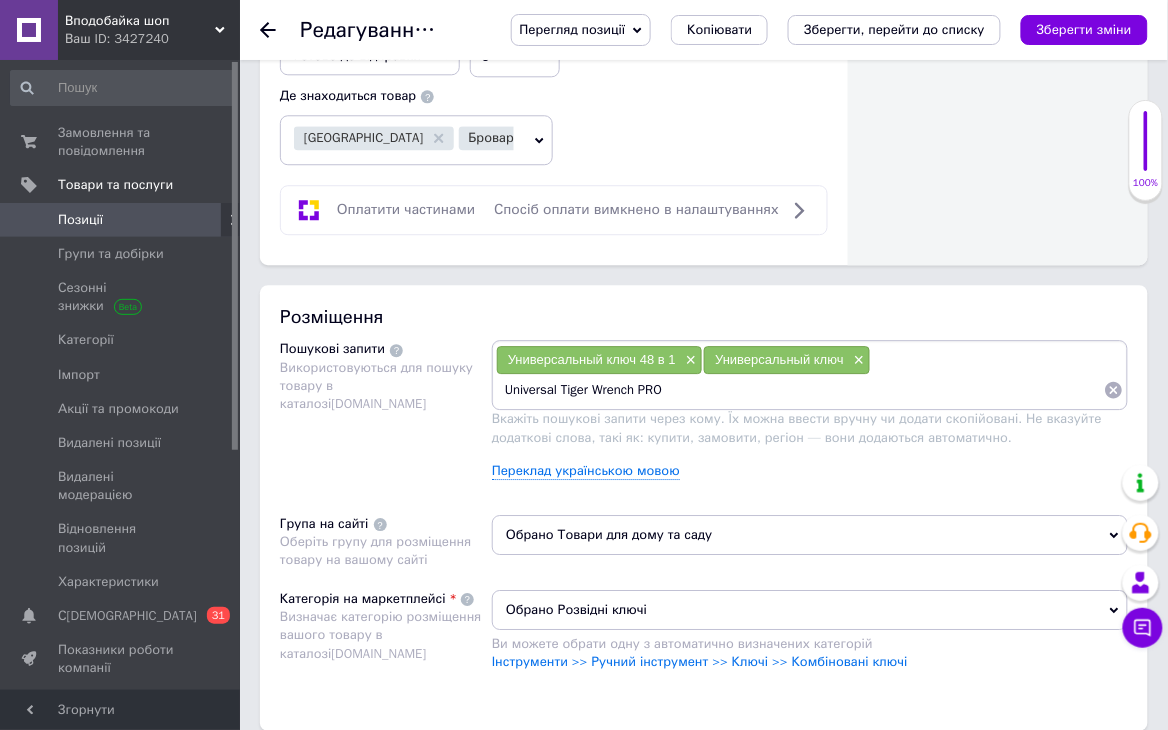 type on "Universal Tiger Wrench PR" 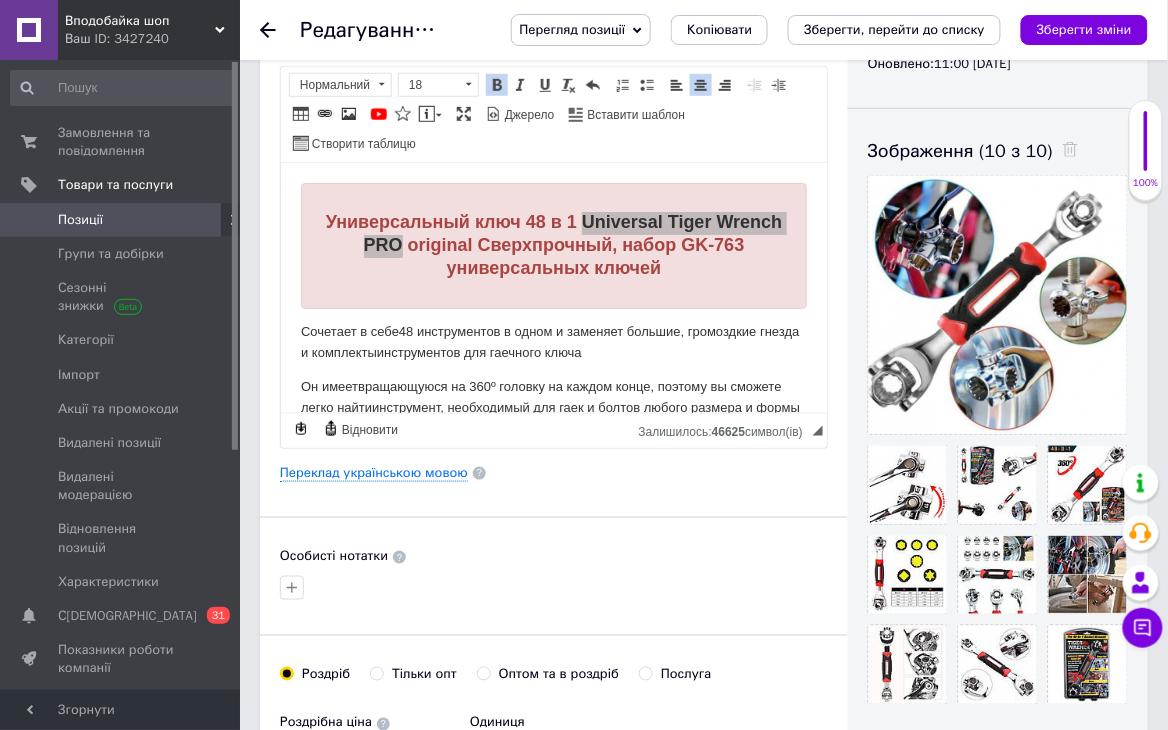 scroll, scrollTop: 34, scrollLeft: 0, axis: vertical 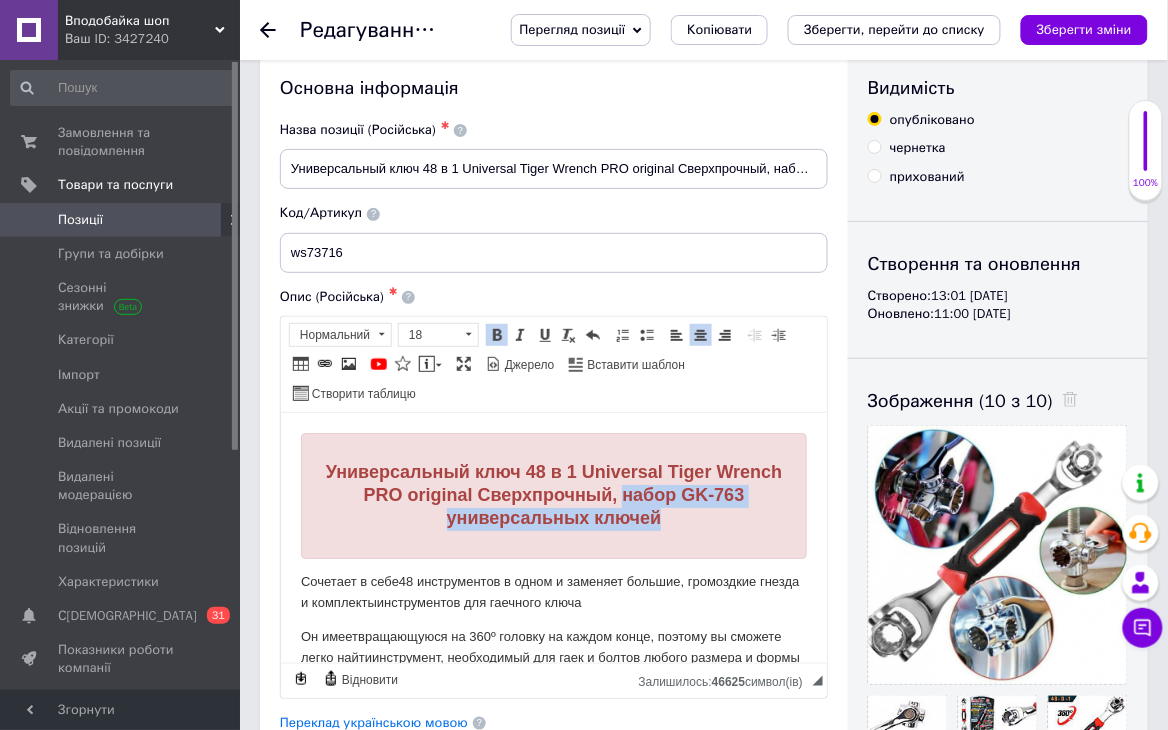 drag, startPoint x: 651, startPoint y: 489, endPoint x: 713, endPoint y: 535, distance: 77.201035 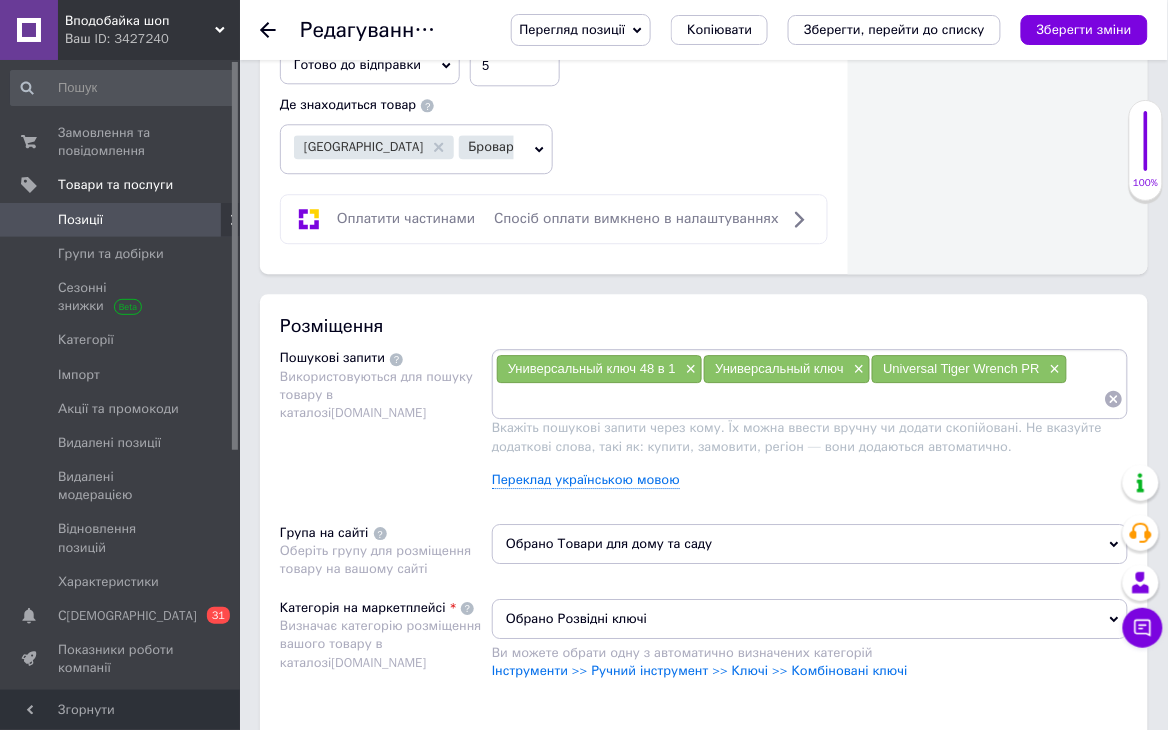 scroll, scrollTop: 1101, scrollLeft: 0, axis: vertical 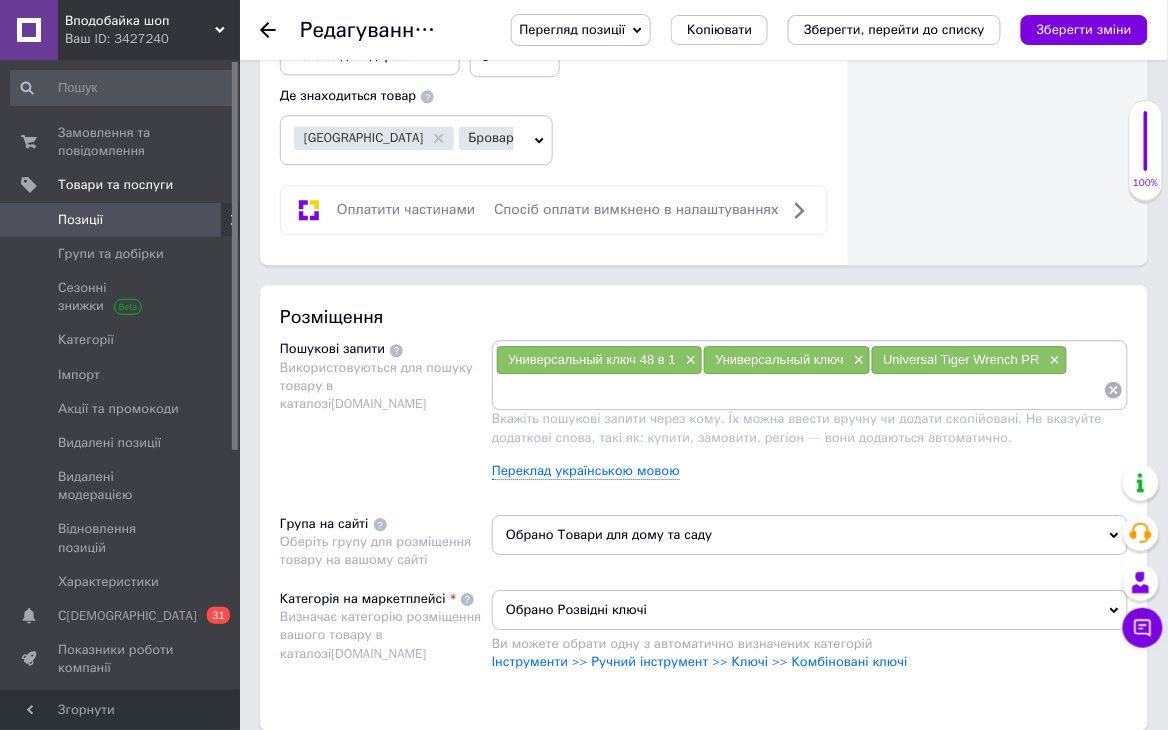 click at bounding box center (800, 390) 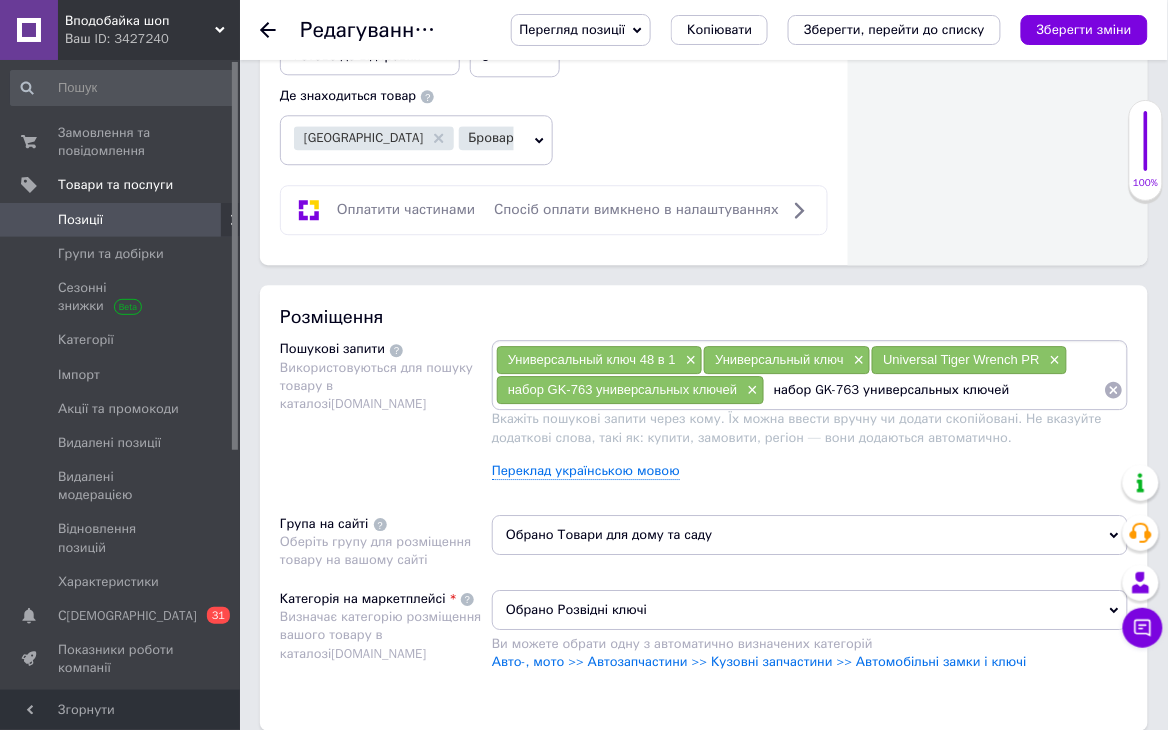 click on "набор GK-763 универсальных ключей" at bounding box center (934, 390) 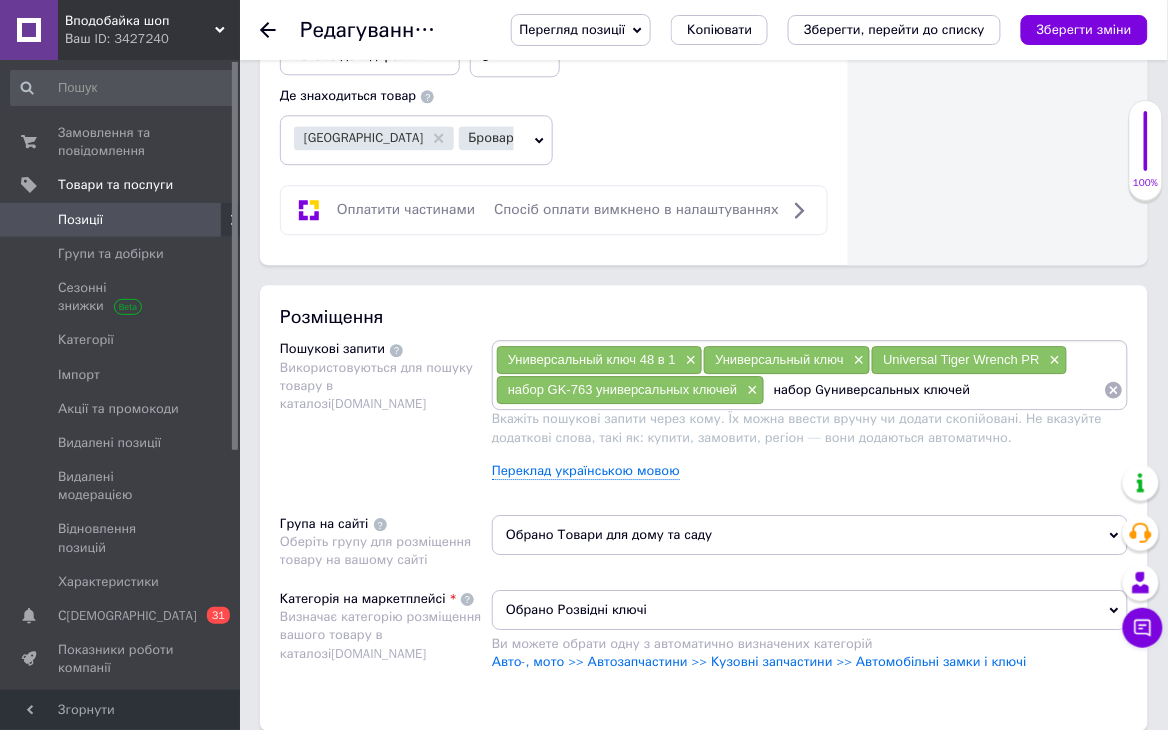 type on "набор универсальных ключей" 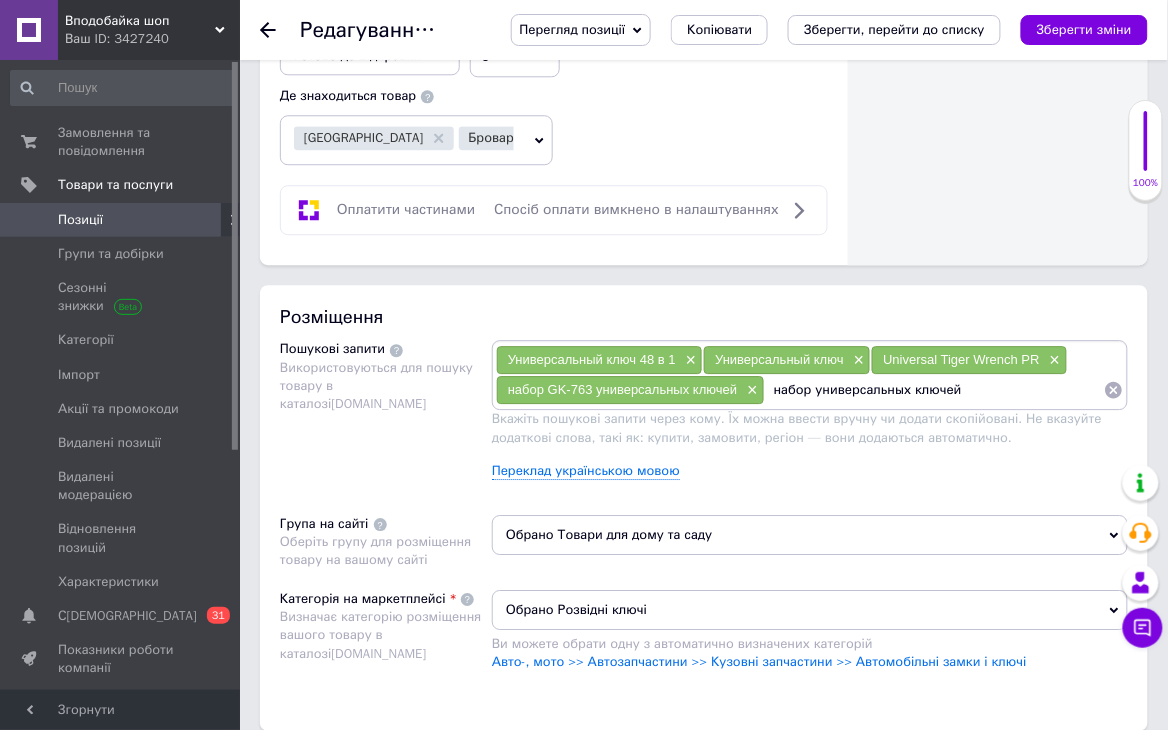 type 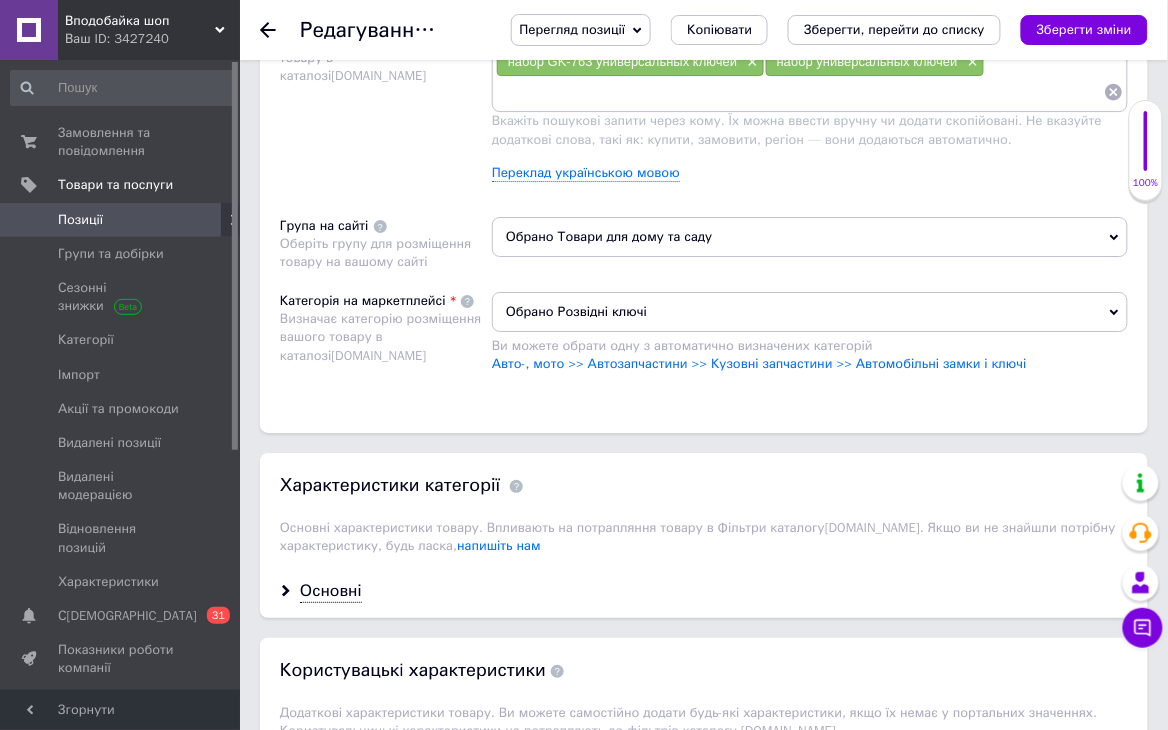 scroll, scrollTop: 1457, scrollLeft: 0, axis: vertical 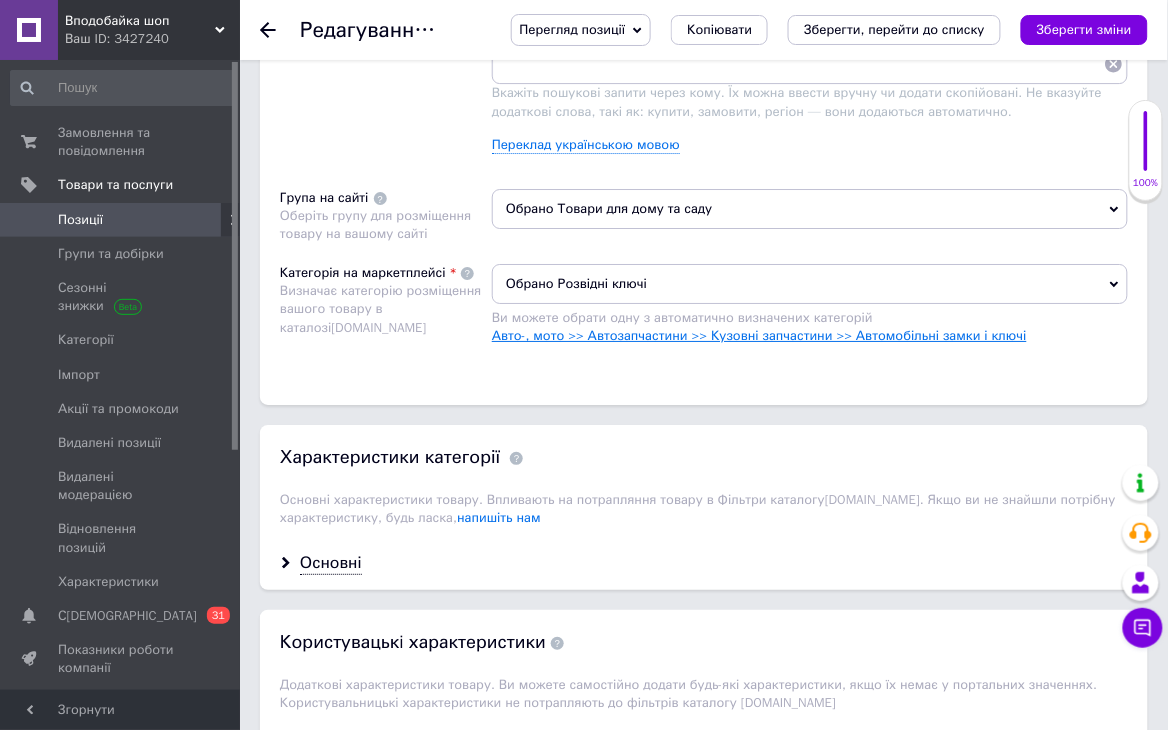 click on "Авто-, мото >> Автозапчастини >> Кузовні запчастини >> Автомобільні замки і ключі" at bounding box center (759, 335) 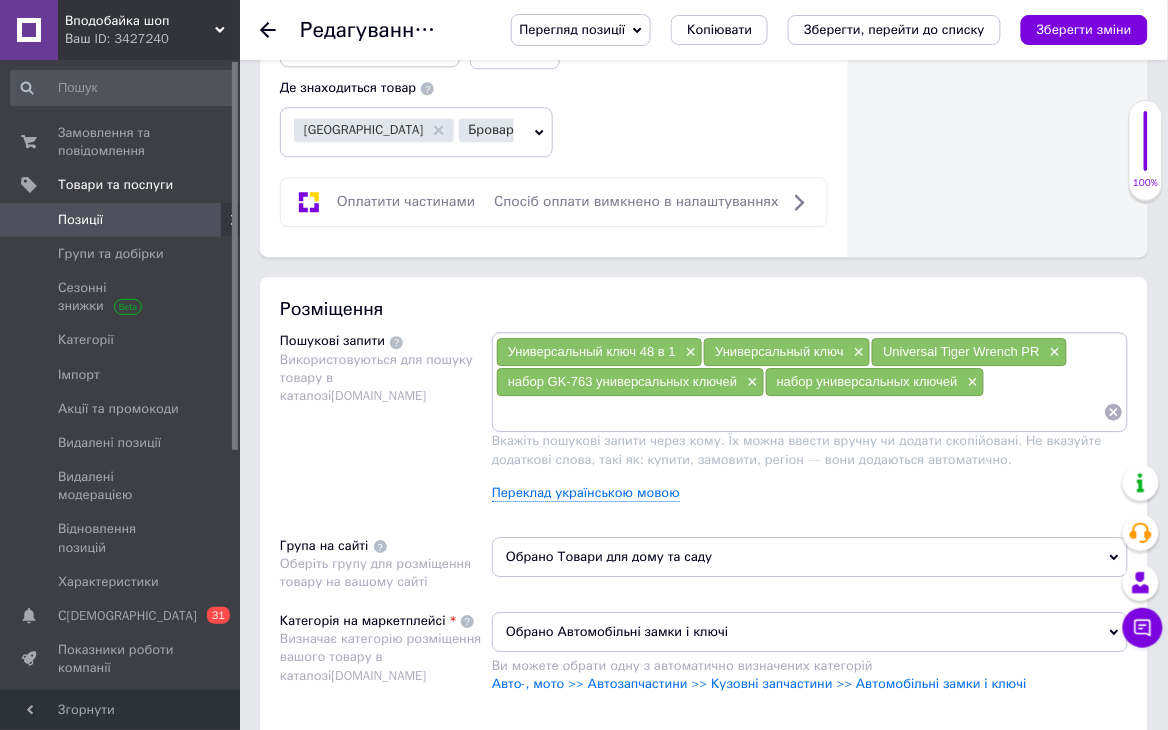 scroll, scrollTop: 1101, scrollLeft: 0, axis: vertical 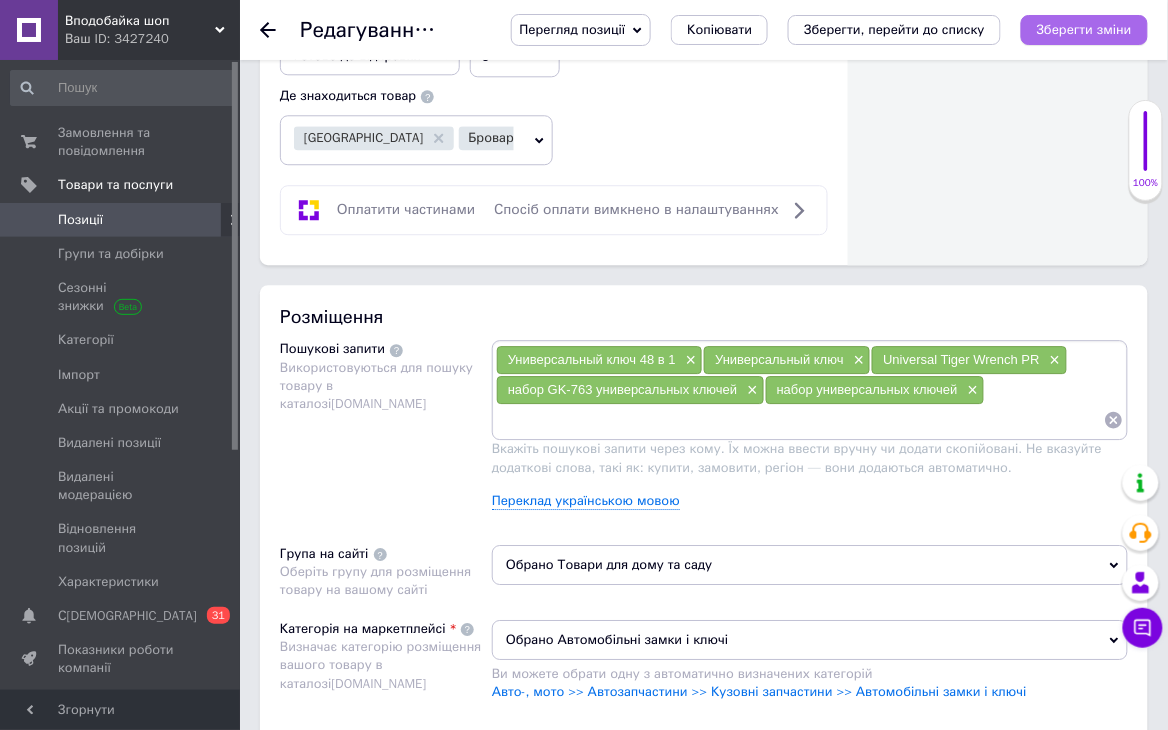 click on "Зберегти зміни" at bounding box center (1084, 30) 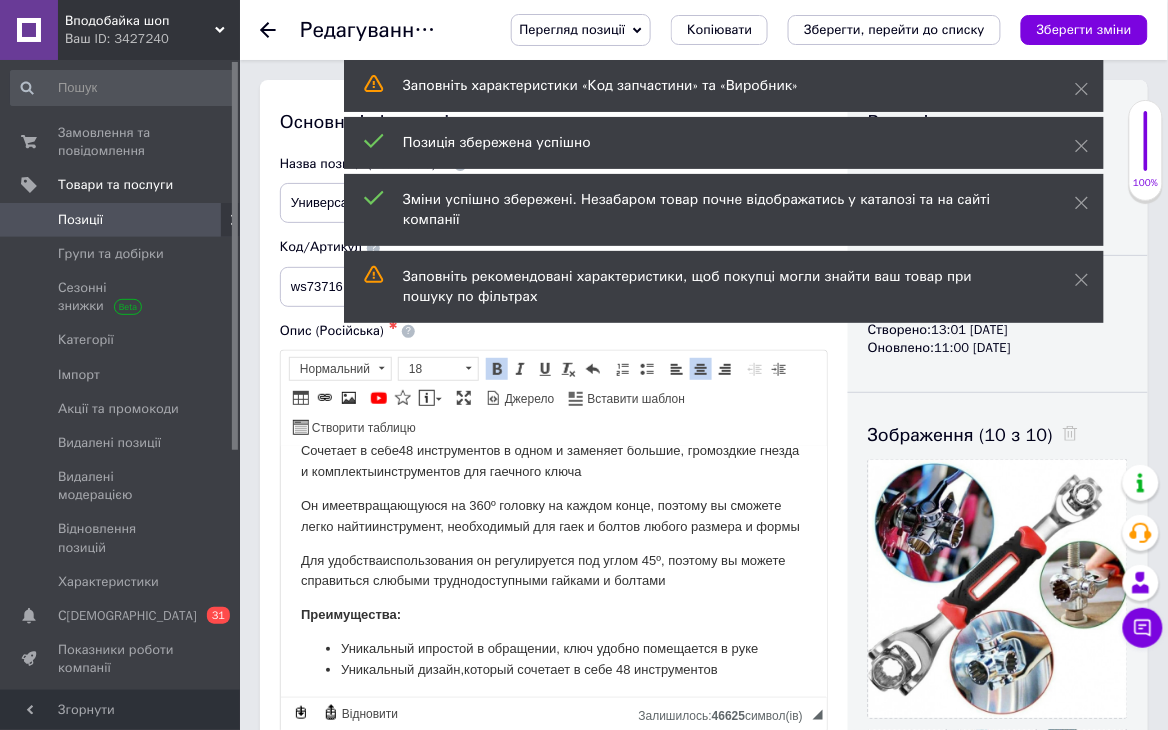 scroll, scrollTop: 177, scrollLeft: 0, axis: vertical 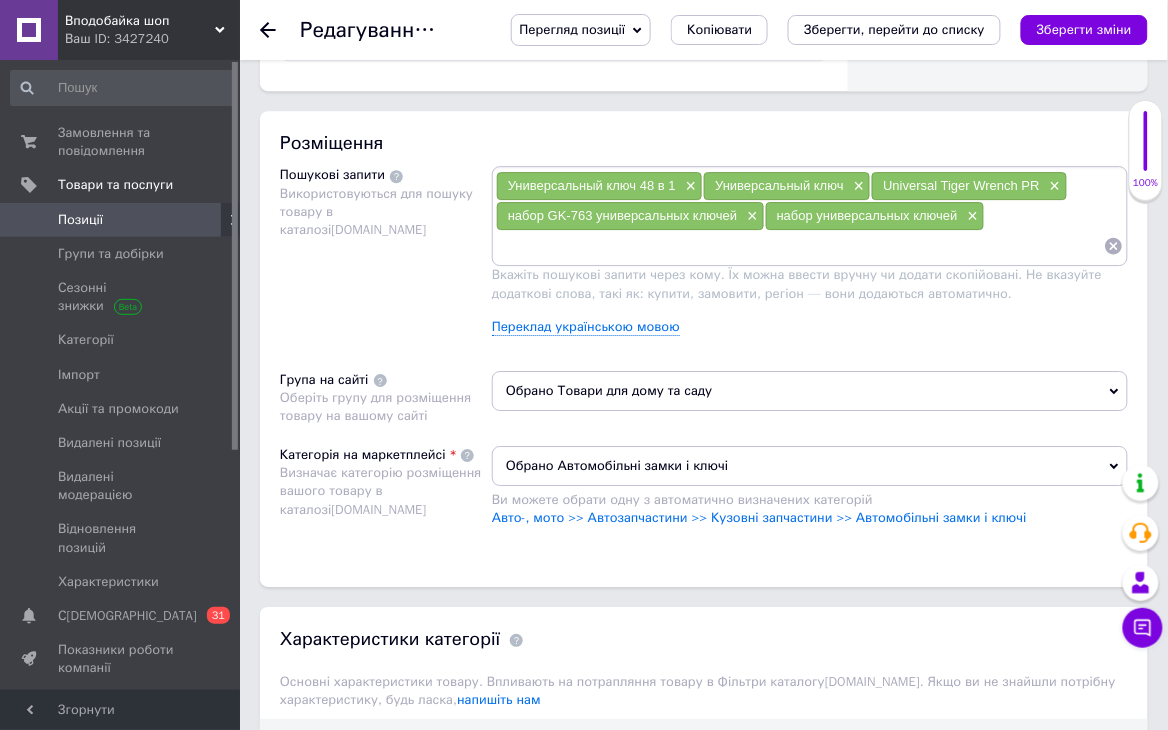 click on "Обрано Автомобільні замки і ключі" at bounding box center (810, 466) 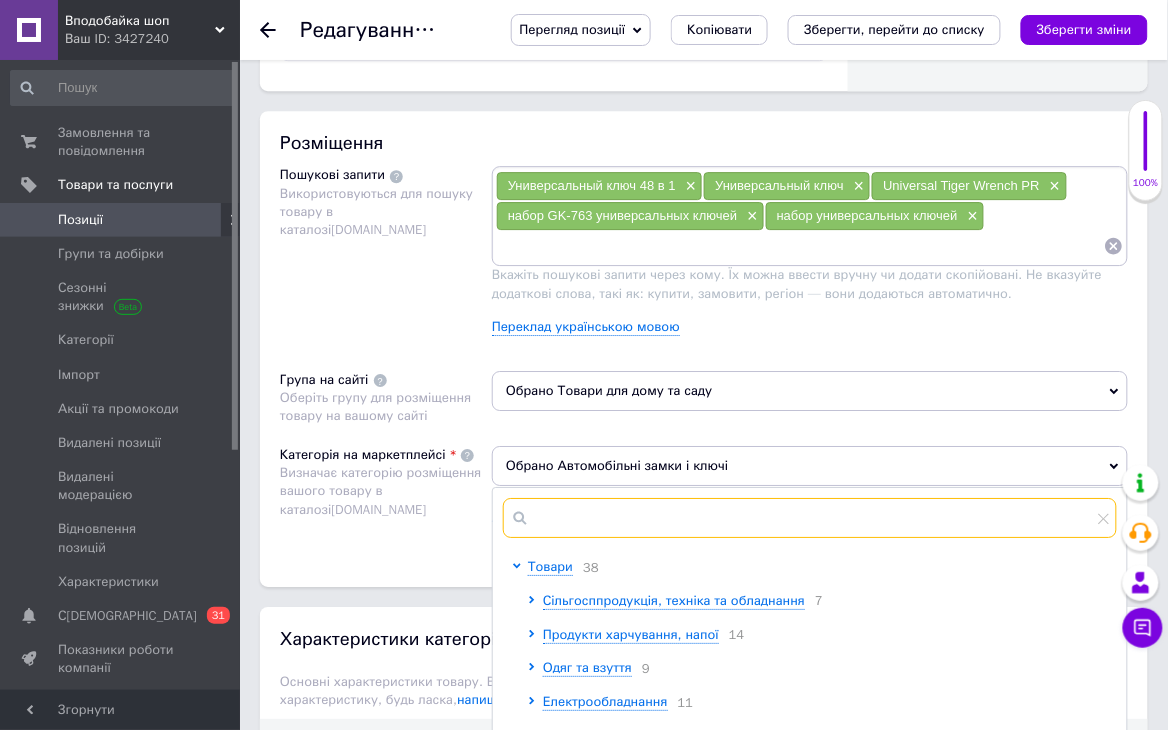 click at bounding box center [810, 518] 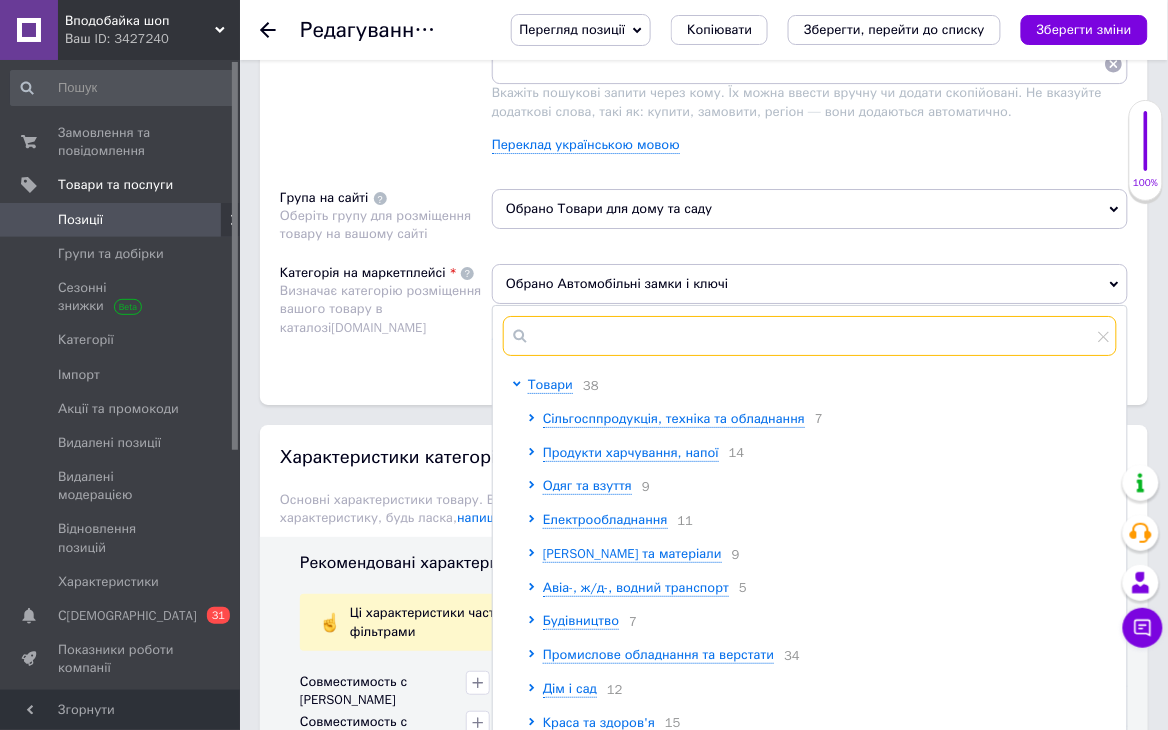 scroll, scrollTop: 1464, scrollLeft: 0, axis: vertical 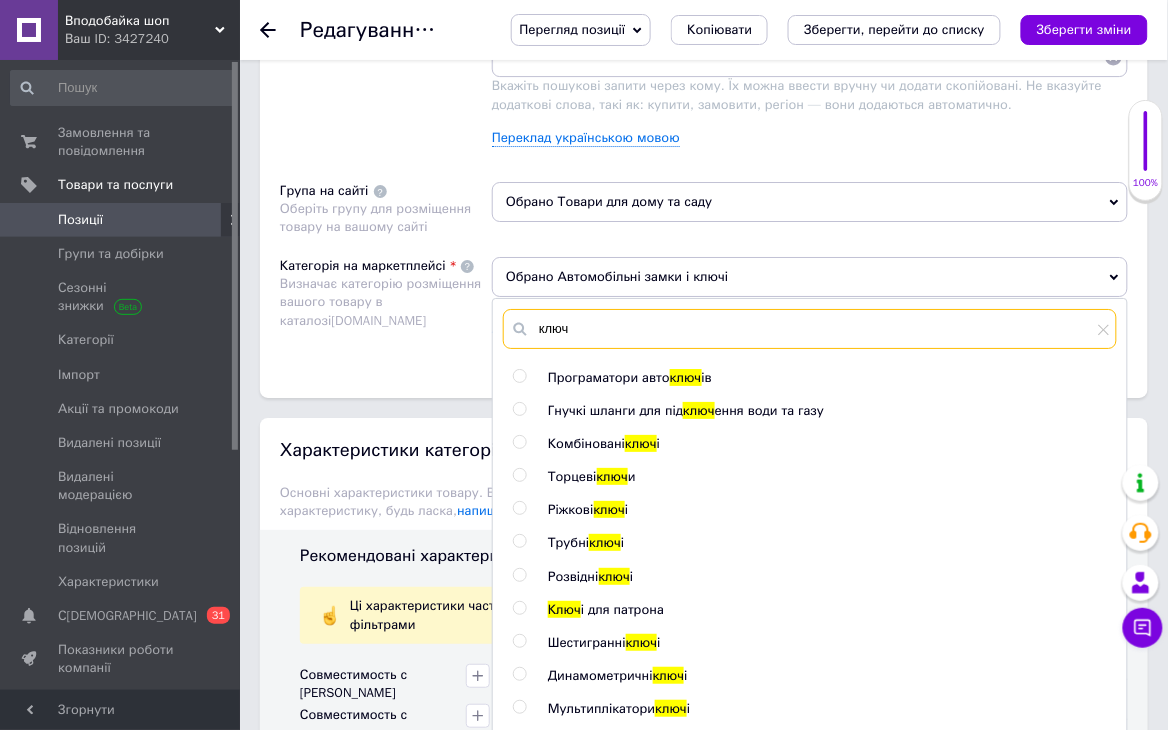 type on "ключ" 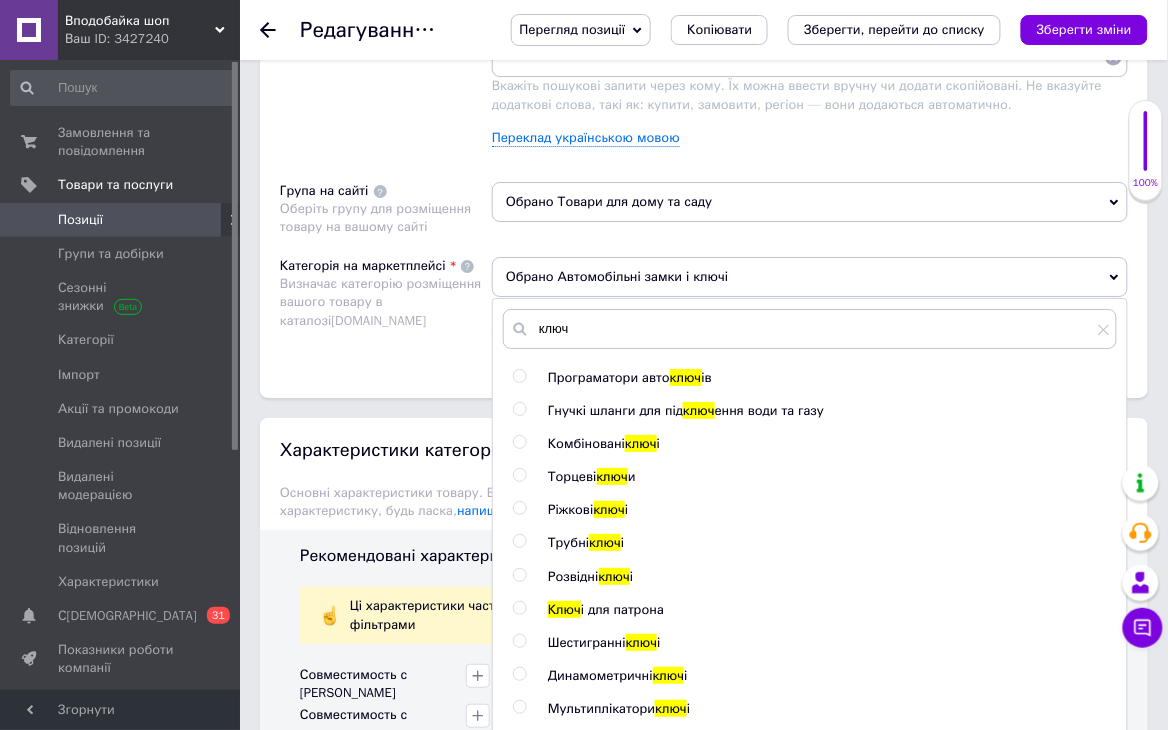 click on "Розвідні" at bounding box center (573, 576) 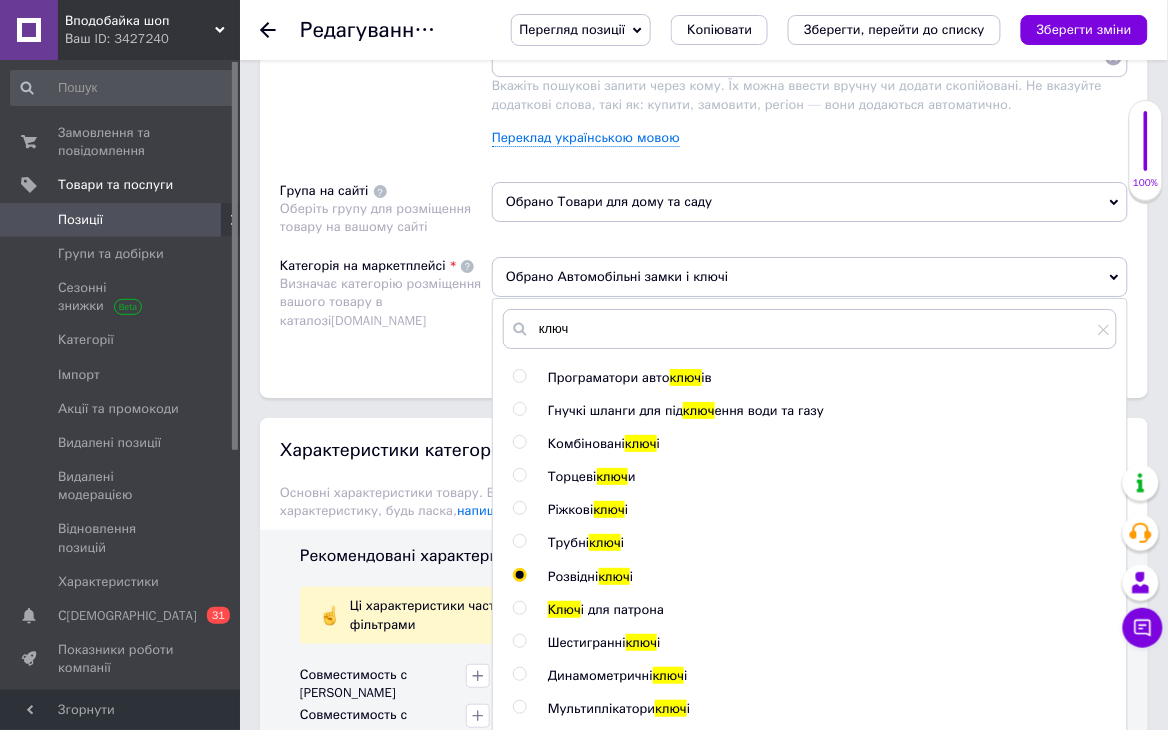 radio on "false" 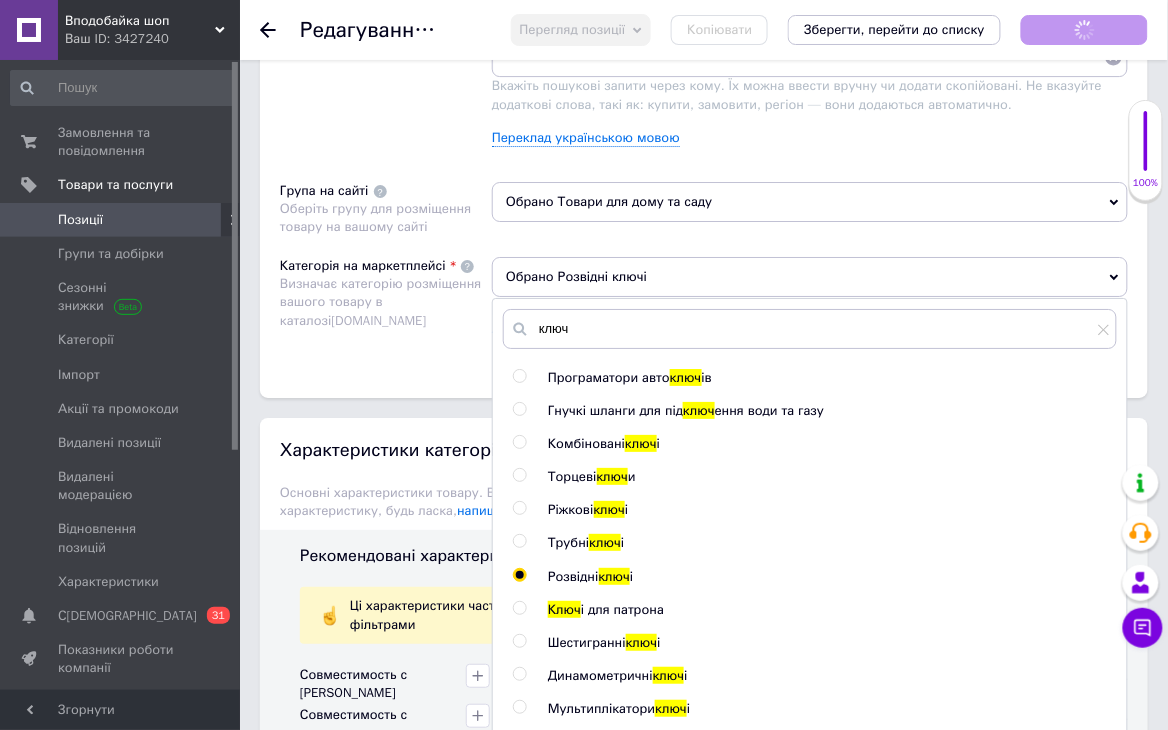 scroll, scrollTop: 355, scrollLeft: 0, axis: vertical 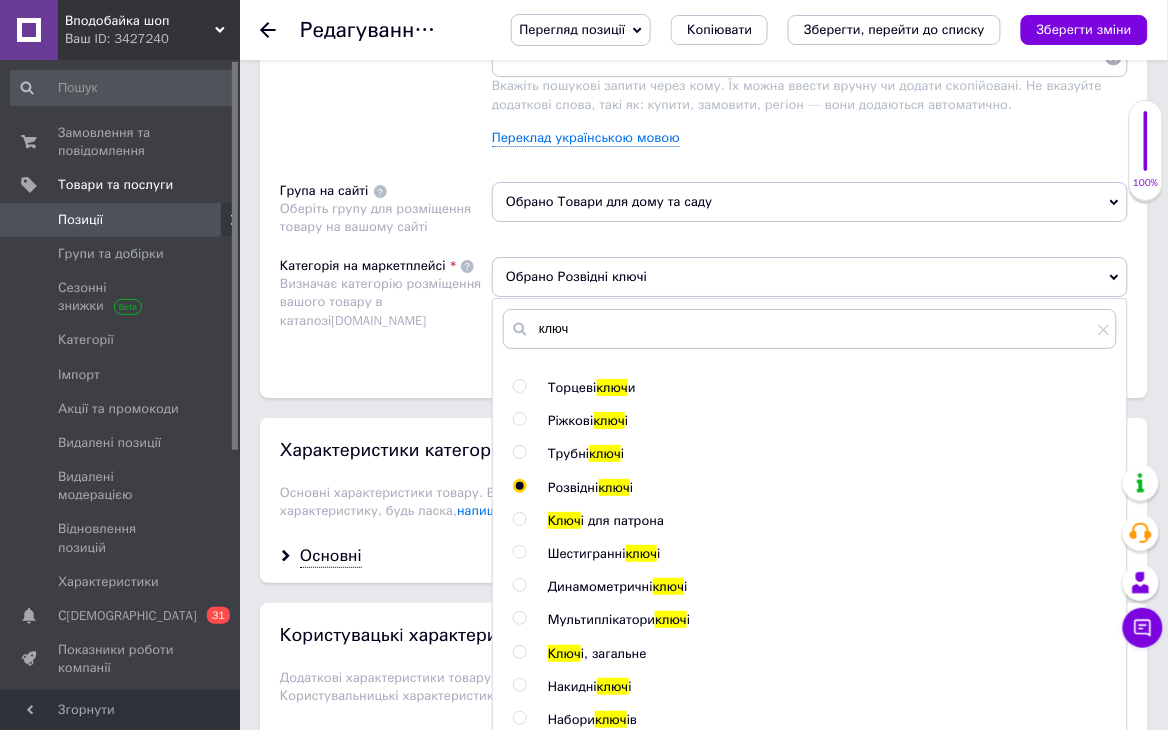 click on "Категорія на маркетплейсі Визначає категорію розміщення вашого товару в каталозі  Prom.ua" at bounding box center (386, 307) 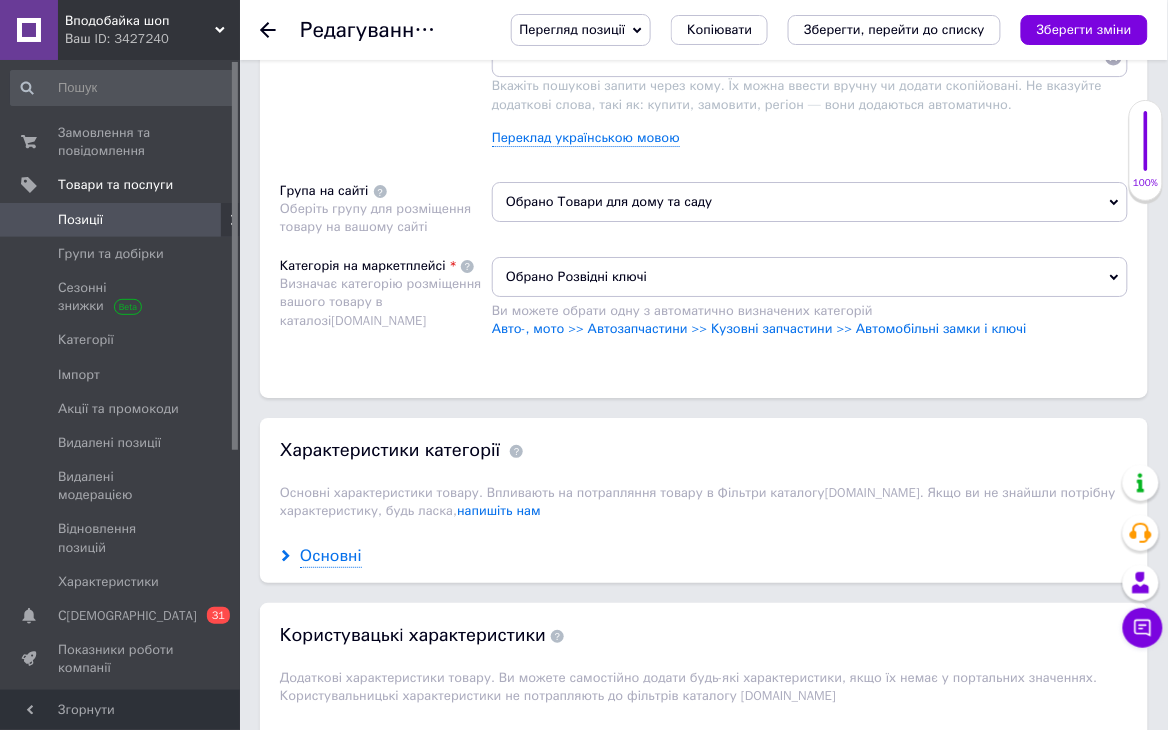 click on "Основні" at bounding box center (331, 556) 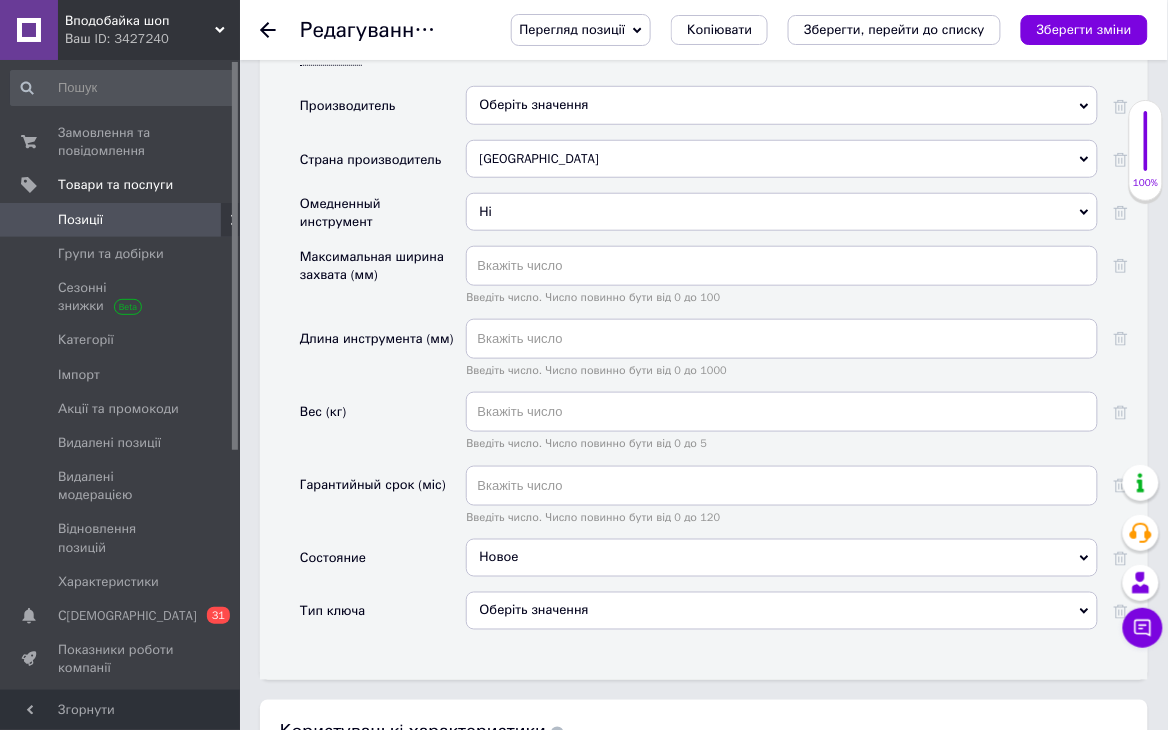 scroll, scrollTop: 1997, scrollLeft: 0, axis: vertical 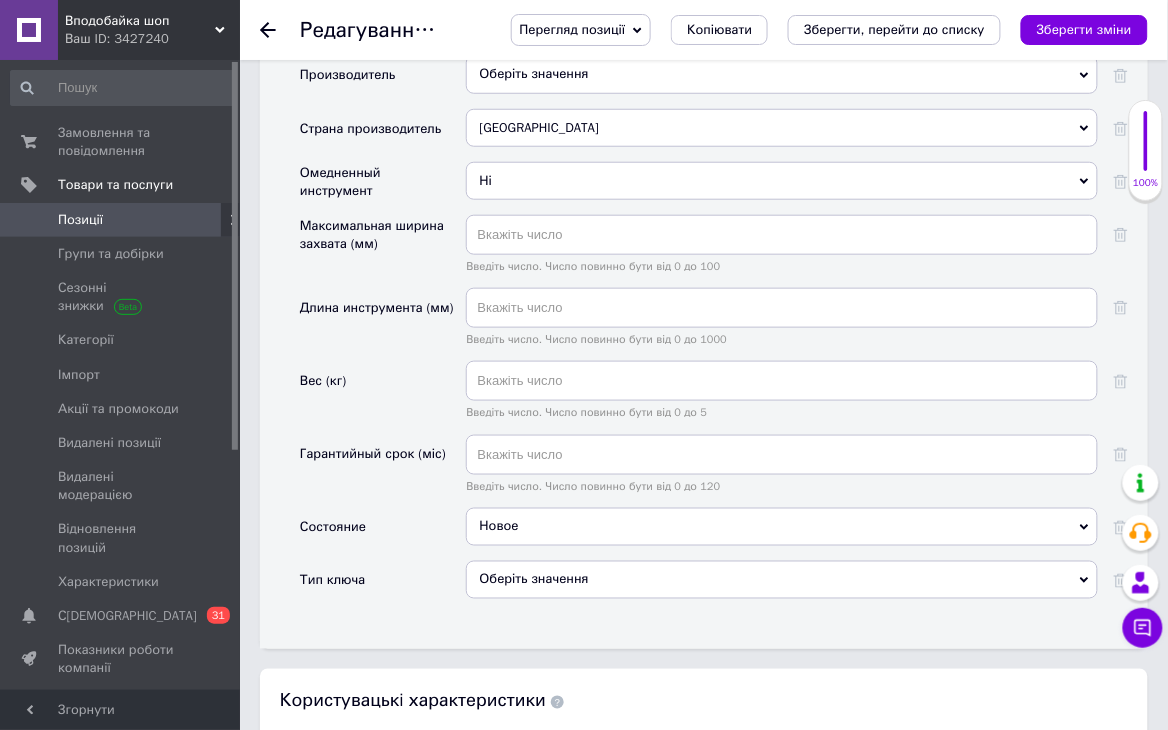 click on "Оберіть значення" at bounding box center (782, 580) 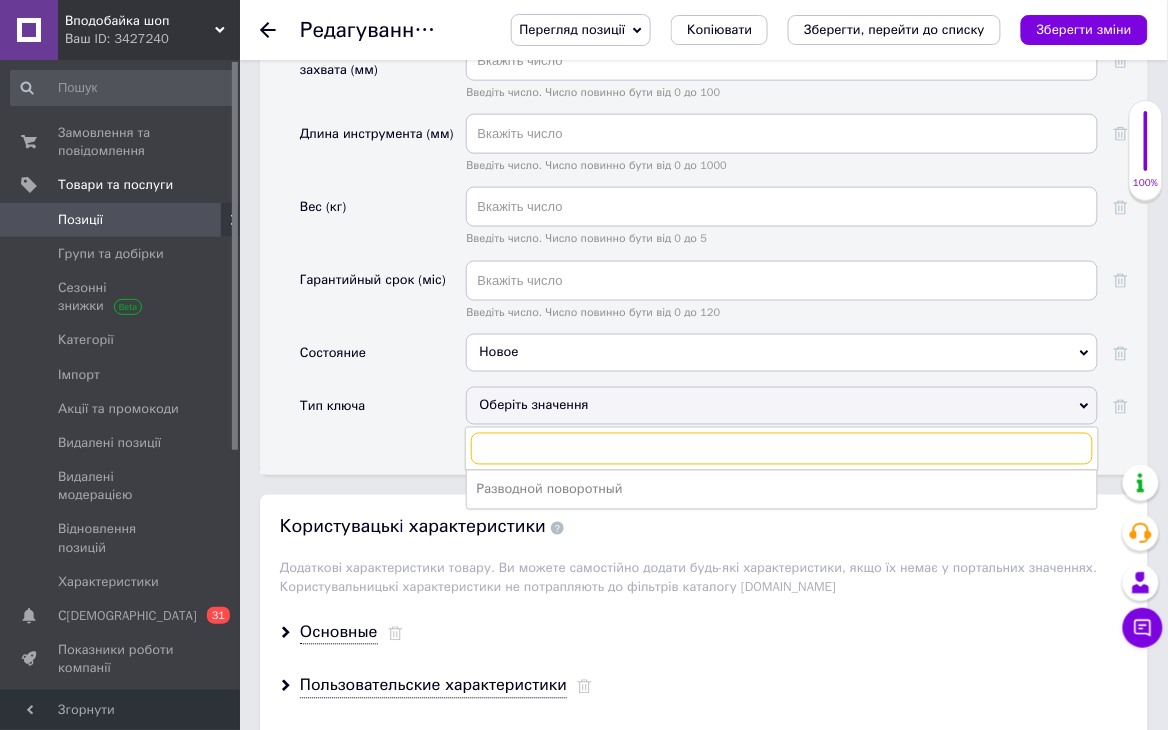 scroll, scrollTop: 2176, scrollLeft: 0, axis: vertical 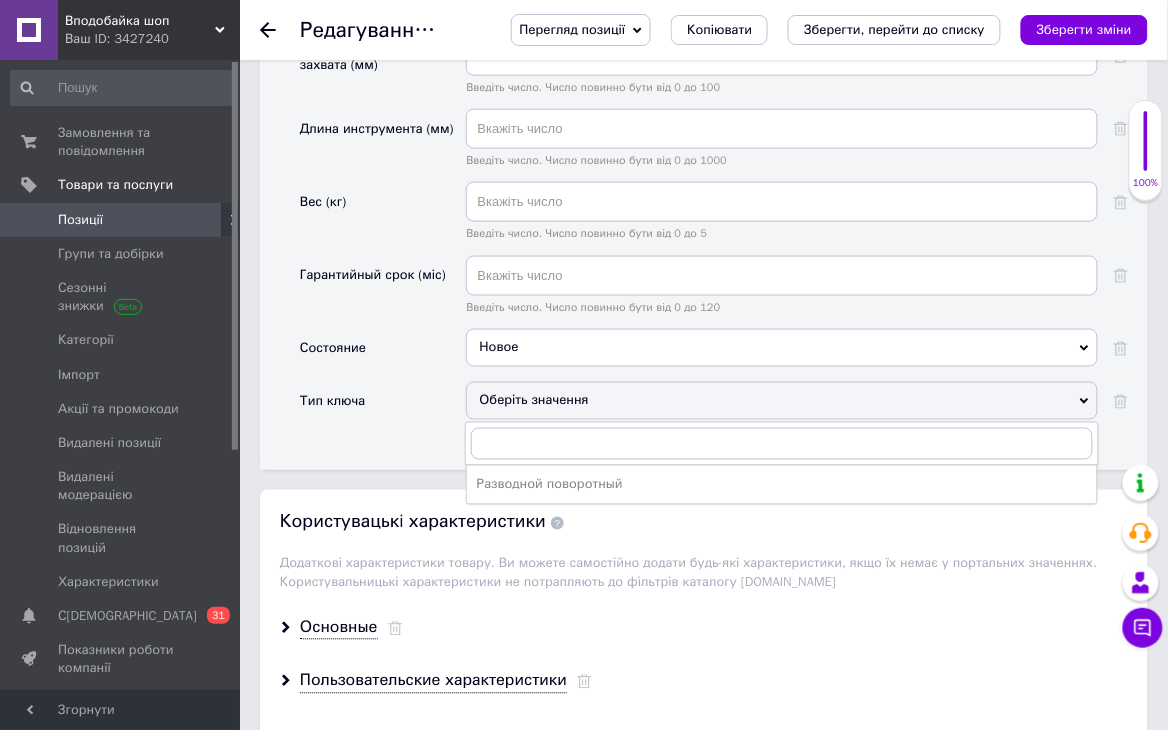 drag, startPoint x: 390, startPoint y: 433, endPoint x: 838, endPoint y: 389, distance: 450.15552 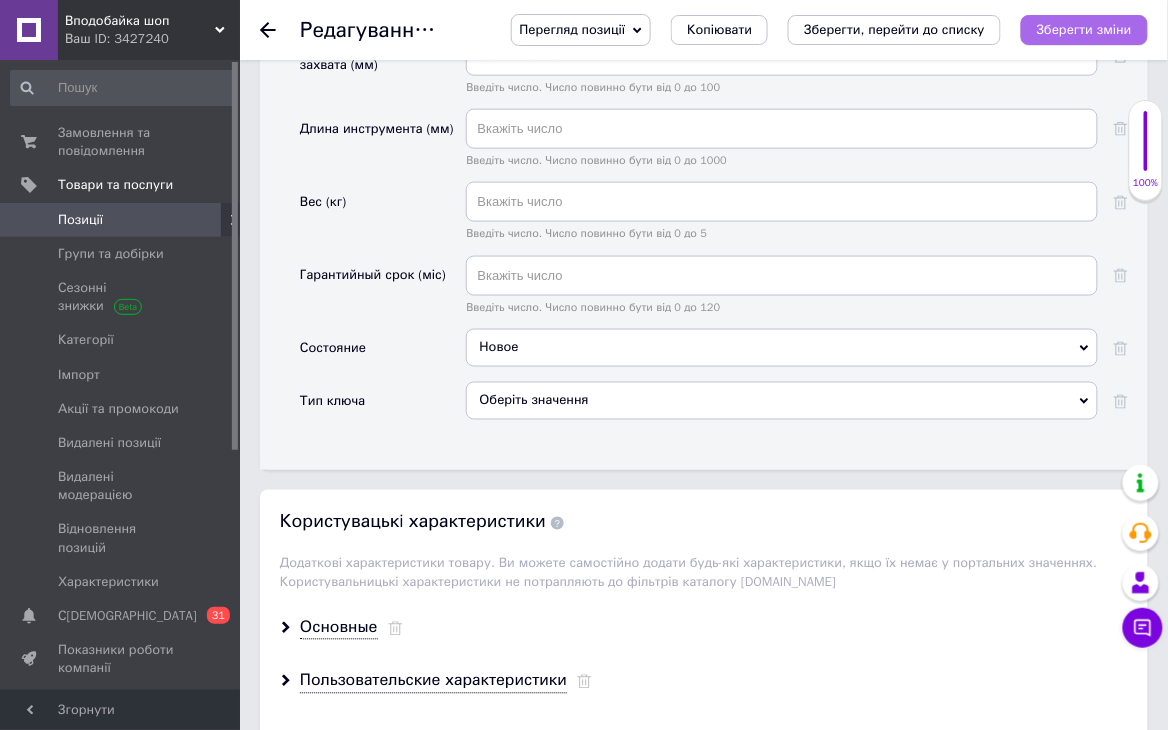 click on "Зберегти зміни" at bounding box center [1084, 29] 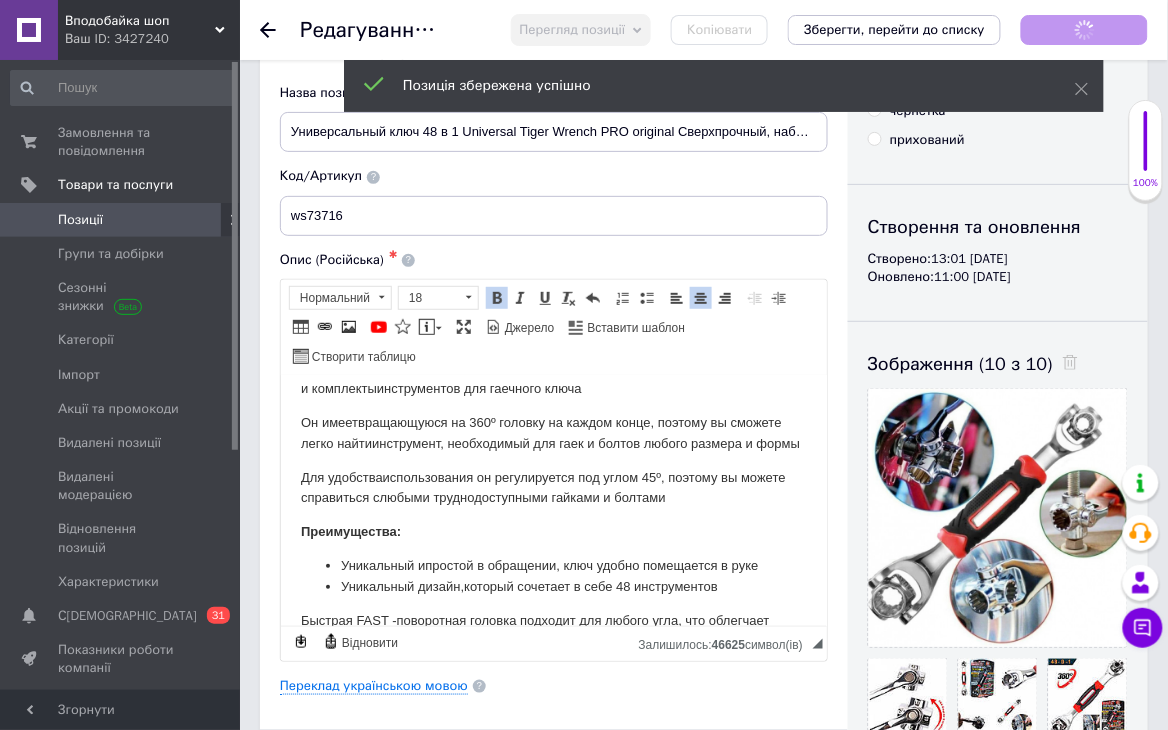 scroll, scrollTop: 0, scrollLeft: 0, axis: both 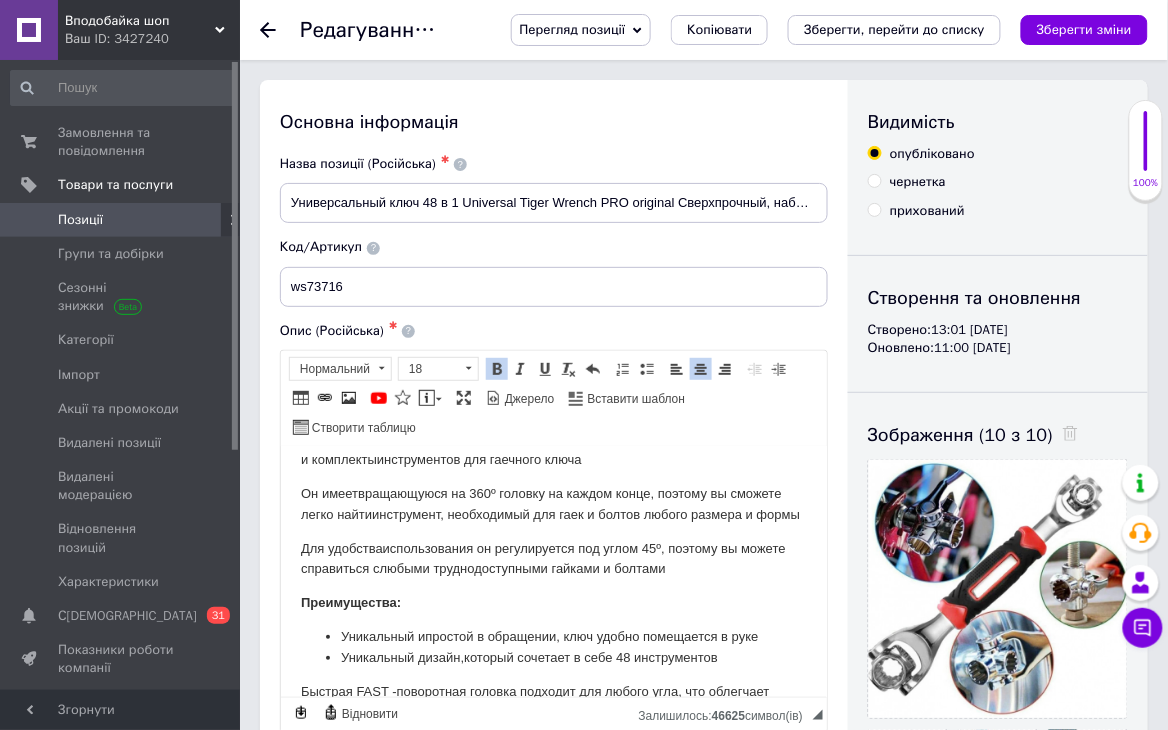 click at bounding box center (212, 220) 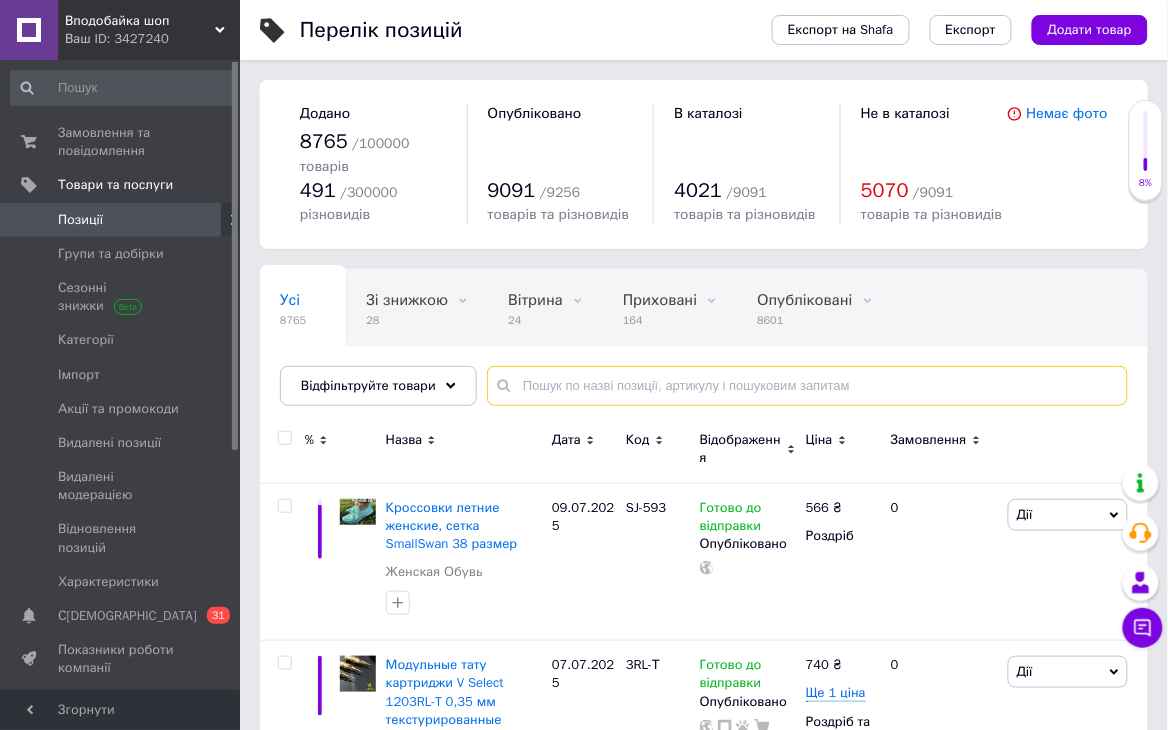 paste on "ws55876" 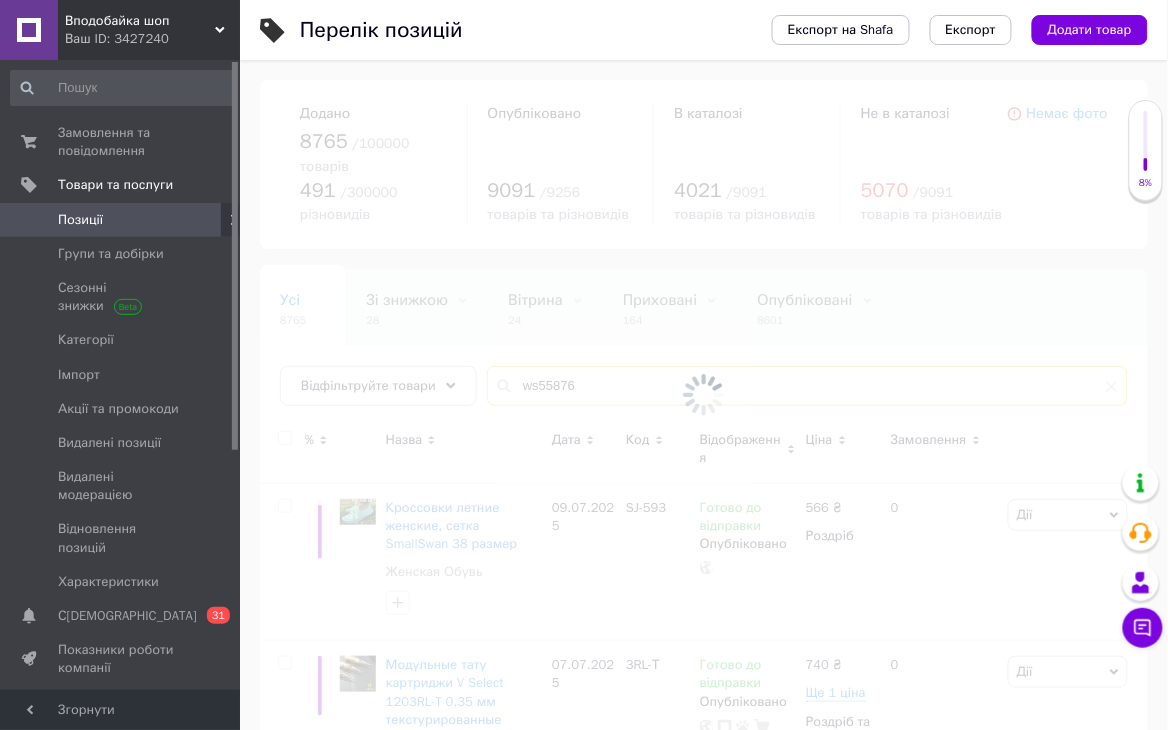 type on "ws55876" 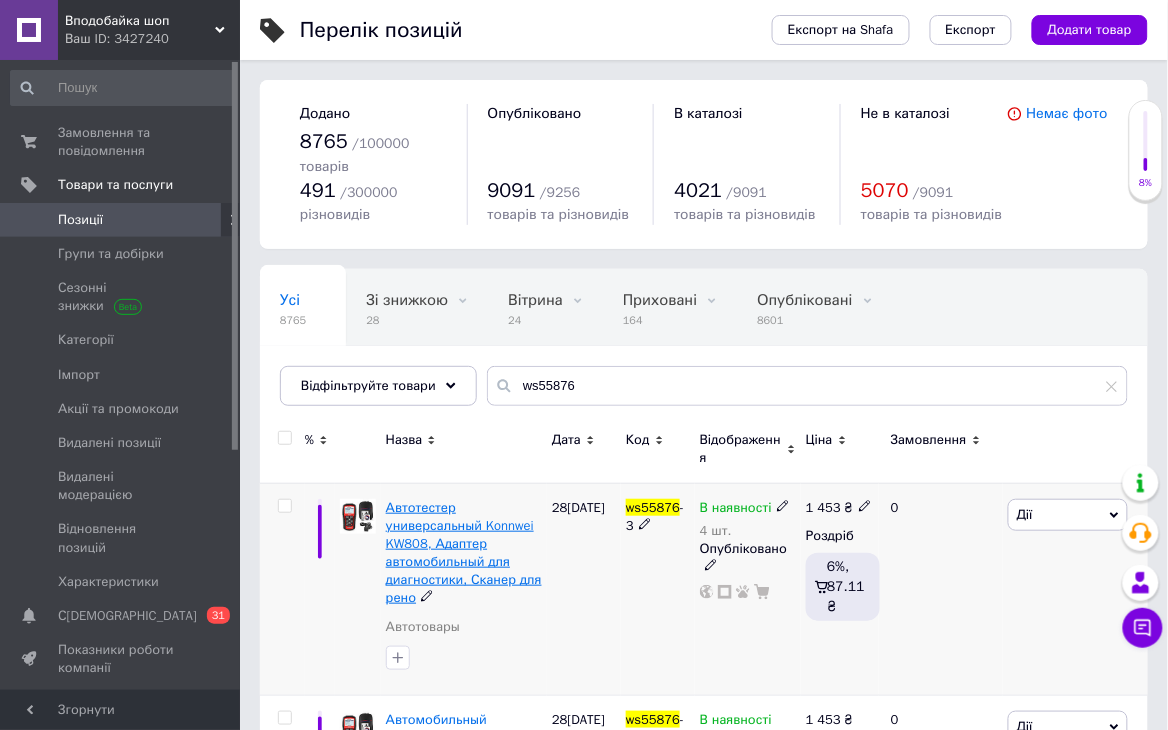 click on "Автотестер универсальный Konnwei KW808, Адаптер автомобильный для диагностики, Сканер для рено" at bounding box center [464, 553] 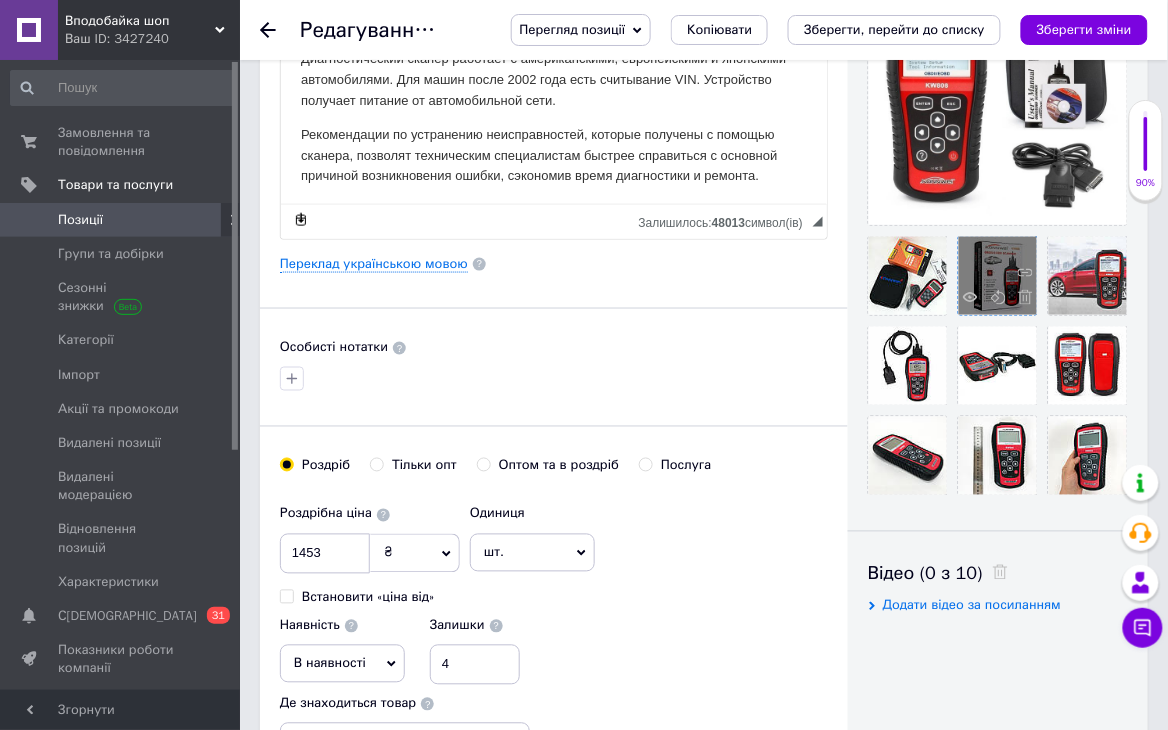 scroll, scrollTop: 800, scrollLeft: 0, axis: vertical 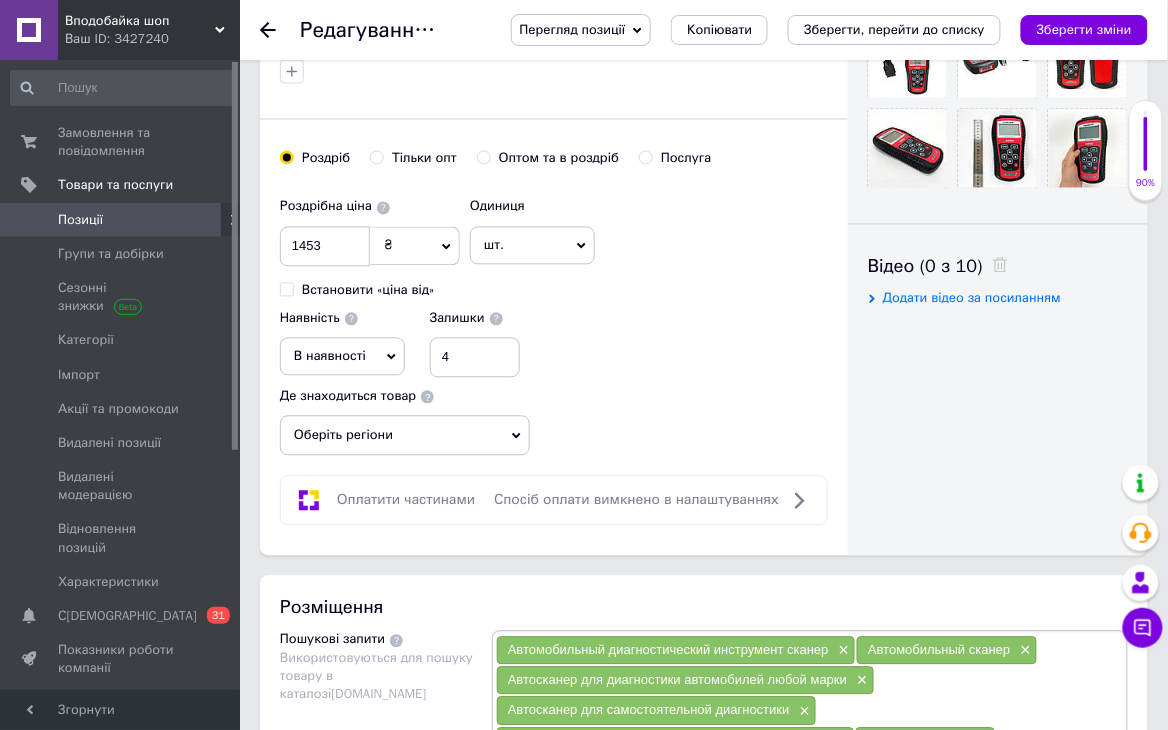 click on "В наявності" at bounding box center [330, 356] 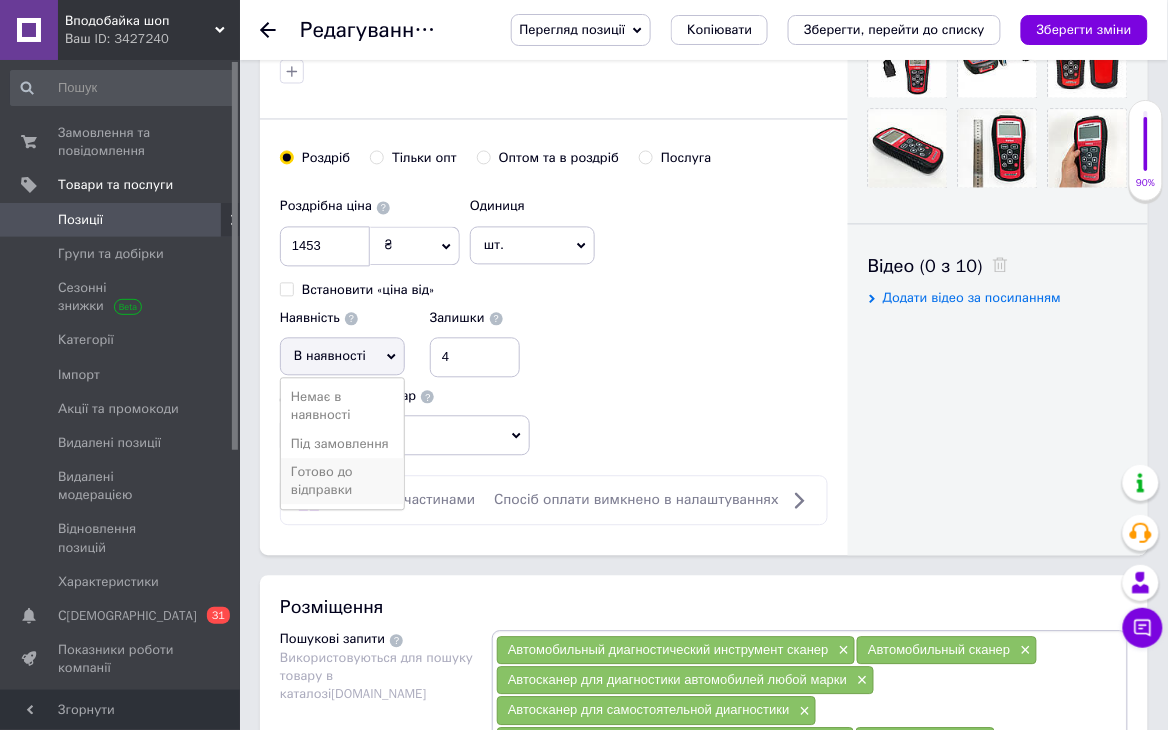 click on "Готово до відправки" at bounding box center (342, 482) 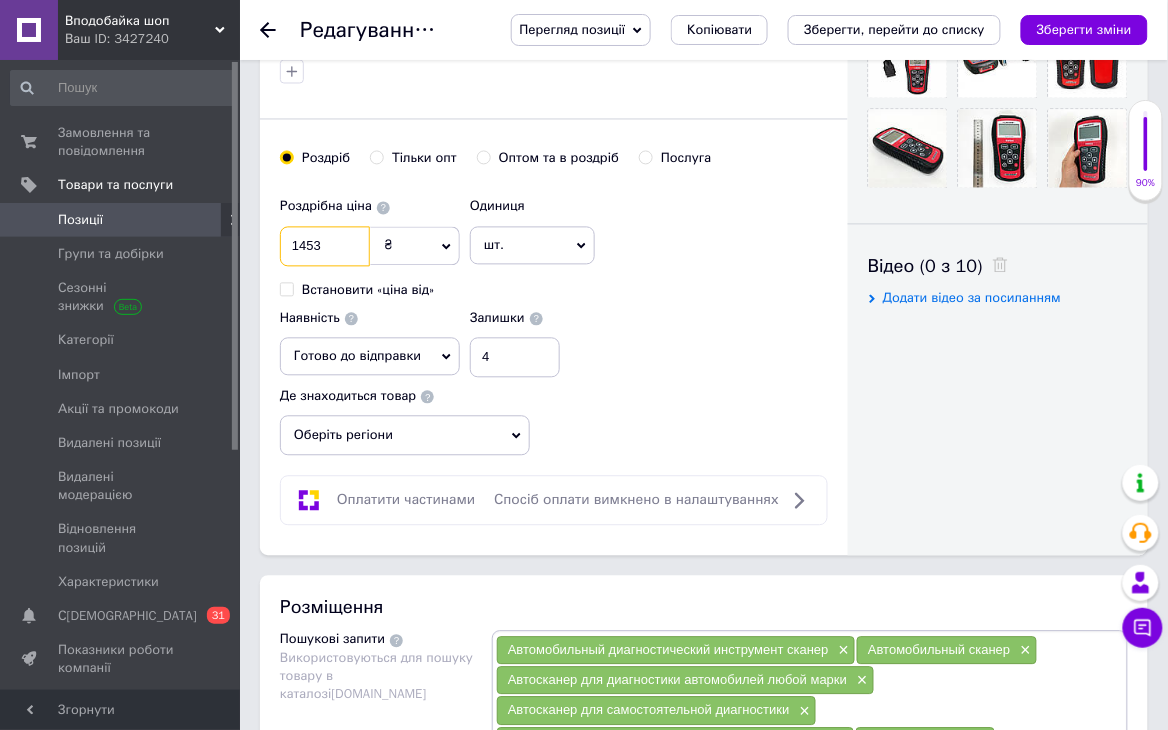 click on "1453" at bounding box center (325, 247) 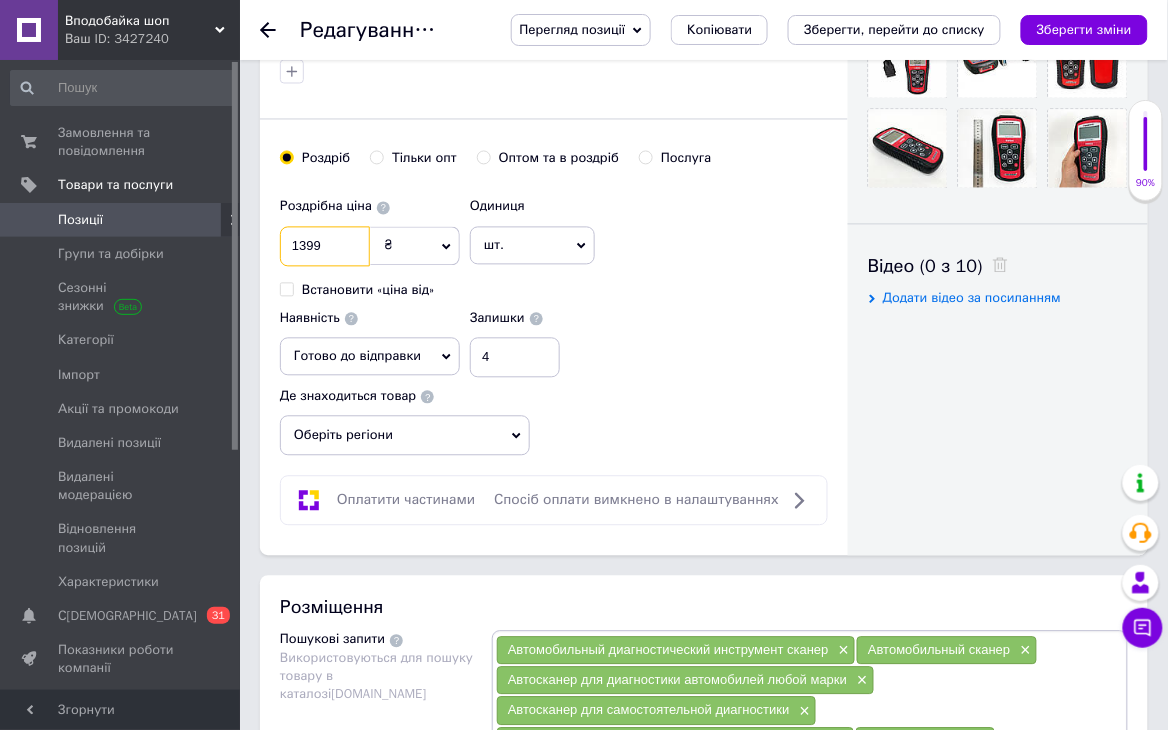 type on "1399" 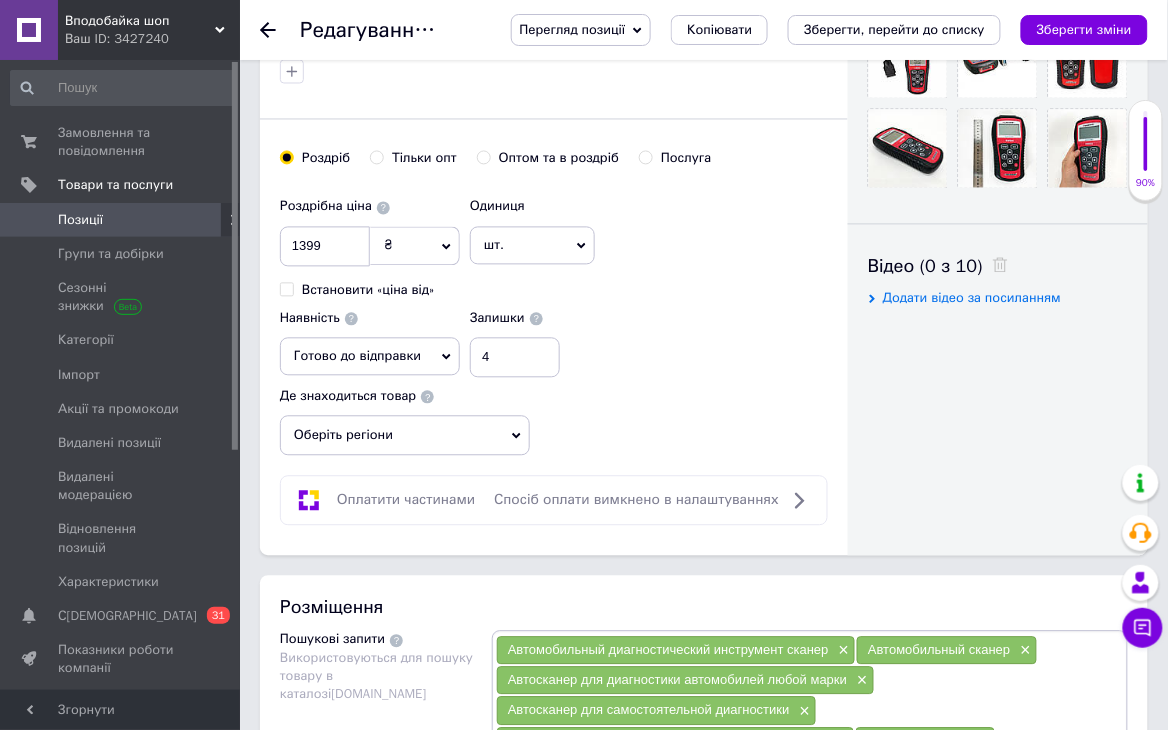 click on "Оберіть регіони" at bounding box center [405, 436] 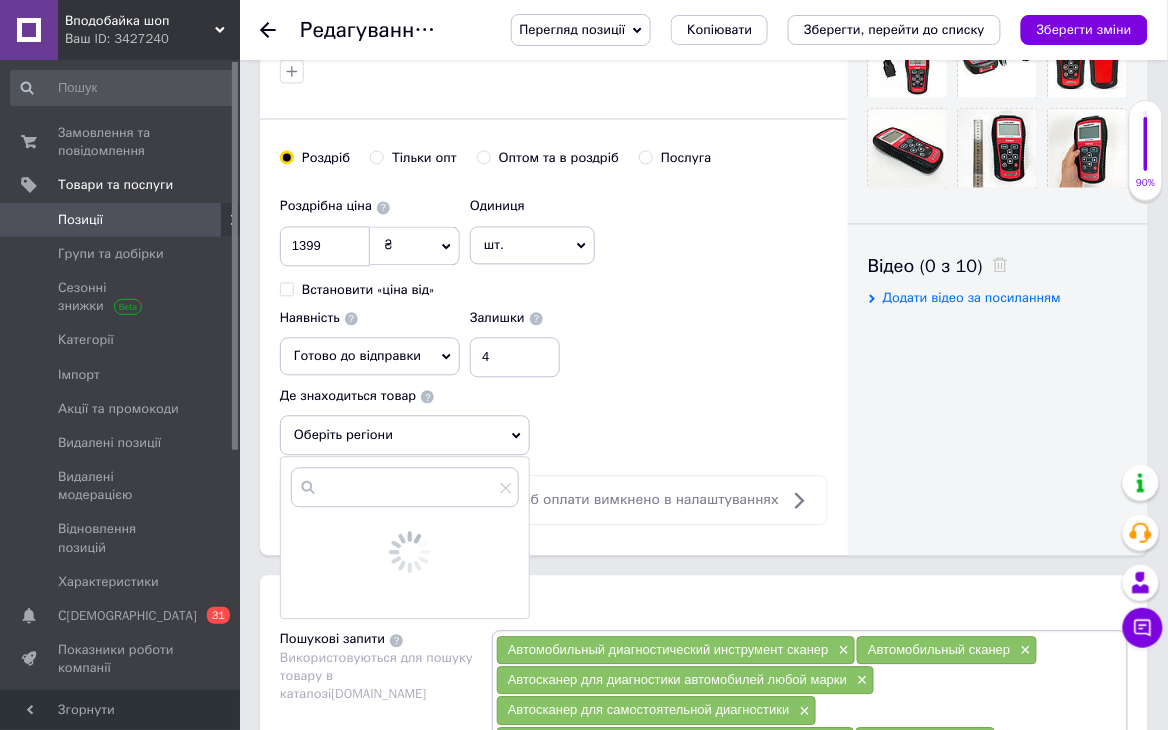 scroll, scrollTop: 1066, scrollLeft: 0, axis: vertical 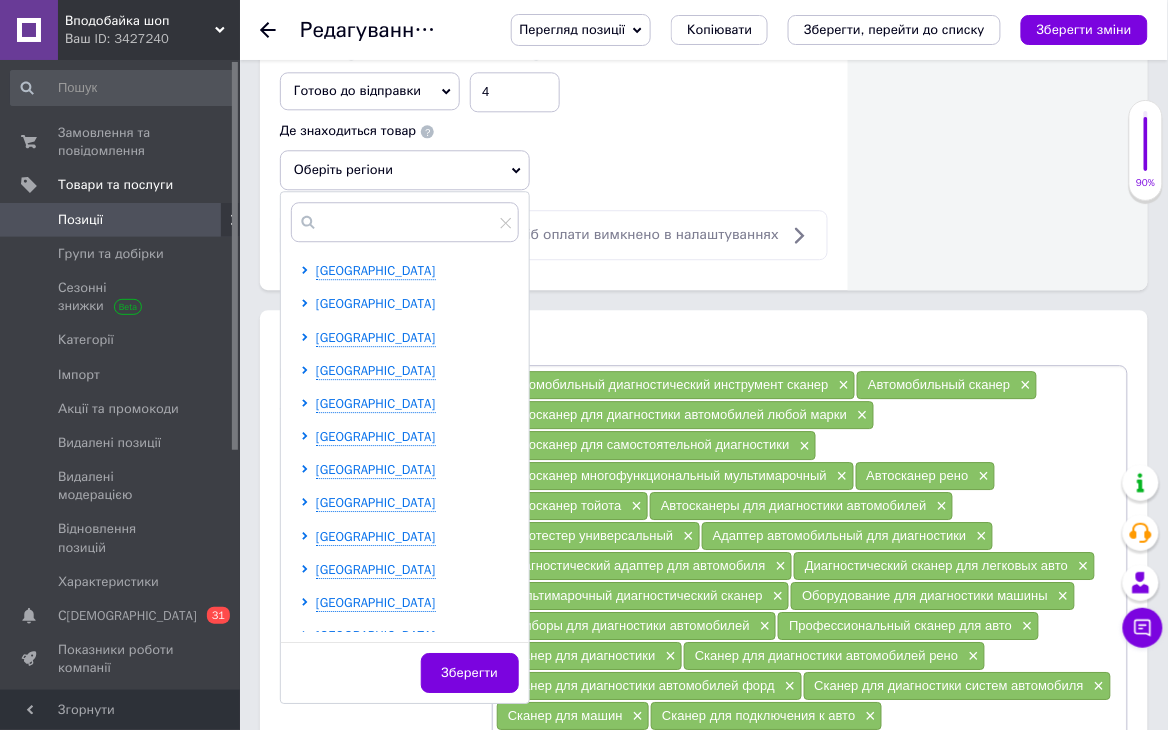 click on "Волинська область" at bounding box center (376, 303) 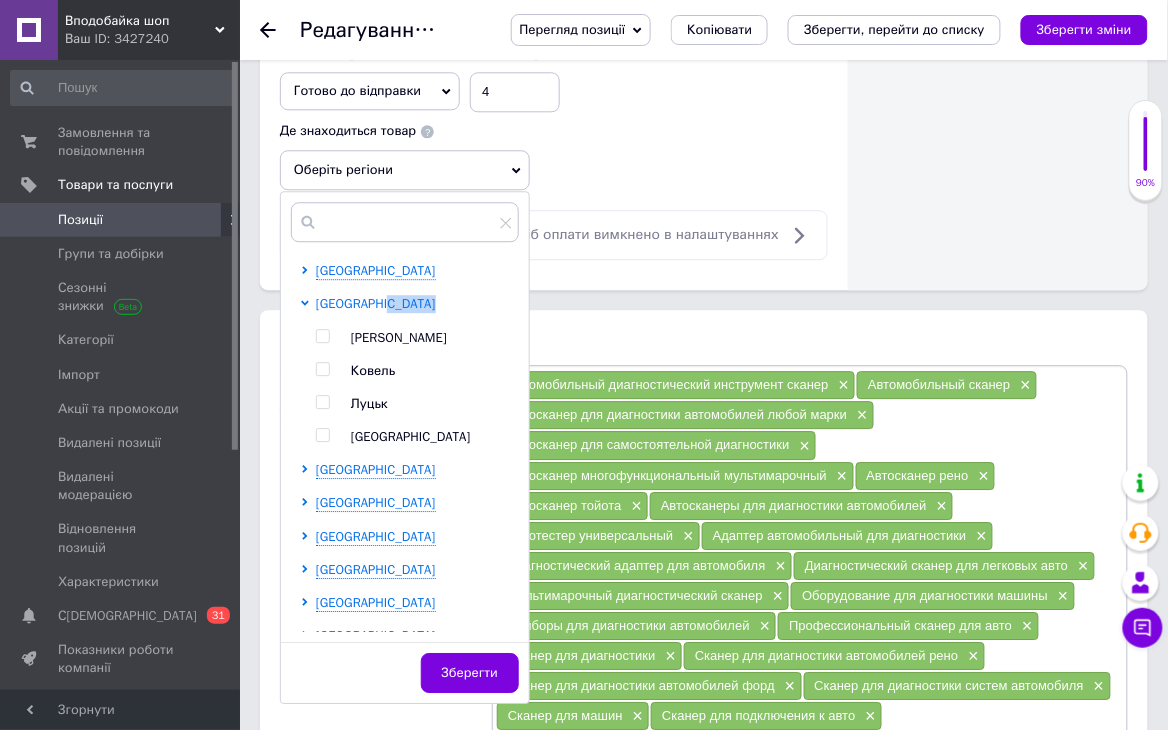 click on "Волинська область" at bounding box center (376, 303) 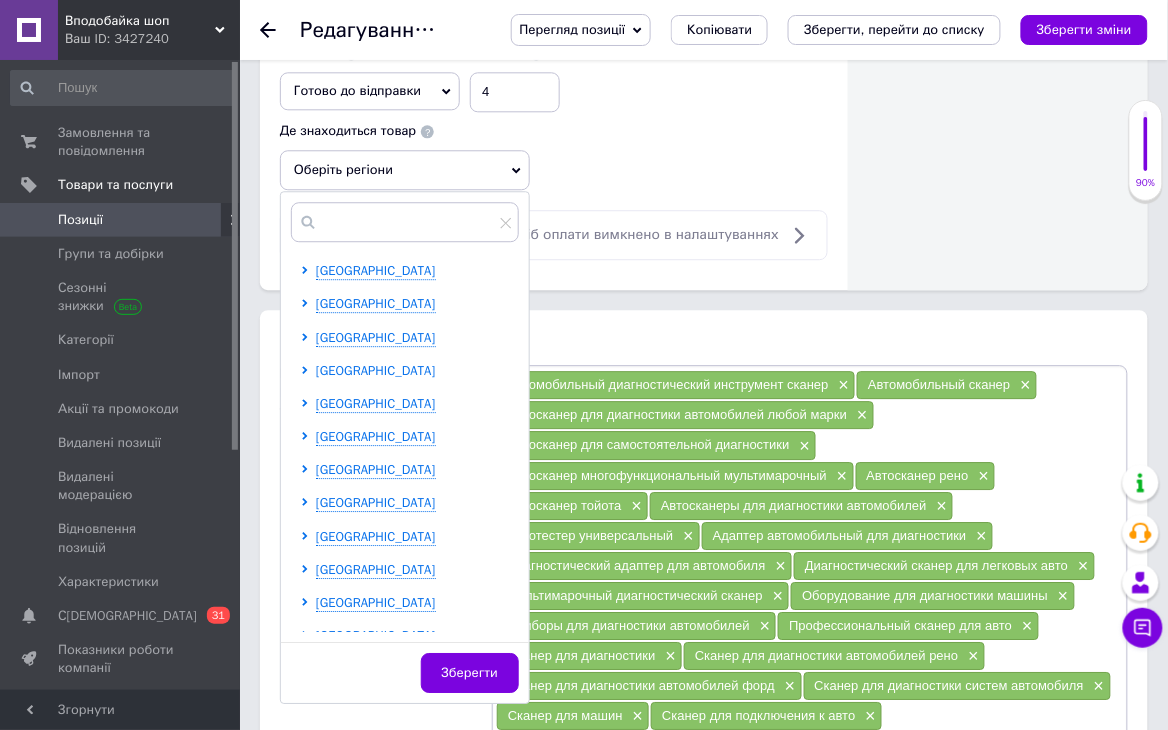 click on "Дніпропетровська область" at bounding box center (376, 370) 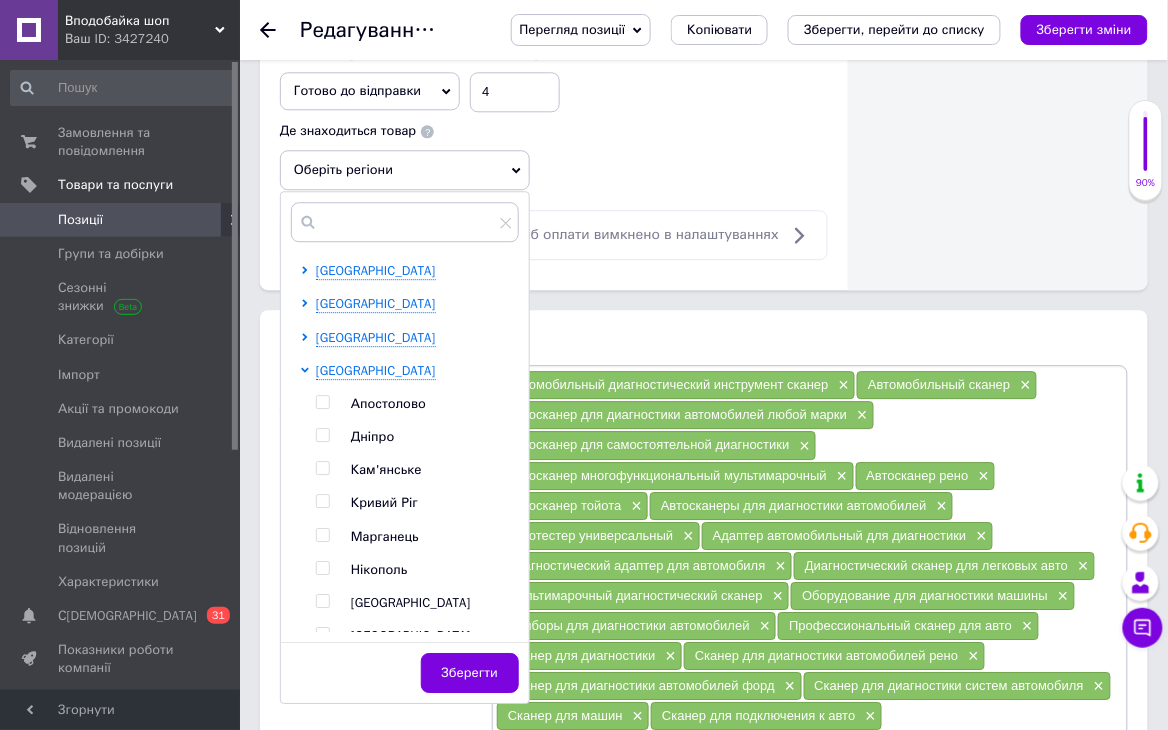 click on "Дніпро" at bounding box center (372, 436) 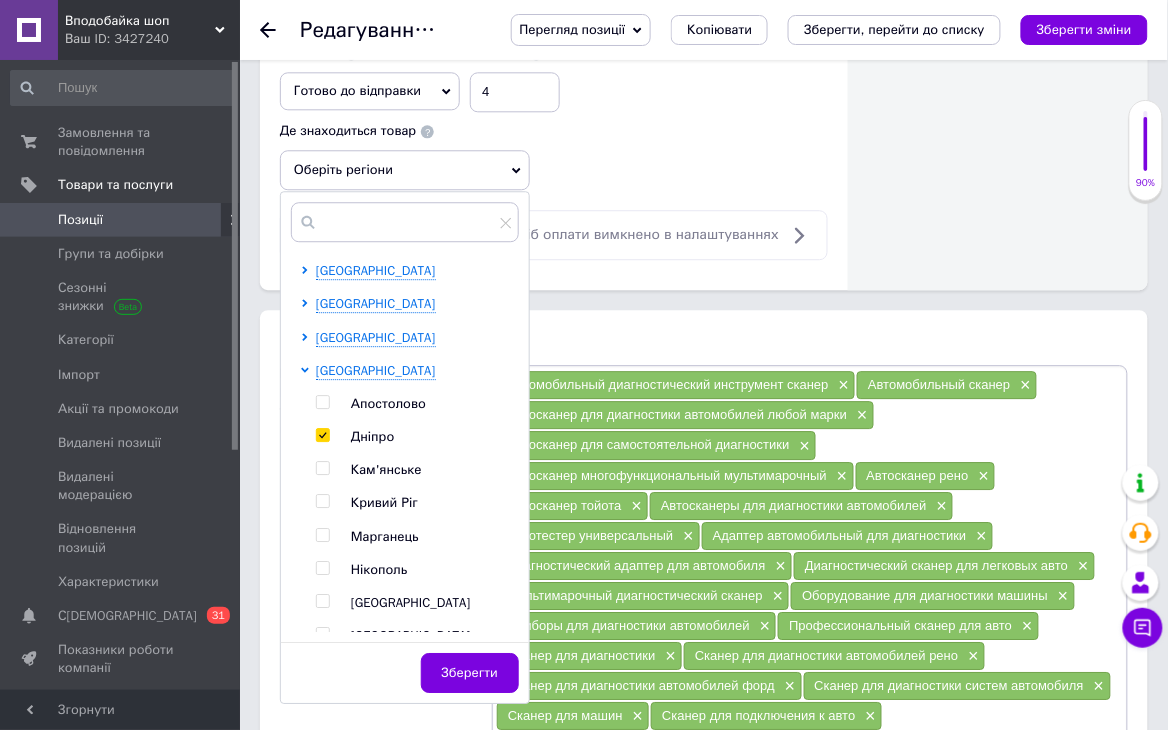 checkbox on "true" 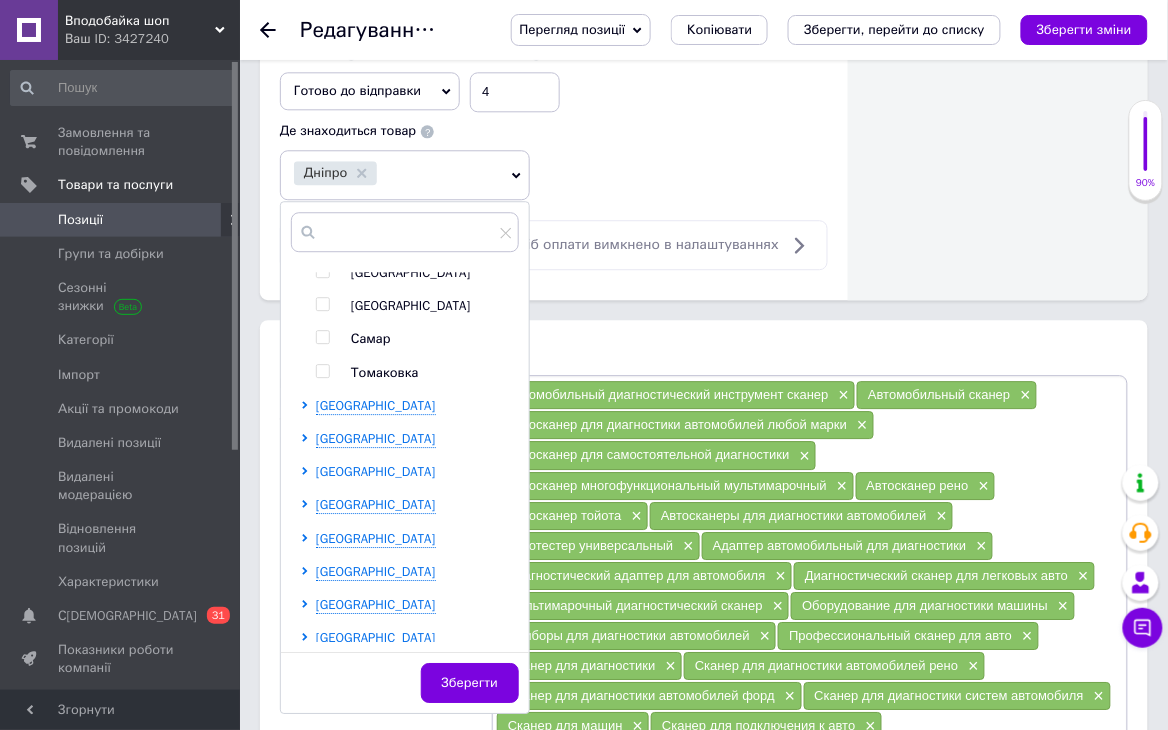 scroll, scrollTop: 355, scrollLeft: 0, axis: vertical 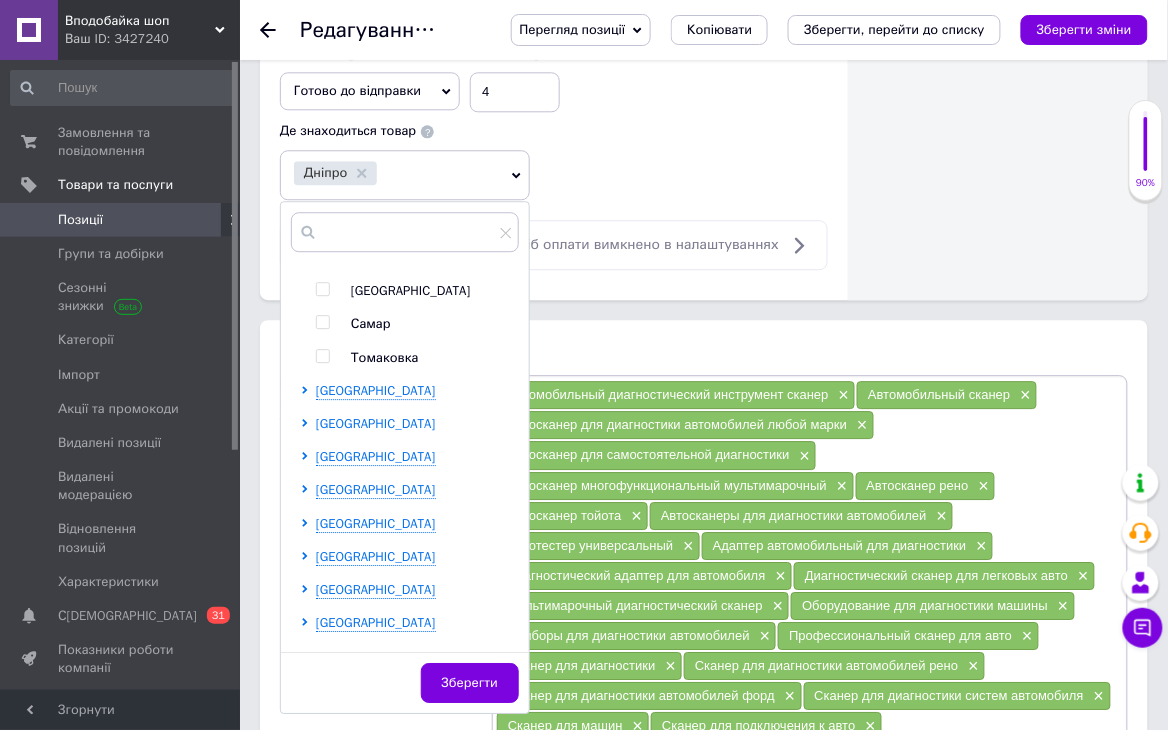 click on "Житомирська область" at bounding box center (376, 423) 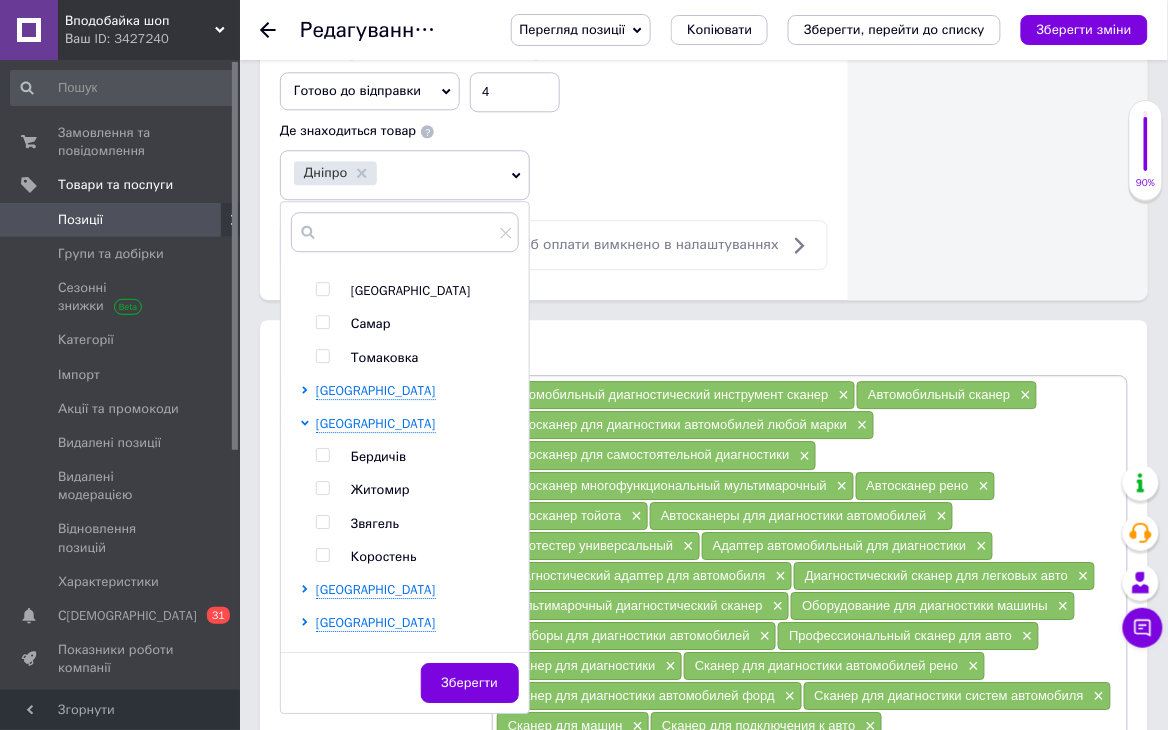 click on "Житомир" at bounding box center [380, 489] 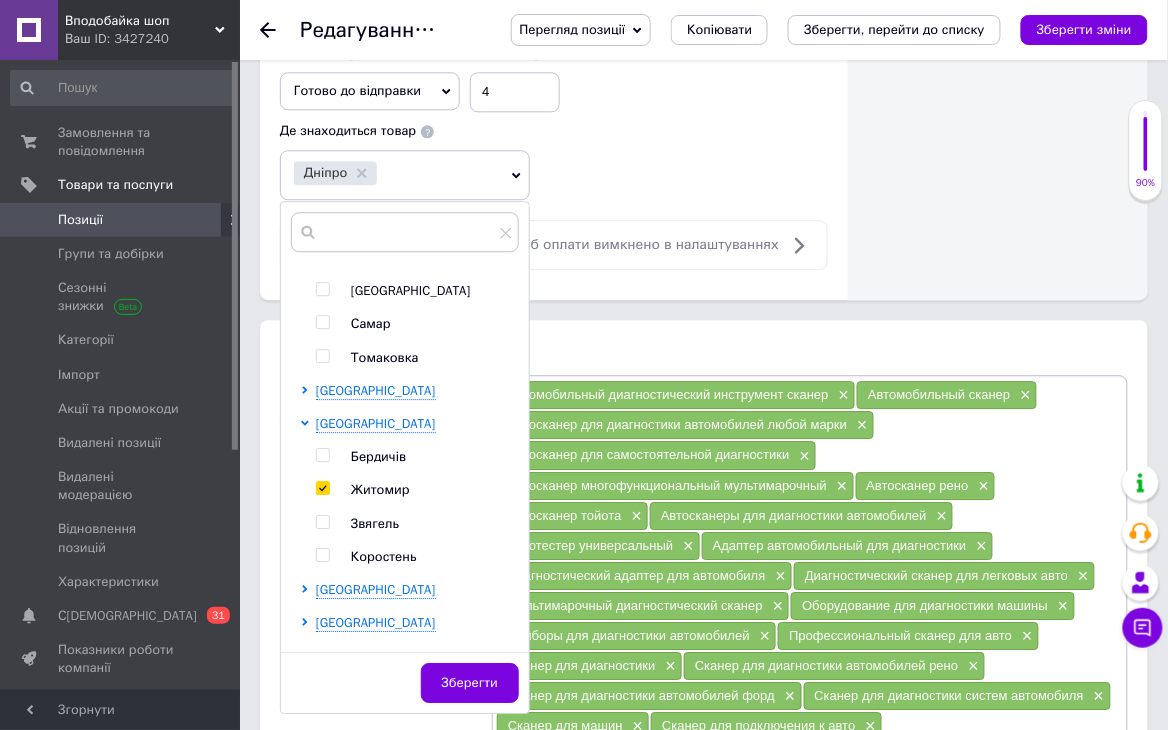 checkbox on "true" 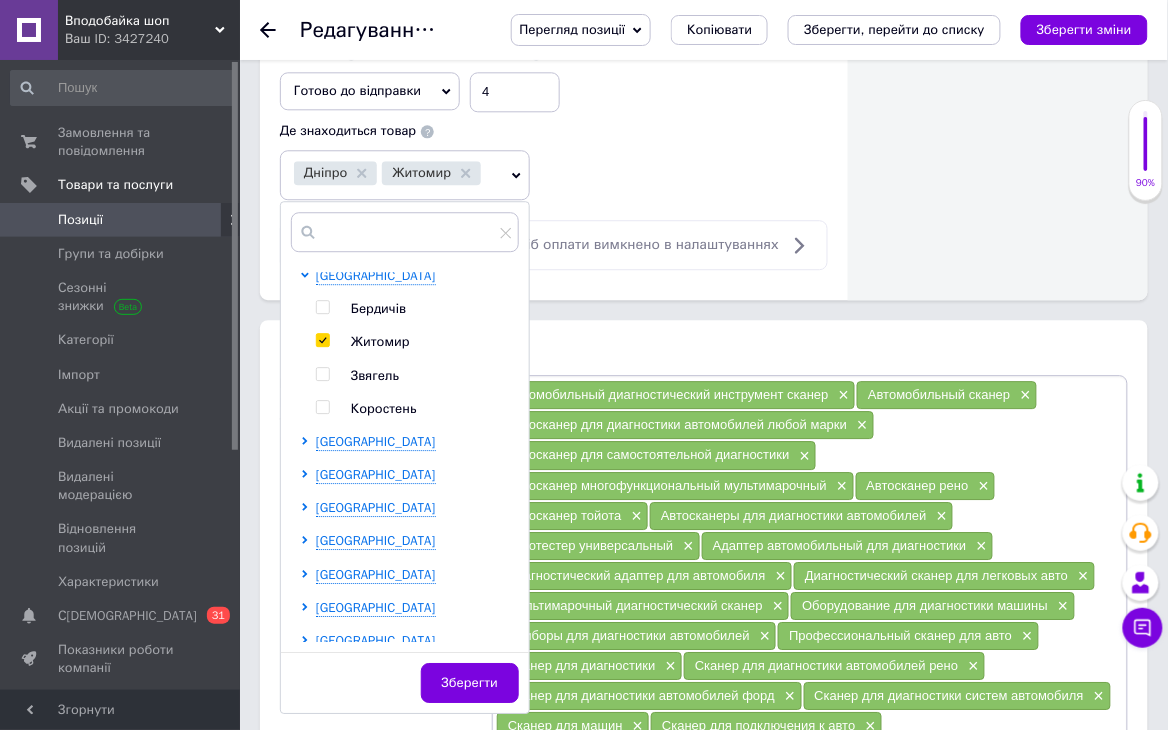 scroll, scrollTop: 710, scrollLeft: 0, axis: vertical 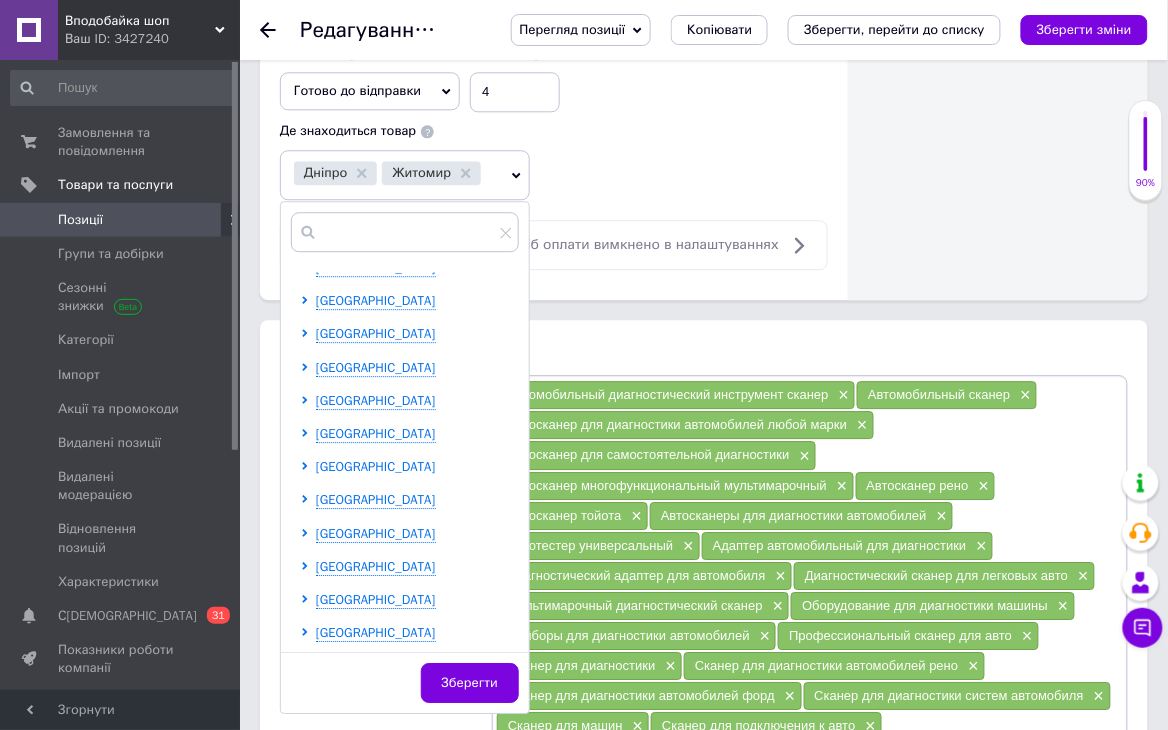 click on "Одеська область" at bounding box center [376, 466] 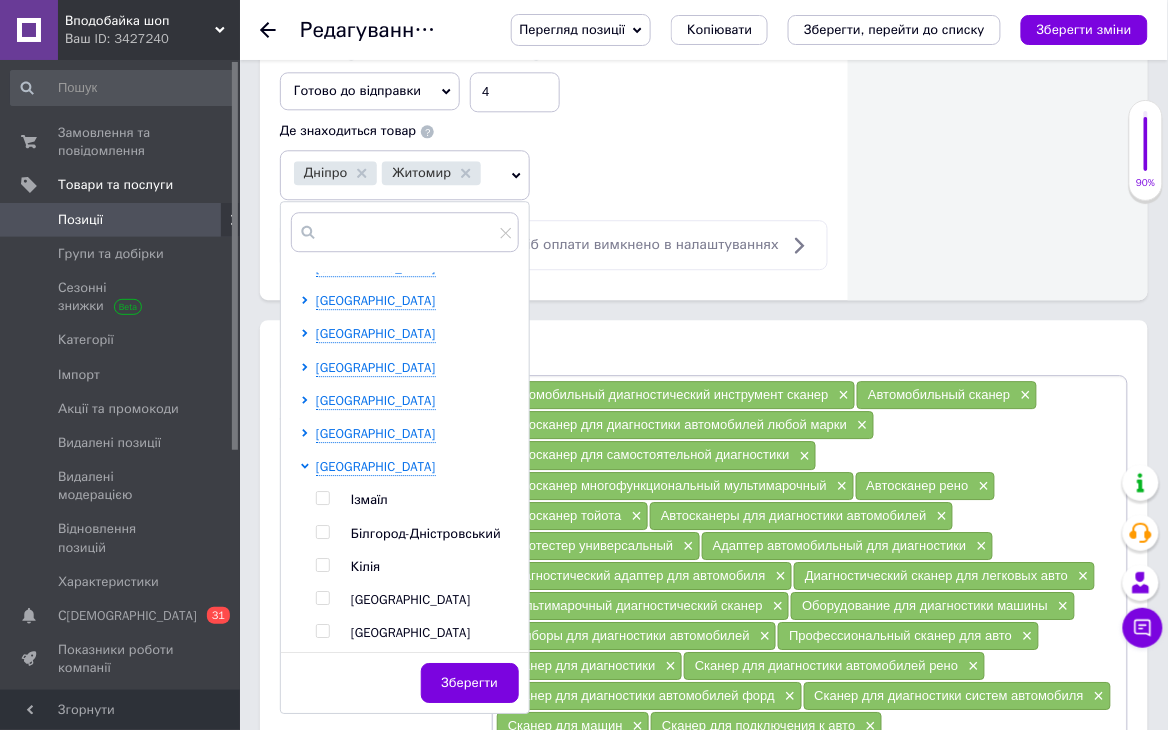 click on "Білгород-Дністровський" at bounding box center [426, 533] 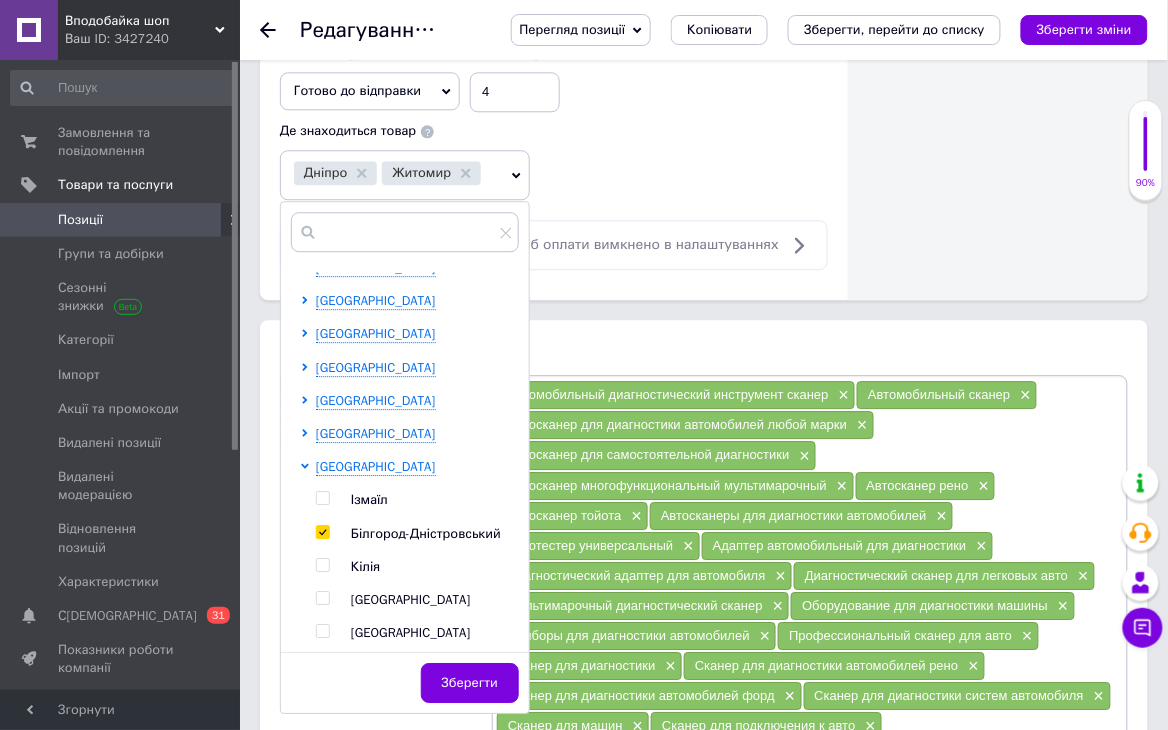 checkbox on "true" 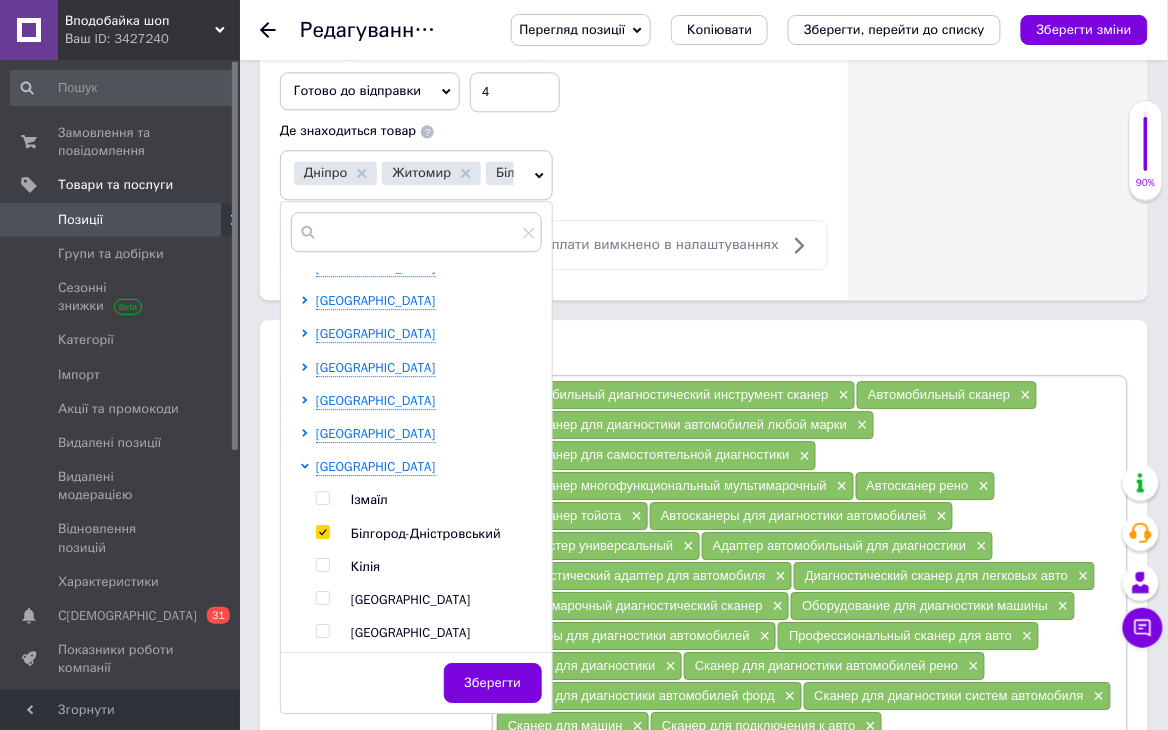 drag, startPoint x: 493, startPoint y: 695, endPoint x: 510, endPoint y: 655, distance: 43.462627 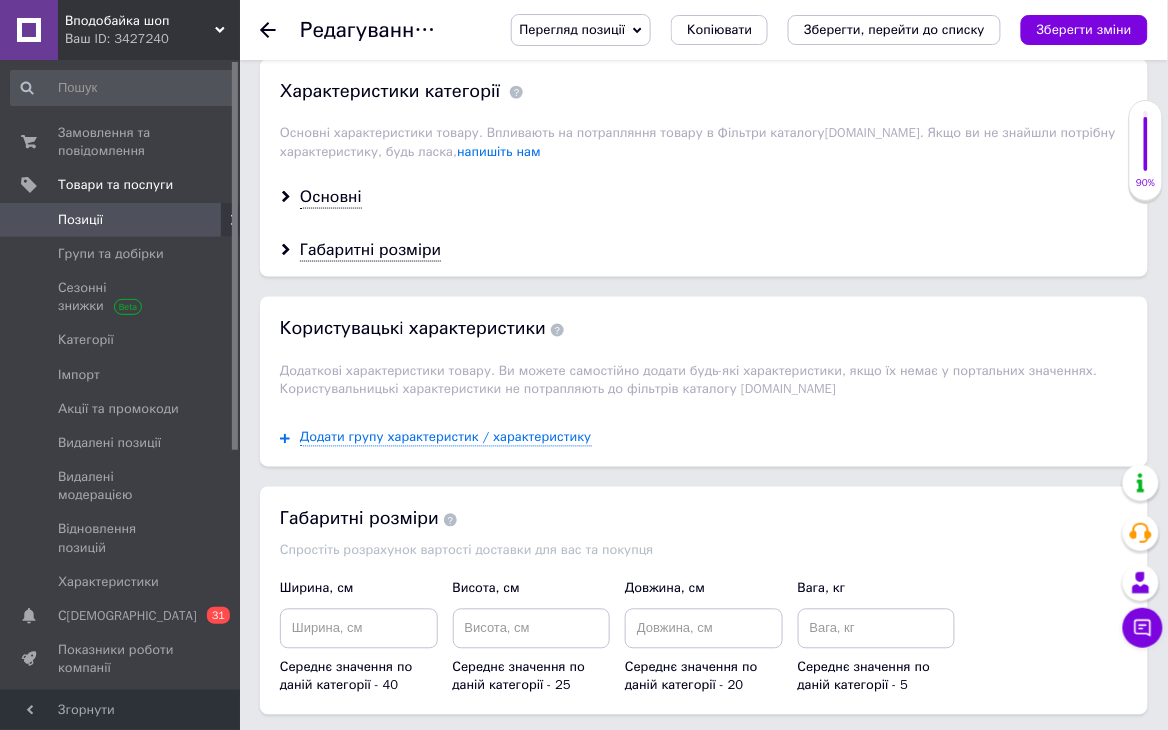 scroll, scrollTop: 2222, scrollLeft: 0, axis: vertical 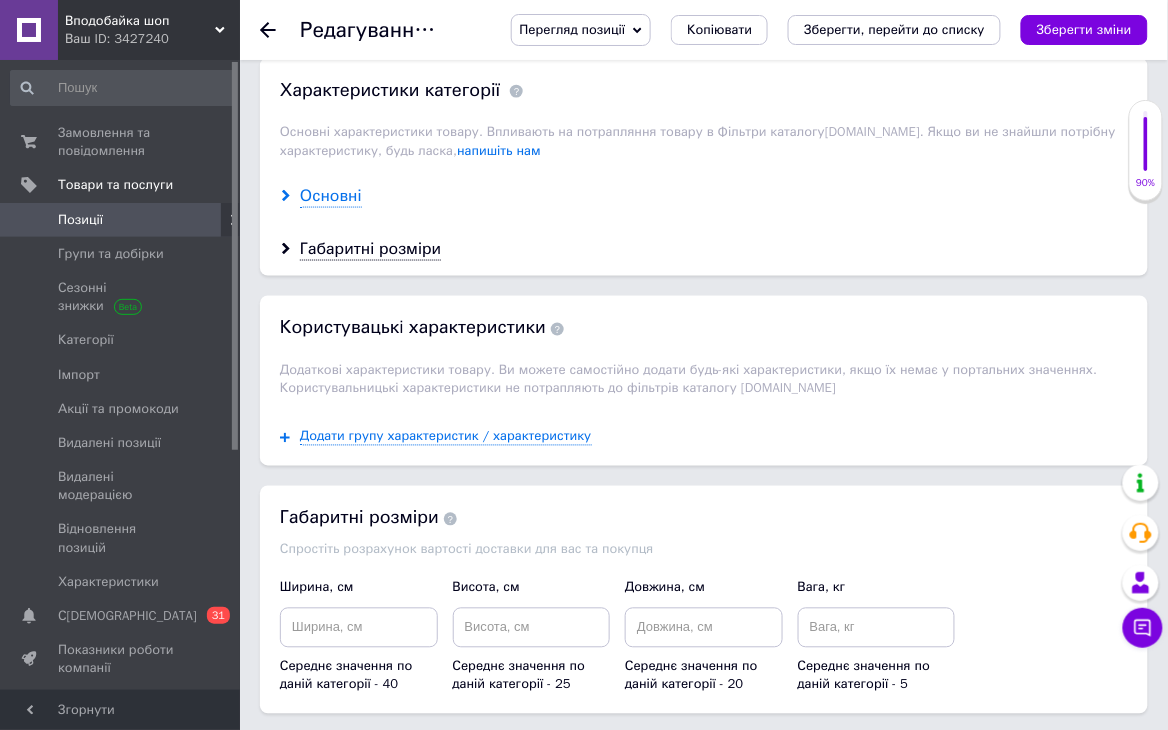 click on "Основні" at bounding box center [331, 196] 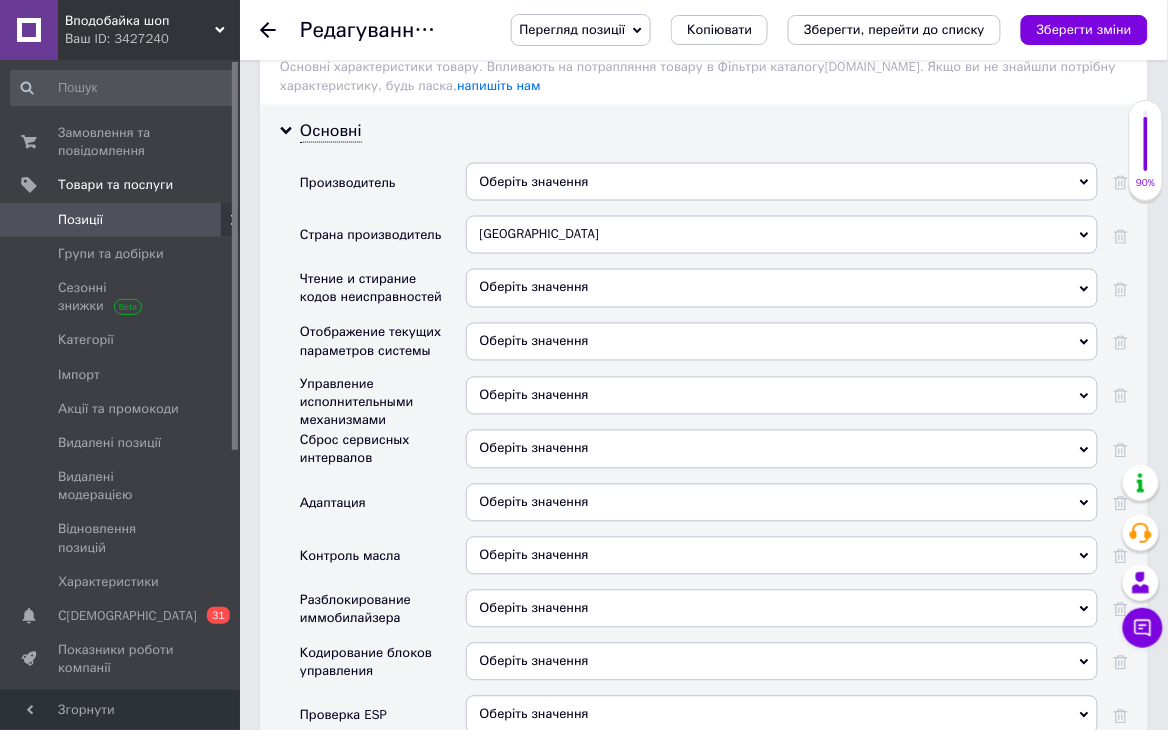 scroll, scrollTop: 2310, scrollLeft: 0, axis: vertical 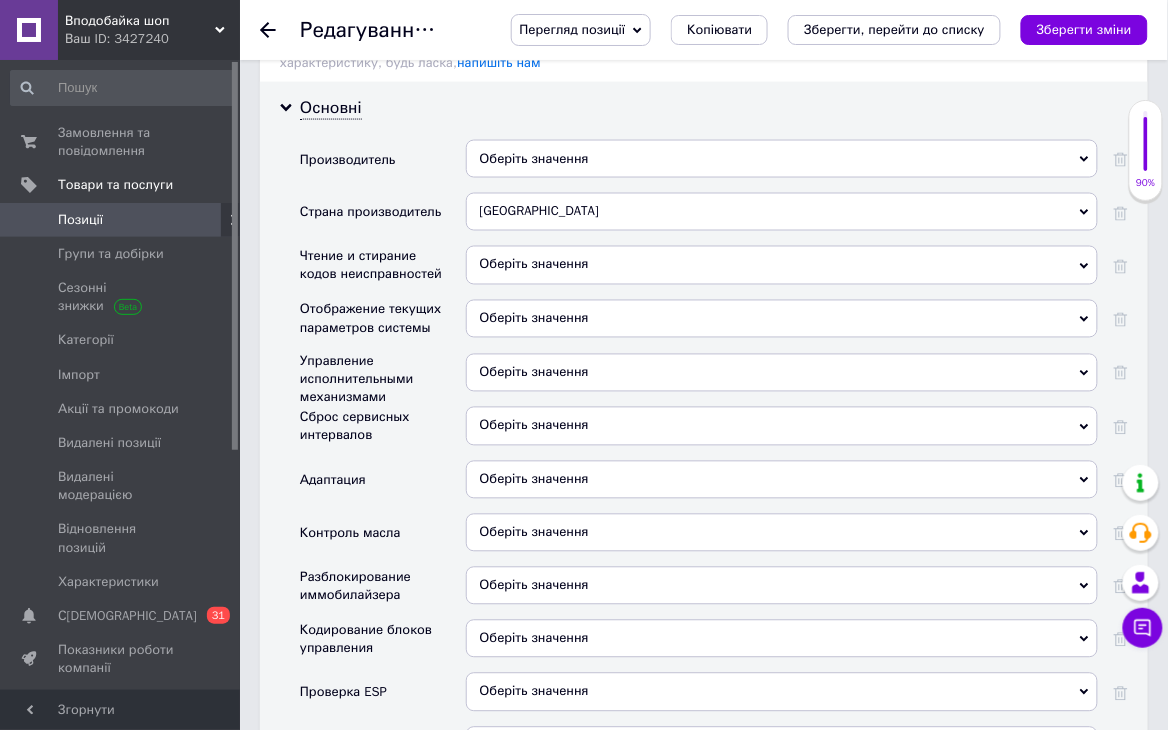 click on "Оберіть значення" at bounding box center (534, 264) 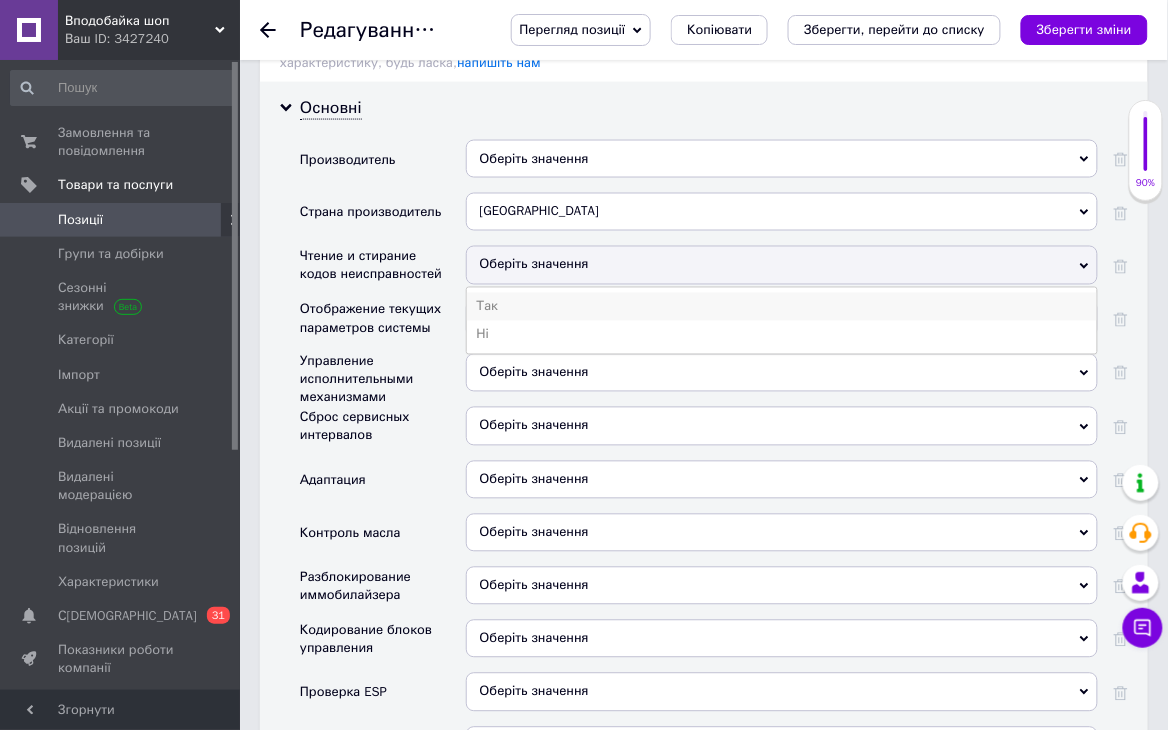 click on "Так" at bounding box center (782, 307) 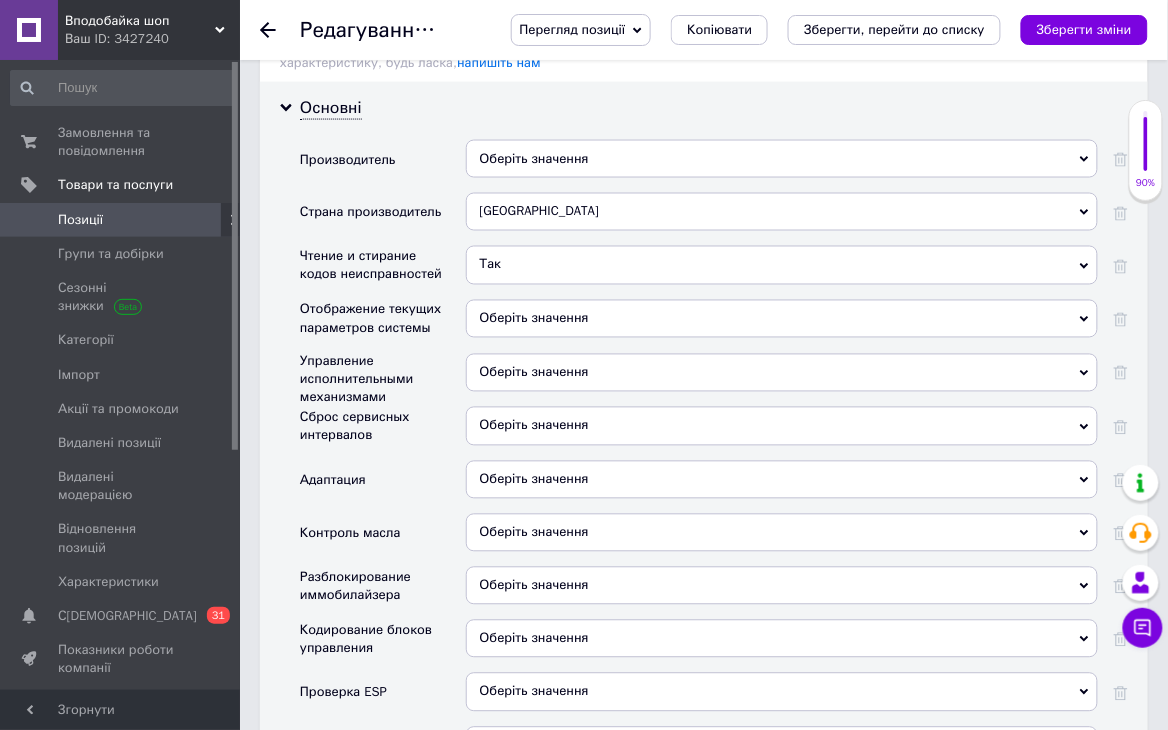click on "Оберіть значення" at bounding box center (534, 318) 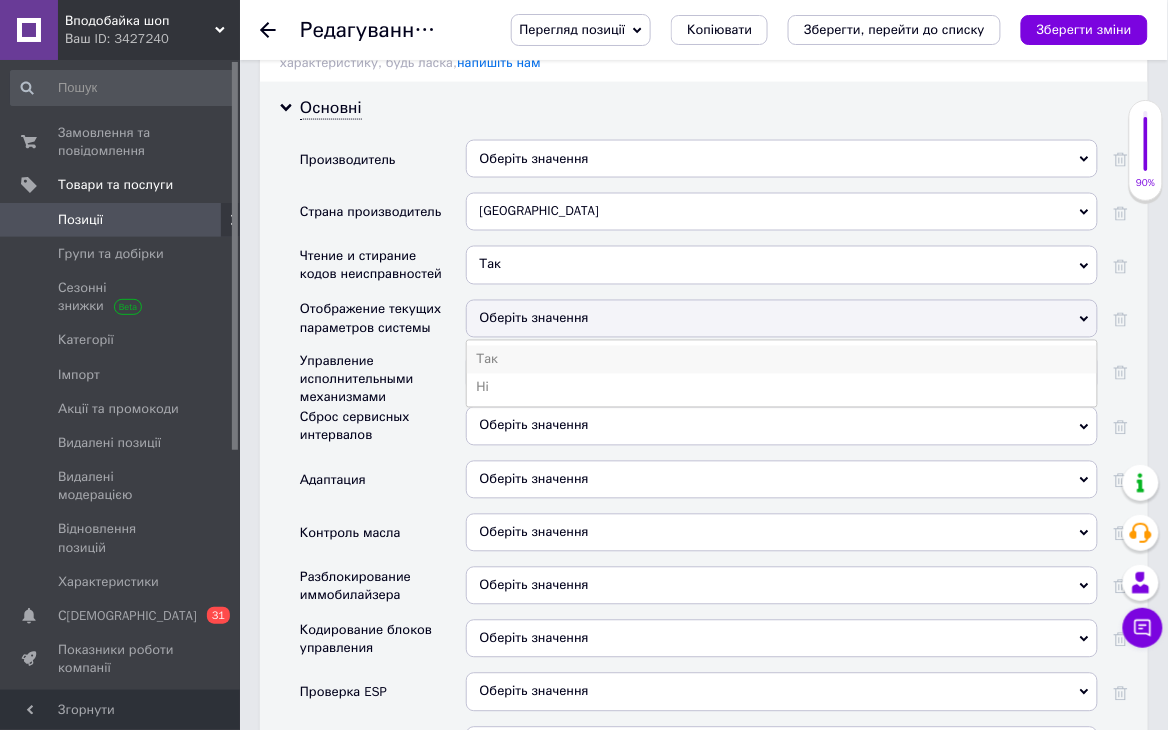 click on "Так" at bounding box center (782, 360) 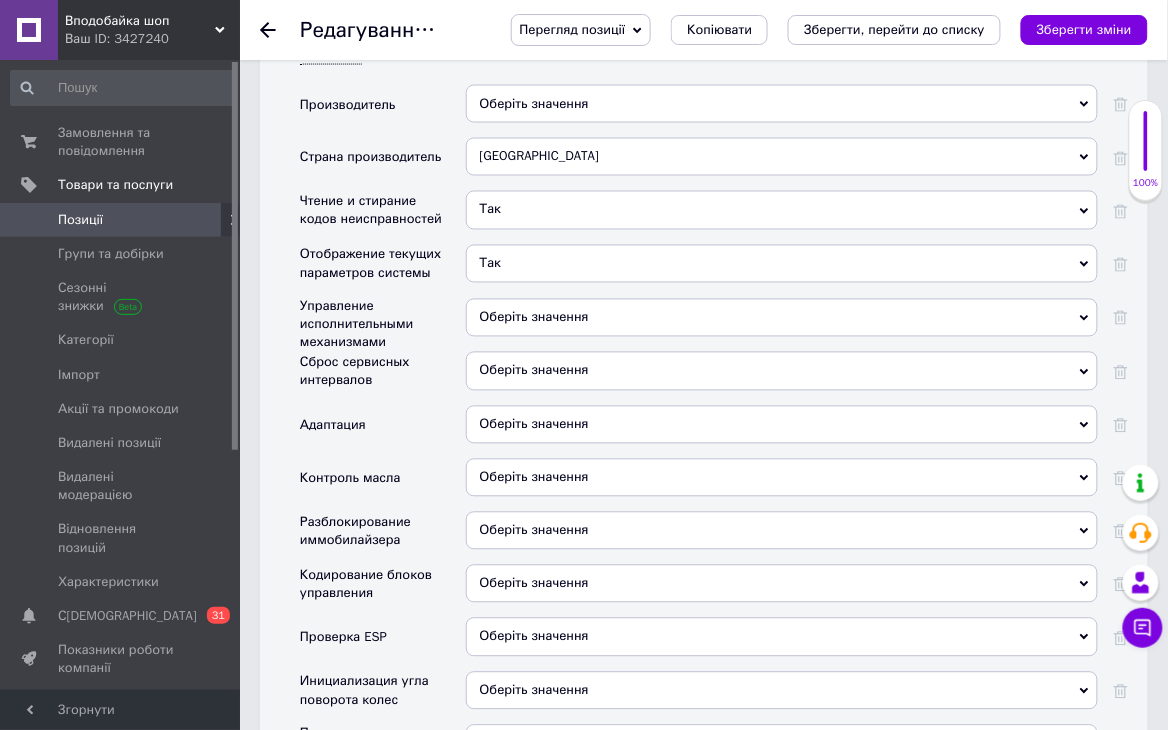 scroll, scrollTop: 2666, scrollLeft: 0, axis: vertical 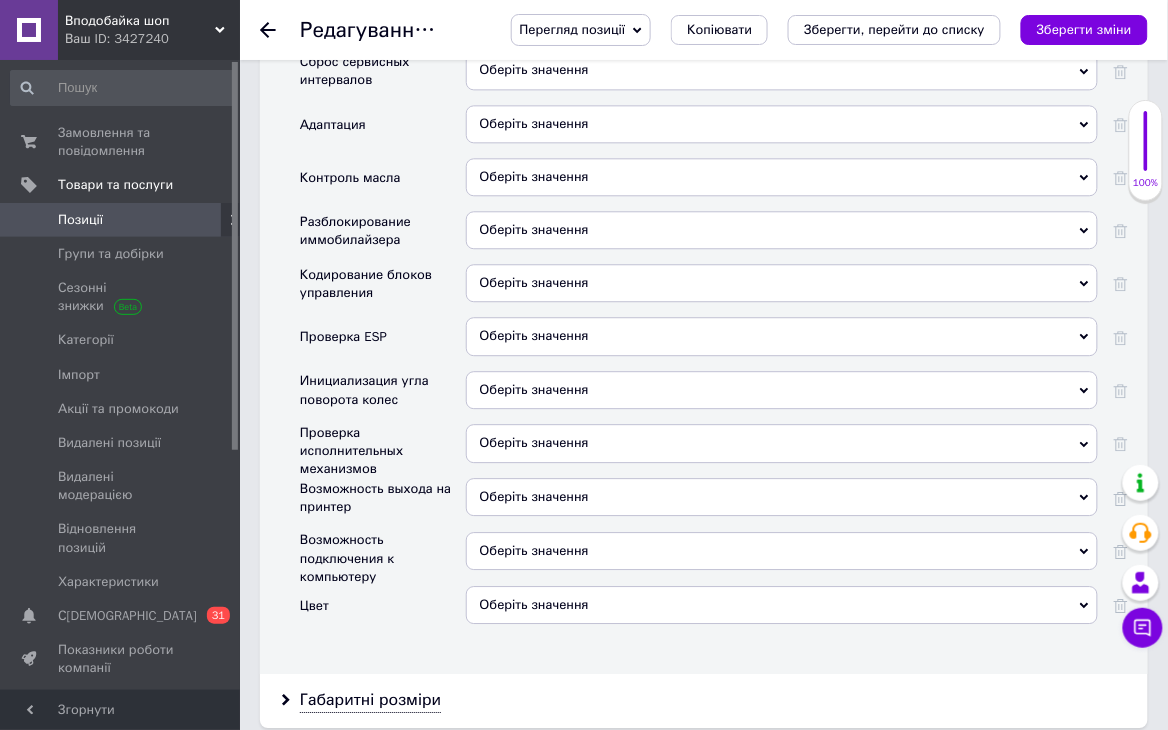 click on "Оберіть значення" at bounding box center [534, 176] 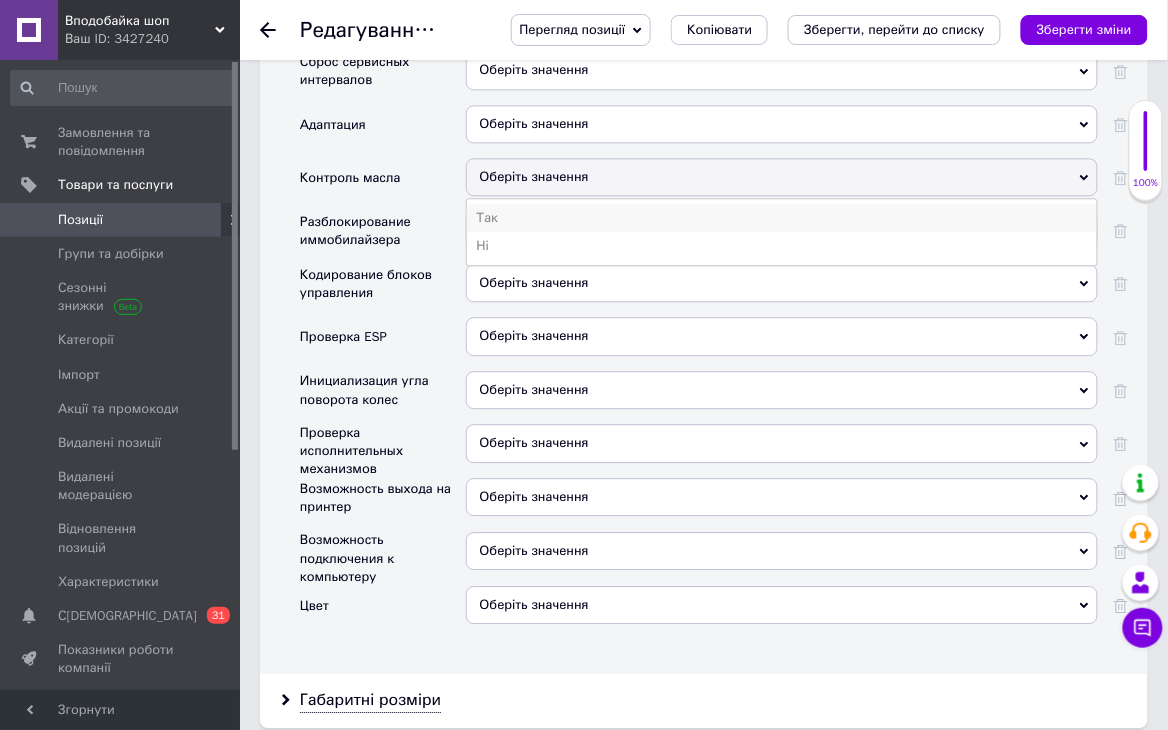 click on "Так" at bounding box center [782, 218] 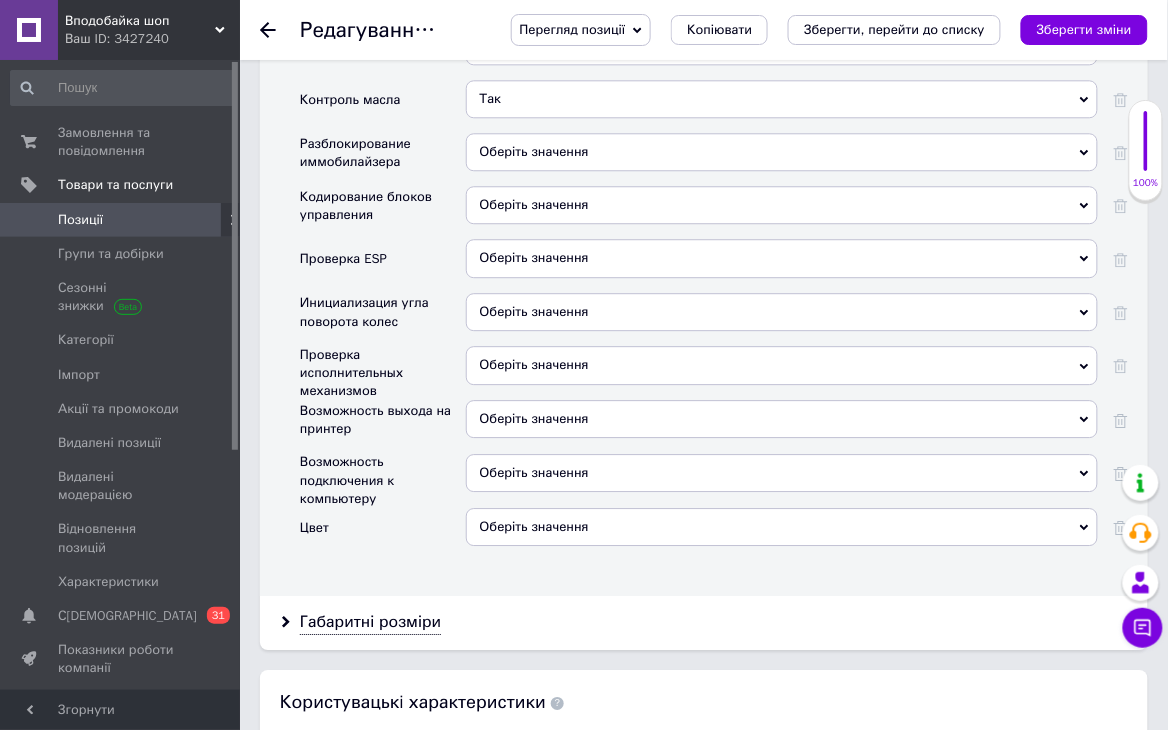 scroll, scrollTop: 2844, scrollLeft: 0, axis: vertical 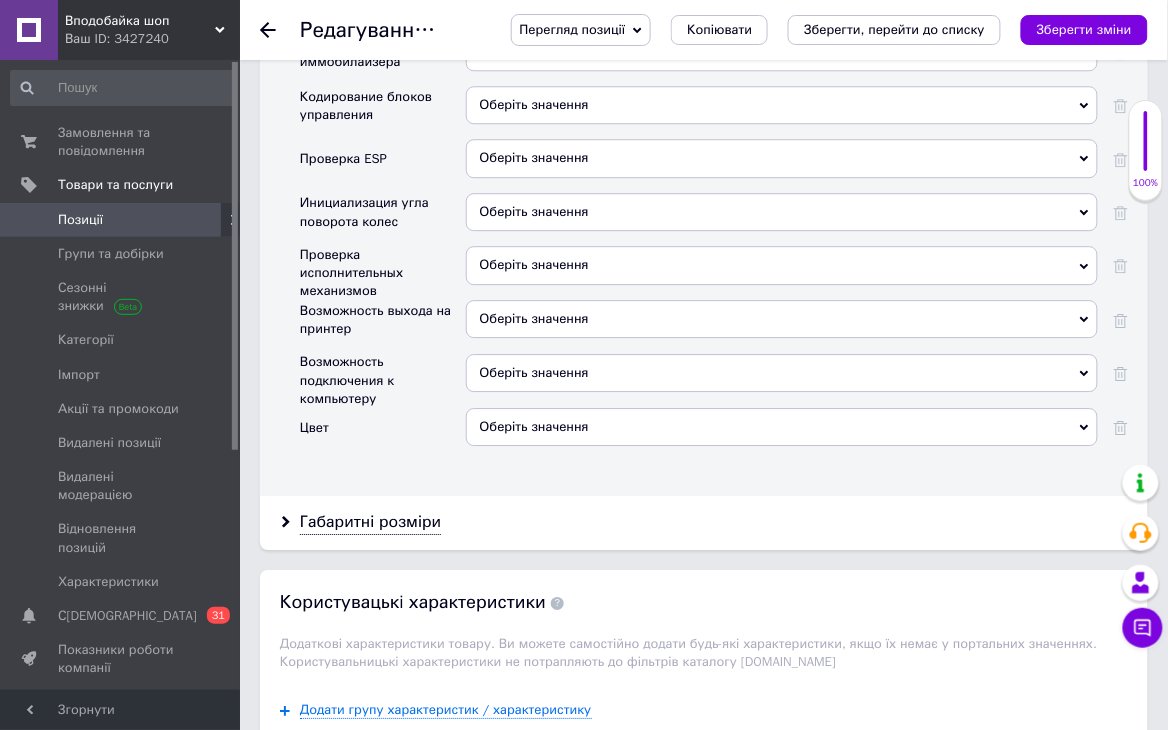 click on "Оберіть значення" at bounding box center (534, 104) 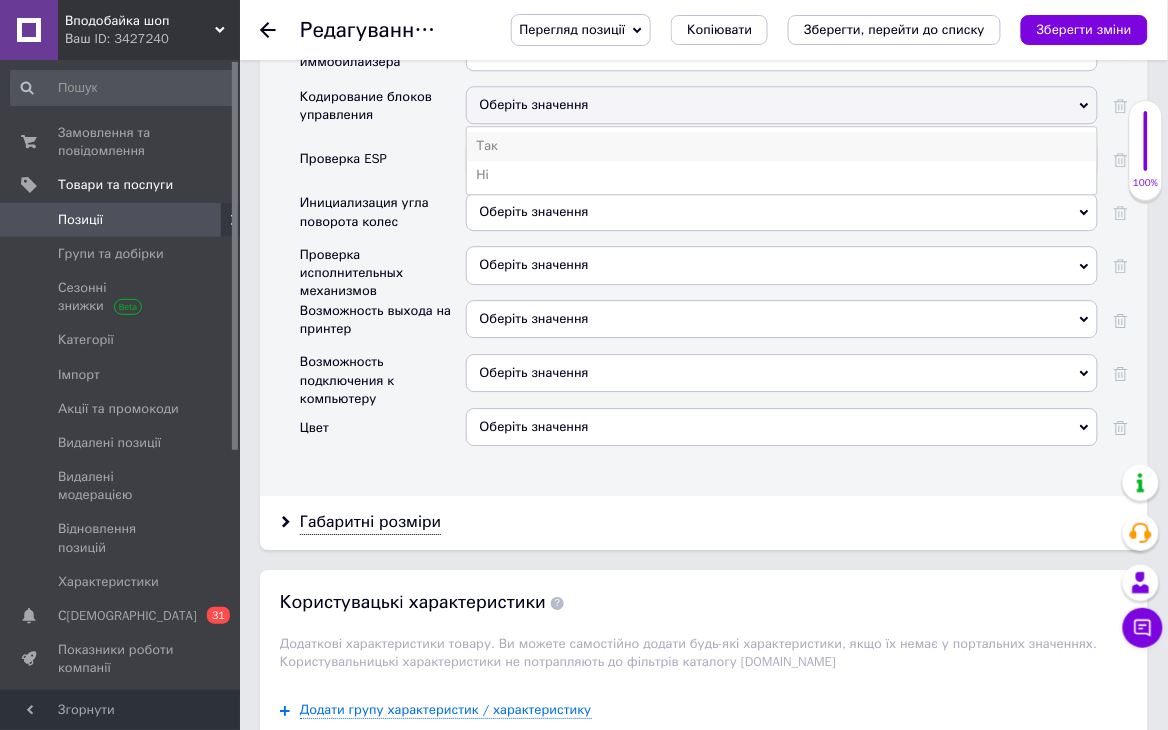 click on "Так" at bounding box center [782, 146] 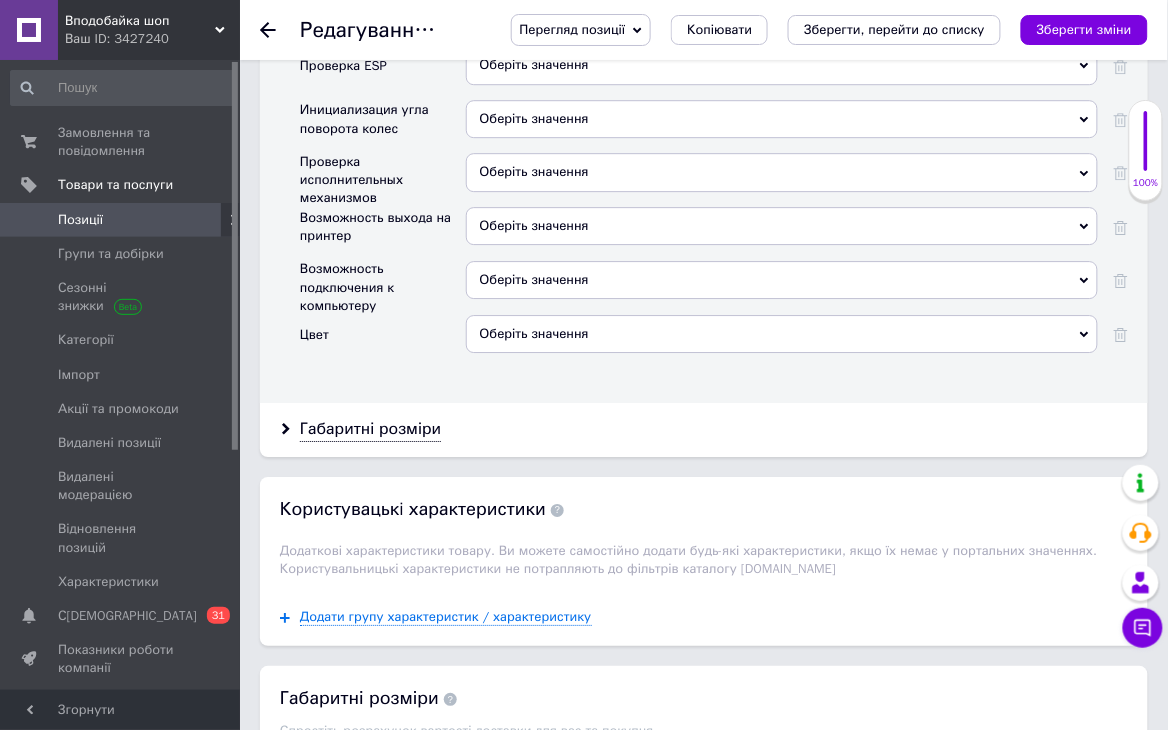scroll, scrollTop: 2954, scrollLeft: 0, axis: vertical 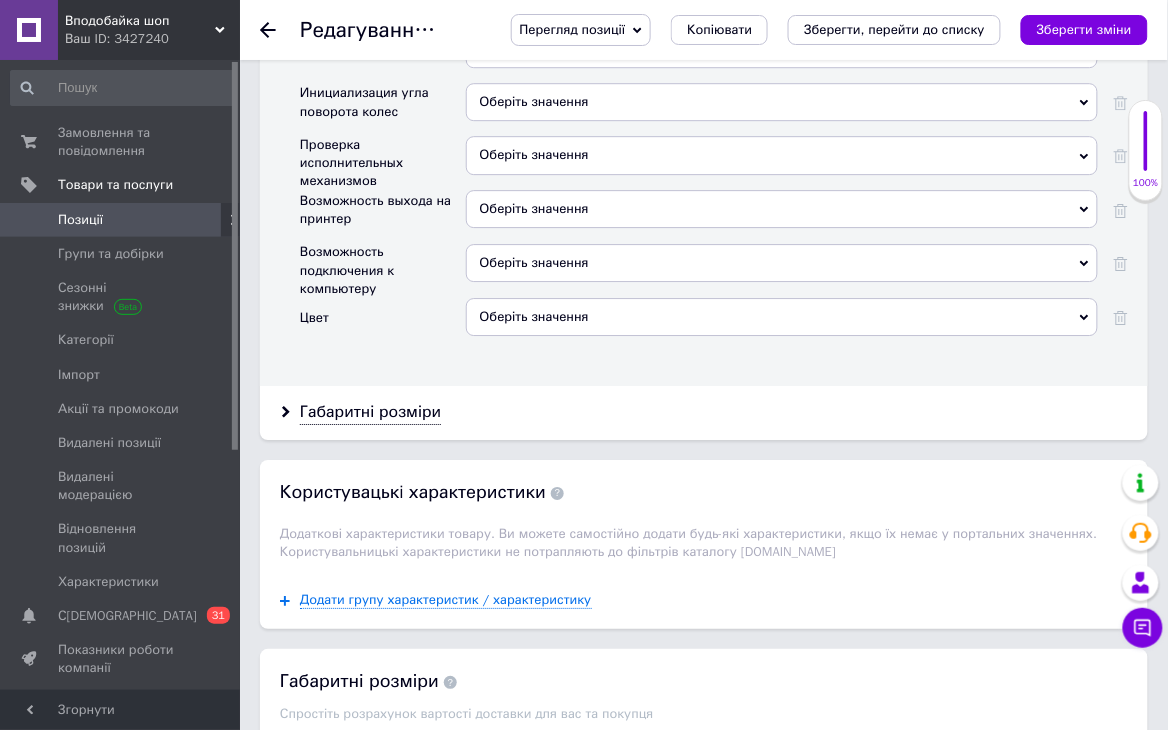 click on "Оберіть значення" at bounding box center [782, 317] 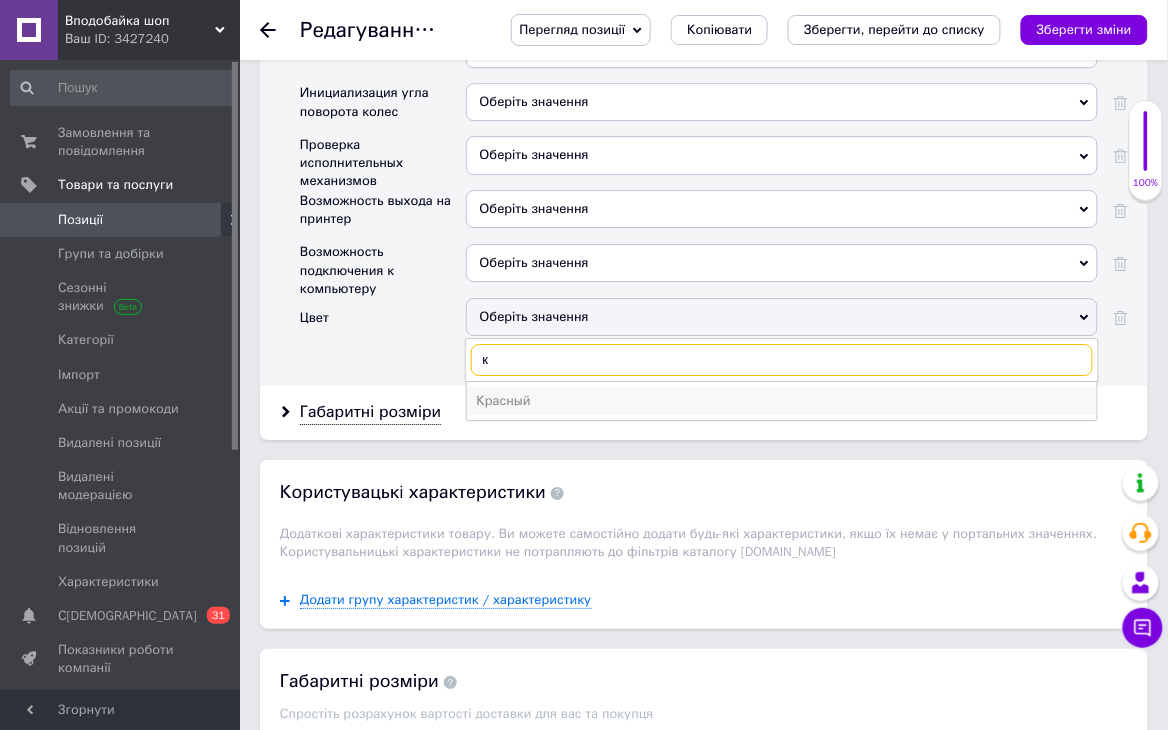 type on "к" 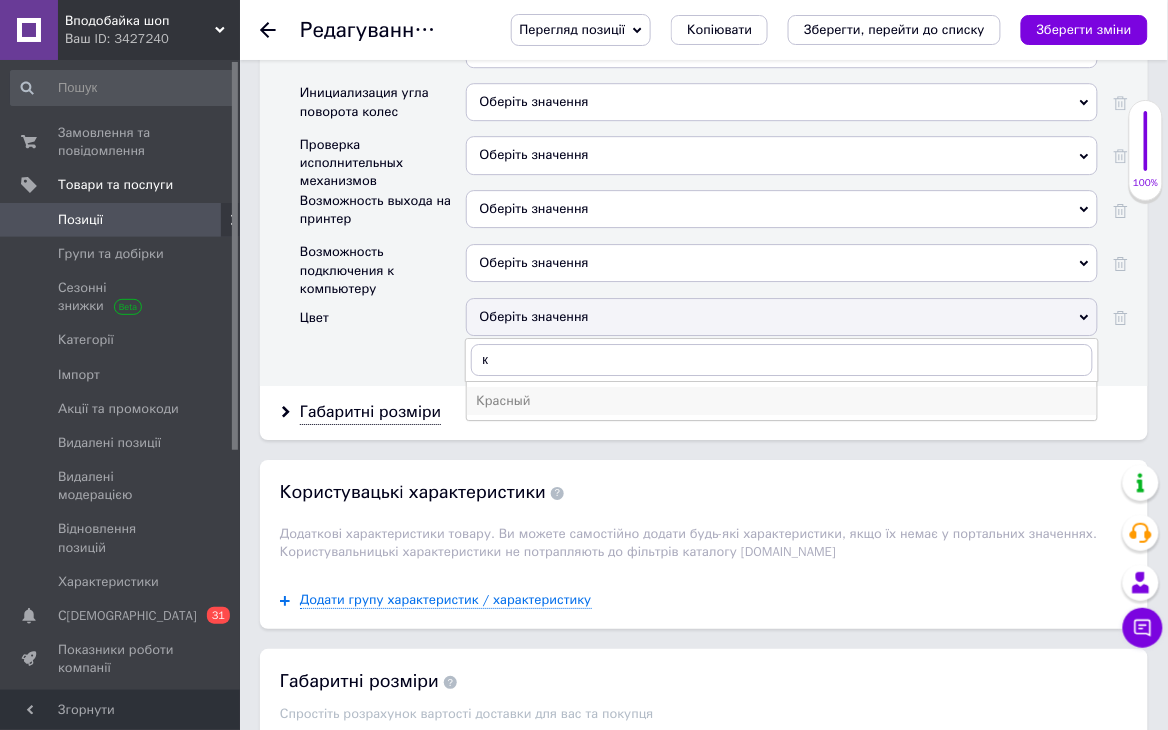 click on "Красный" at bounding box center (782, 401) 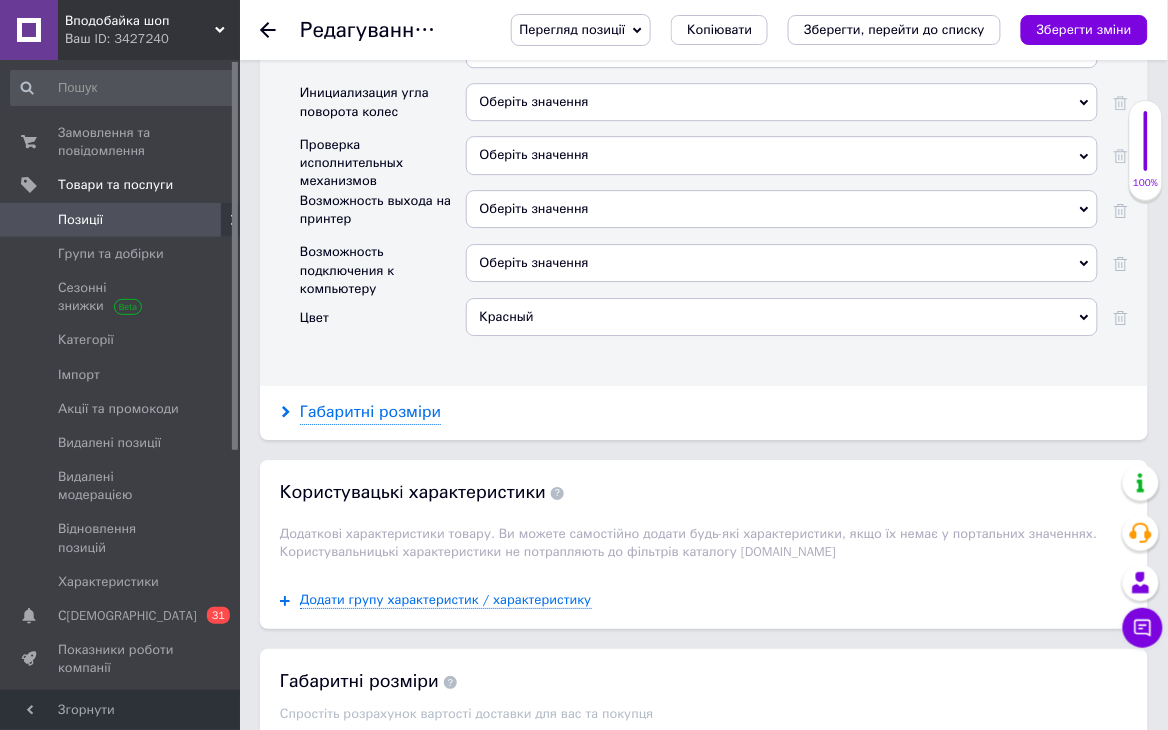 click on "Габаритні розміри" at bounding box center [370, 412] 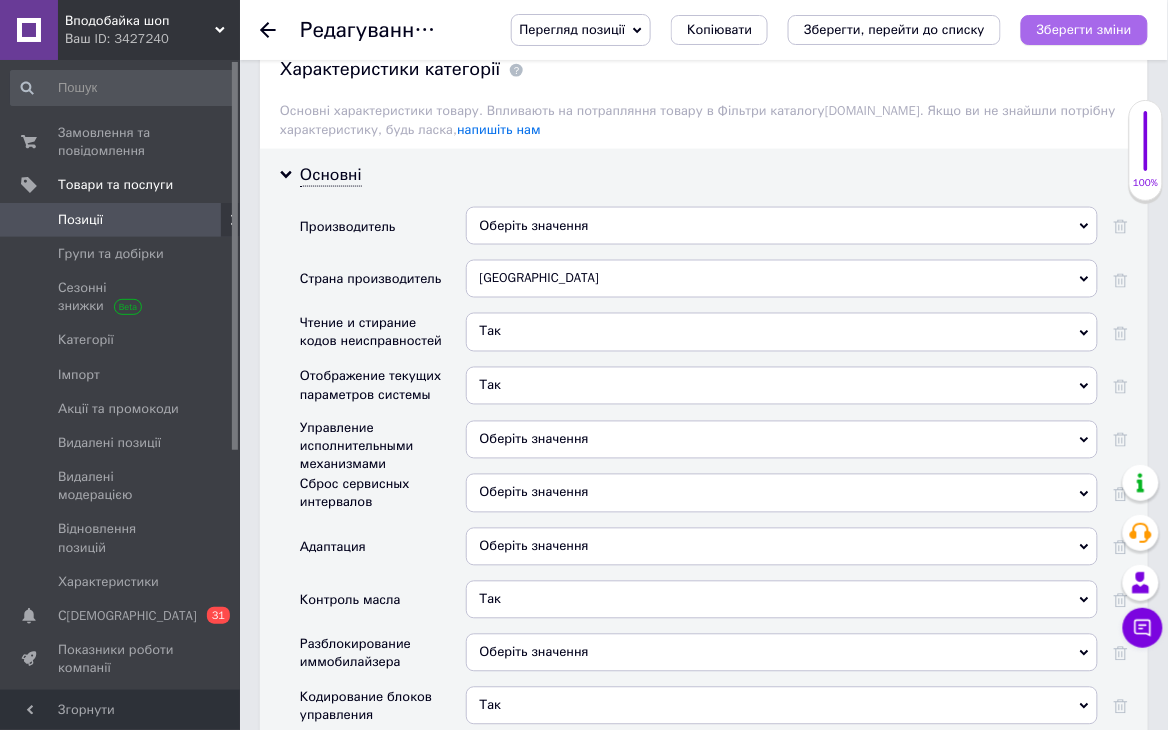 click on "Зберегти зміни" at bounding box center [1084, 30] 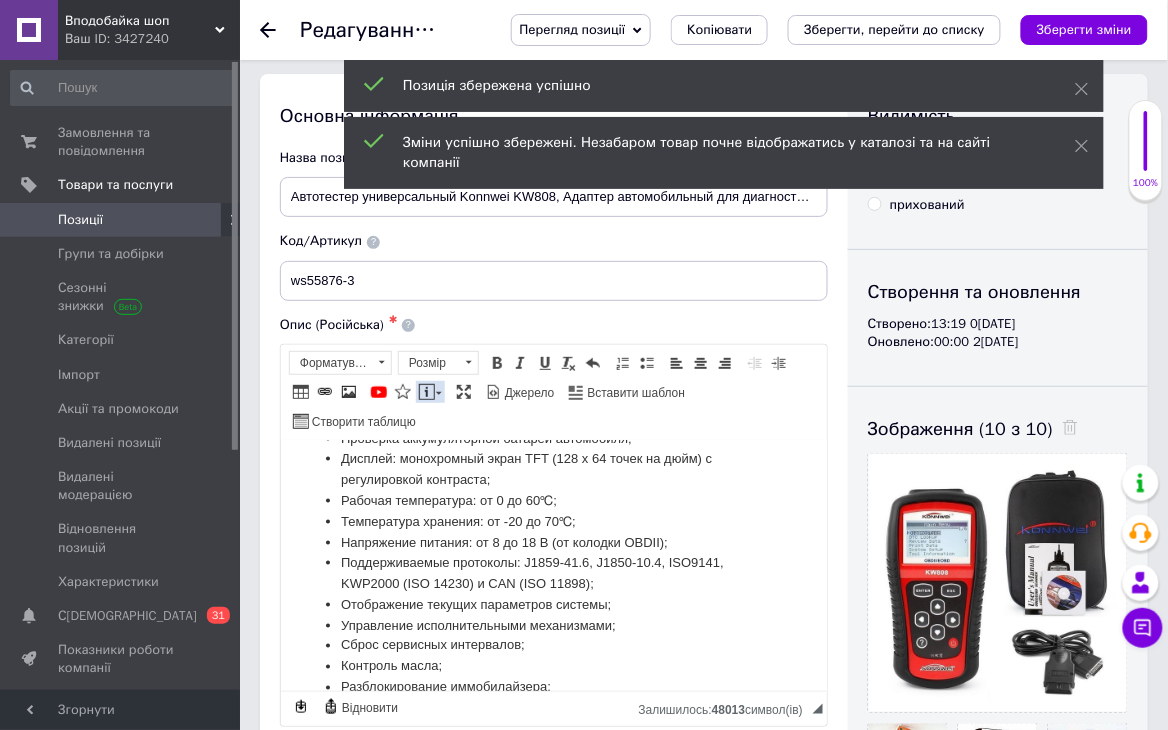 scroll, scrollTop: 0, scrollLeft: 0, axis: both 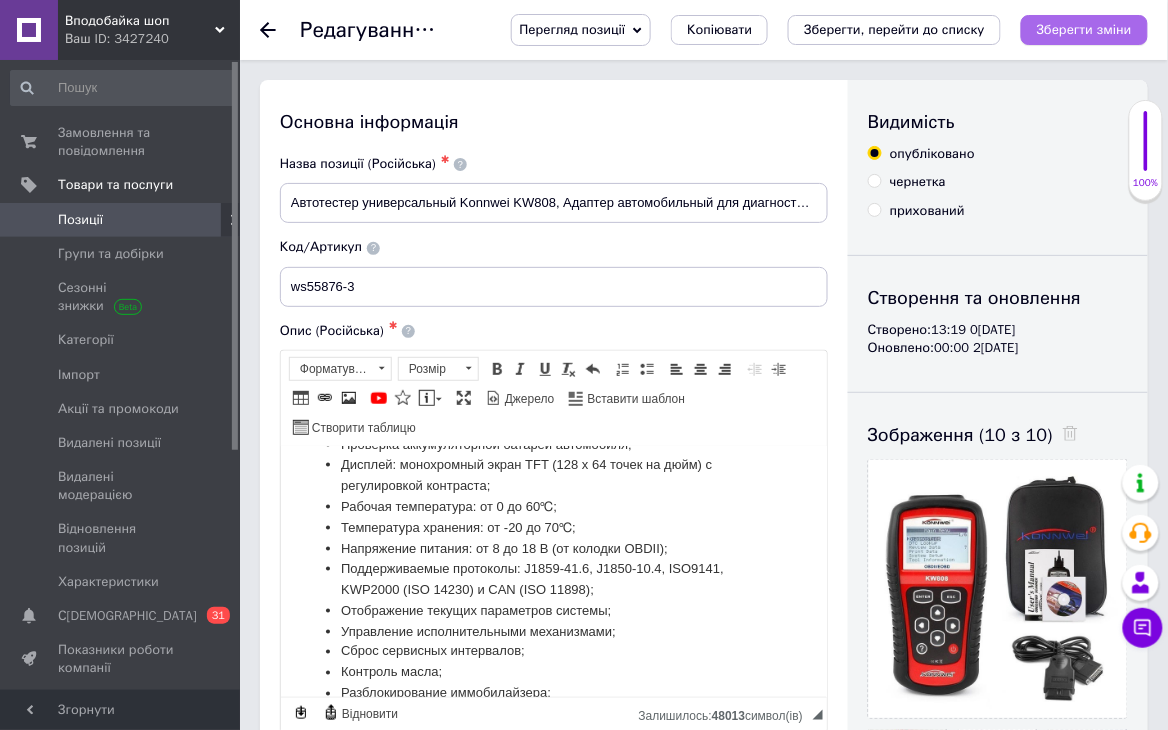 click on "Зберегти зміни" at bounding box center [1084, 29] 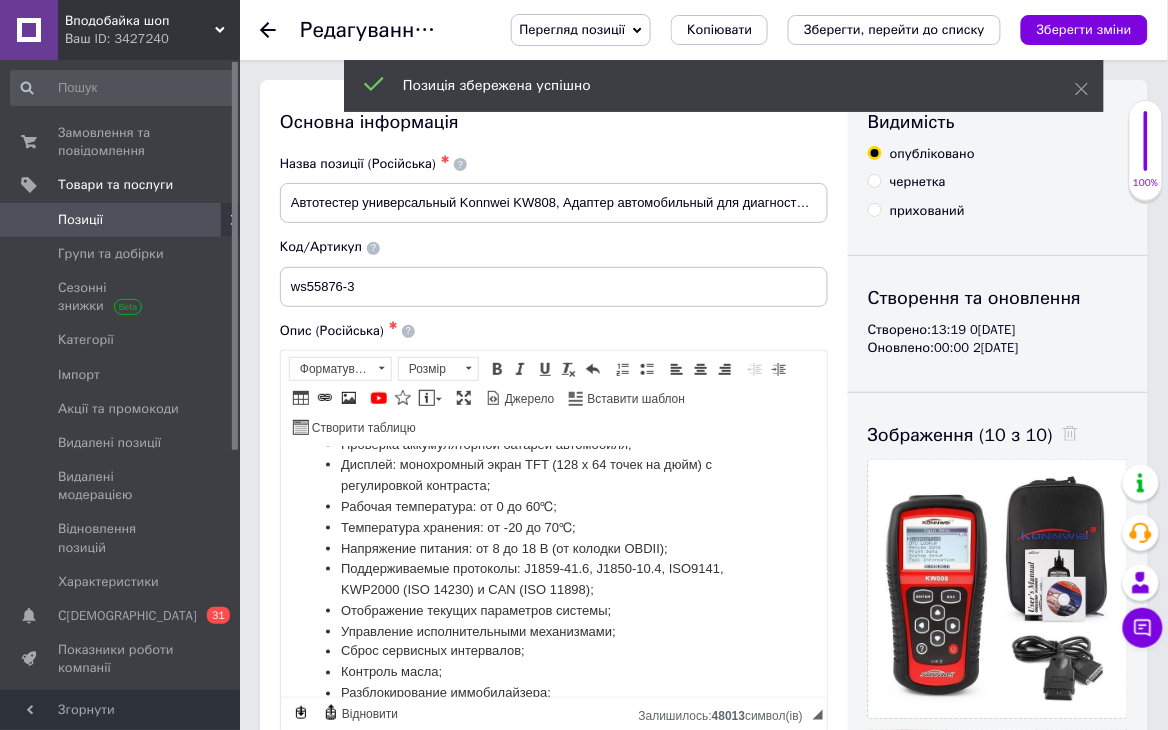 click on "Позиції" at bounding box center [121, 220] 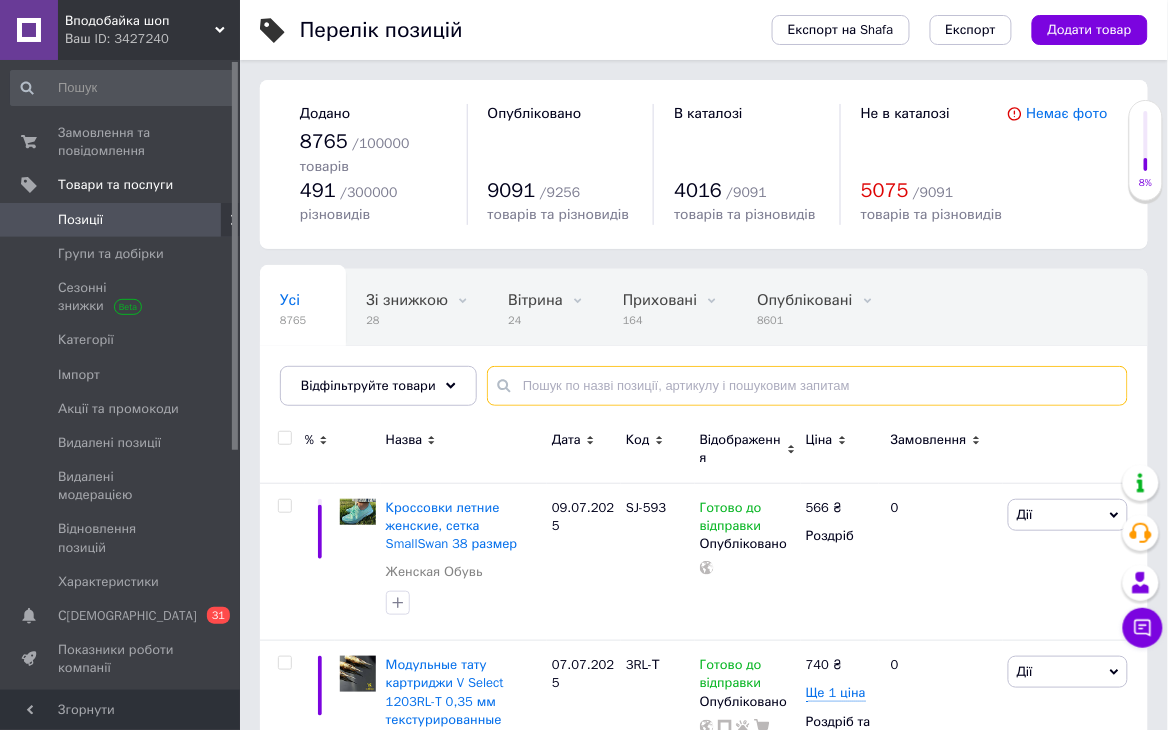 click at bounding box center [807, 386] 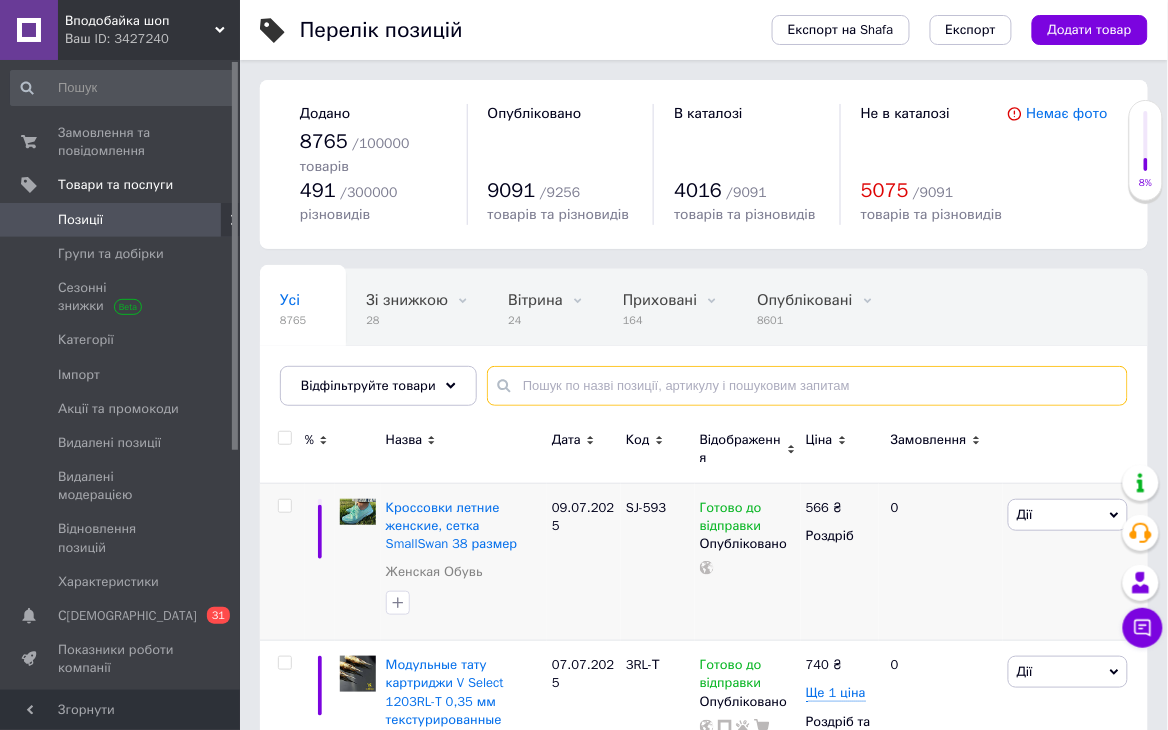 paste on "ws92114" 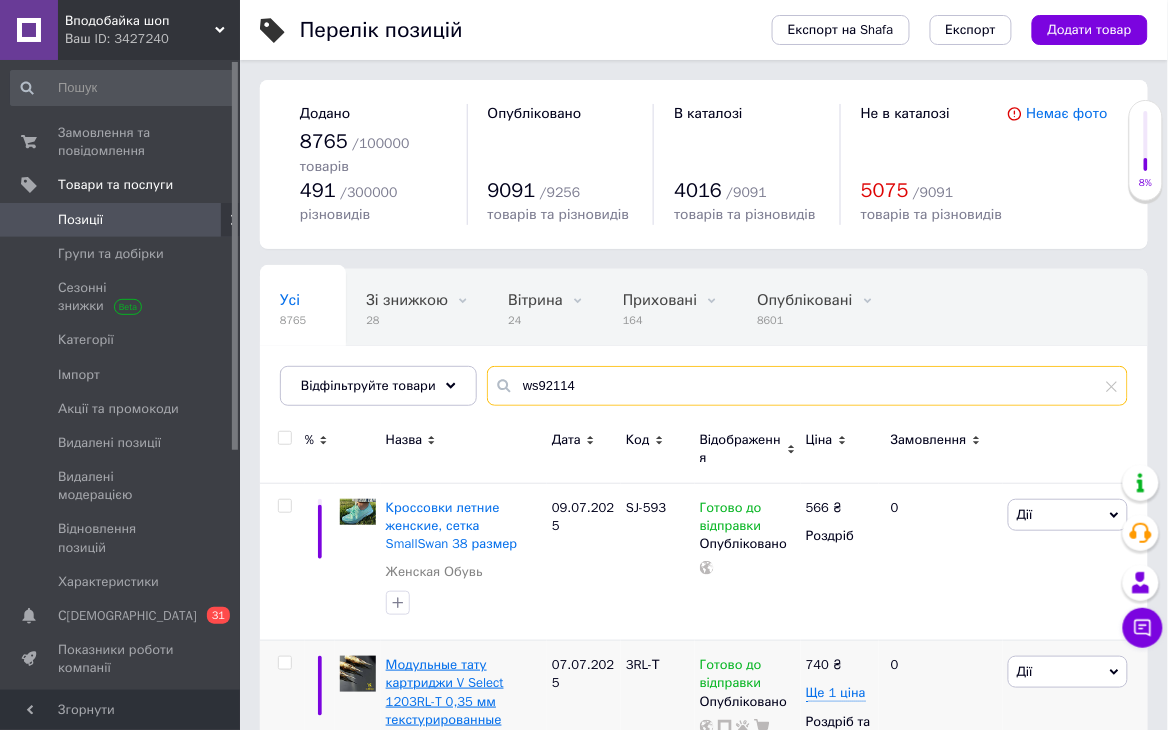 type on "ws92114" 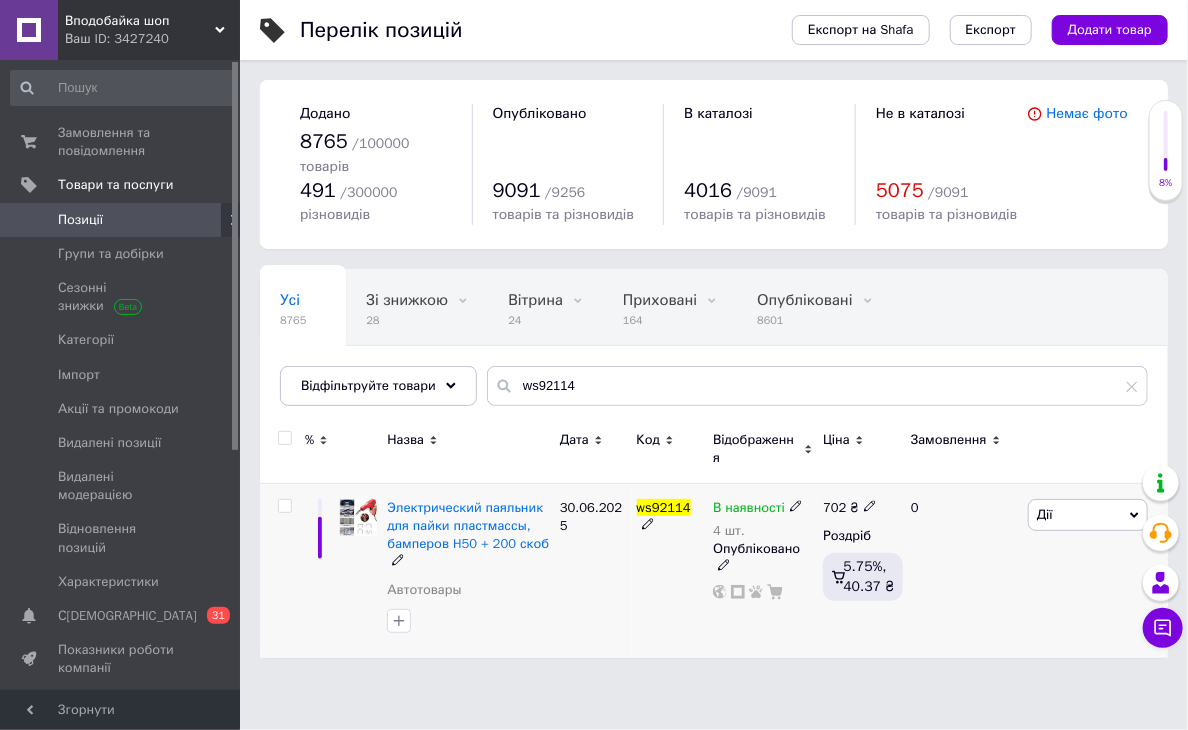 drag, startPoint x: 755, startPoint y: 478, endPoint x: 751, endPoint y: 491, distance: 13.601471 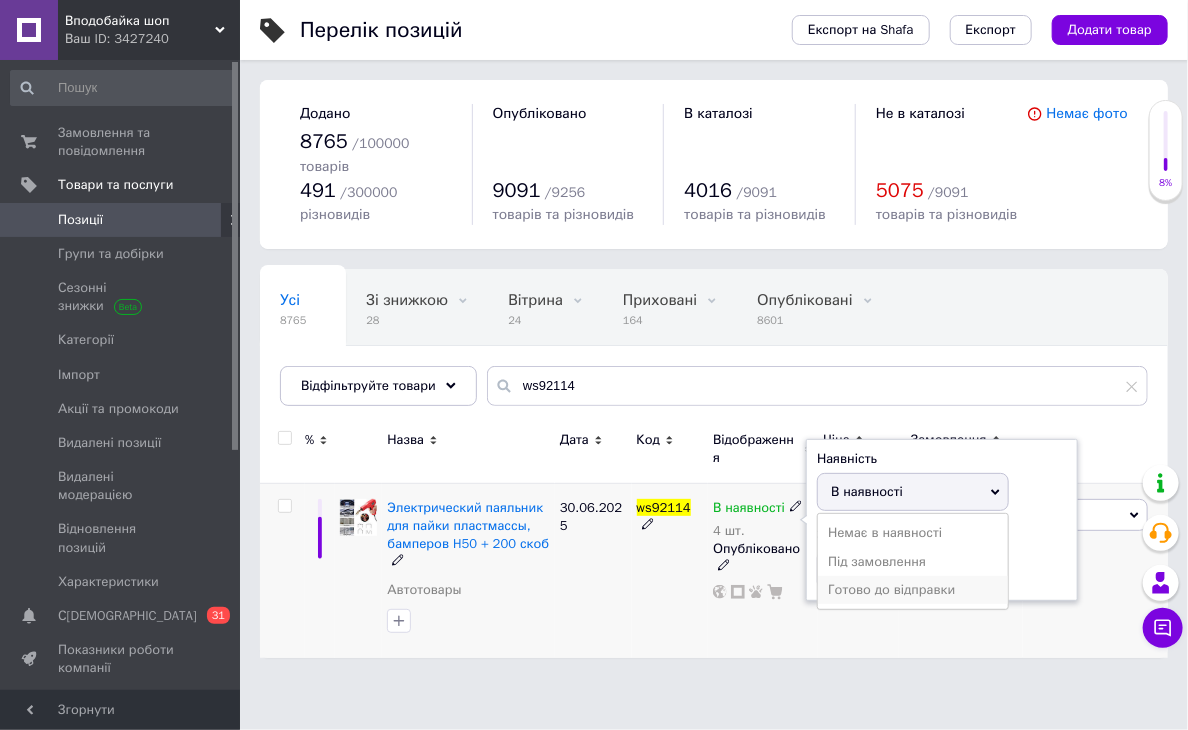click on "Готово до відправки" at bounding box center [913, 590] 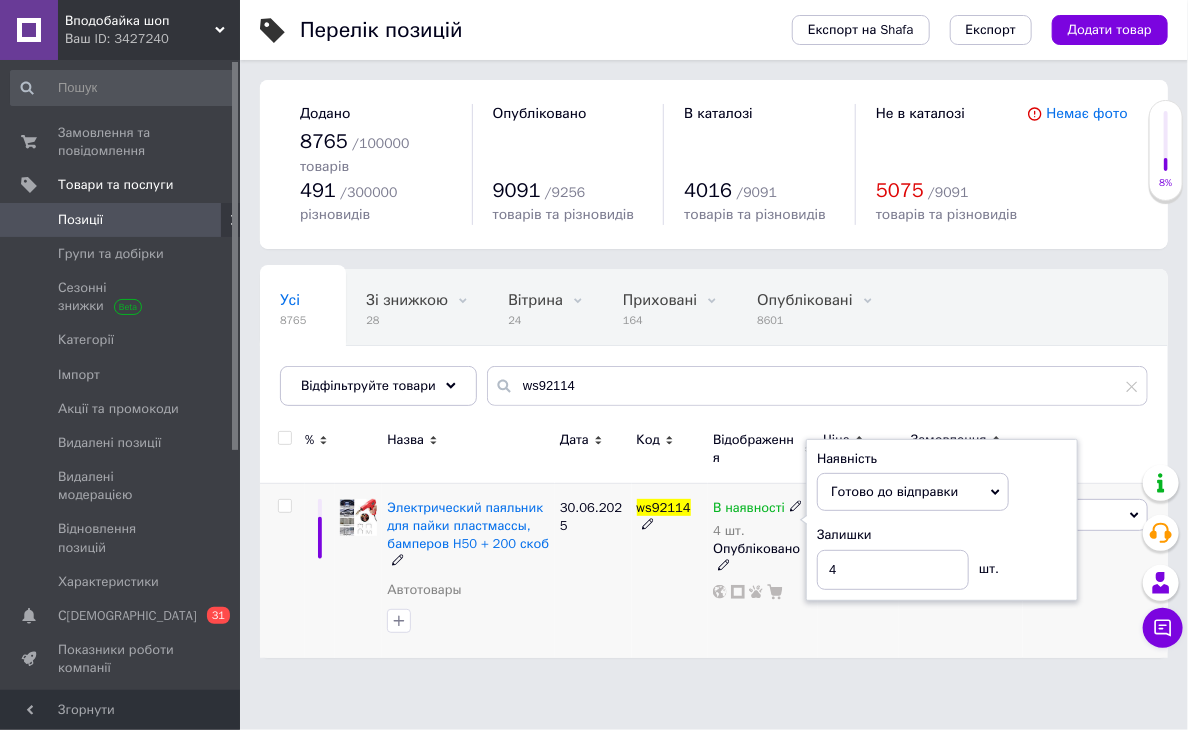 click on "ws92114" at bounding box center (670, 570) 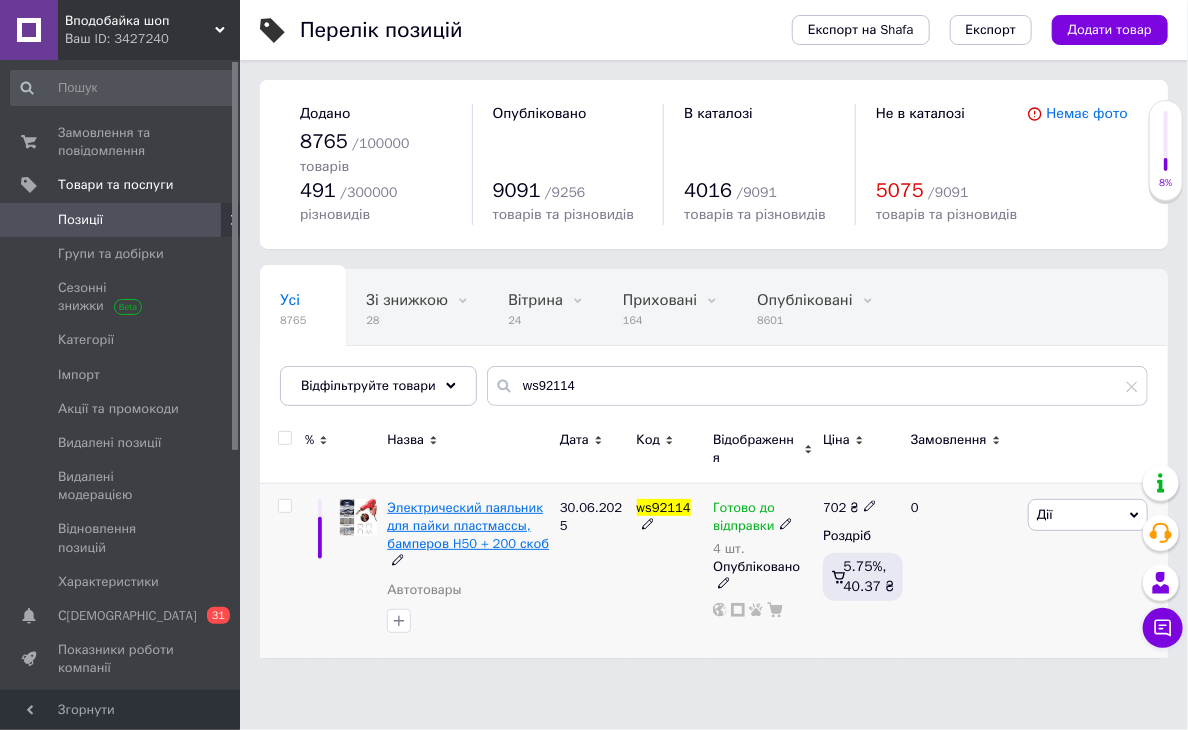 click on "Электрический паяльник для пайки пластмассы, бамперов H50 + 200 скоб" at bounding box center [468, 525] 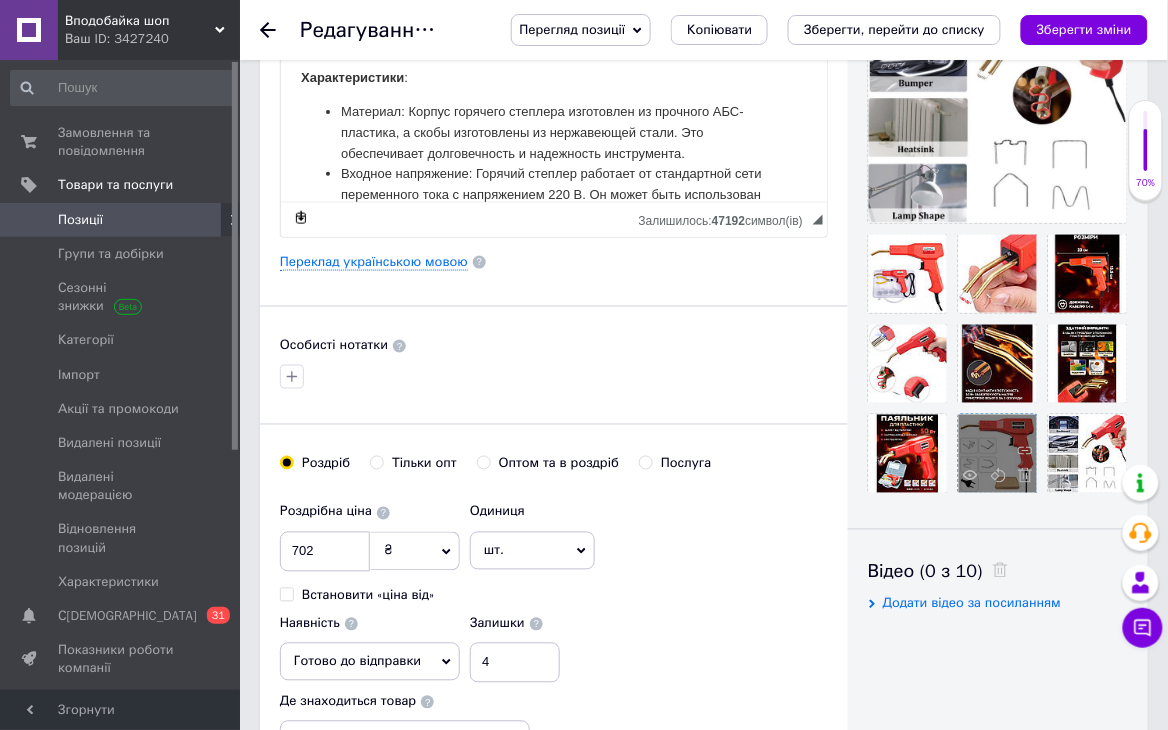 scroll, scrollTop: 710, scrollLeft: 0, axis: vertical 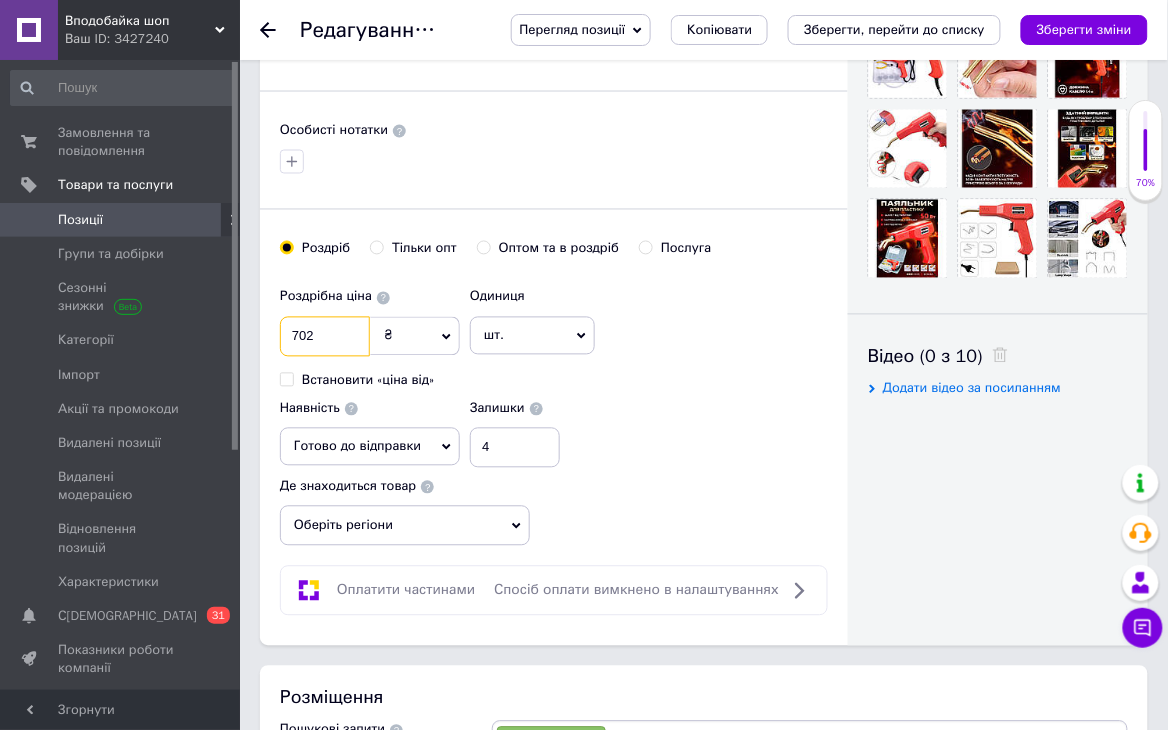 click on "702" at bounding box center [325, 337] 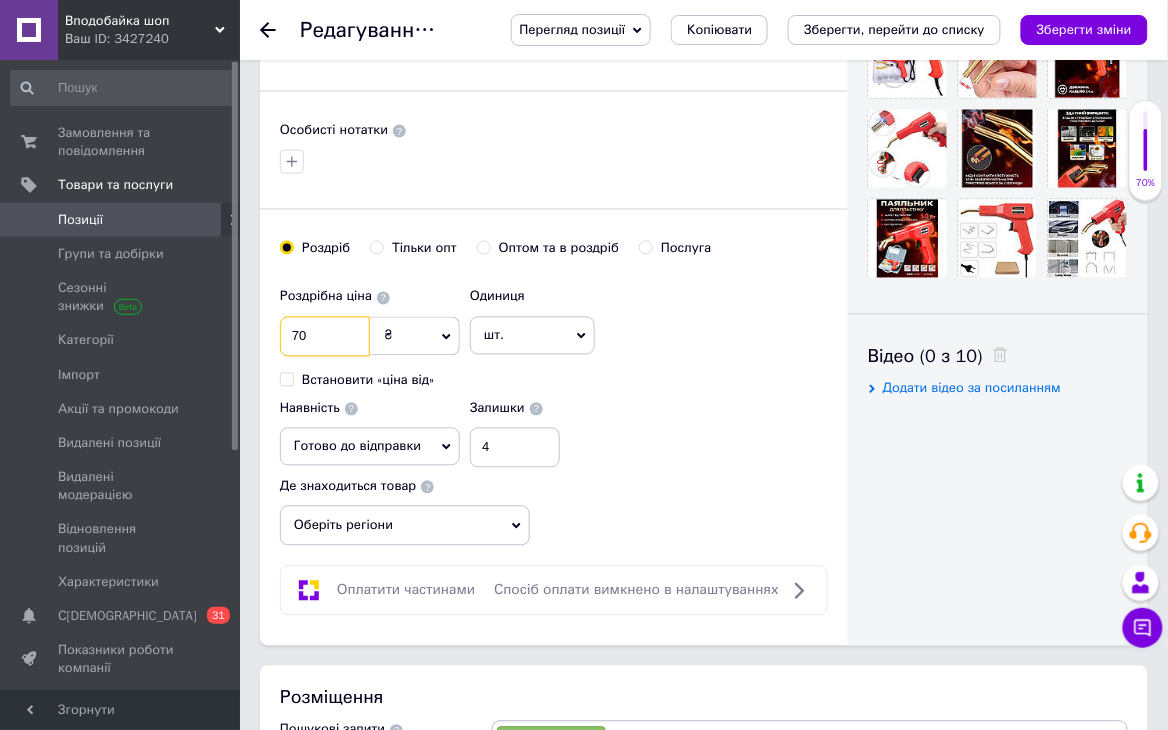 type on "7" 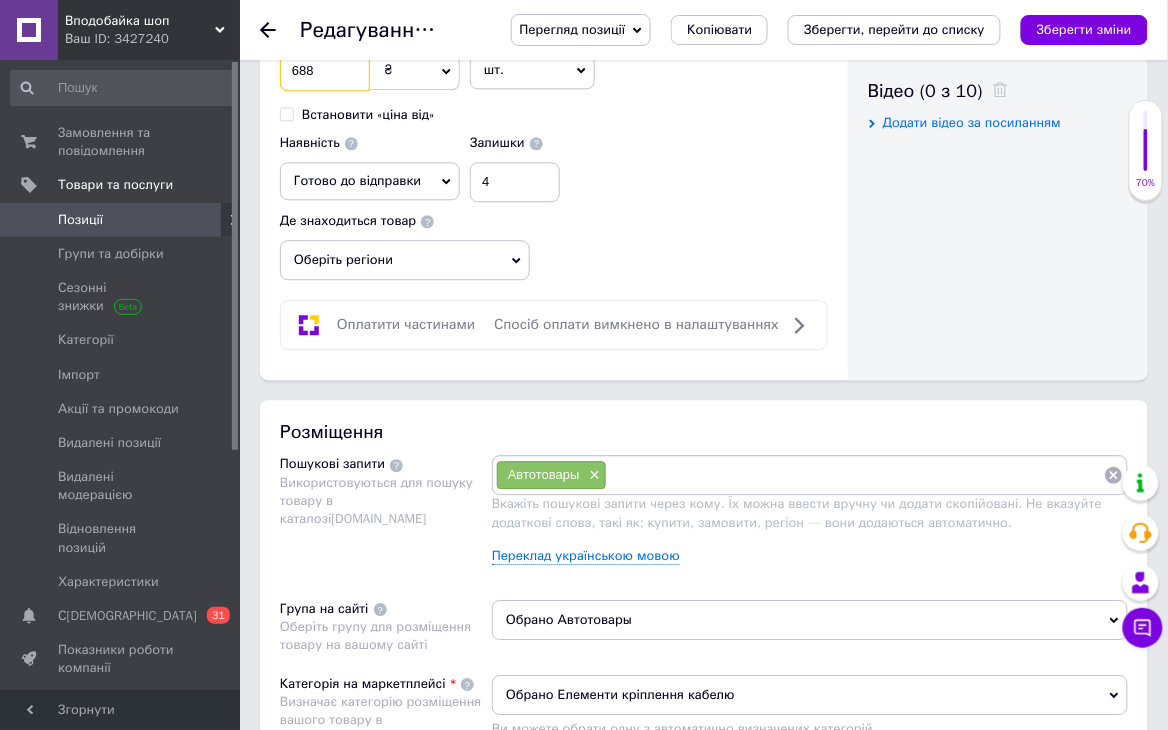 scroll, scrollTop: 977, scrollLeft: 0, axis: vertical 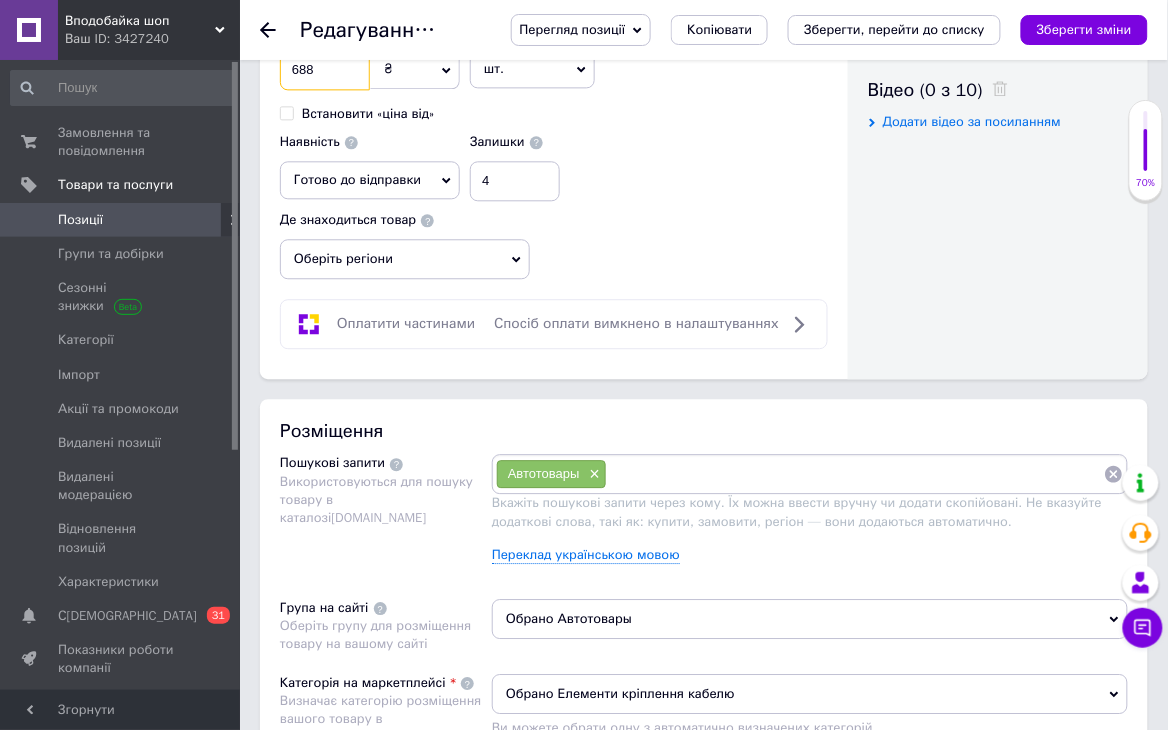 type on "688" 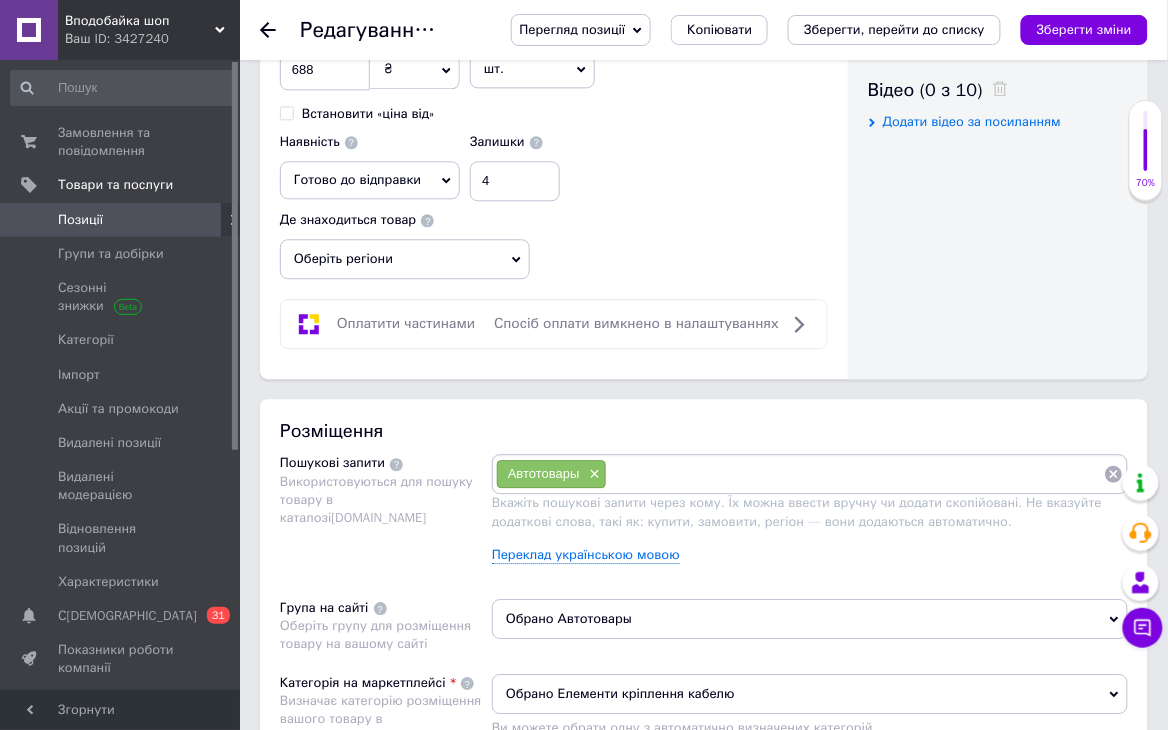 click on "Оберіть регіони" at bounding box center (405, 259) 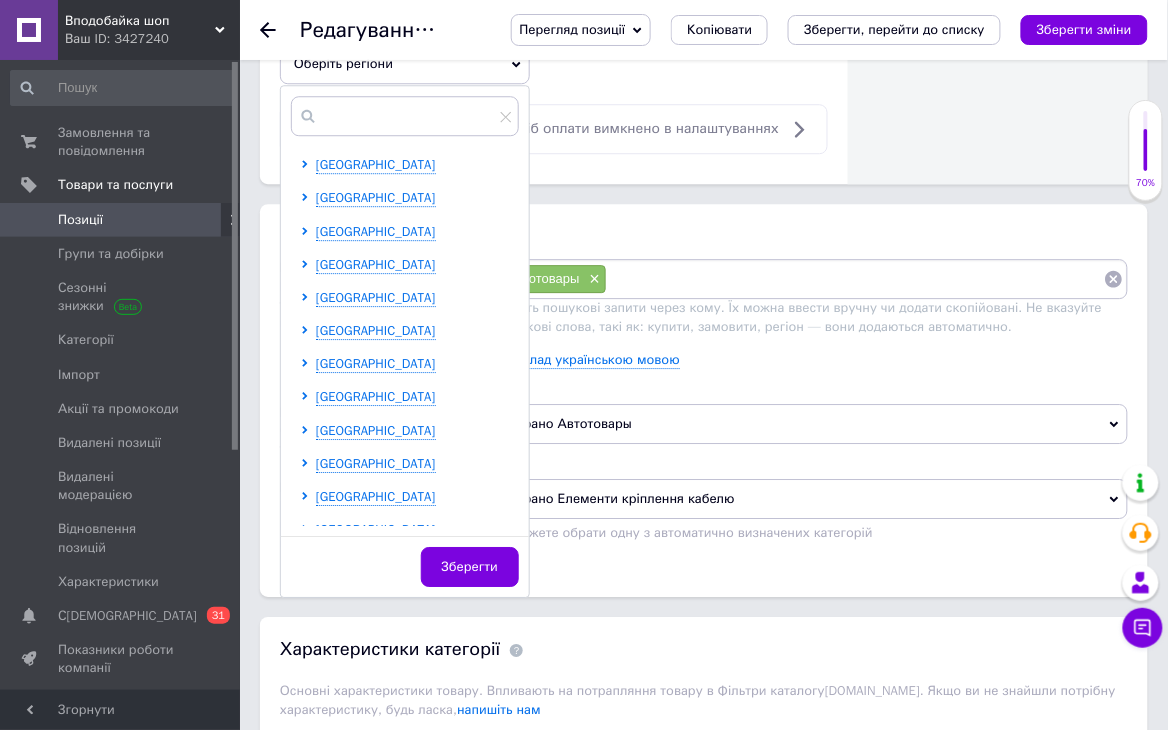 scroll, scrollTop: 1244, scrollLeft: 0, axis: vertical 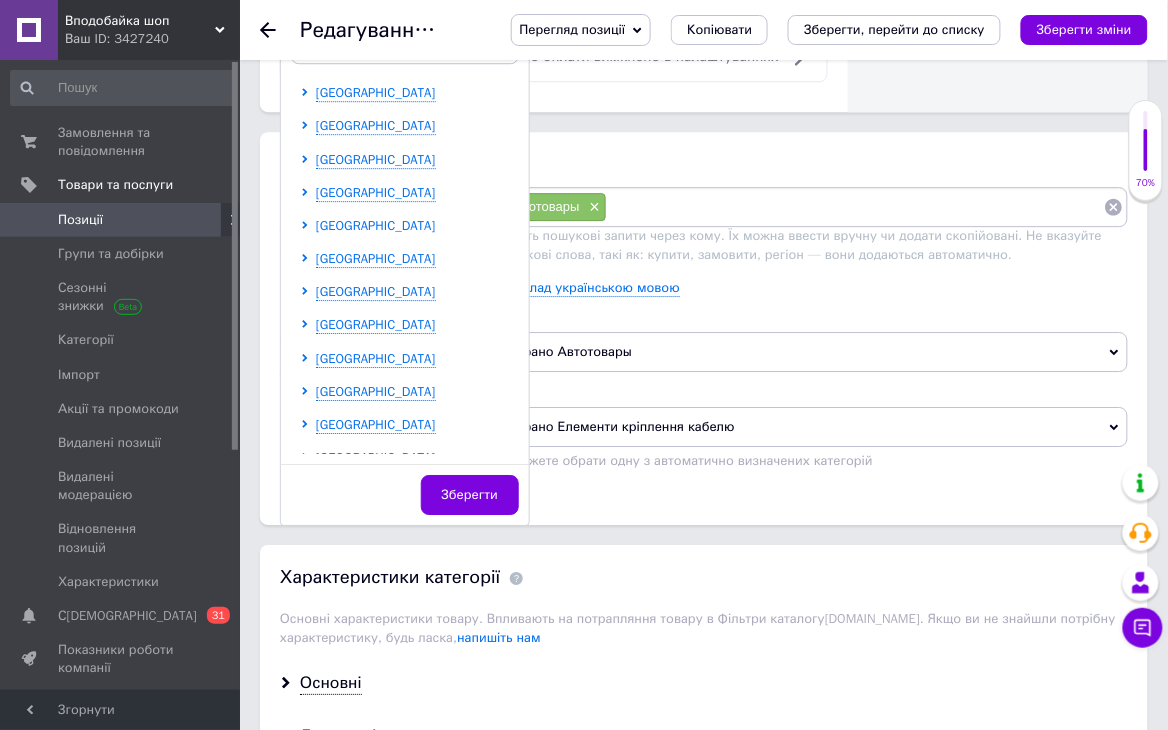 click on "Донецька область" at bounding box center [376, 225] 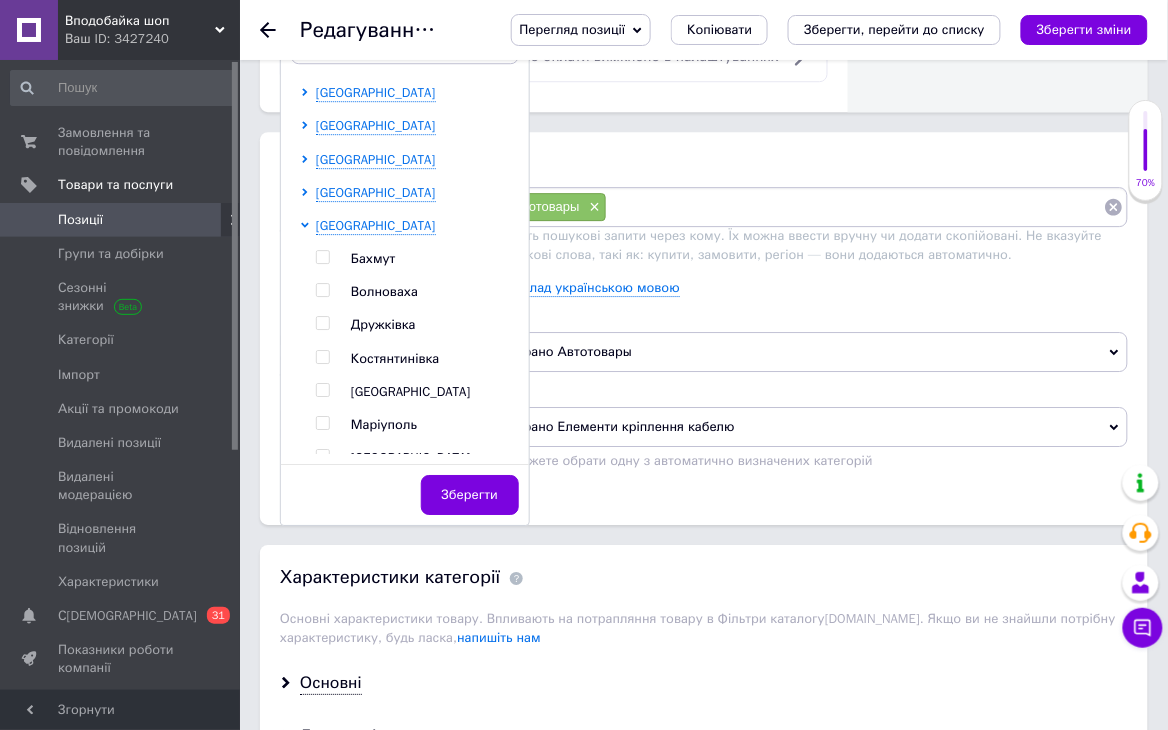 click on "Дружківка" at bounding box center (383, 324) 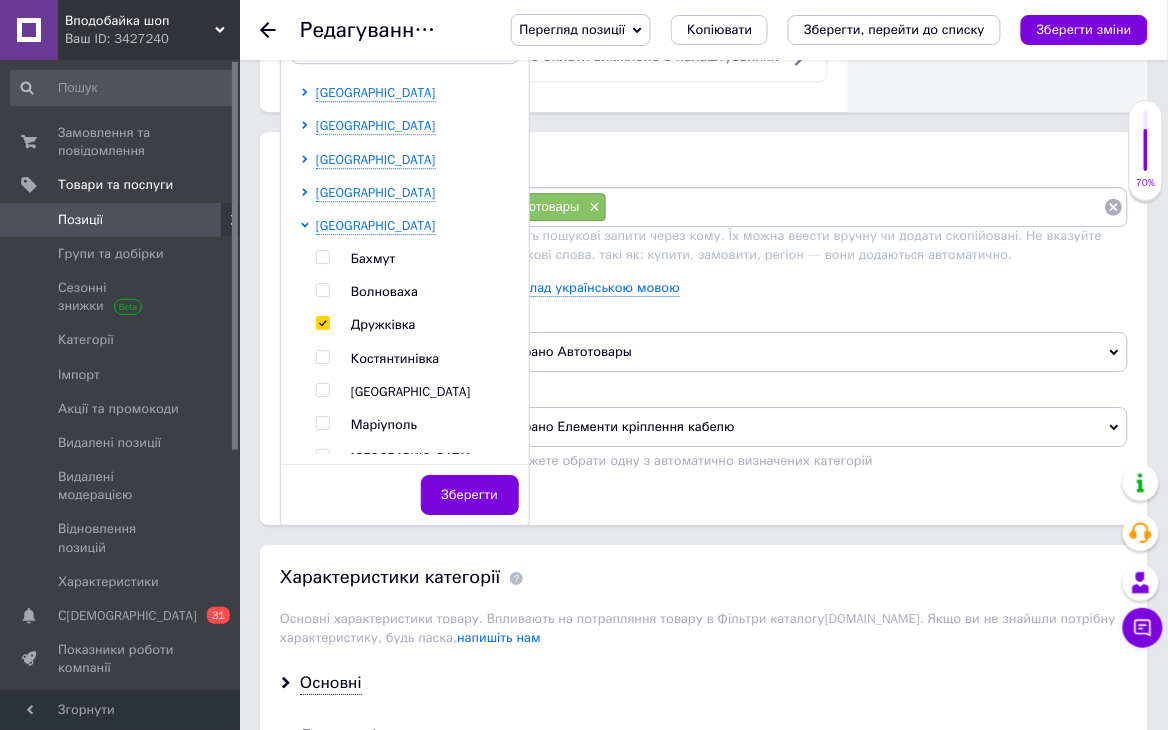 checkbox on "true" 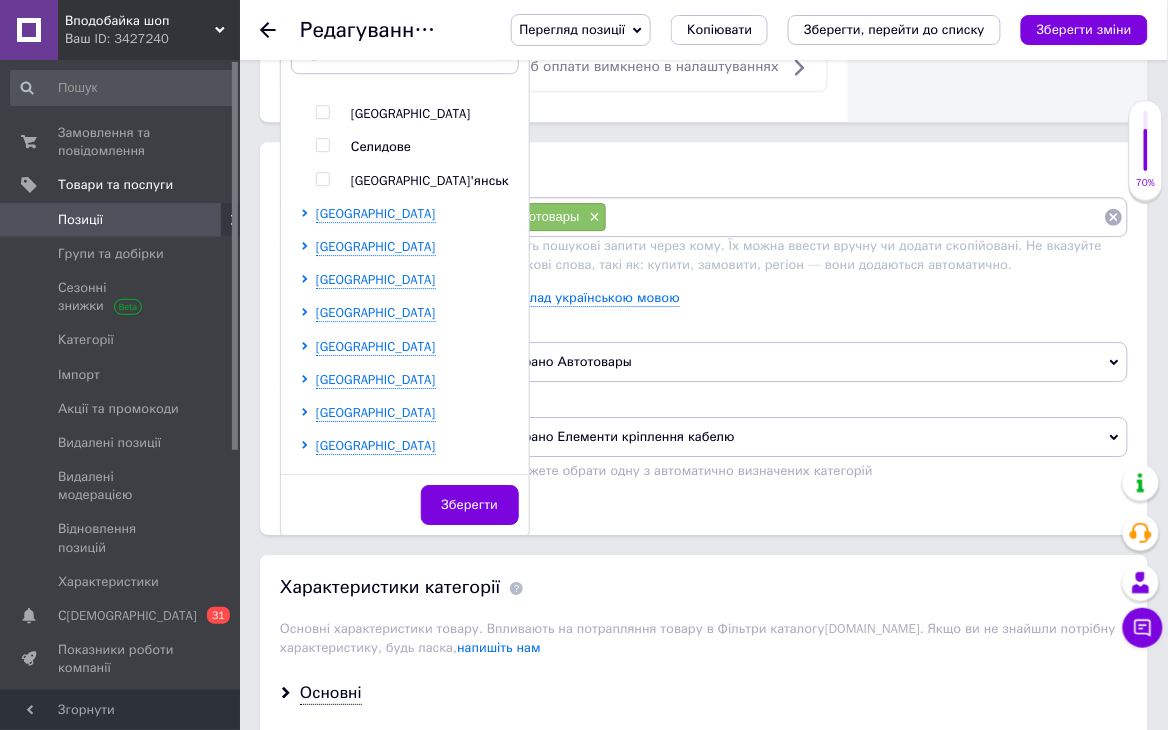 scroll, scrollTop: 355, scrollLeft: 0, axis: vertical 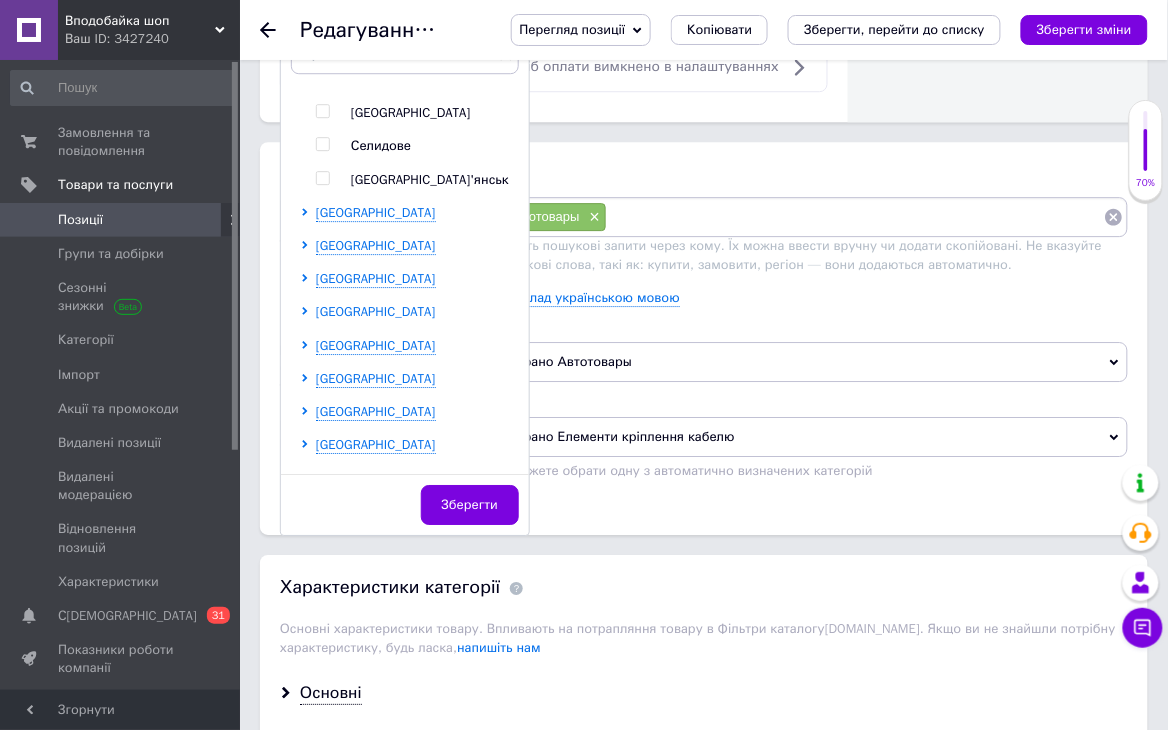 click on "Київська область" at bounding box center (376, 311) 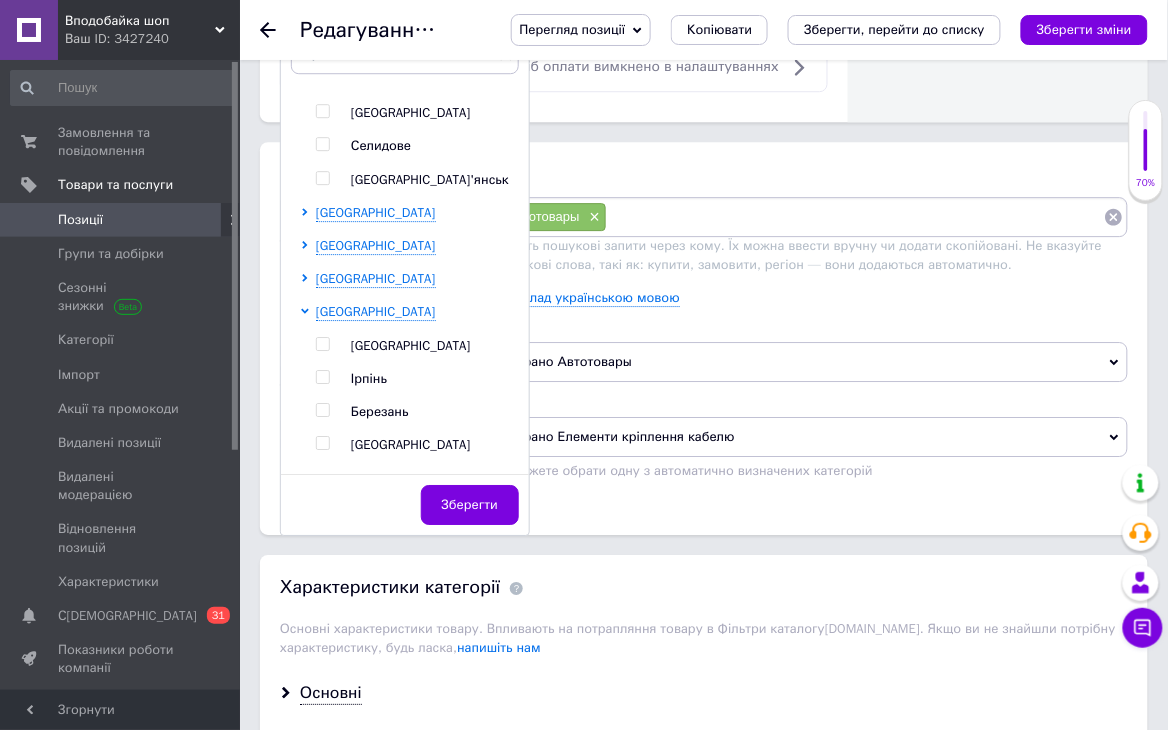 click on "Березань" at bounding box center [380, 411] 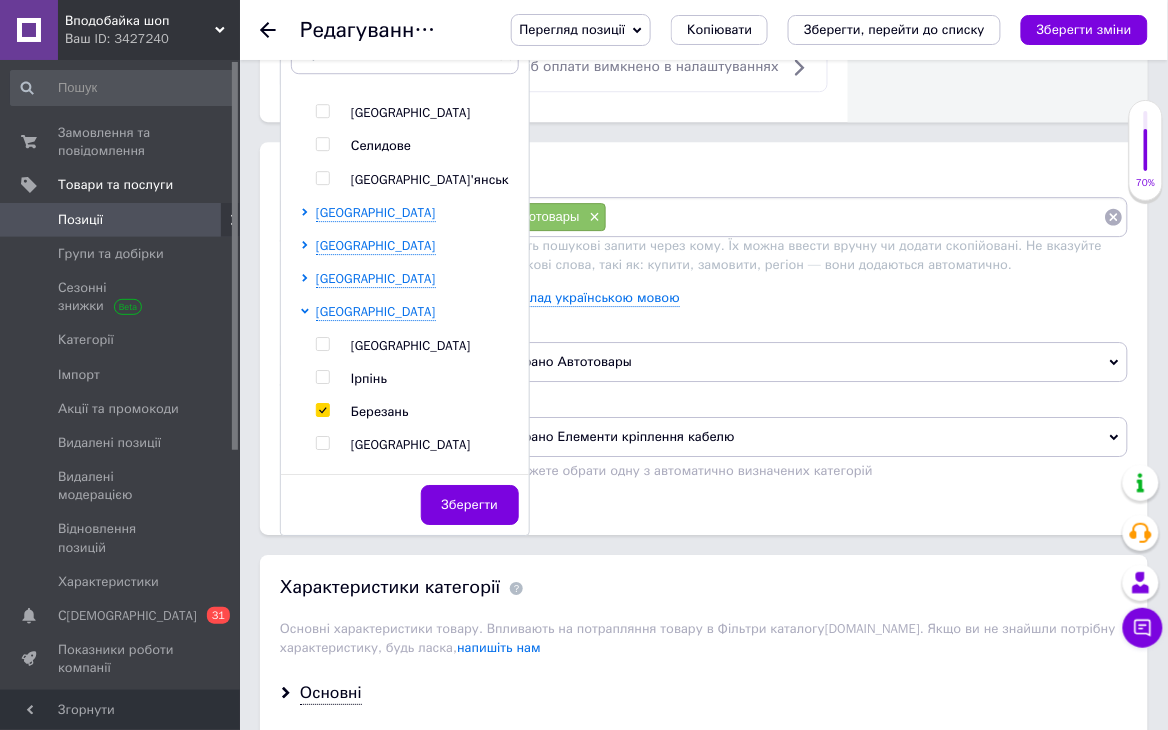 checkbox on "true" 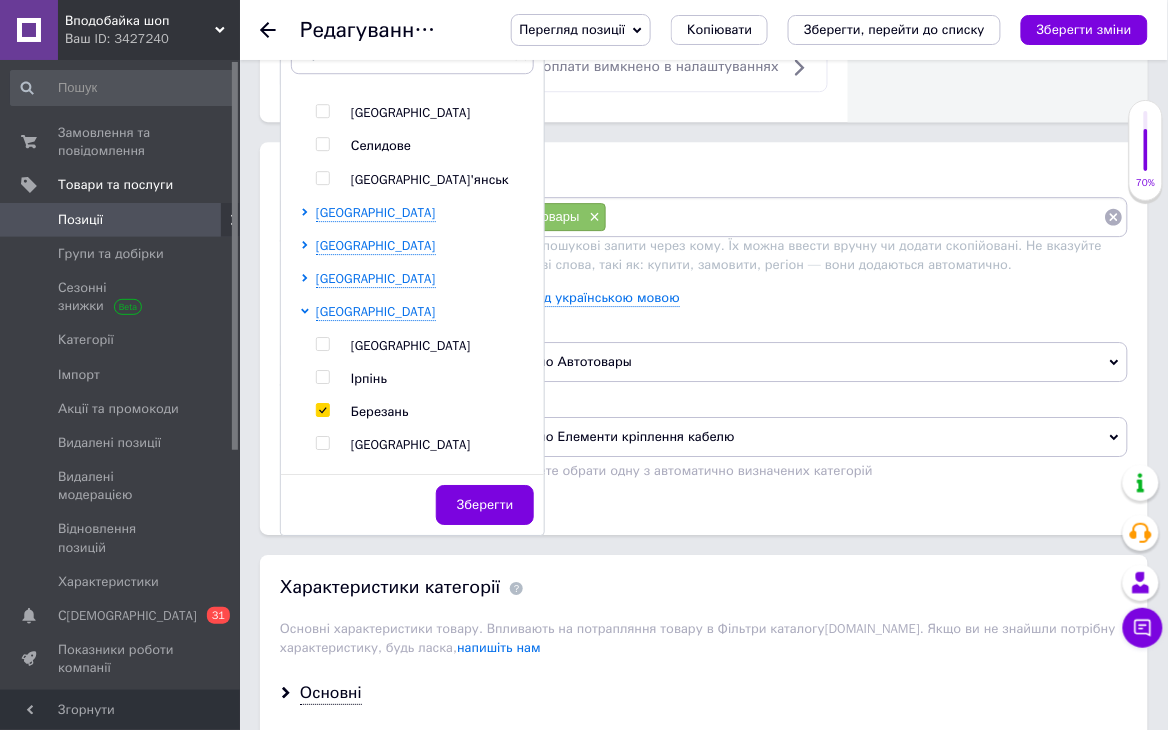 scroll, scrollTop: 710, scrollLeft: 0, axis: vertical 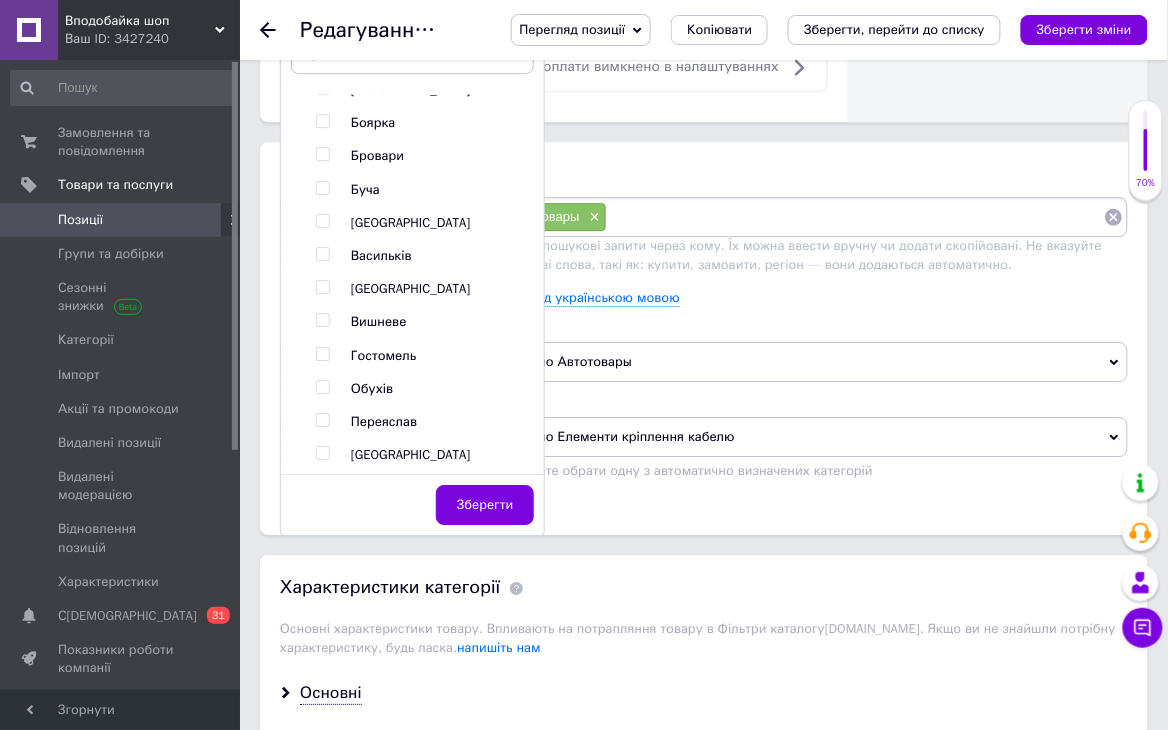 click on "Гостомель" at bounding box center [383, 355] 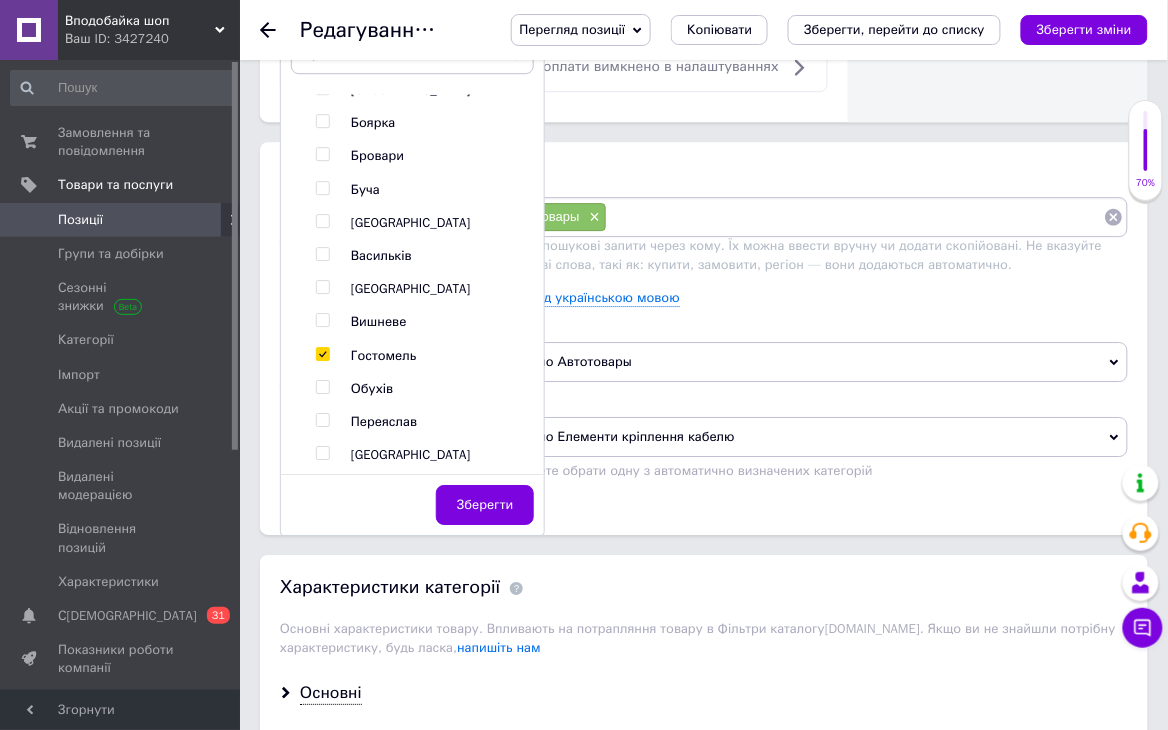 checkbox on "true" 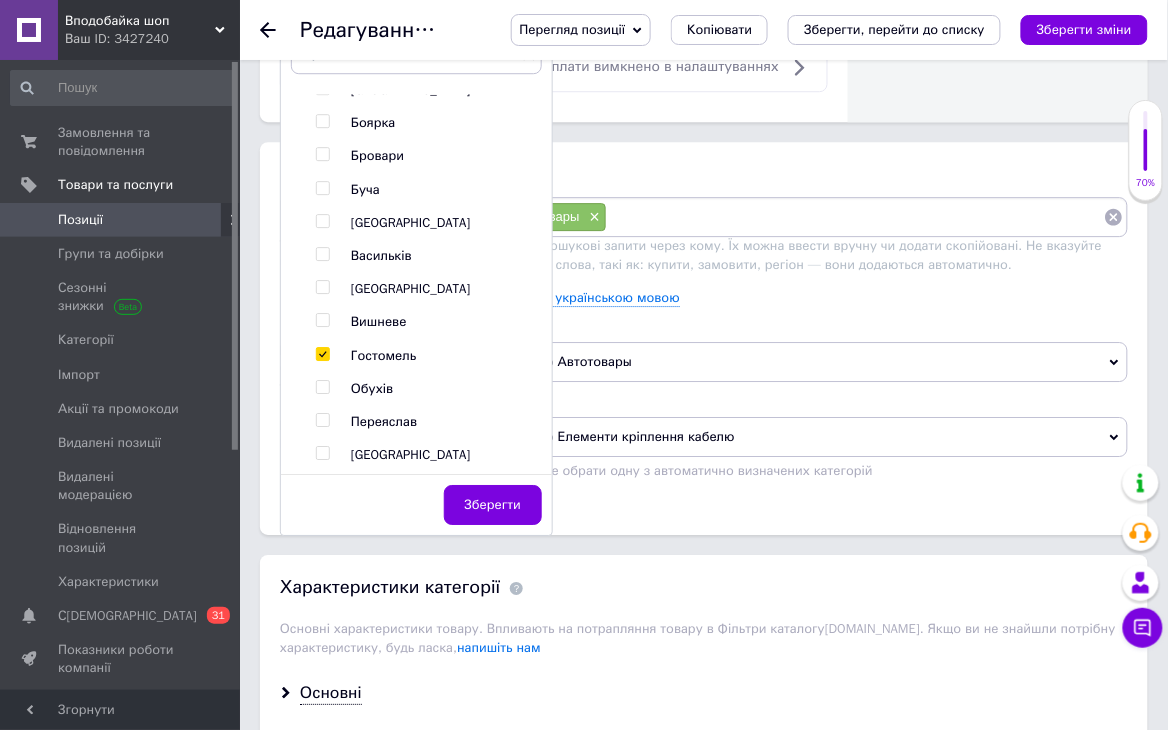 click on "Зберегти" at bounding box center (416, 510) 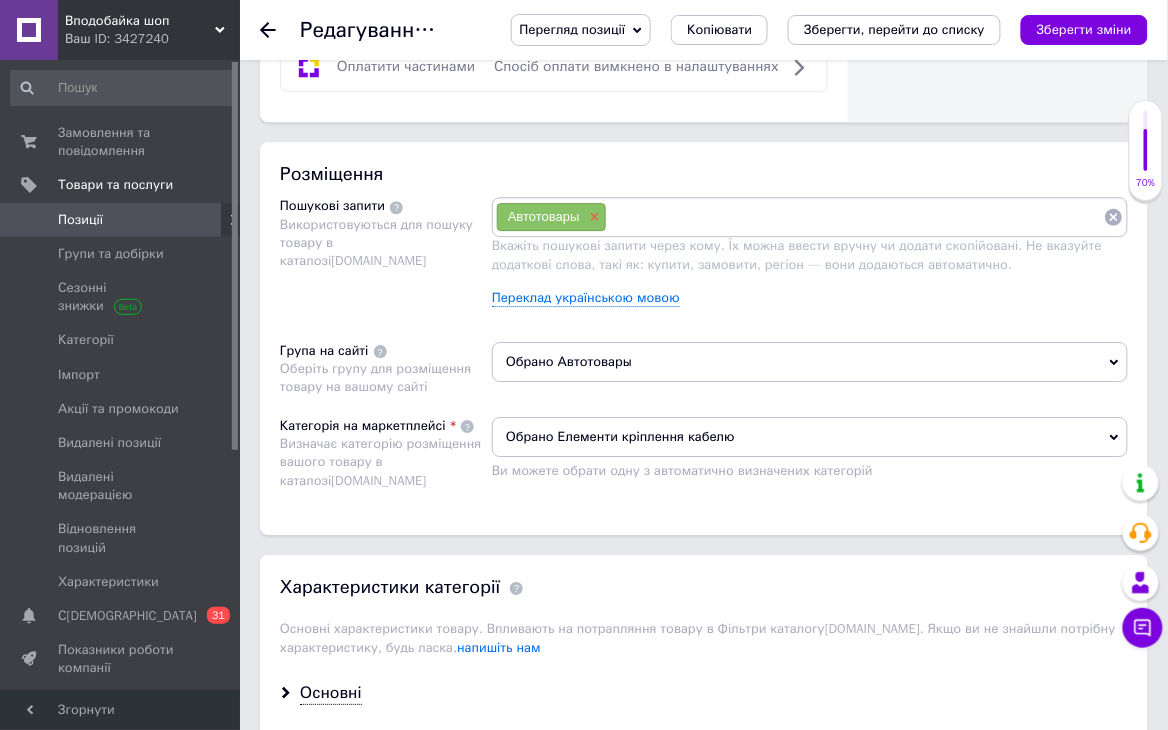 click on "×" at bounding box center (593, 217) 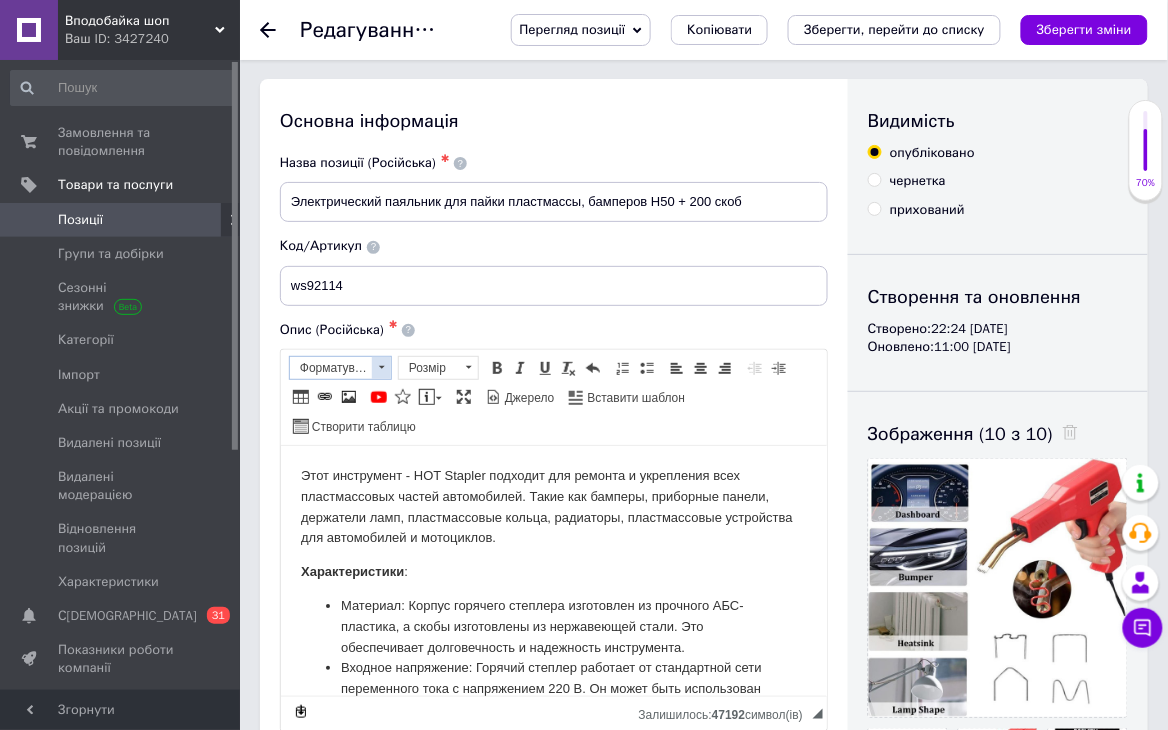 scroll, scrollTop: 0, scrollLeft: 0, axis: both 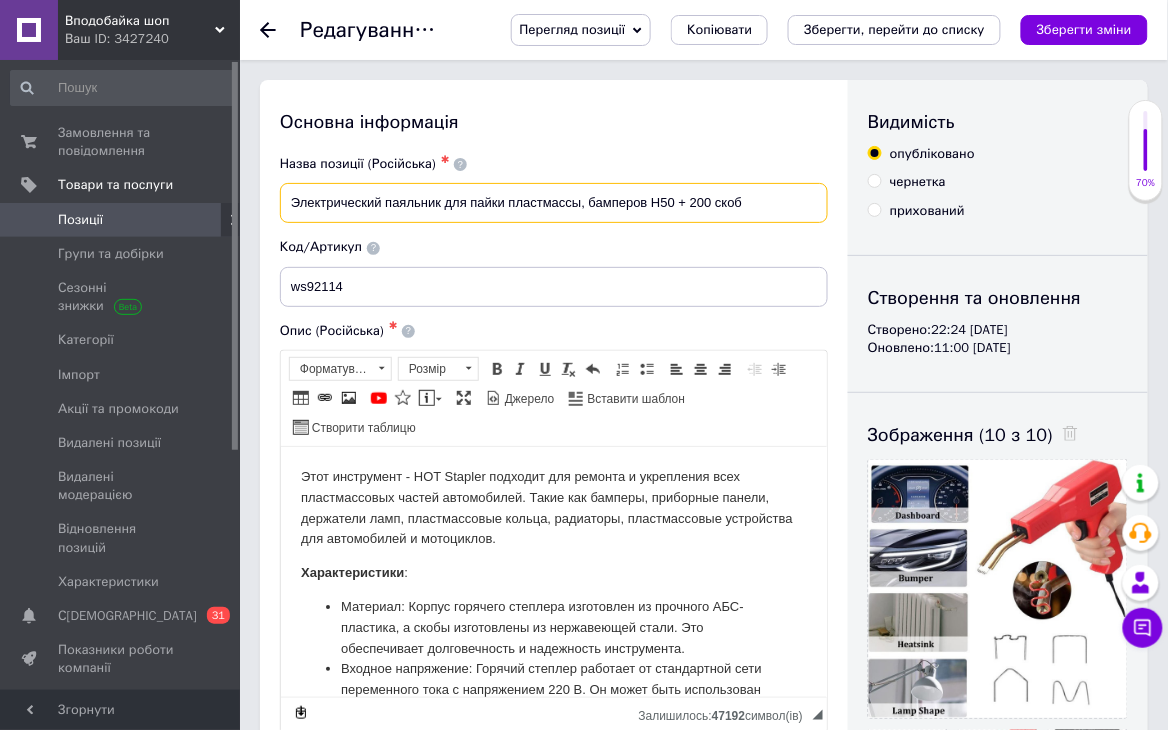 drag, startPoint x: 280, startPoint y: 207, endPoint x: 578, endPoint y: 235, distance: 299.31253 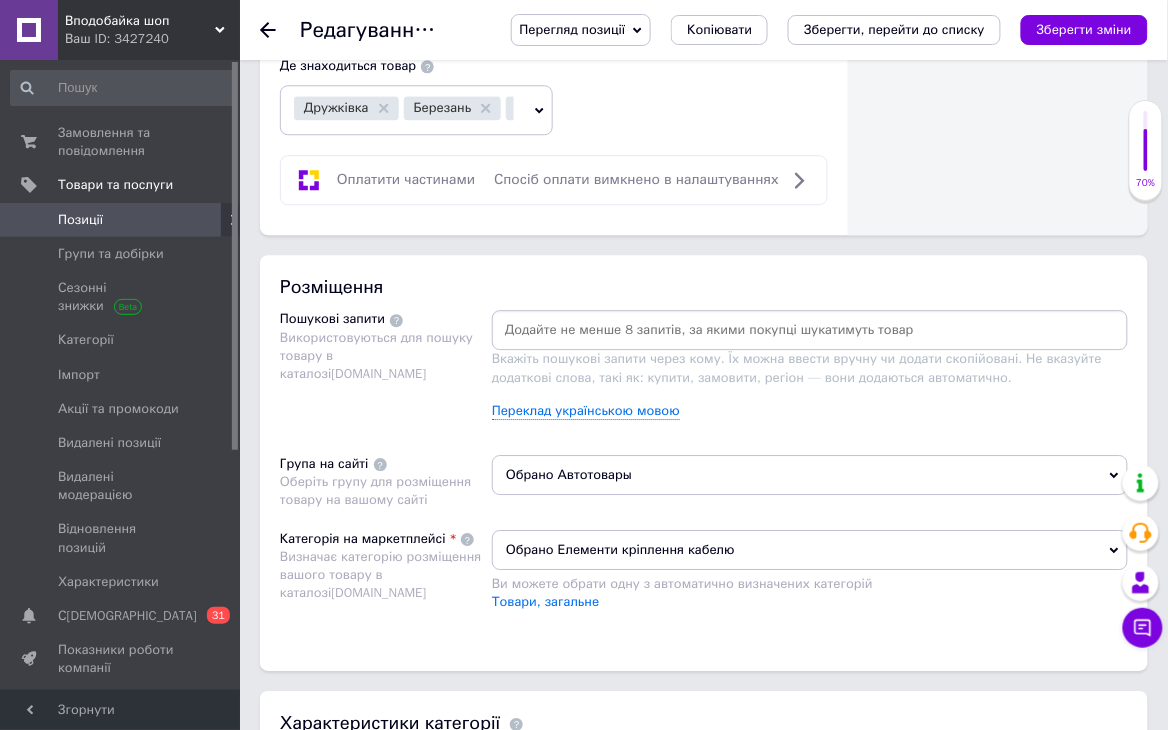 scroll, scrollTop: 1155, scrollLeft: 0, axis: vertical 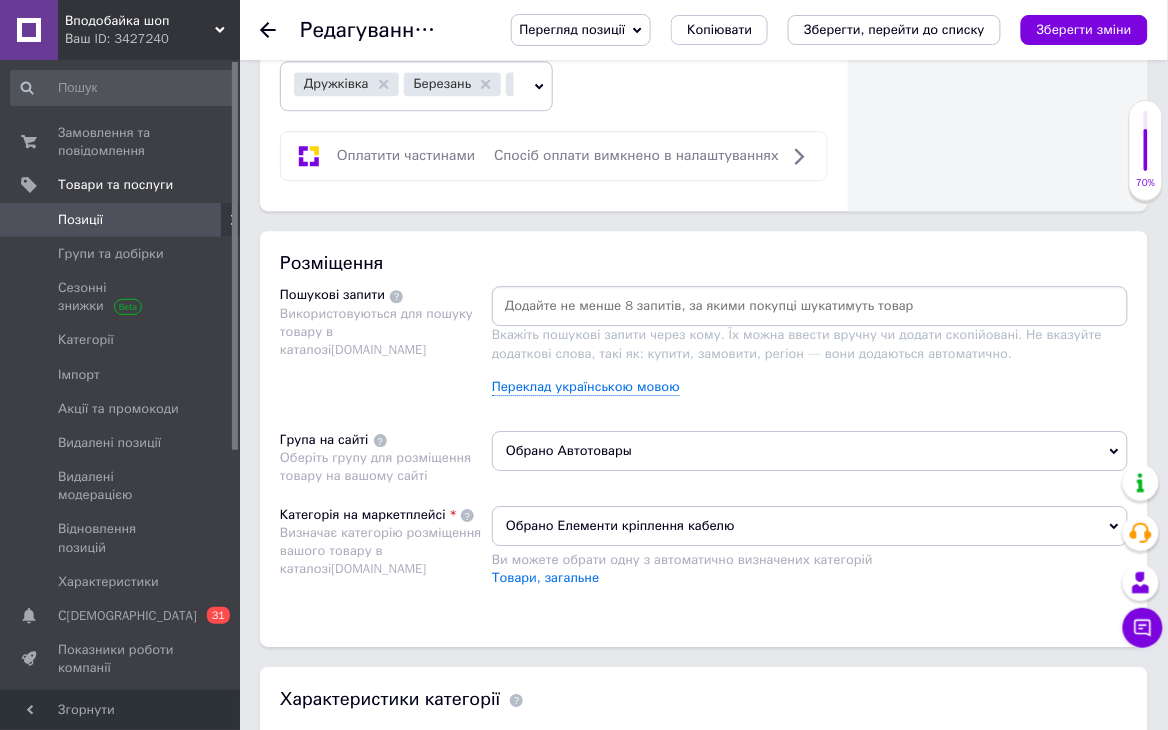 click at bounding box center [810, 306] 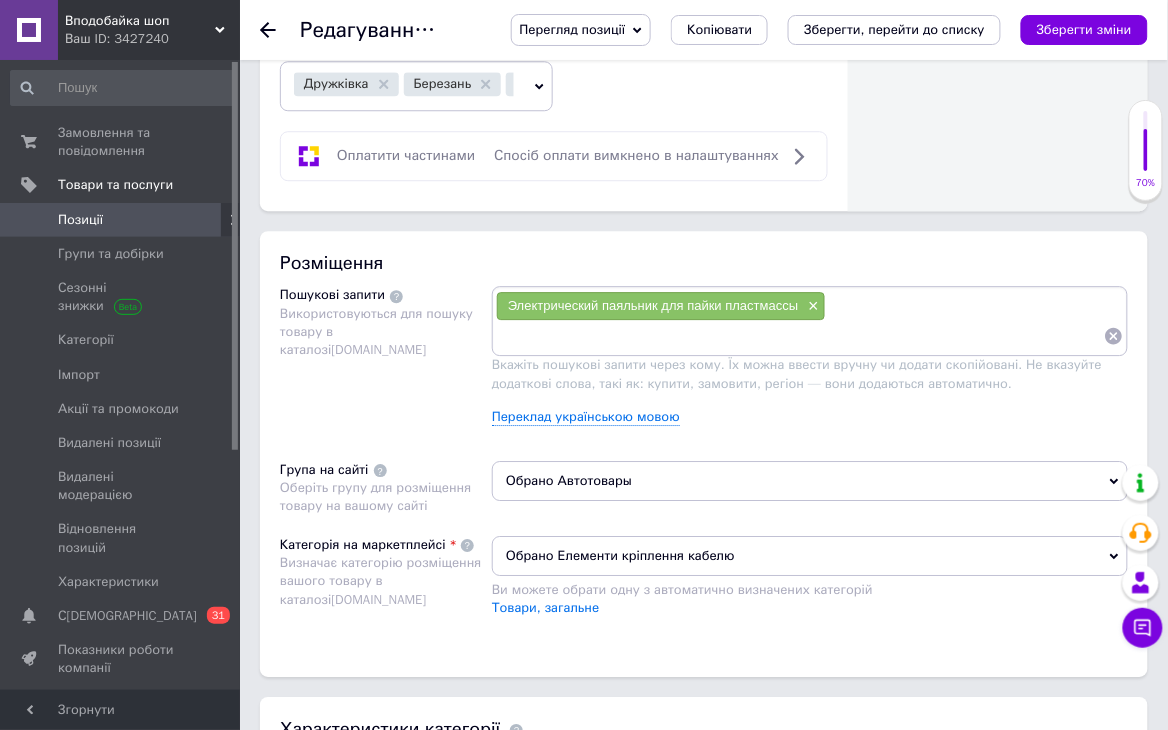 paste on "Электрический паяльник для пайки пластмассы" 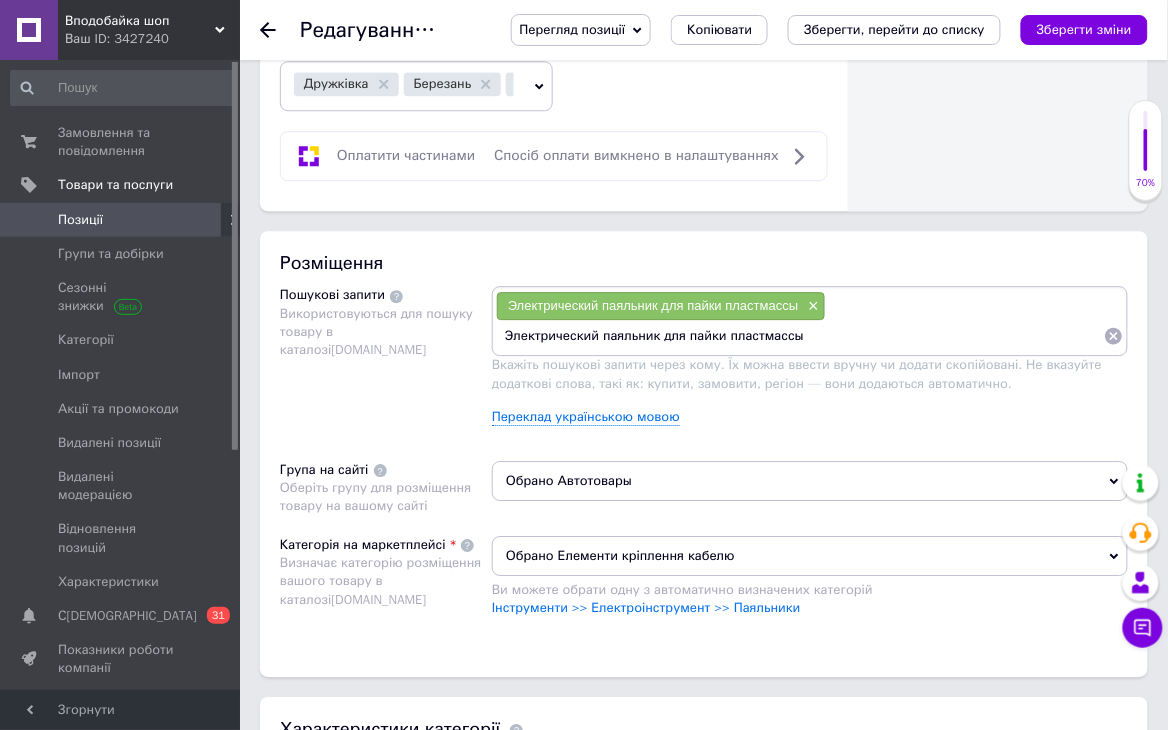 click on "Электрический паяльник для пайки пластмассы" at bounding box center [800, 336] 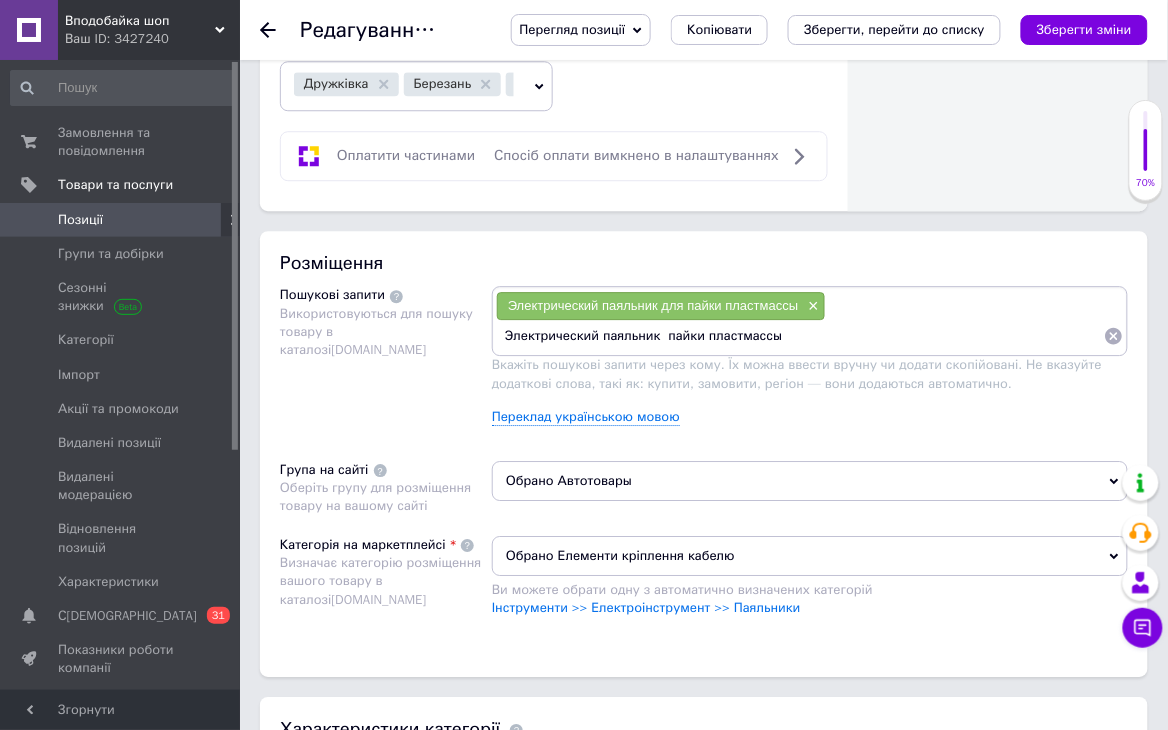 click on "Электрический паяльник  пайки пластмассы" at bounding box center [800, 336] 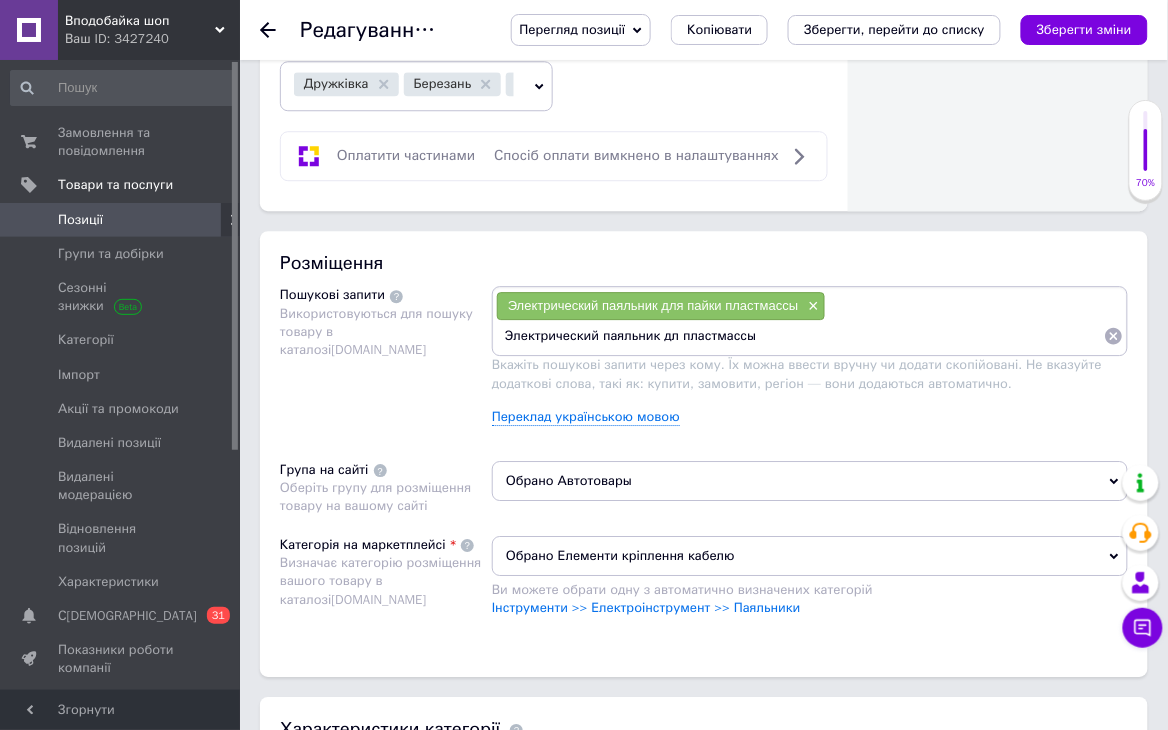 type on "Электрический паяльник для пластмассы" 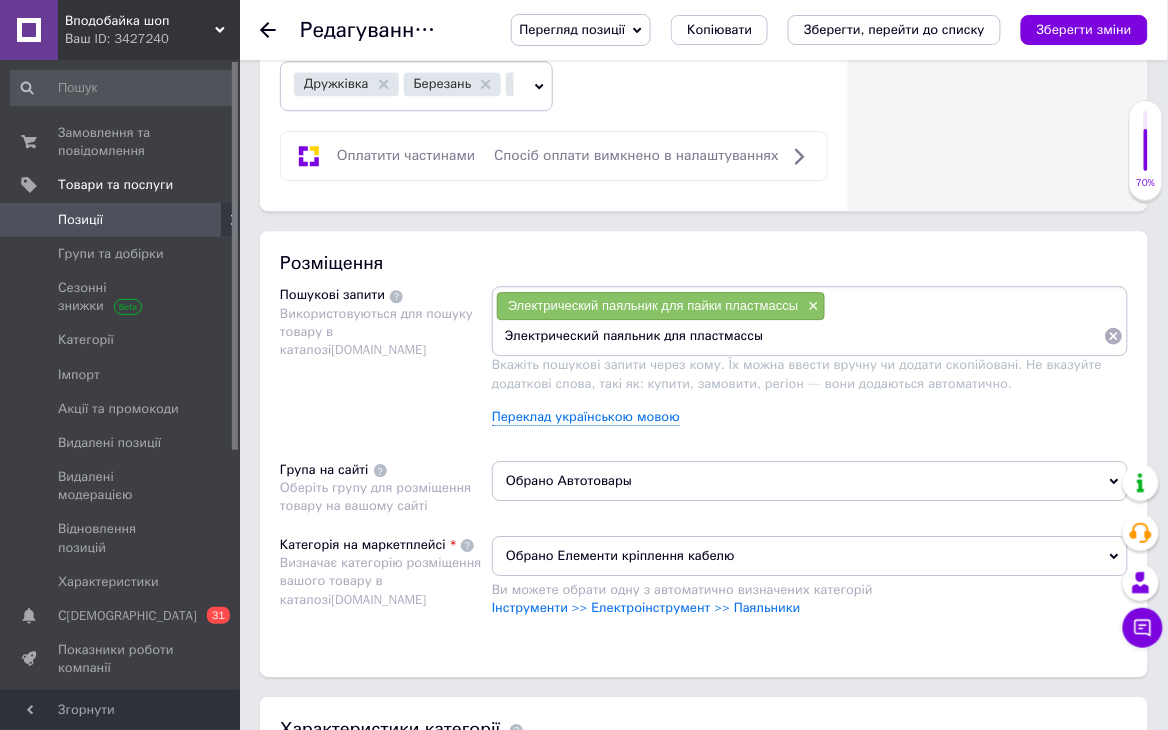 click on "Электрический паяльник для пластмассы" at bounding box center (800, 336) 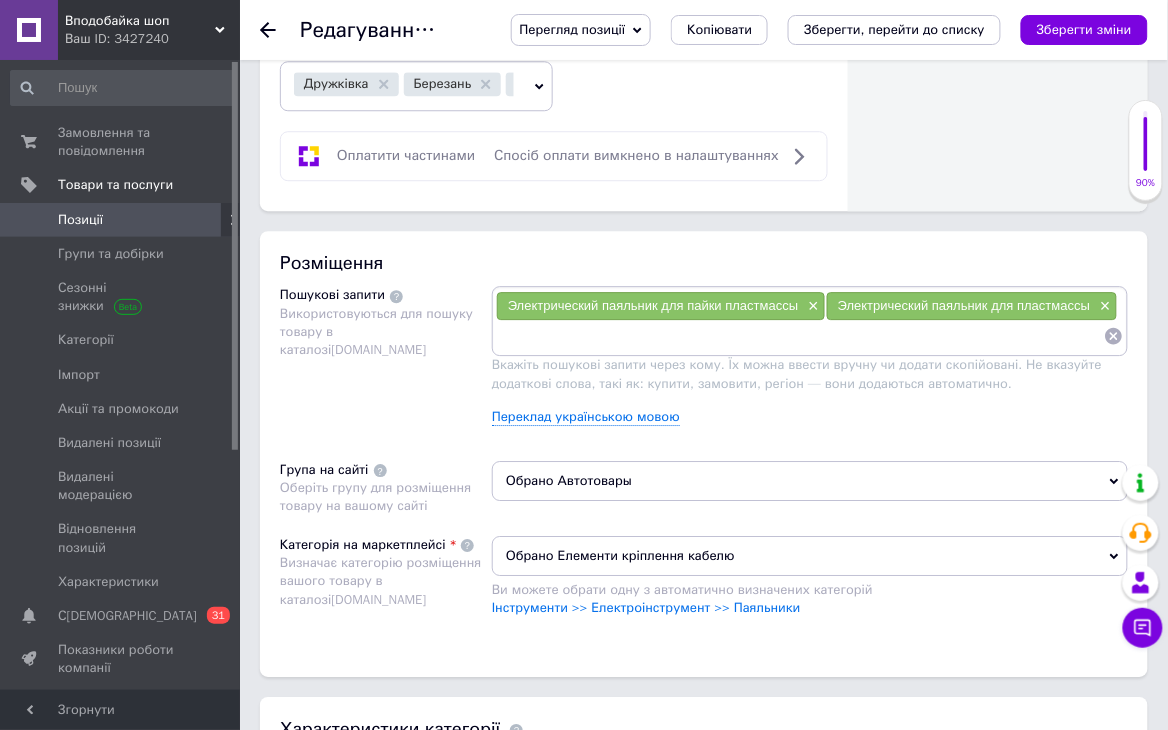 paste on "Электрический паяльник для пайки пластмассы" 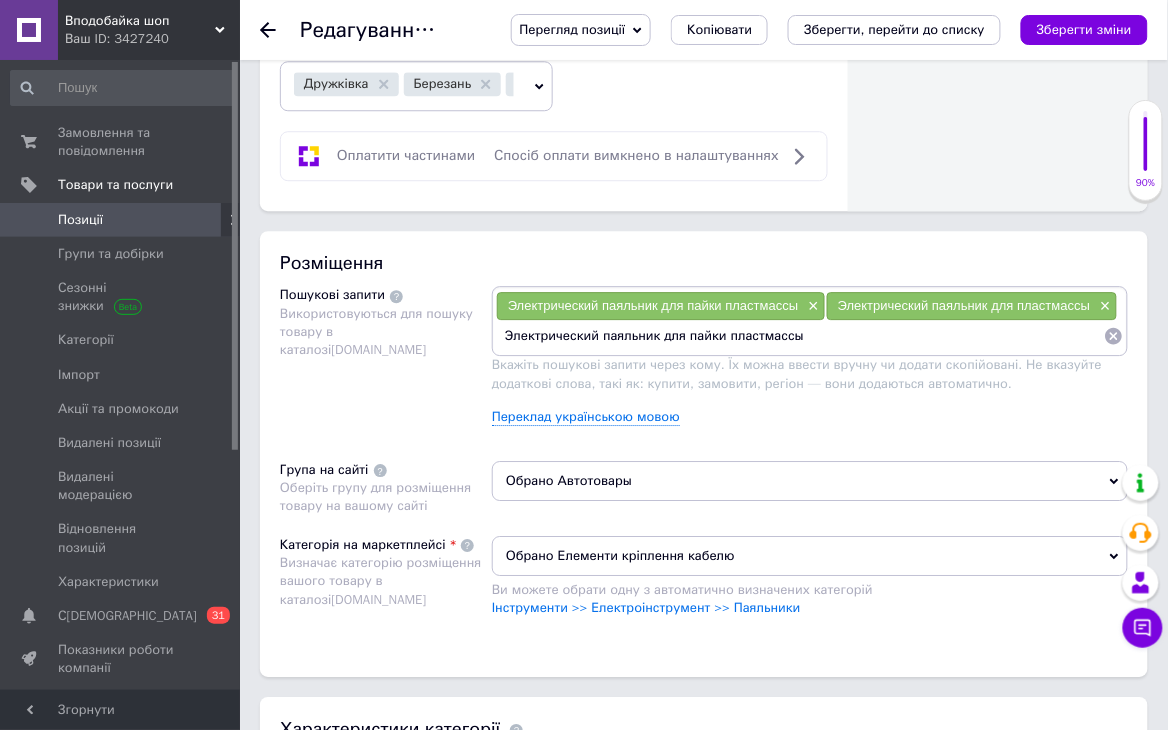 drag, startPoint x: 685, startPoint y: 339, endPoint x: 851, endPoint y: 362, distance: 167.5858 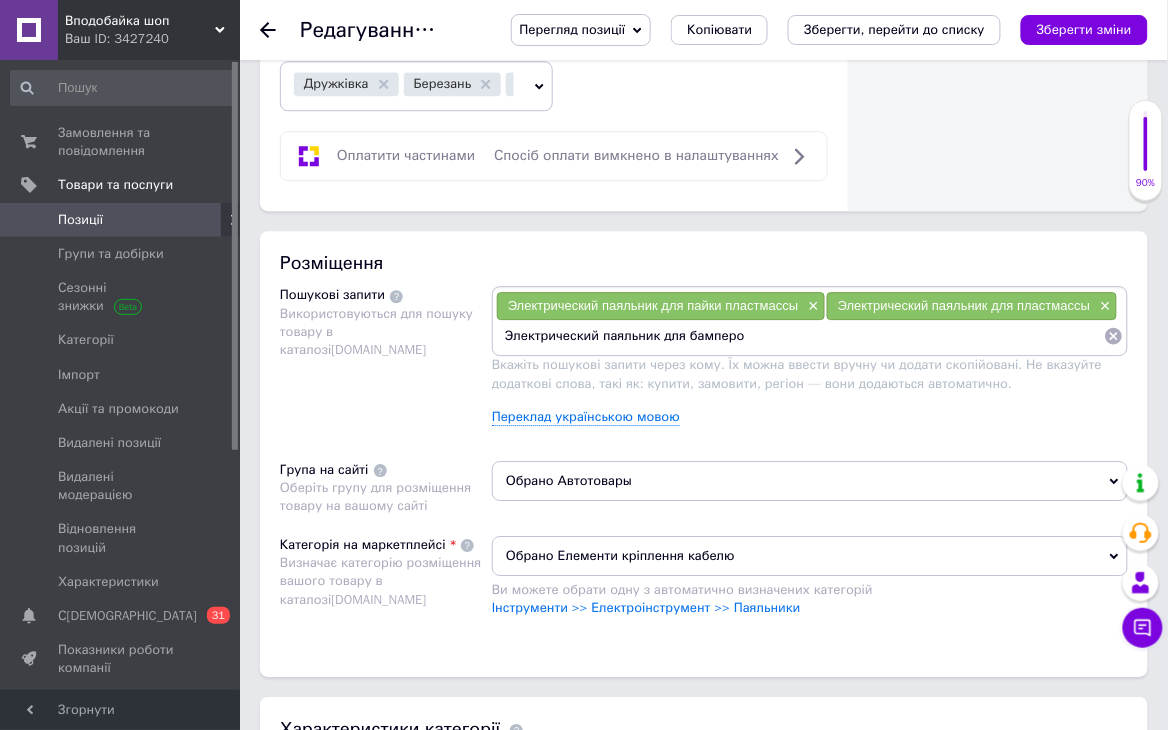 type on "Электрический паяльник для бамперов" 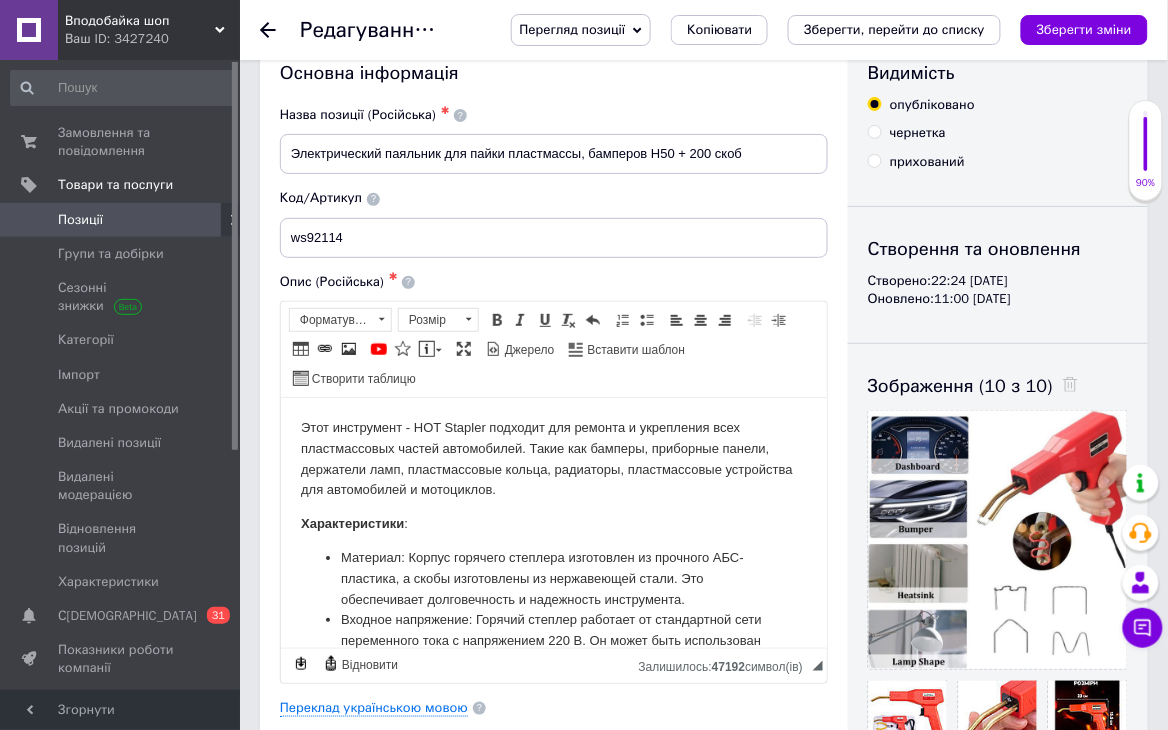 scroll, scrollTop: 0, scrollLeft: 0, axis: both 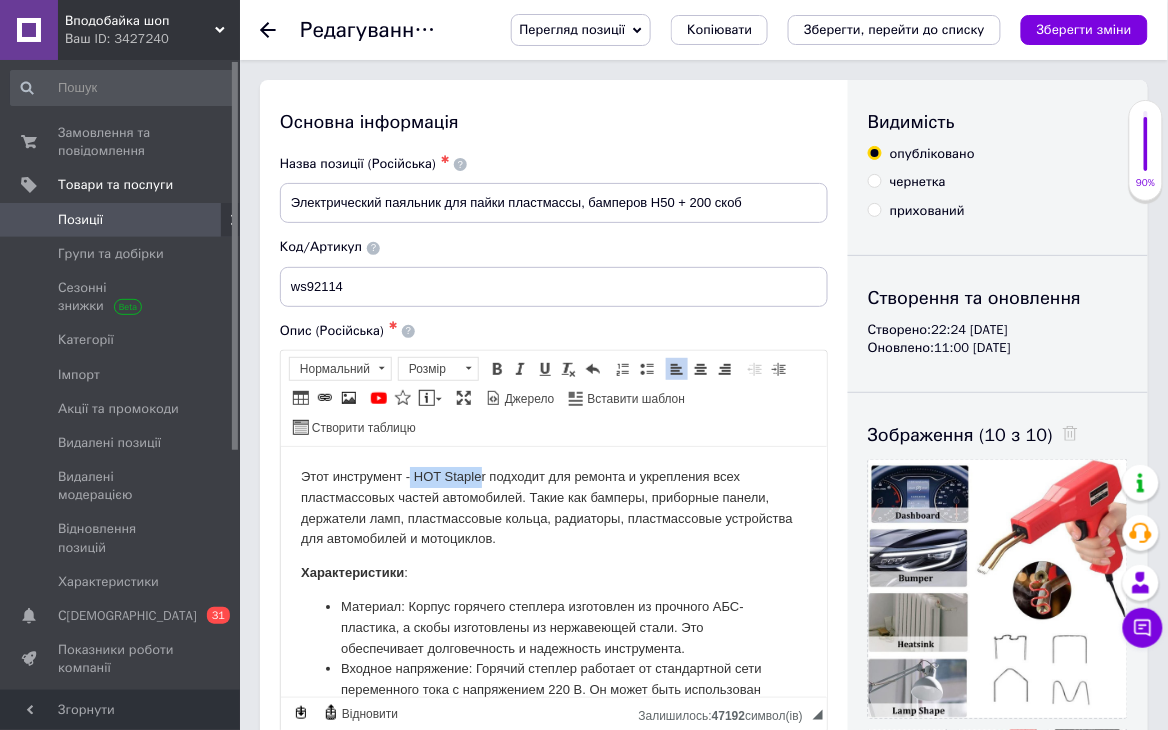 drag, startPoint x: 410, startPoint y: 471, endPoint x: 482, endPoint y: 477, distance: 72.249565 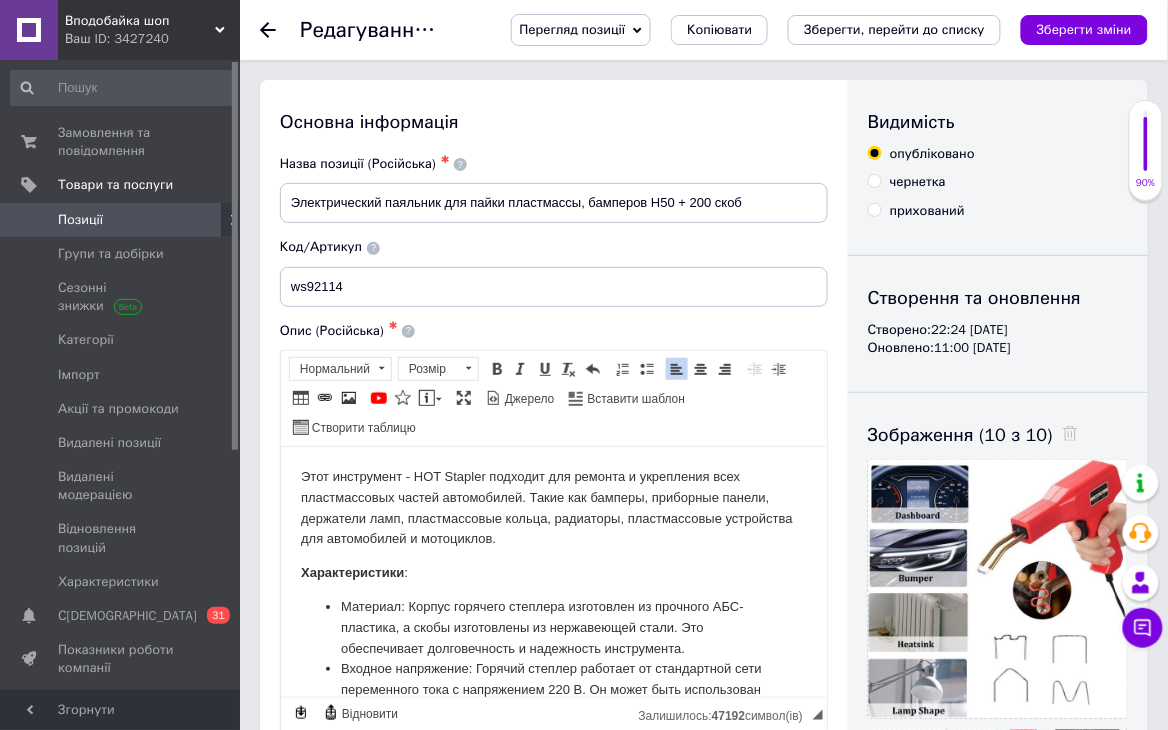 click on "Этот инструмент - HOT Stapler подходит для ремонта и укрепления всех пластмассовых частей автомобилей. Такие как бамперы, приборные панели, держатели ламп, пластмассовые кольца, радиаторы, пластмассовые устройства для автомобилей и мотоциклов." at bounding box center [553, 507] 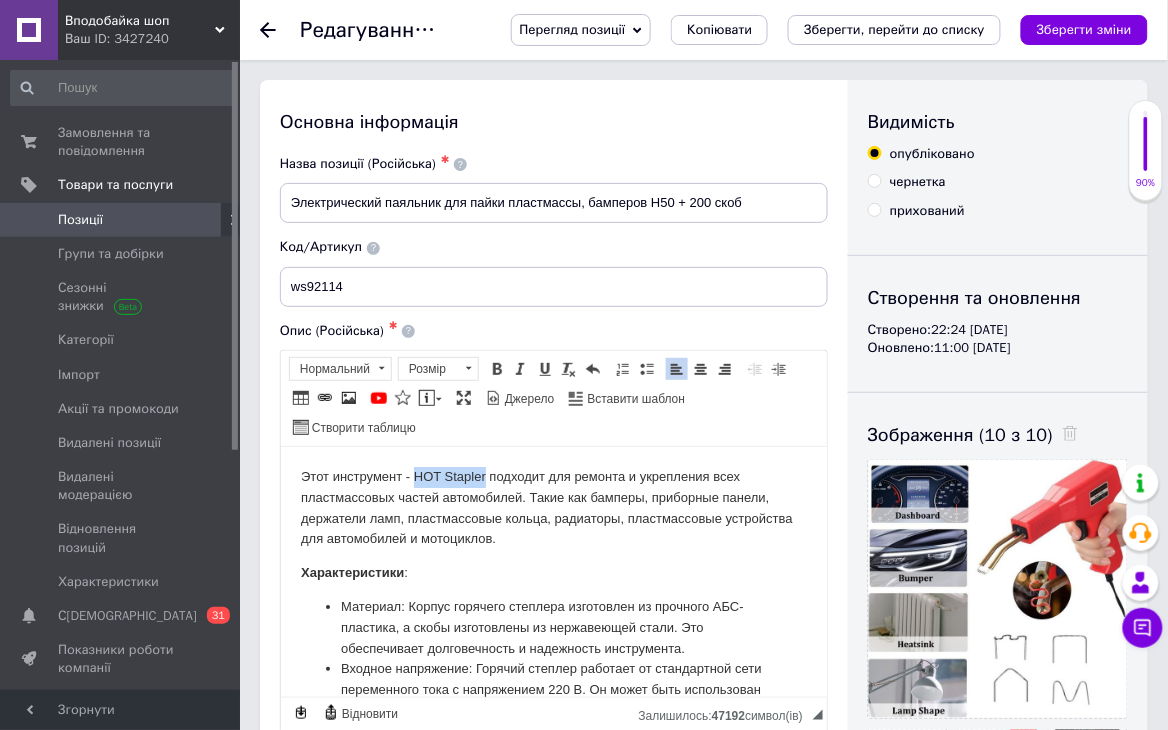 drag, startPoint x: 485, startPoint y: 472, endPoint x: 415, endPoint y: 478, distance: 70.256676 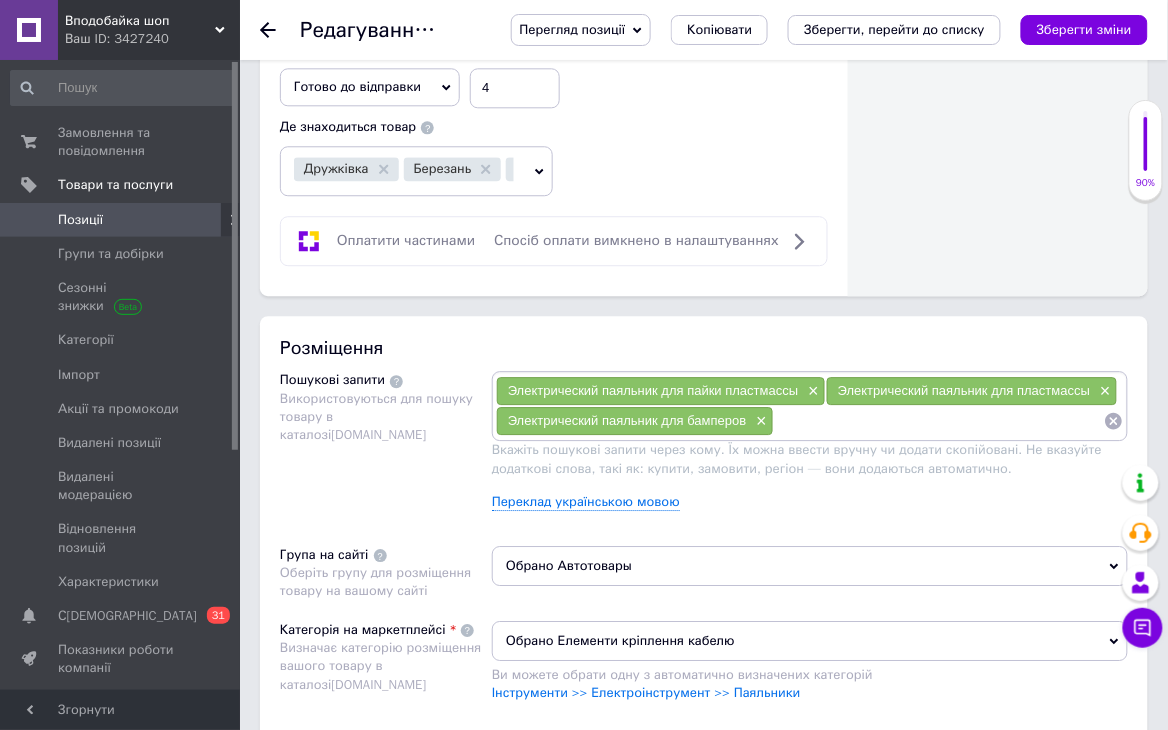 scroll, scrollTop: 1155, scrollLeft: 0, axis: vertical 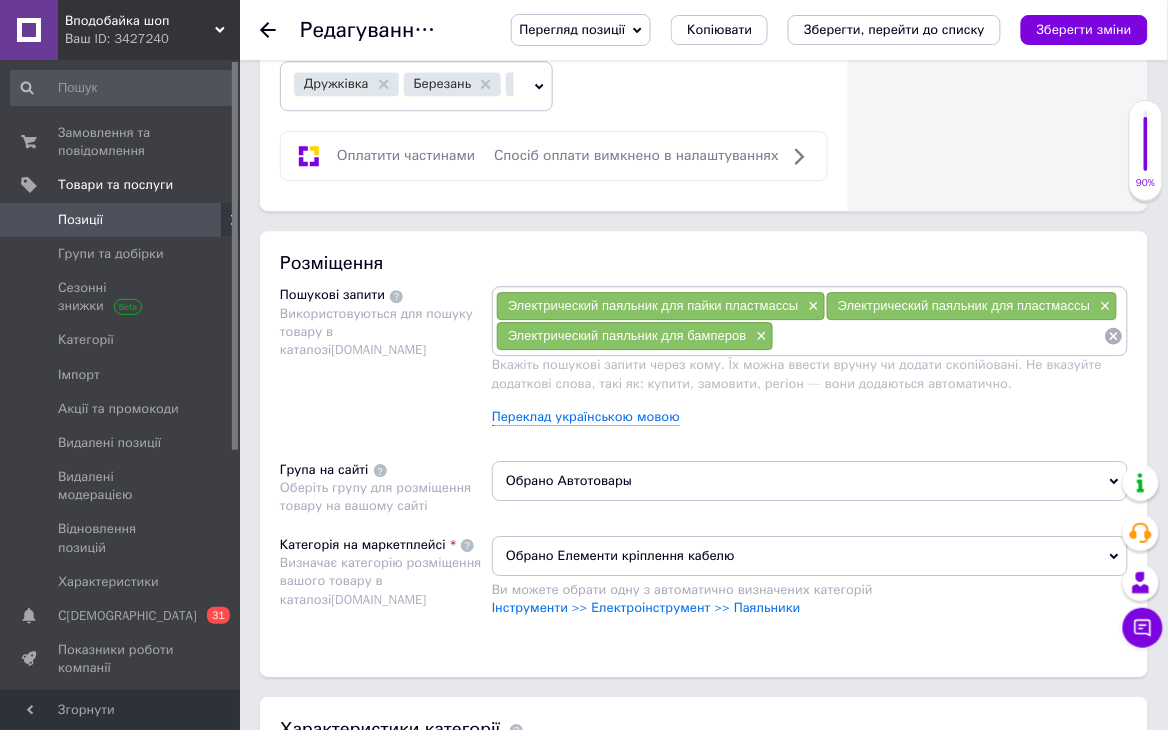 click at bounding box center (939, 336) 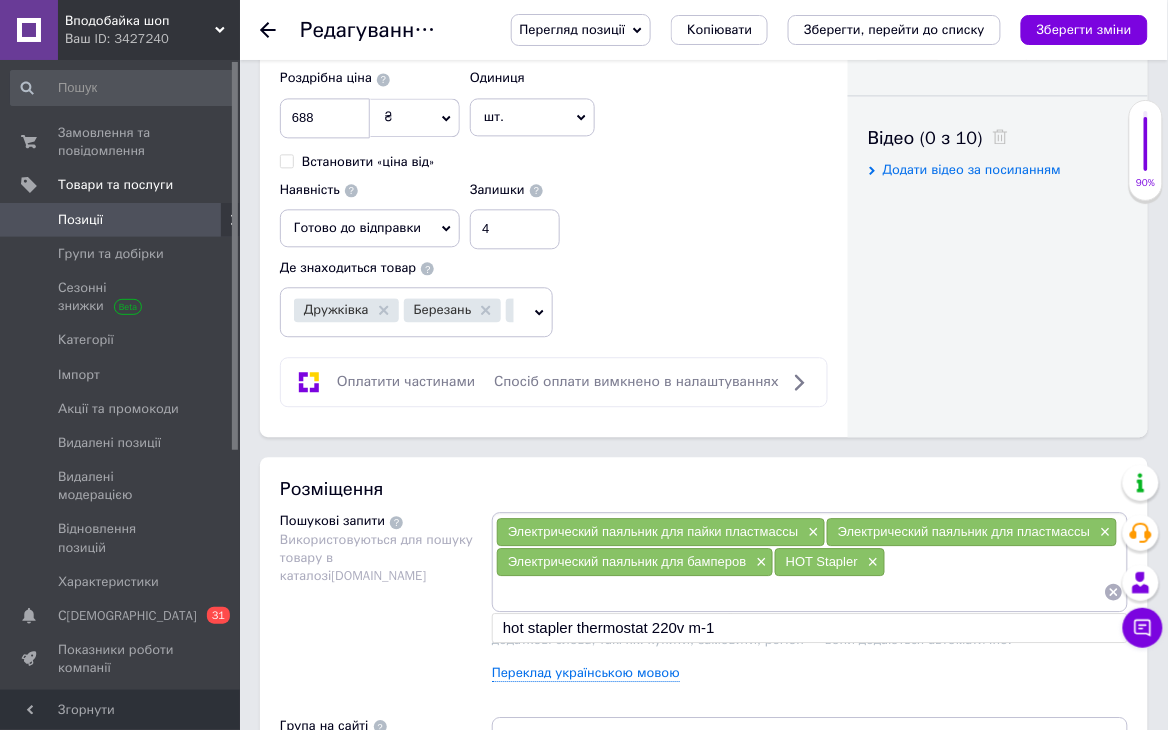scroll, scrollTop: 1244, scrollLeft: 0, axis: vertical 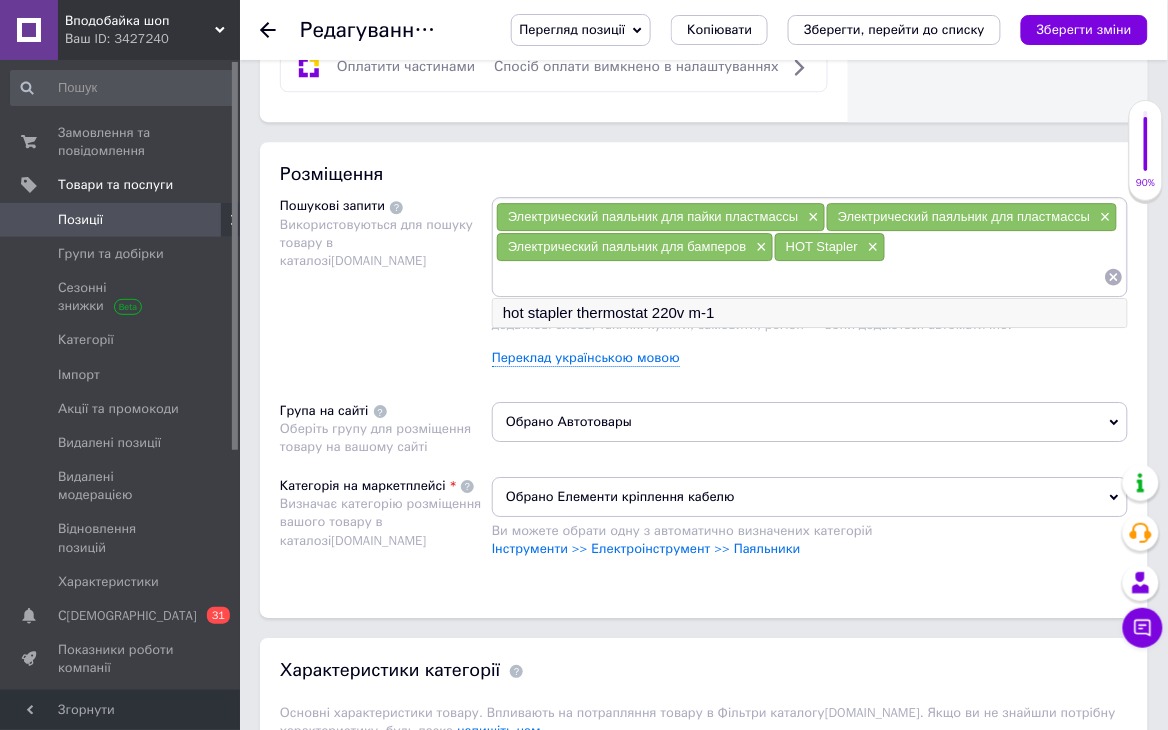 click on "hot stapler thermostat 220v m-1" at bounding box center (810, 313) 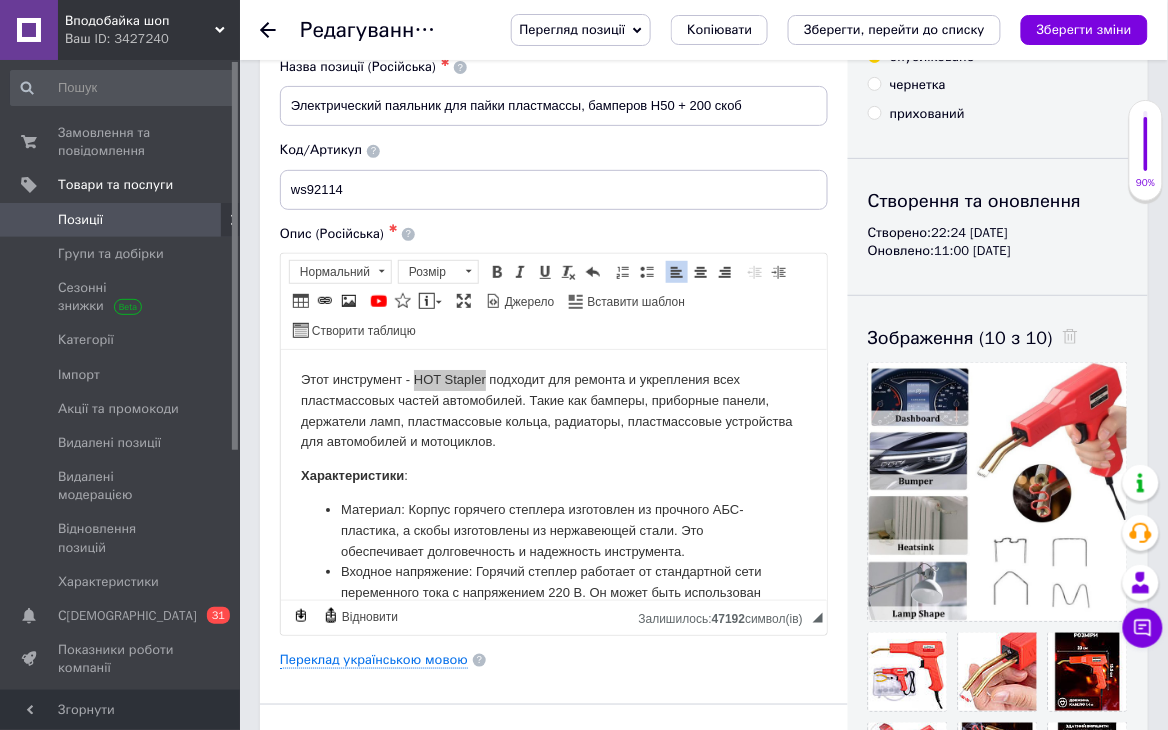 scroll, scrollTop: 0, scrollLeft: 0, axis: both 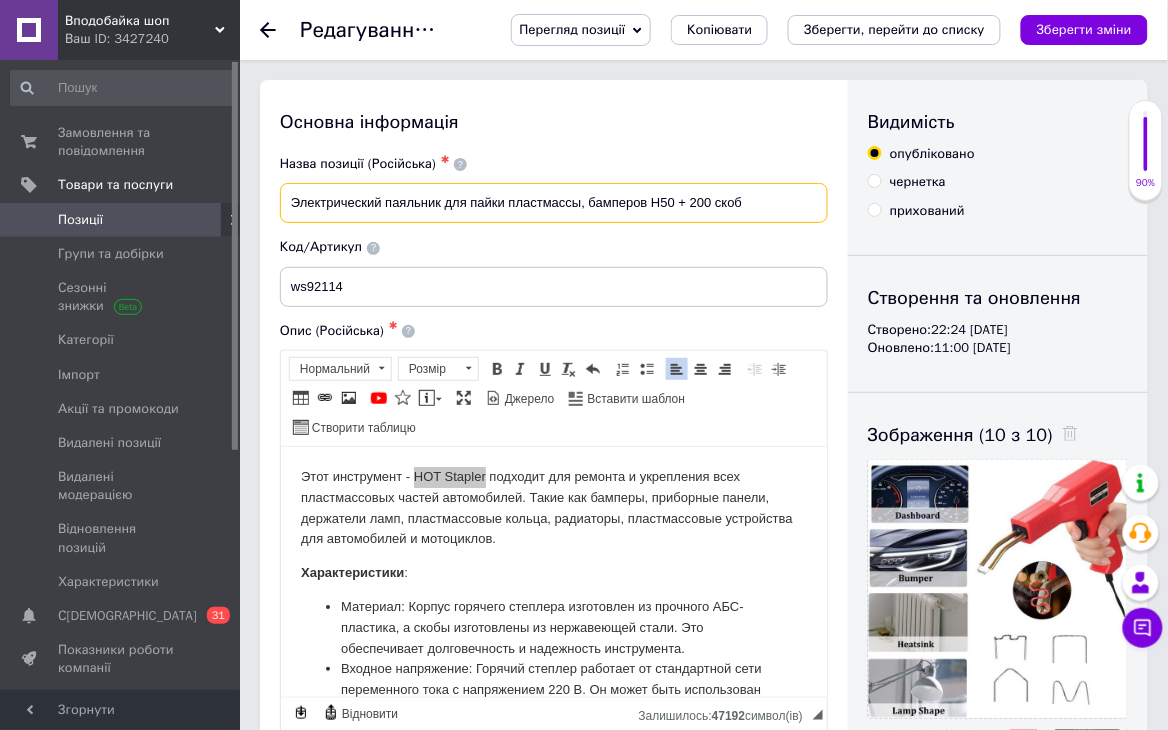 drag, startPoint x: 384, startPoint y: 198, endPoint x: 580, endPoint y: 241, distance: 200.6614 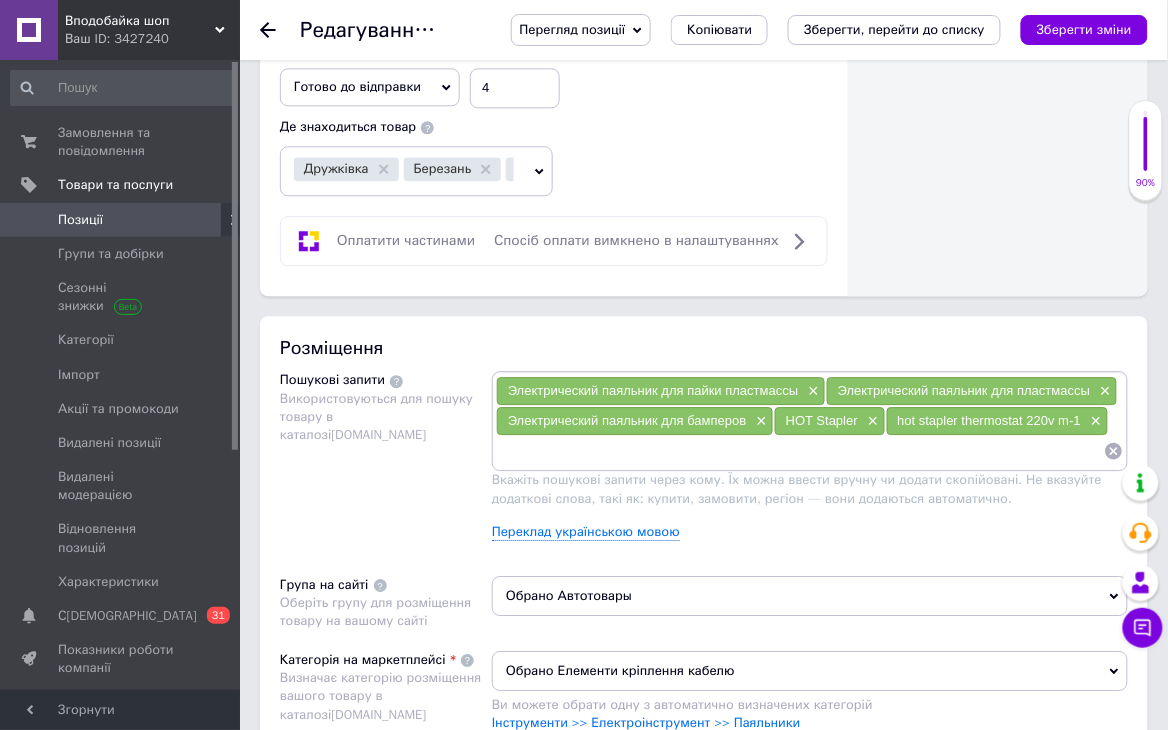 scroll, scrollTop: 1244, scrollLeft: 0, axis: vertical 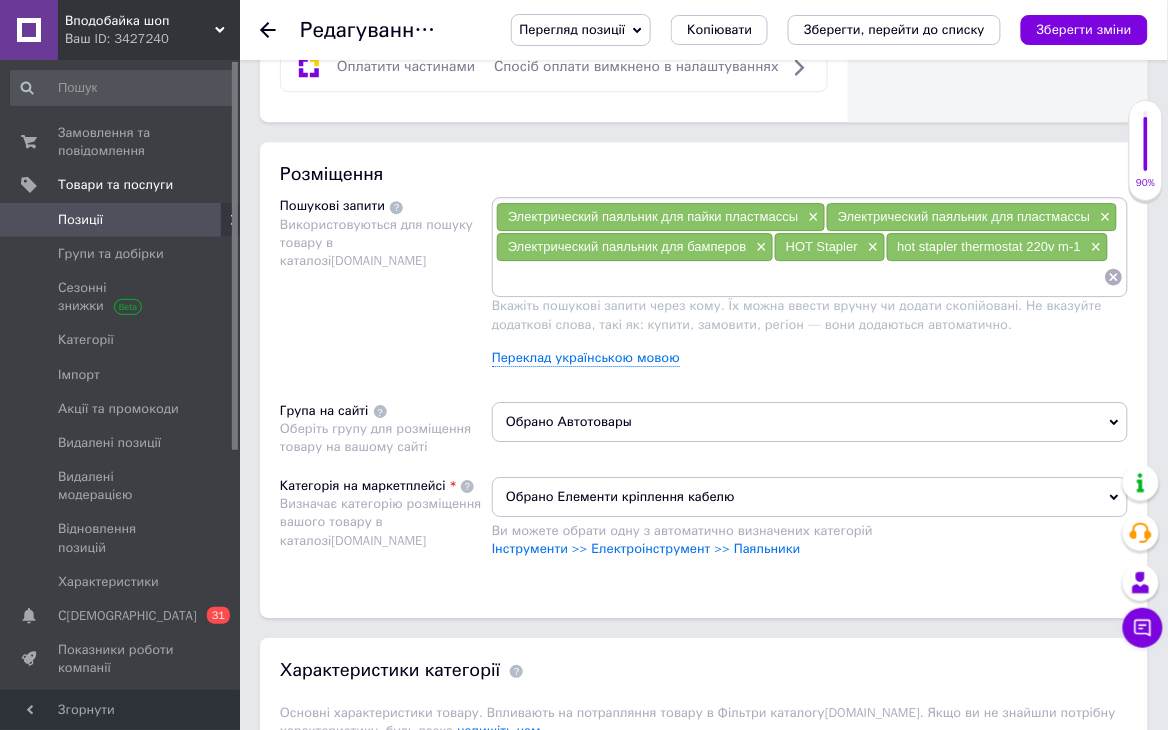 click at bounding box center [800, 277] 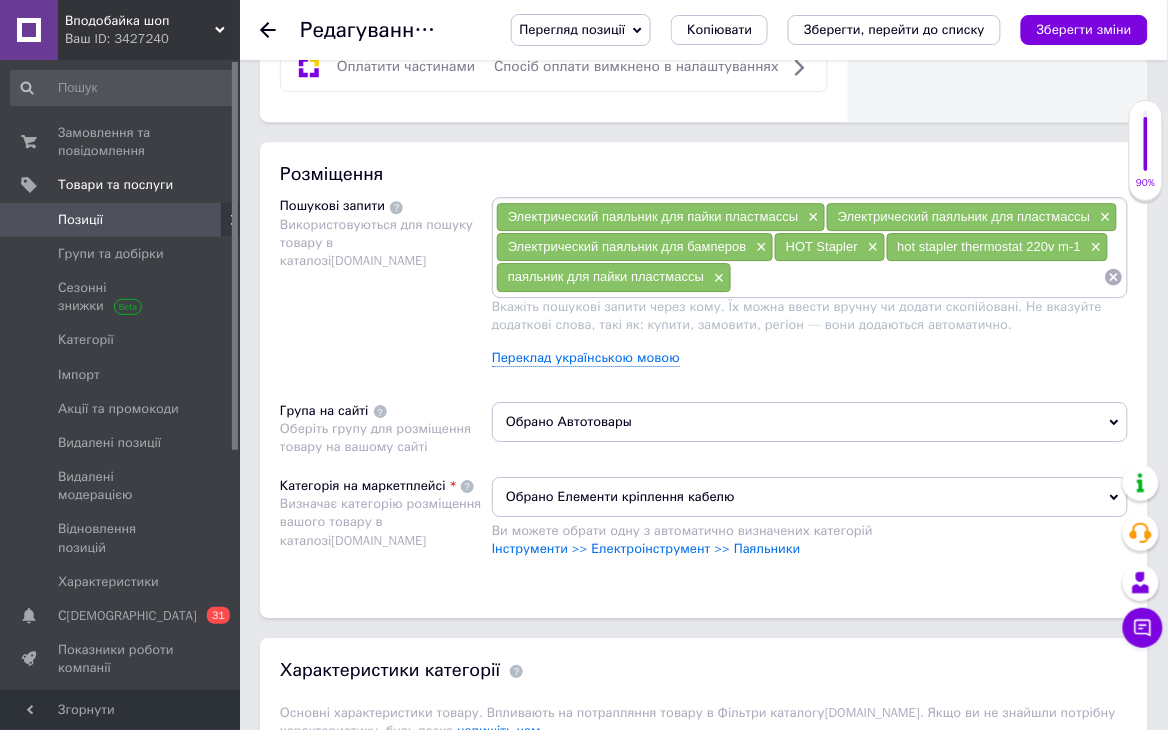 paste on "паяльник для пайки пластмассы" 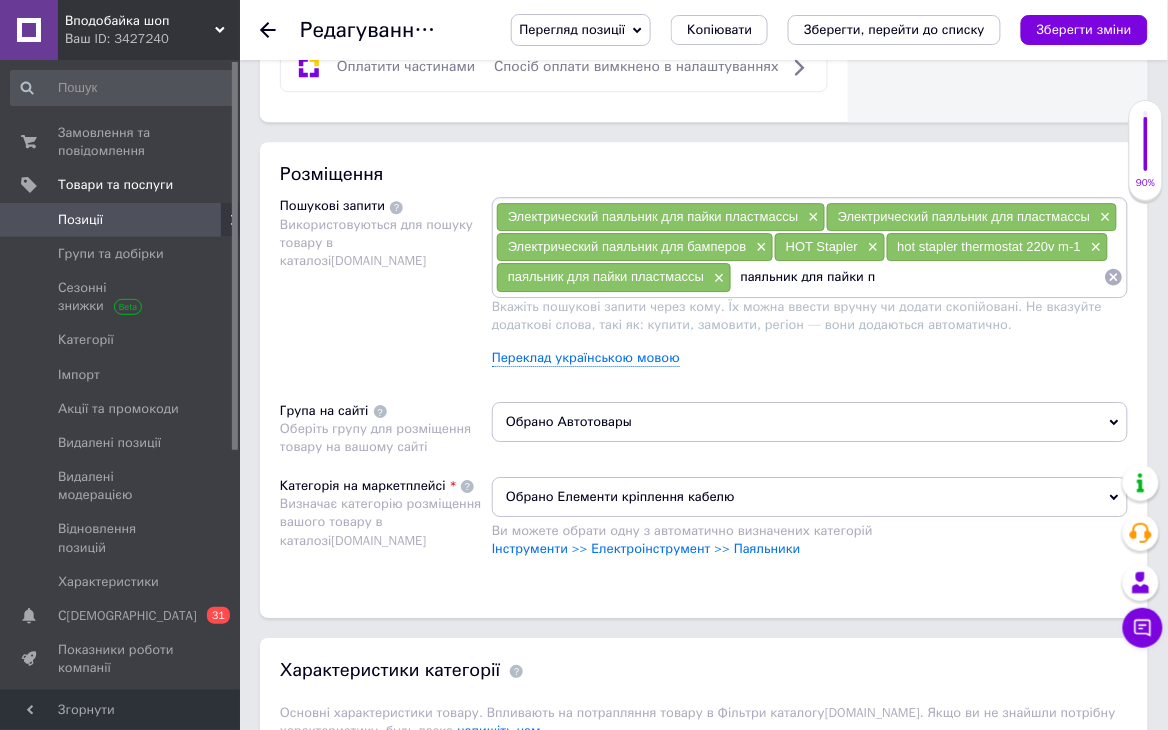 type on "паяльник для пайки" 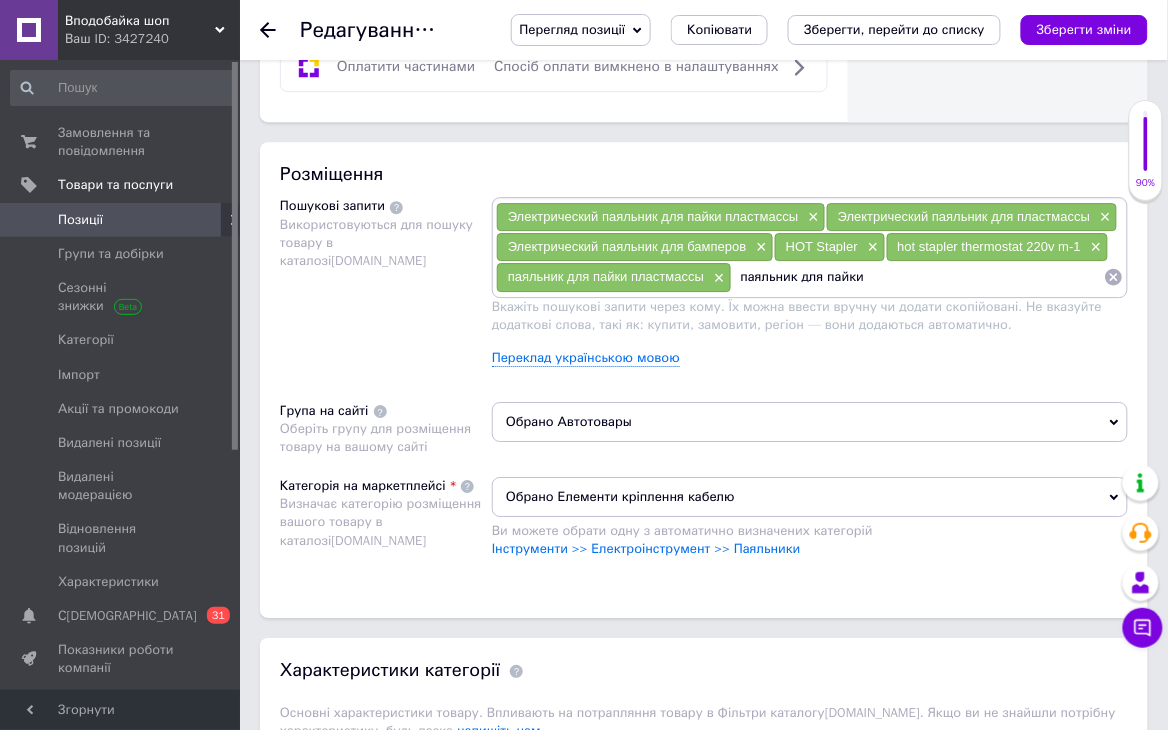 type 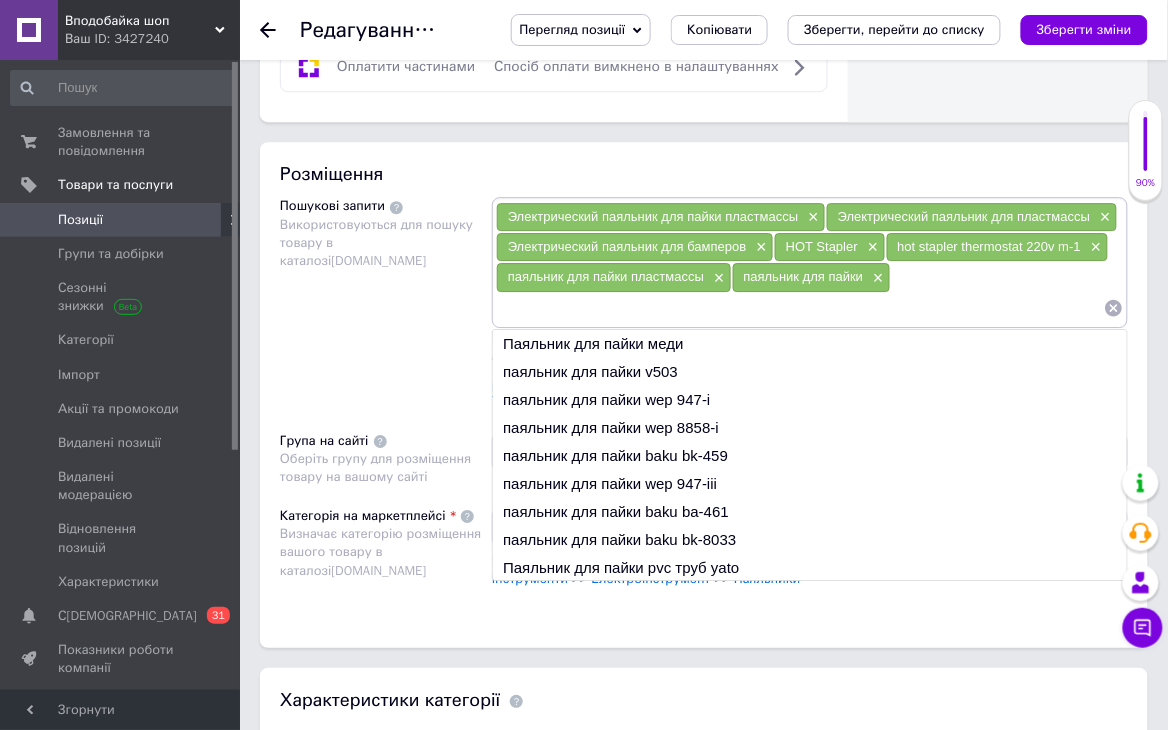 click on "Пошукові запити Використовуються для пошуку товару в каталозі  Prom.ua" at bounding box center (386, 304) 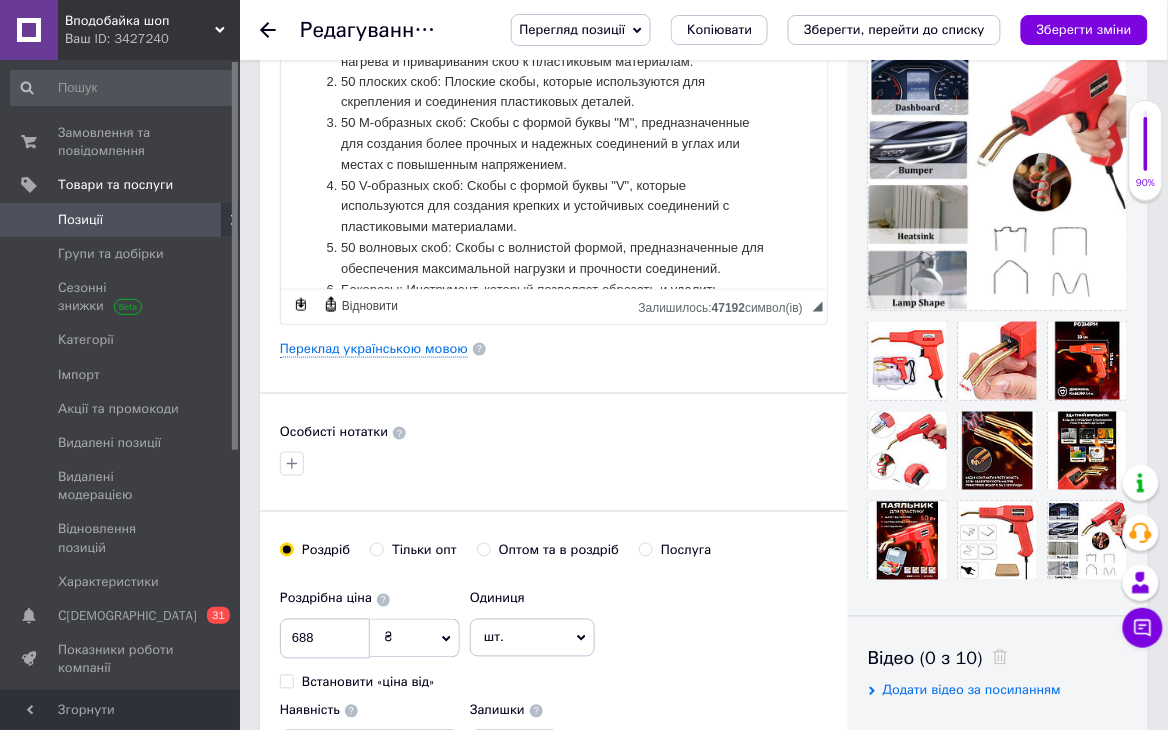 scroll, scrollTop: 444, scrollLeft: 0, axis: vertical 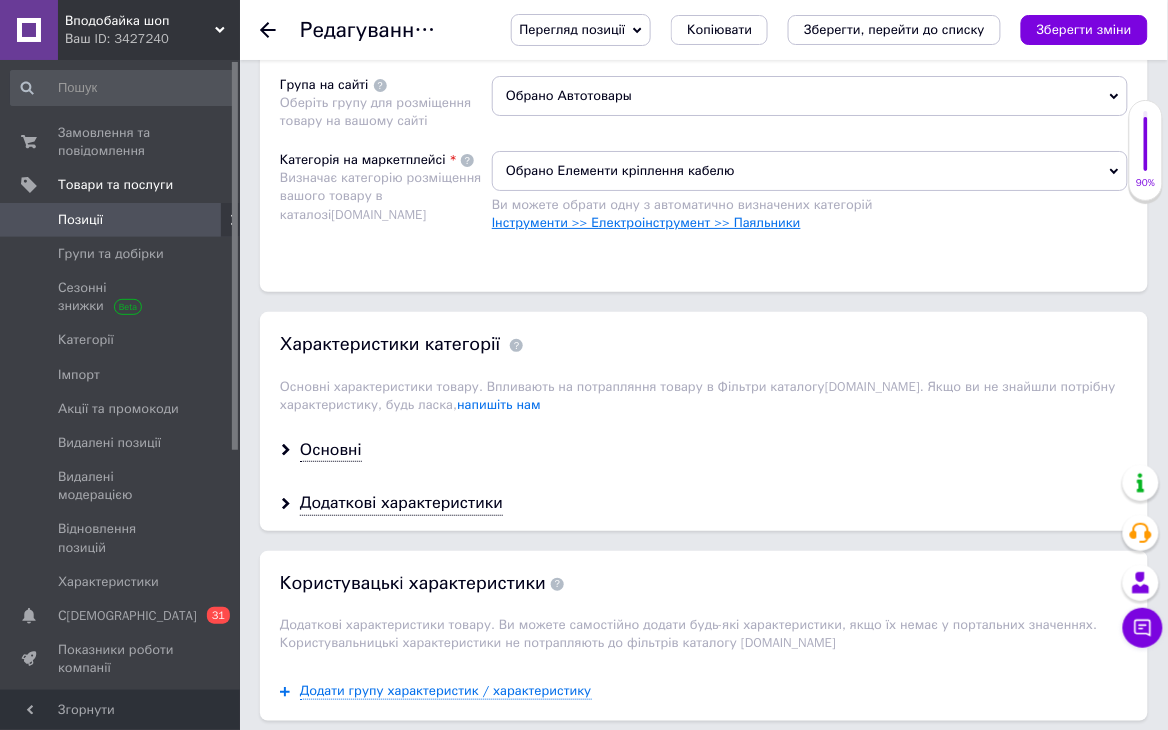 click on "Інструменти >> Електроінструмент >> Паяльники" at bounding box center [646, 222] 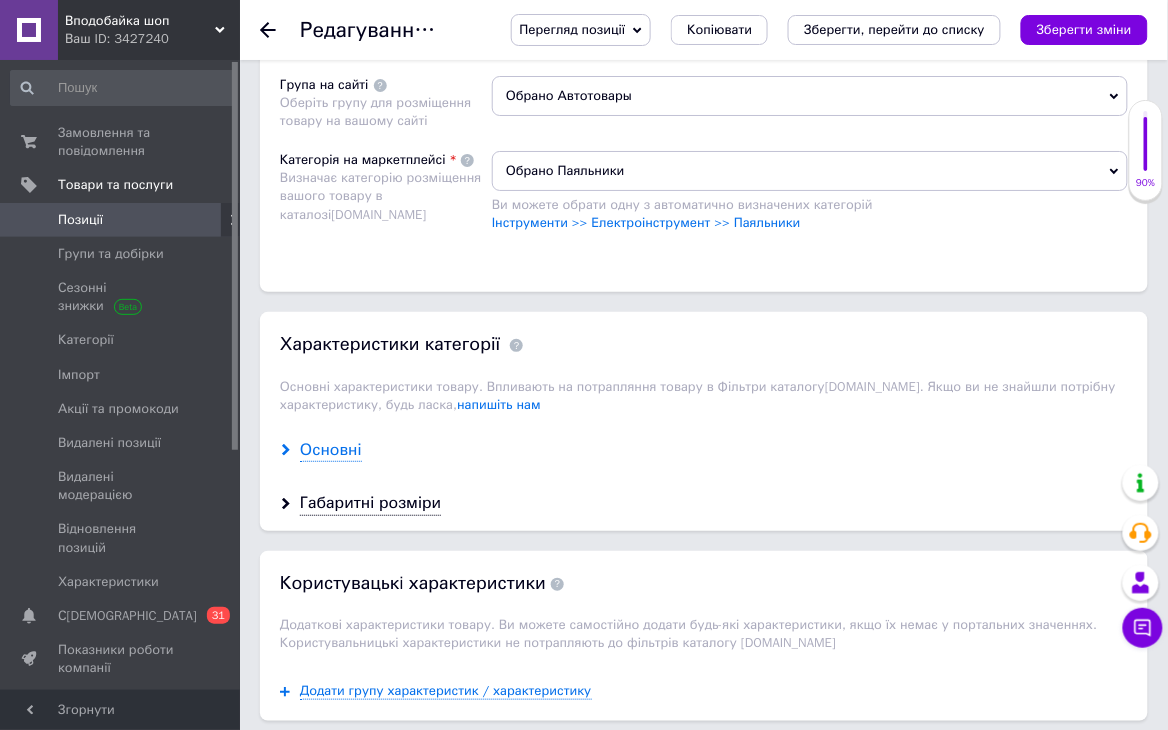 click on "Основні" at bounding box center (331, 450) 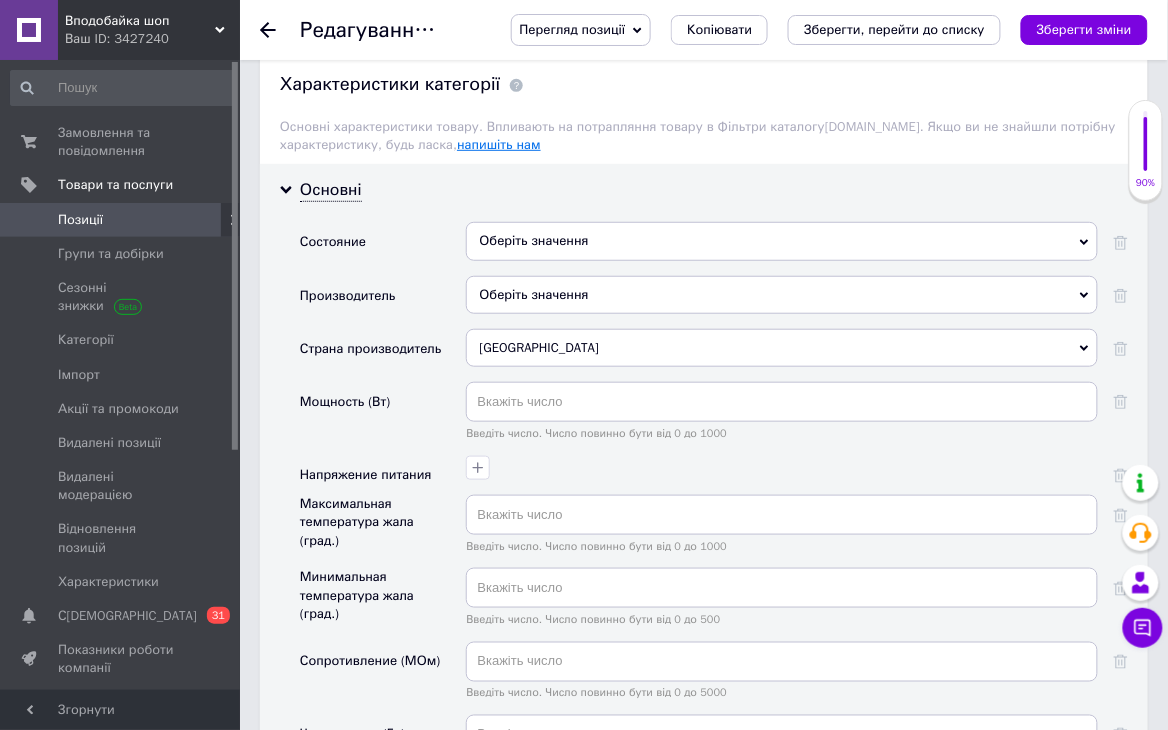 scroll, scrollTop: 1866, scrollLeft: 0, axis: vertical 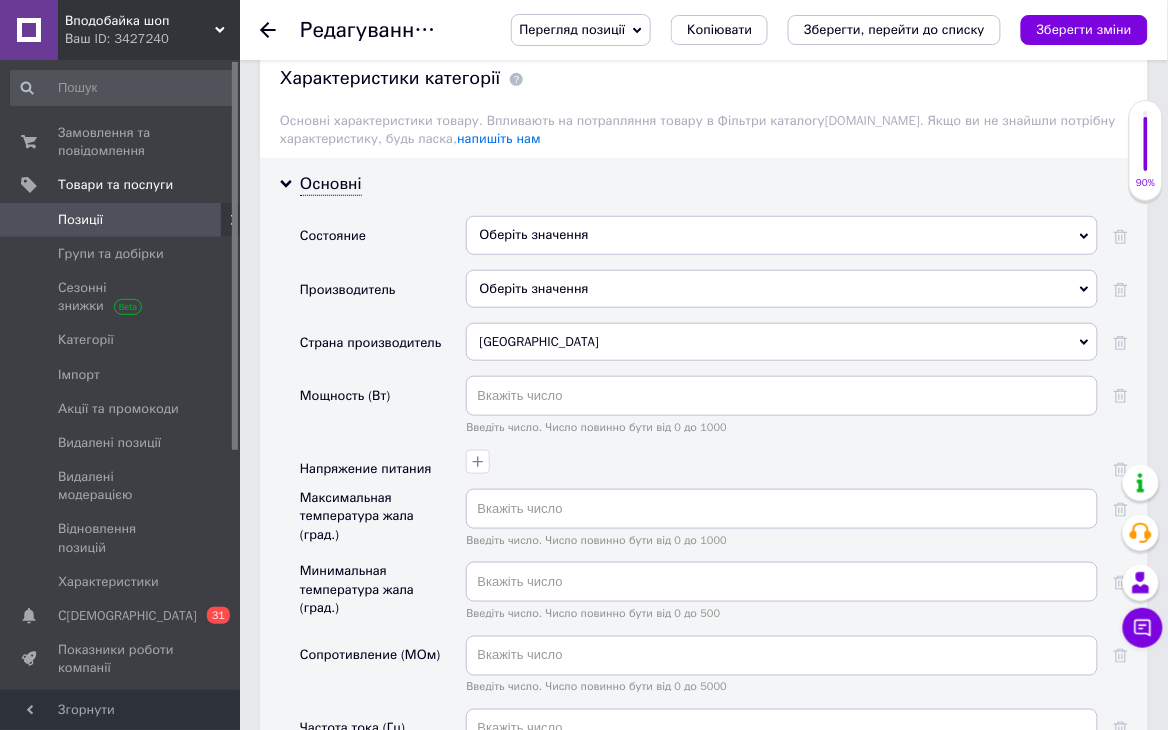 click on "Оберіть значення" at bounding box center (782, 235) 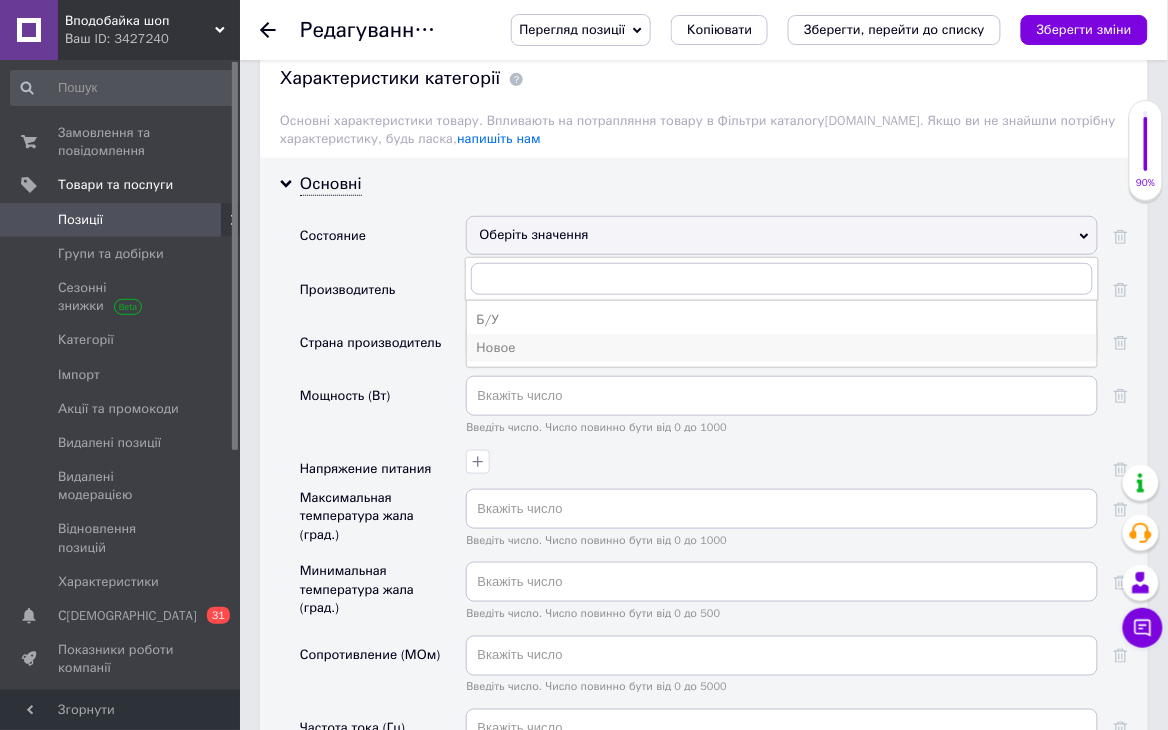 click on "Новое" at bounding box center (782, 348) 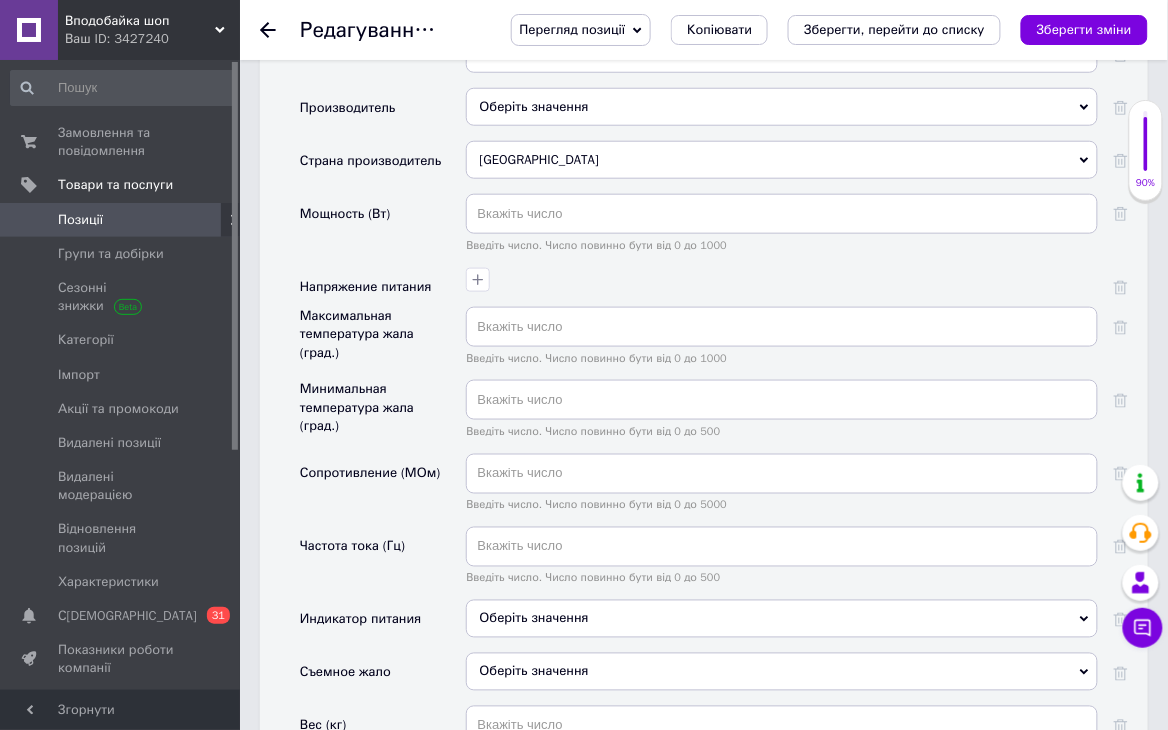 scroll, scrollTop: 2001, scrollLeft: 0, axis: vertical 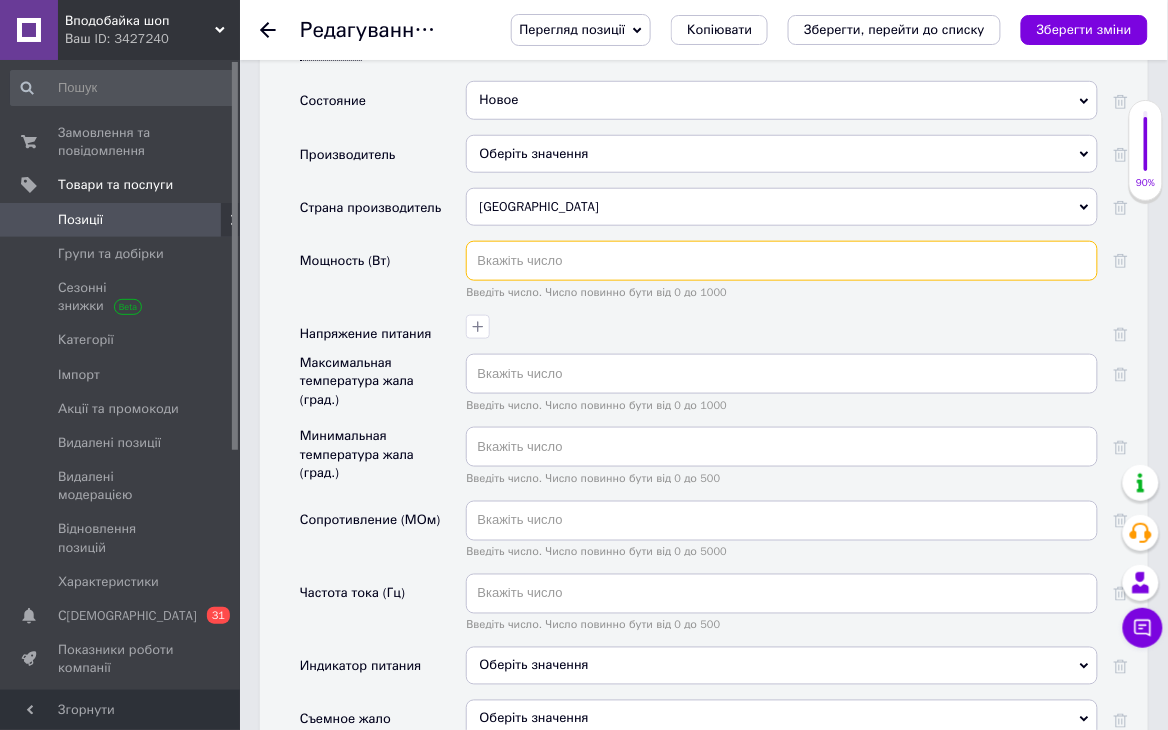 click at bounding box center (782, 261) 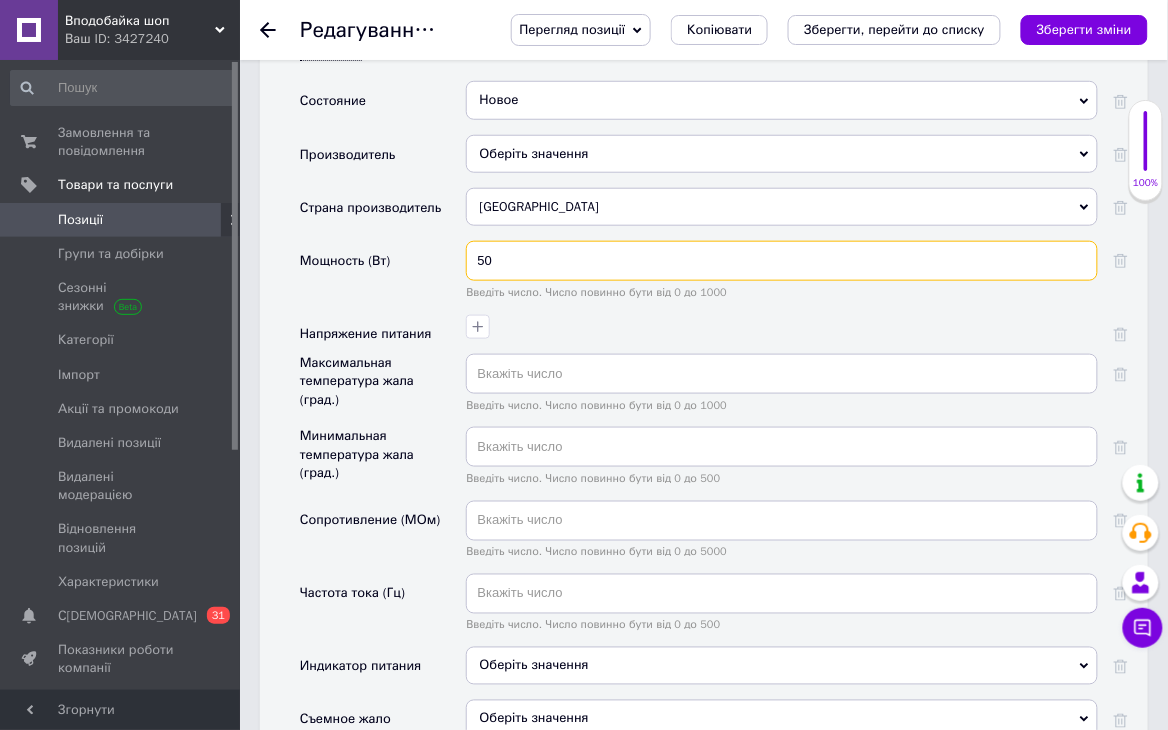 type on "50" 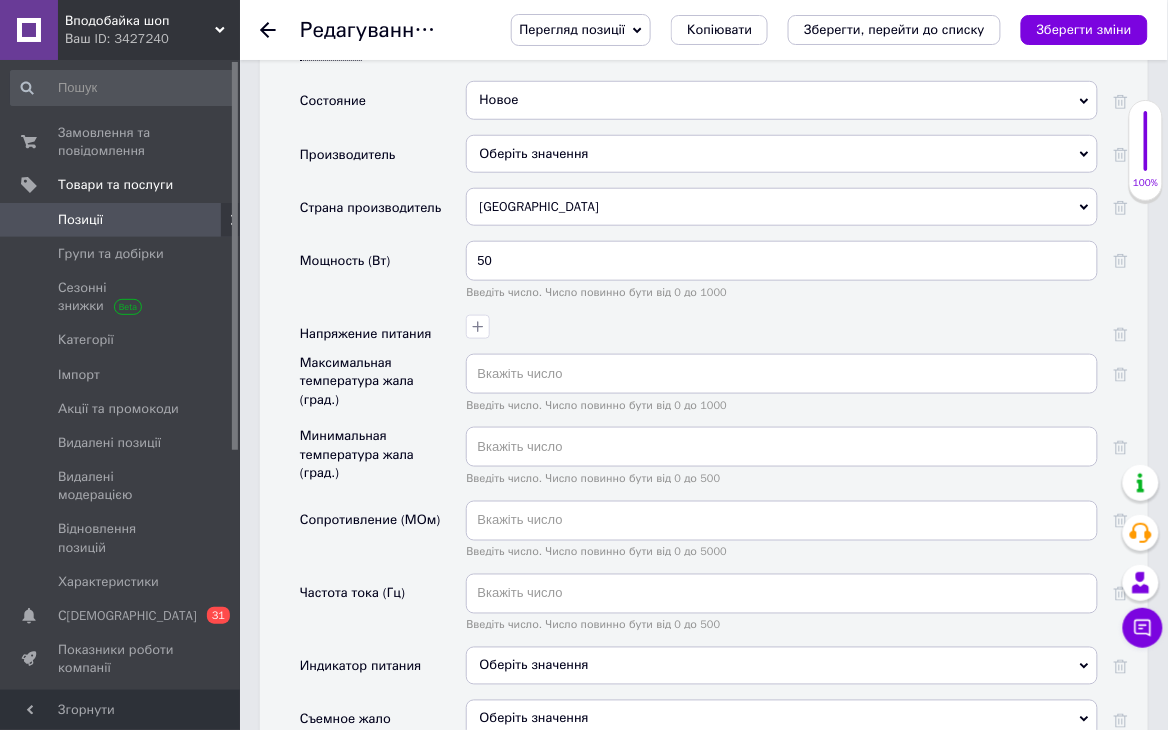 click at bounding box center (779, 324) 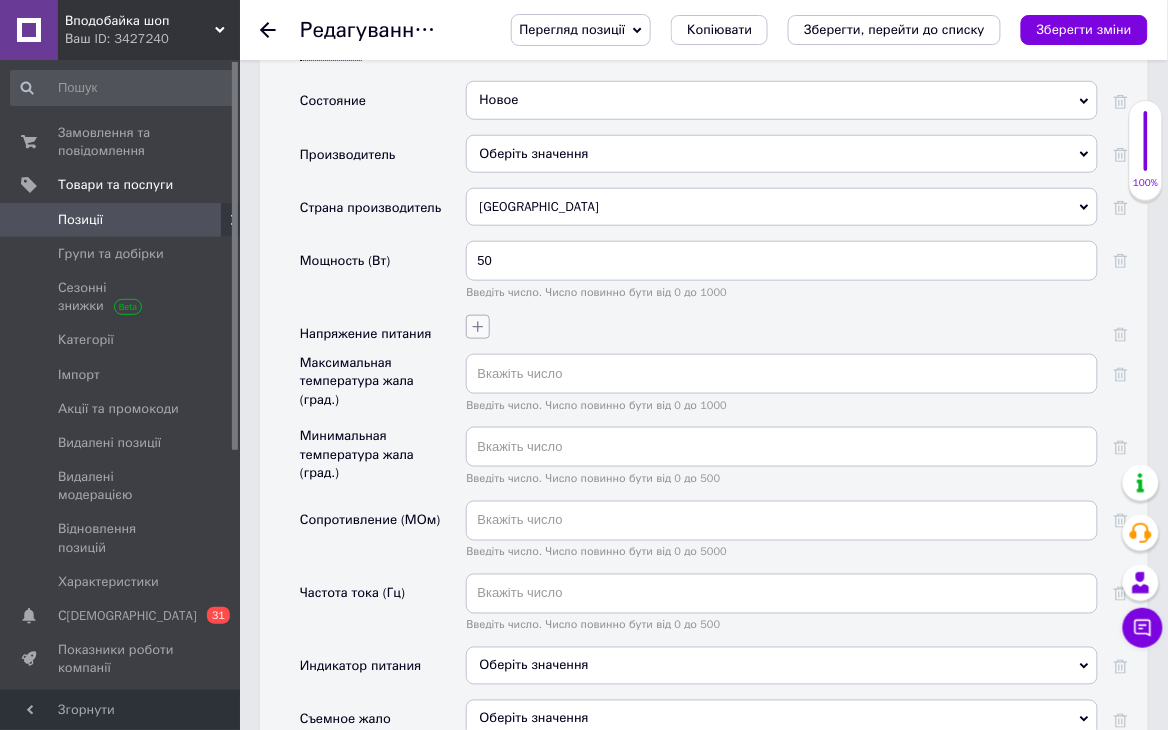 click at bounding box center (478, 327) 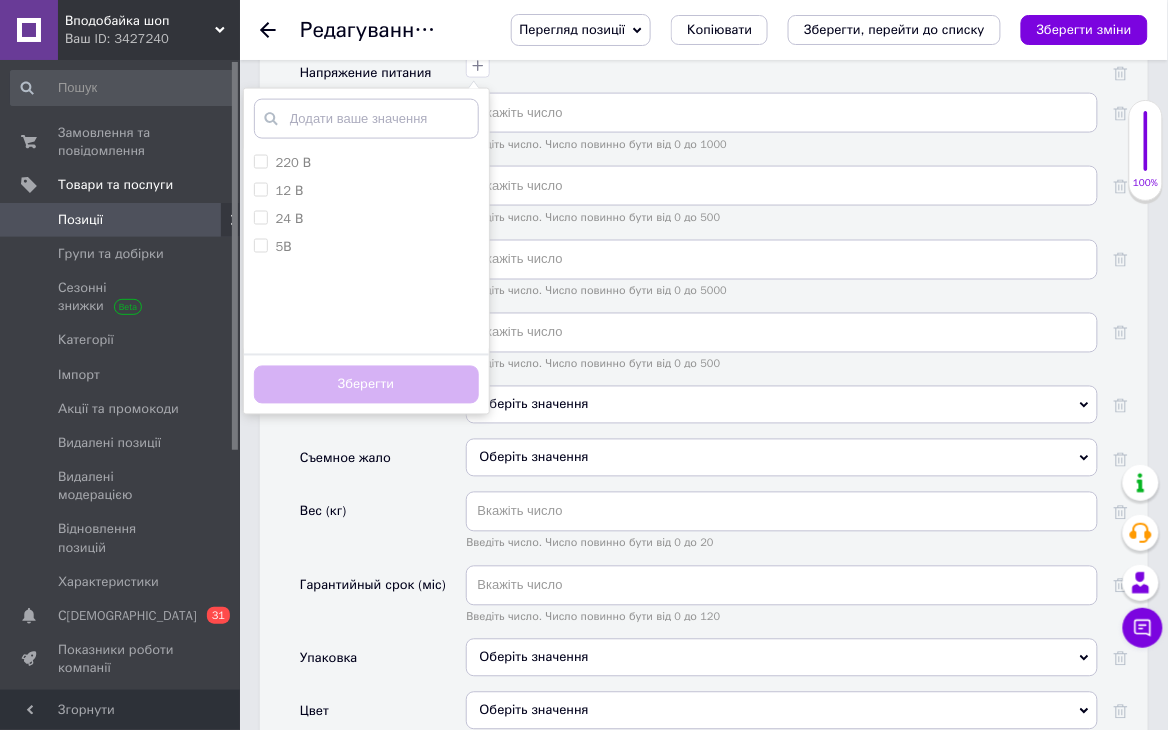 scroll, scrollTop: 2357, scrollLeft: 0, axis: vertical 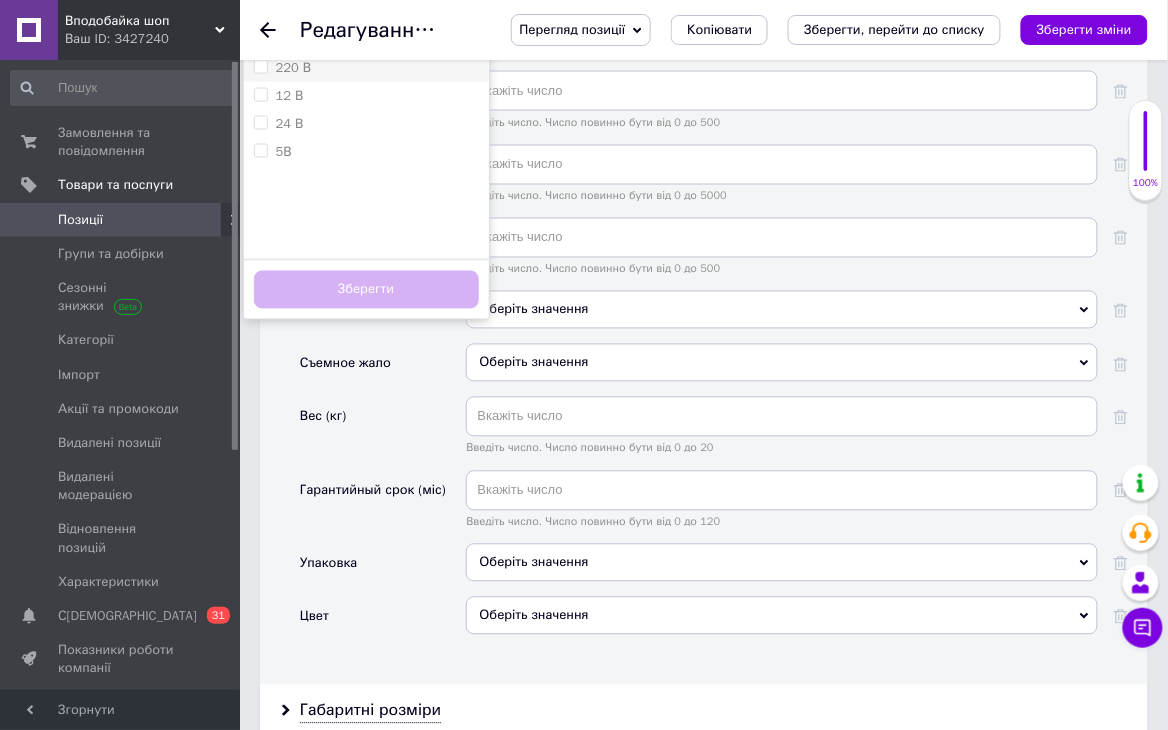 click on "220 В" at bounding box center (366, 68) 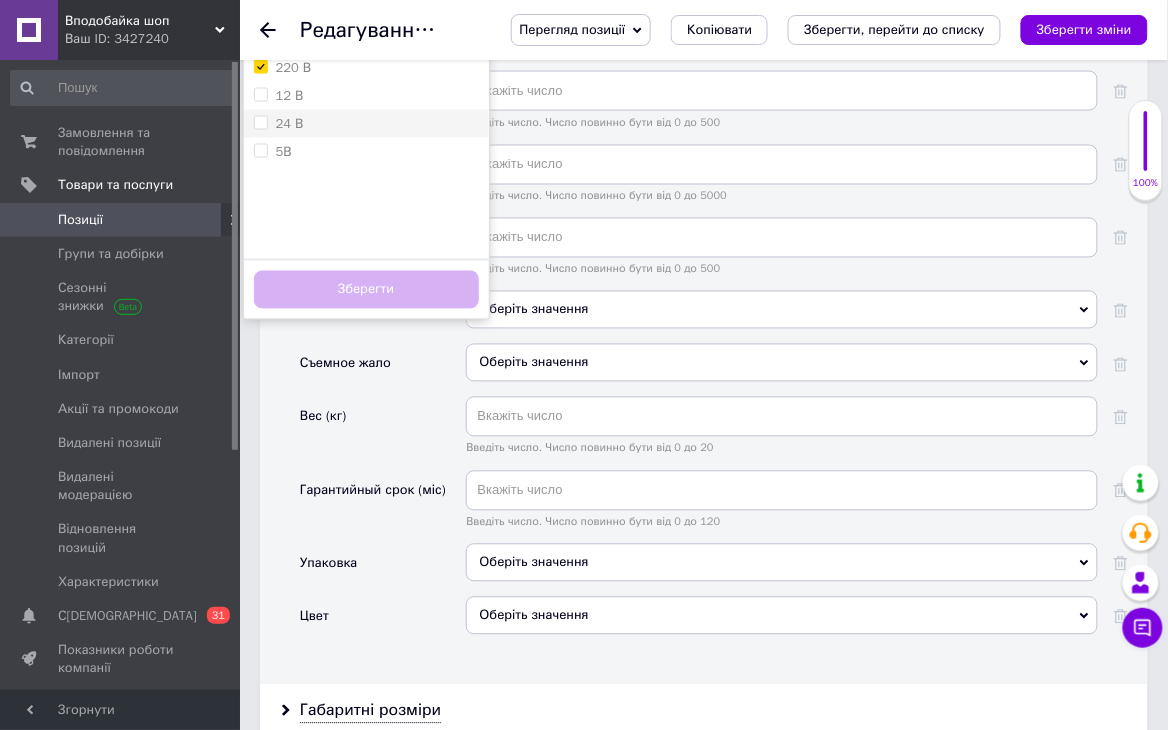 checkbox on "true" 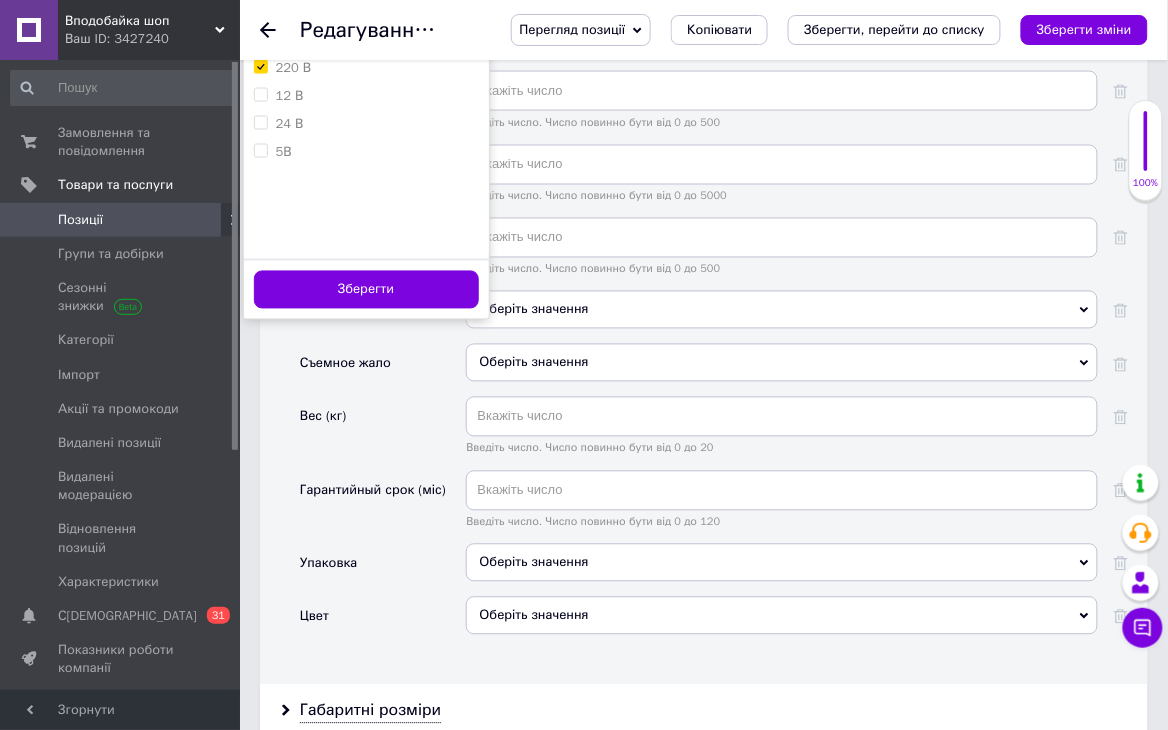 click on "Зберегти" at bounding box center (366, 290) 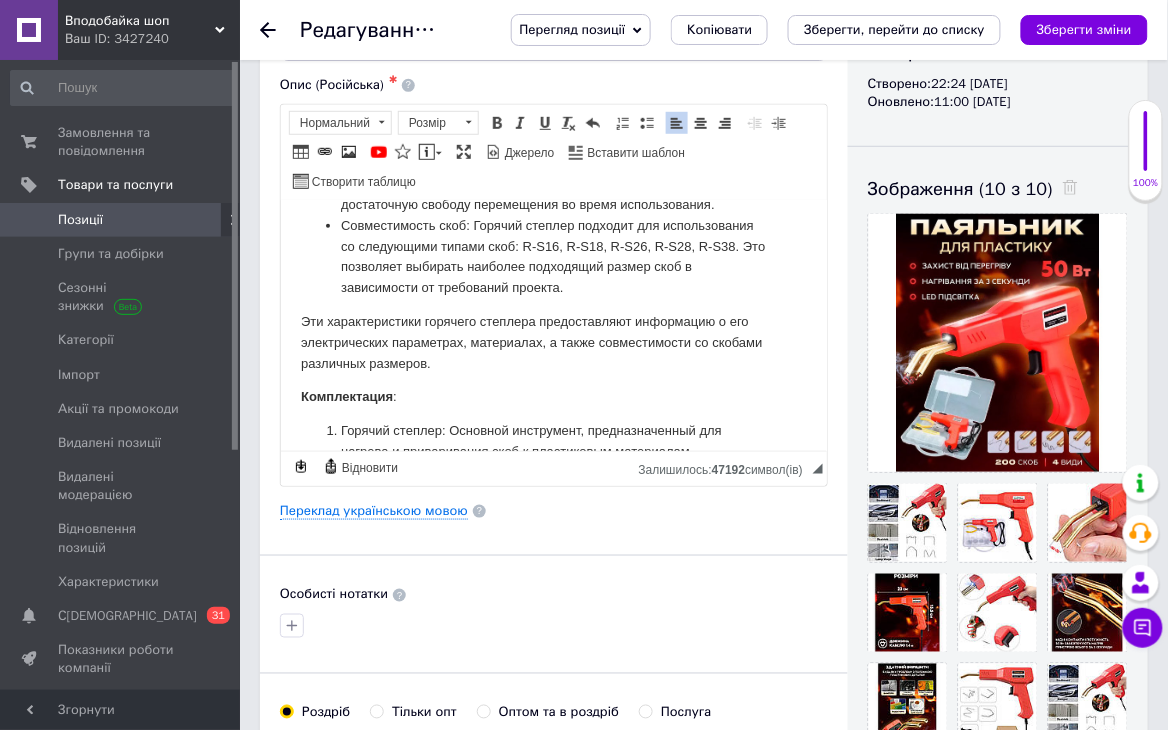 scroll, scrollTop: 533, scrollLeft: 0, axis: vertical 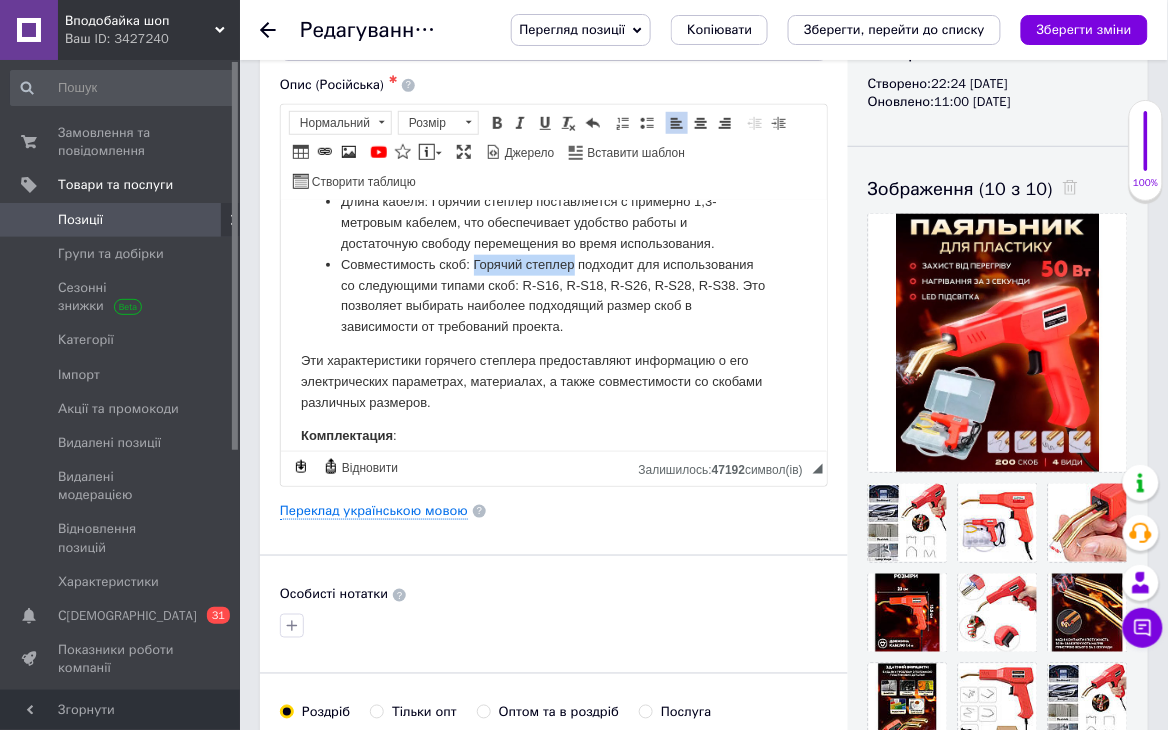 drag, startPoint x: 473, startPoint y: 299, endPoint x: 570, endPoint y: 313, distance: 98.005104 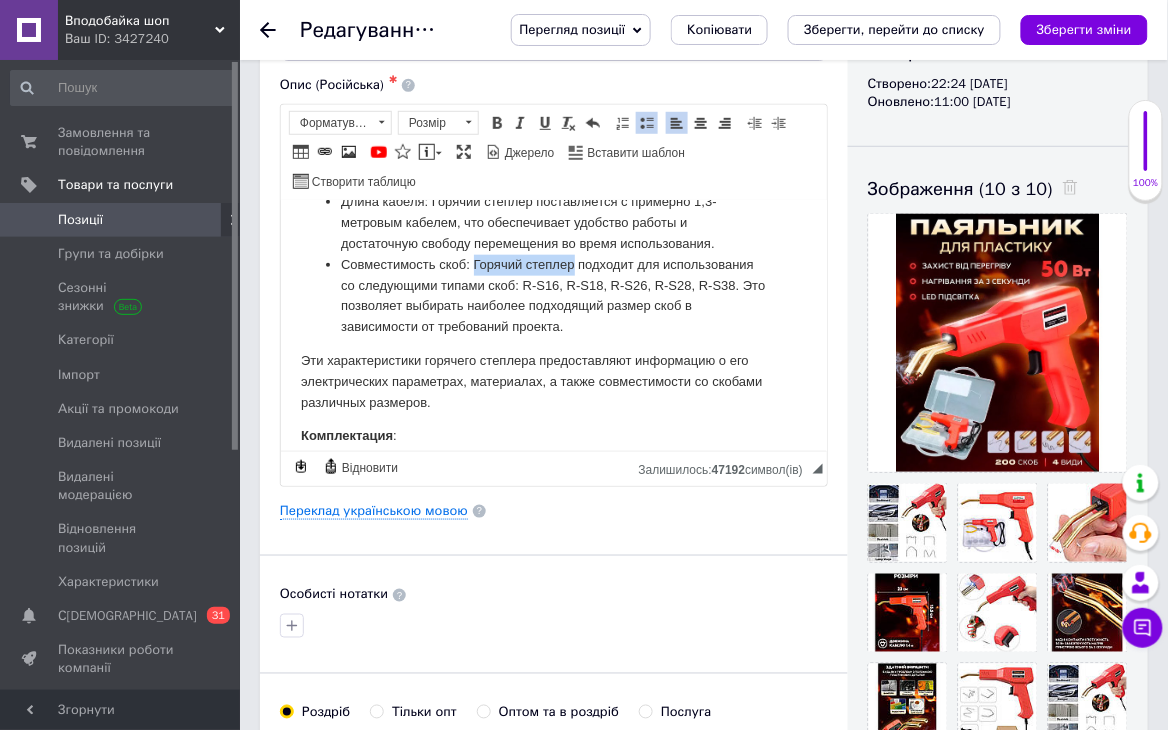 copy on "Горячий степлер" 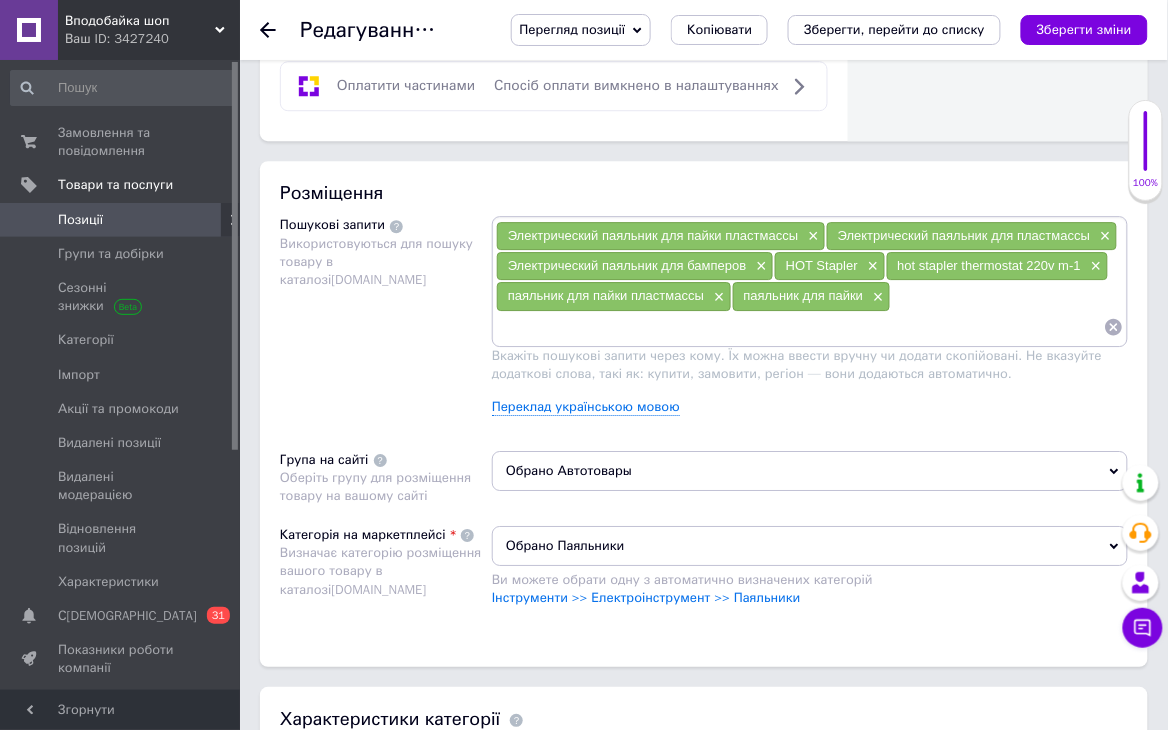 scroll, scrollTop: 1224, scrollLeft: 0, axis: vertical 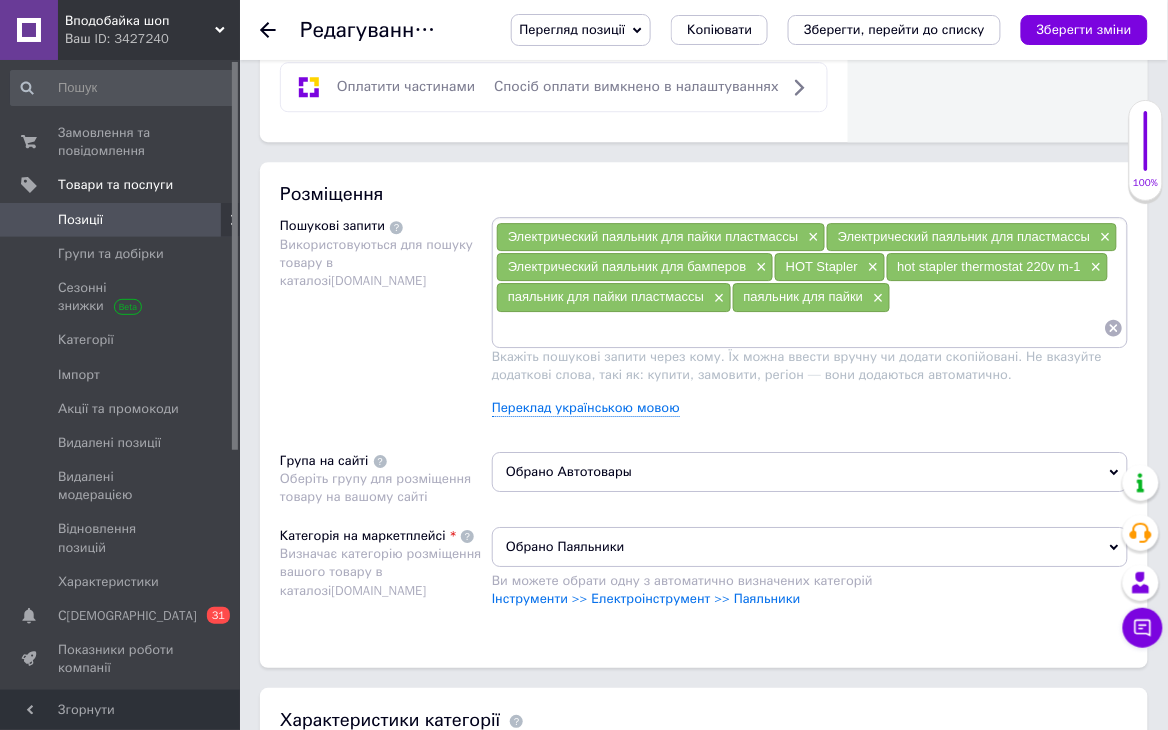 click at bounding box center [800, 328] 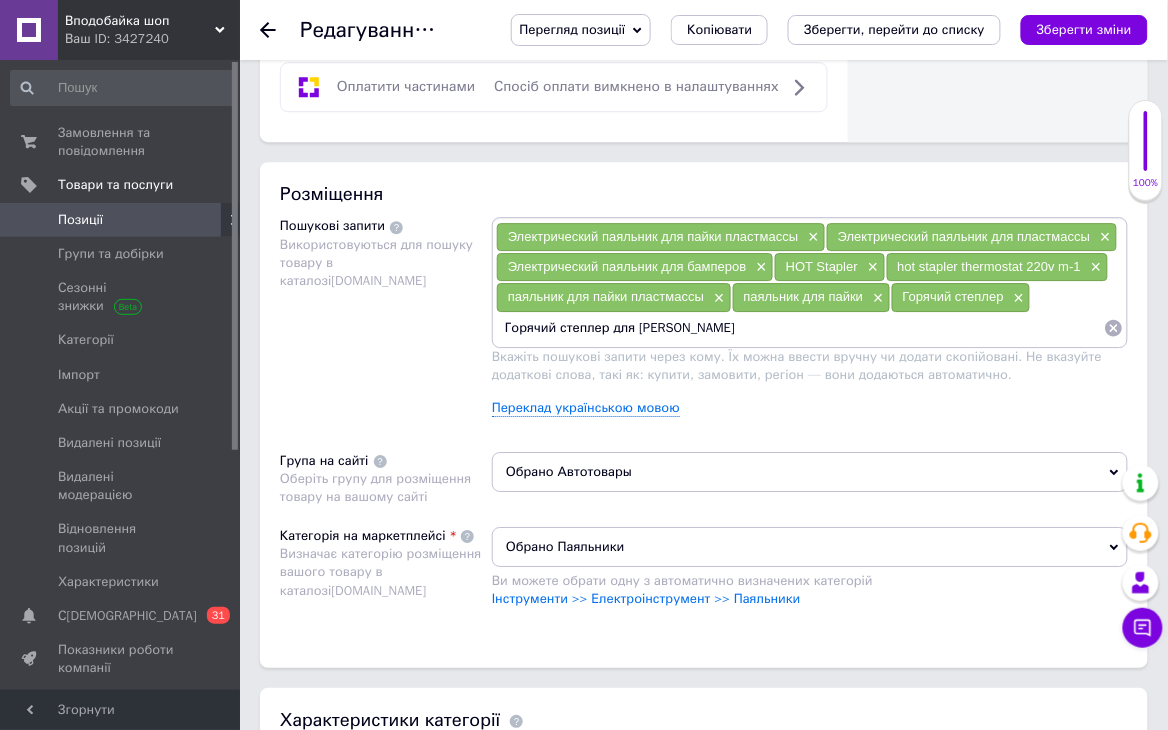 type on "Горячий степлер для пайки" 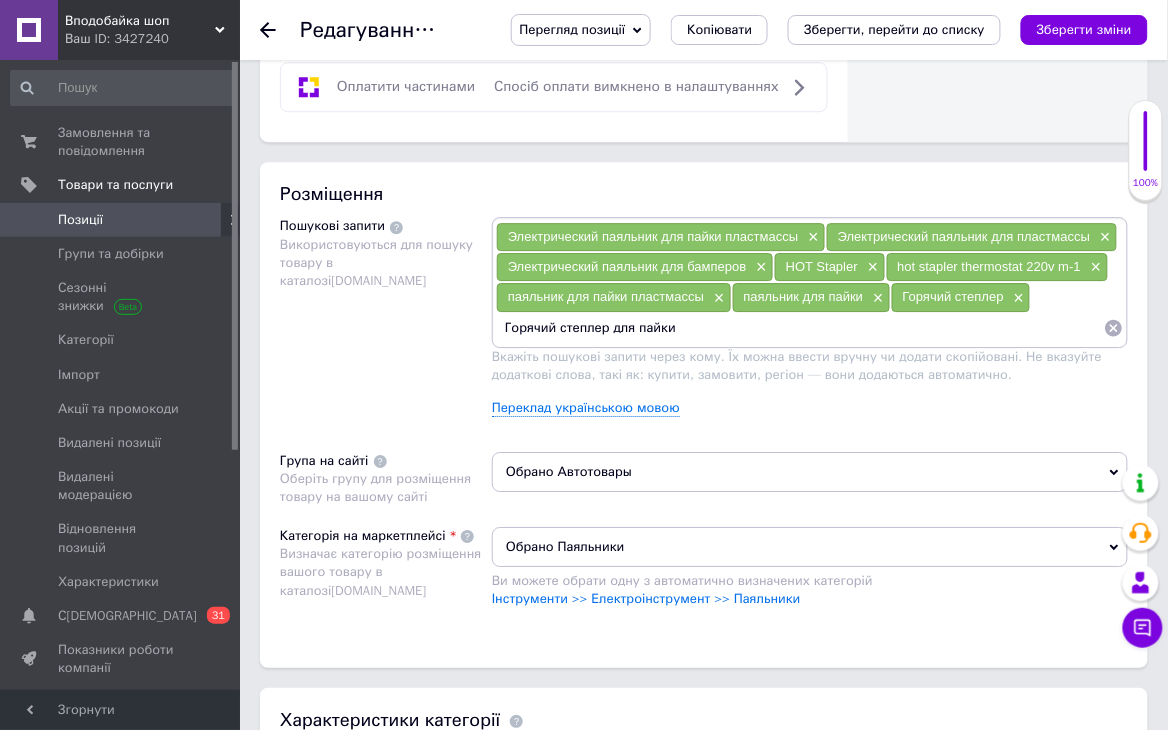 type 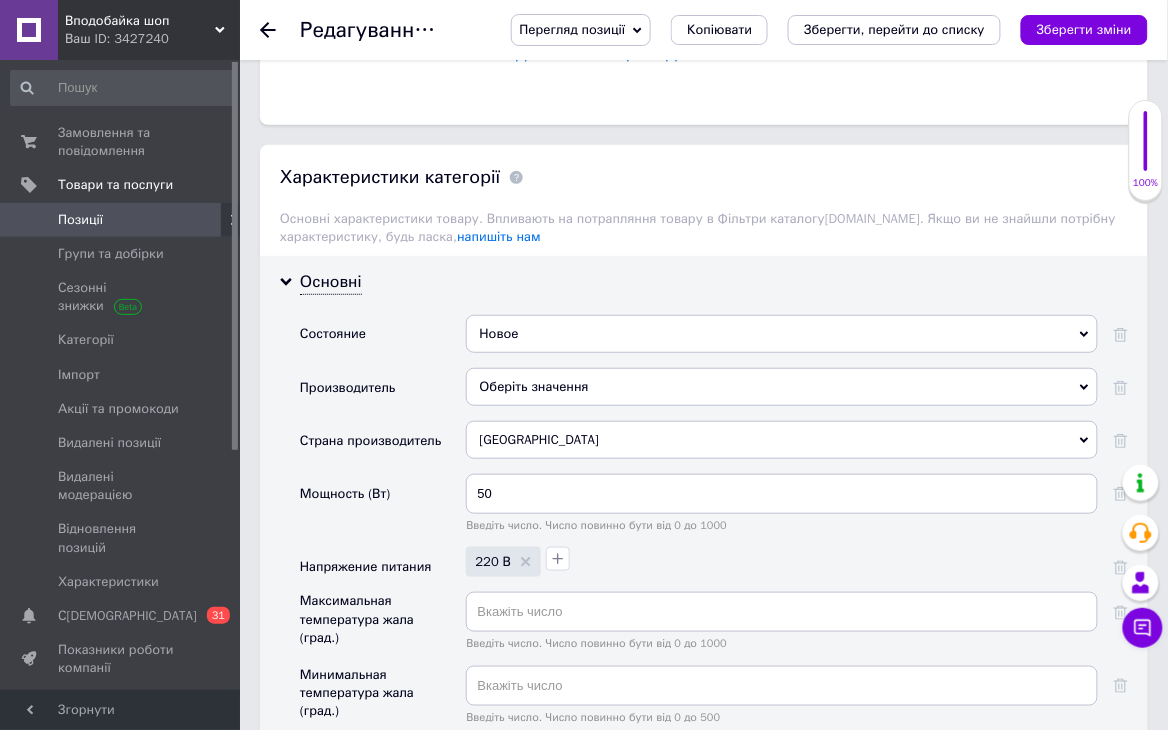 scroll, scrollTop: 1936, scrollLeft: 0, axis: vertical 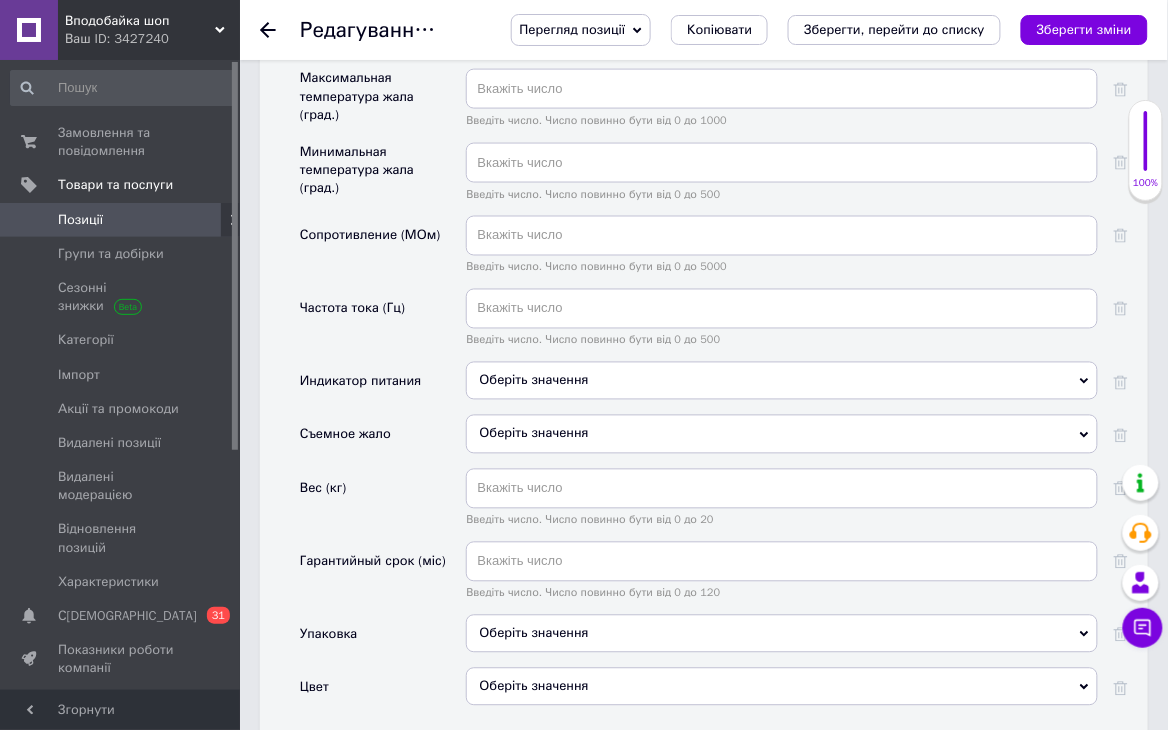 click on "Оберіть значення" at bounding box center [782, 381] 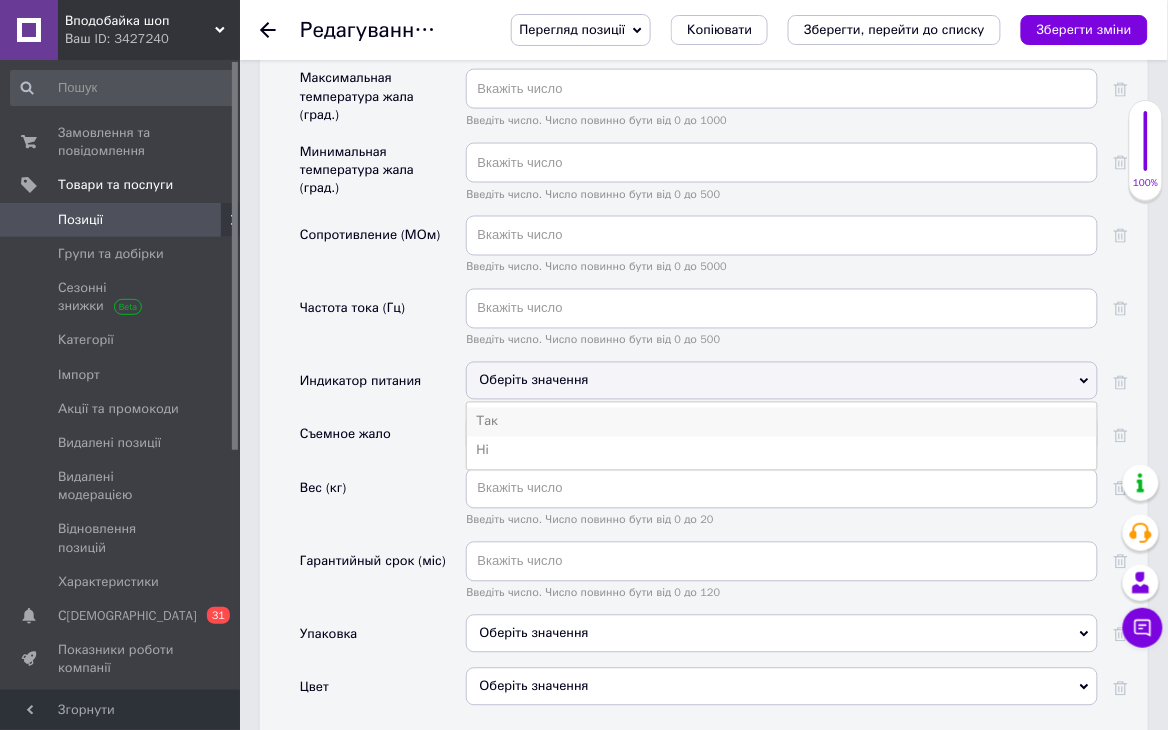 click on "Так" at bounding box center [782, 422] 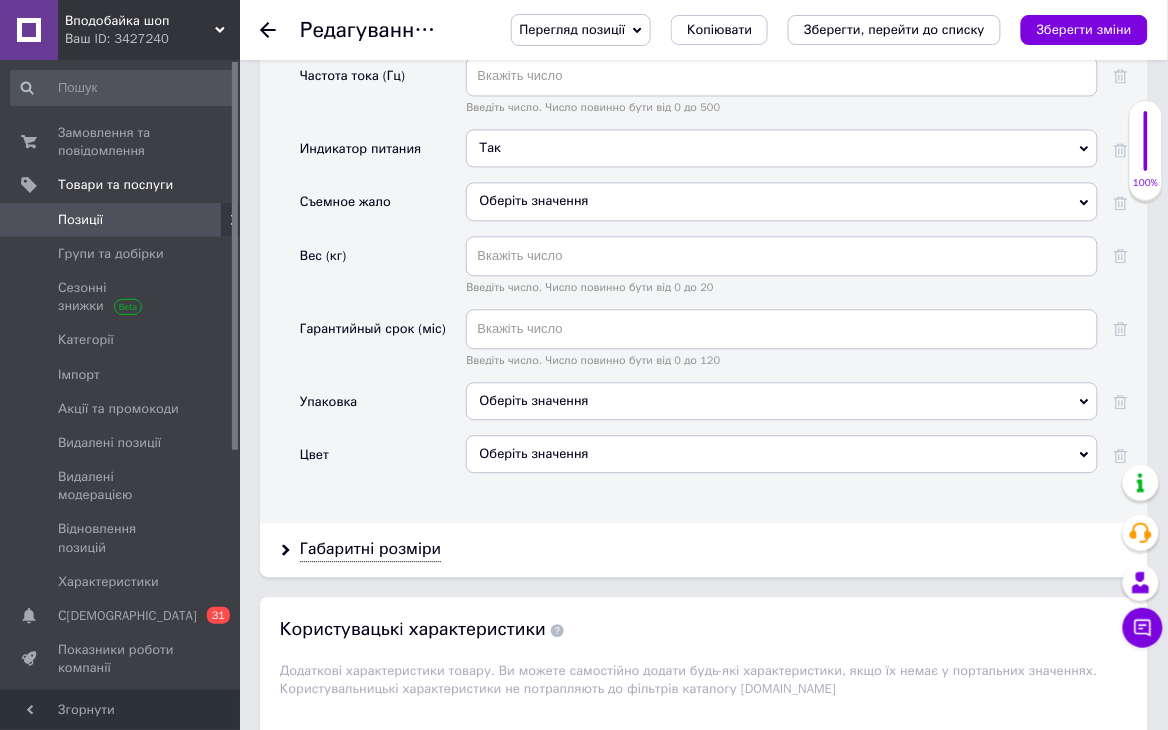 scroll, scrollTop: 2557, scrollLeft: 0, axis: vertical 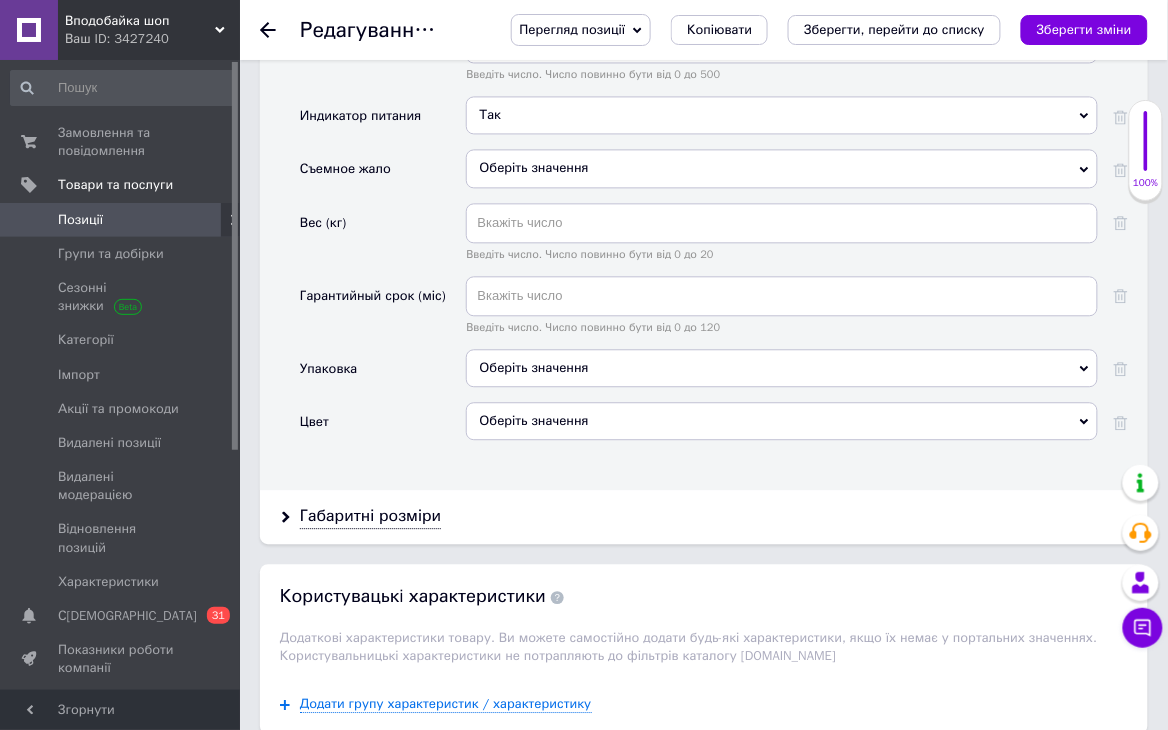 click on "Оберіть значення" at bounding box center (782, 368) 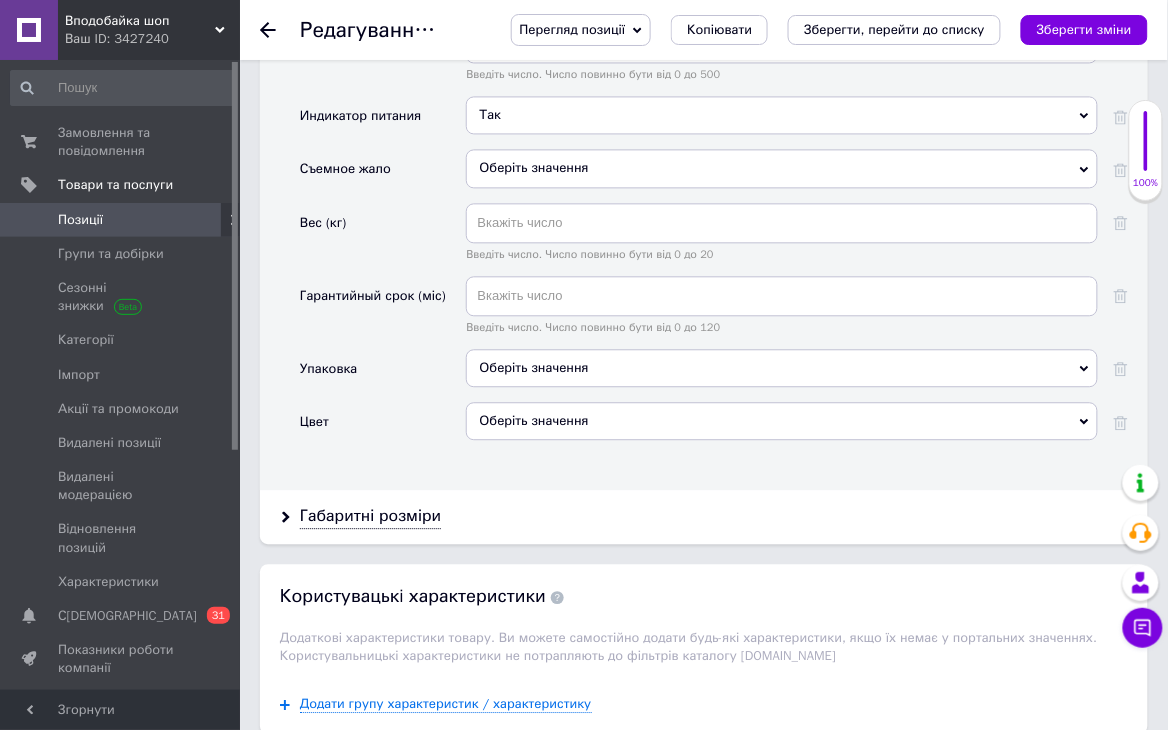 click on "Цвет" at bounding box center [383, 428] 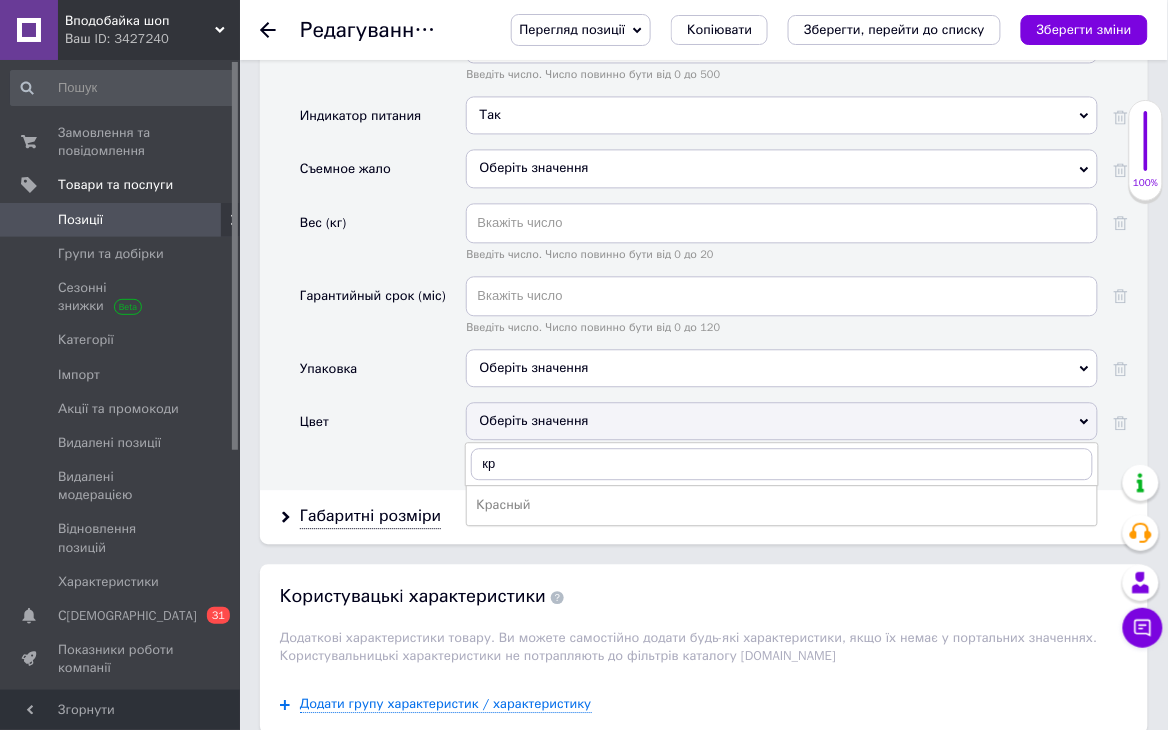 drag, startPoint x: 536, startPoint y: 527, endPoint x: 1021, endPoint y: 424, distance: 495.8165 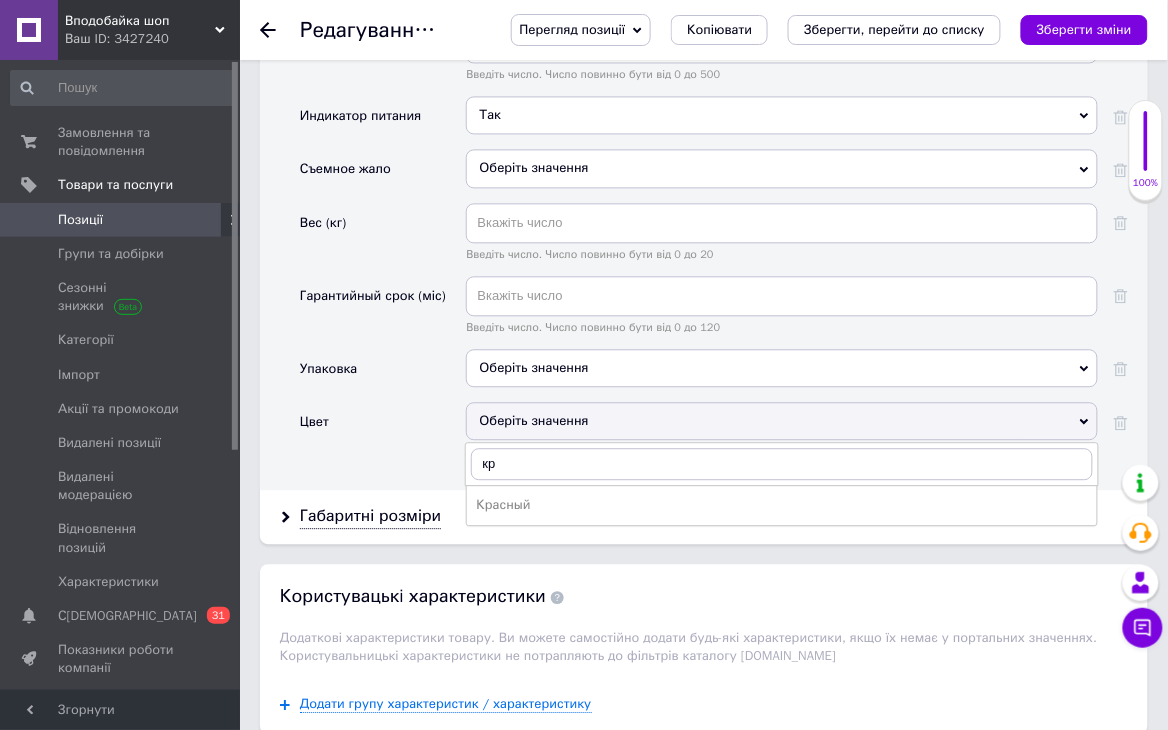 click on "Красный" at bounding box center [782, 505] 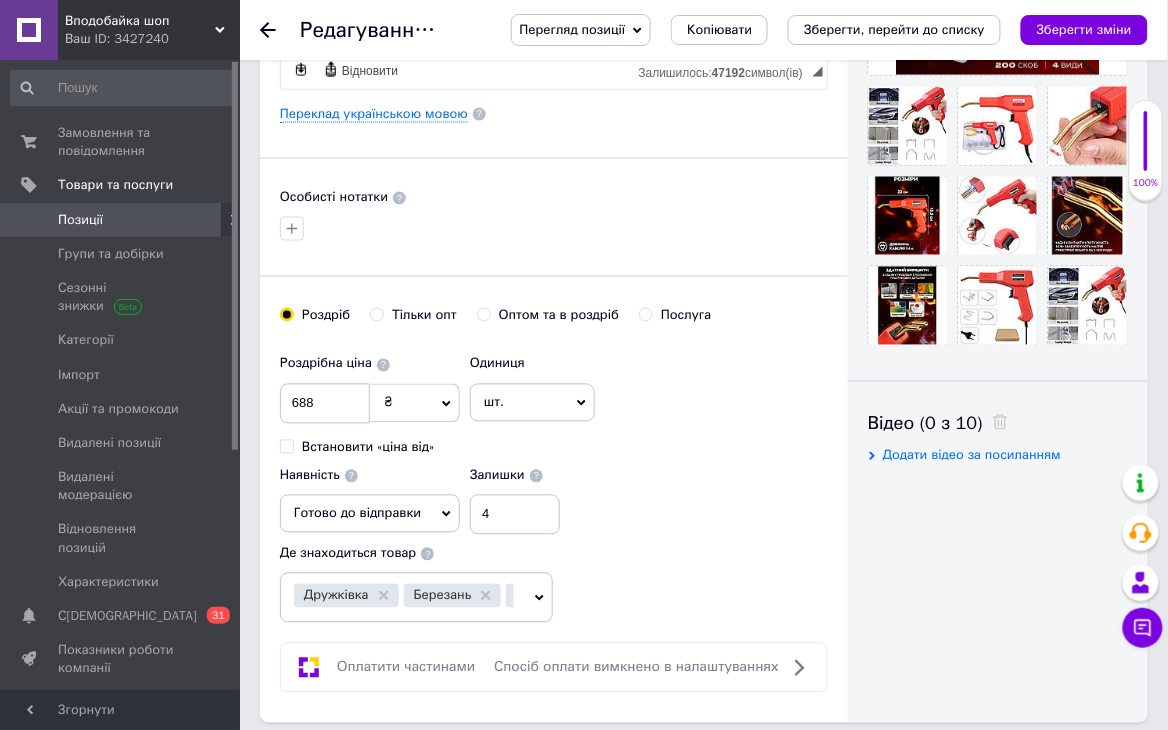 scroll, scrollTop: 318, scrollLeft: 0, axis: vertical 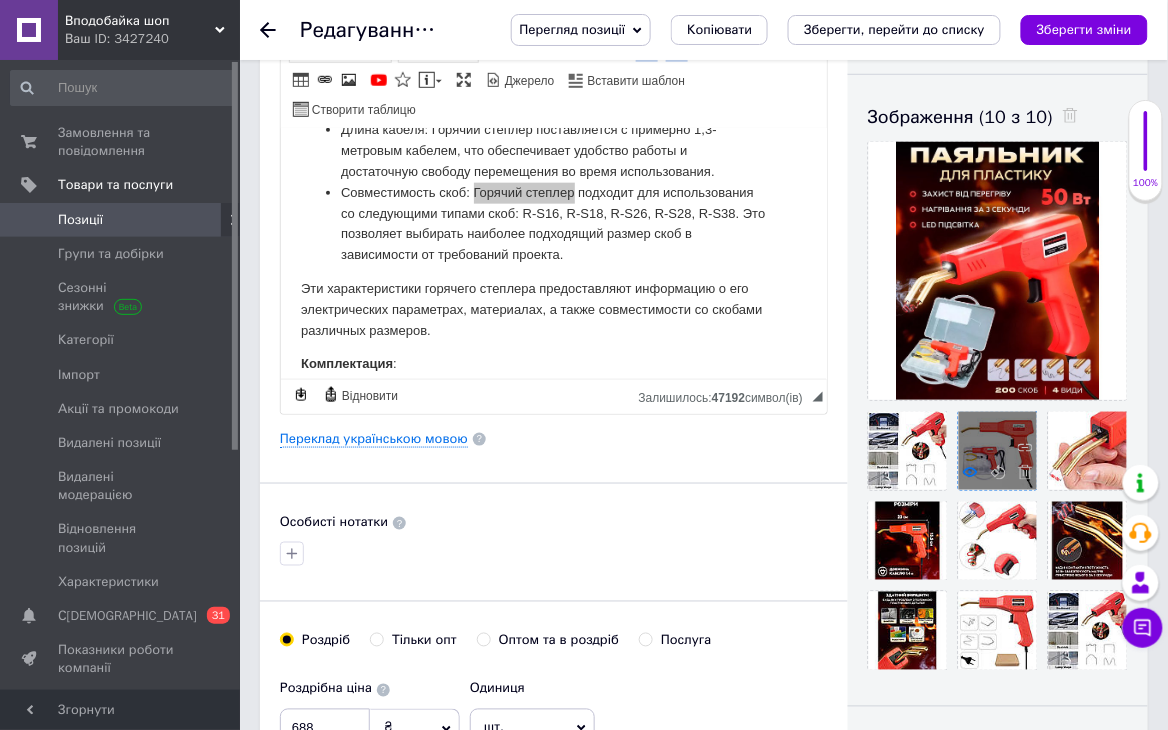 click 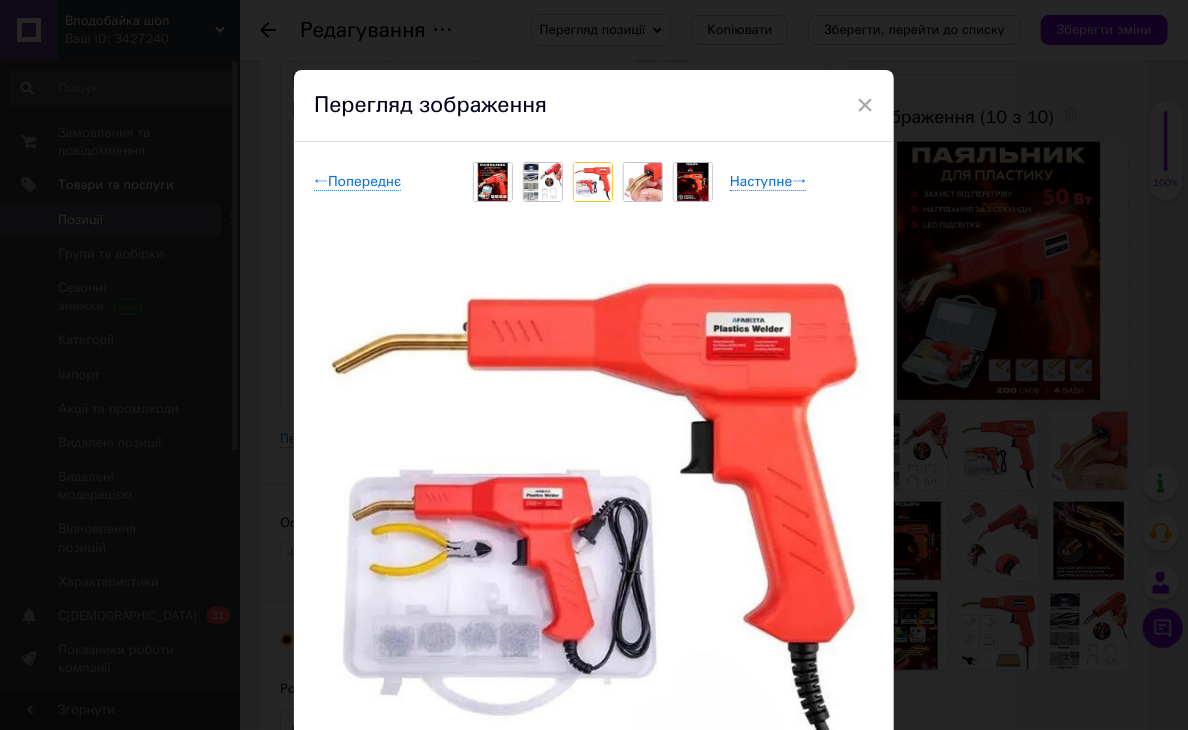 click on "× Перегляд зображення ← Попереднє Наступне → Видалити зображення Видалити всі зображення" at bounding box center [594, 365] 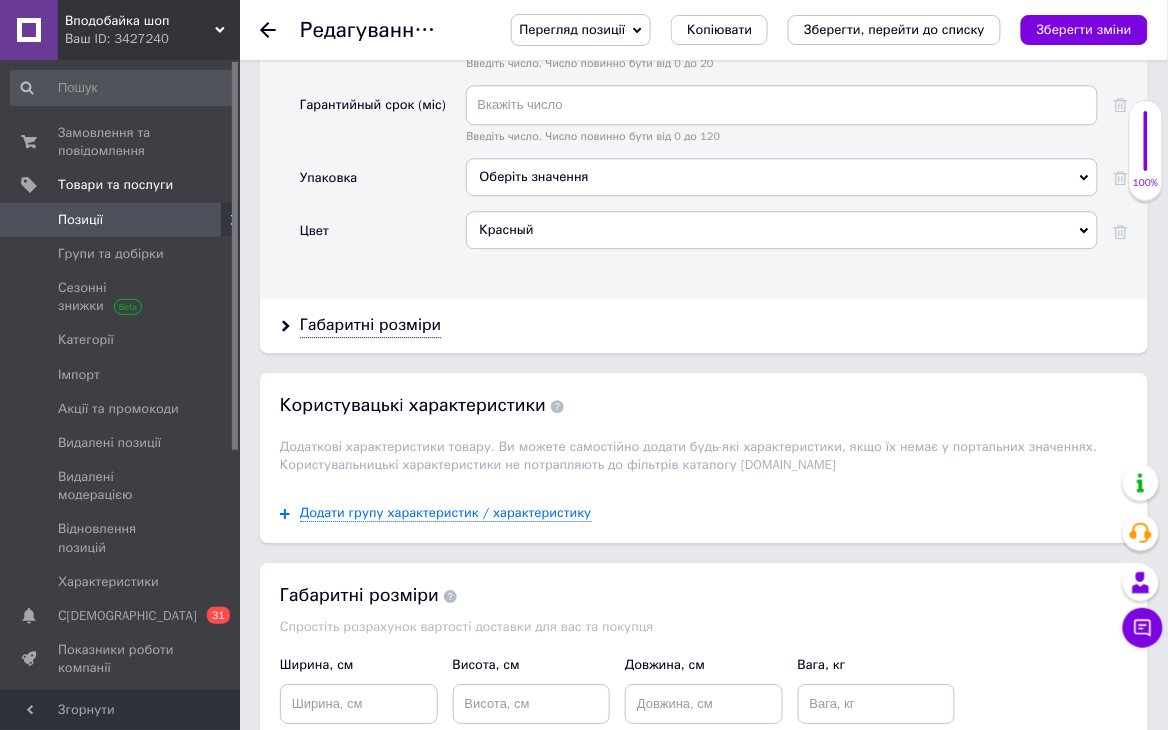 scroll, scrollTop: 2645, scrollLeft: 0, axis: vertical 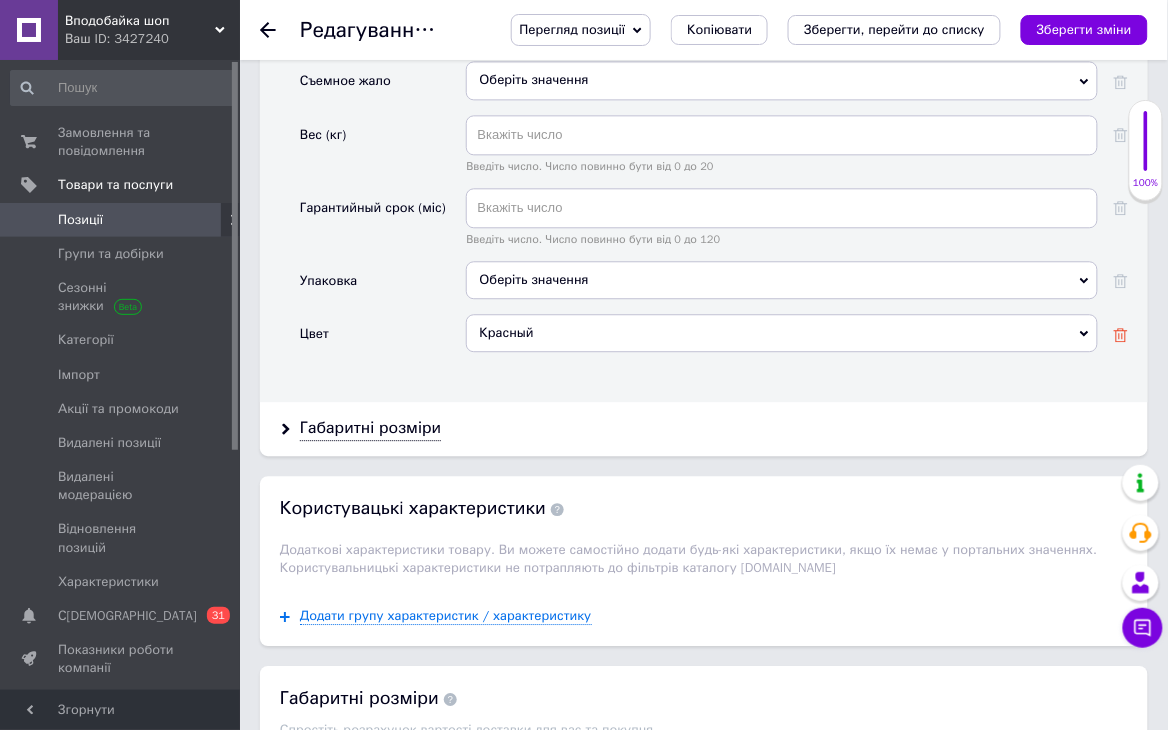 click 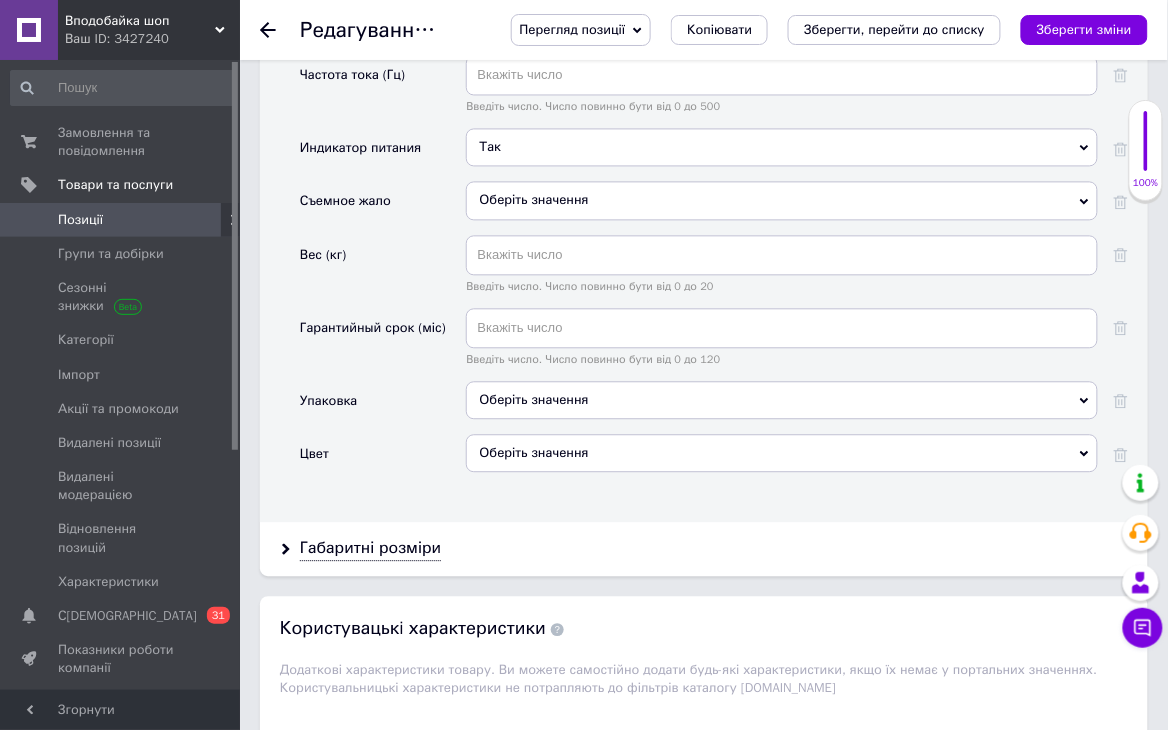 scroll, scrollTop: 2580, scrollLeft: 0, axis: vertical 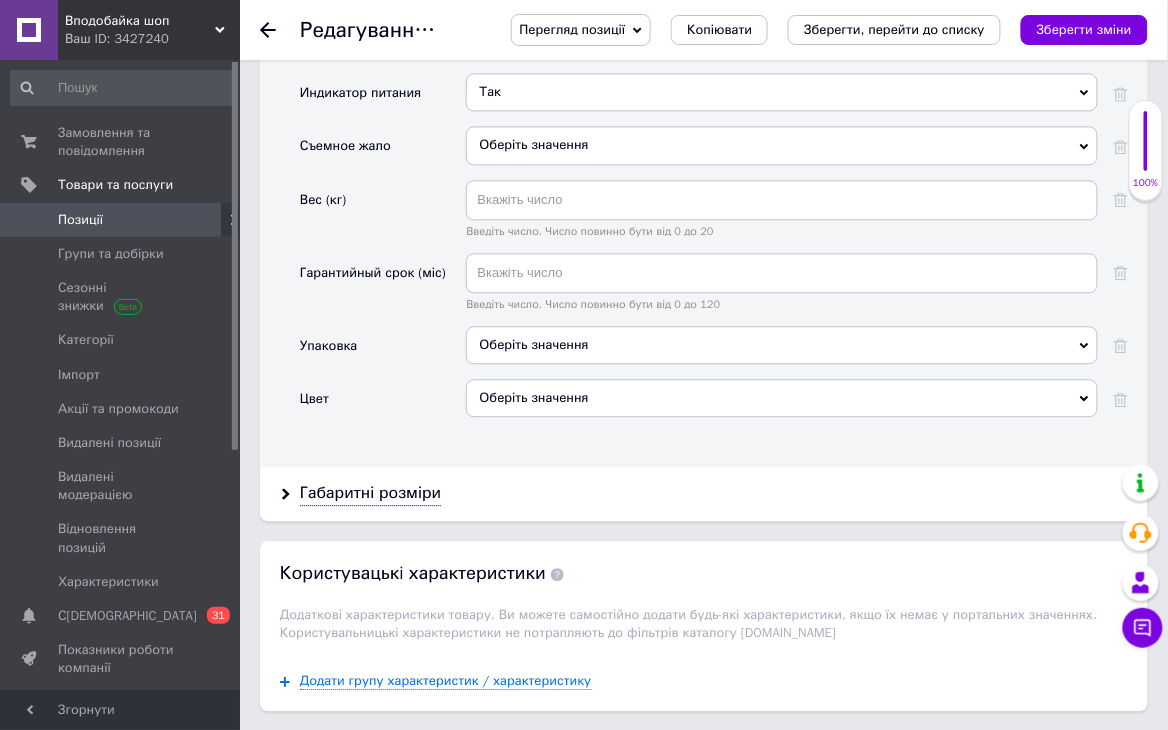 click on "Оберіть значення" at bounding box center (782, 398) 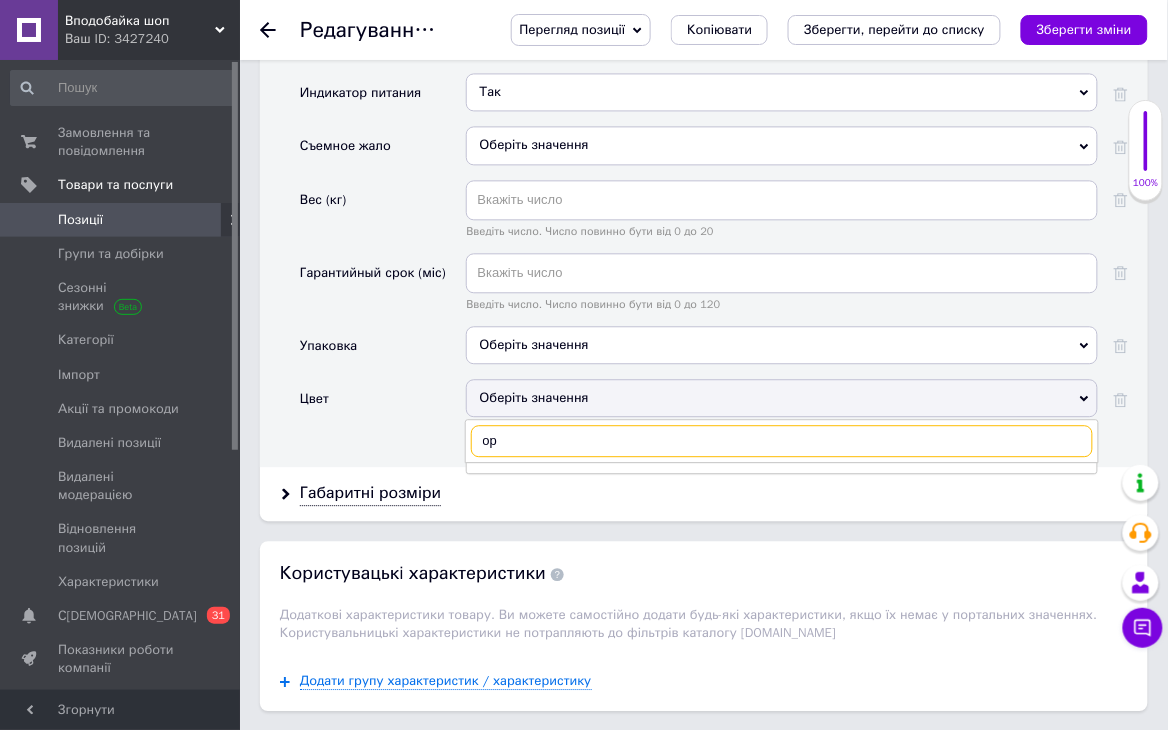type on "о" 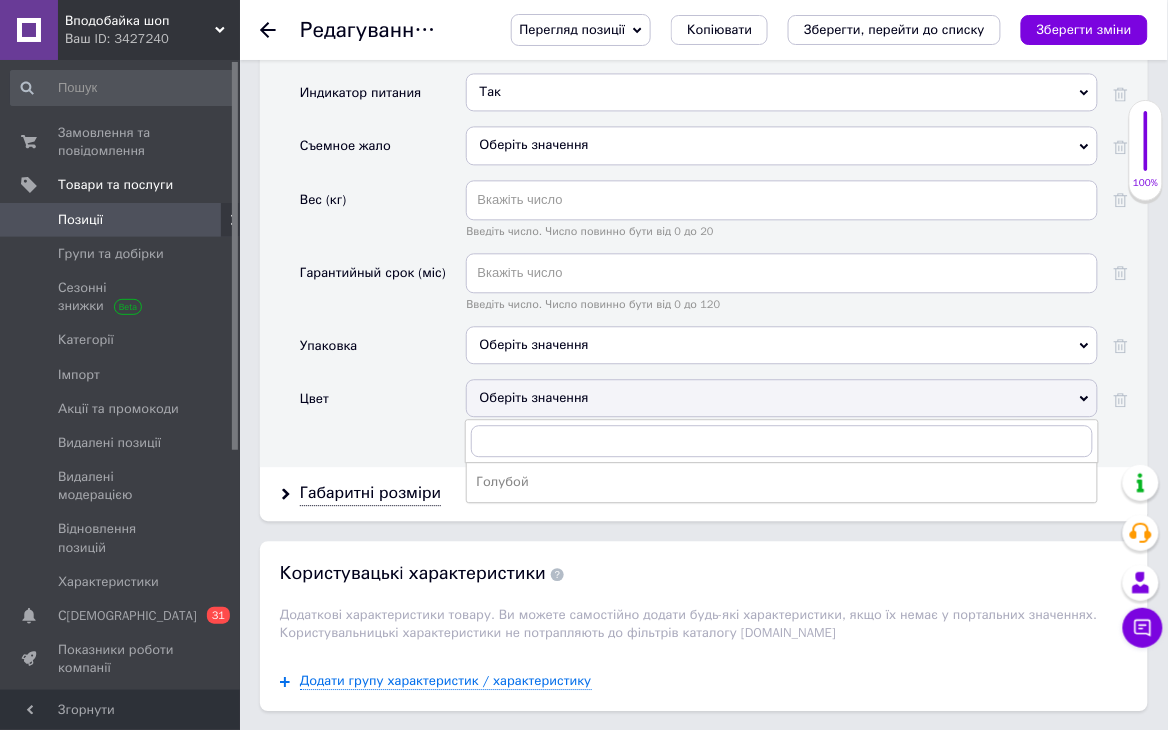 click on "Цвет" at bounding box center [383, 405] 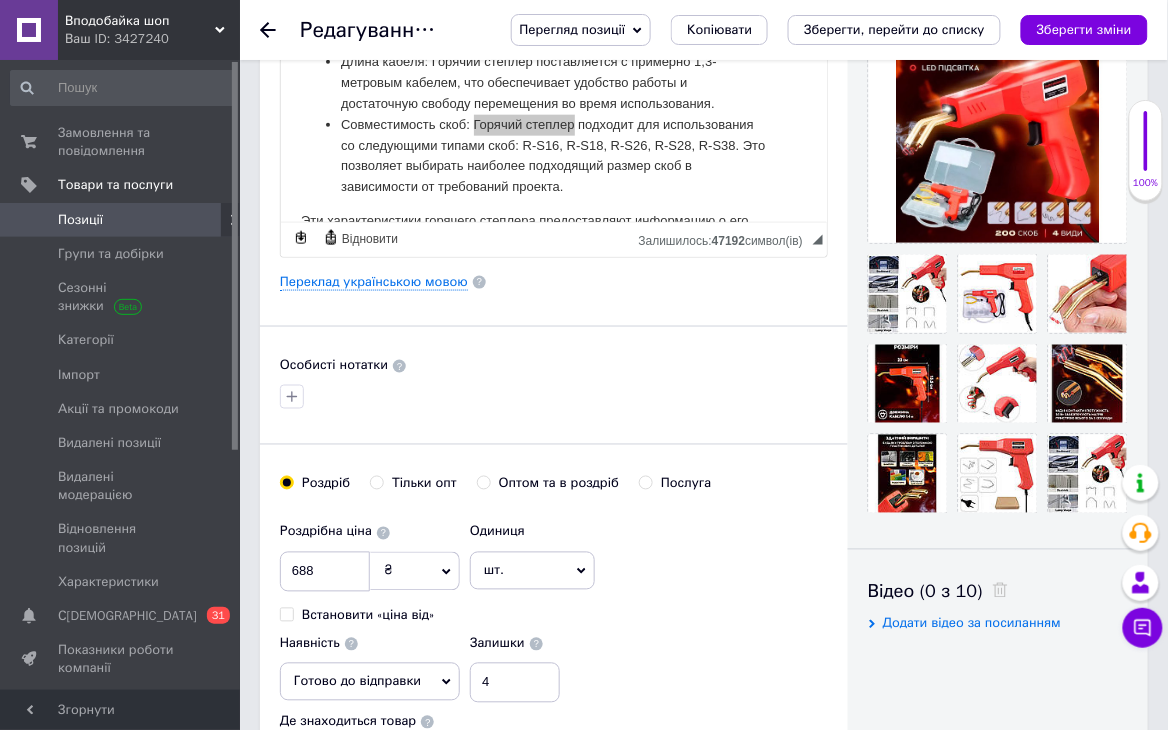 scroll, scrollTop: 0, scrollLeft: 0, axis: both 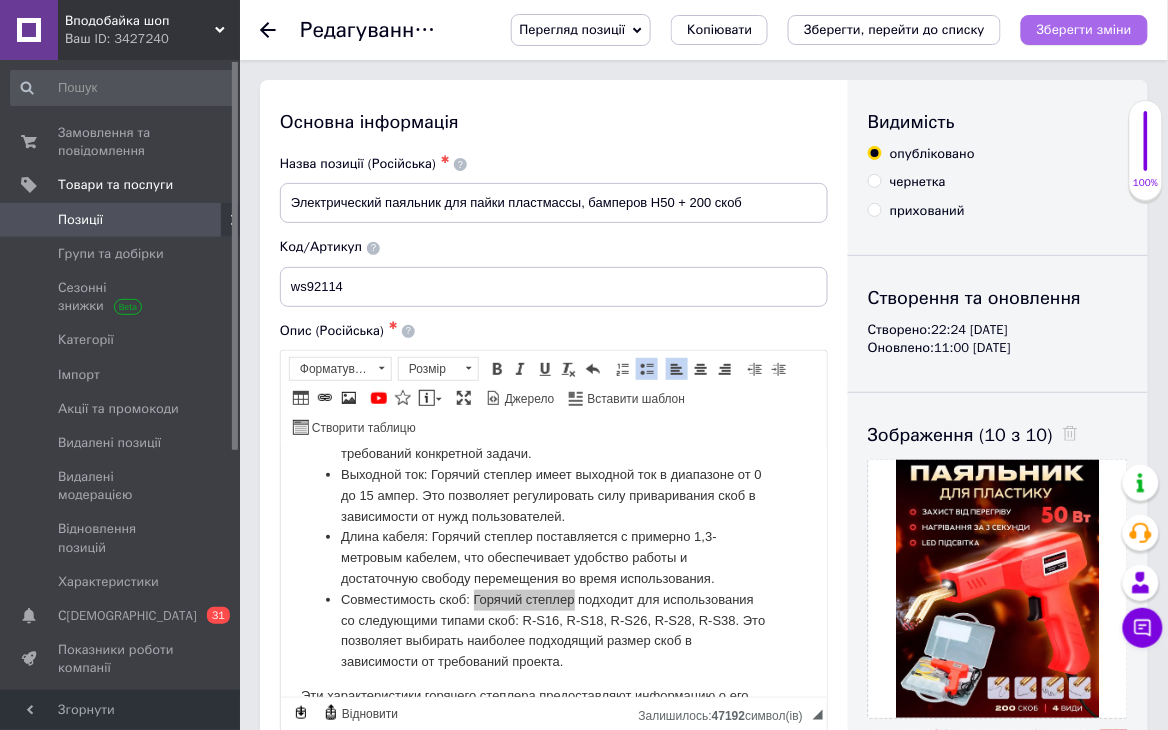 click on "Зберегти зміни" at bounding box center [1084, 29] 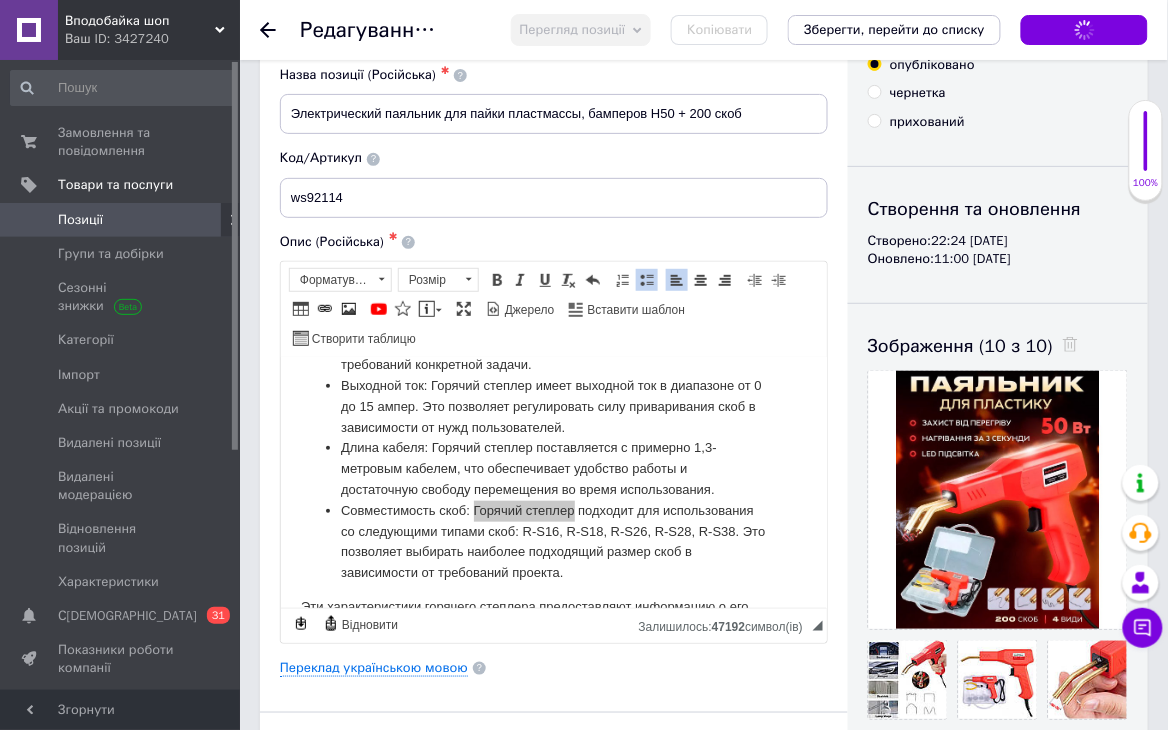 scroll, scrollTop: 266, scrollLeft: 0, axis: vertical 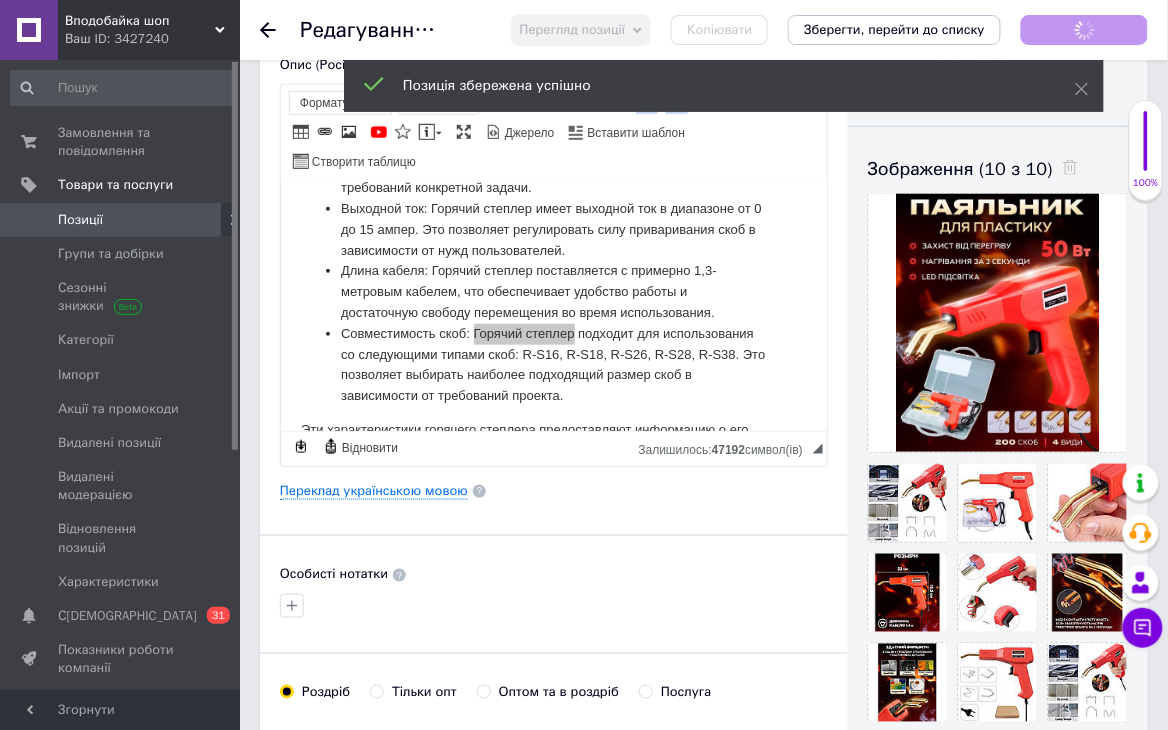 click on "Позиції" at bounding box center (121, 220) 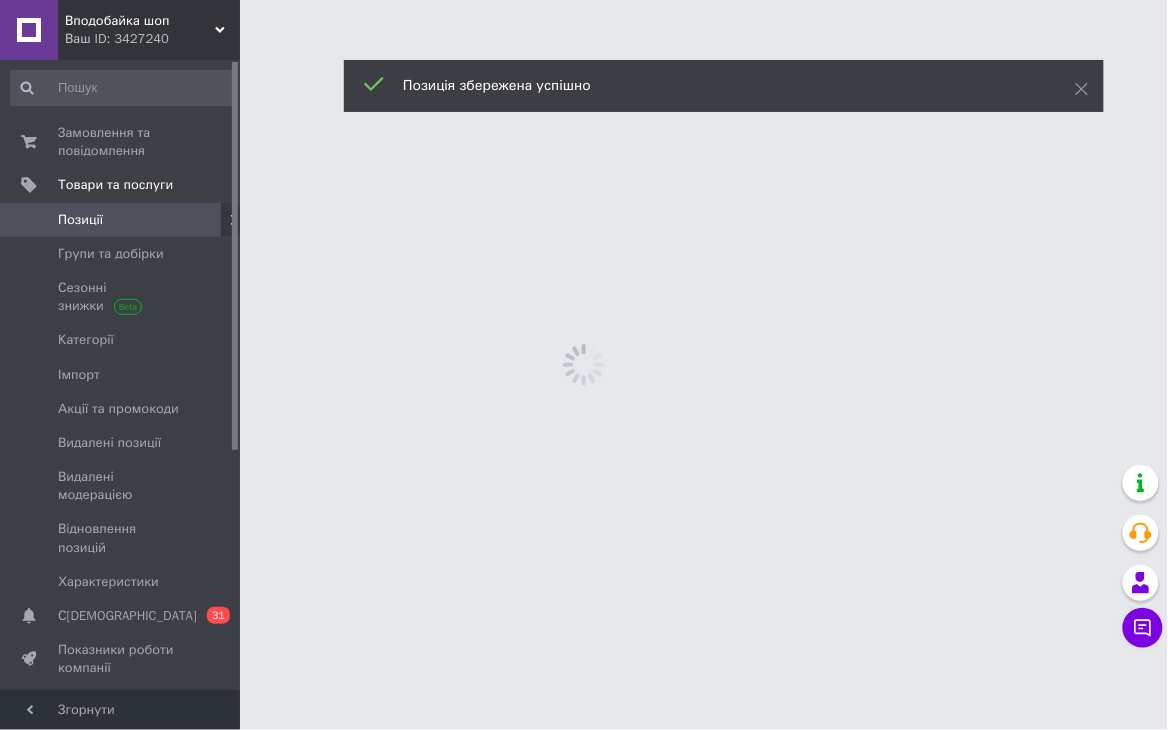 scroll, scrollTop: 0, scrollLeft: 0, axis: both 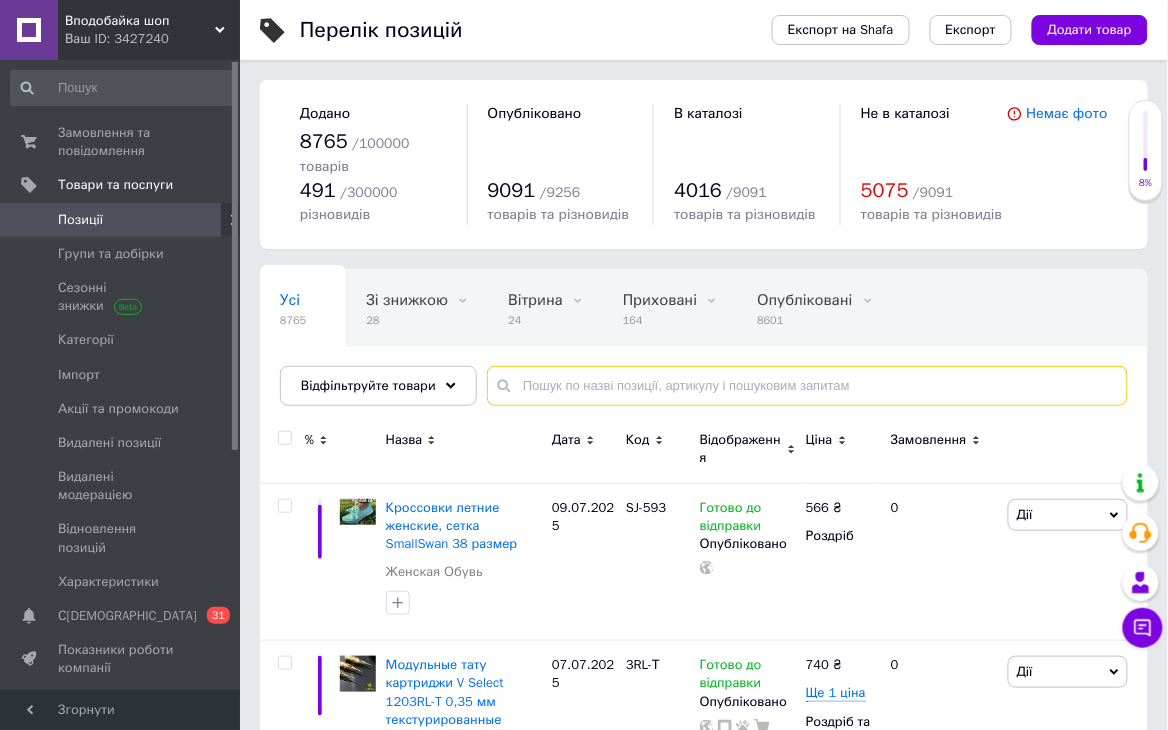 click at bounding box center [807, 386] 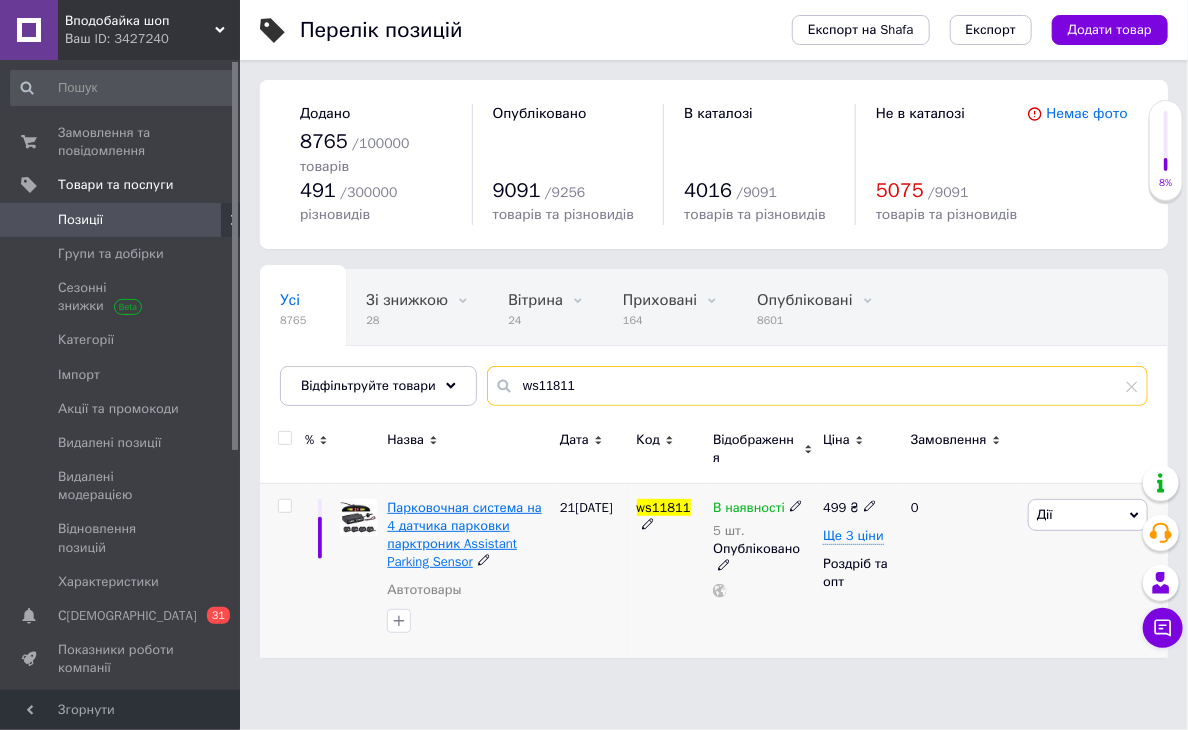 type on "ws11811" 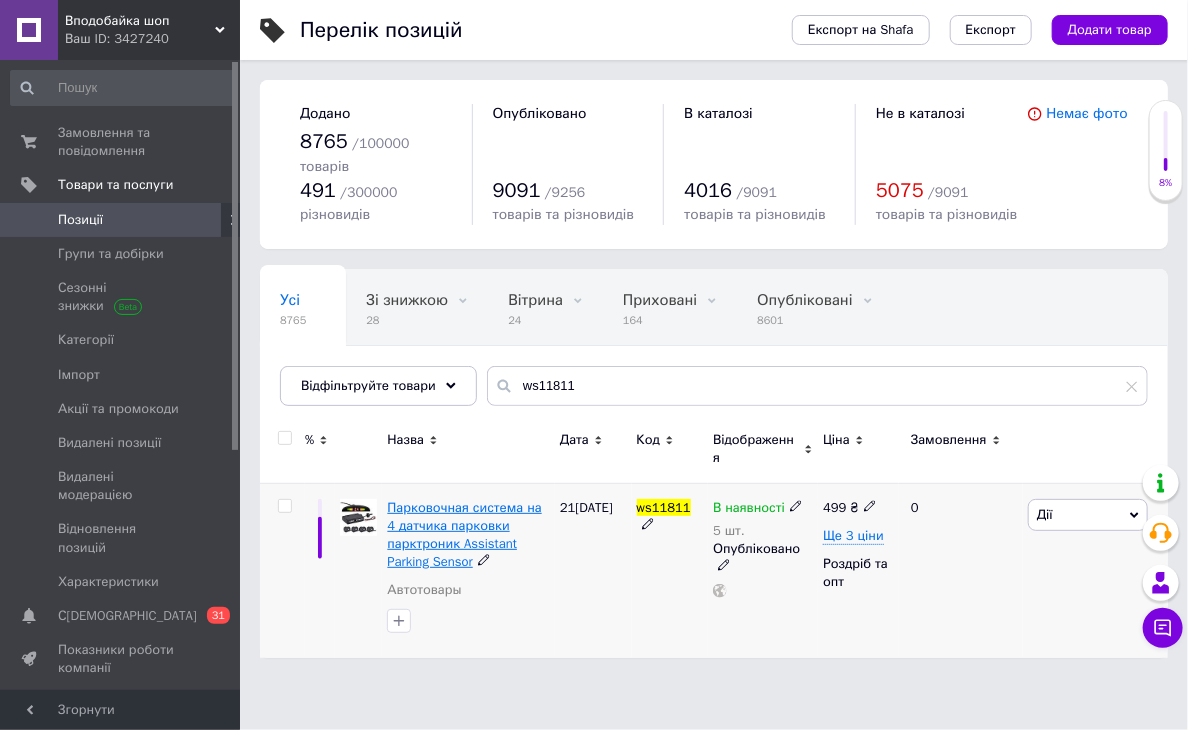 click on "Парковочная система на 4 датчика парковки парктроник Assistant Parking Sensor" at bounding box center [464, 535] 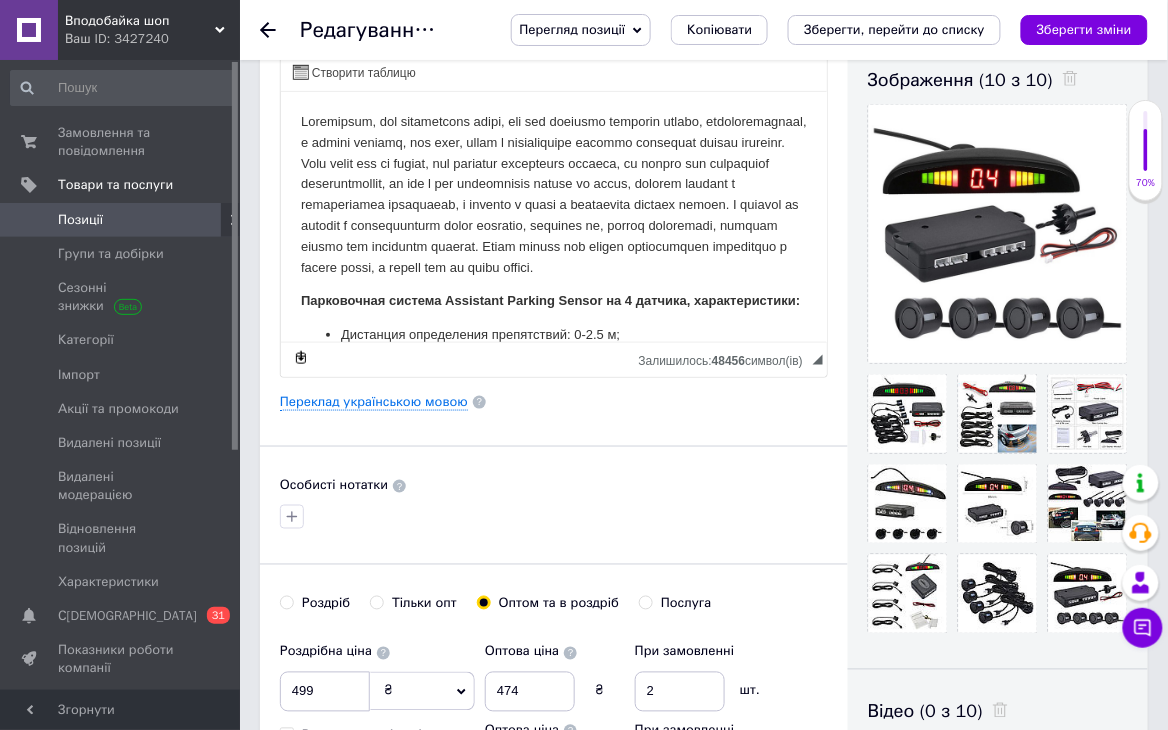 scroll, scrollTop: 800, scrollLeft: 0, axis: vertical 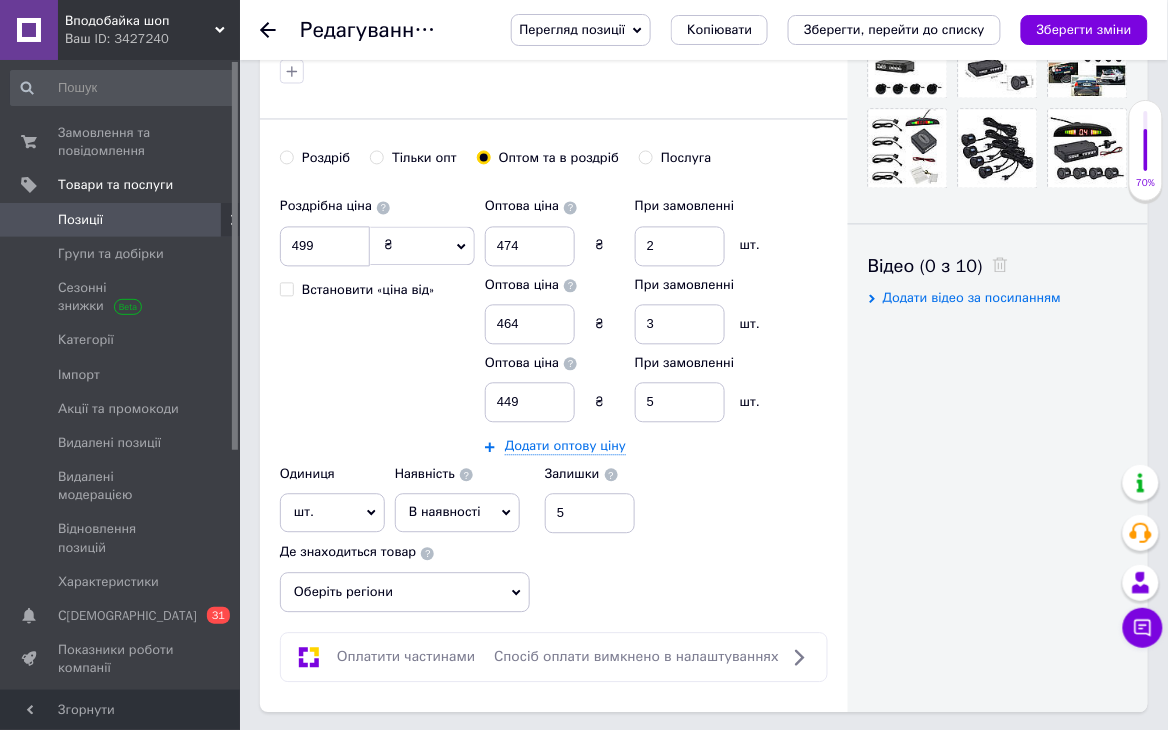click on "Роздріб" at bounding box center [286, 157] 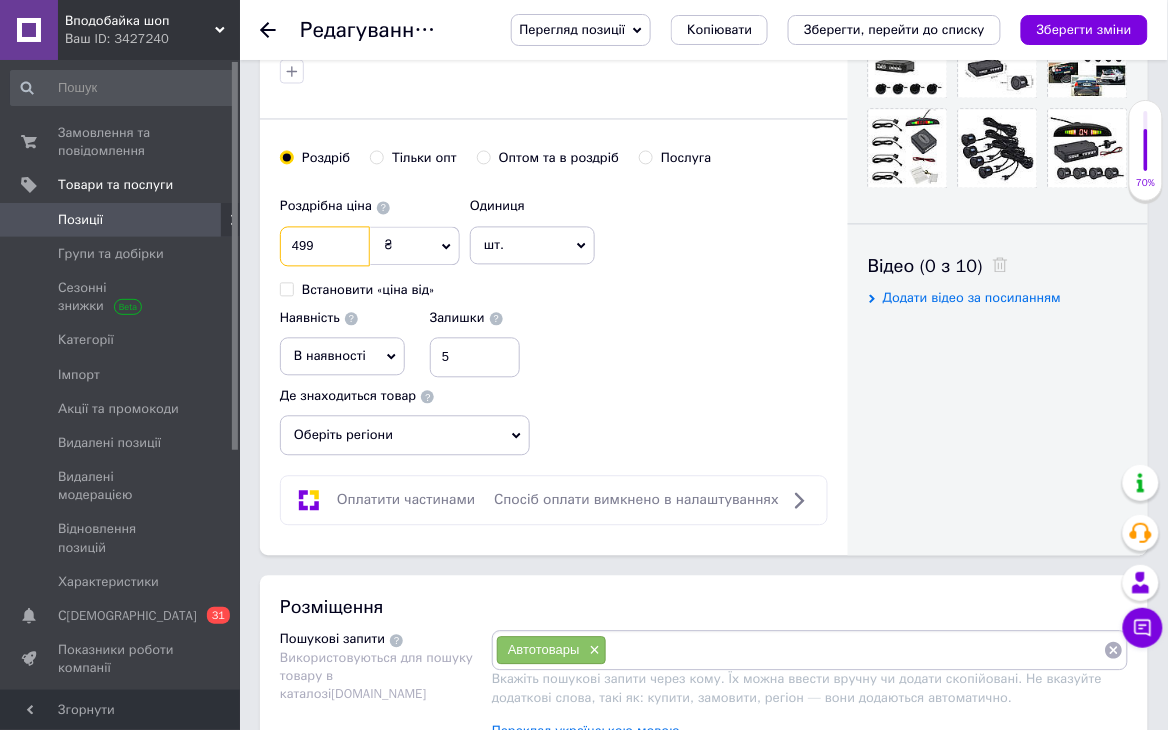 click on "499" at bounding box center (325, 247) 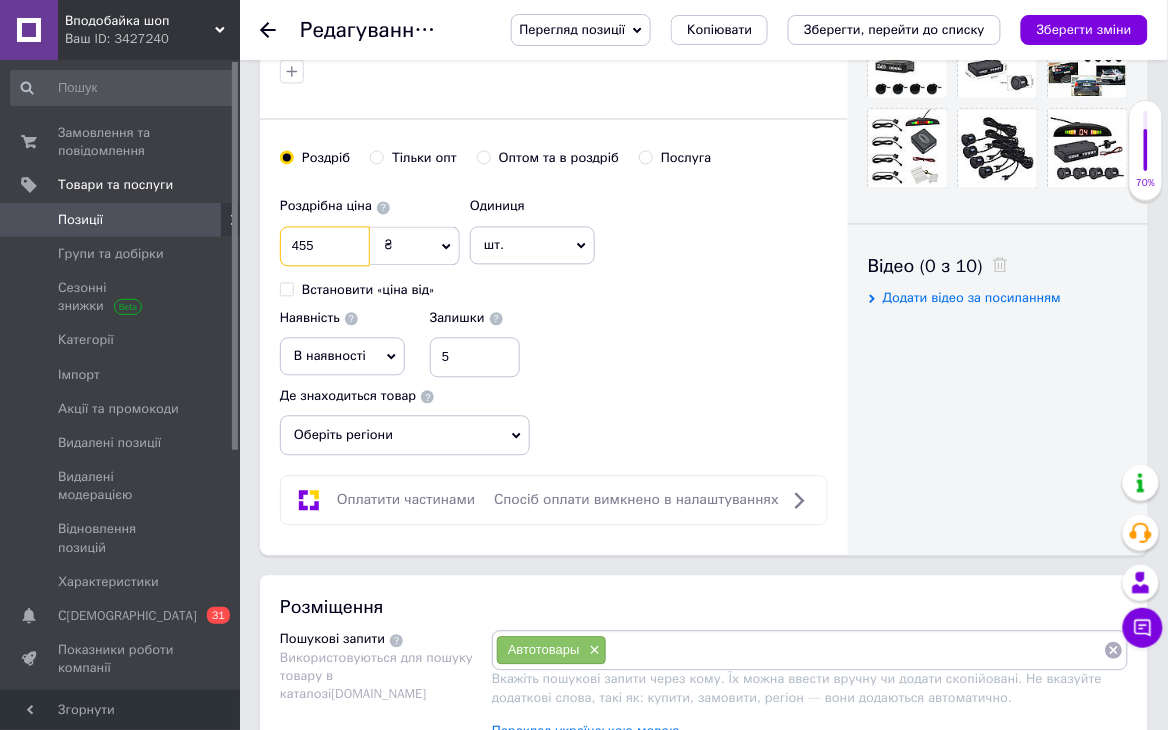 type on "455" 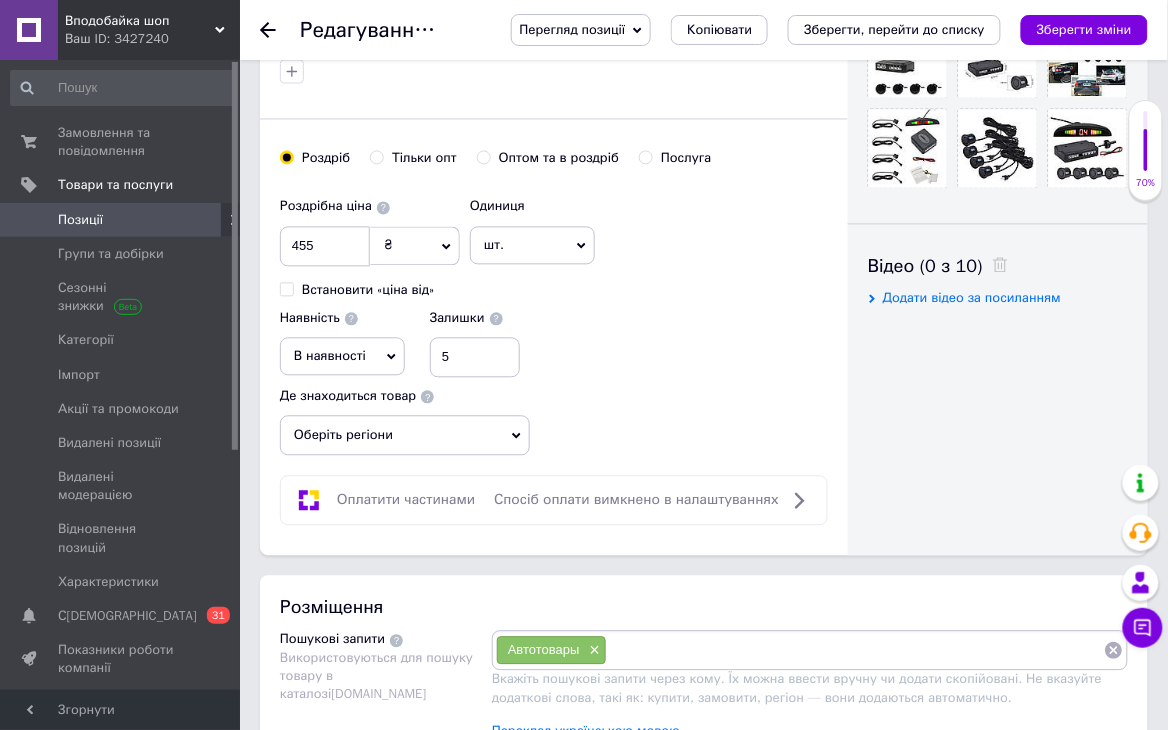 click on "В наявності" at bounding box center [342, 357] 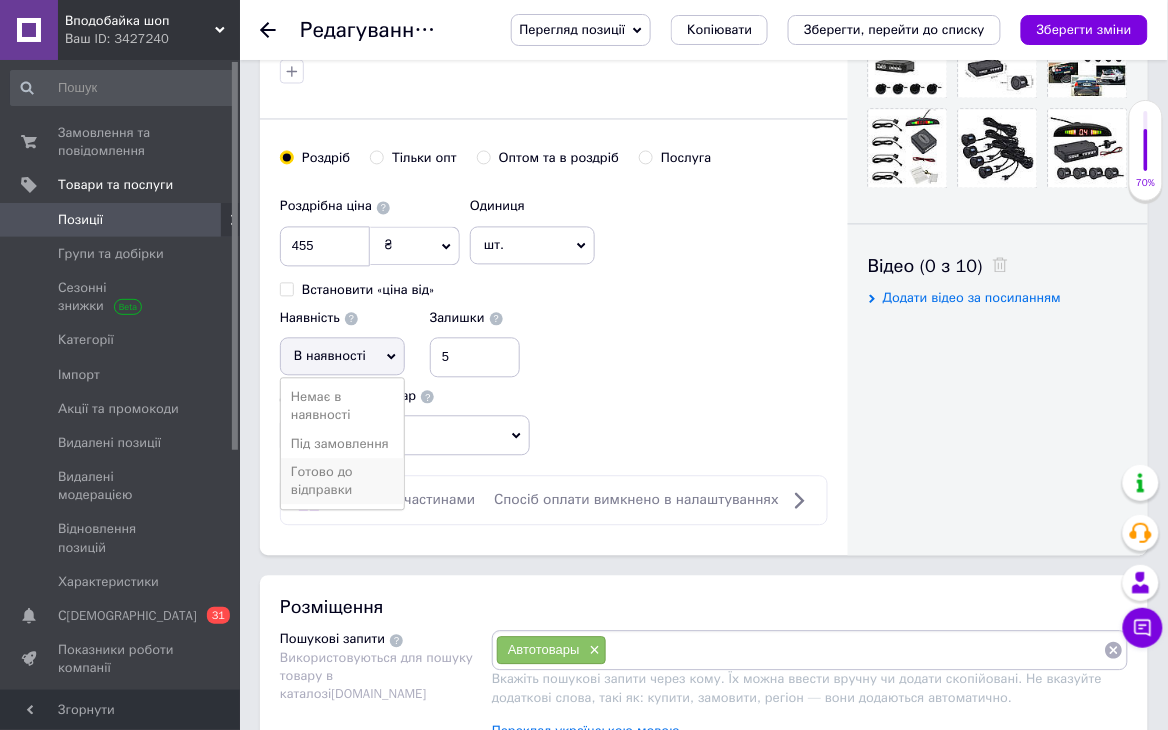click on "Готово до відправки" at bounding box center (342, 482) 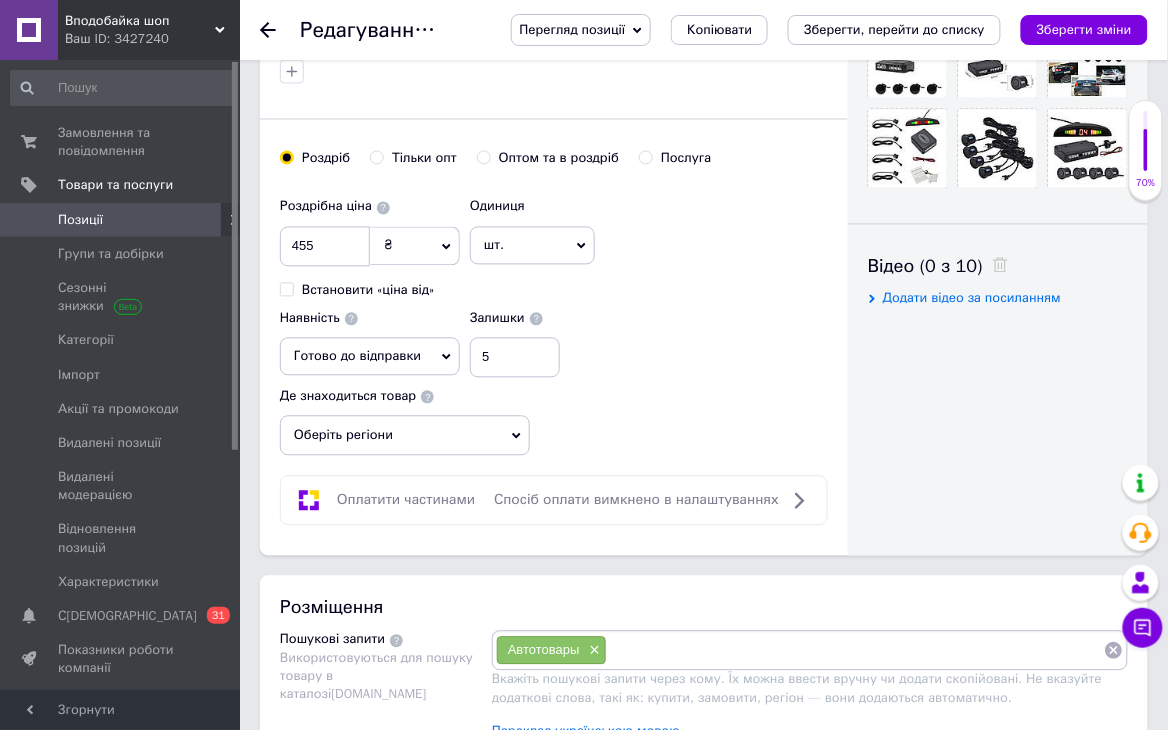click on "Оберіть регіони" at bounding box center [405, 436] 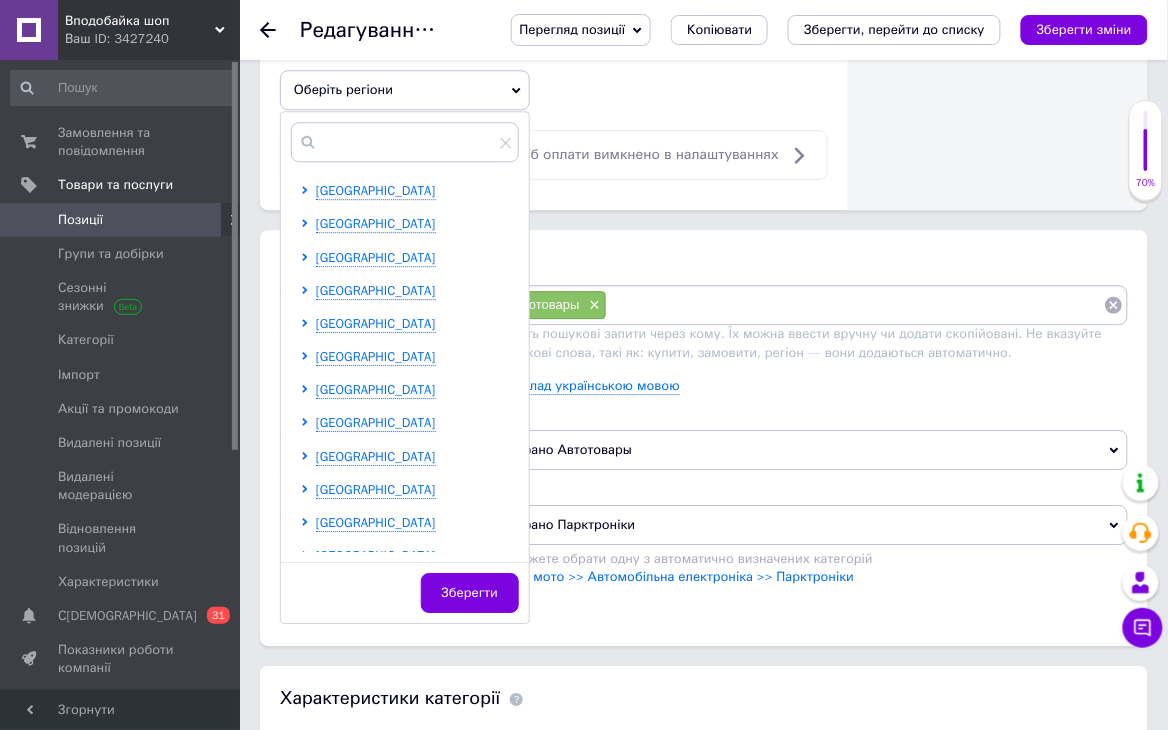 scroll, scrollTop: 1155, scrollLeft: 0, axis: vertical 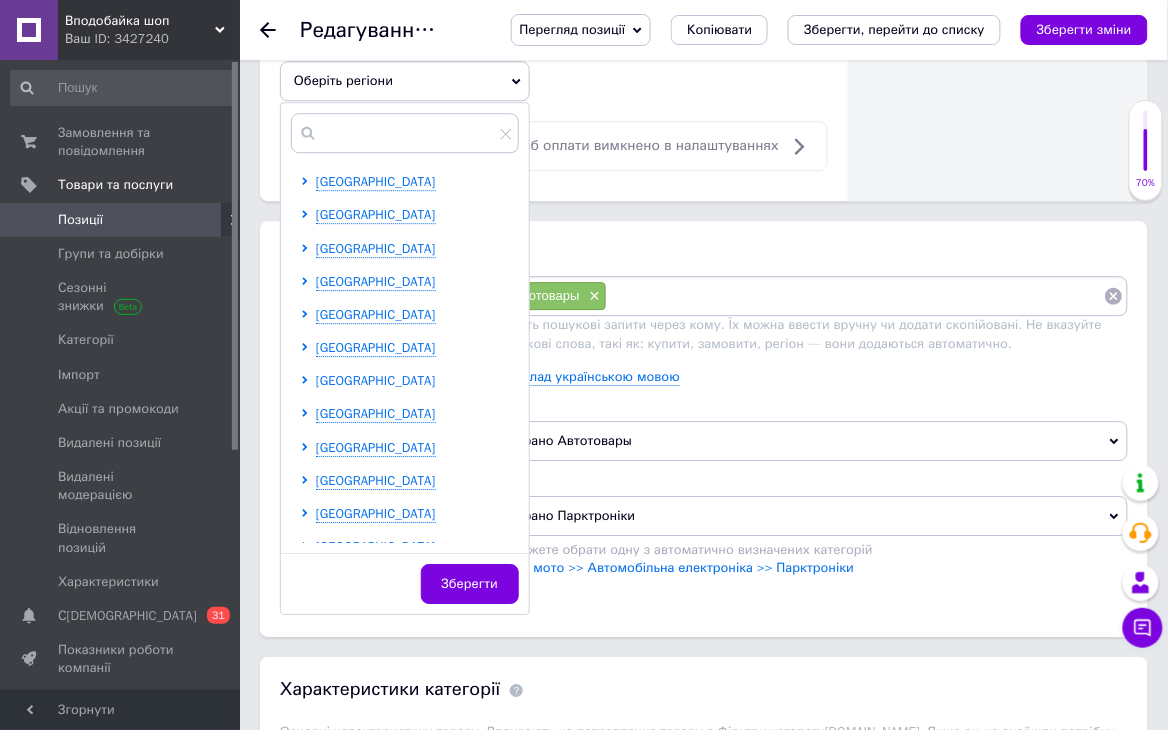 click on "Закарпатська область" at bounding box center (376, 380) 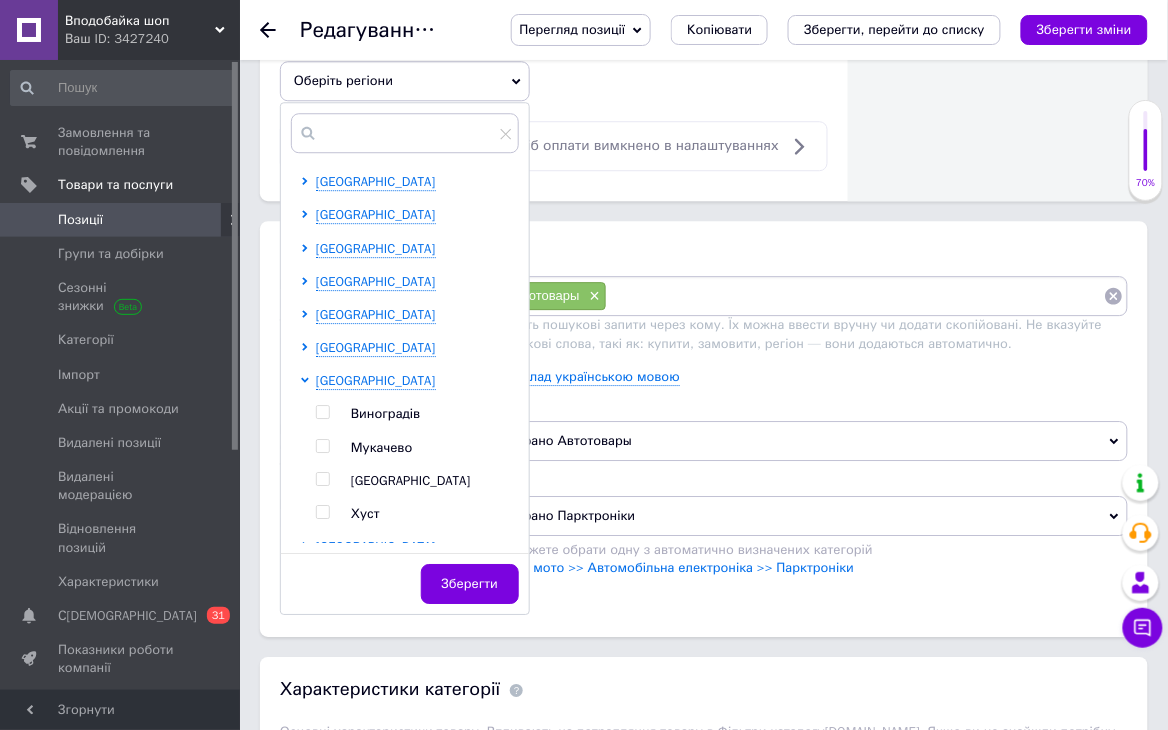 click on "Мукачево" at bounding box center [381, 447] 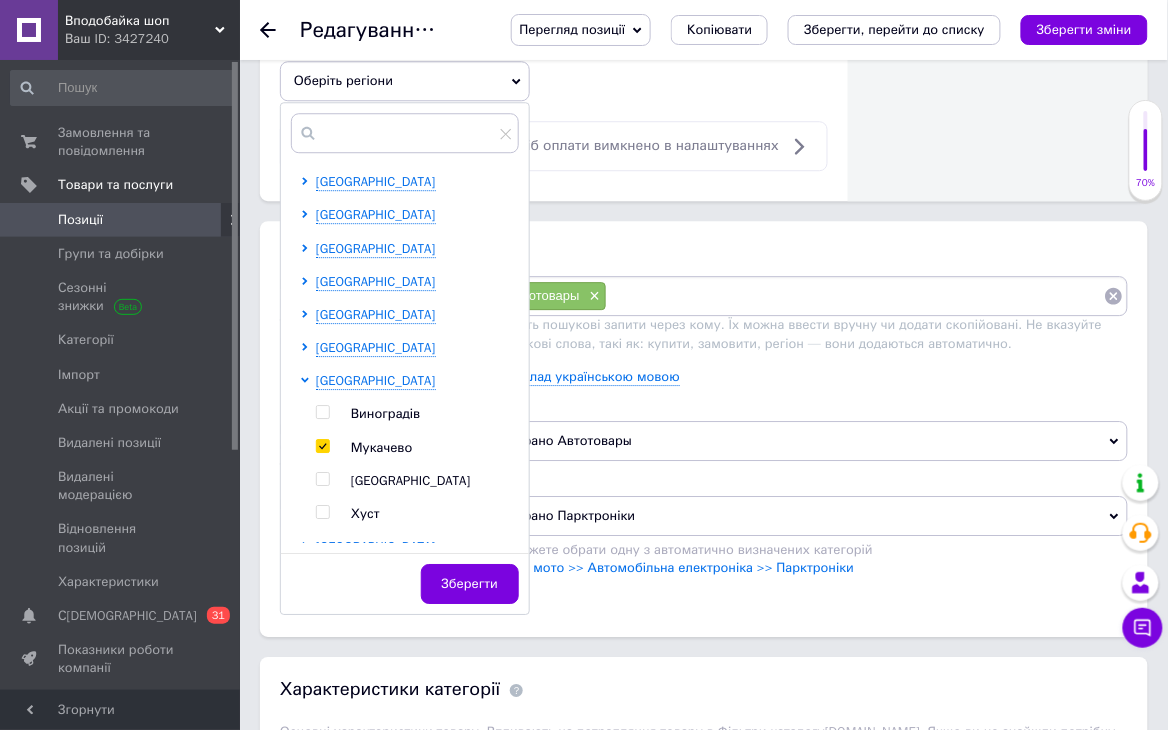 checkbox on "true" 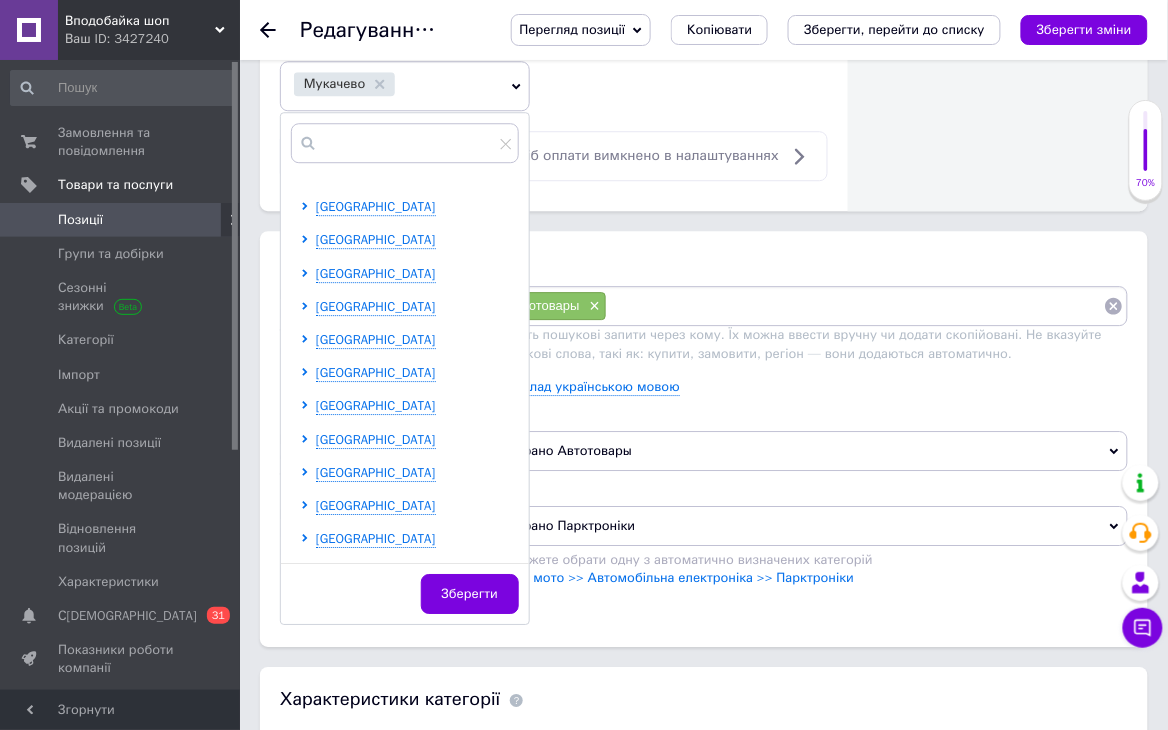 scroll, scrollTop: 444, scrollLeft: 0, axis: vertical 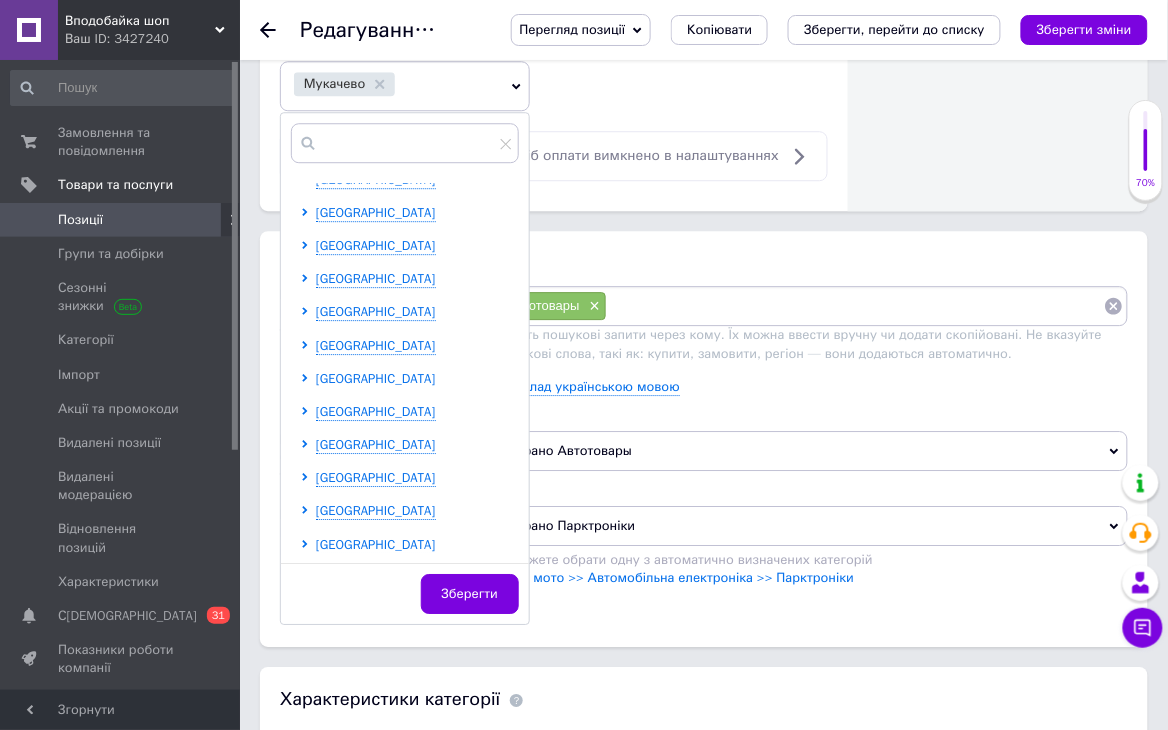 click on "Рівненська область" at bounding box center (376, 378) 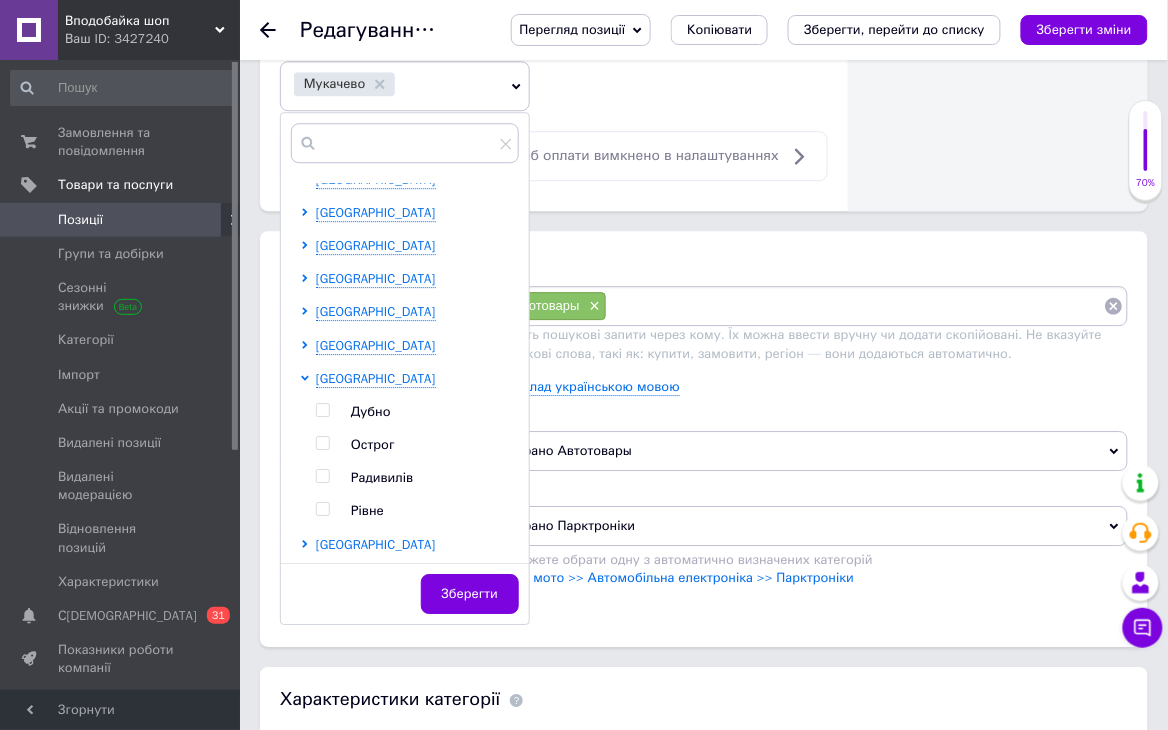 click on "Дубно Острог Радивилів Рівне" at bounding box center (417, 462) 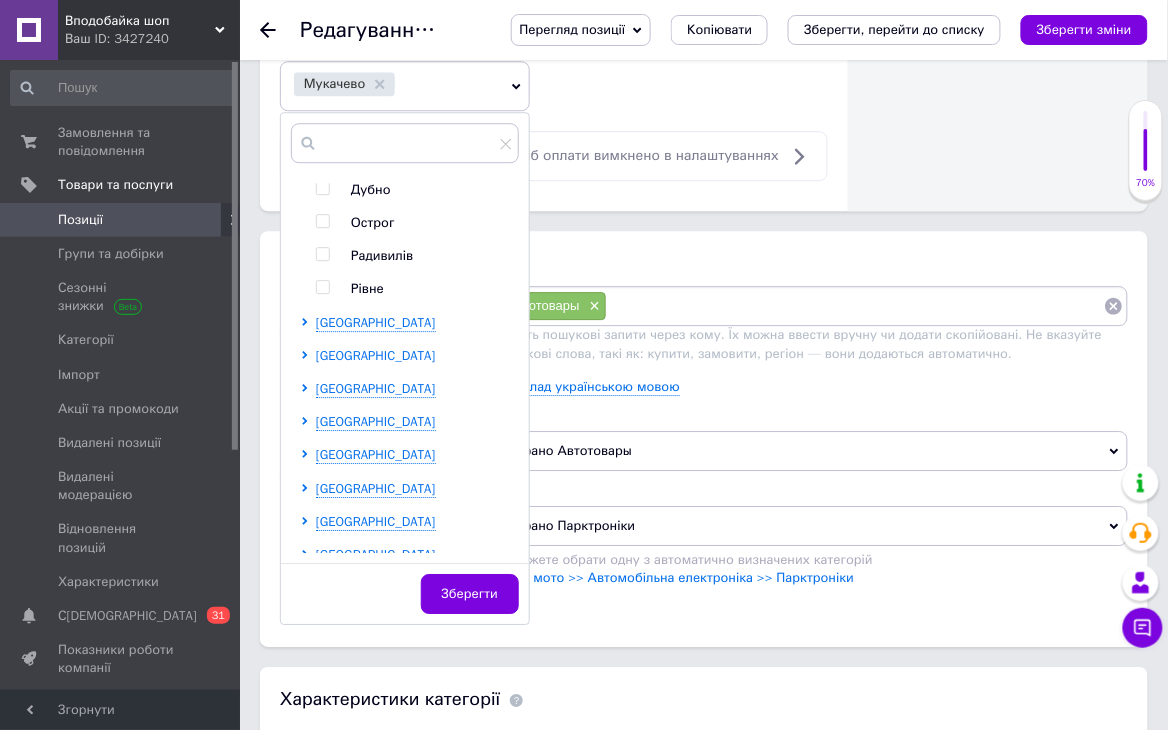 scroll, scrollTop: 677, scrollLeft: 0, axis: vertical 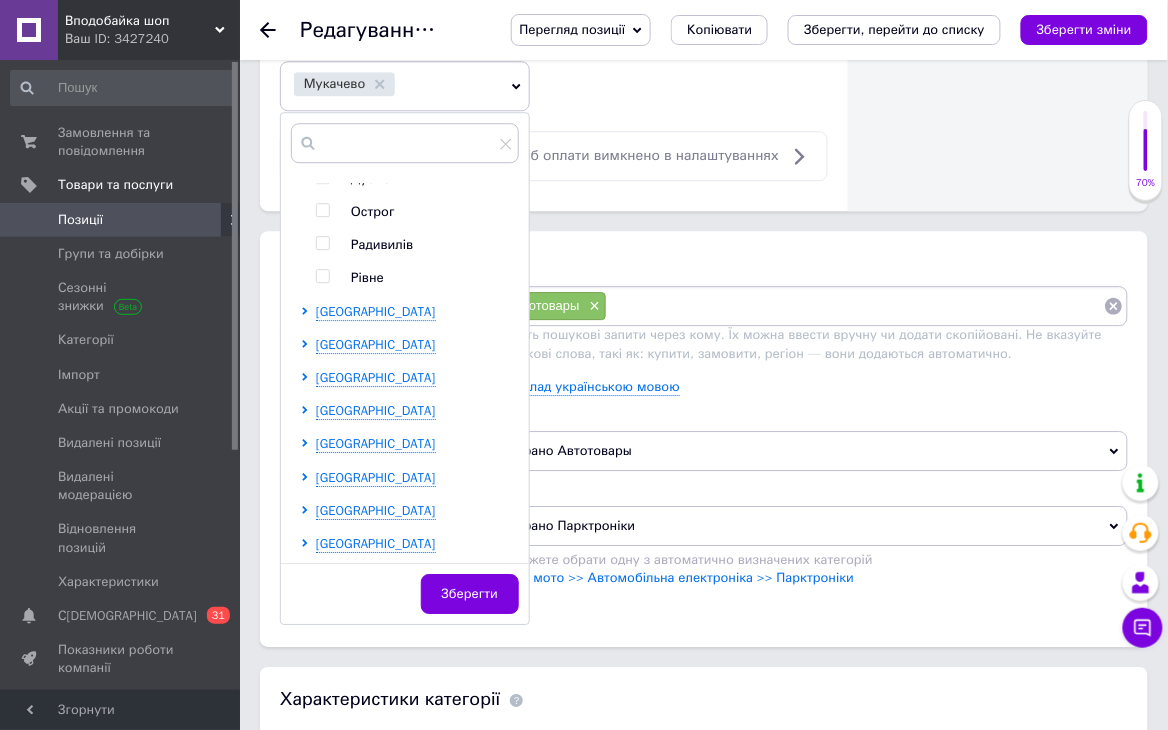 click on "Рівне" at bounding box center (367, 277) 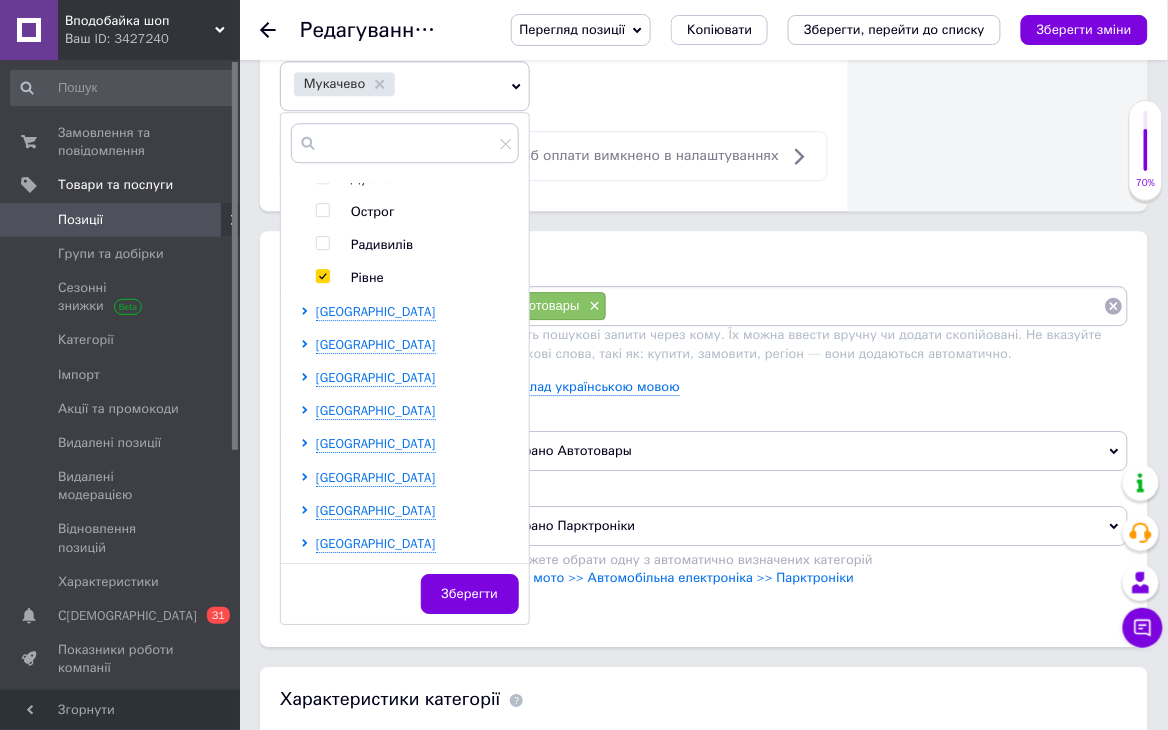 checkbox on "true" 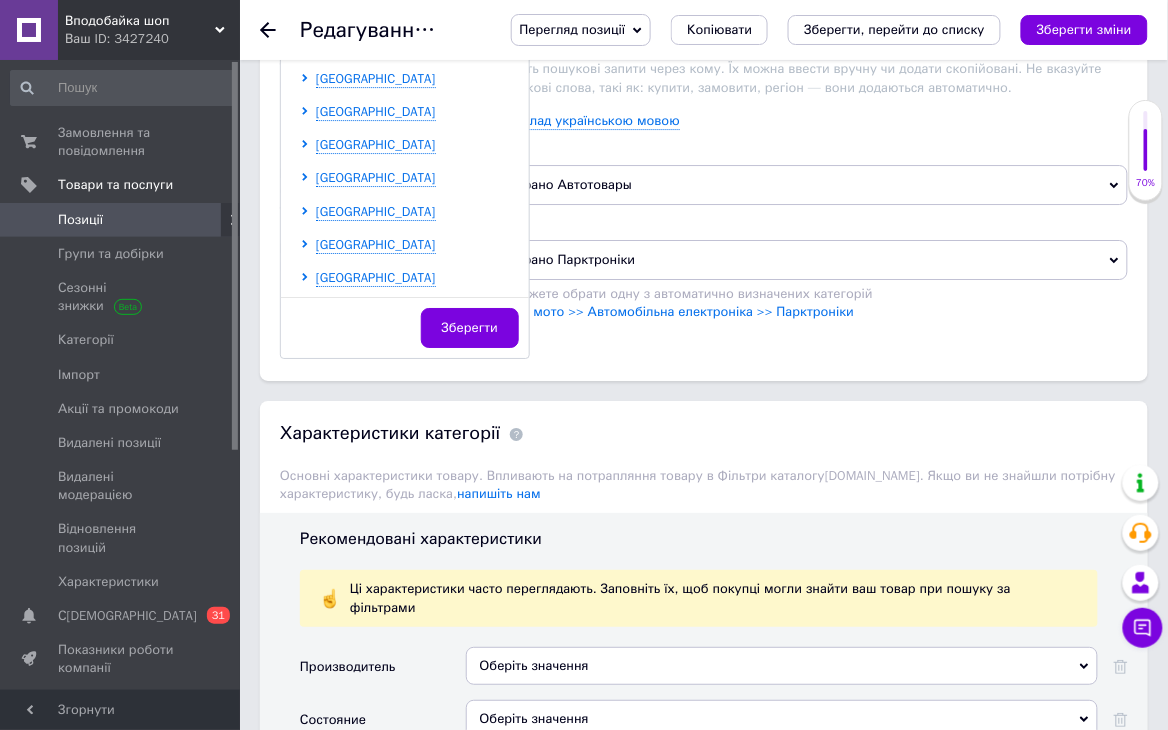scroll, scrollTop: 1422, scrollLeft: 0, axis: vertical 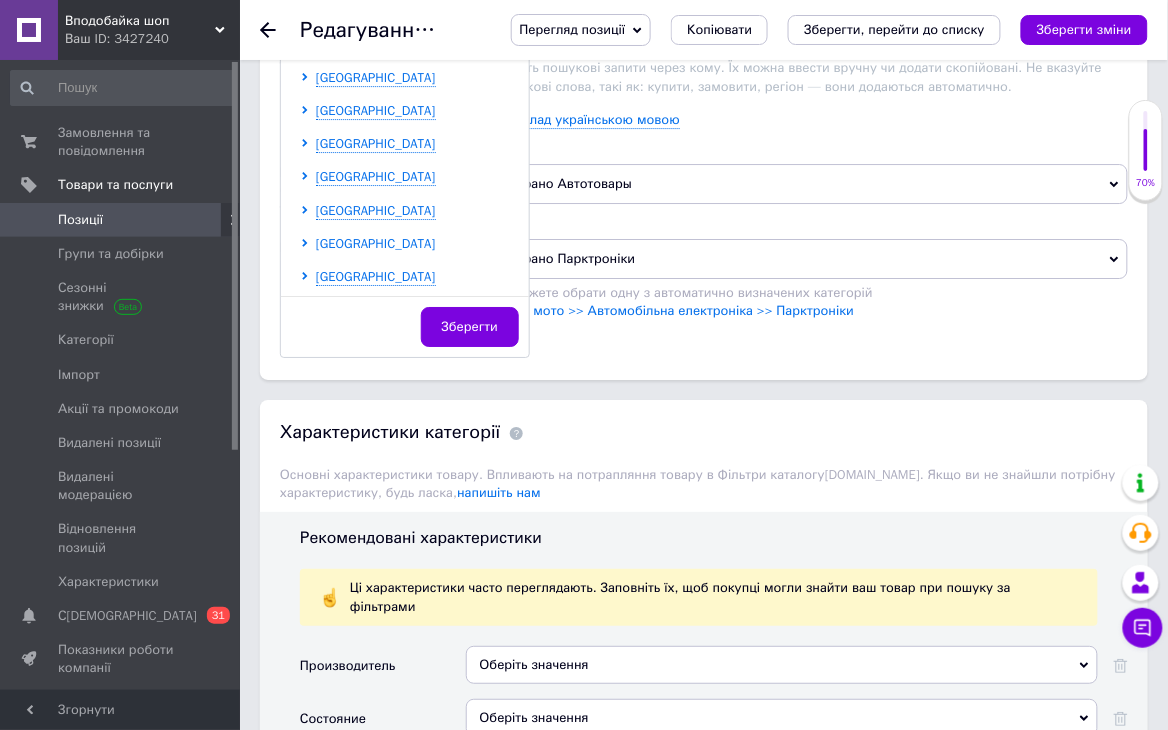 click on "Чернівецька область" at bounding box center [376, 243] 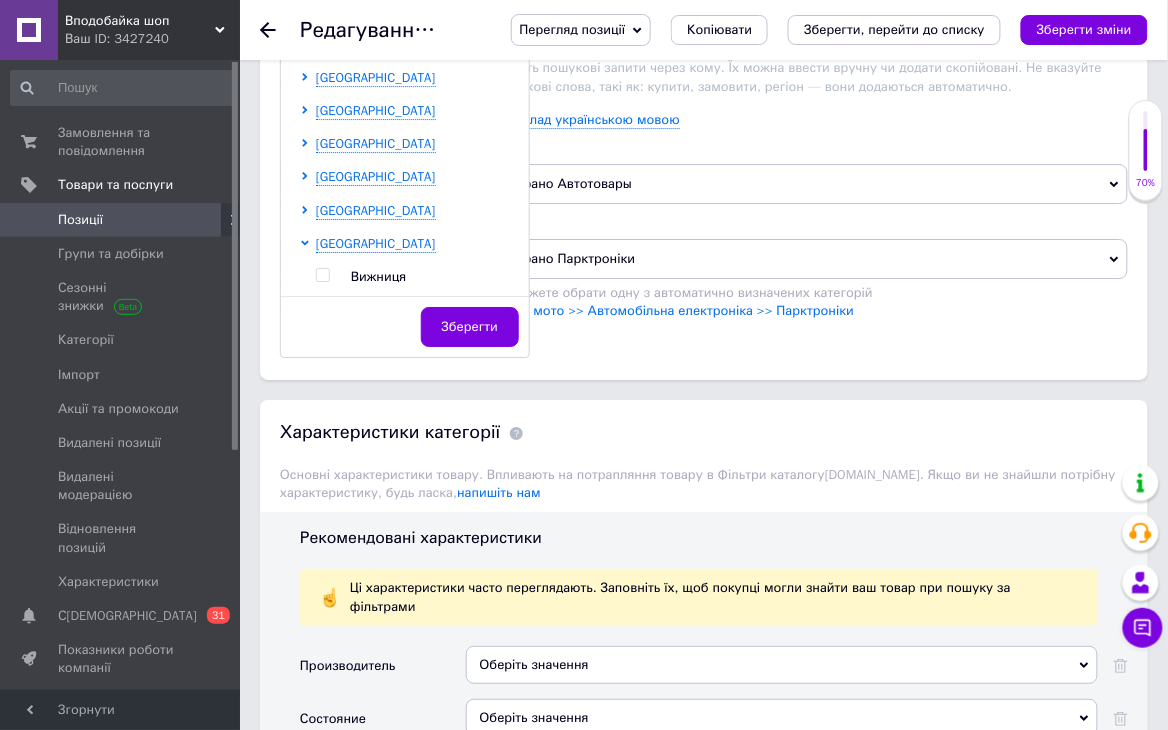 click on "Чернівецька область Вижниця Герца Хотин Чернівці с. Романківці" at bounding box center (417, 327) 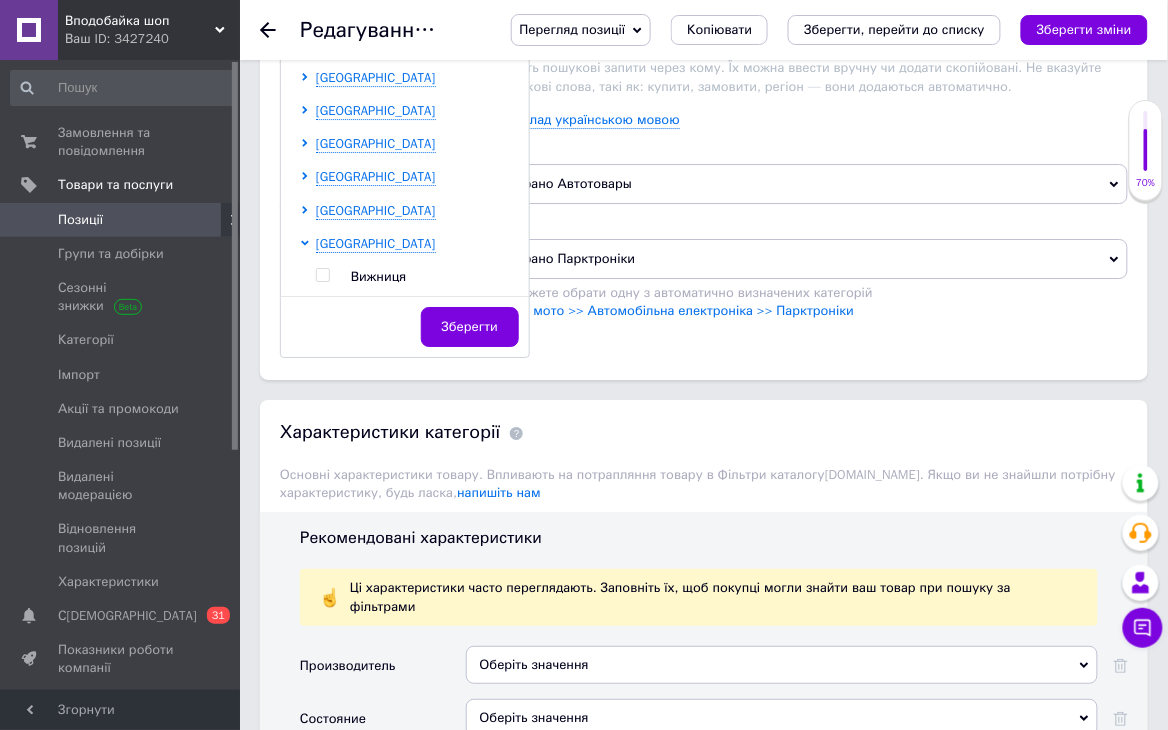 click on "Вижниця" at bounding box center [378, 276] 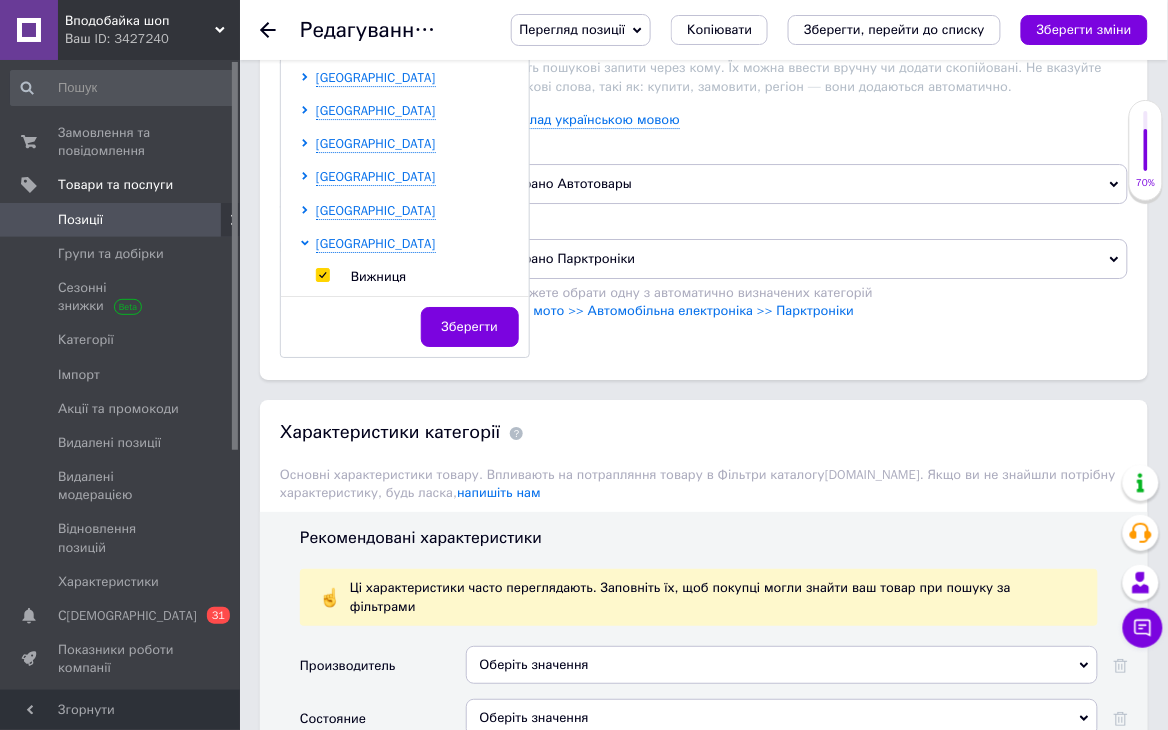 checkbox on "true" 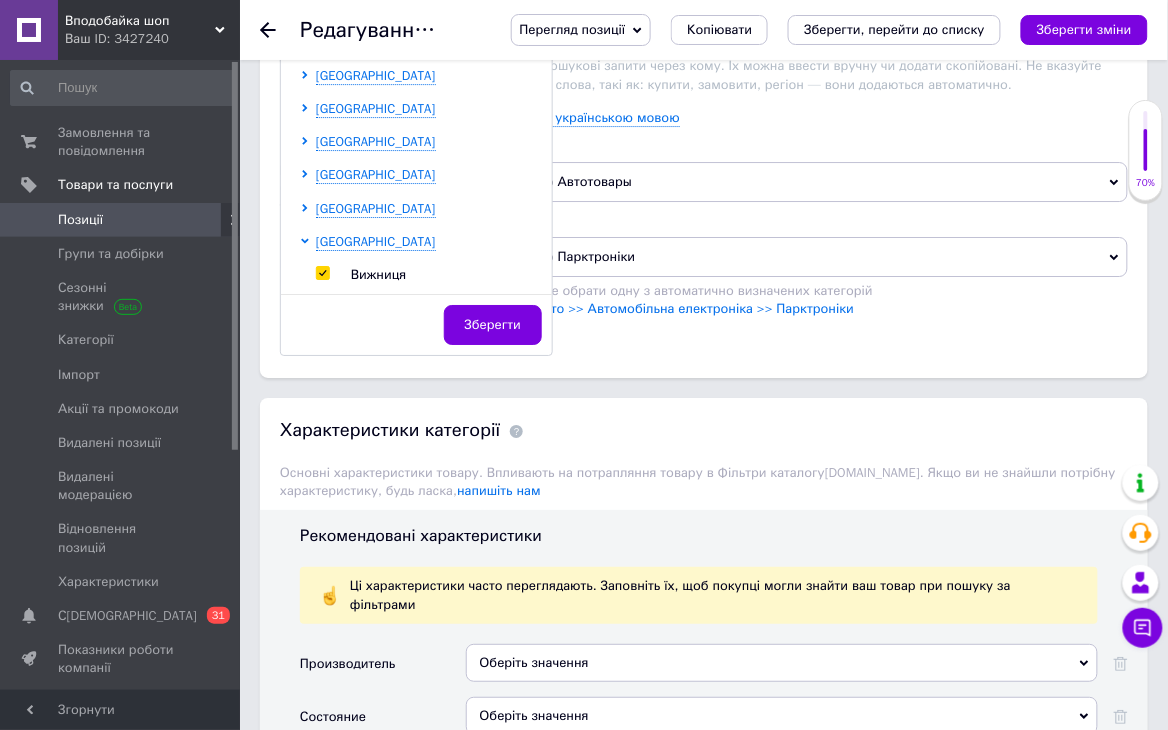 click on "Обрано Автотовары" at bounding box center [810, 182] 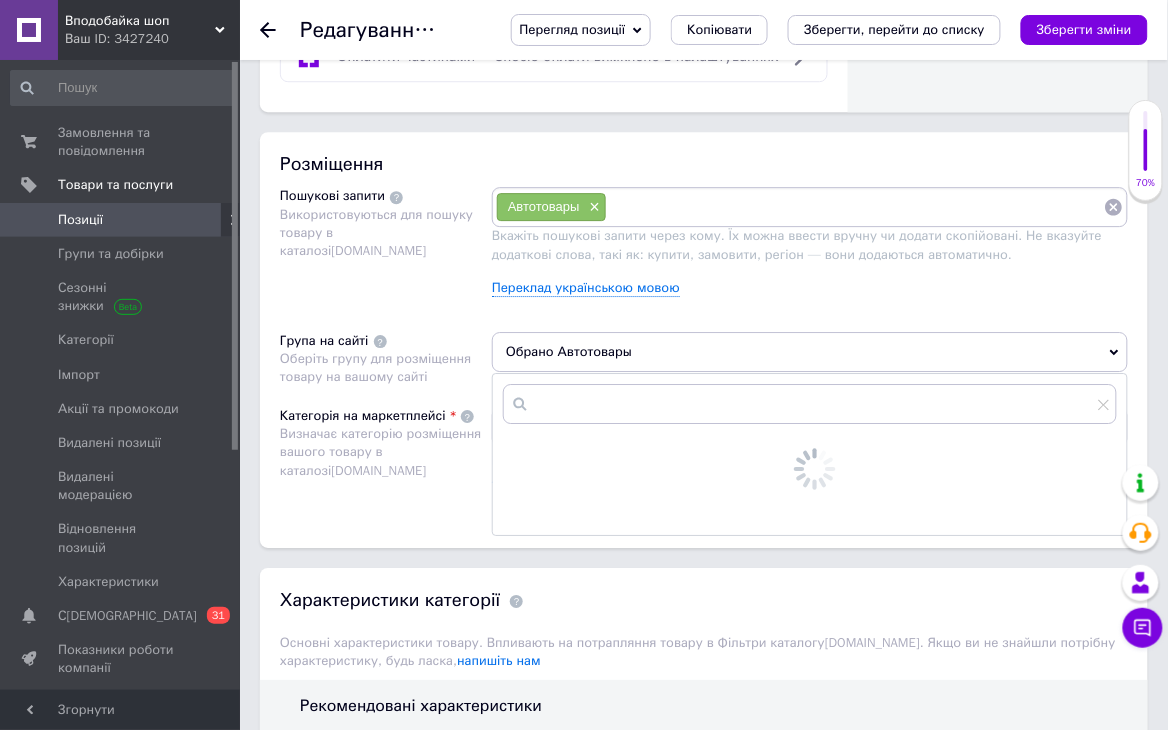 scroll, scrollTop: 1246, scrollLeft: 0, axis: vertical 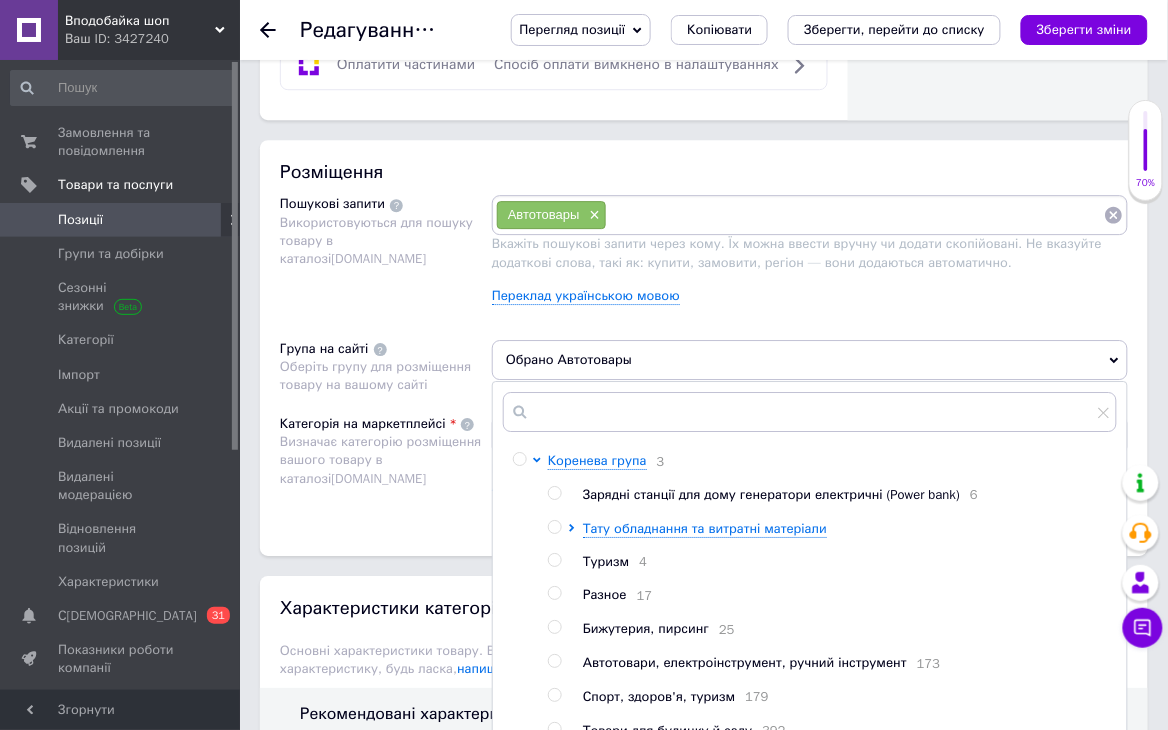 click on "Розміщення Пошукові запити Використовуються для пошуку товару в каталозі  Prom.ua Автотовары × Вкажіть пошукові запити через кому. Їх можна ввести вручну чи додати скопійовані. Не вказуйте додаткові слова, такі як: купити, замовити, регіон — вони додаються автоматично. Переклад українською мовою Група на сайті Оберіть групу для розміщення товару на вашому сайті Обрано Автотовары Коренева група 3 Зарядні станції для дому генератори електричні (Power bank) 6 Тату обладнання та витратні матеріали Туризм 4 Разное 17 Бижутерия, пирсинг 25 173 Спорт, здоров'я, туризм 179 392" at bounding box center (704, 348) 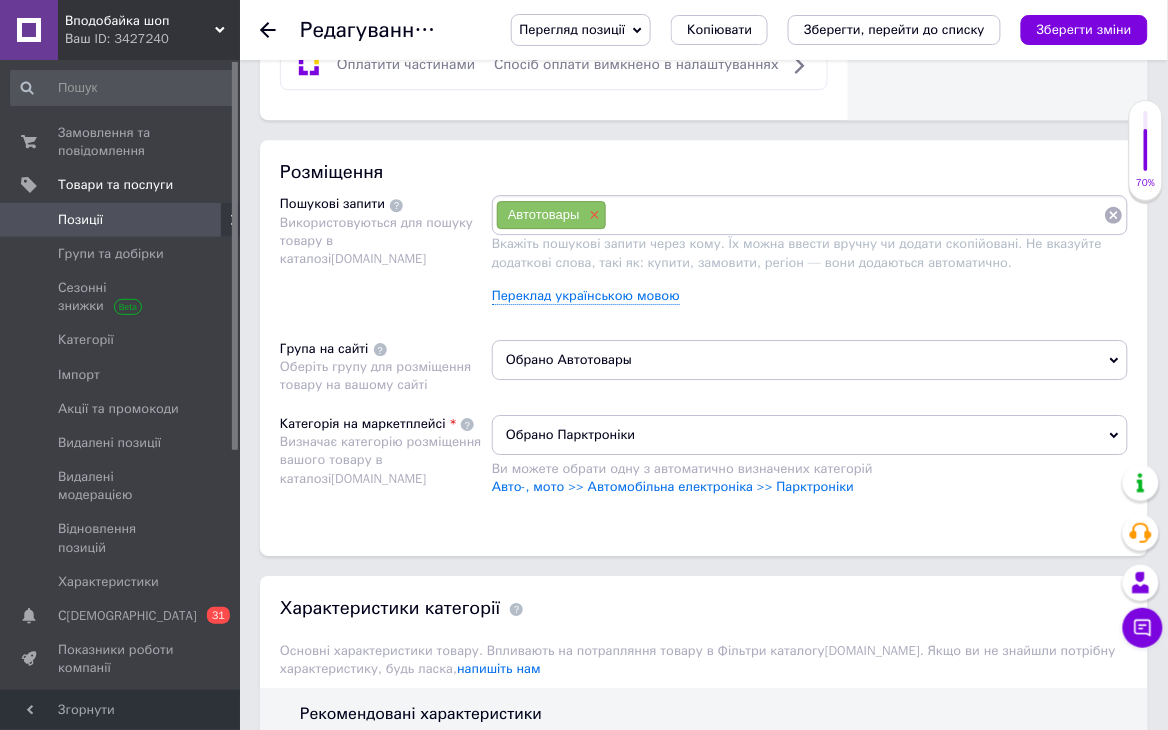 click on "×" at bounding box center [593, 215] 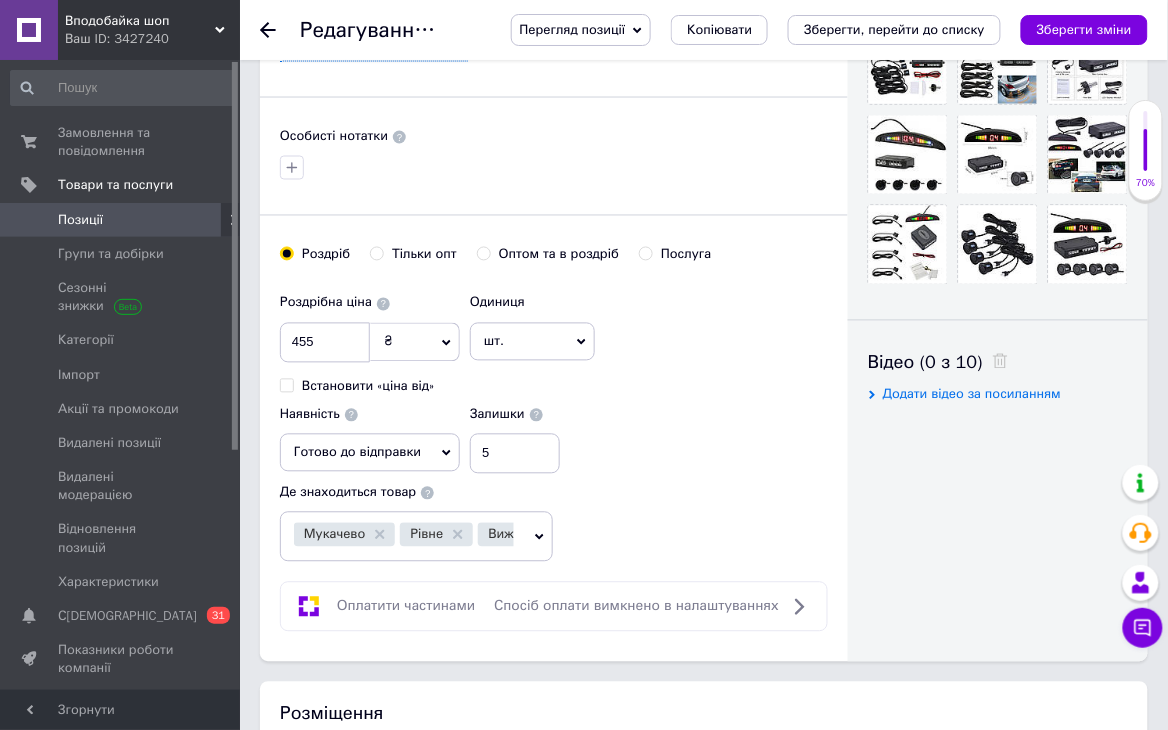 scroll, scrollTop: 0, scrollLeft: 0, axis: both 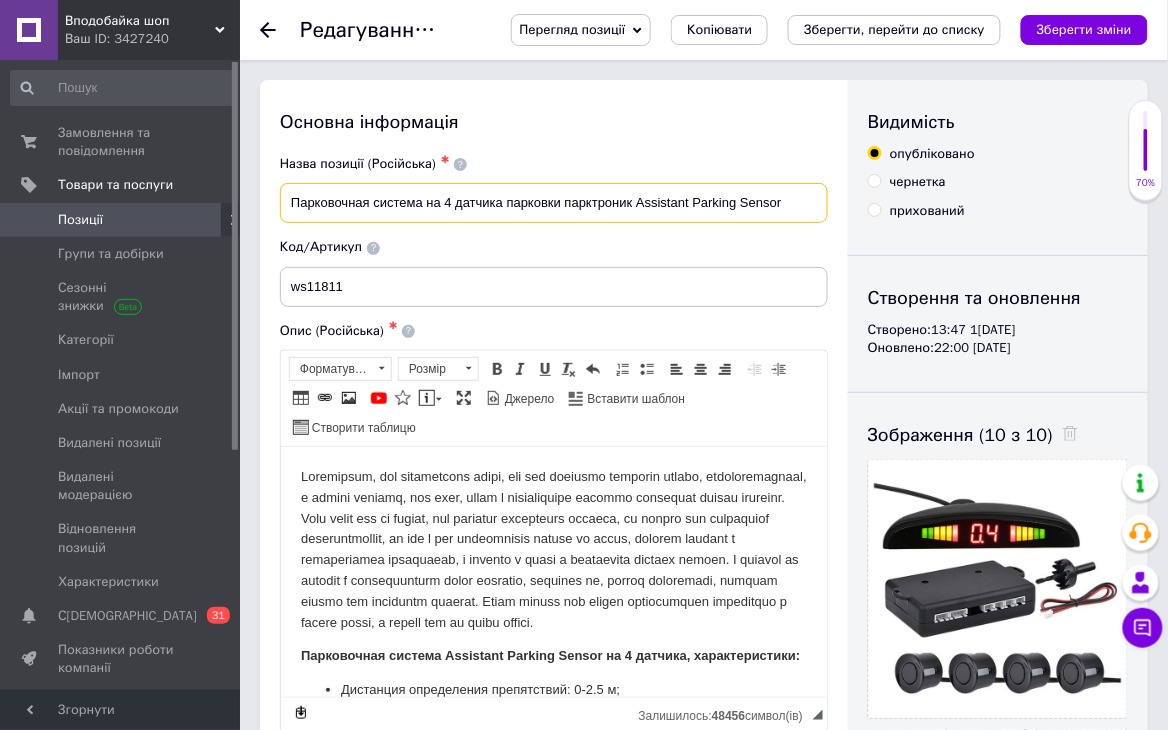 drag, startPoint x: 285, startPoint y: 205, endPoint x: 500, endPoint y: 228, distance: 216.22673 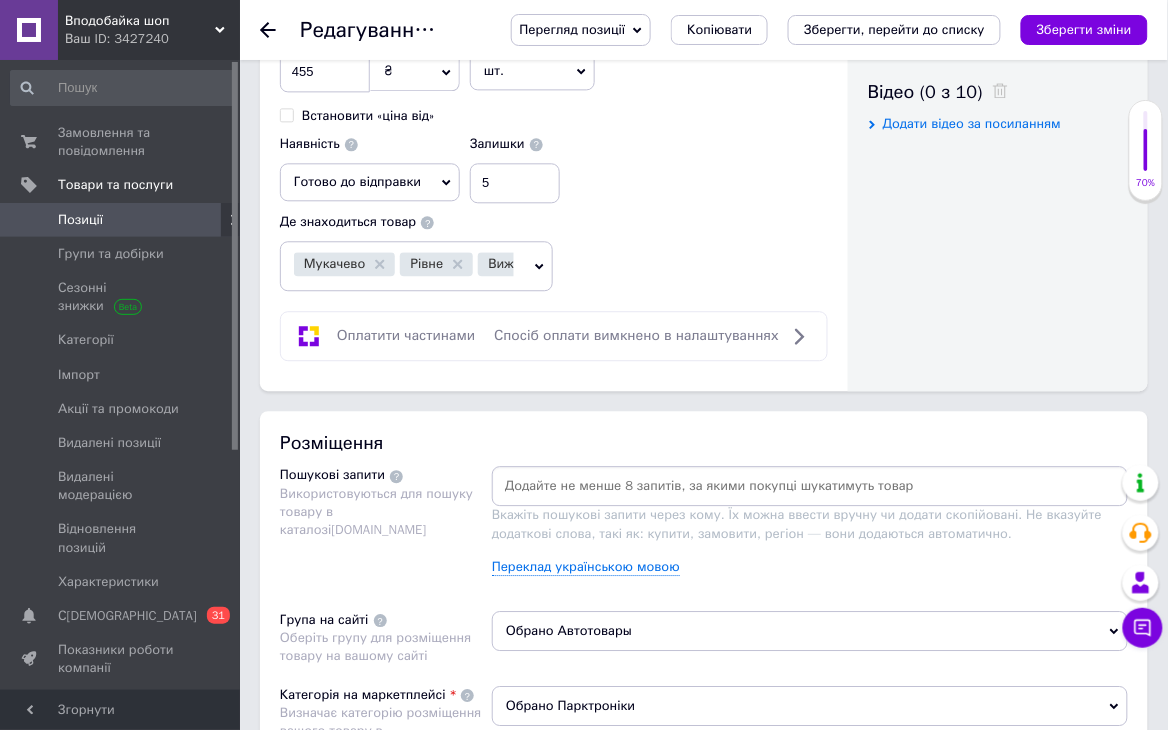 scroll, scrollTop: 977, scrollLeft: 0, axis: vertical 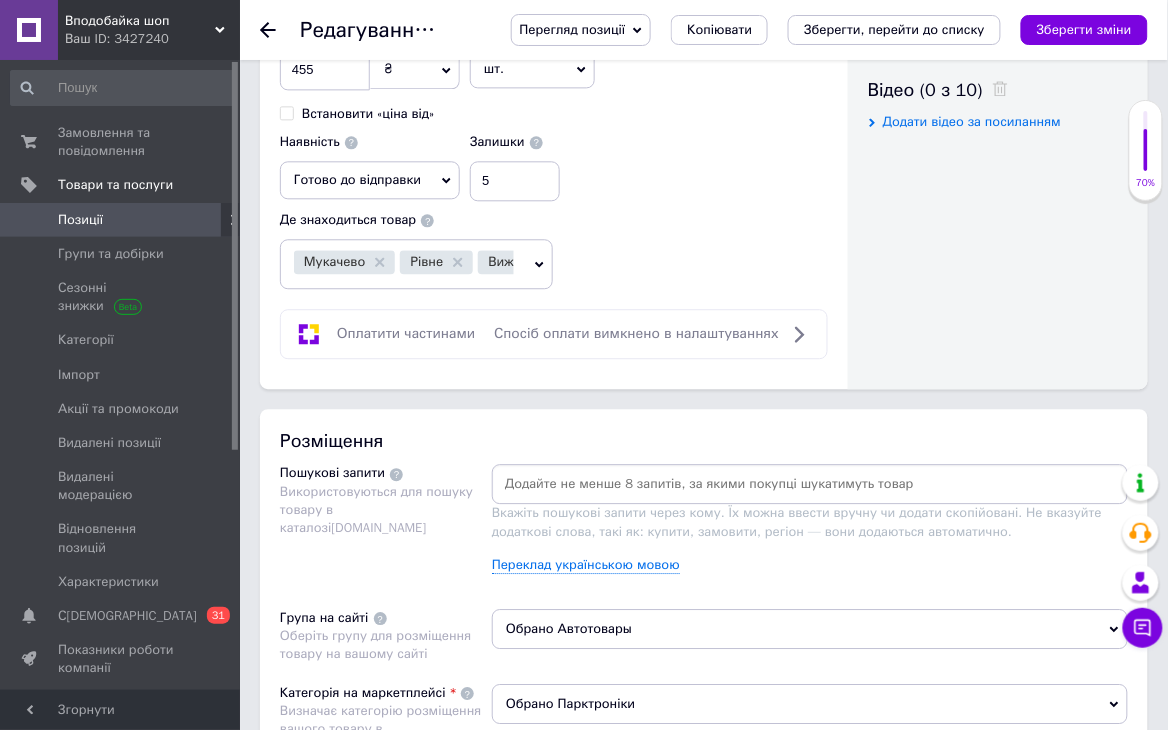 click at bounding box center (810, 484) 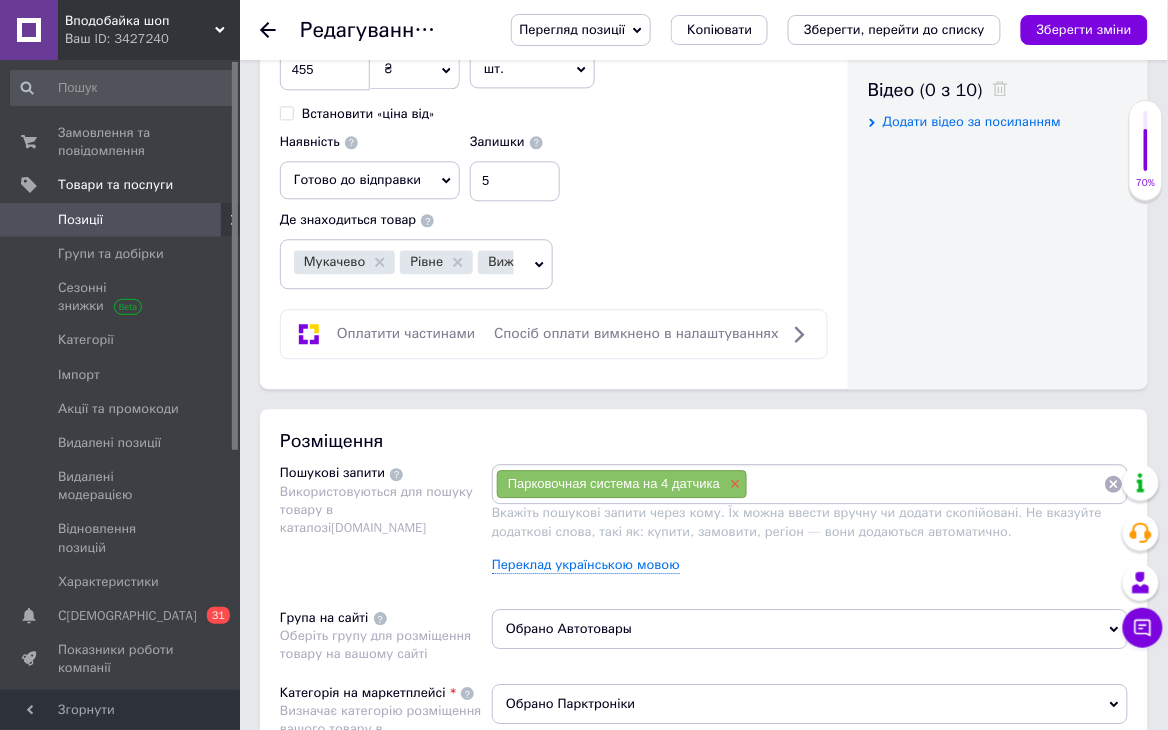 paste on "Парковочная система на 4 датчика" 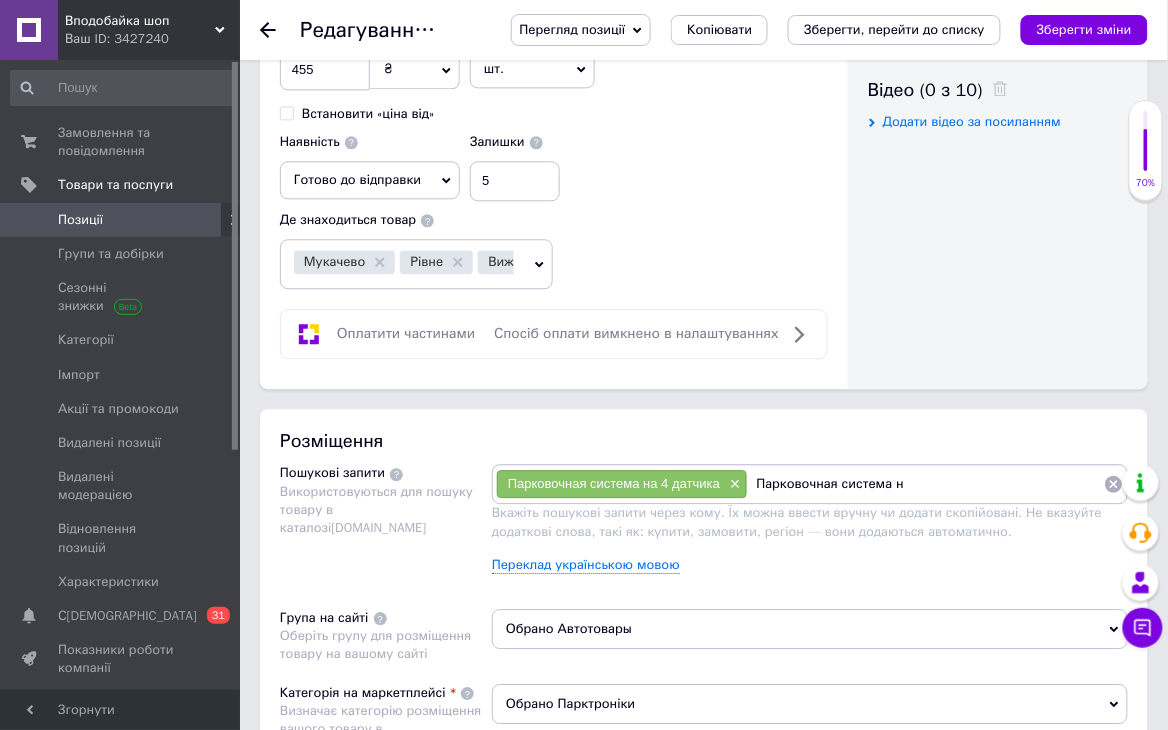 type on "Парковочная система" 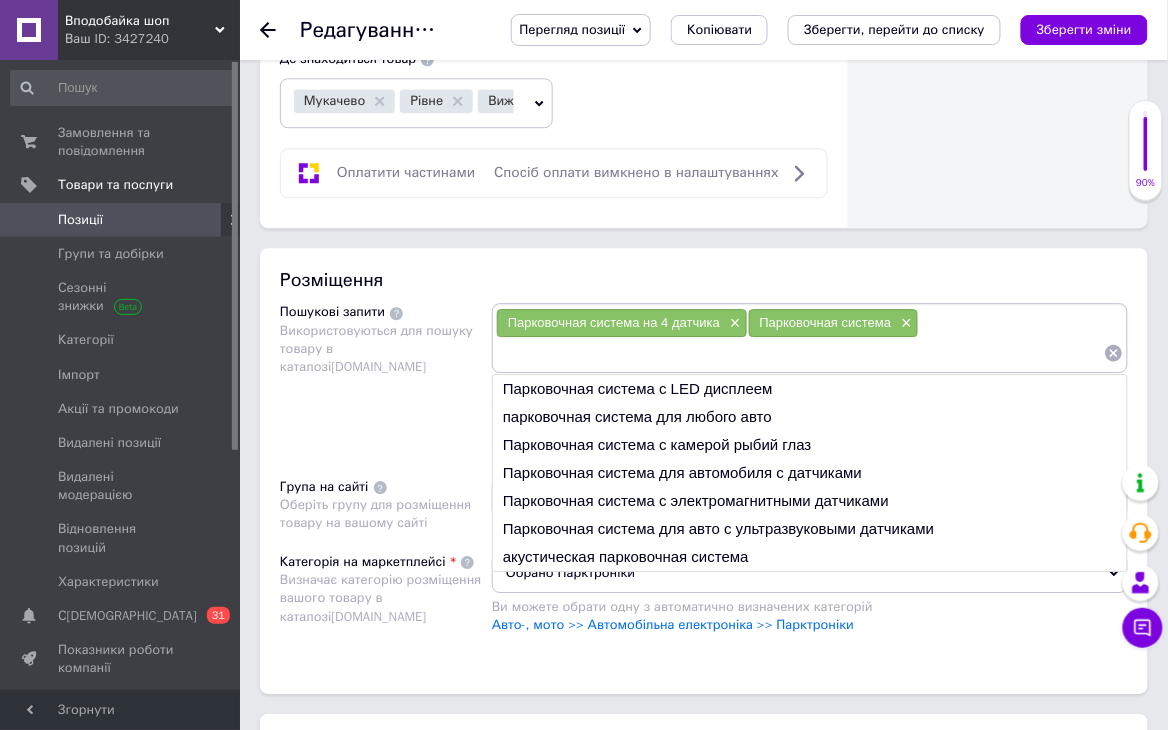 scroll, scrollTop: 1155, scrollLeft: 0, axis: vertical 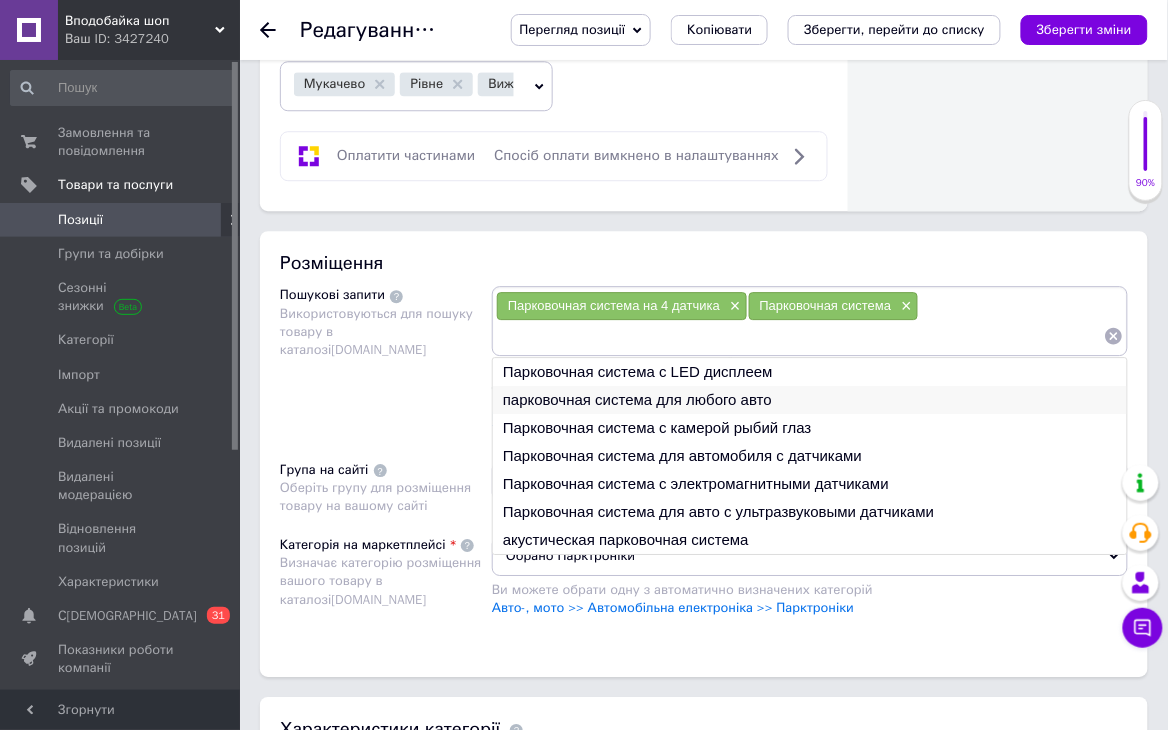 click on "парковочная система для любого авто" at bounding box center [810, 400] 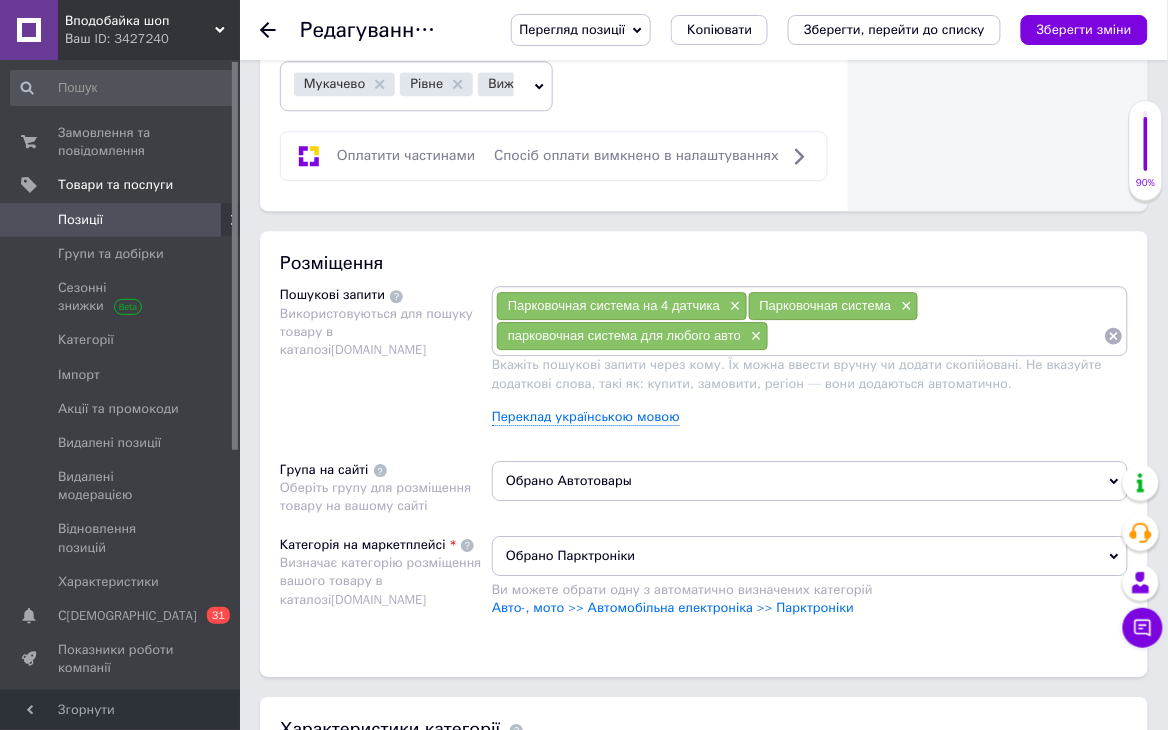 click at bounding box center (936, 336) 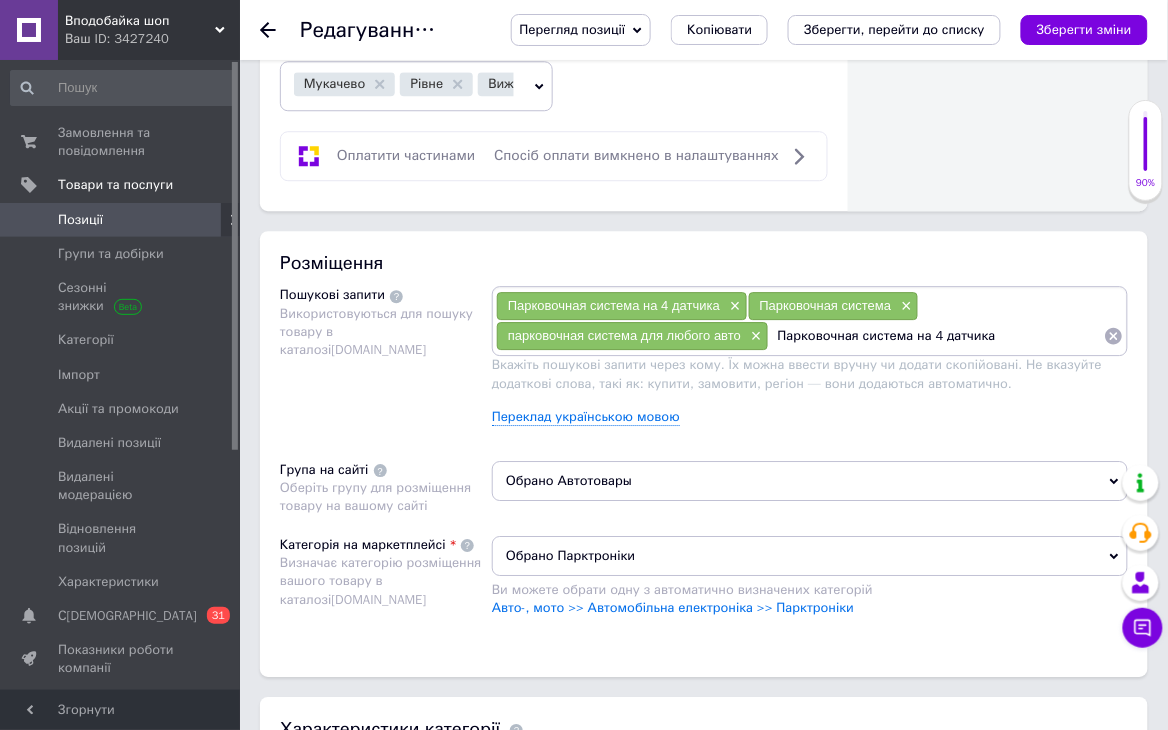 drag, startPoint x: 915, startPoint y: 341, endPoint x: 1143, endPoint y: 394, distance: 234.07904 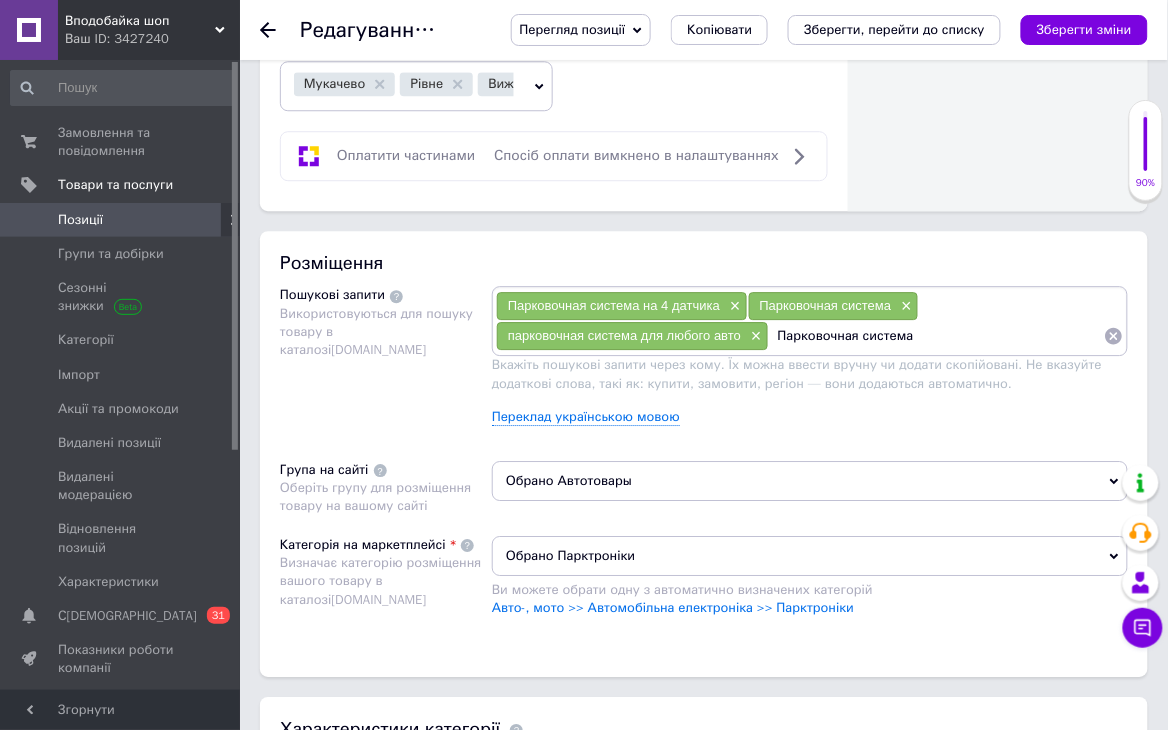 click on "Парковочная система" at bounding box center [936, 336] 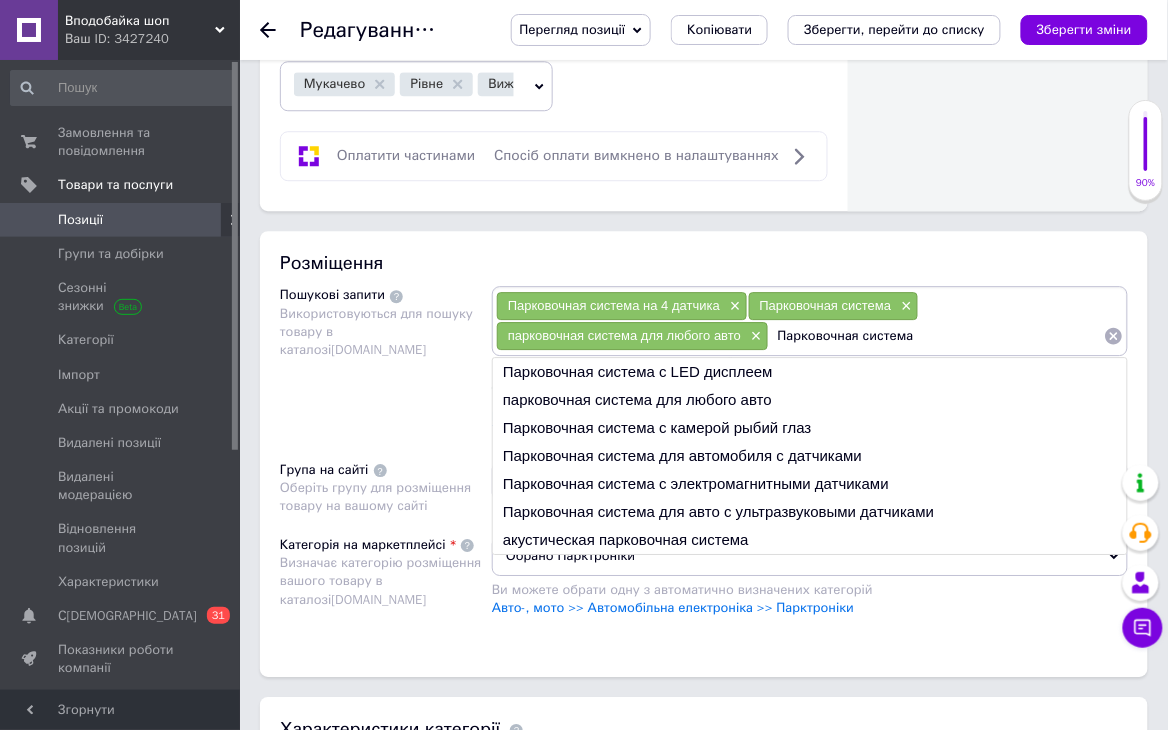 click on "Парковочная система" at bounding box center (936, 336) 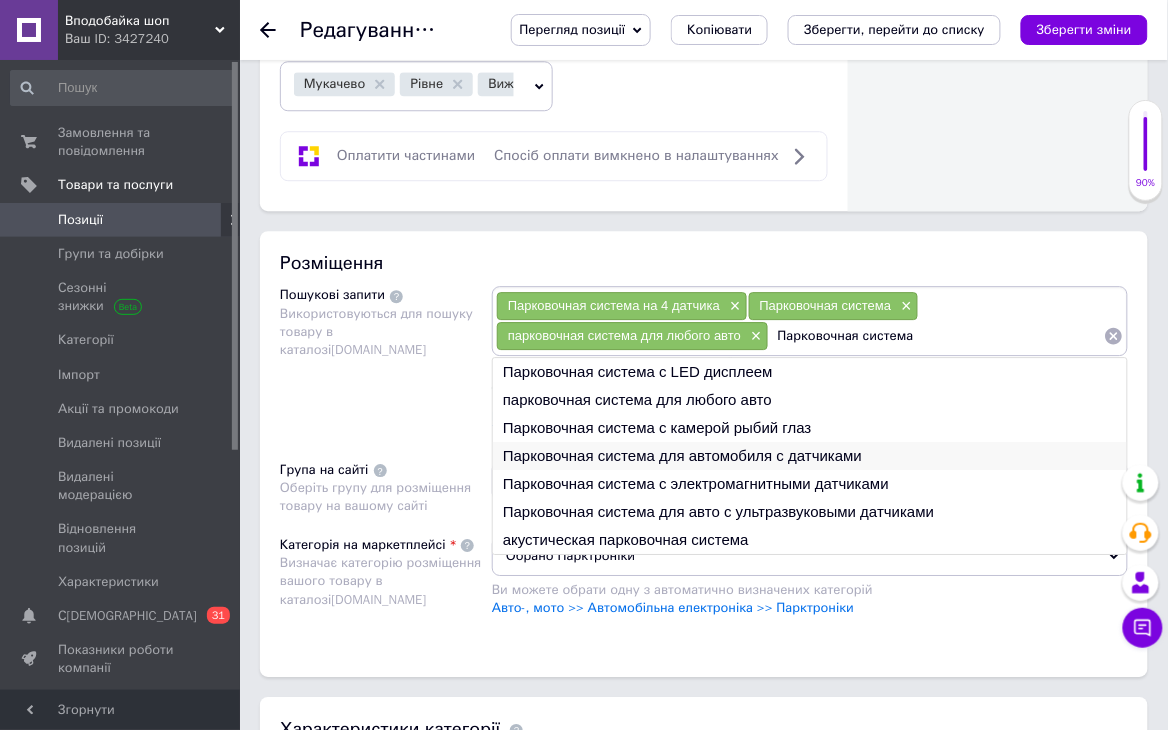 type on "Парковочная система" 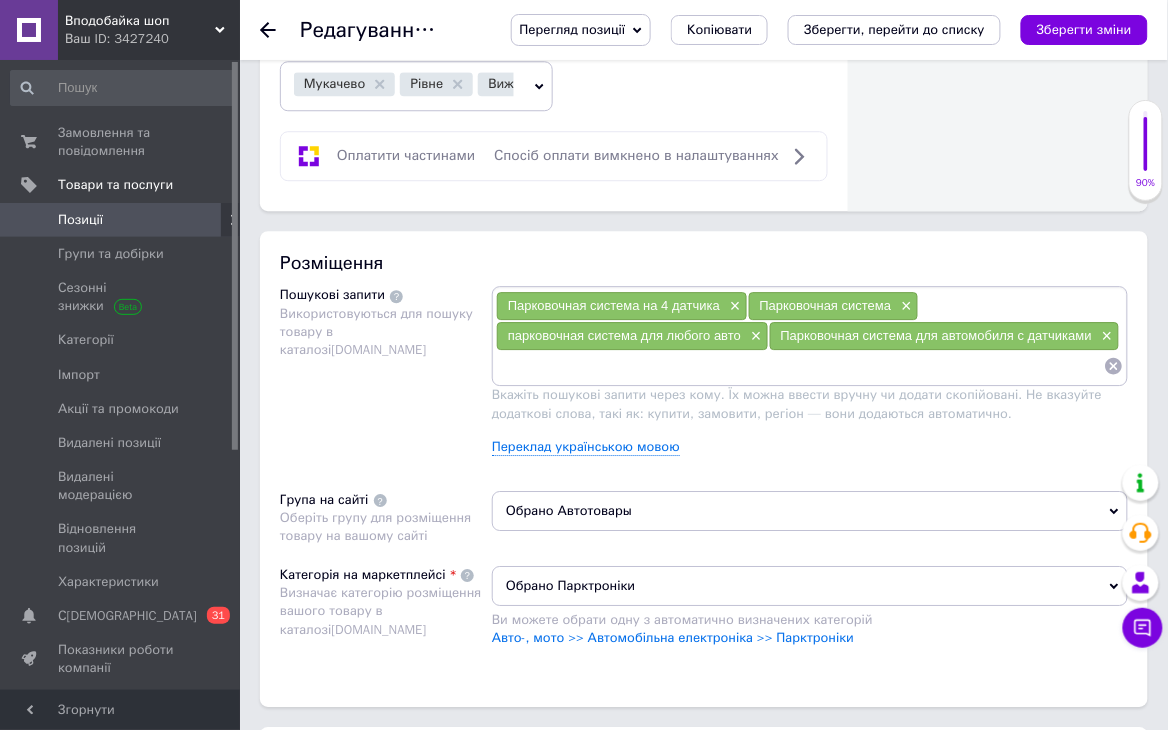 click at bounding box center [800, 366] 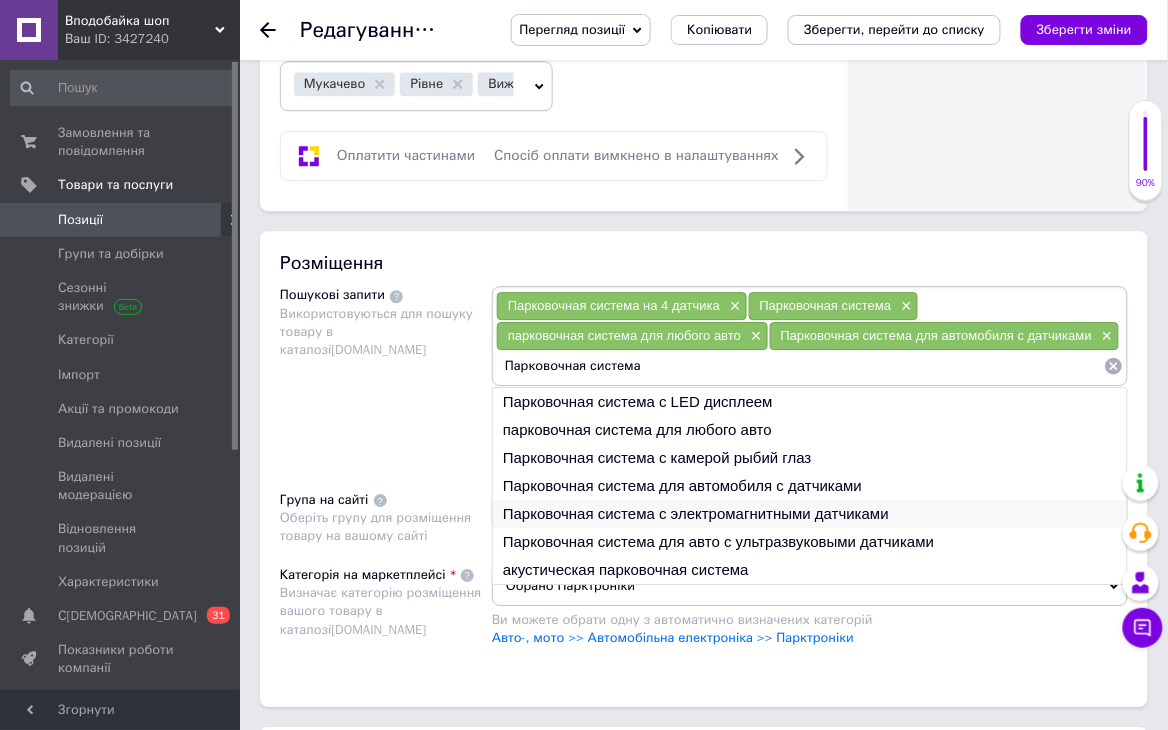 type on "Парковочная система" 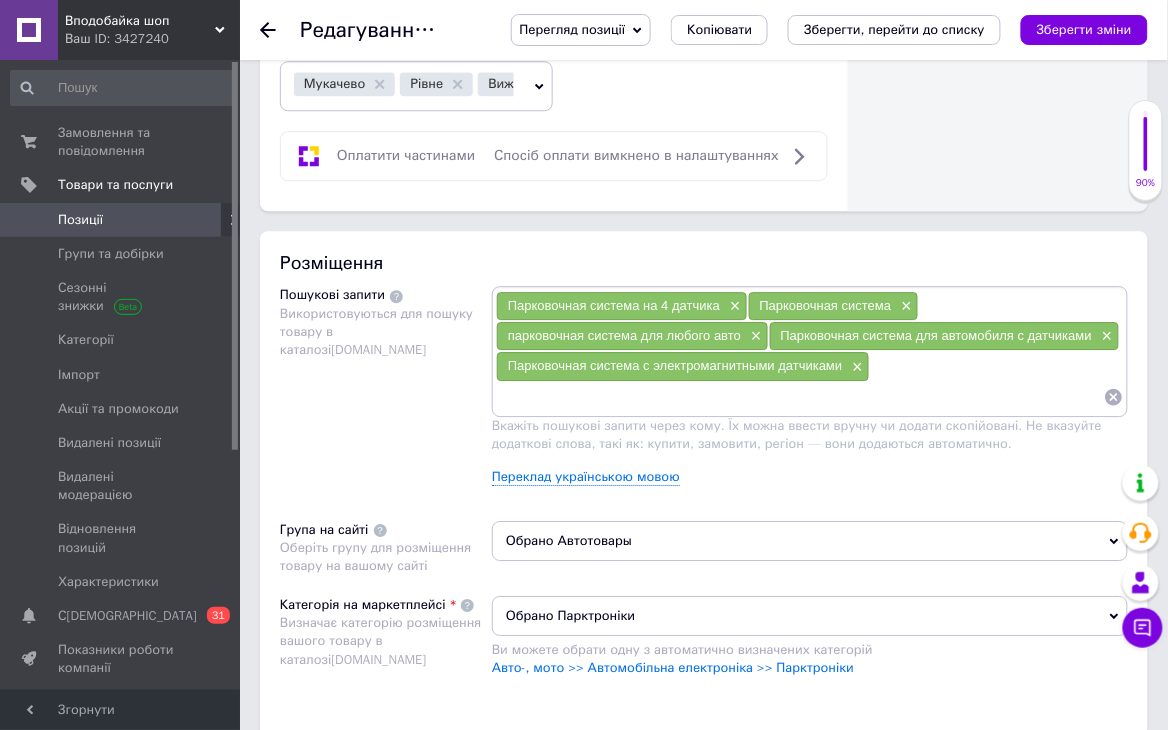 click at bounding box center [800, 397] 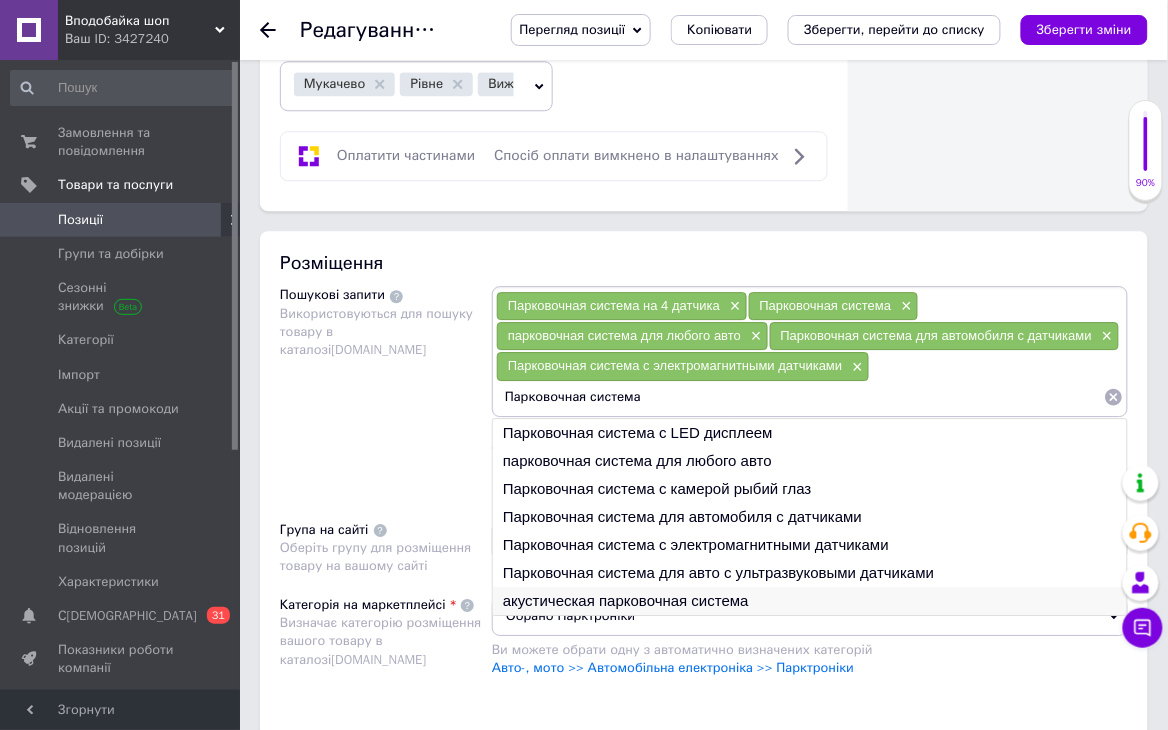 type on "Парковочная система" 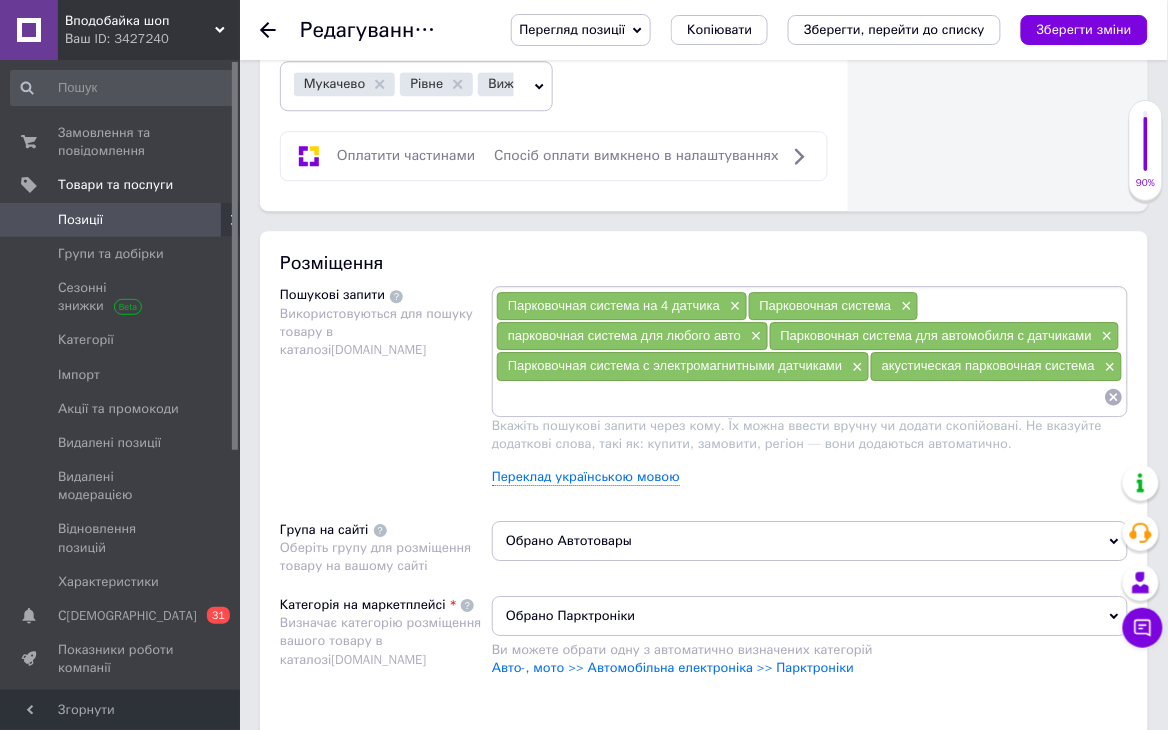click at bounding box center [800, 397] 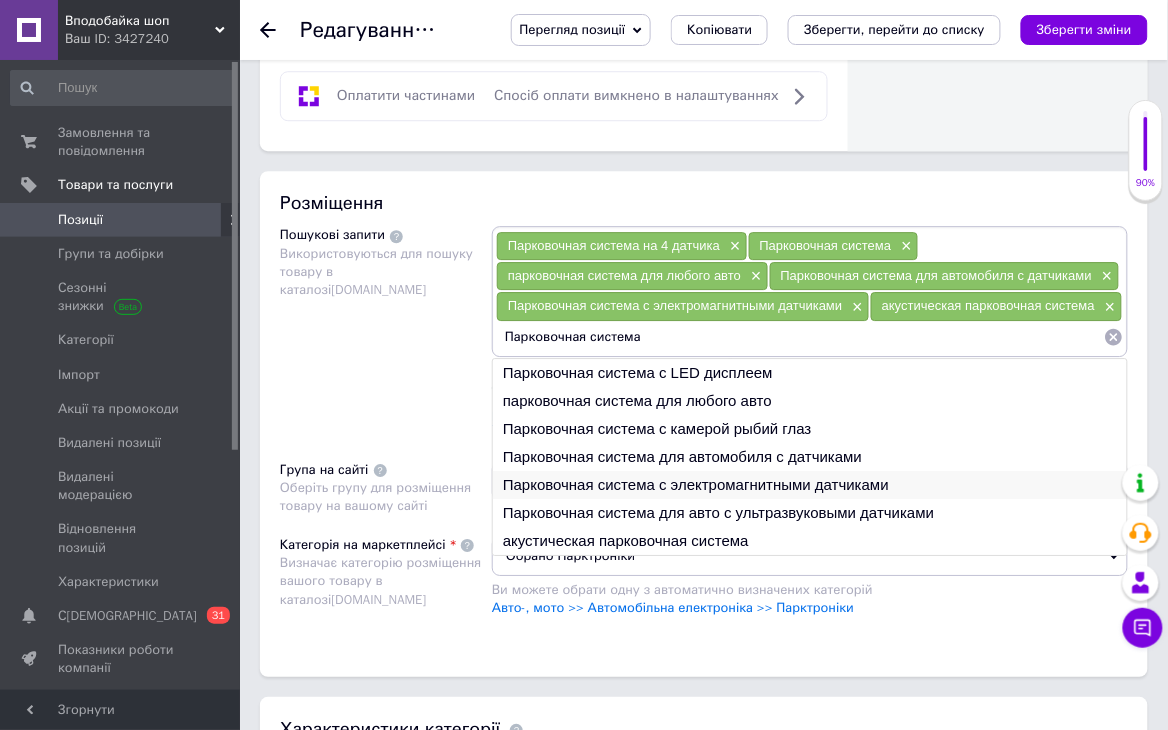 scroll, scrollTop: 1244, scrollLeft: 0, axis: vertical 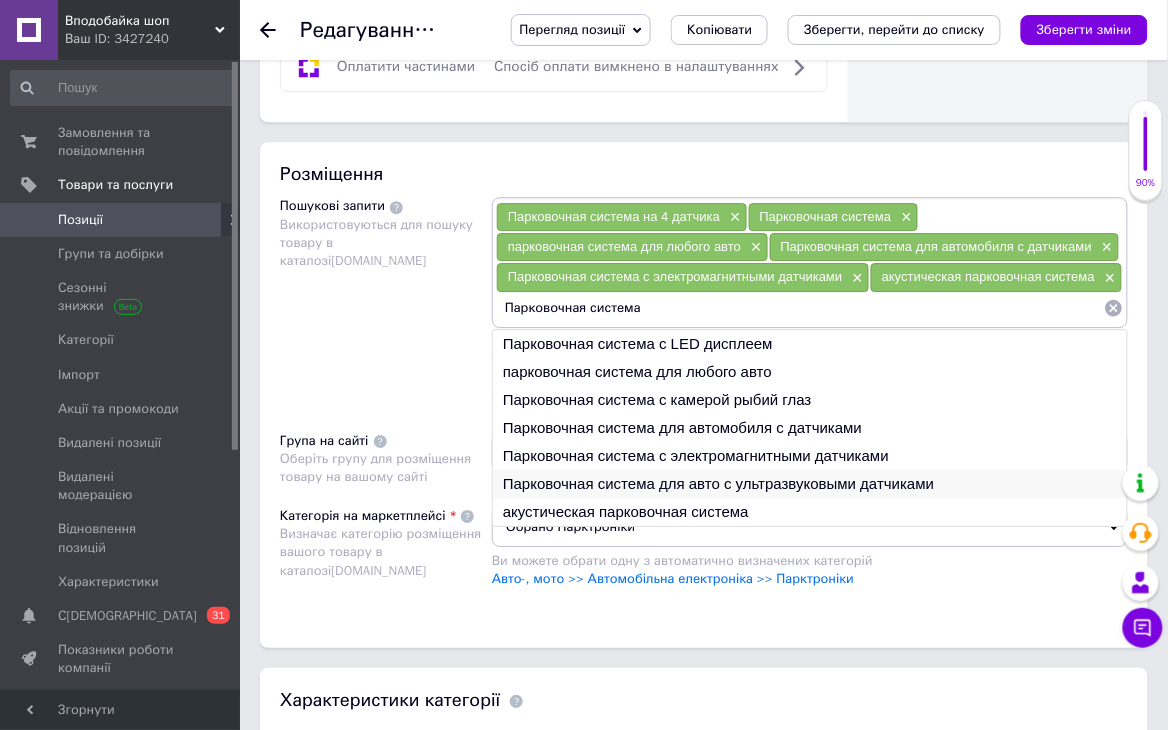 type on "Парковочная система" 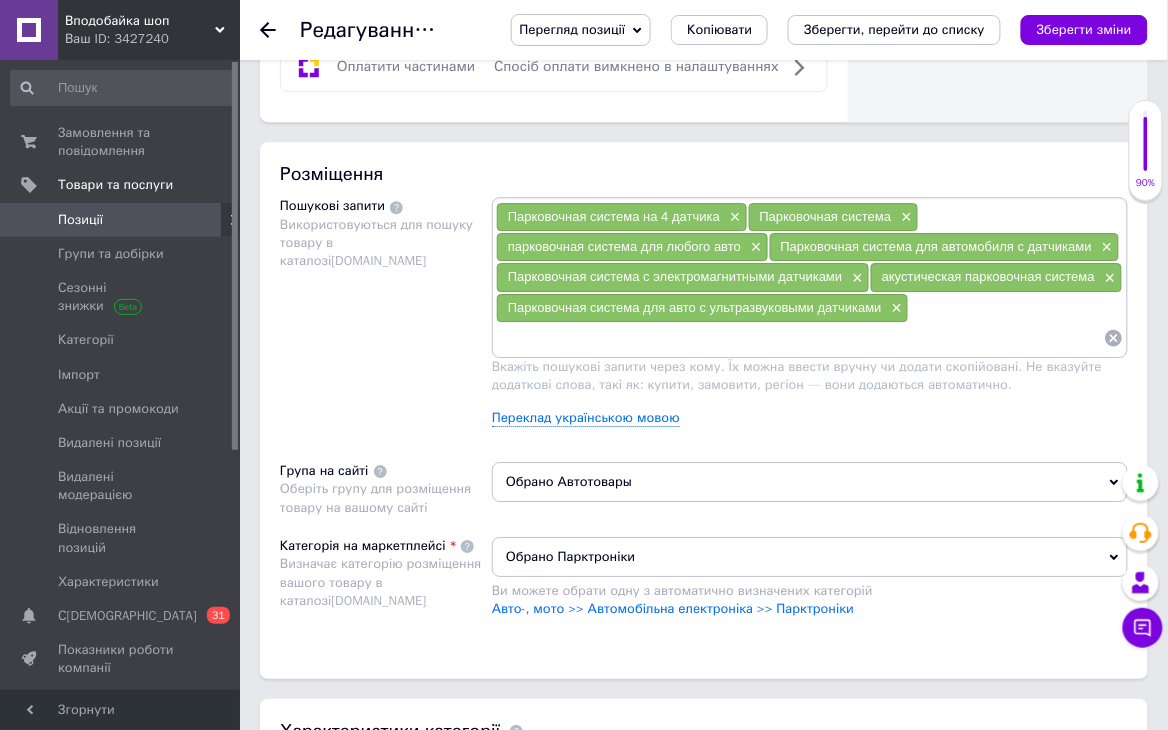 click at bounding box center (800, 338) 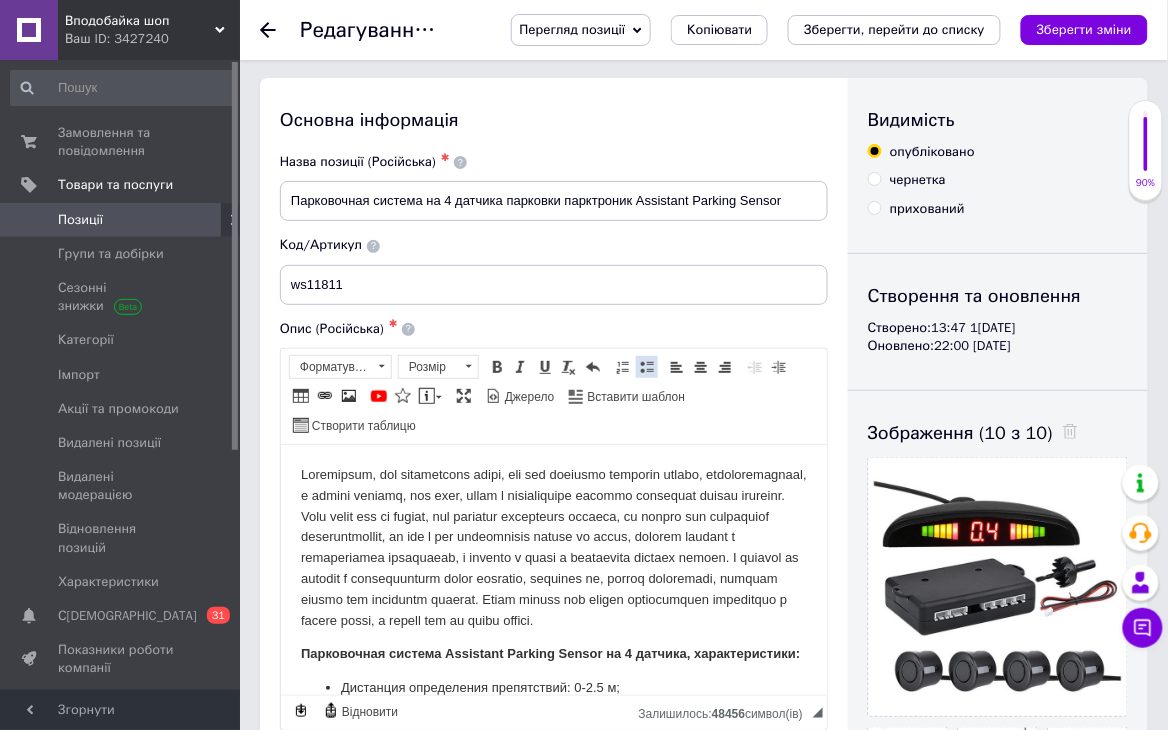 scroll, scrollTop: 0, scrollLeft: 0, axis: both 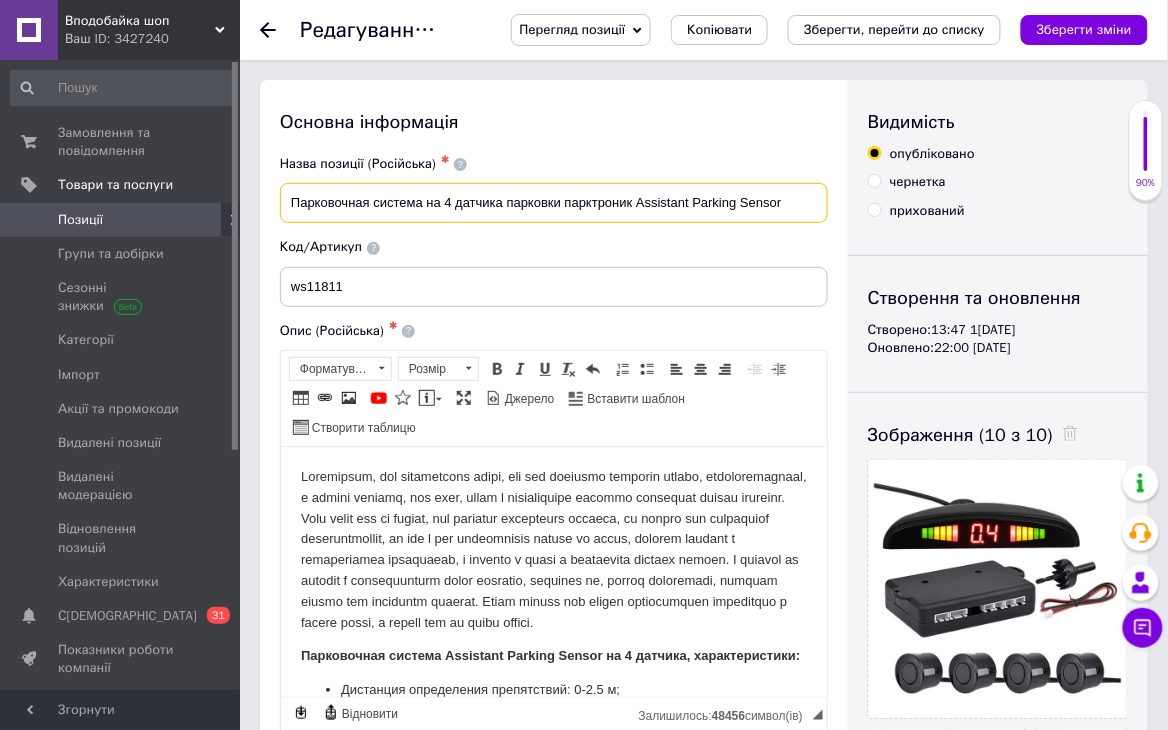 drag, startPoint x: 636, startPoint y: 198, endPoint x: 882, endPoint y: 200, distance: 246.00813 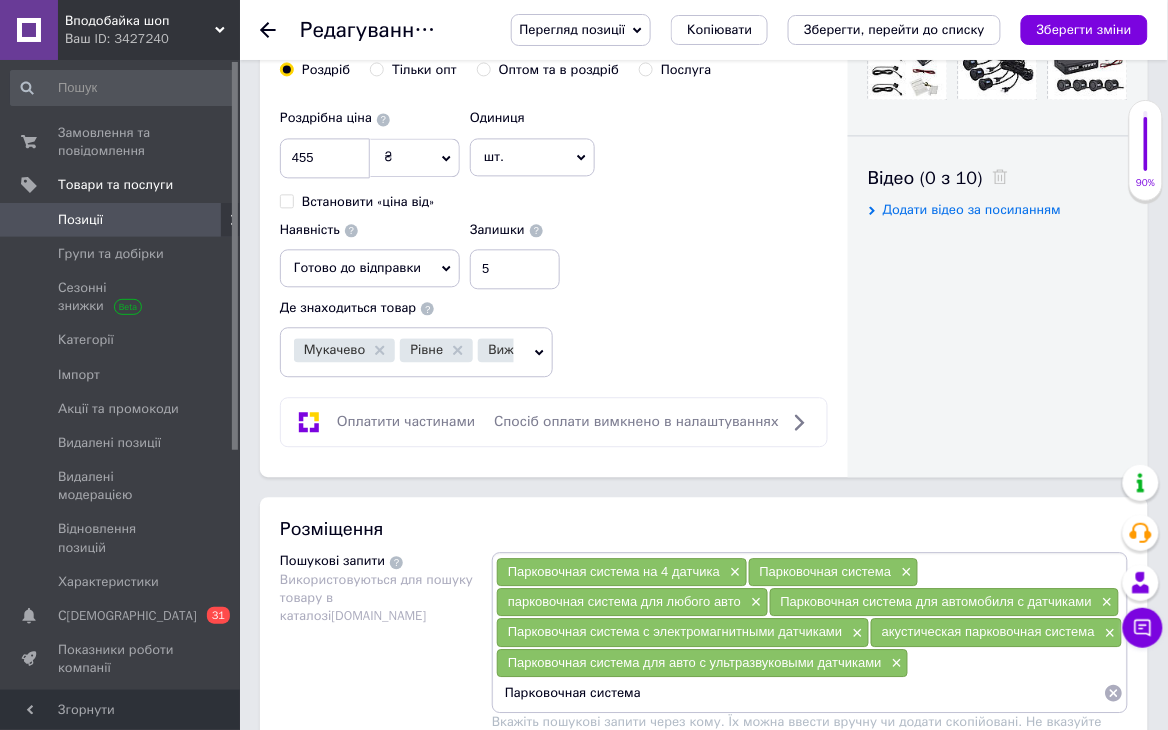 scroll, scrollTop: 1244, scrollLeft: 0, axis: vertical 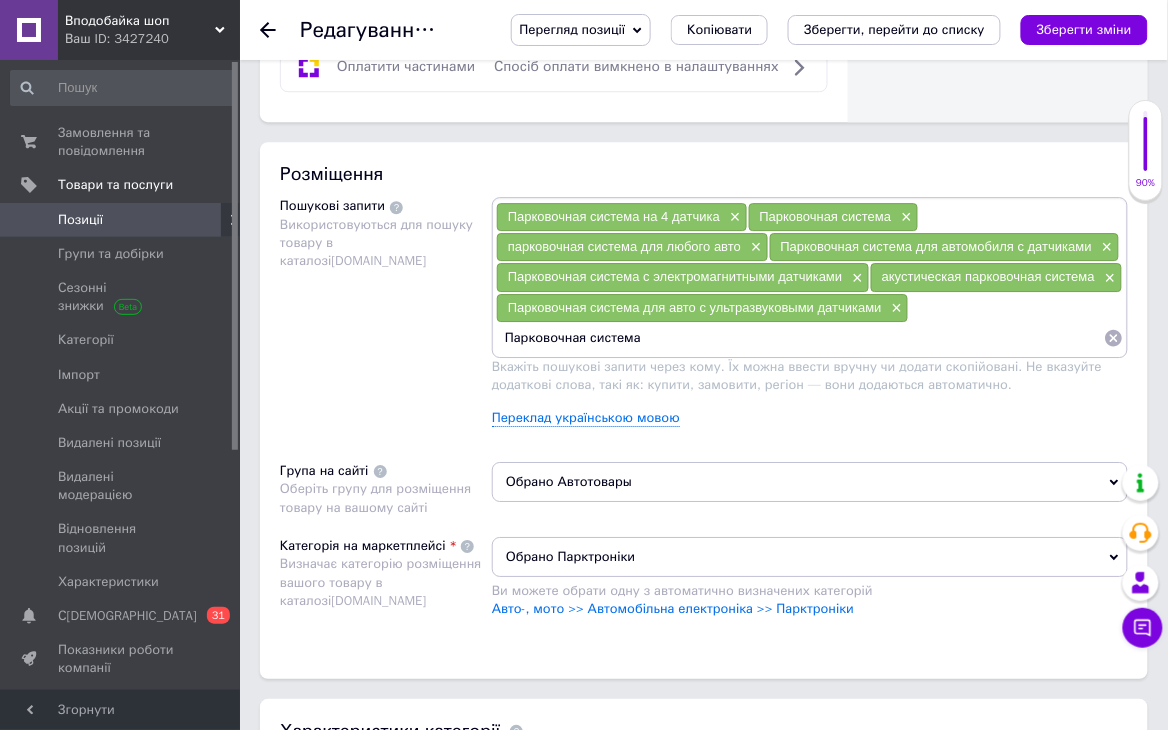 click on "Парковочная система на 4 датчика × Парковочная система × парковочная система для любого авто × Парковочная система для автомобиля с датчиками × Парковочная система с электромагнитными датчиками × акустическая парковочная система × Парковочная система для авто с ультразвуковыми датчиками × Парковочная система" at bounding box center [810, 277] 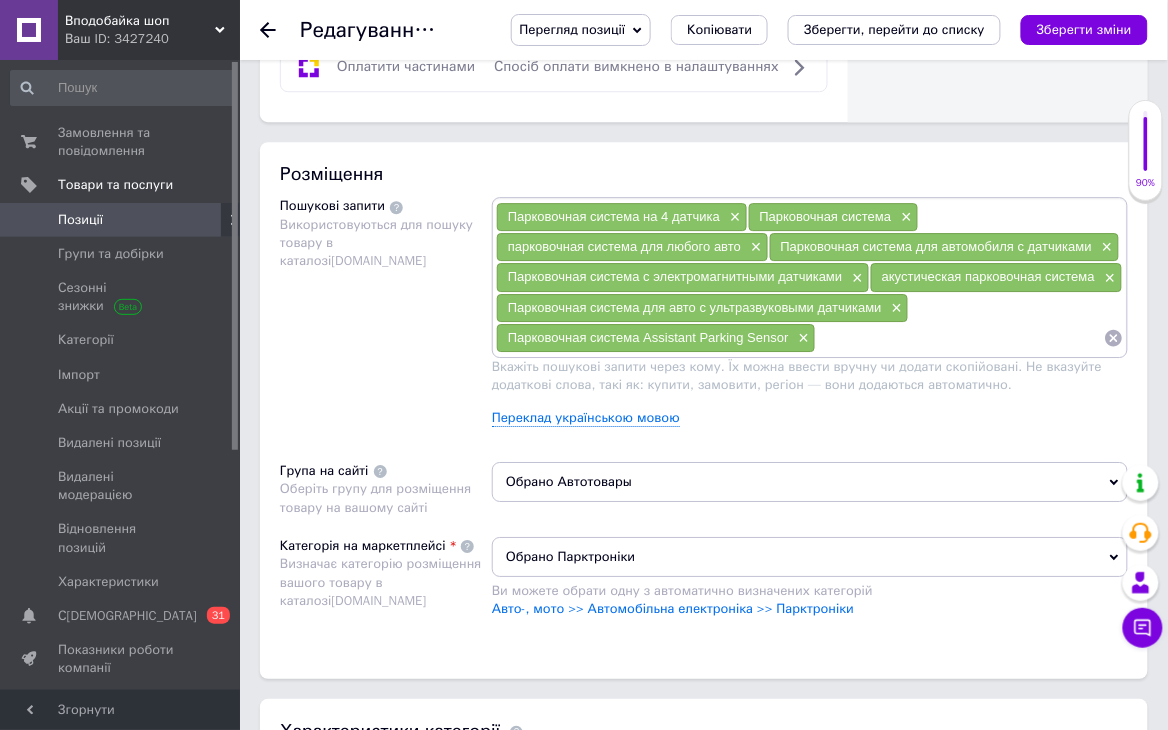paste on "Assistant Parking Sensor" 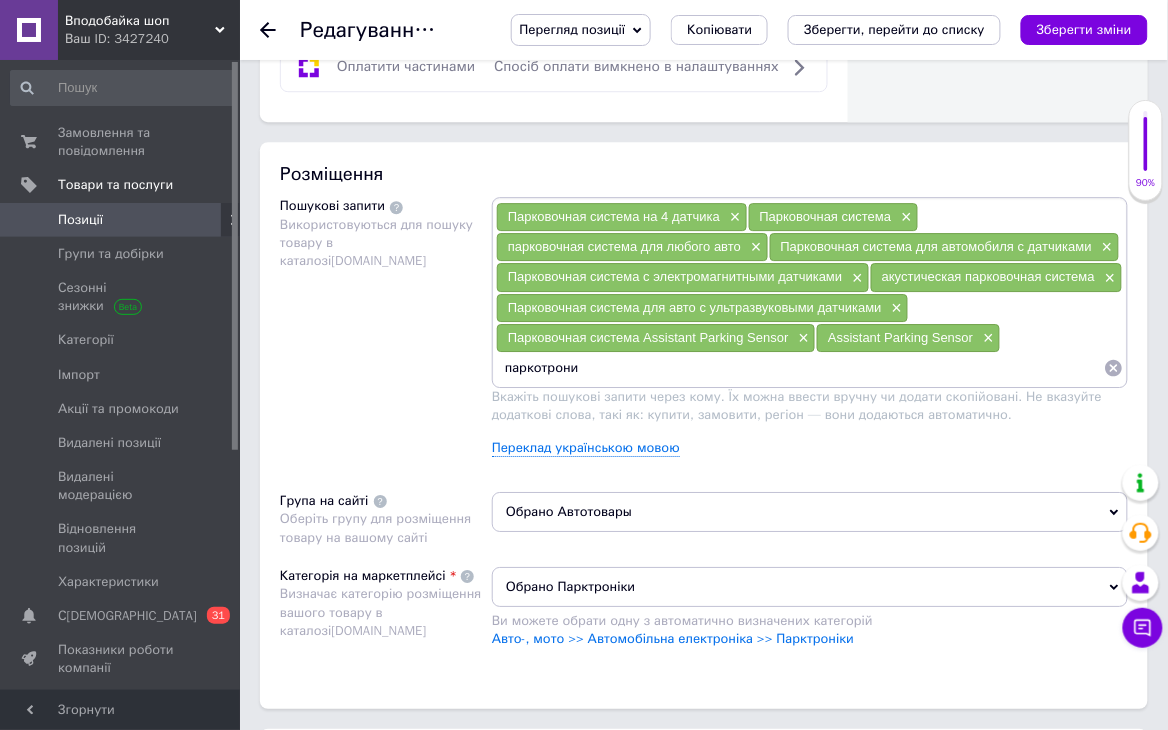 type on "паркотроник" 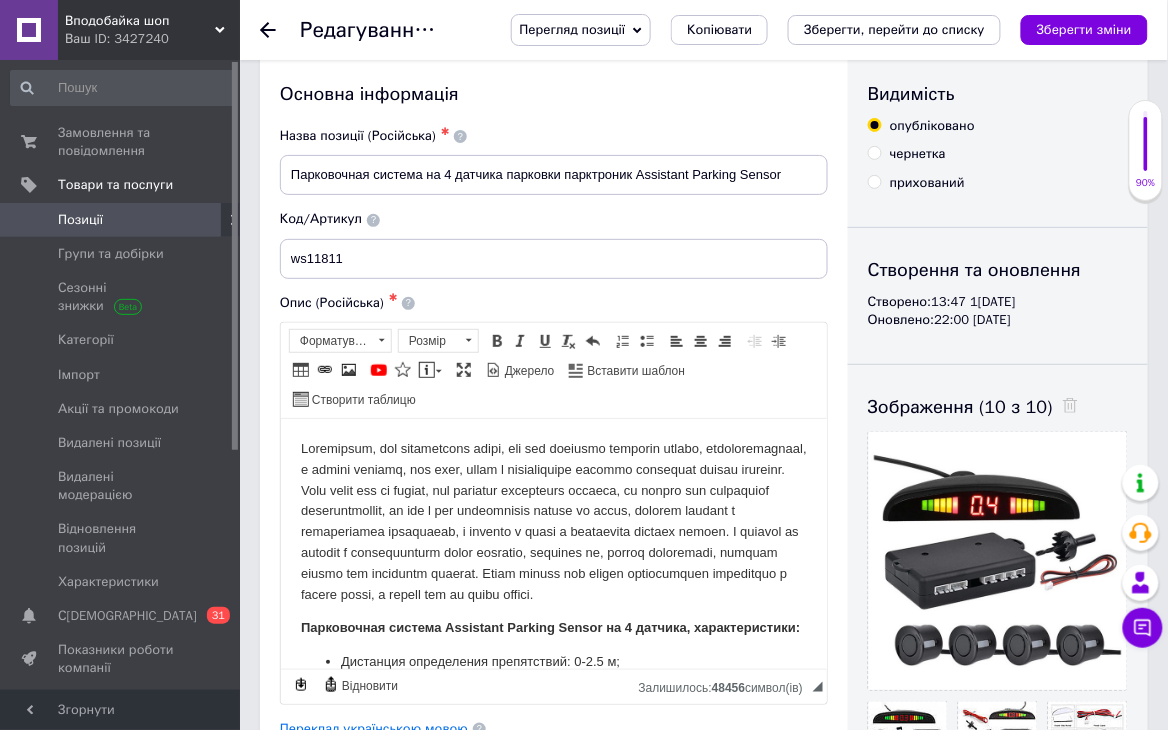 scroll, scrollTop: 0, scrollLeft: 0, axis: both 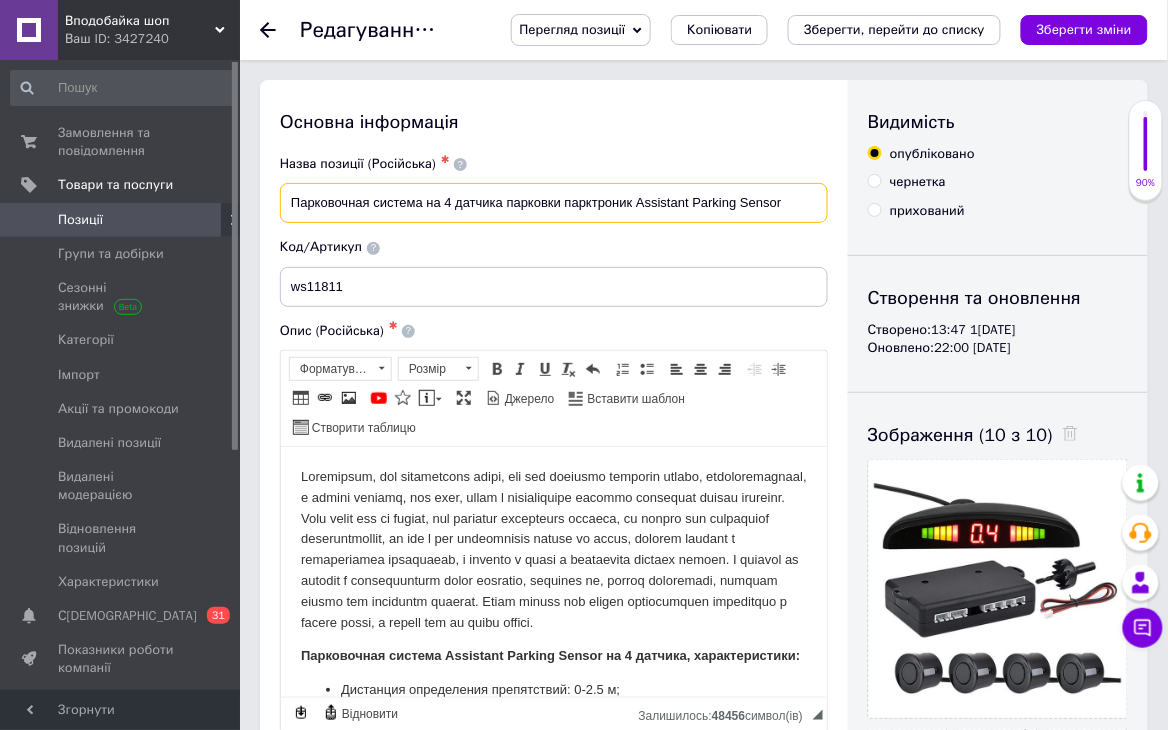 drag, startPoint x: 563, startPoint y: 202, endPoint x: 790, endPoint y: 223, distance: 227.9693 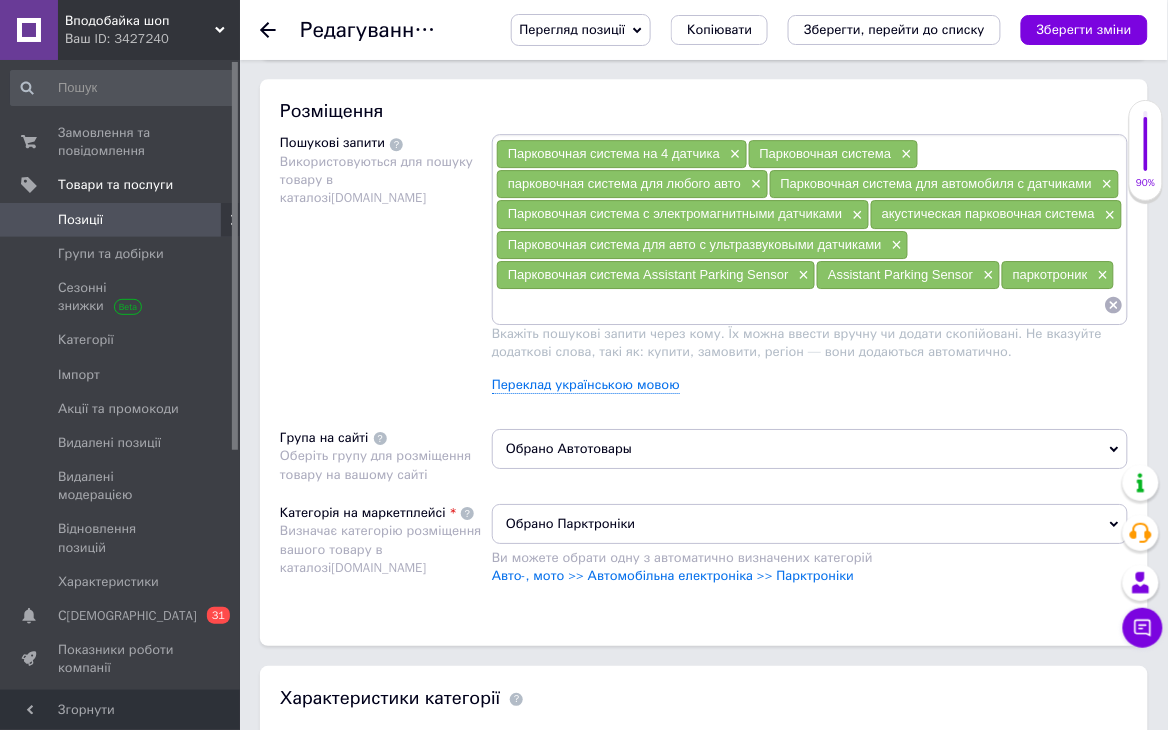 scroll, scrollTop: 1333, scrollLeft: 0, axis: vertical 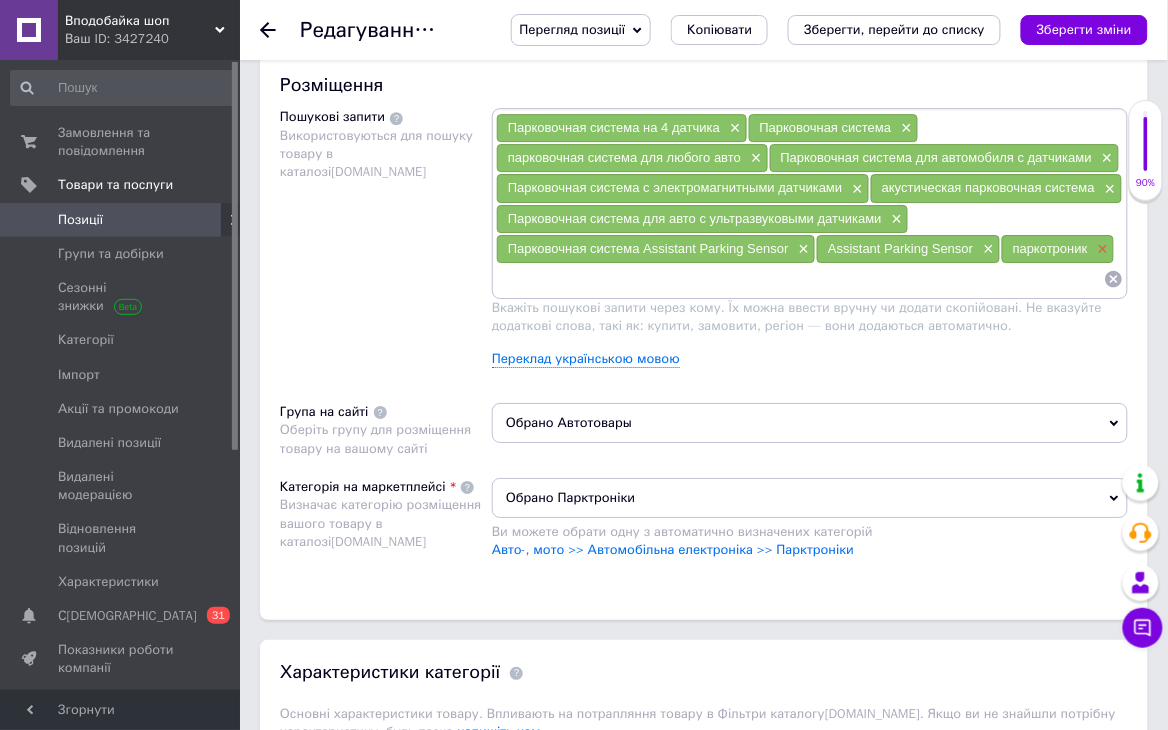 click on "×" at bounding box center (1101, 249) 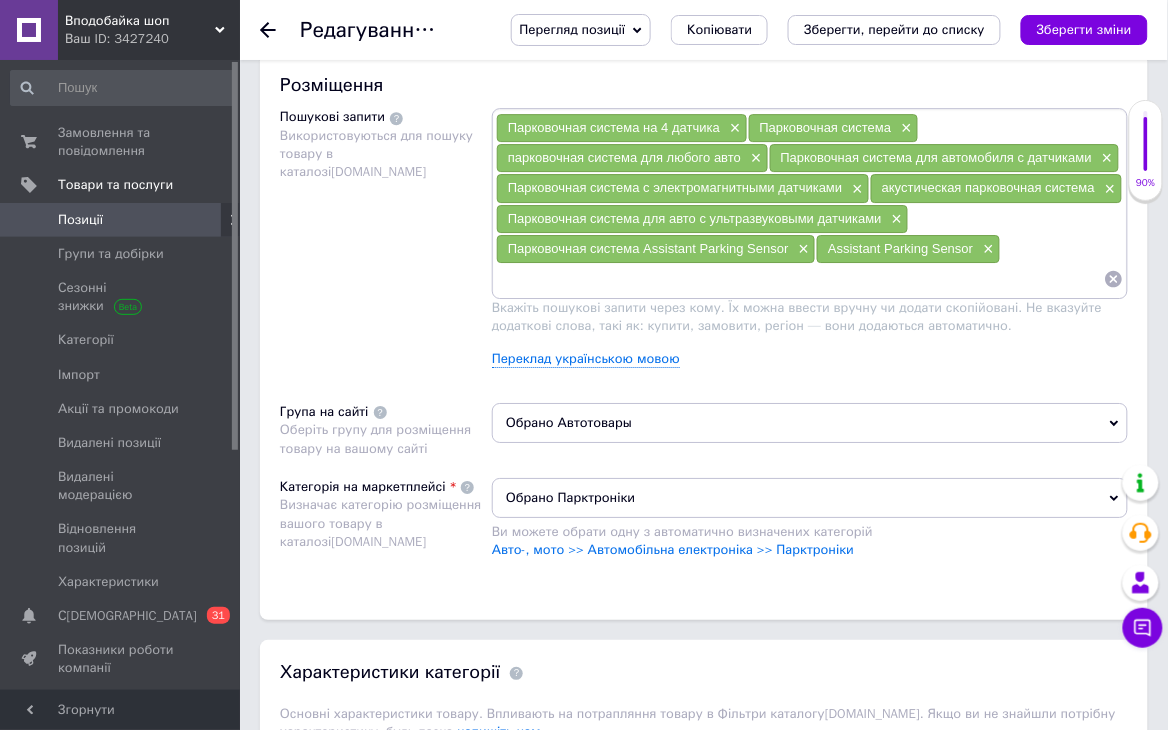 click at bounding box center (800, 279) 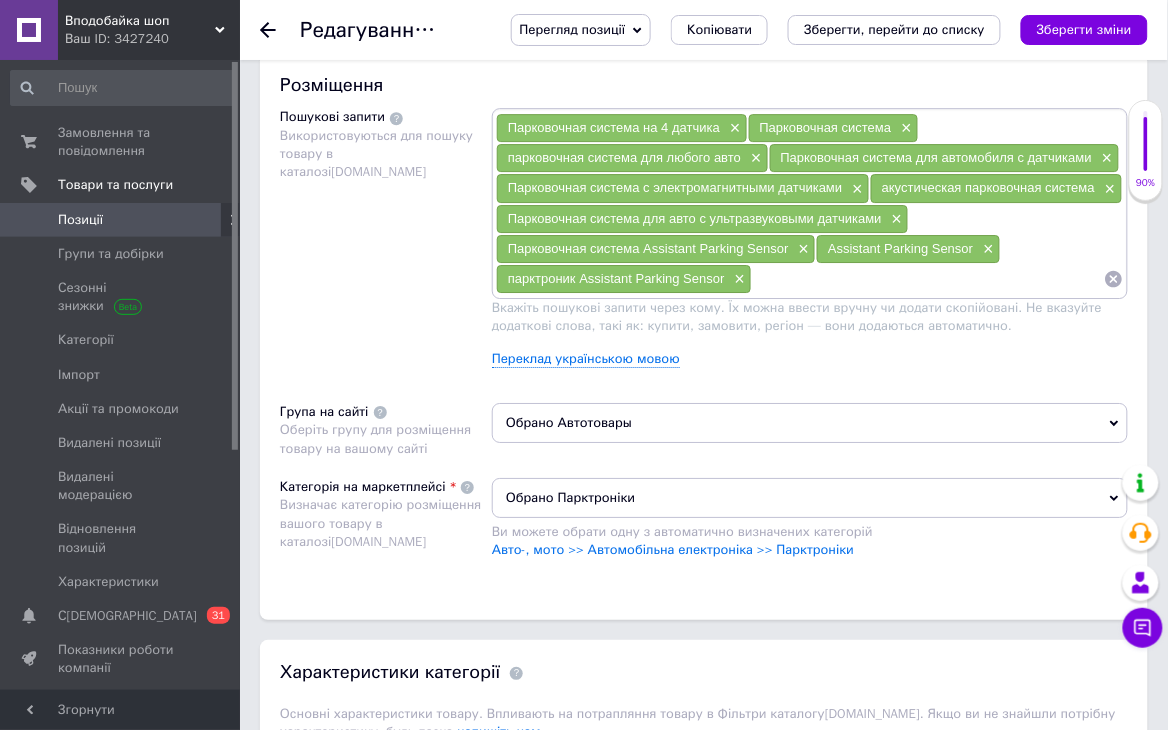 paste on "парктроник Assistant Parking Sensor" 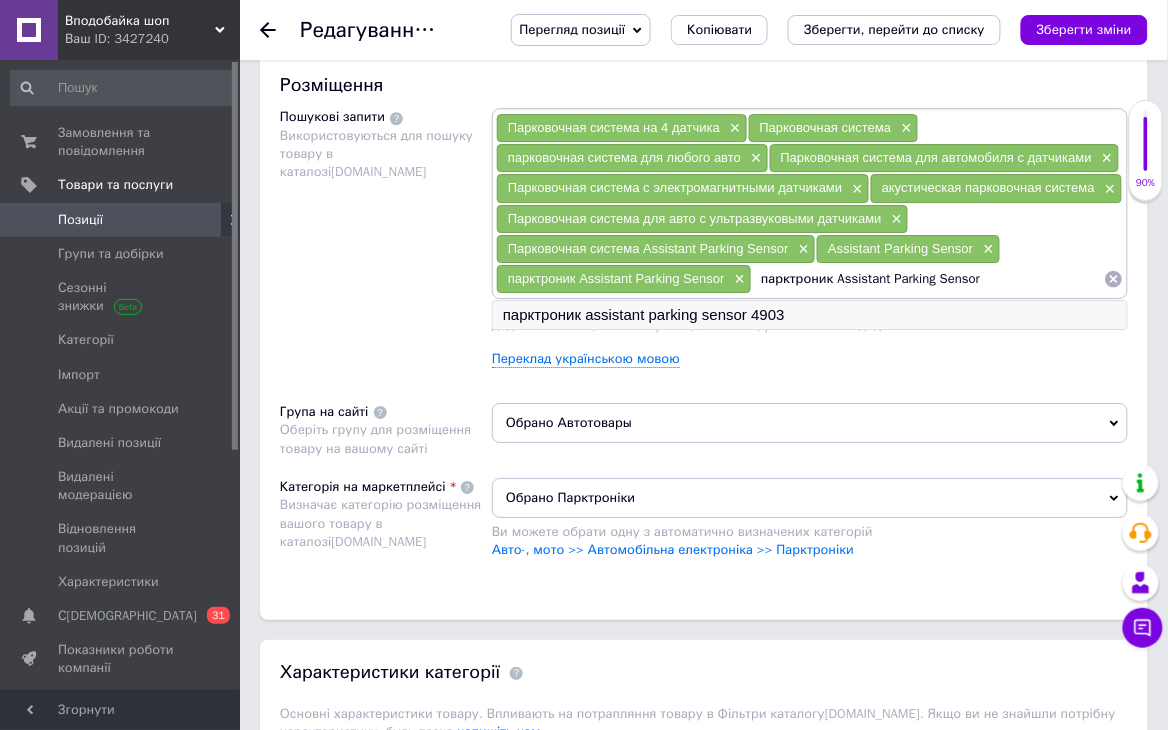 drag, startPoint x: 833, startPoint y: 285, endPoint x: 1087, endPoint y: 324, distance: 256.97665 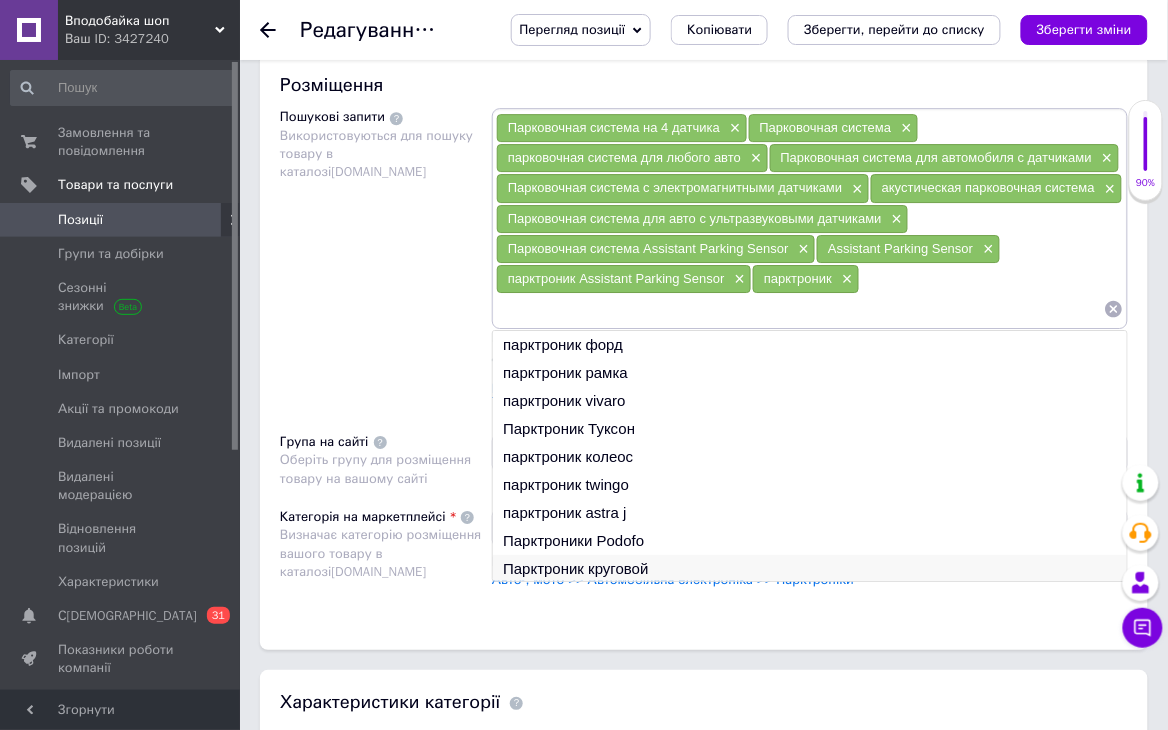 click on "Парктроник круговой" at bounding box center (810, 569) 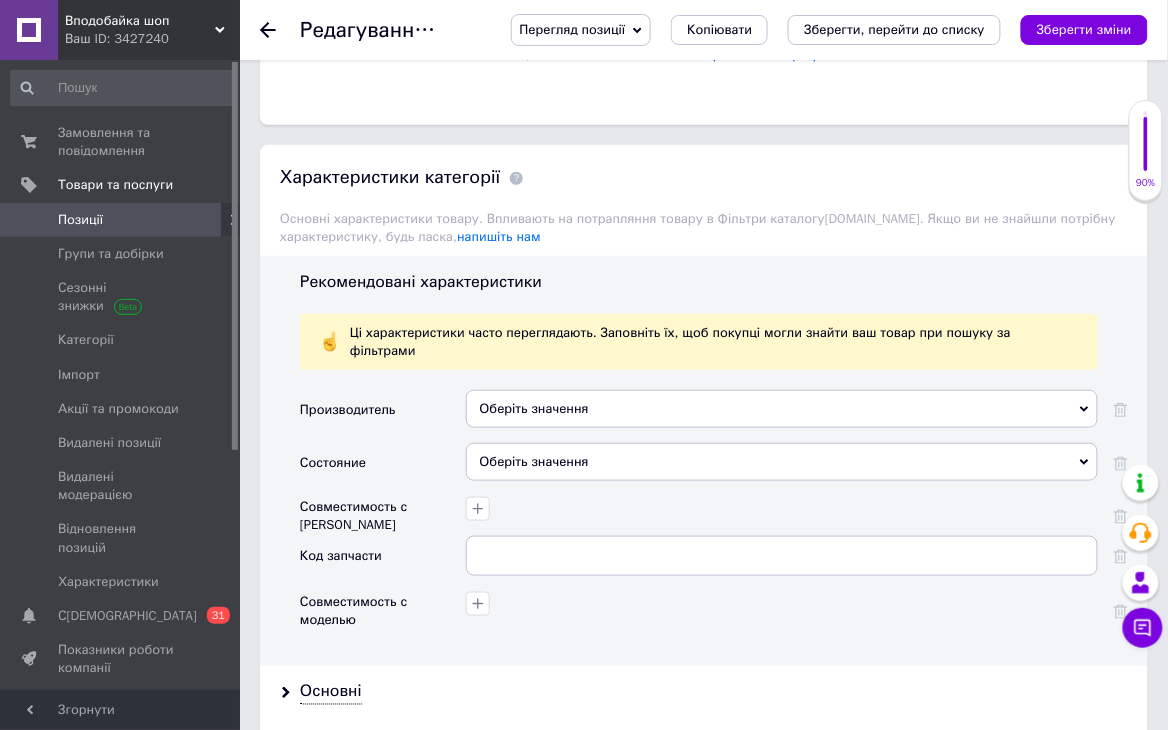 scroll, scrollTop: 1866, scrollLeft: 0, axis: vertical 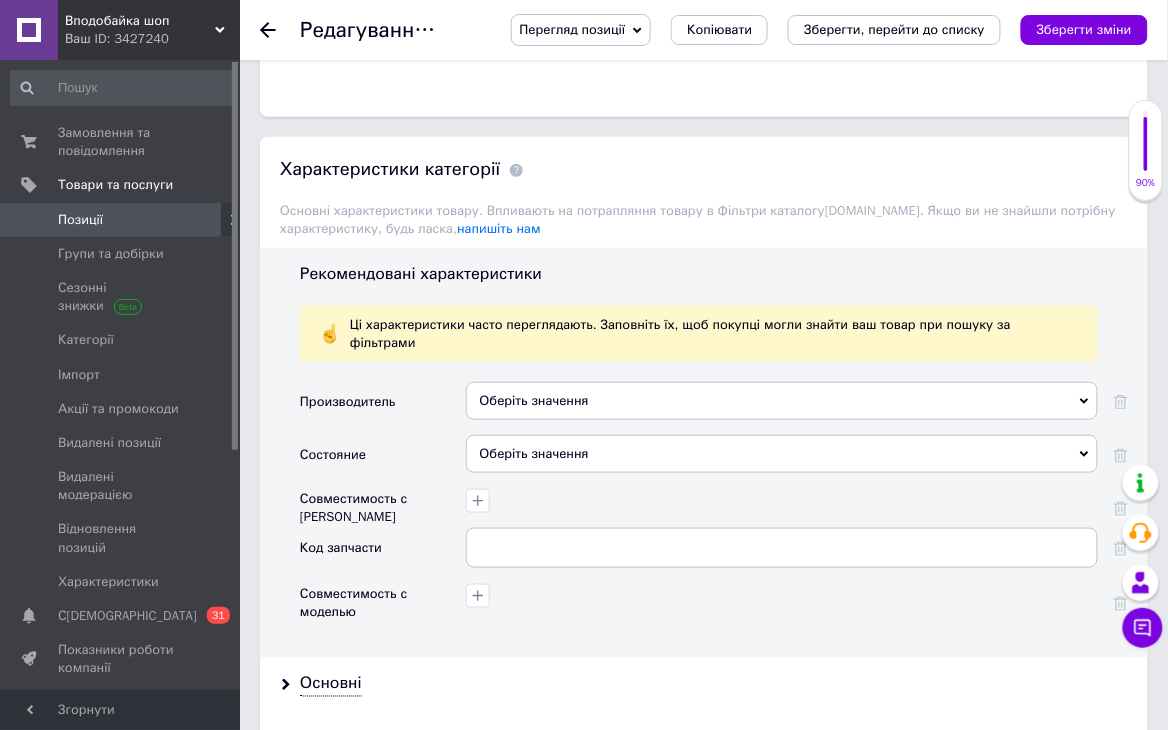 click on "Оберіть значення" at bounding box center [782, 454] 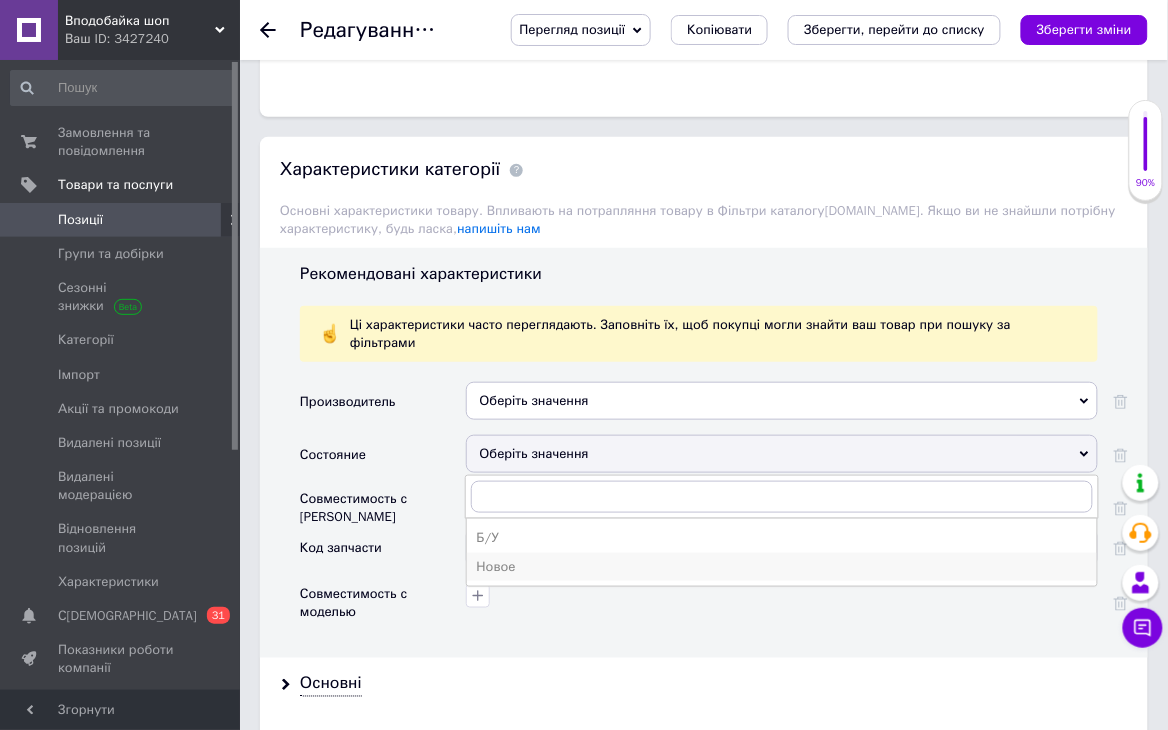 click on "Новое" at bounding box center [782, 567] 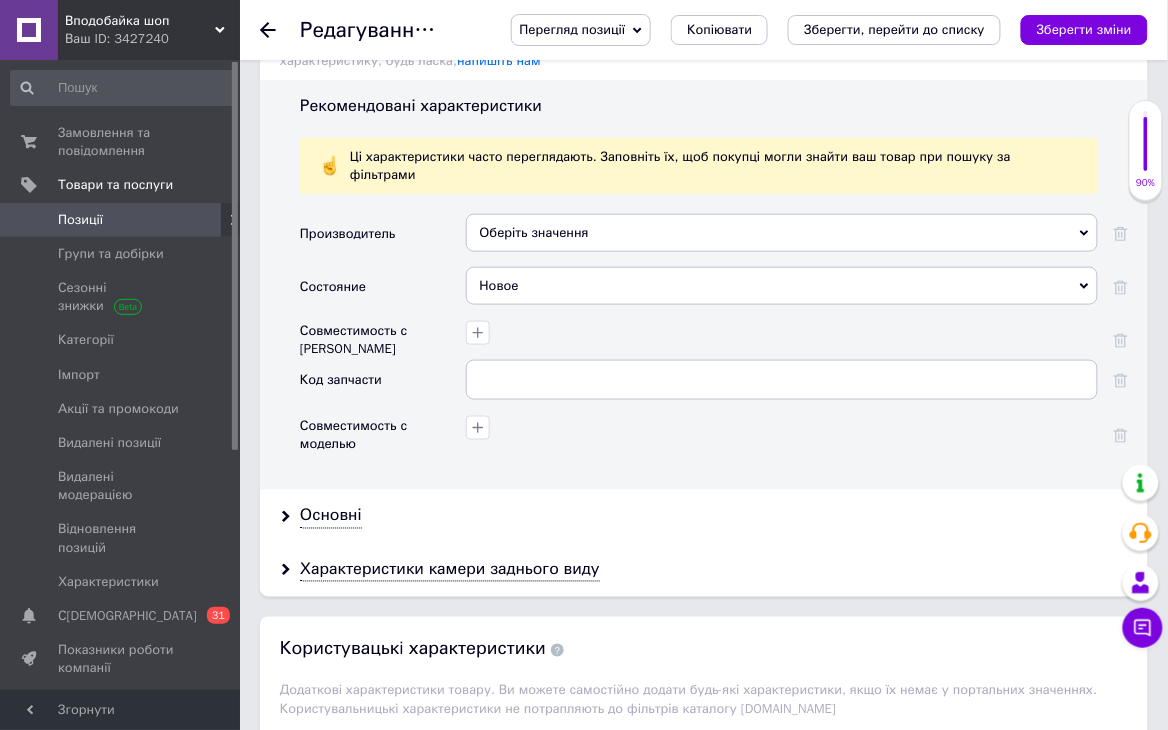 scroll, scrollTop: 2044, scrollLeft: 0, axis: vertical 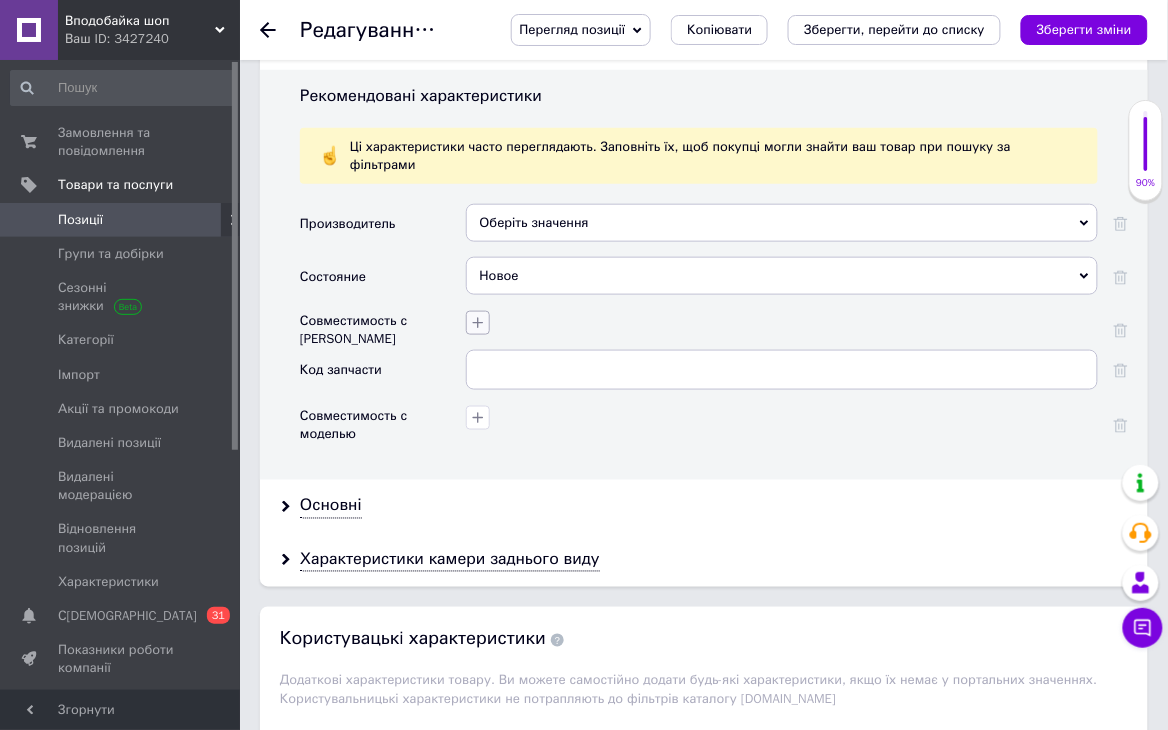 click 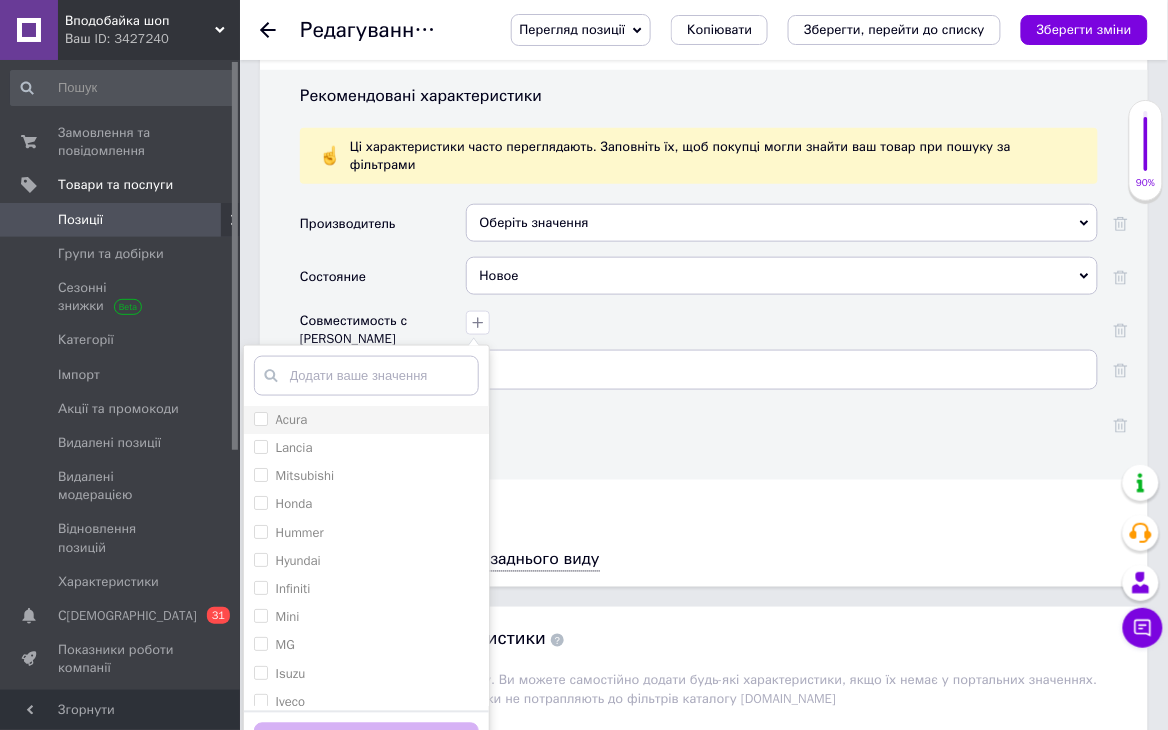 click on "Acura" at bounding box center [366, 420] 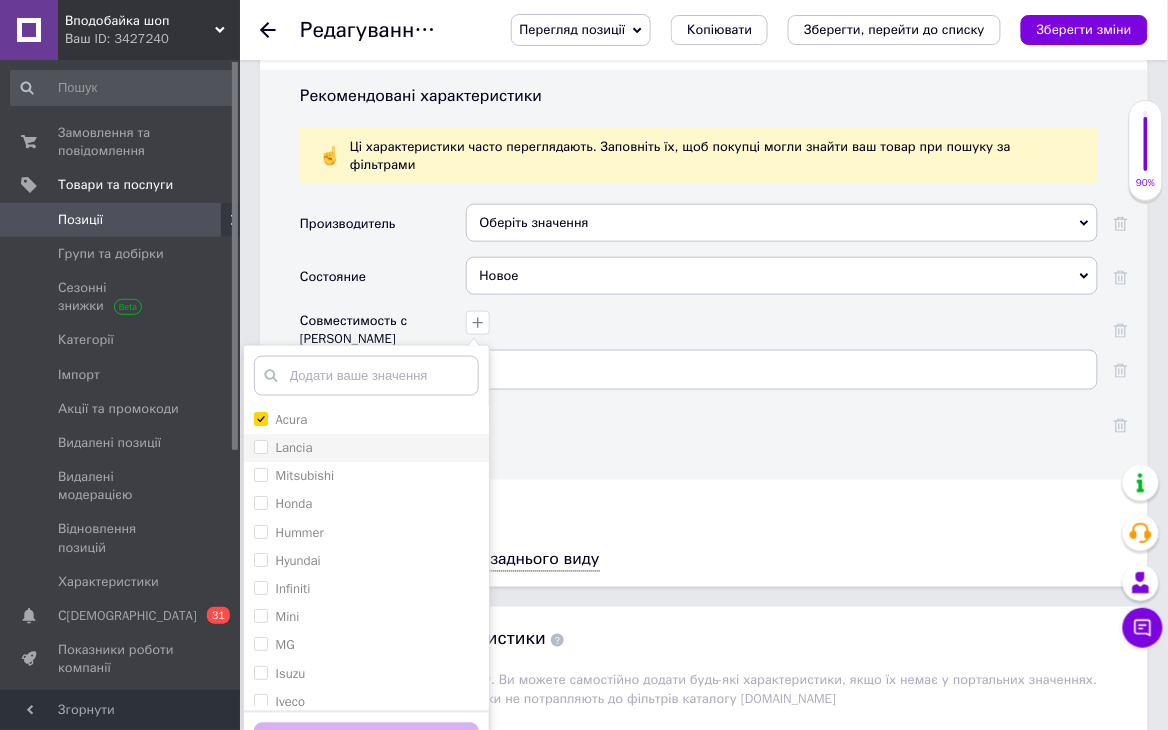 checkbox on "true" 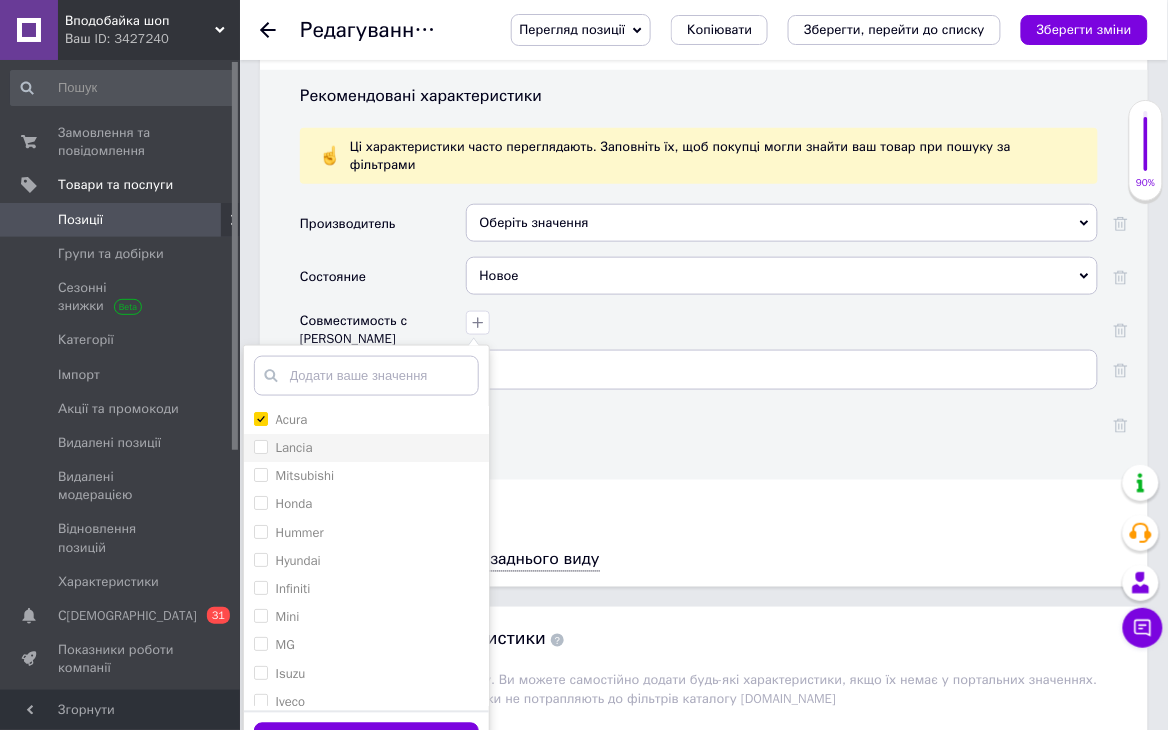 click on "Lancia" at bounding box center [366, 448] 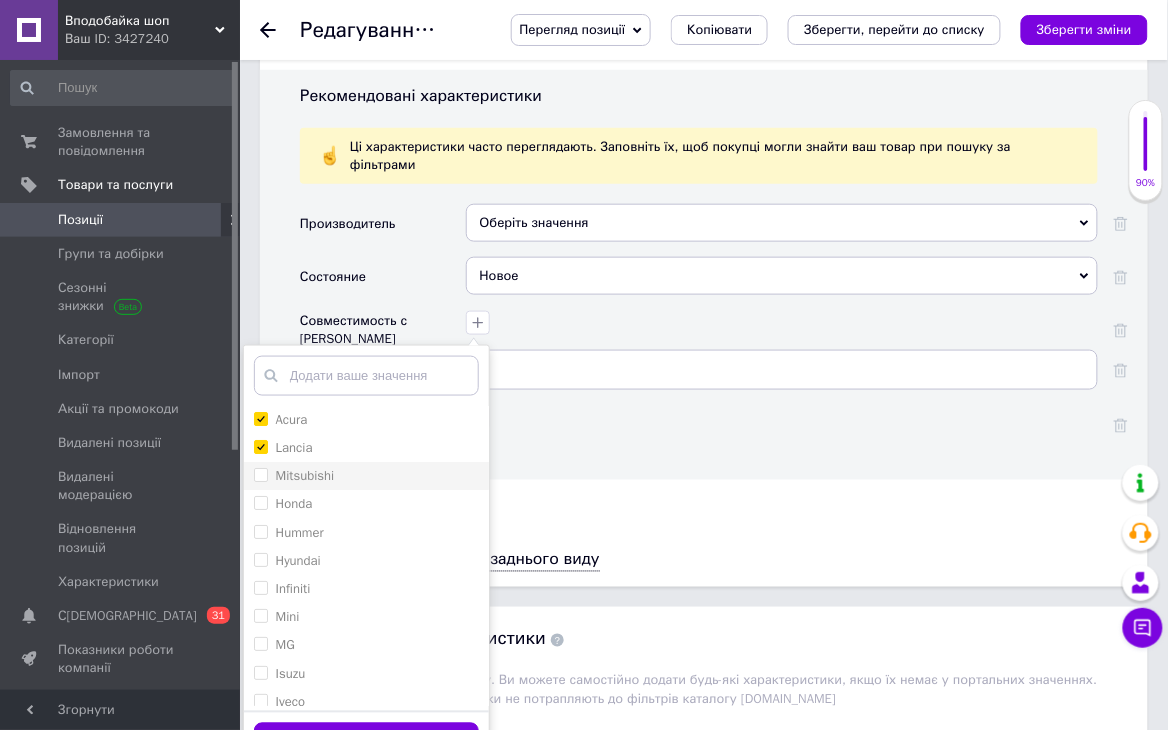 checkbox on "true" 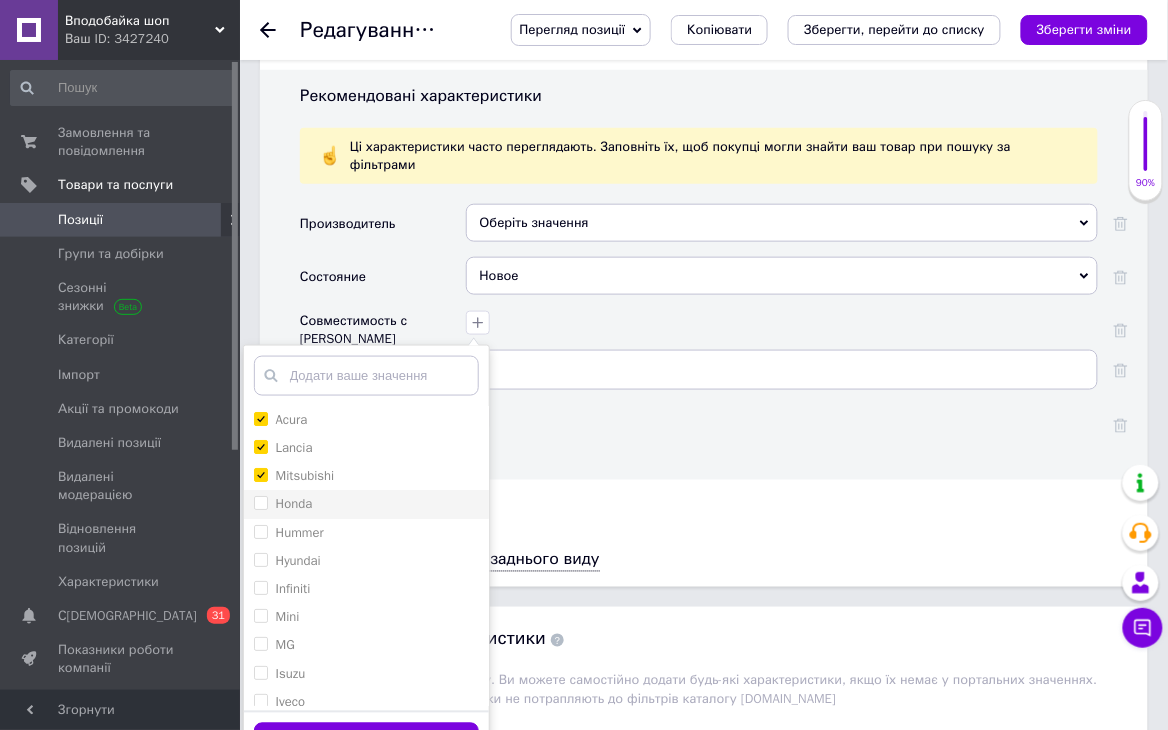 checkbox on "true" 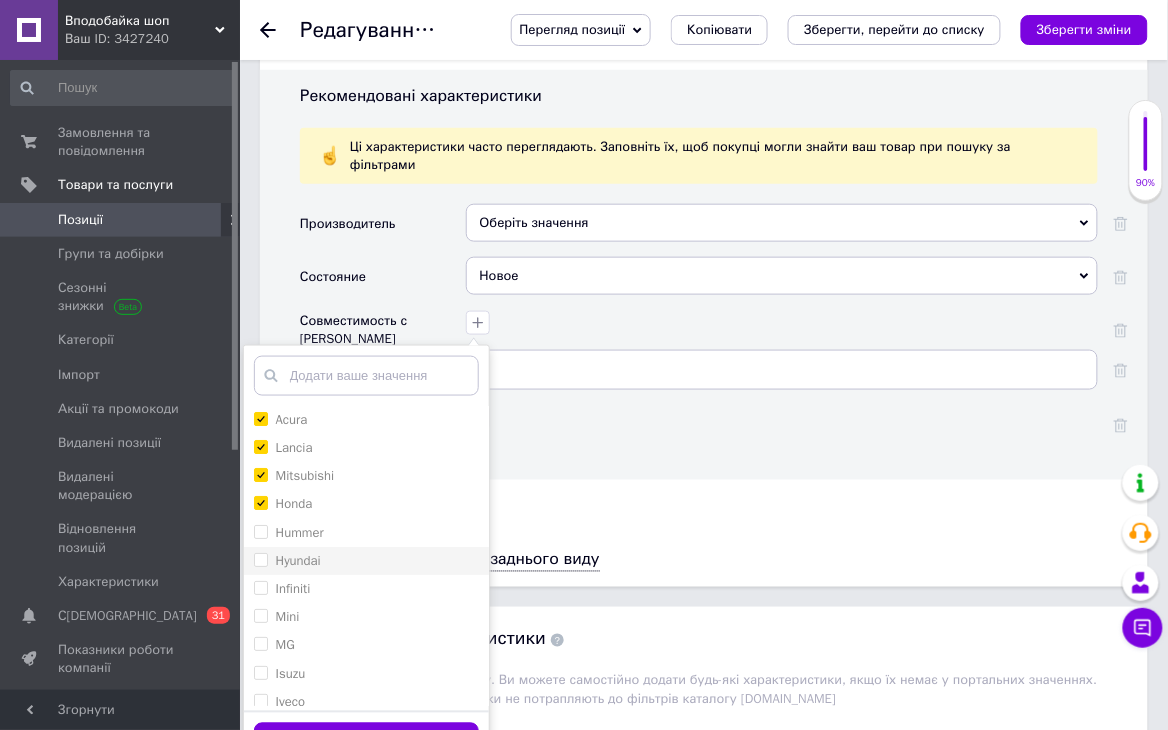 checkbox on "true" 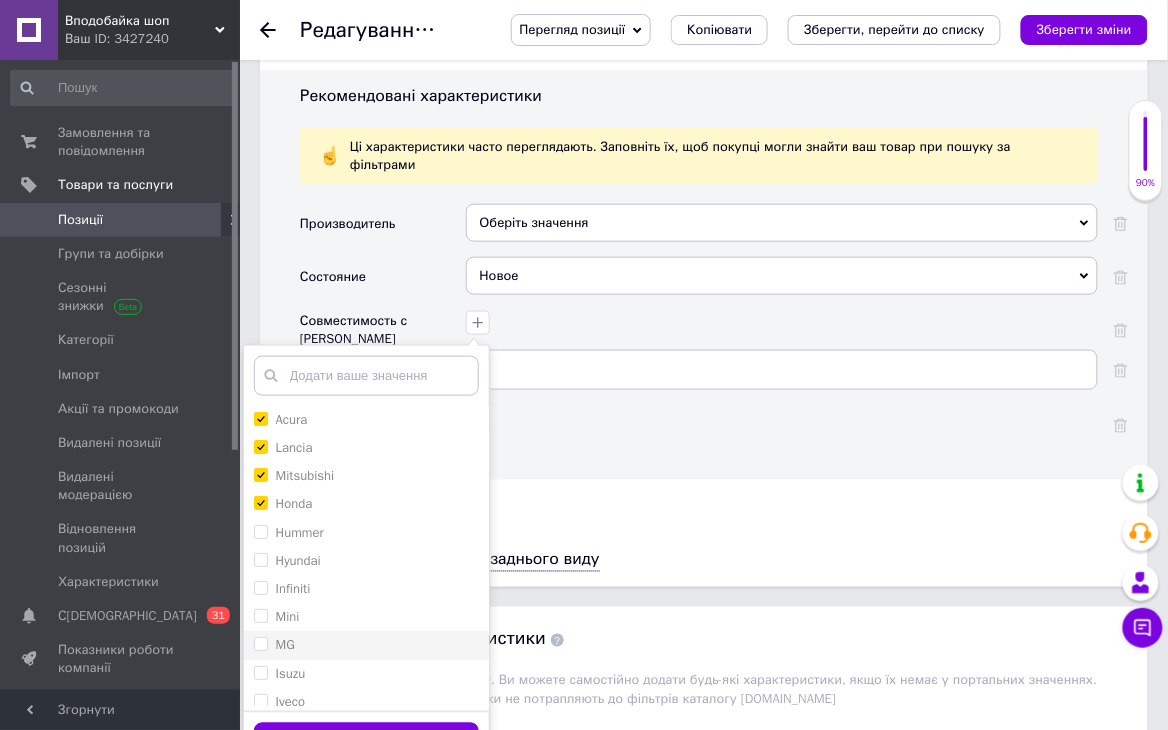 click on "Hyundai" at bounding box center (366, 561) 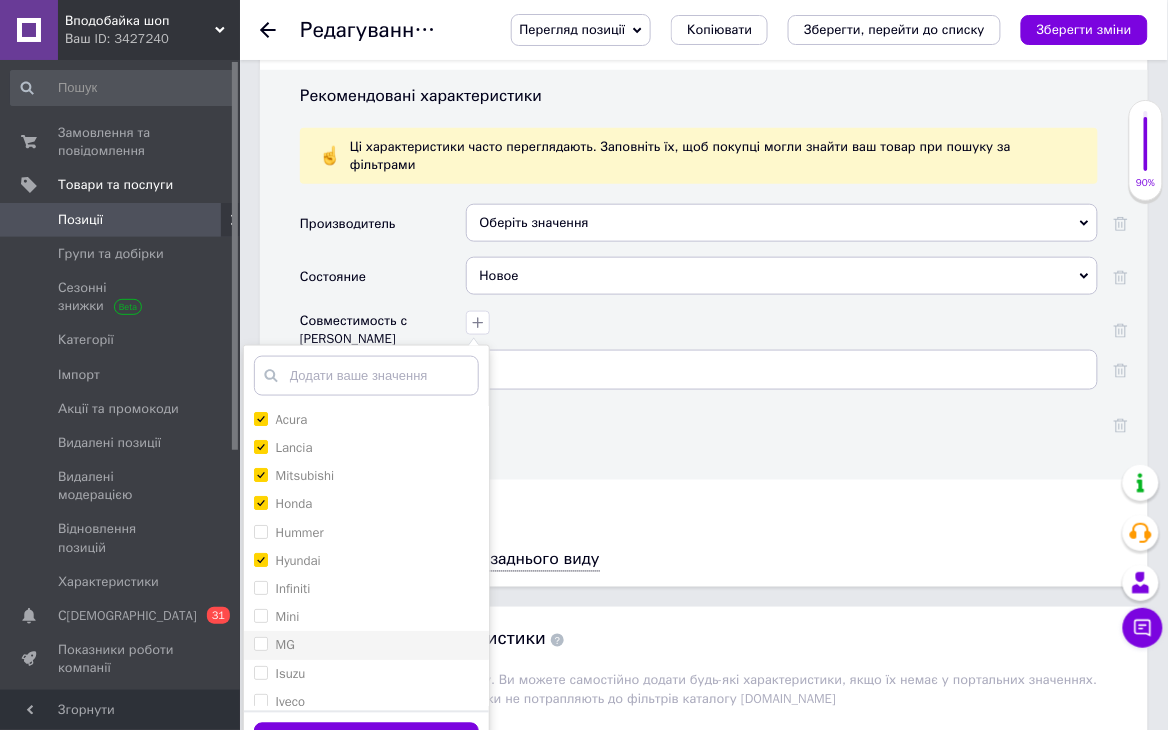 checkbox on "true" 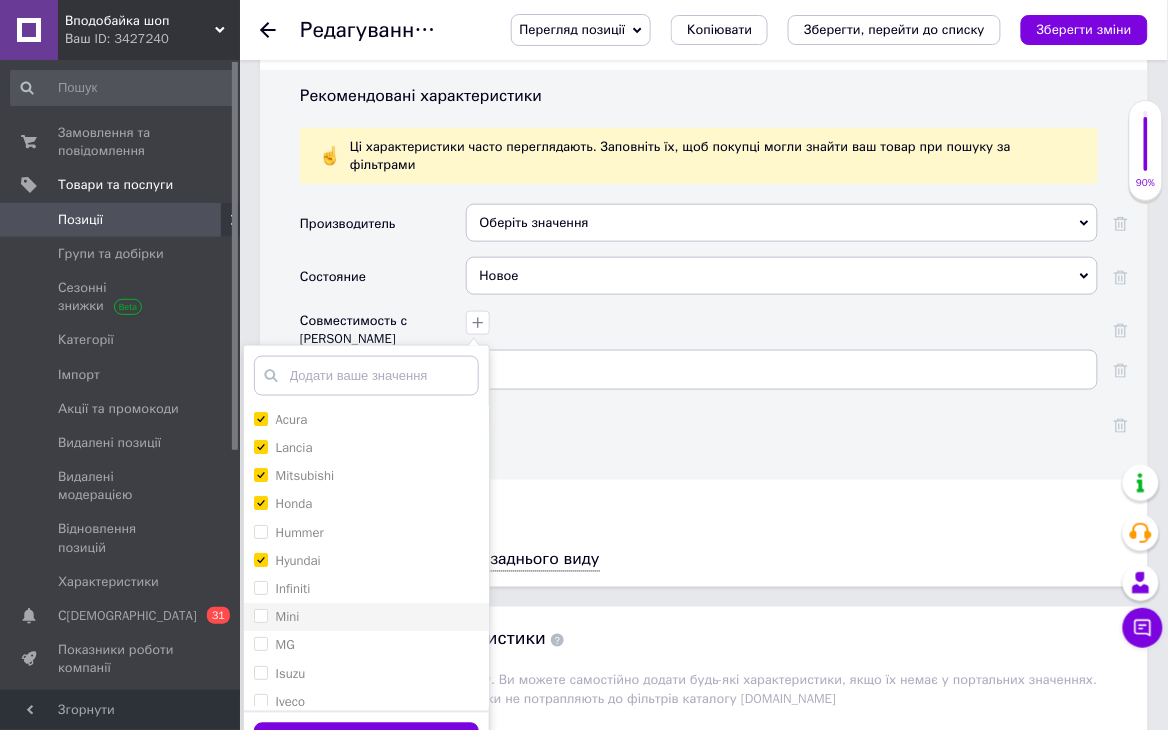 click on "MG" at bounding box center [366, 645] 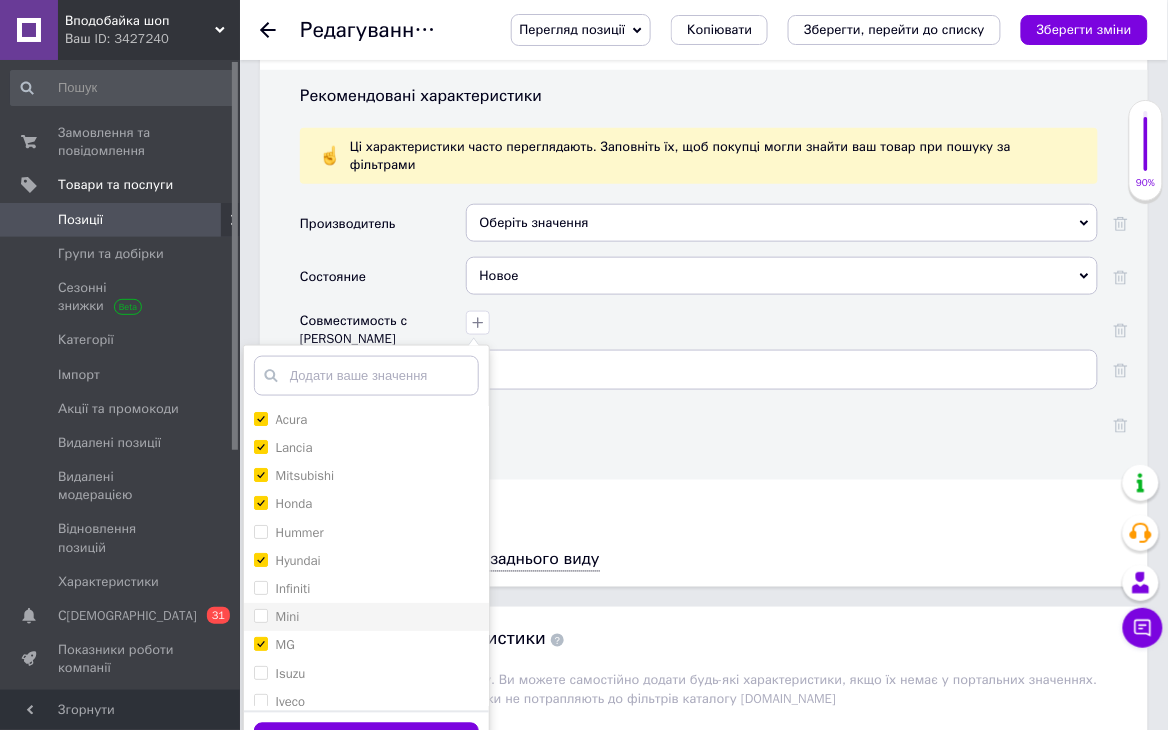 checkbox on "true" 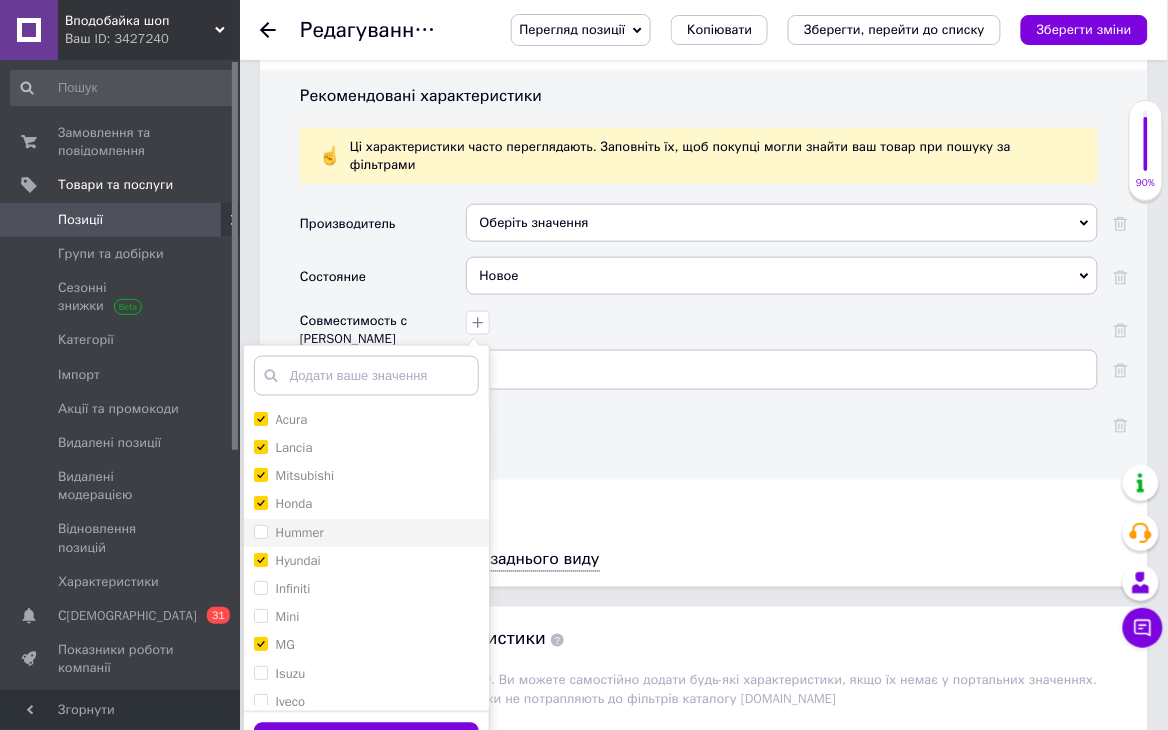 click on "Hummer" at bounding box center (366, 533) 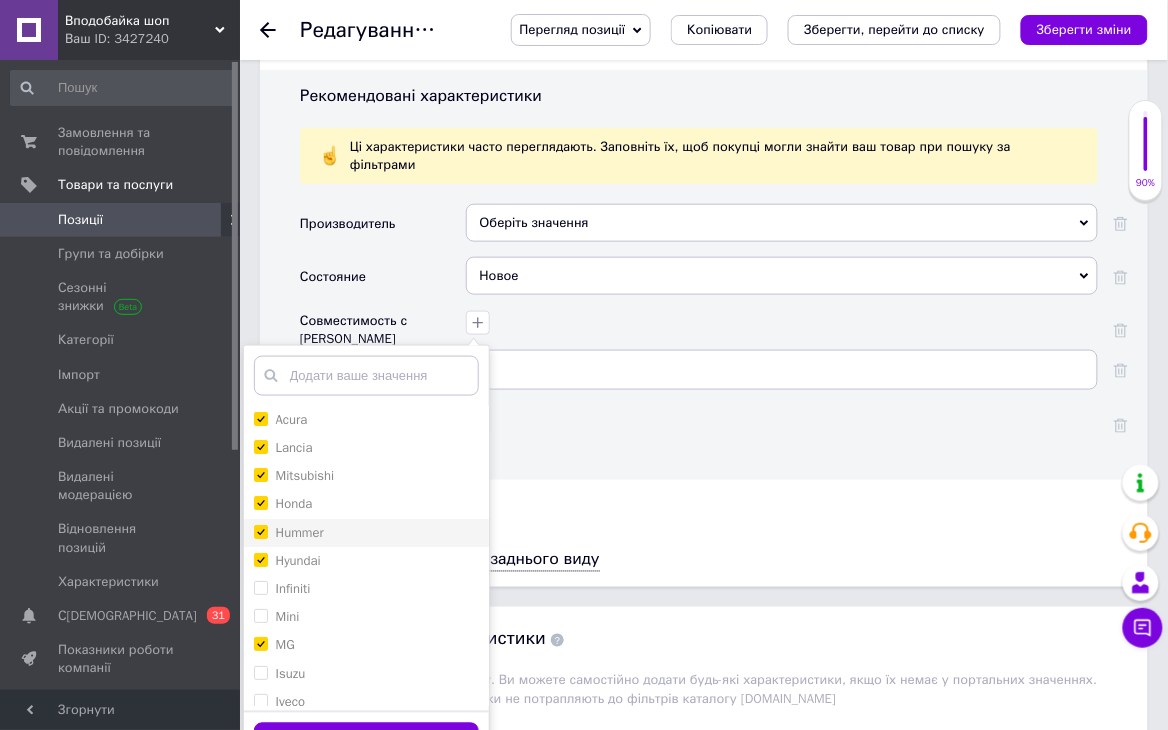 checkbox on "true" 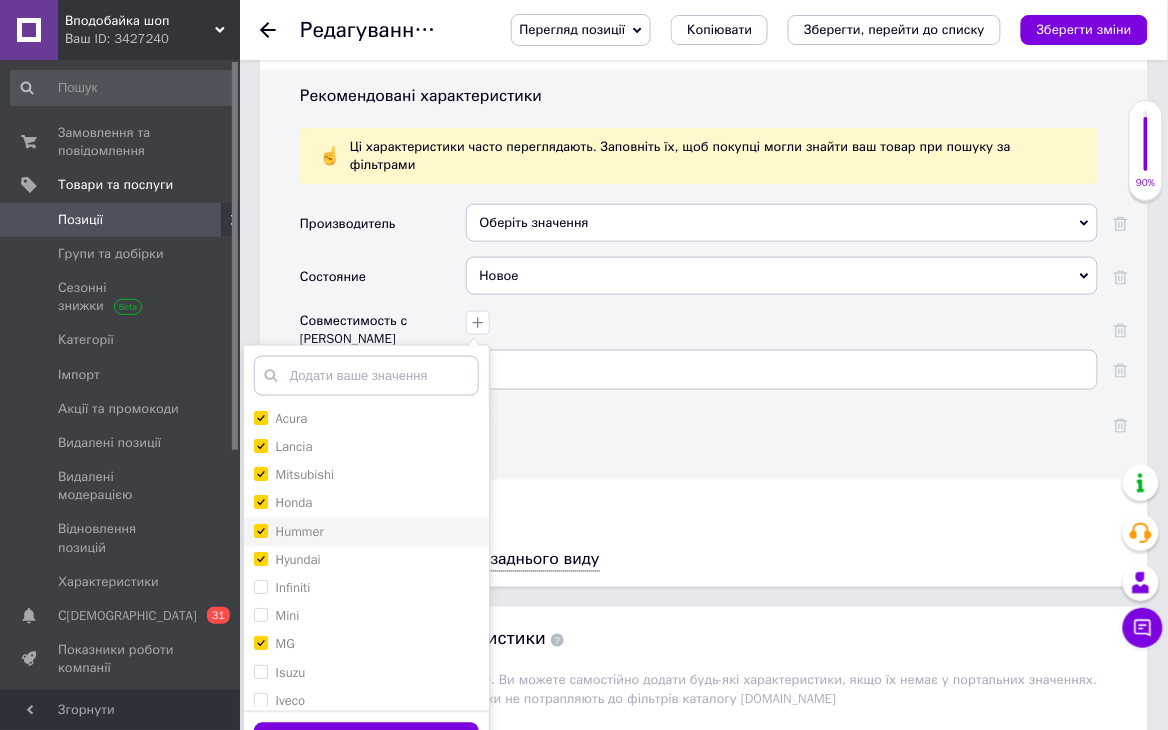 scroll, scrollTop: 0, scrollLeft: 0, axis: both 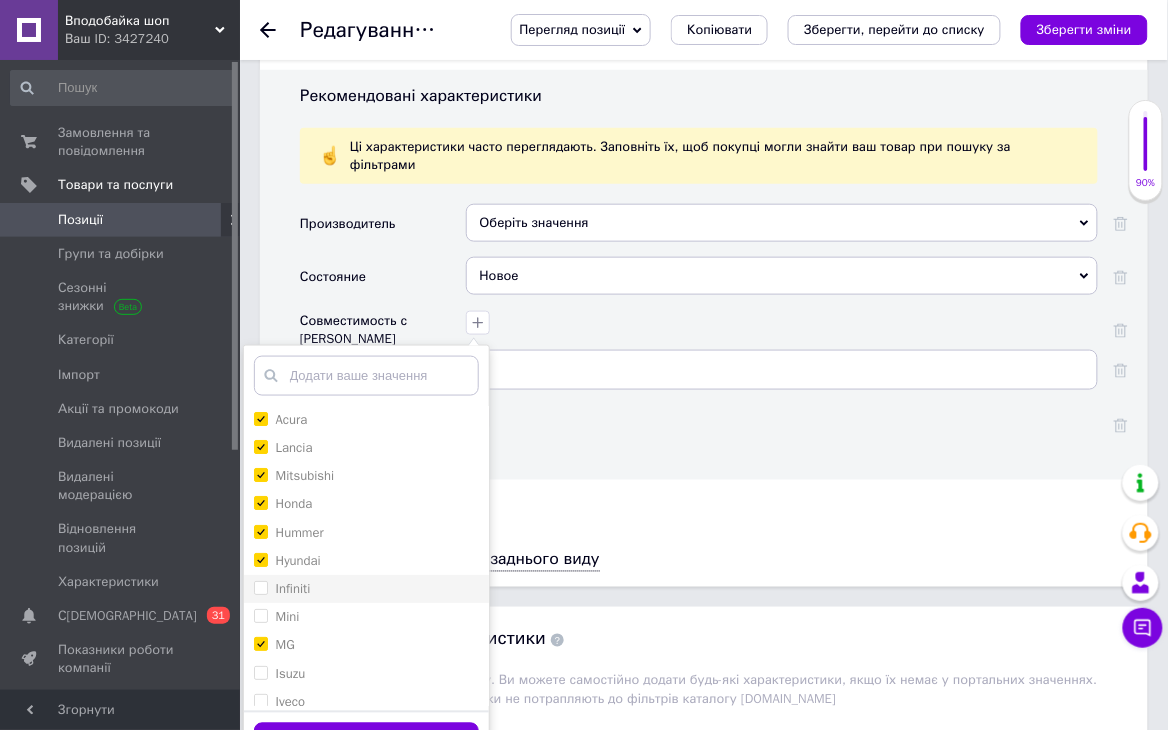 drag, startPoint x: 309, startPoint y: 639, endPoint x: 308, endPoint y: 579, distance: 60.00833 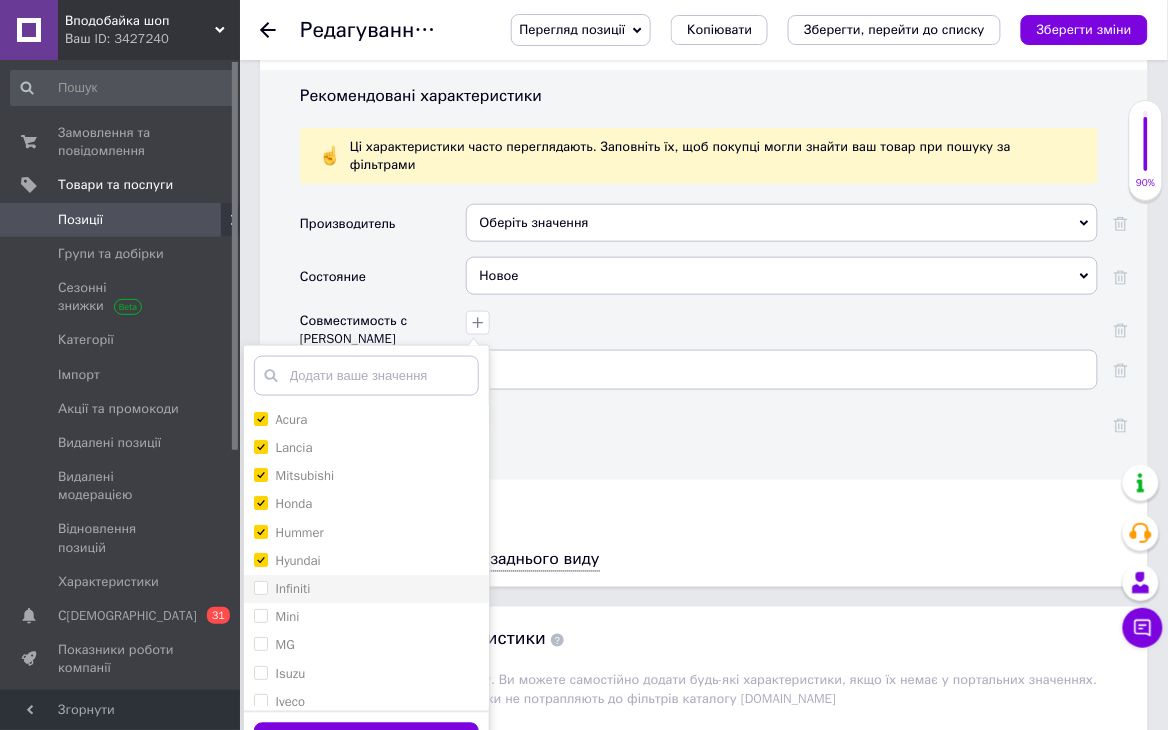 checkbox on "false" 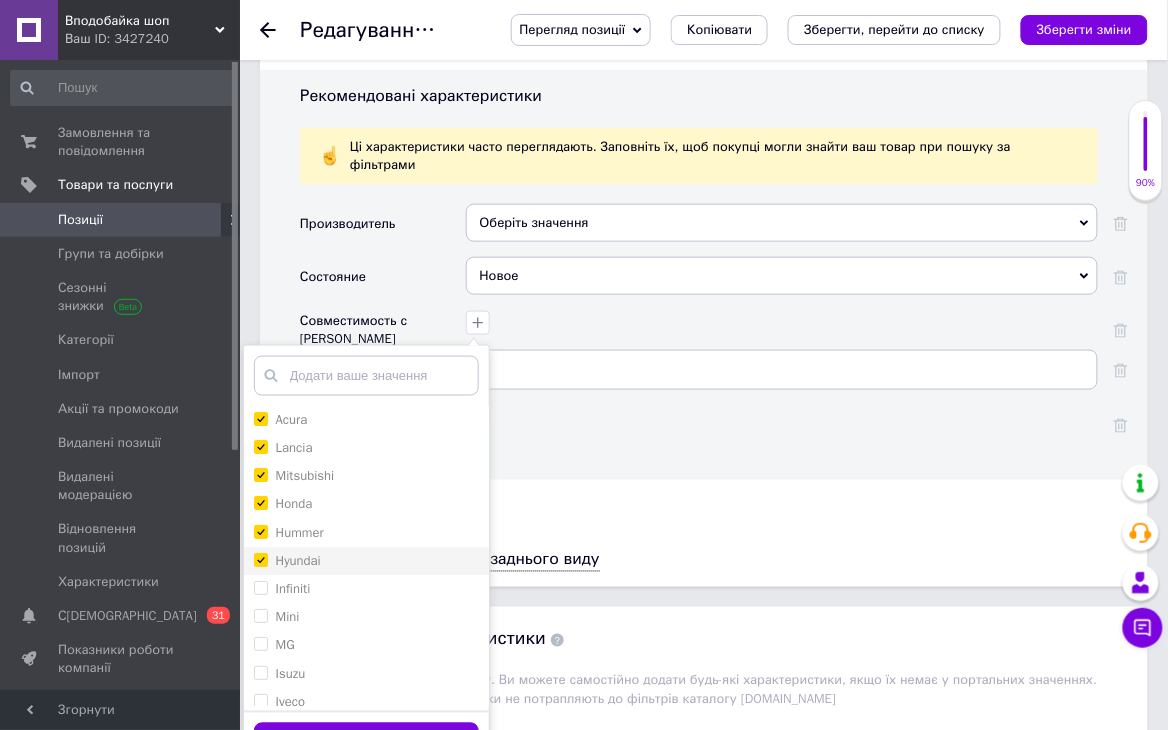click on "Hyundai" at bounding box center (298, 560) 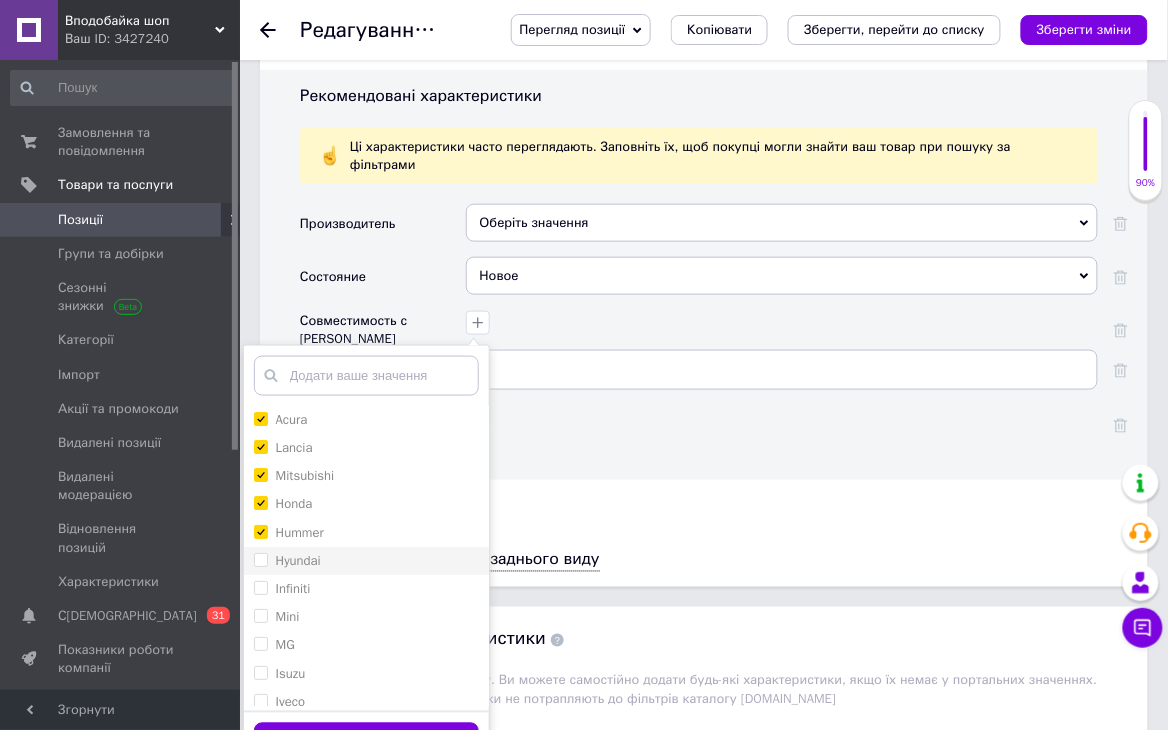 checkbox on "false" 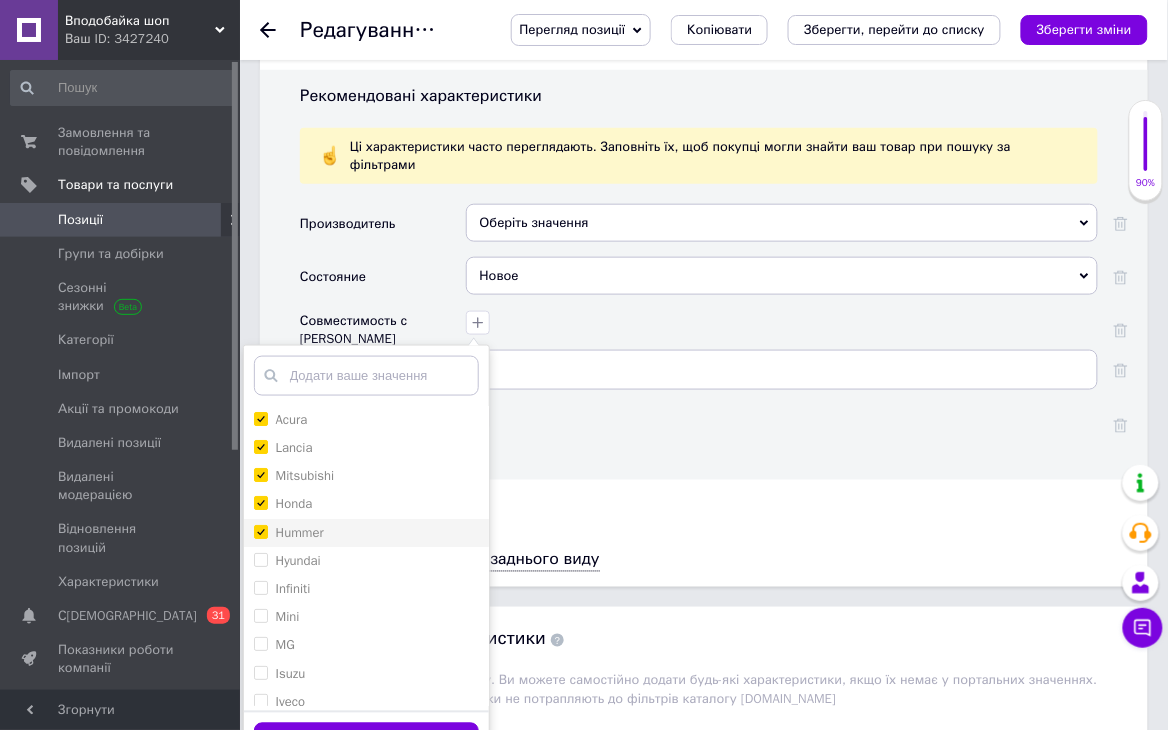 click on "Hummer" at bounding box center (366, 533) 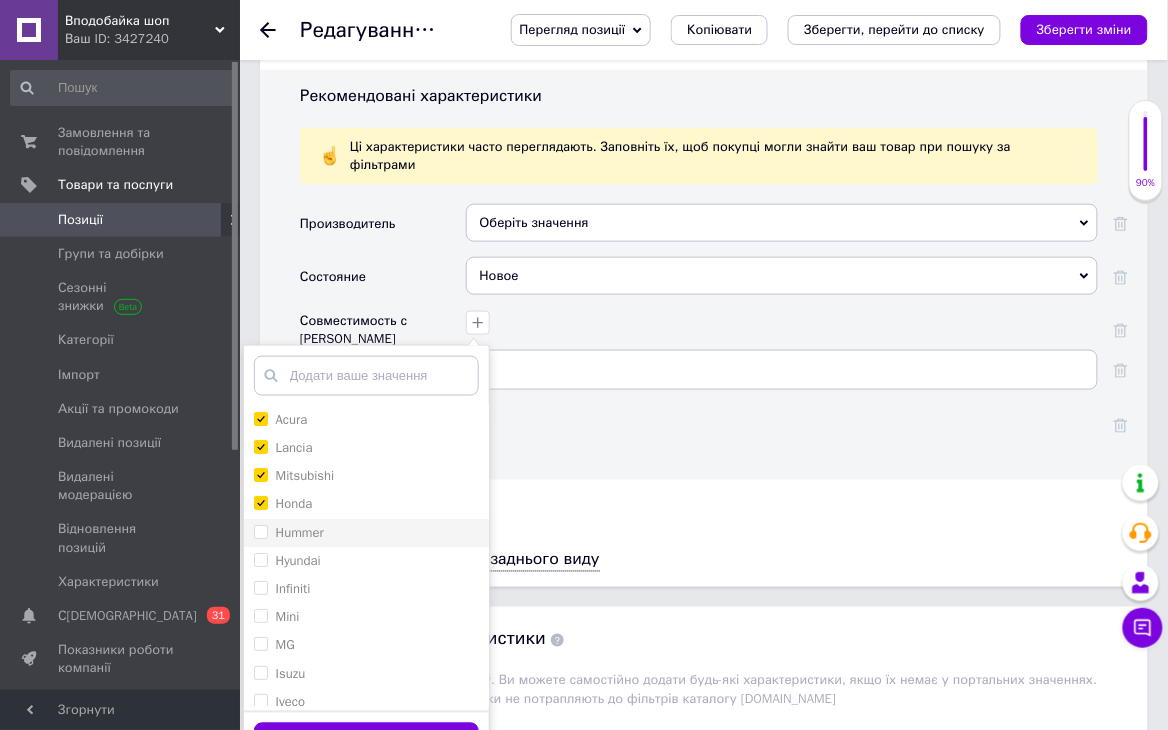 checkbox on "false" 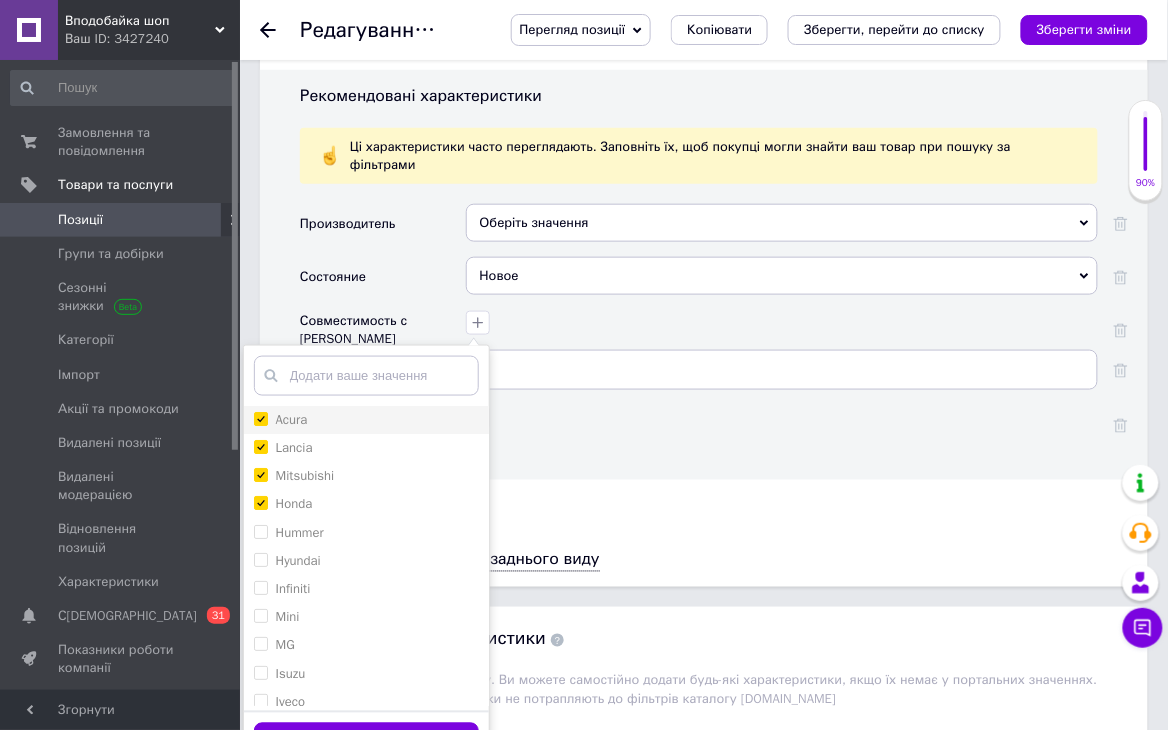 click on "Acura" at bounding box center [366, 420] 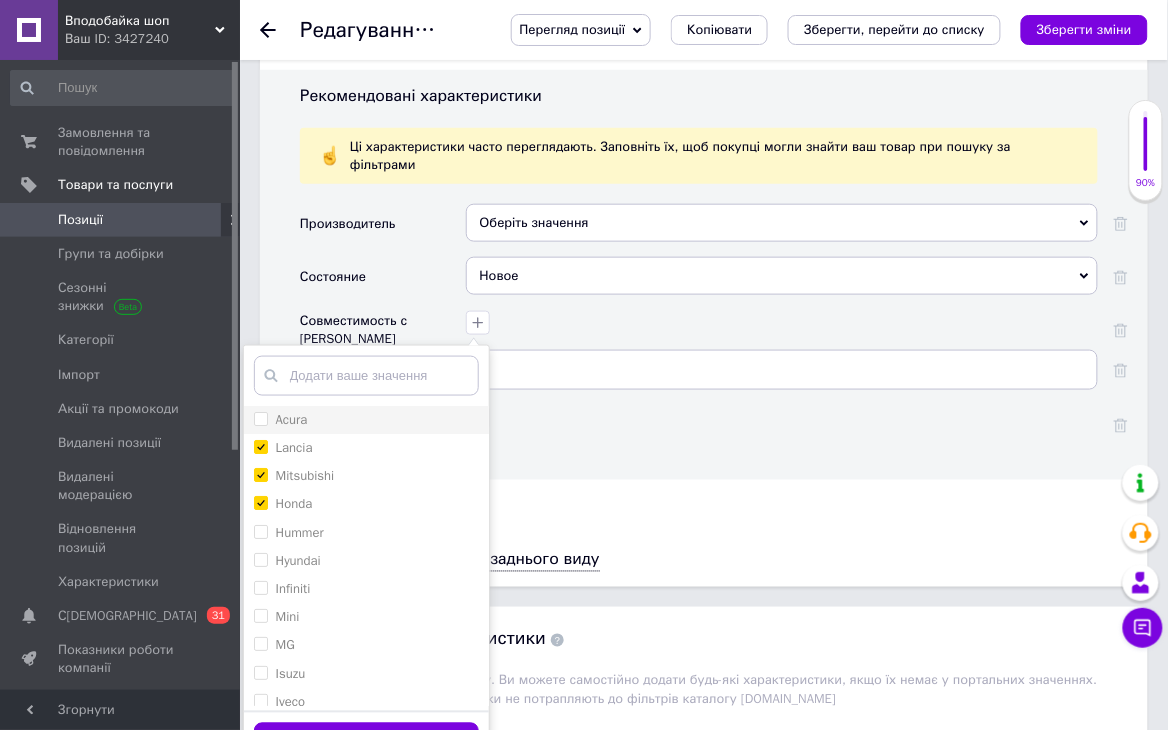 checkbox on "false" 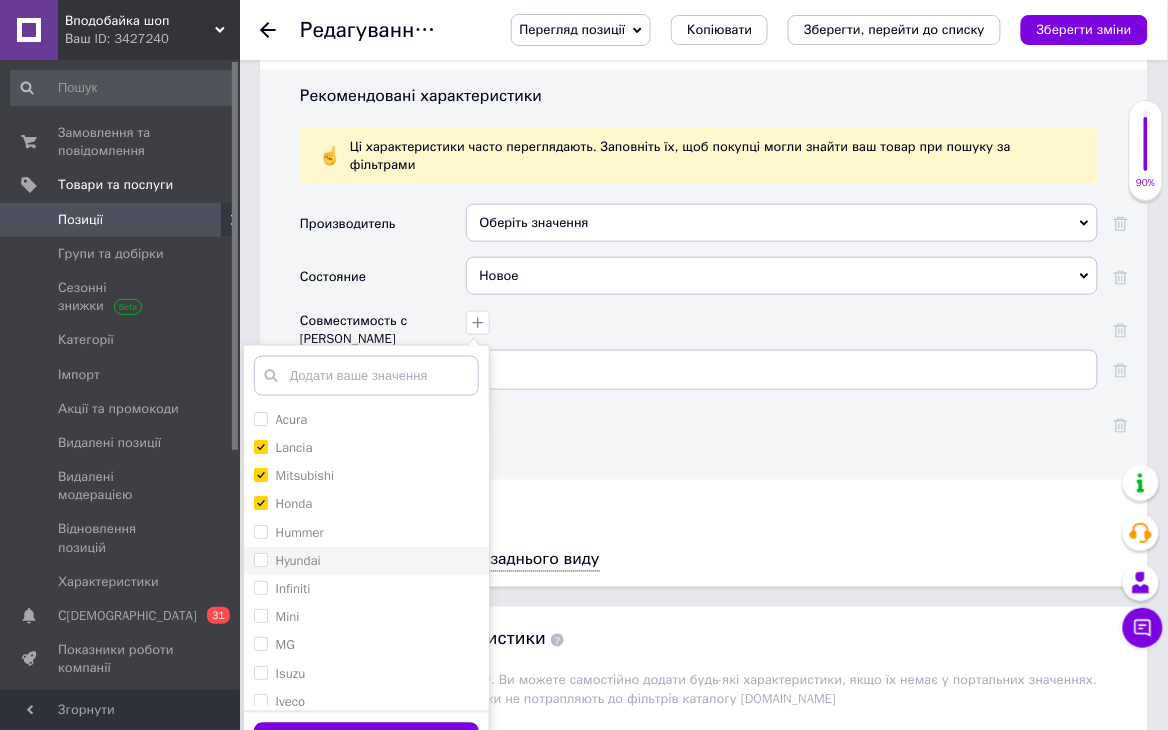 click on "Hyundai" at bounding box center (366, 561) 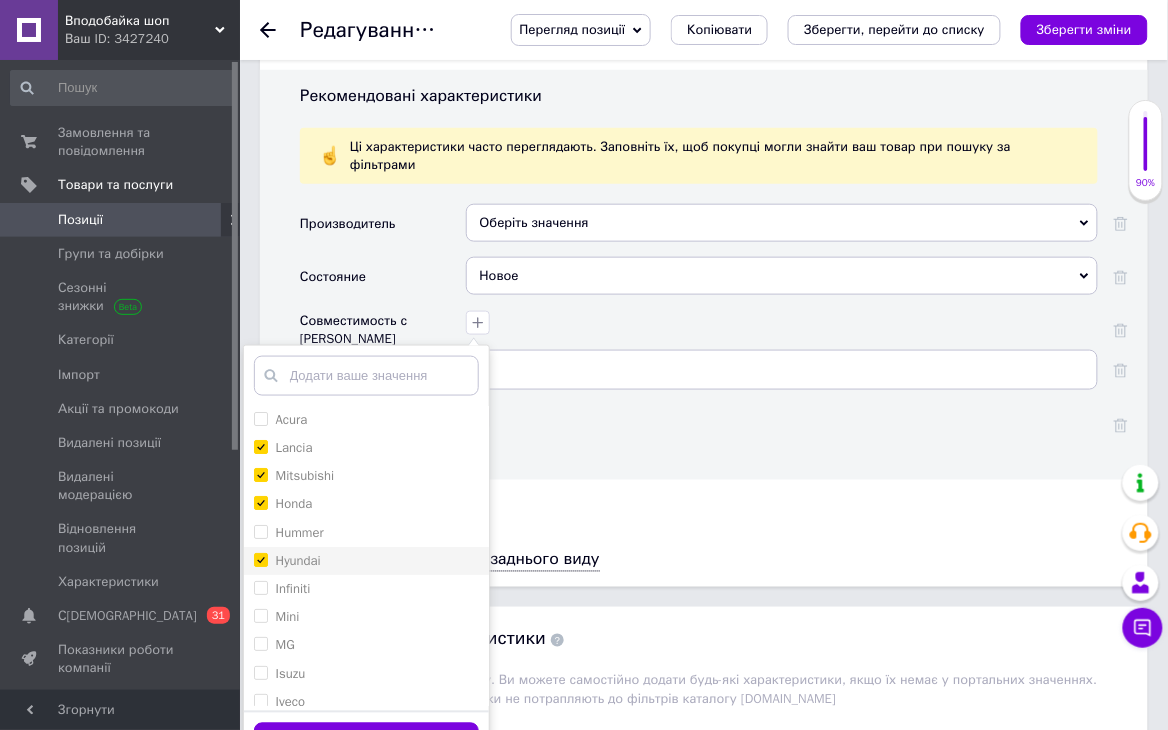 checkbox on "true" 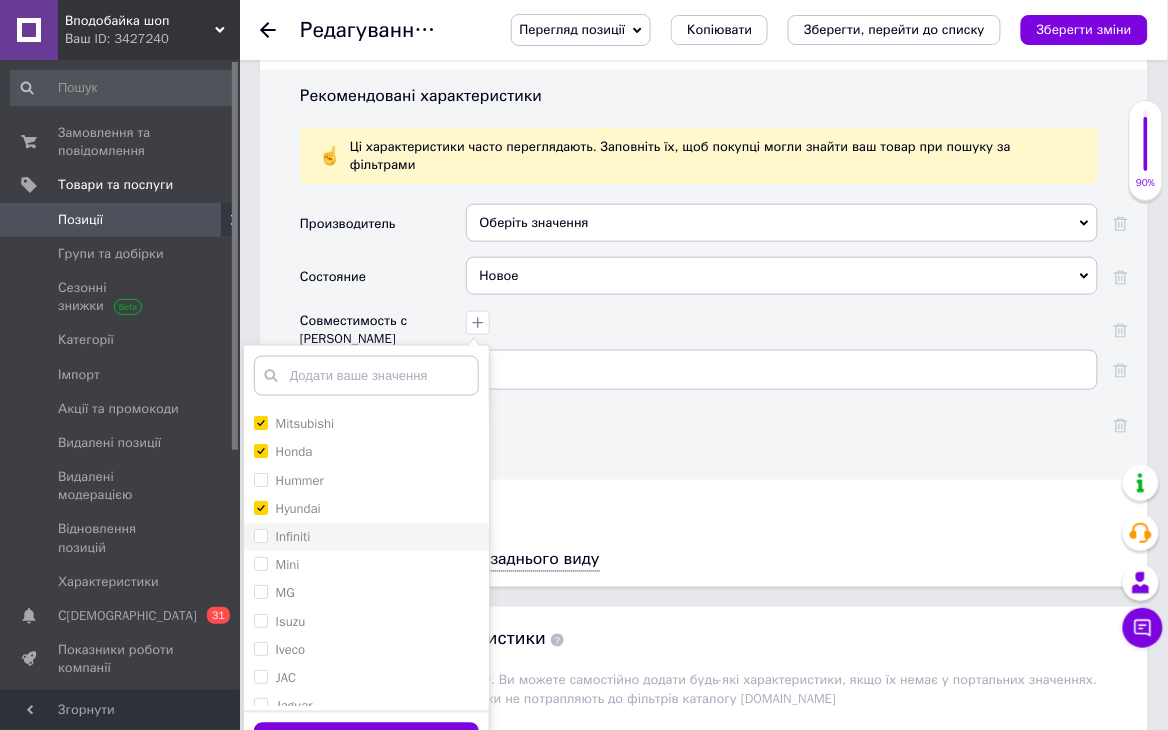 scroll, scrollTop: 89, scrollLeft: 0, axis: vertical 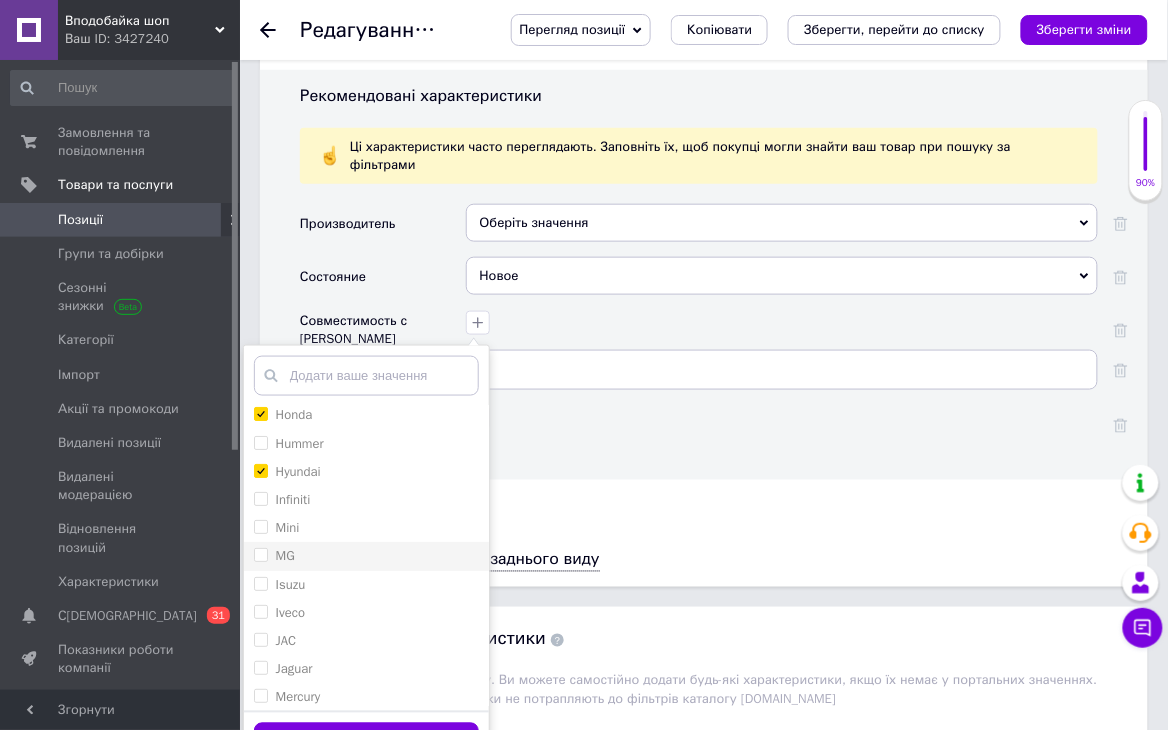 click on "MG" at bounding box center [366, 556] 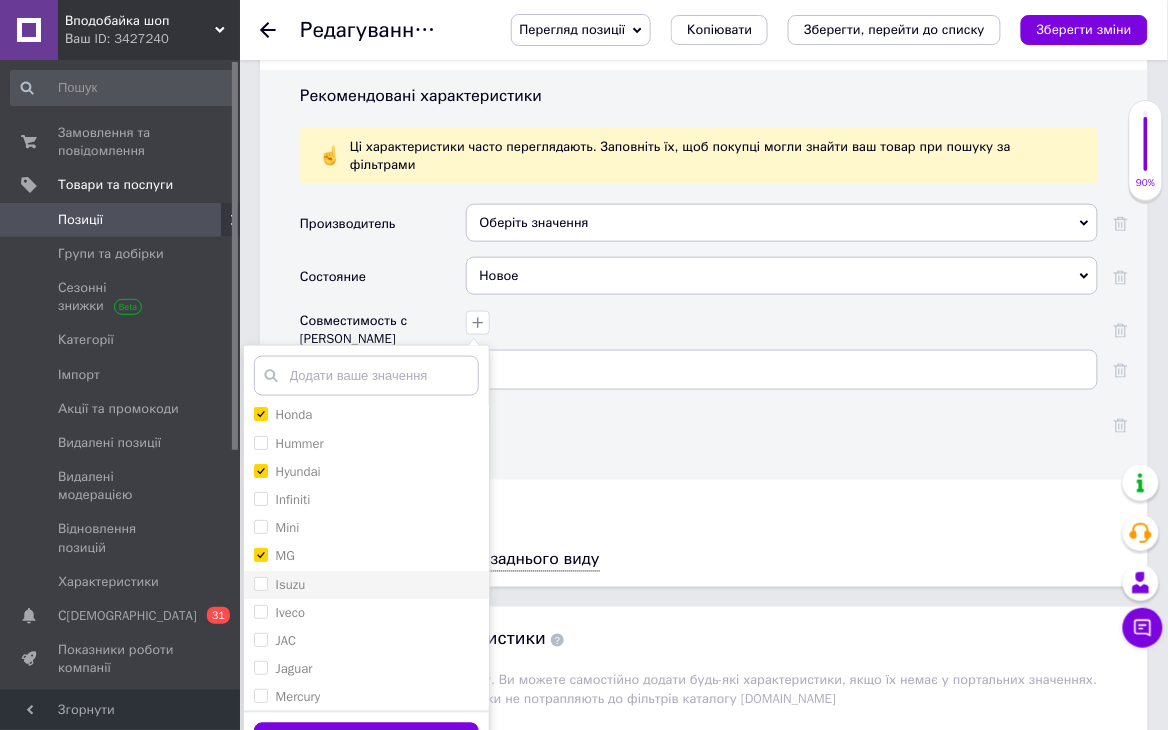 checkbox on "true" 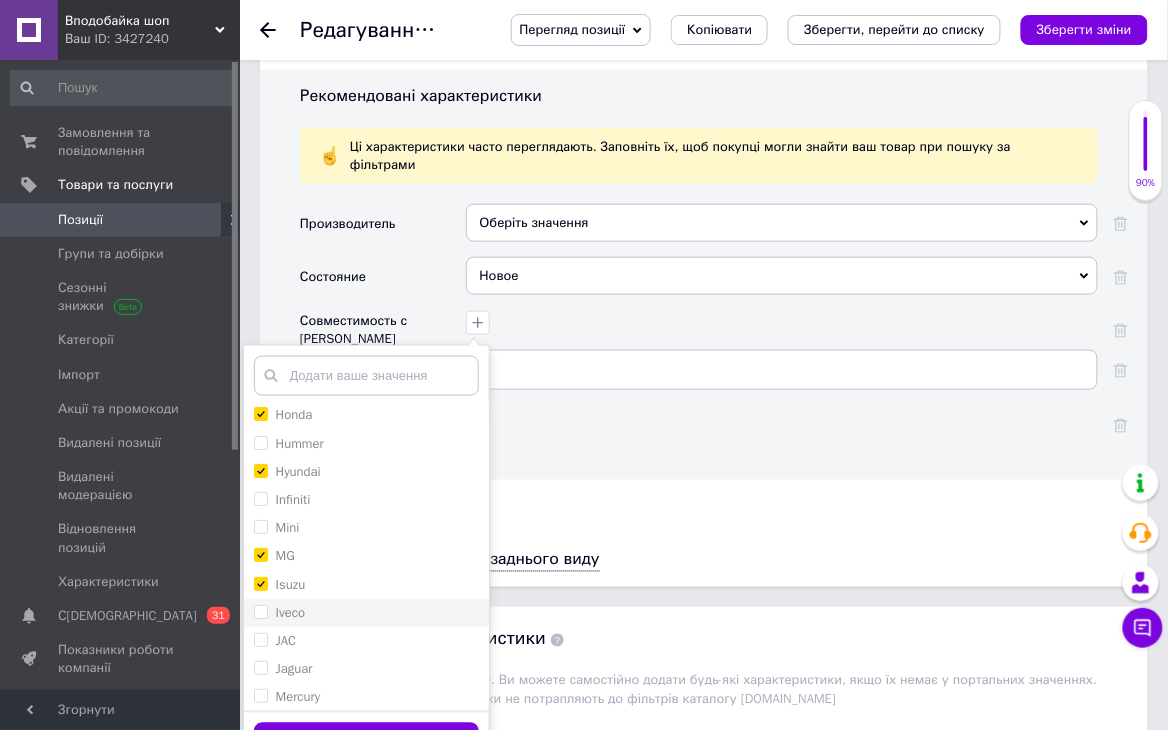 checkbox on "true" 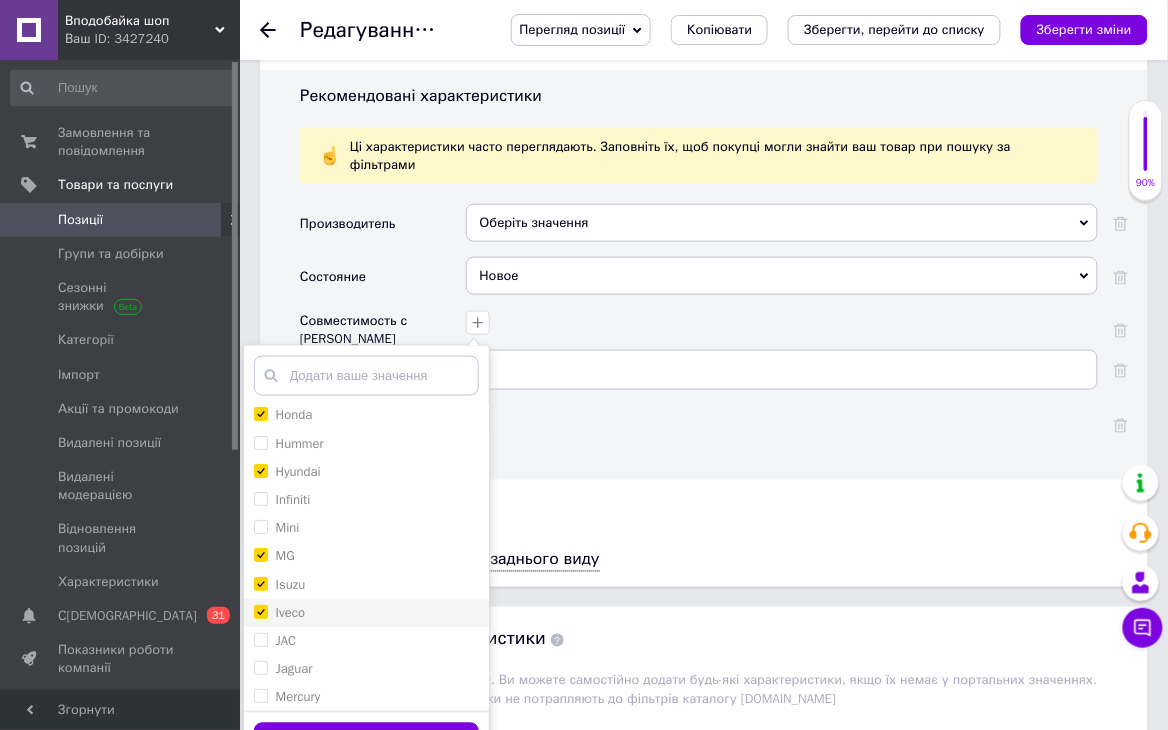 checkbox on "true" 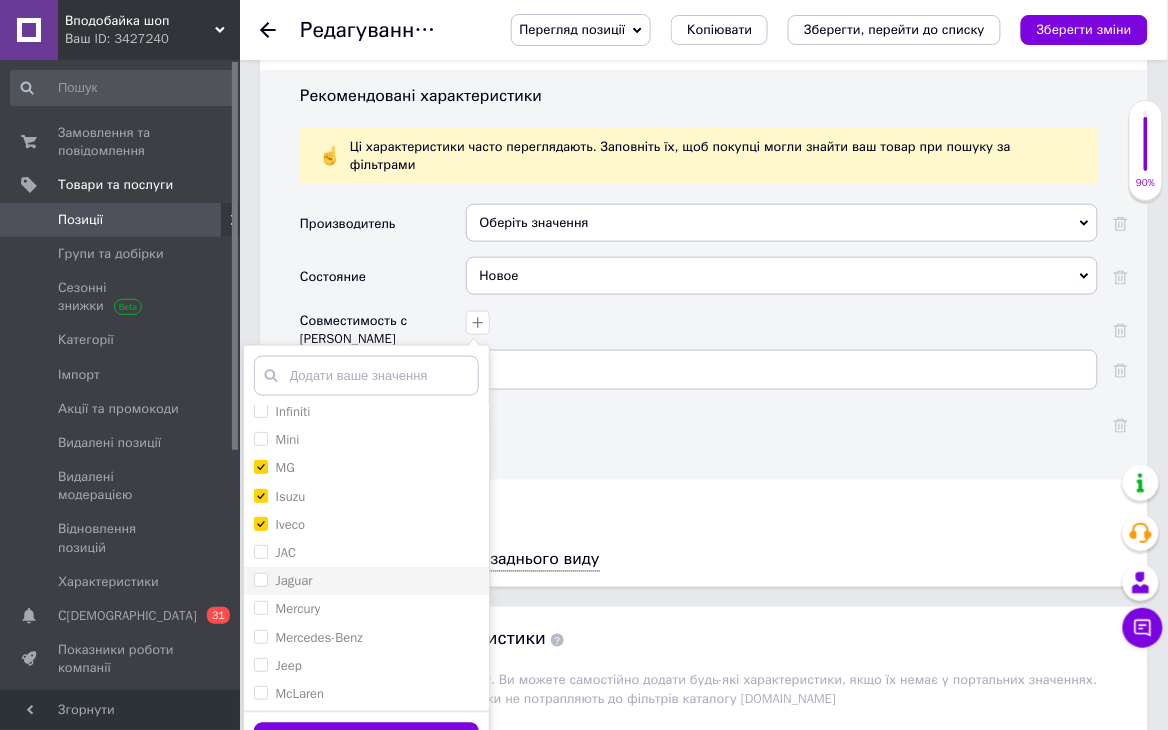 click on "Jaguar" at bounding box center [366, 581] 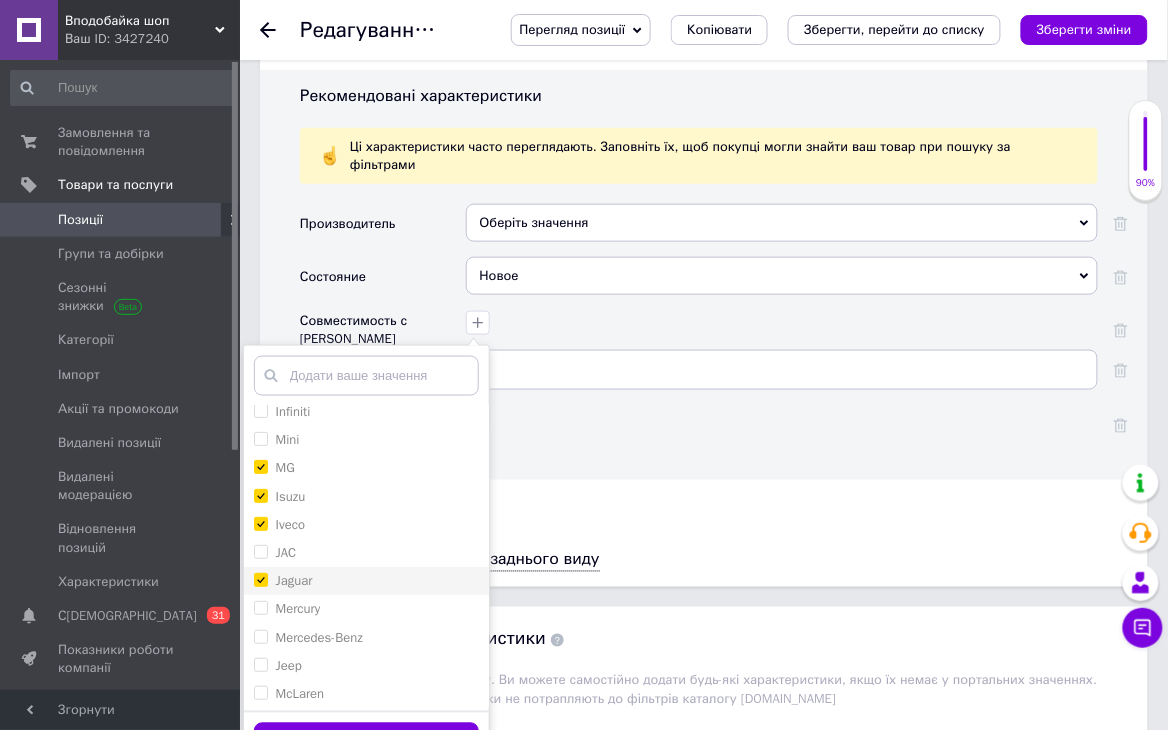click on "Jaguar" at bounding box center (366, 581) 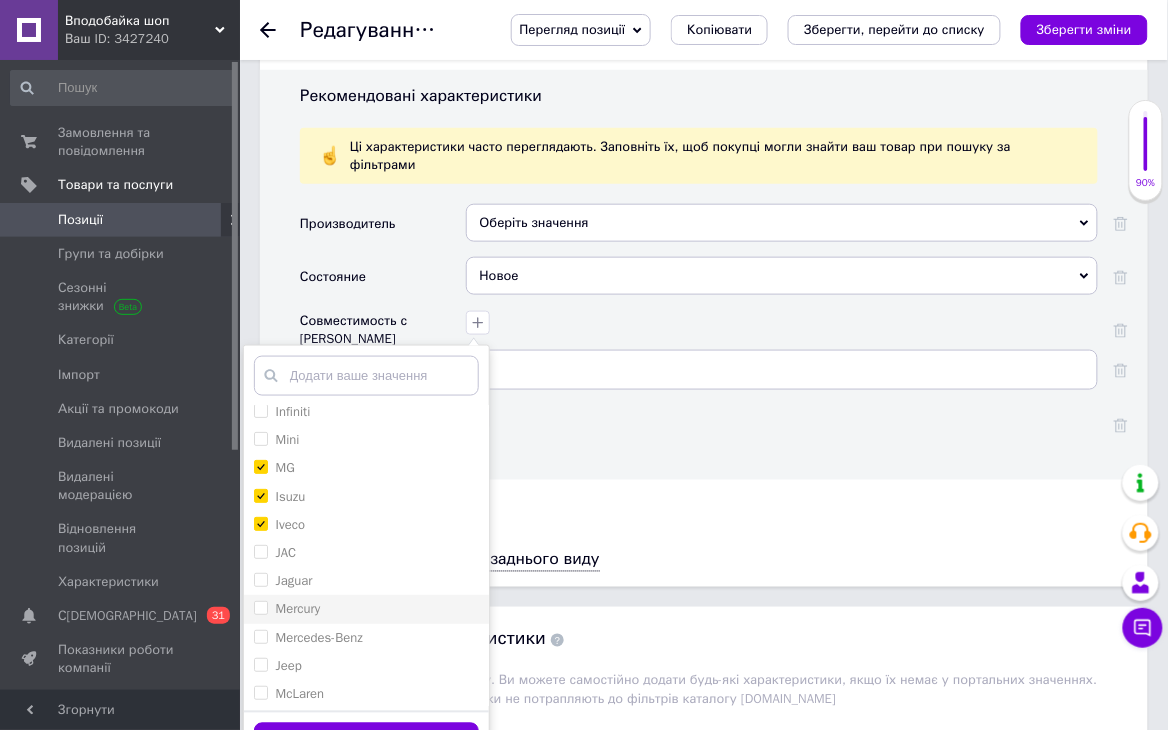 checkbox on "false" 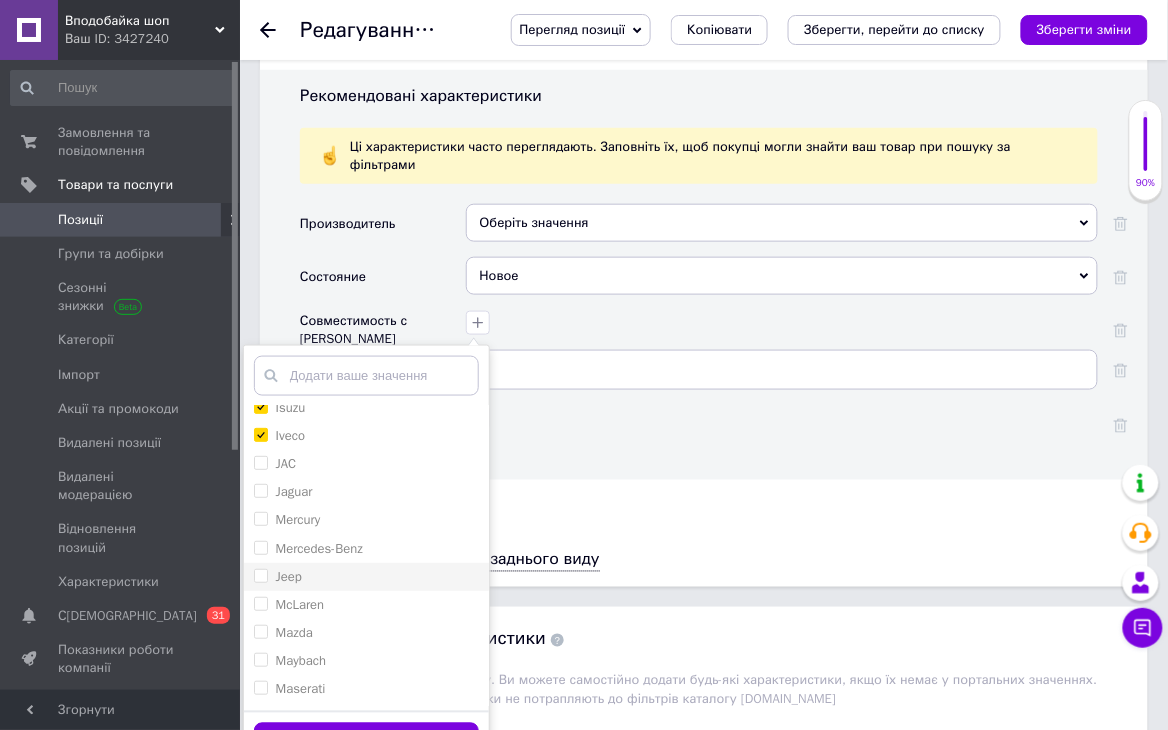 scroll, scrollTop: 355, scrollLeft: 0, axis: vertical 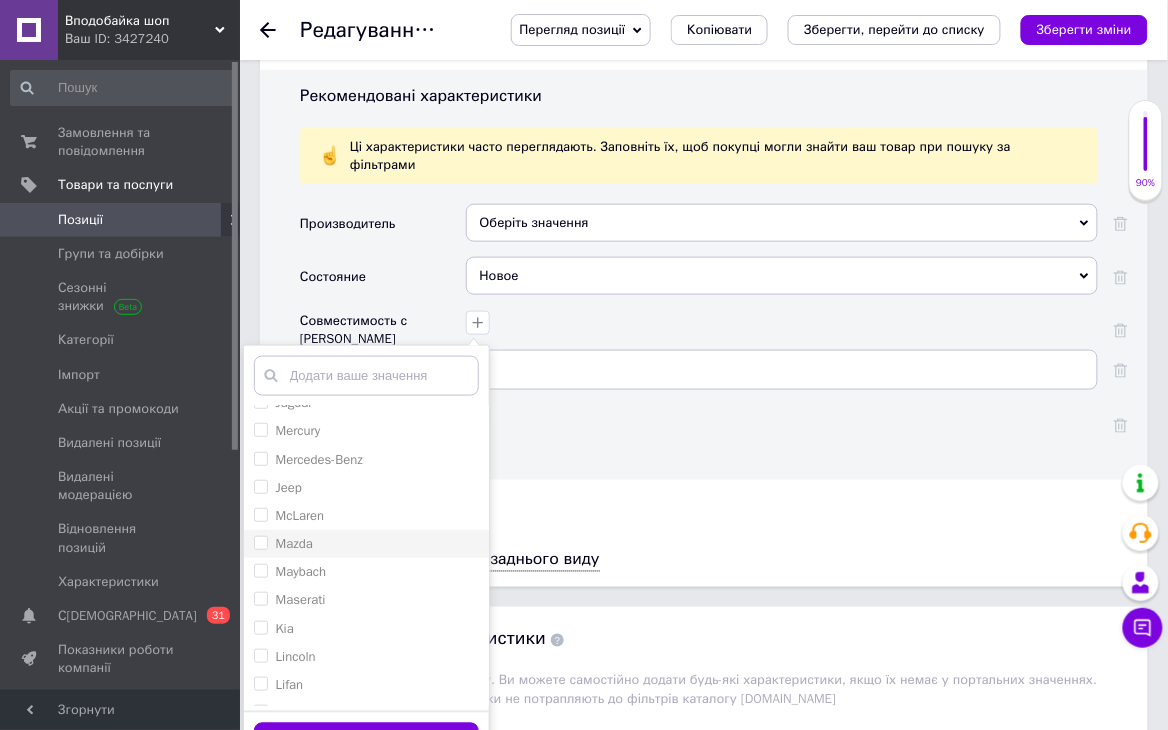 click on "Mazda" at bounding box center (366, 544) 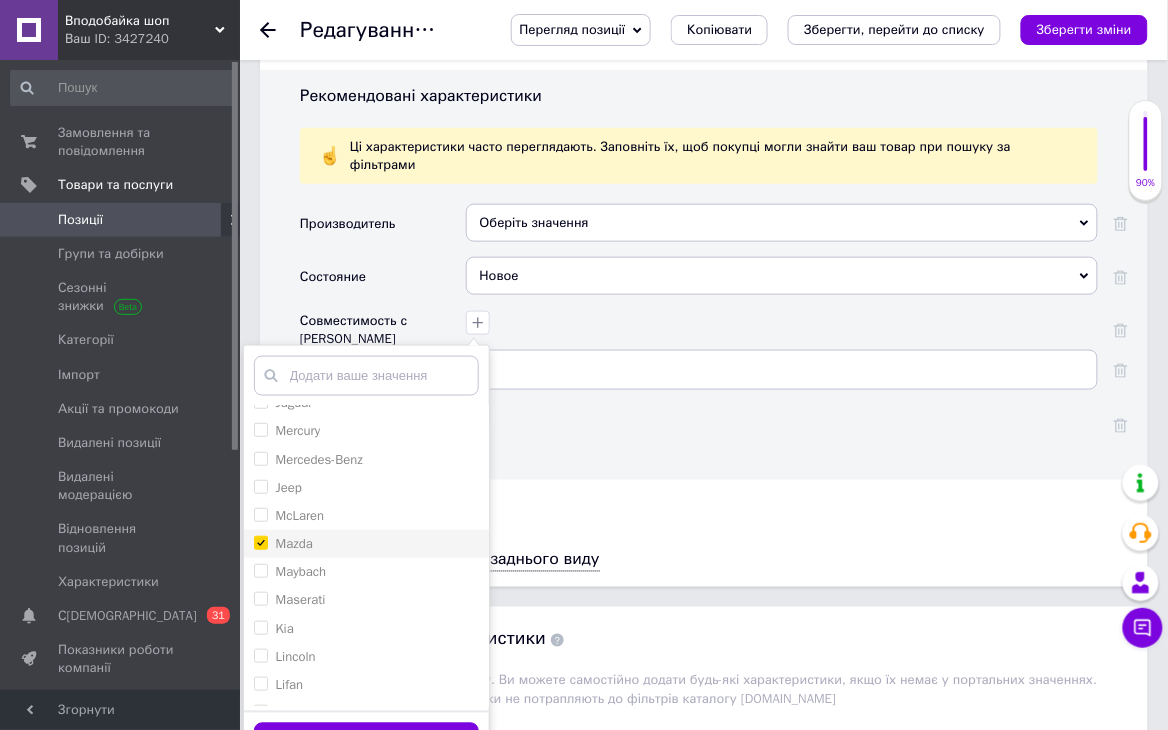 checkbox on "true" 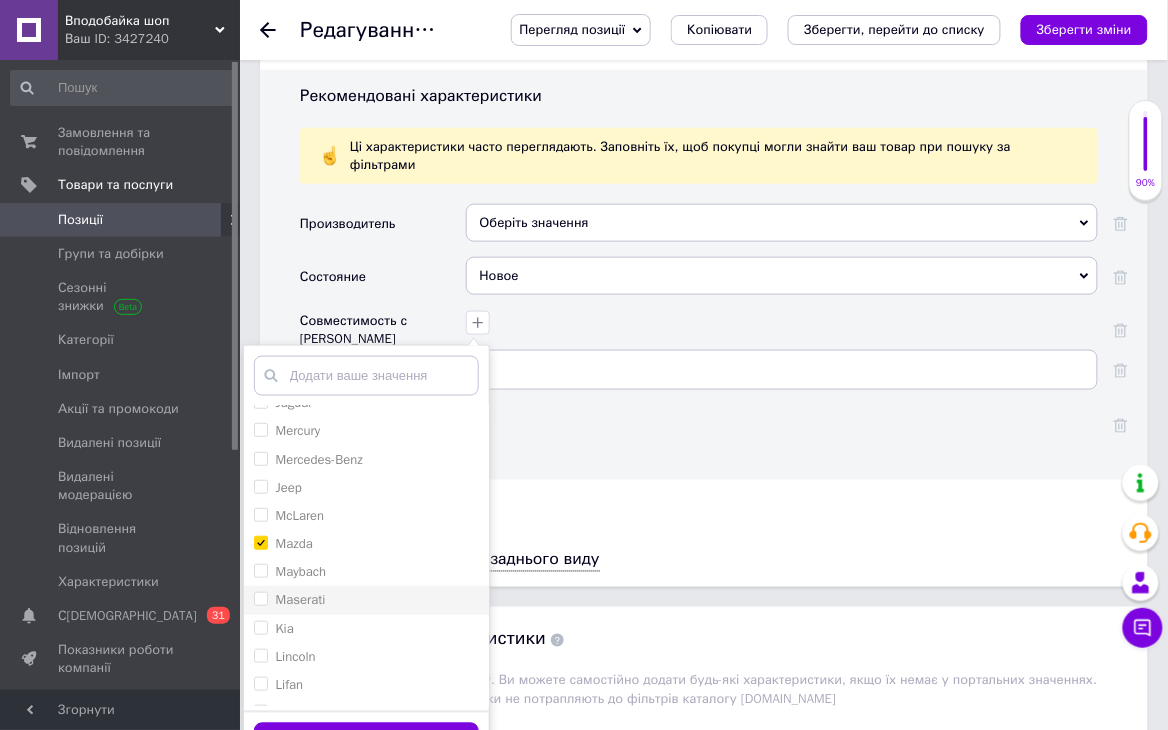 scroll, scrollTop: 444, scrollLeft: 0, axis: vertical 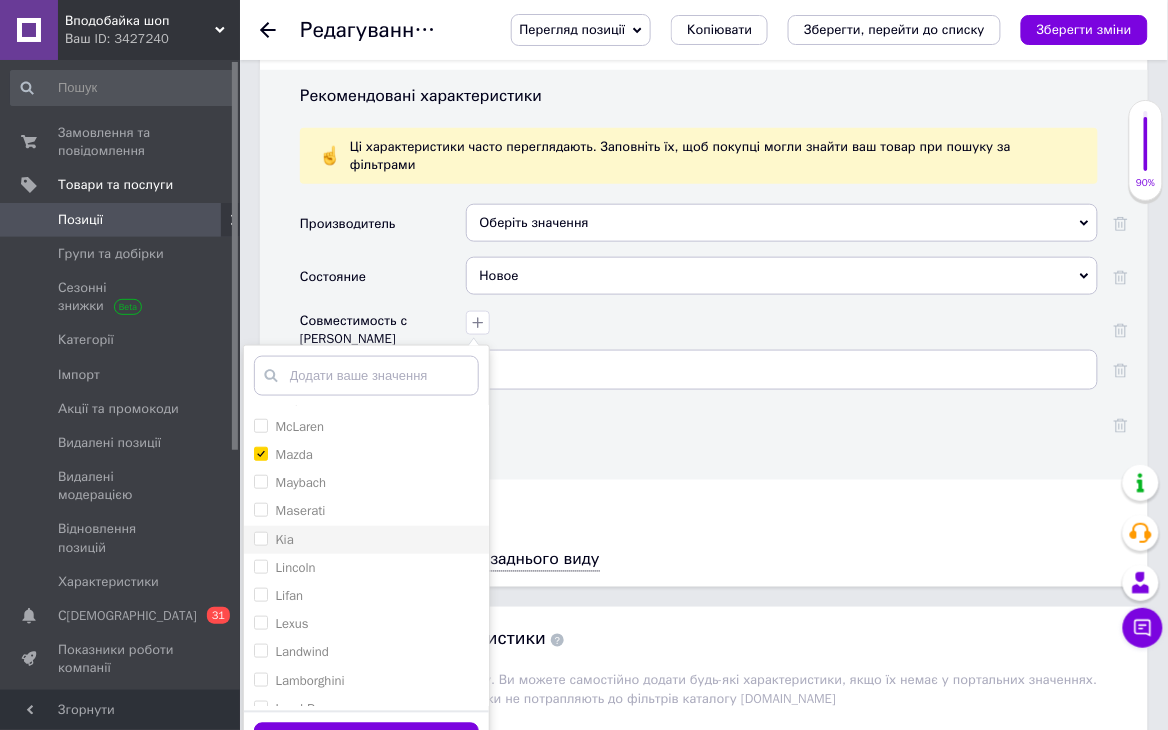 click on "Kia" at bounding box center [366, 540] 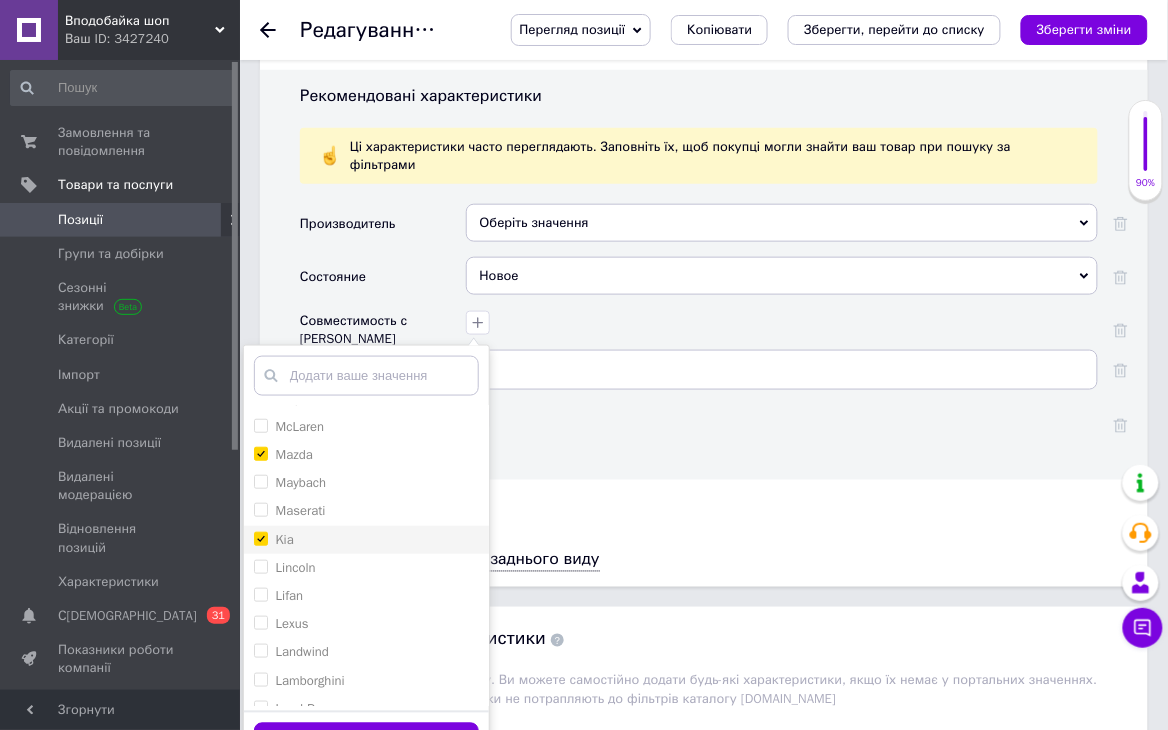checkbox on "true" 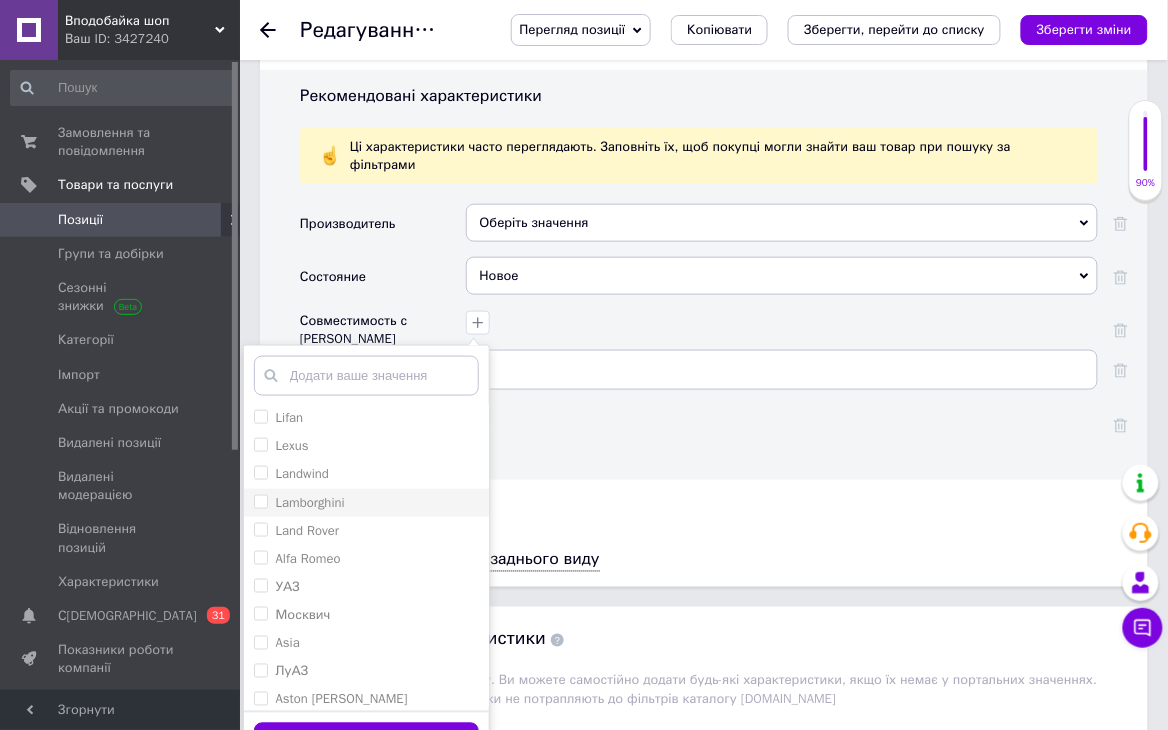 scroll, scrollTop: 710, scrollLeft: 0, axis: vertical 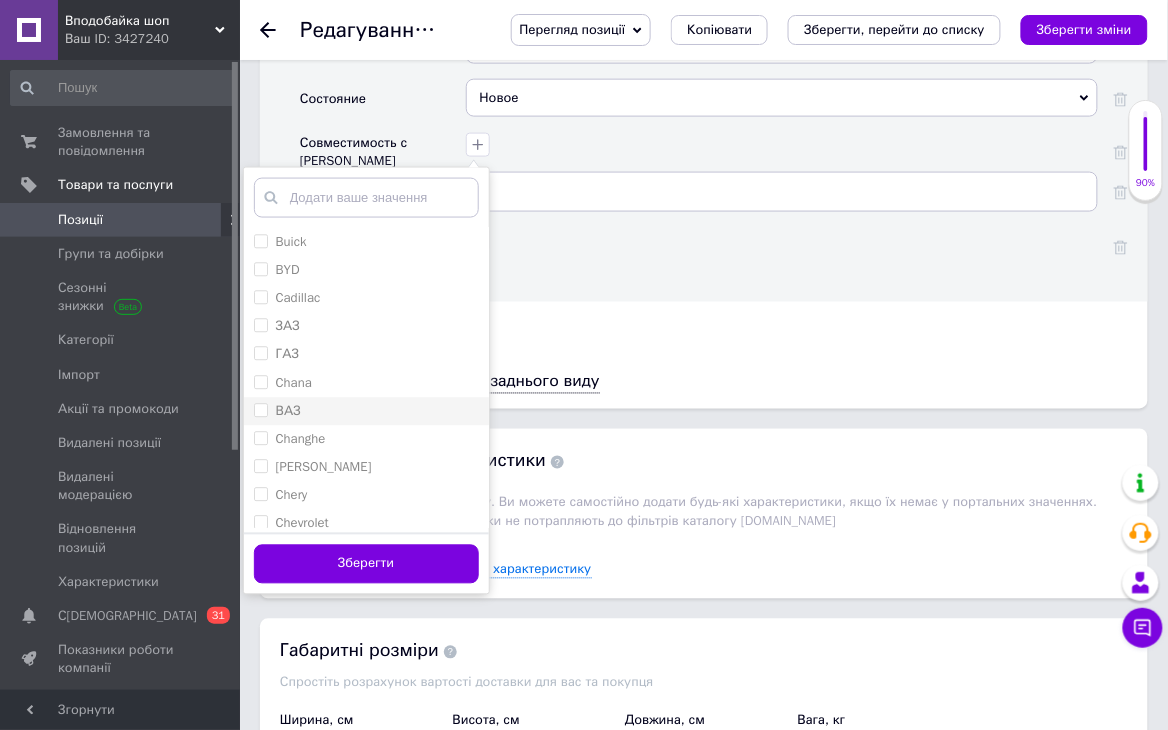 click on "ВАЗ" at bounding box center [366, 412] 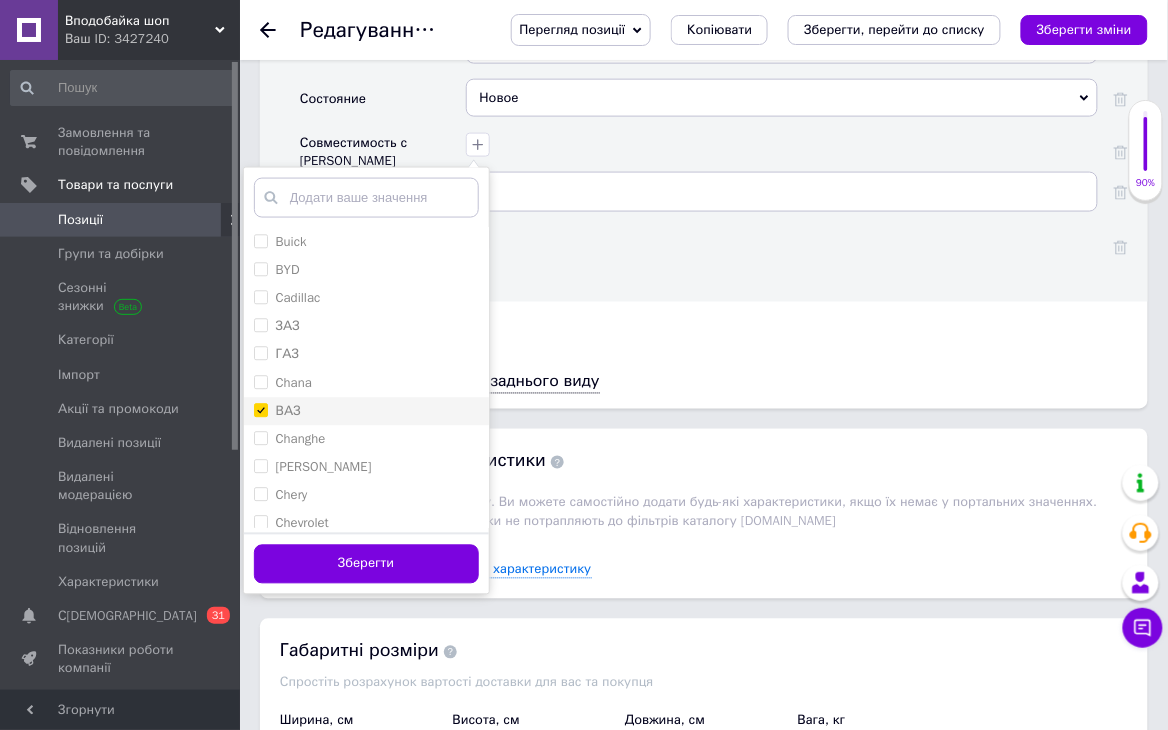 checkbox on "true" 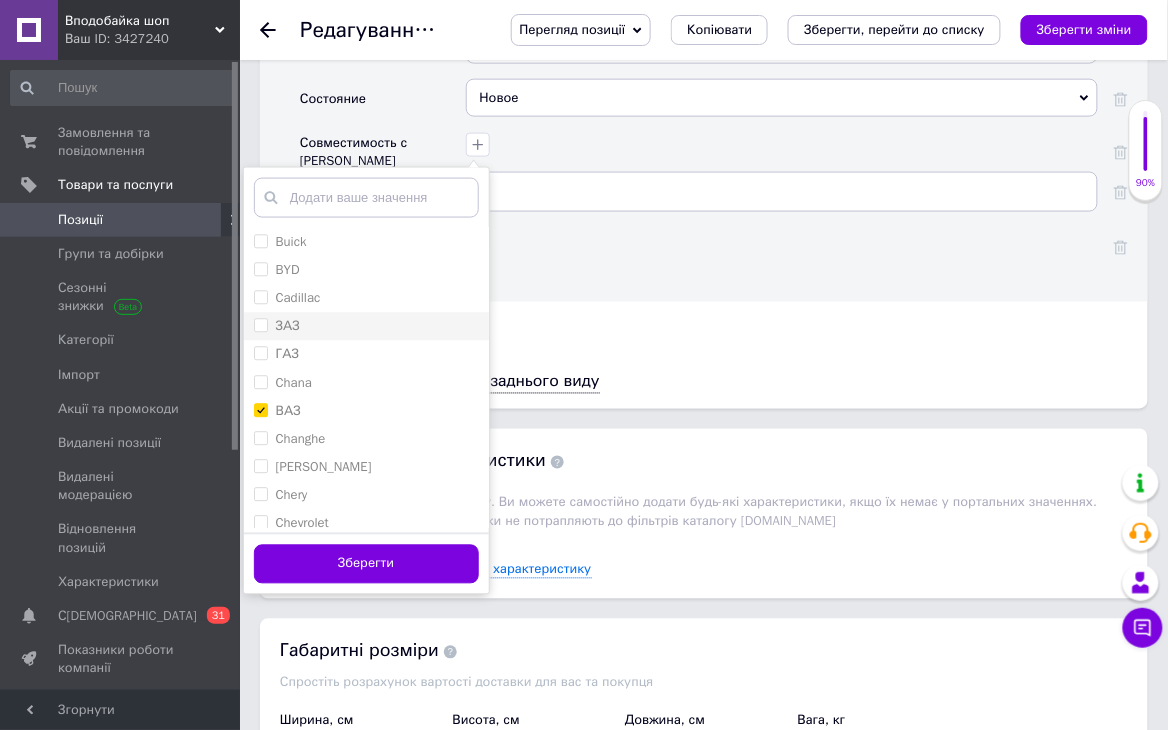 click on "ЗАЗ" at bounding box center [366, 327] 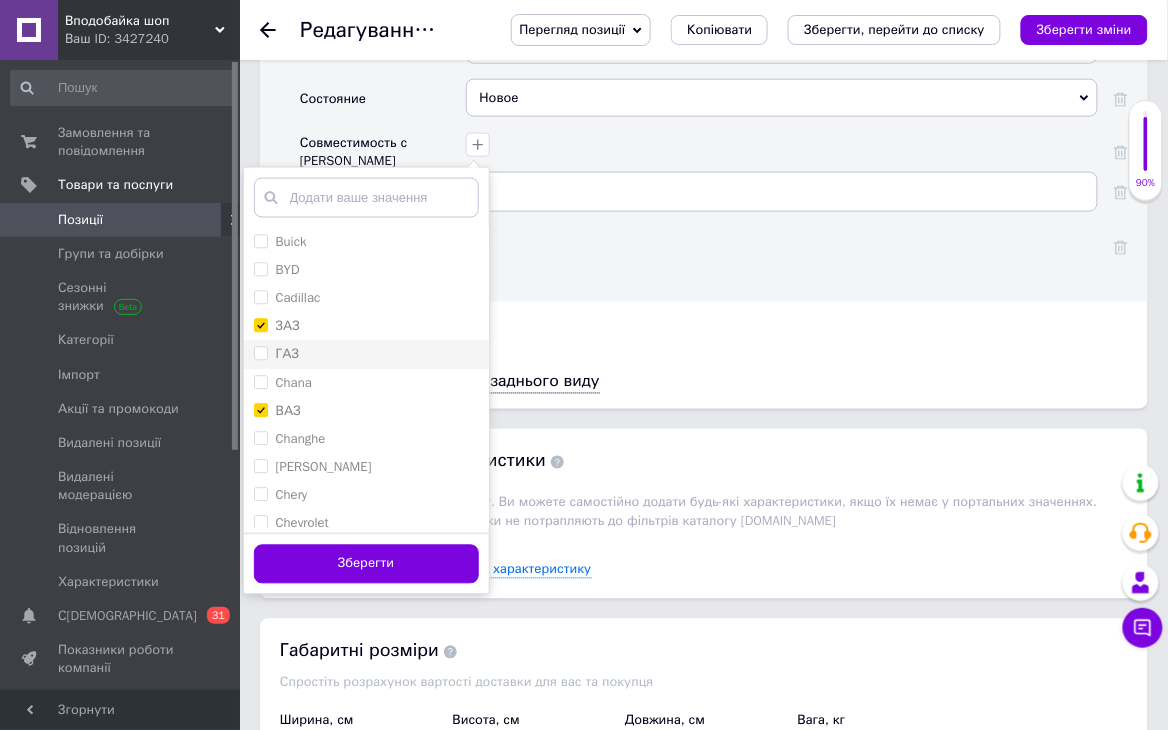 checkbox on "true" 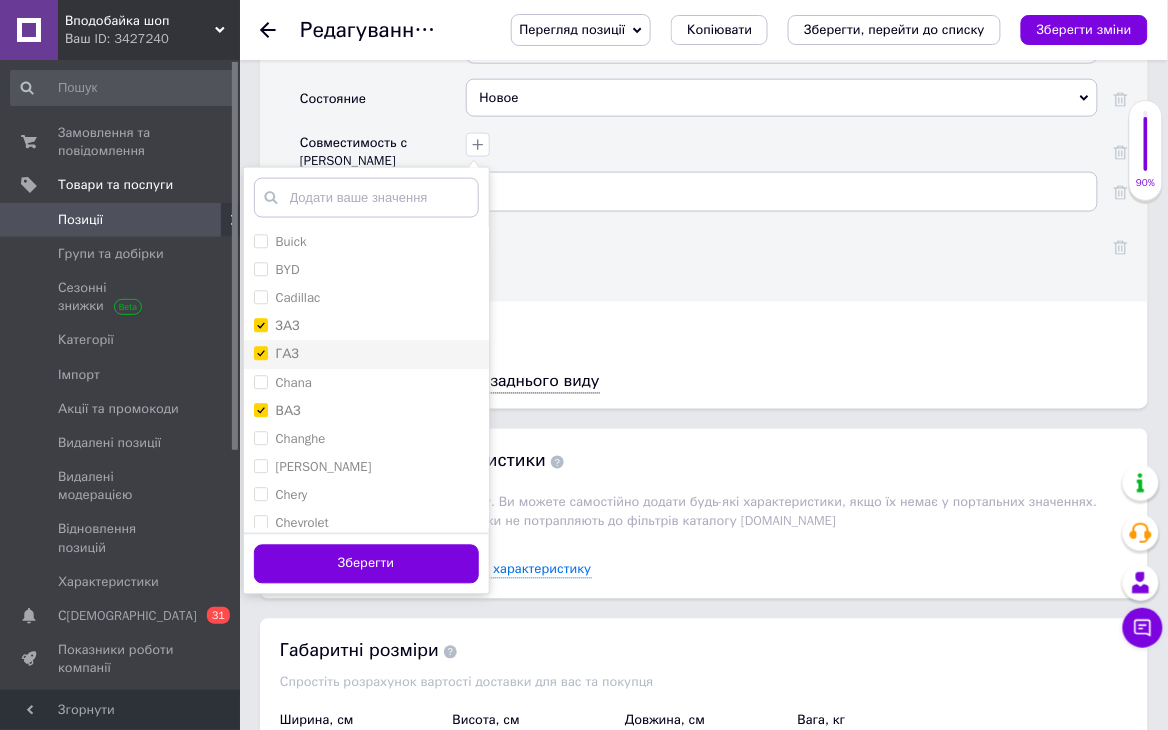 checkbox on "true" 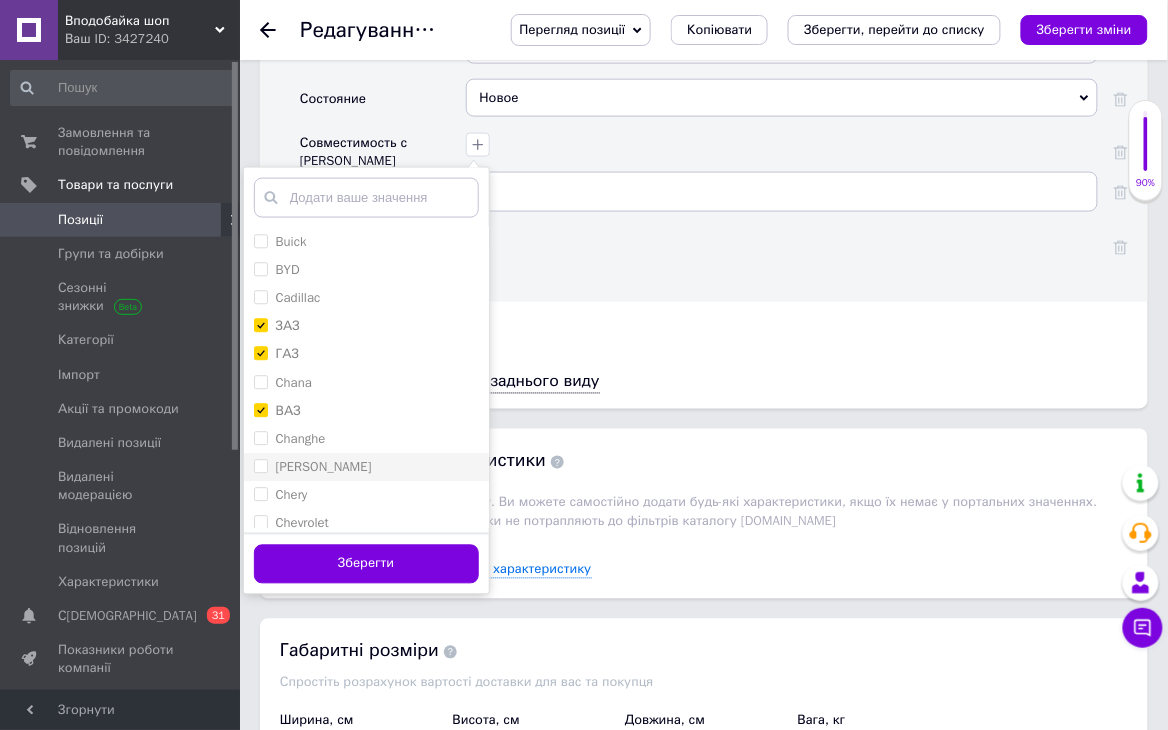 click on "Богдан" at bounding box center [366, 468] 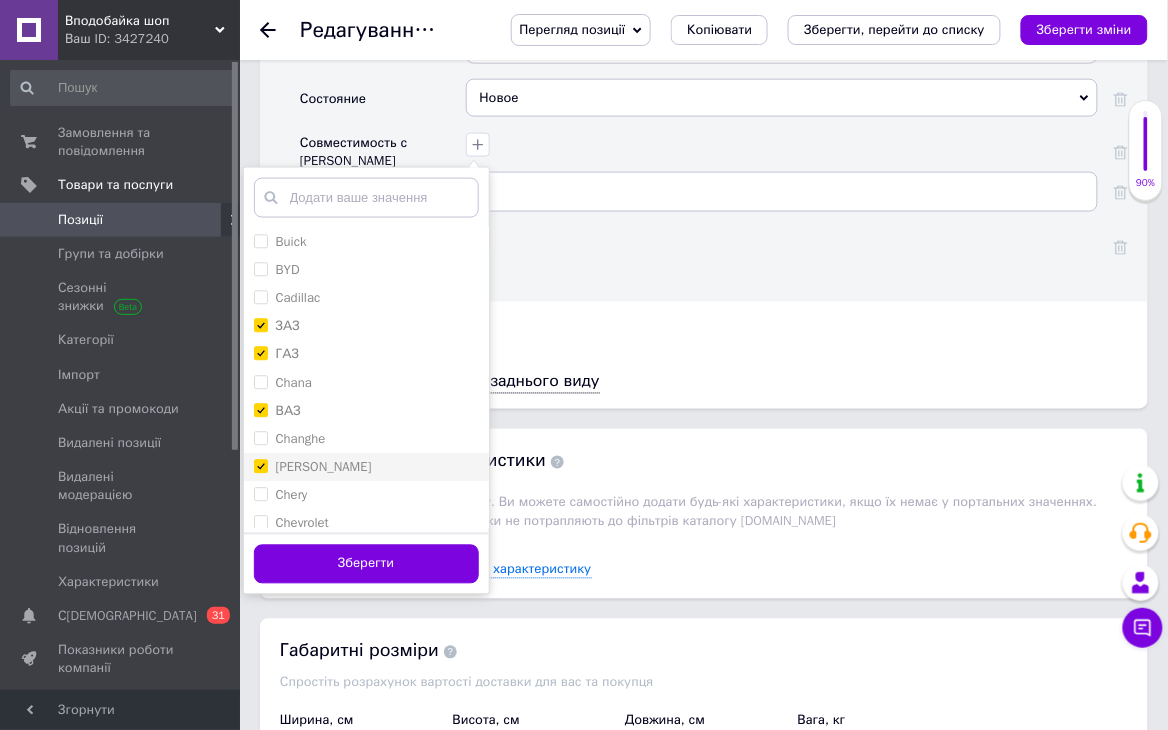 checkbox on "true" 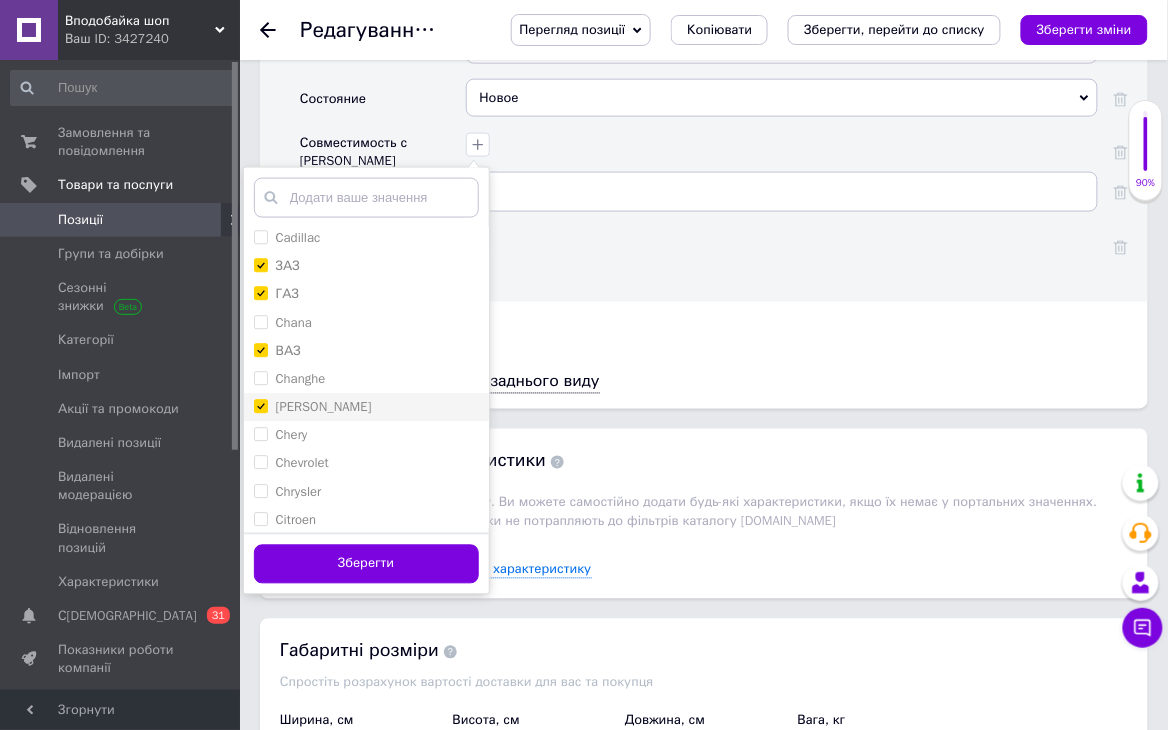 scroll, scrollTop: 1244, scrollLeft: 0, axis: vertical 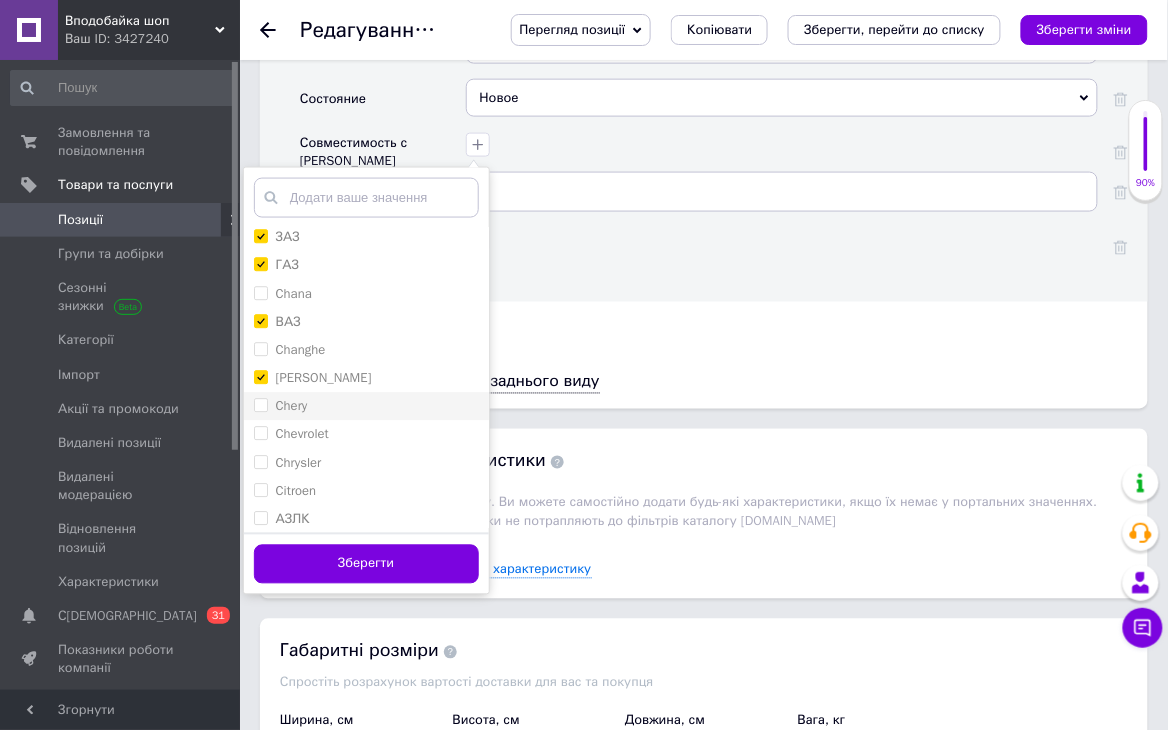 click on "Chery" at bounding box center (366, 407) 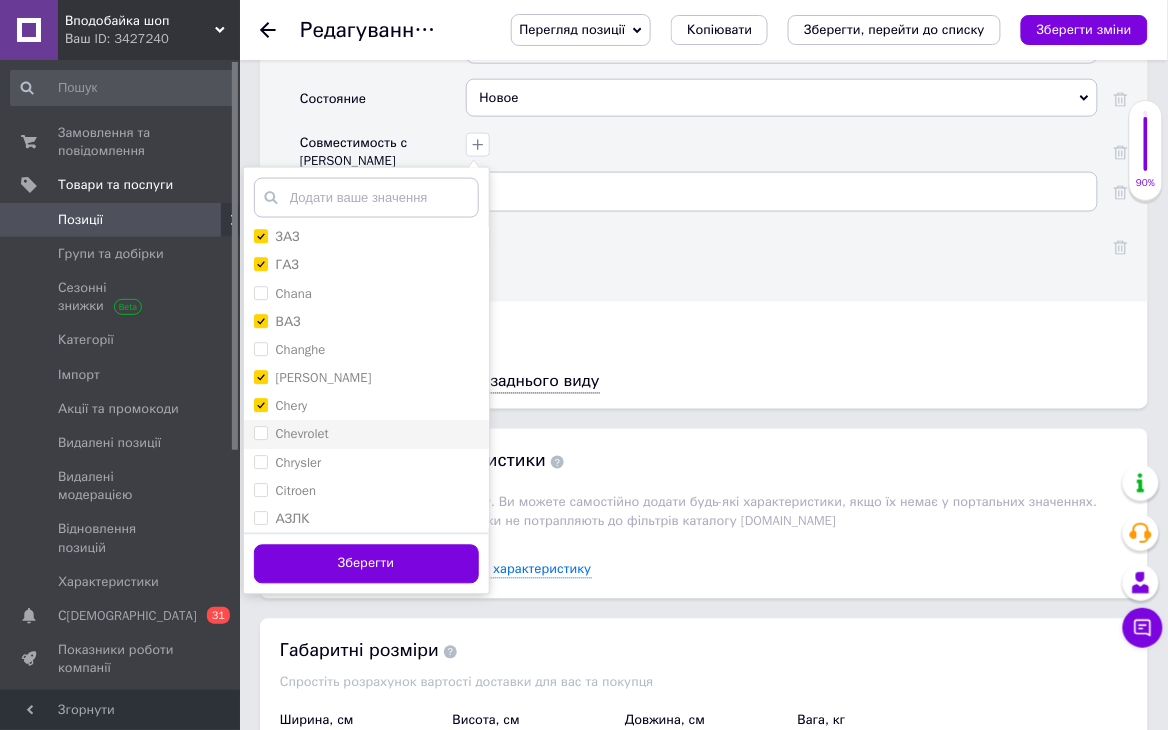 checkbox on "true" 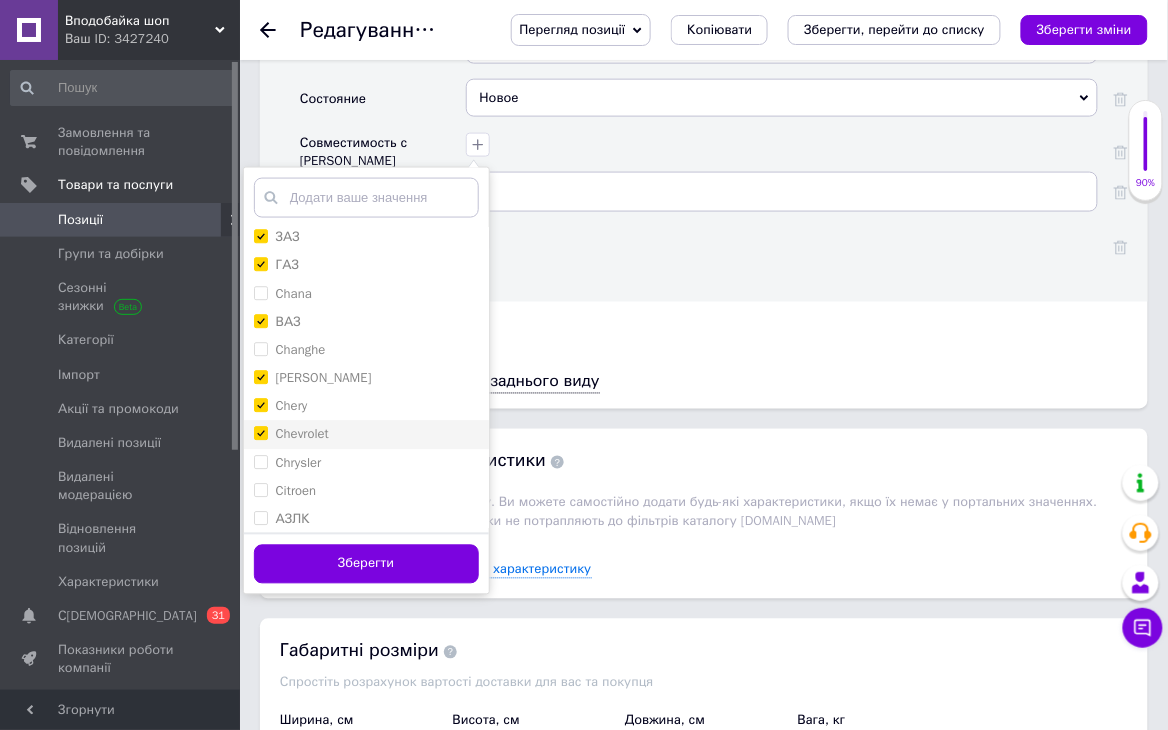 checkbox on "true" 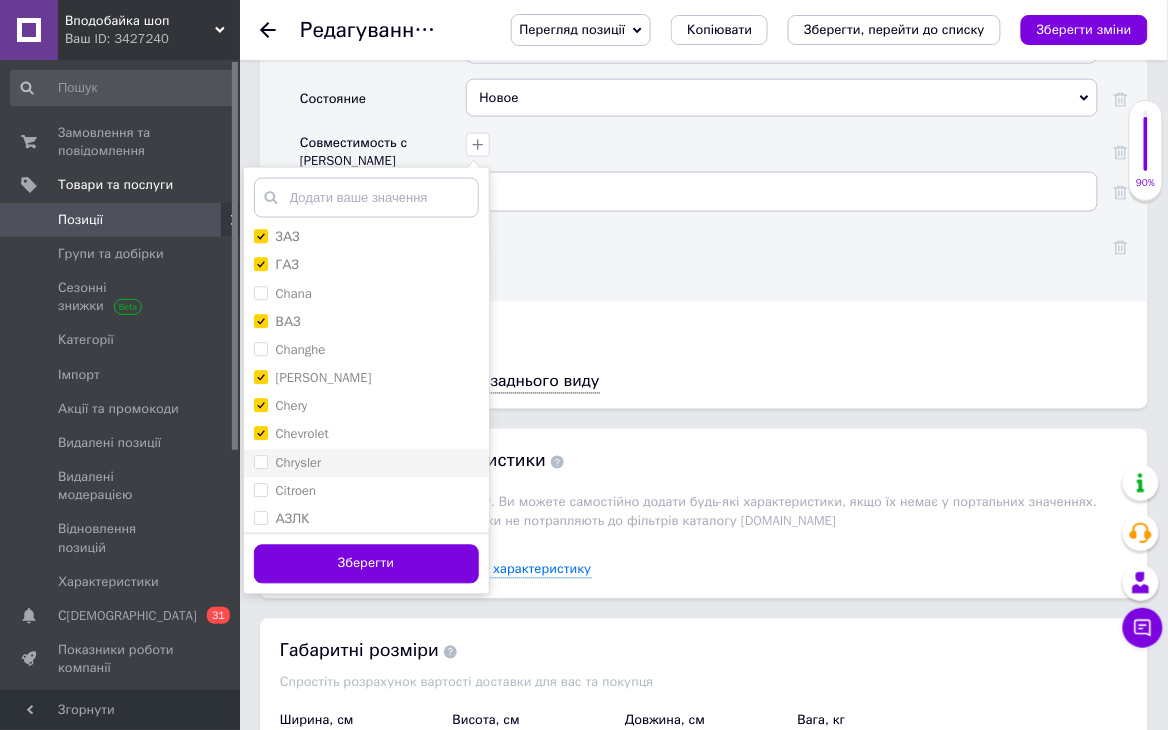 click on "Chrysler" at bounding box center [366, 464] 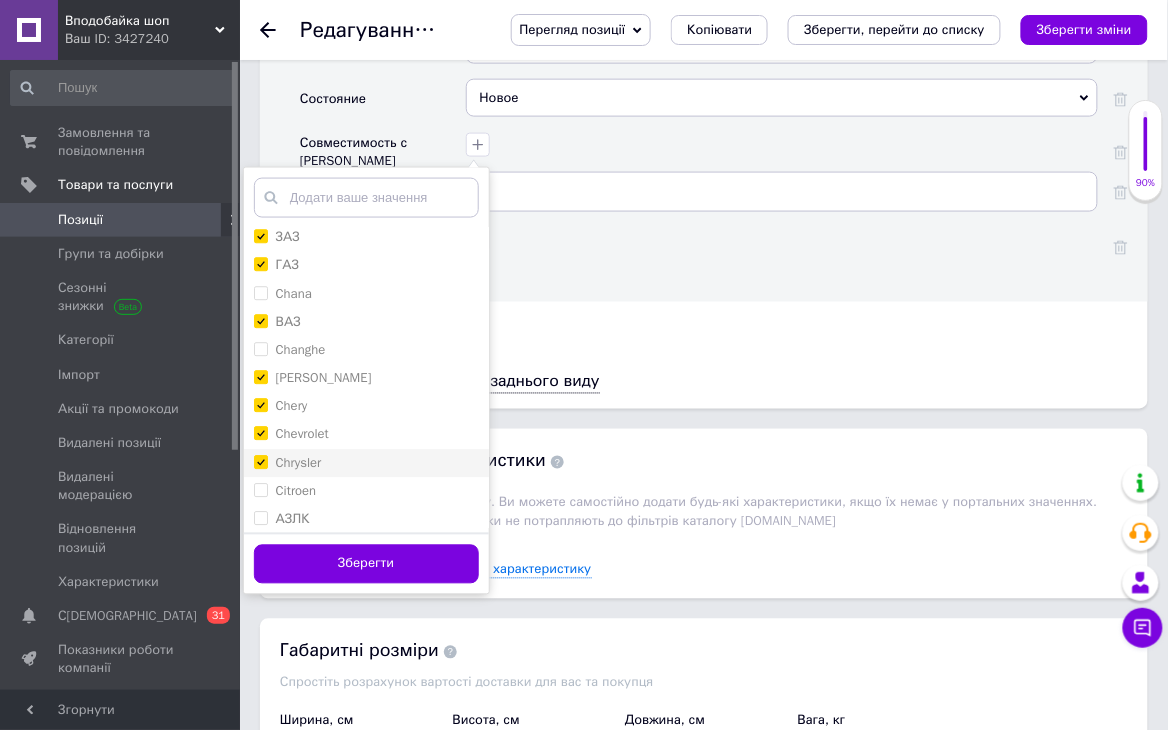 checkbox on "true" 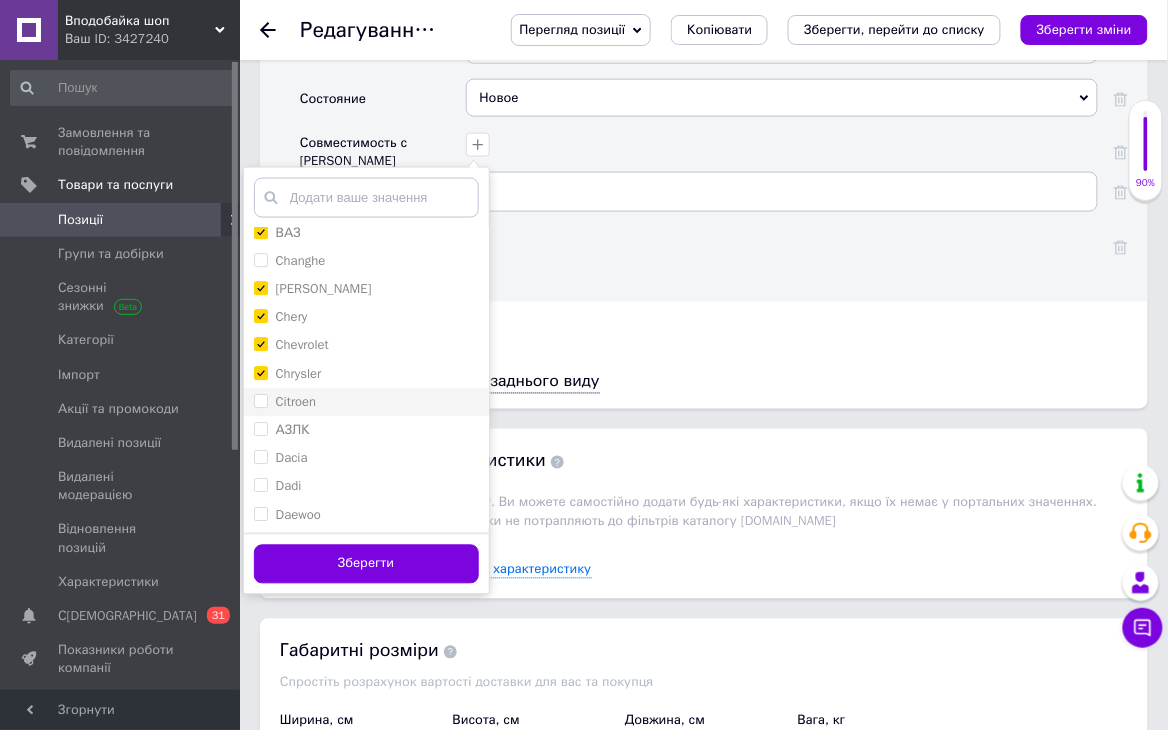 click on "Citroen" at bounding box center (366, 403) 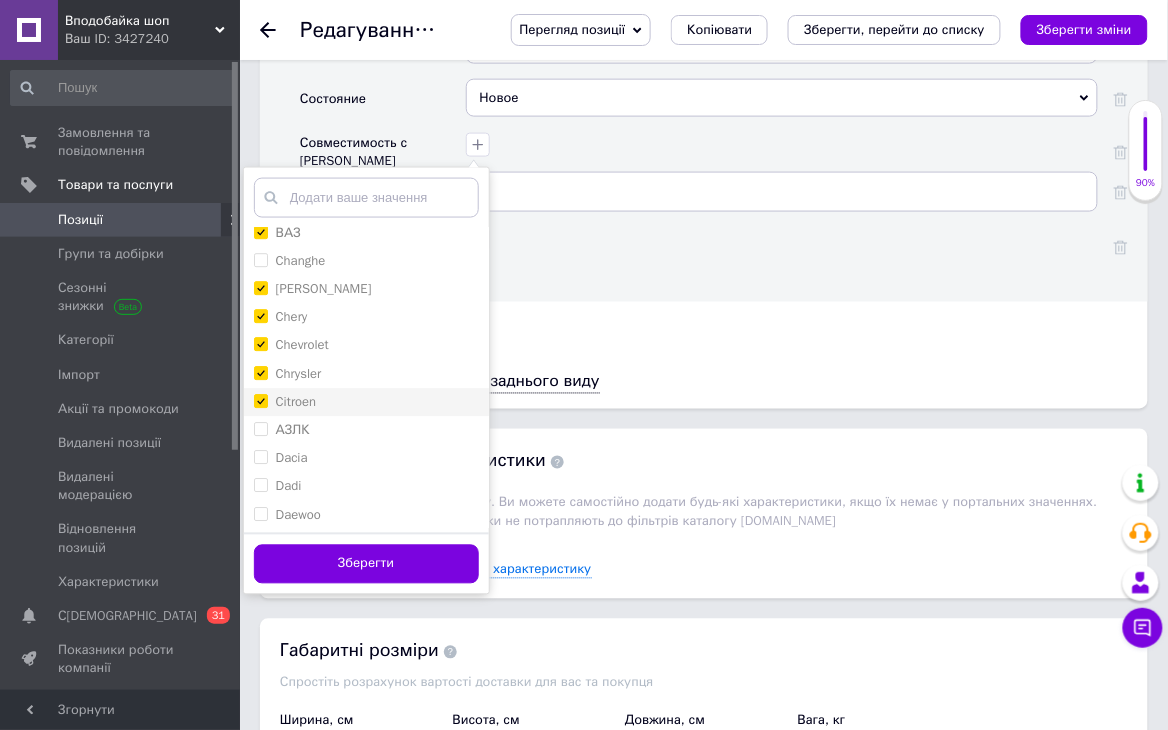 checkbox on "true" 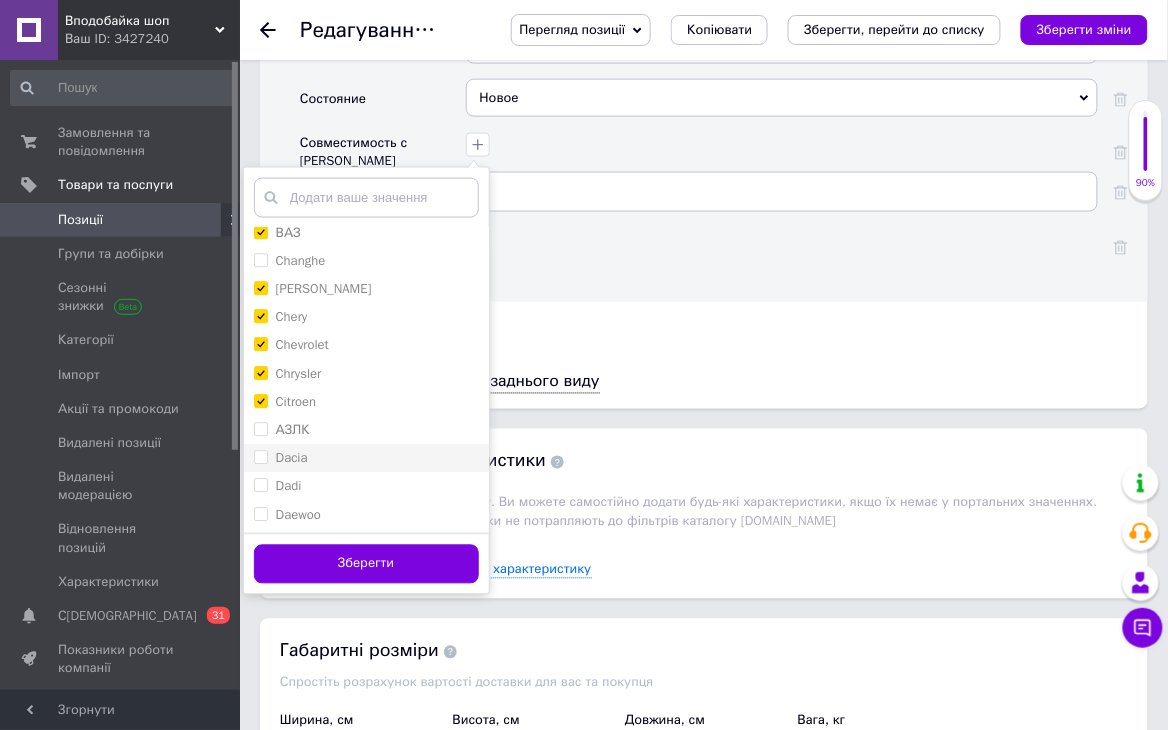click on "Dacia" at bounding box center [366, 459] 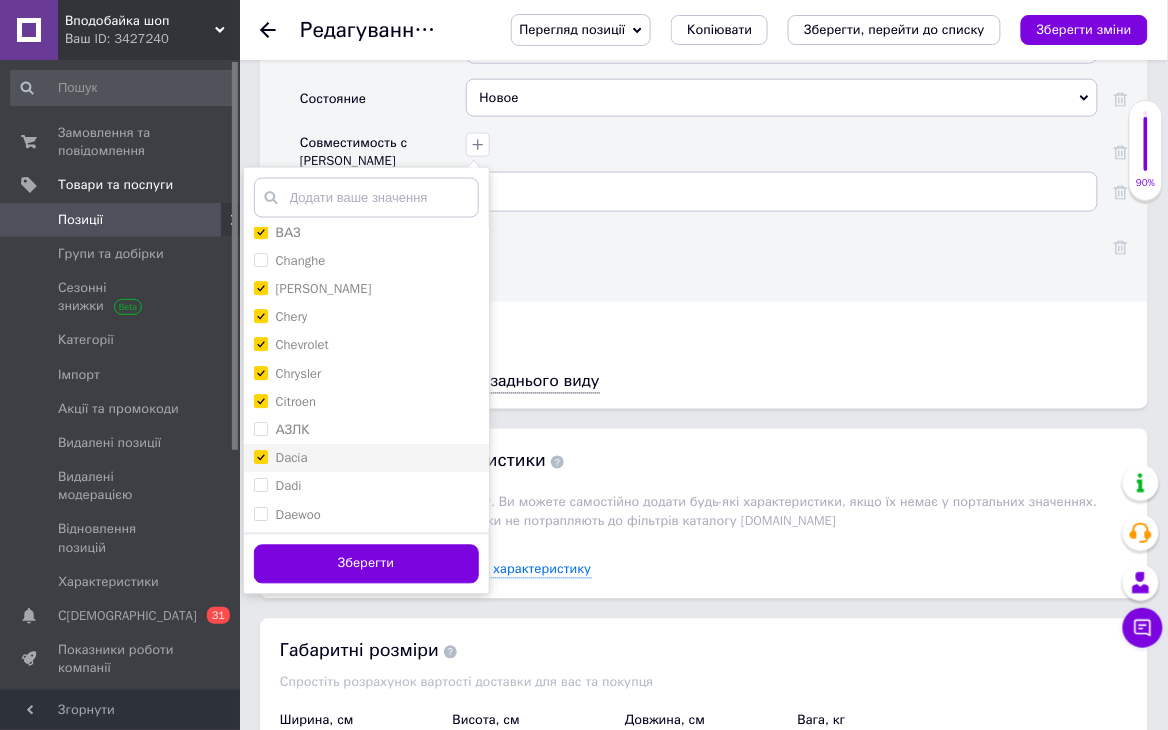 checkbox on "true" 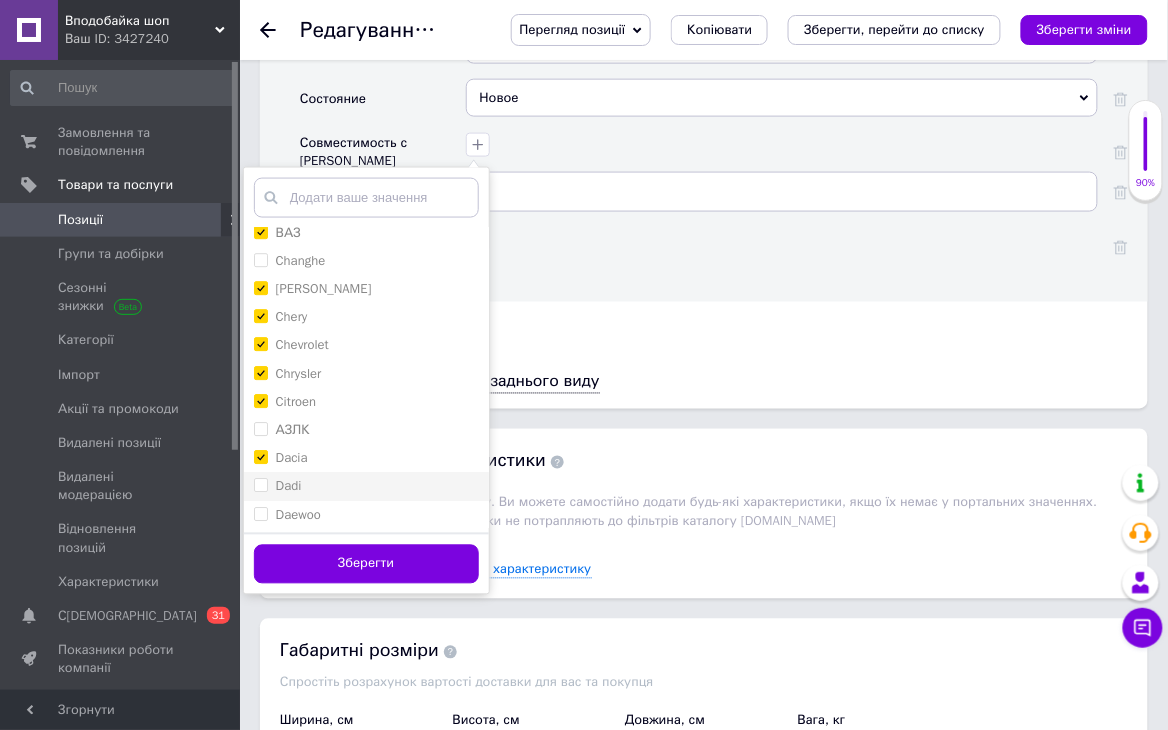 click on "Dadi" at bounding box center [366, 487] 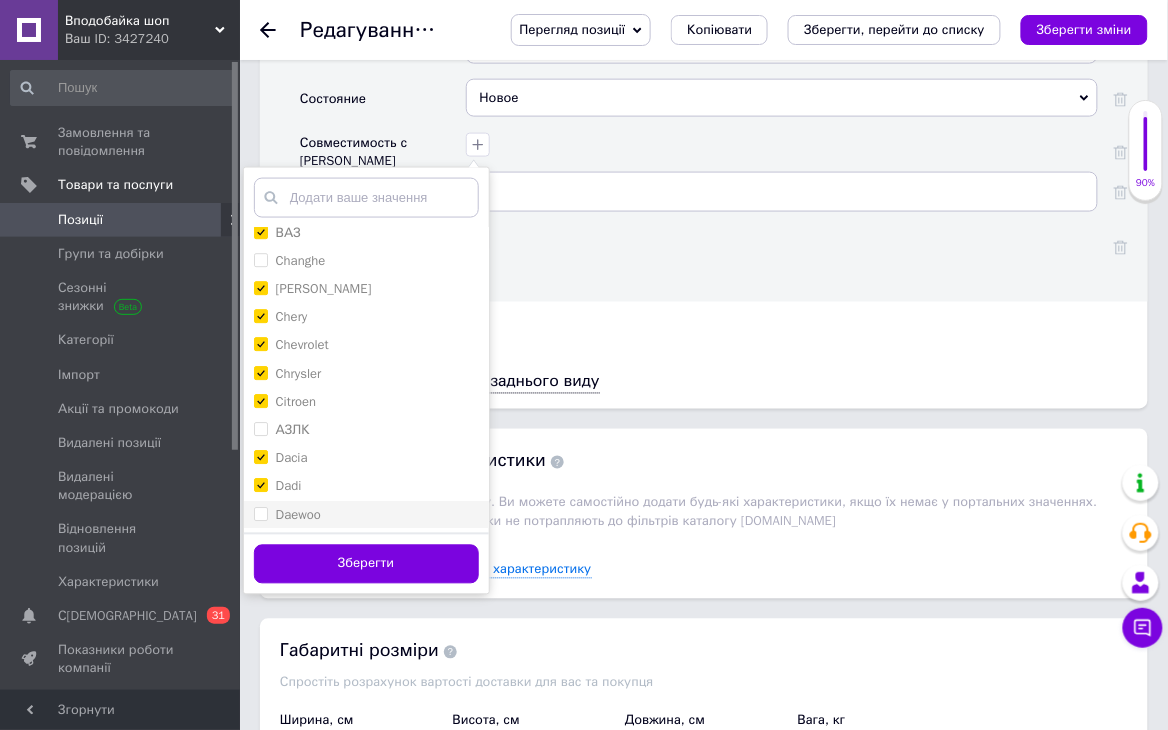 checkbox on "true" 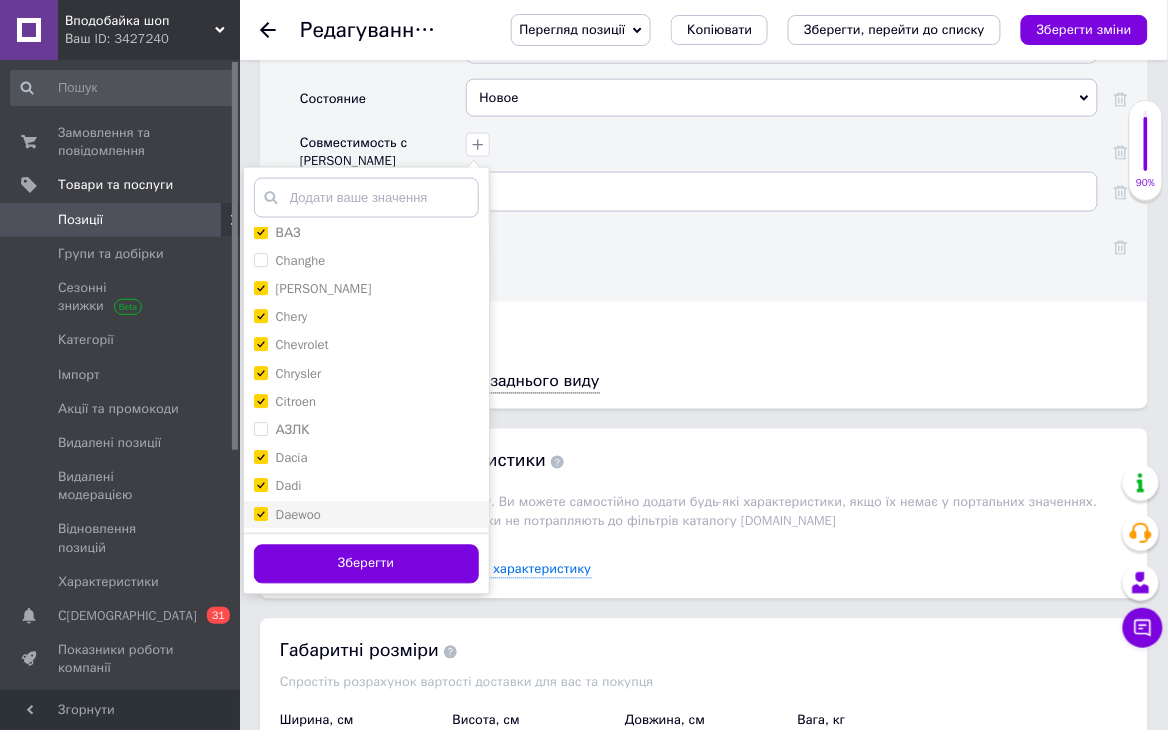 checkbox on "true" 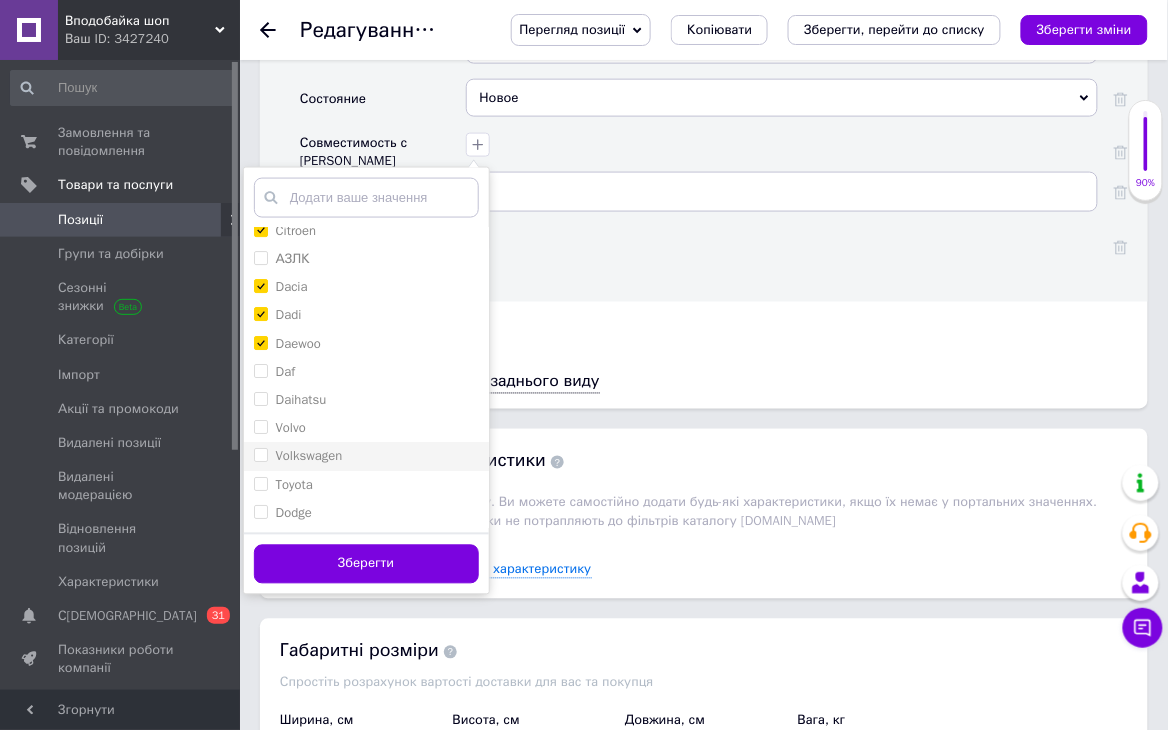 scroll, scrollTop: 1510, scrollLeft: 0, axis: vertical 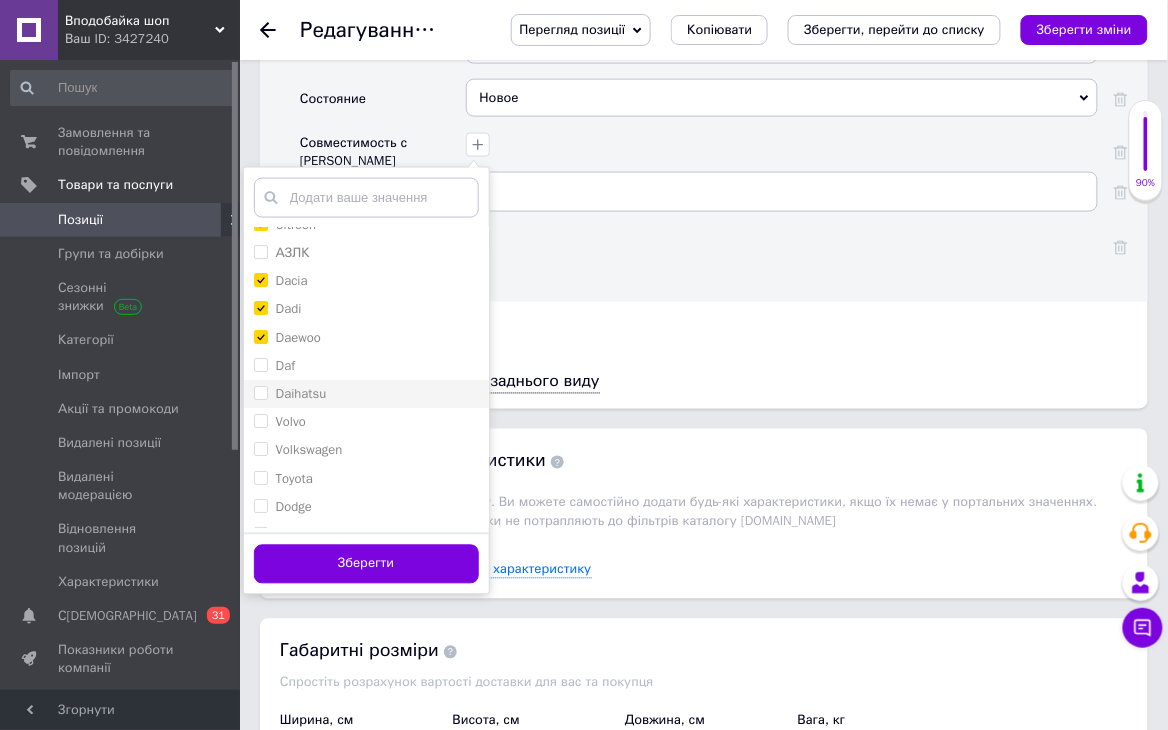click on "Daihatsu" at bounding box center (366, 395) 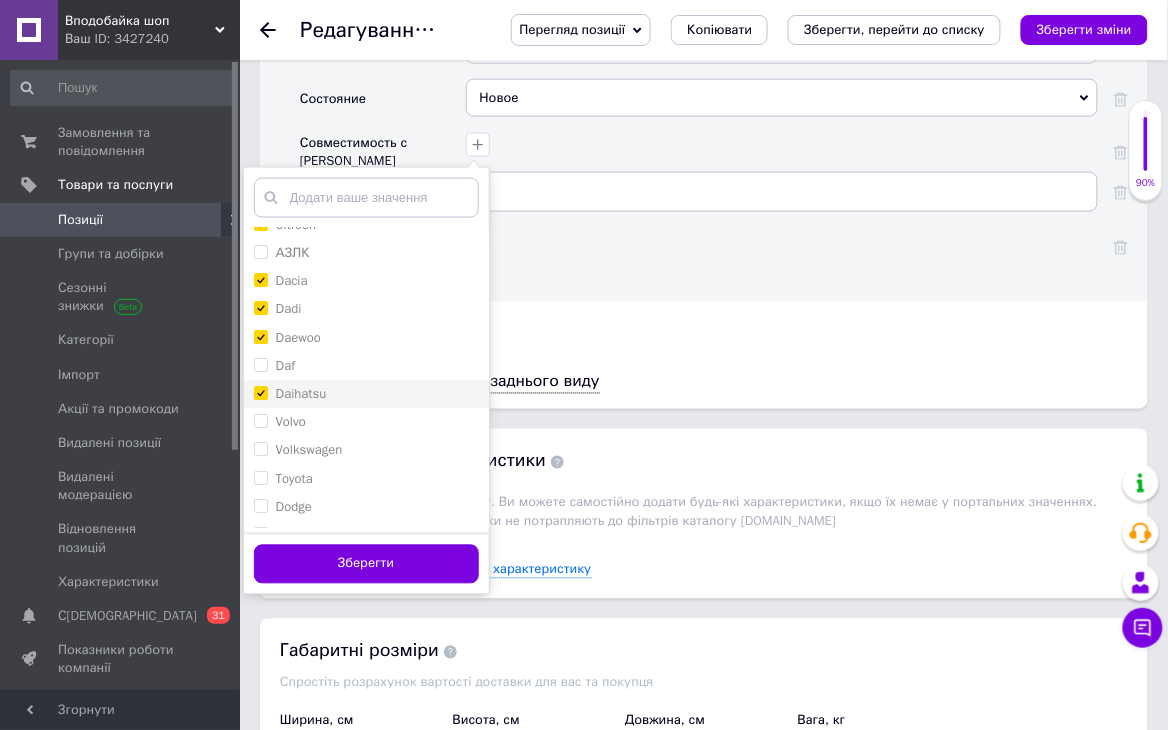 checkbox on "true" 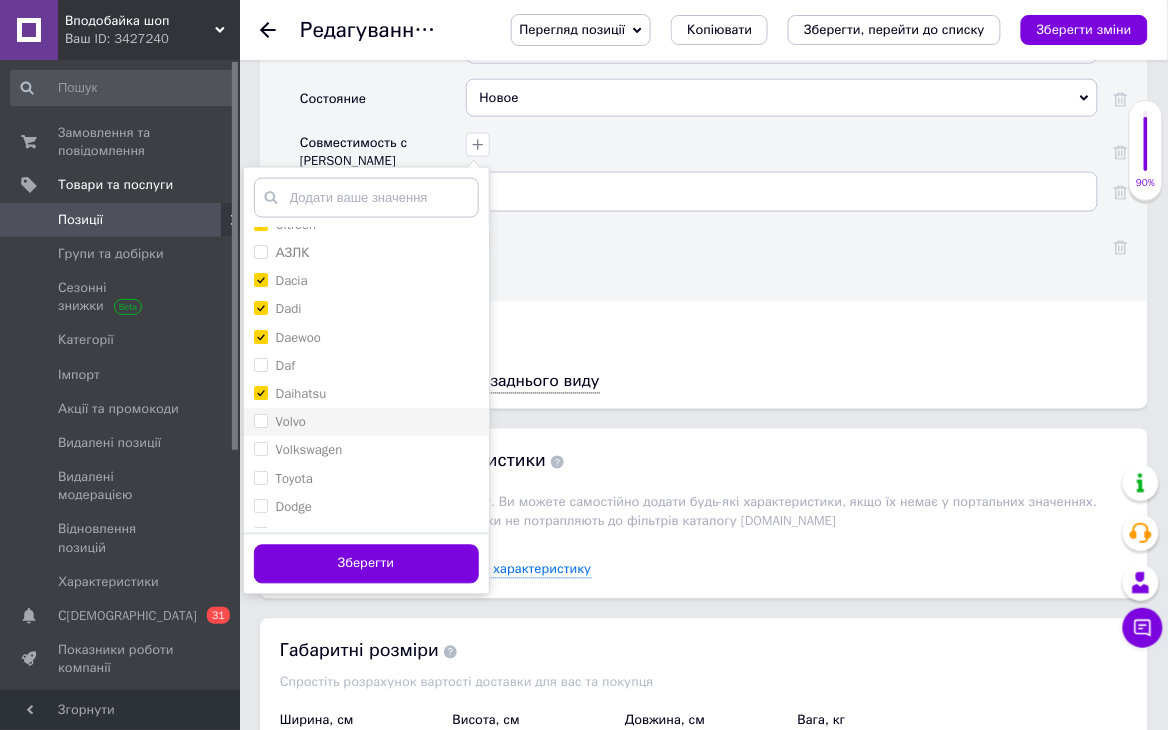 click on "Volvo" at bounding box center (366, 423) 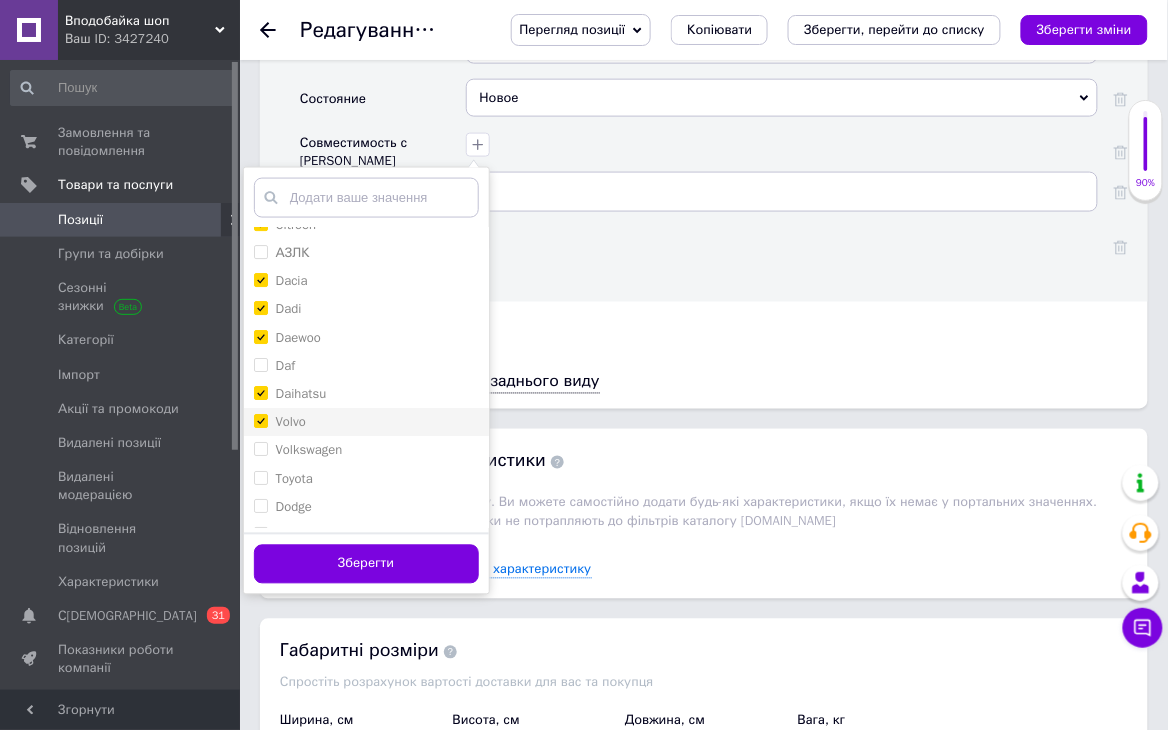 checkbox on "true" 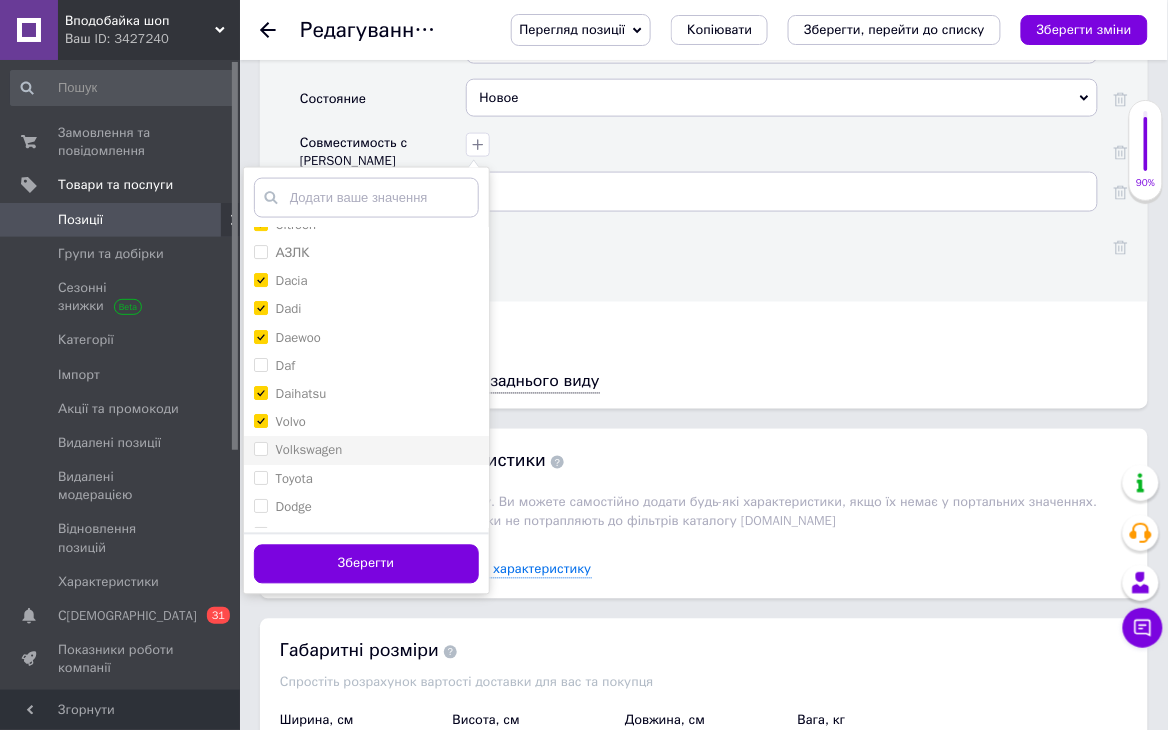click on "Volkswagen" at bounding box center [366, 451] 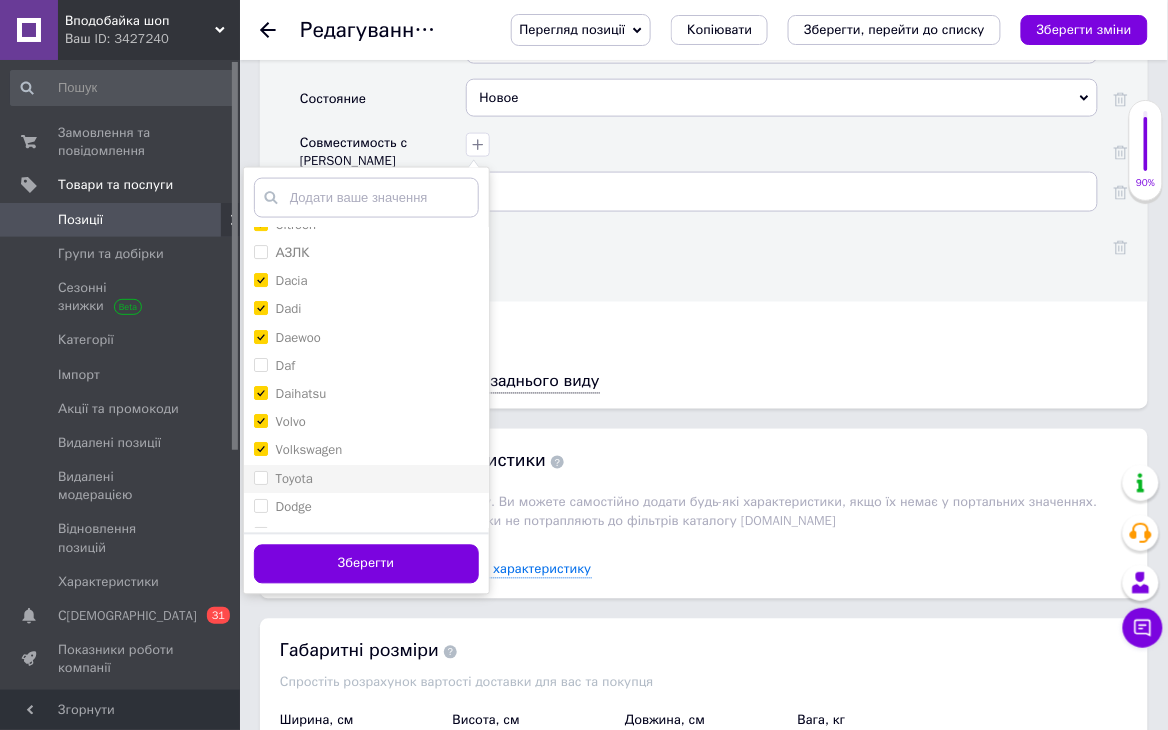 checkbox on "true" 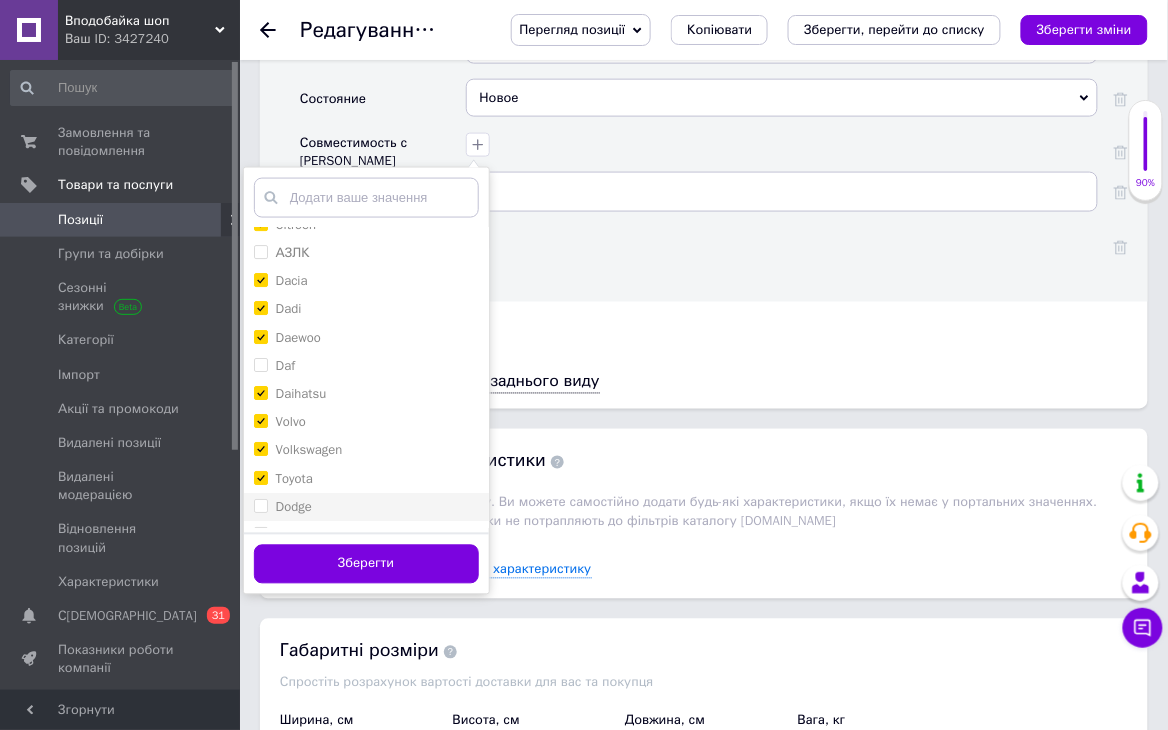 checkbox on "true" 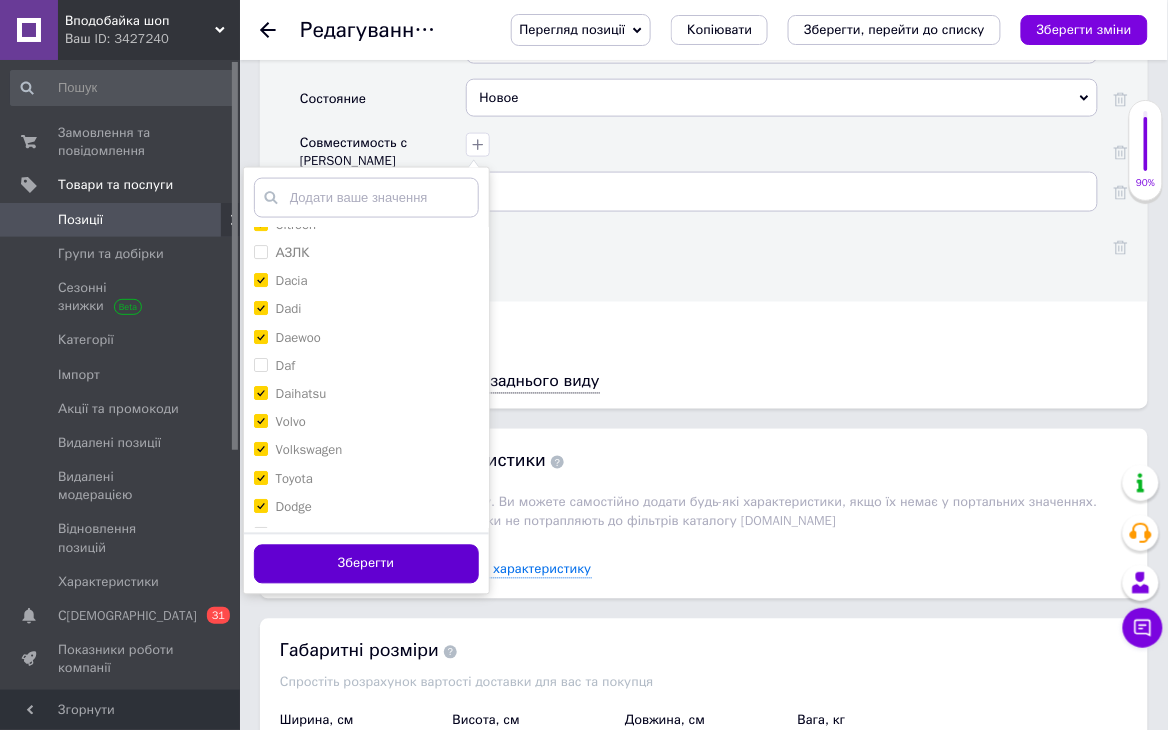 checkbox on "true" 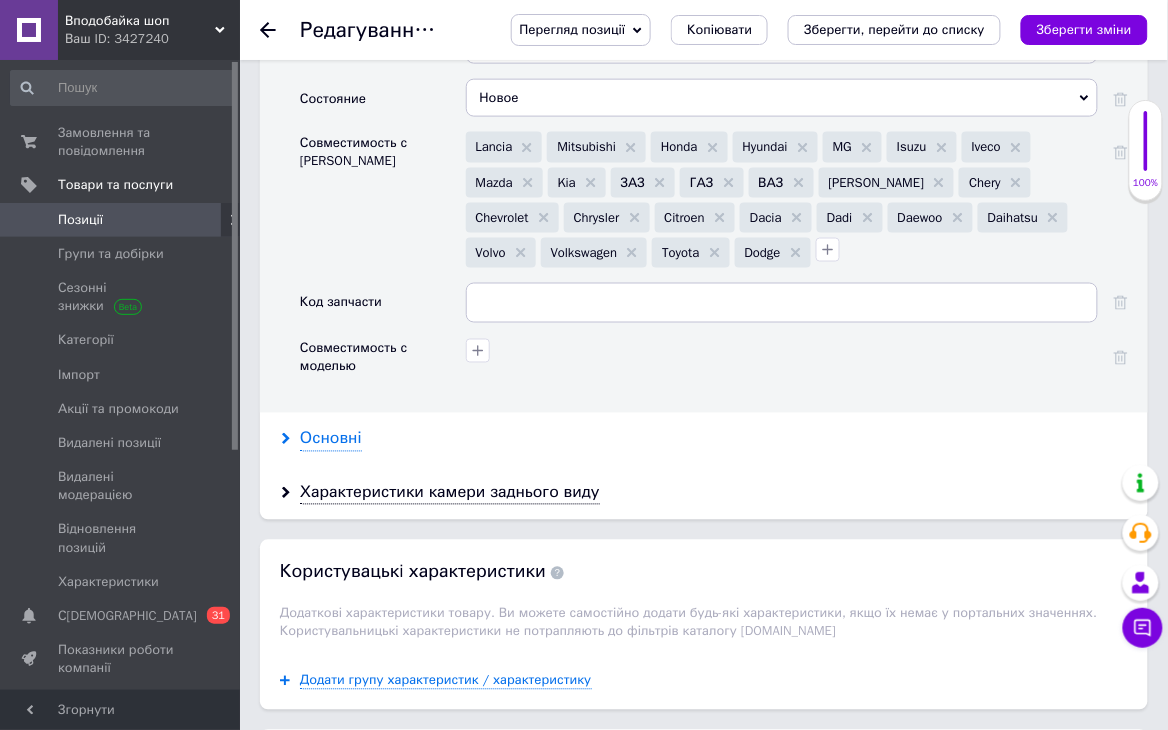 click on "Основні" at bounding box center (331, 439) 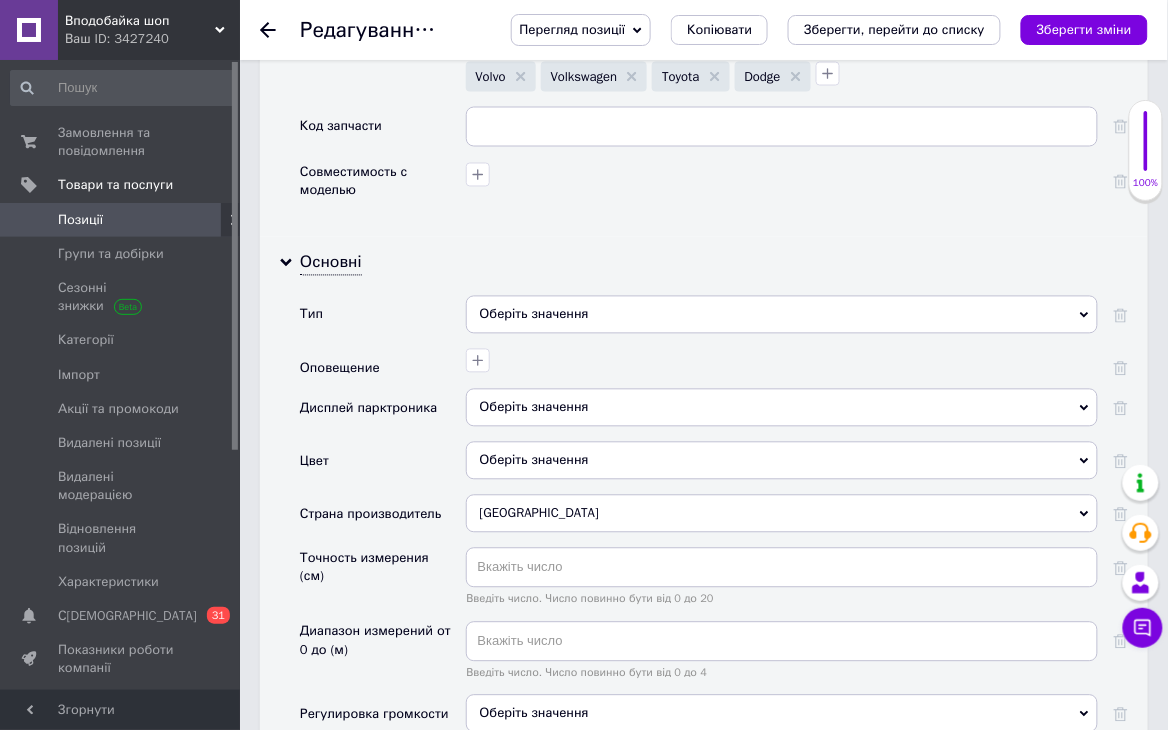 scroll, scrollTop: 2400, scrollLeft: 0, axis: vertical 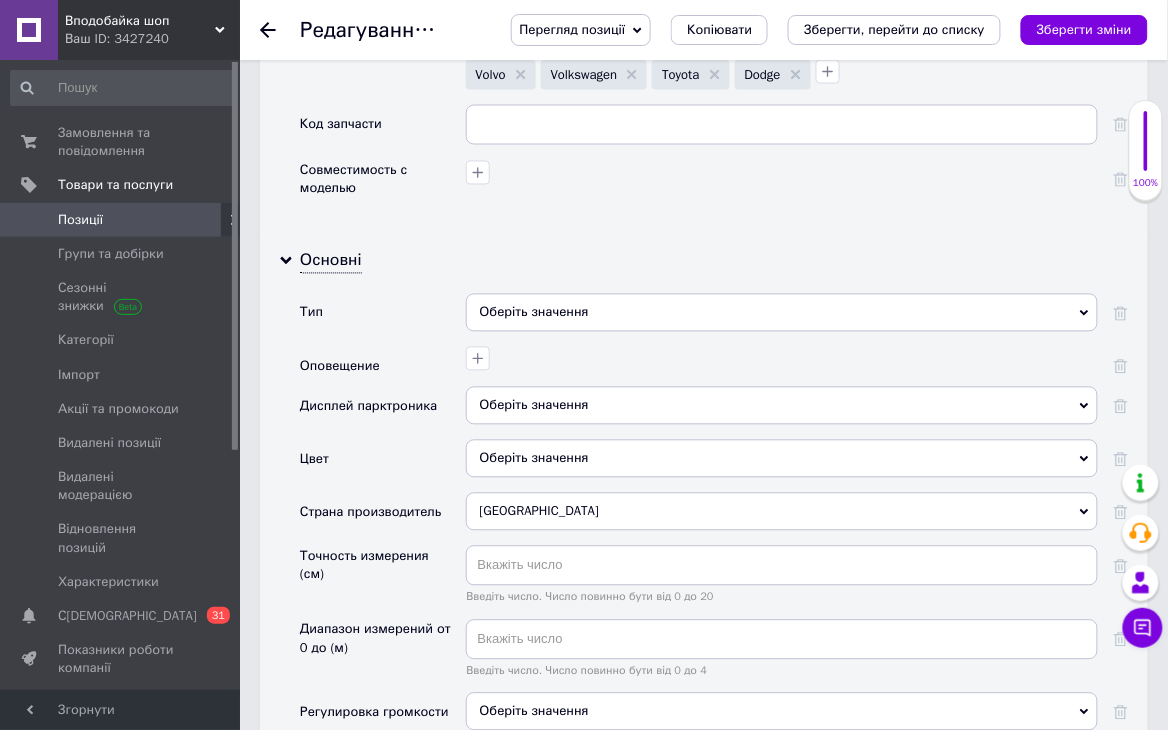 click on "Оберіть значення" at bounding box center (782, 313) 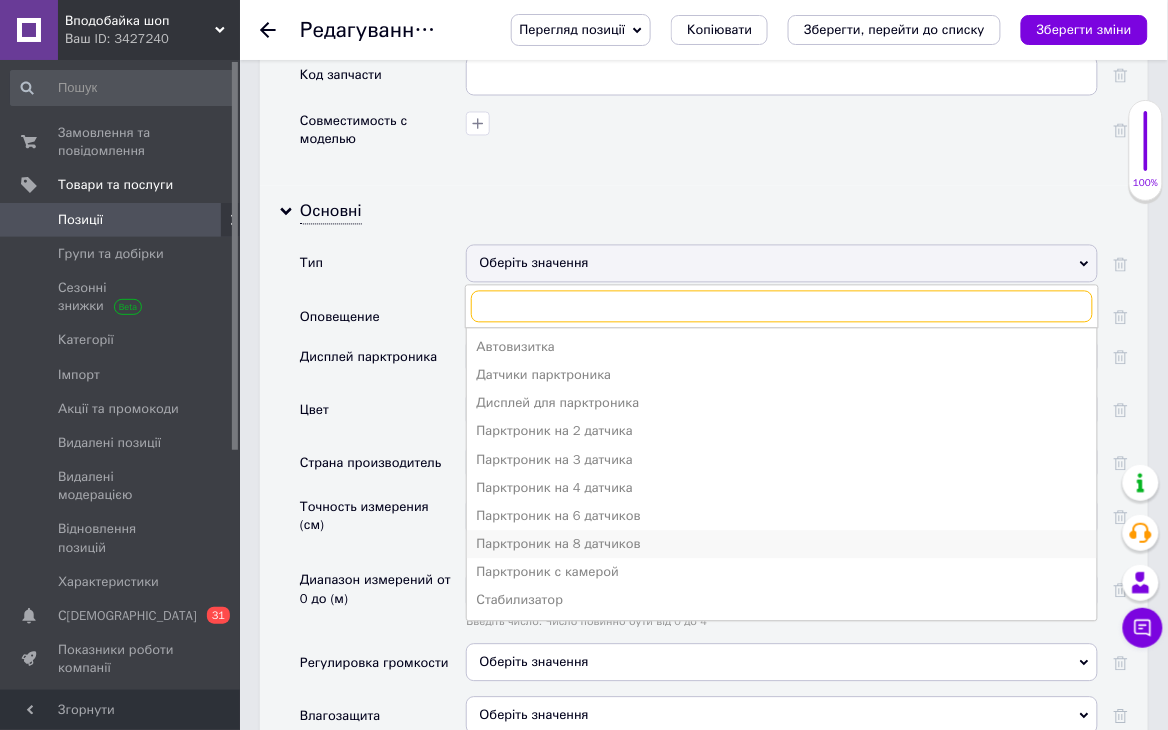 scroll, scrollTop: 2489, scrollLeft: 0, axis: vertical 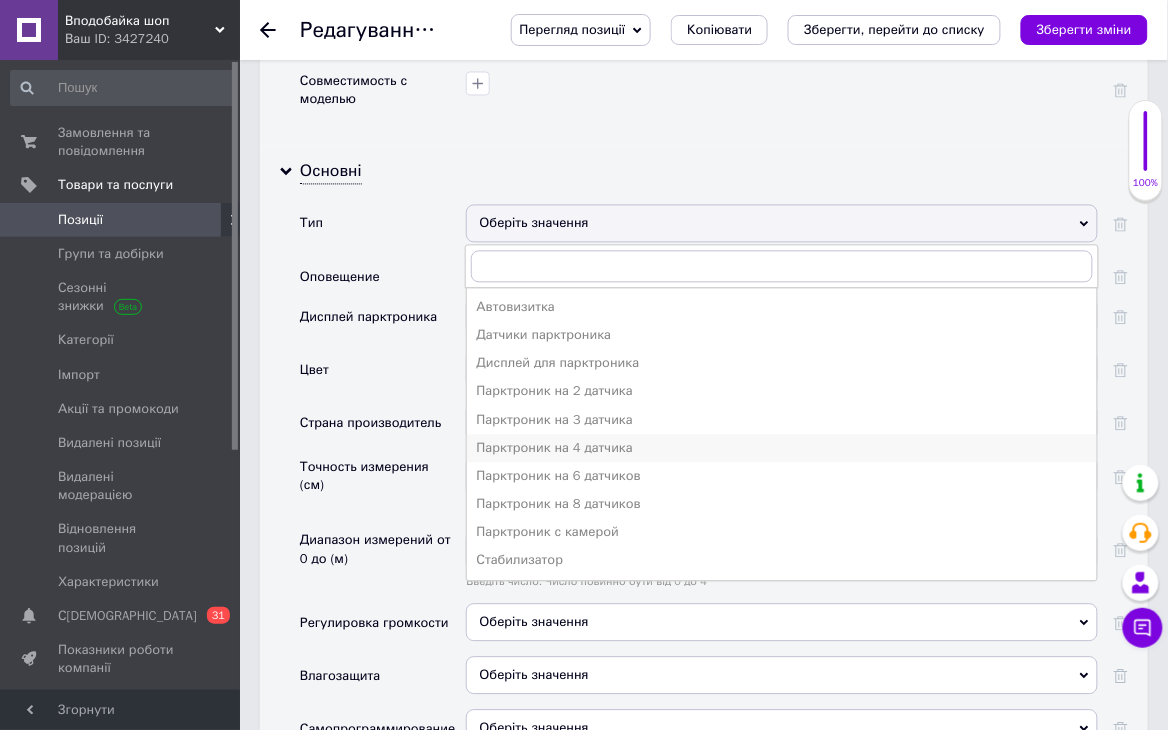 click on "Парктроник на 4 датчика" at bounding box center (782, 449) 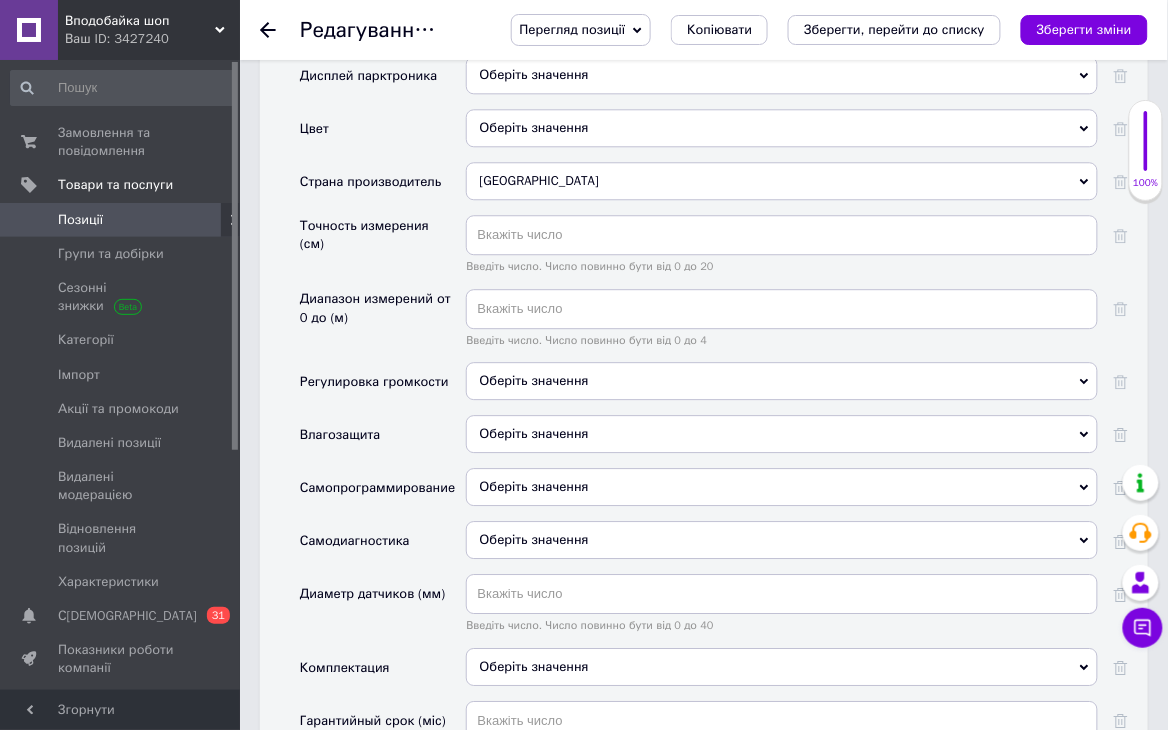 scroll, scrollTop: 2615, scrollLeft: 0, axis: vertical 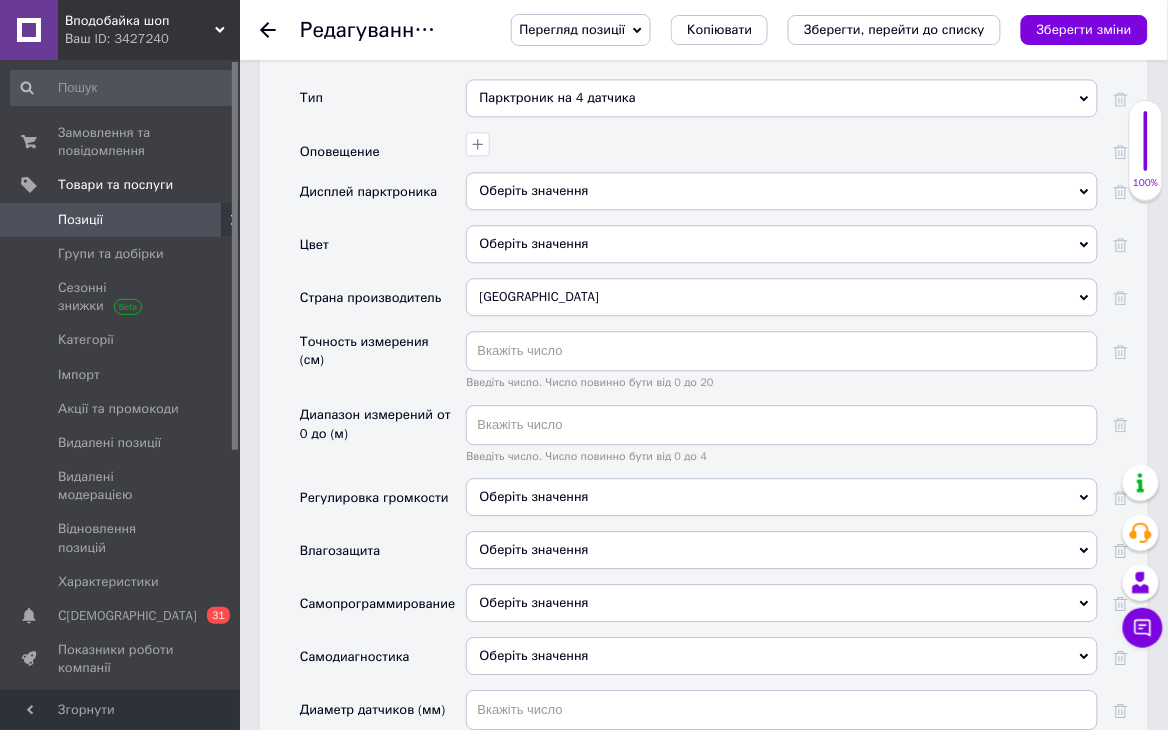 click on "Оберіть значення" at bounding box center (782, 244) 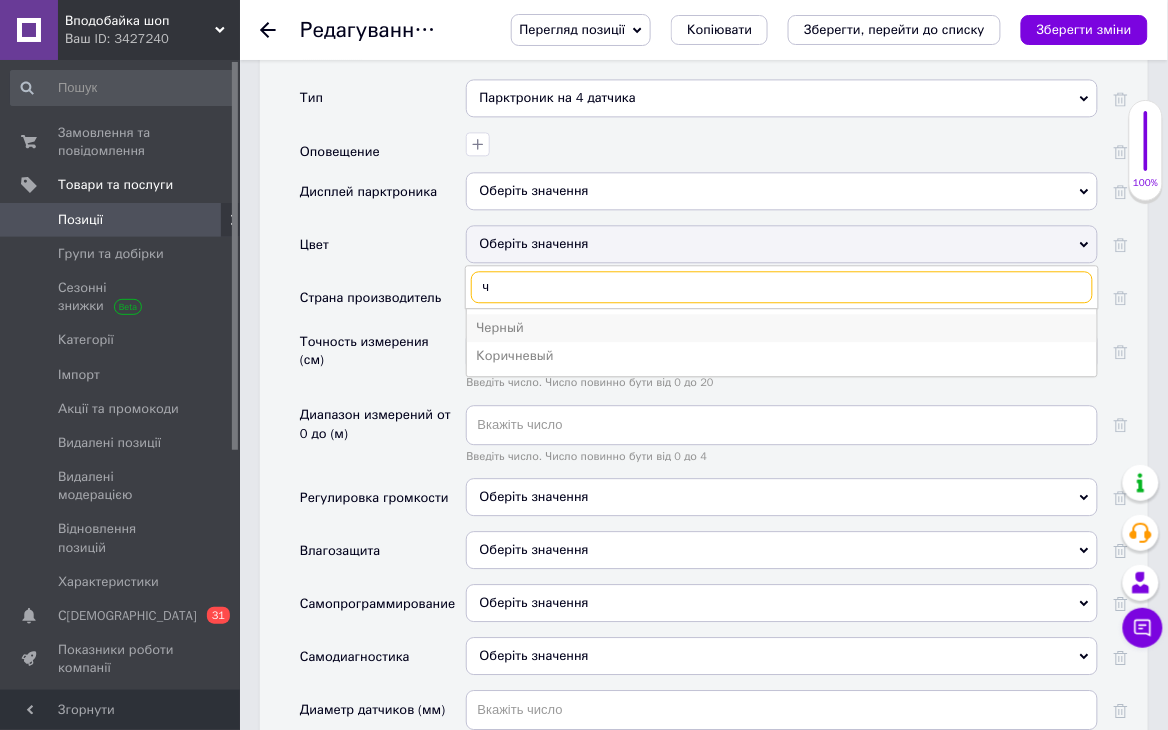 type on "ч" 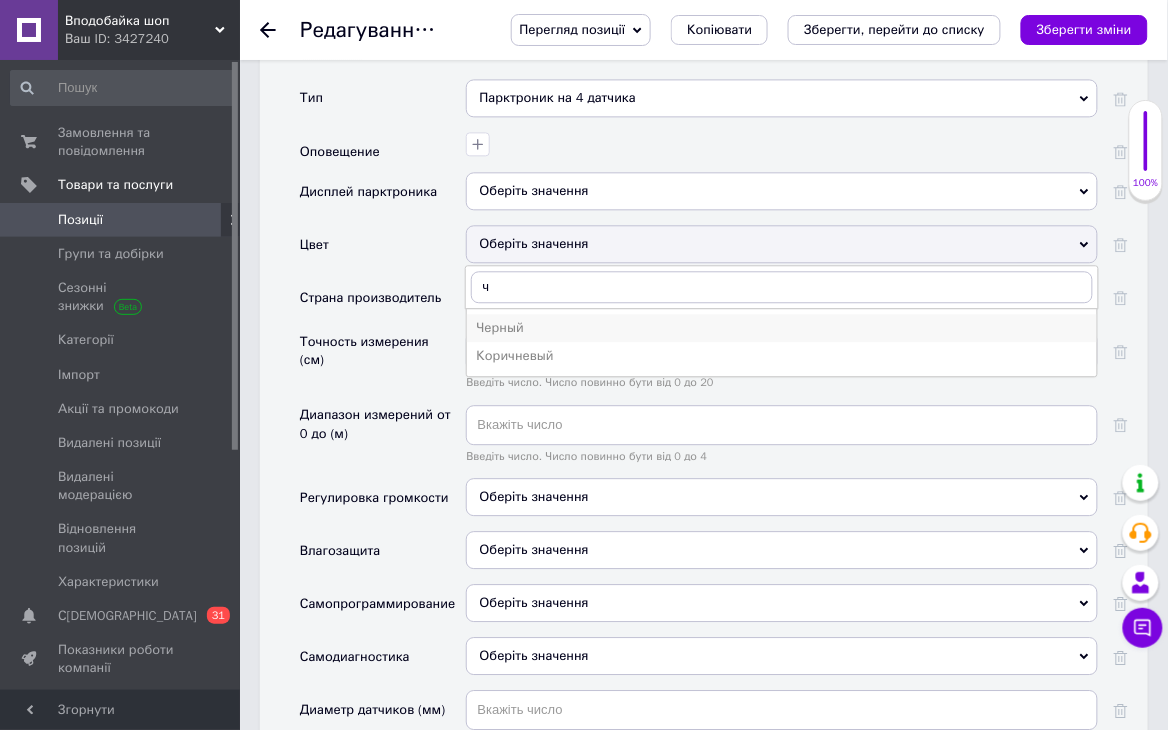 click on "Черный" at bounding box center [782, 328] 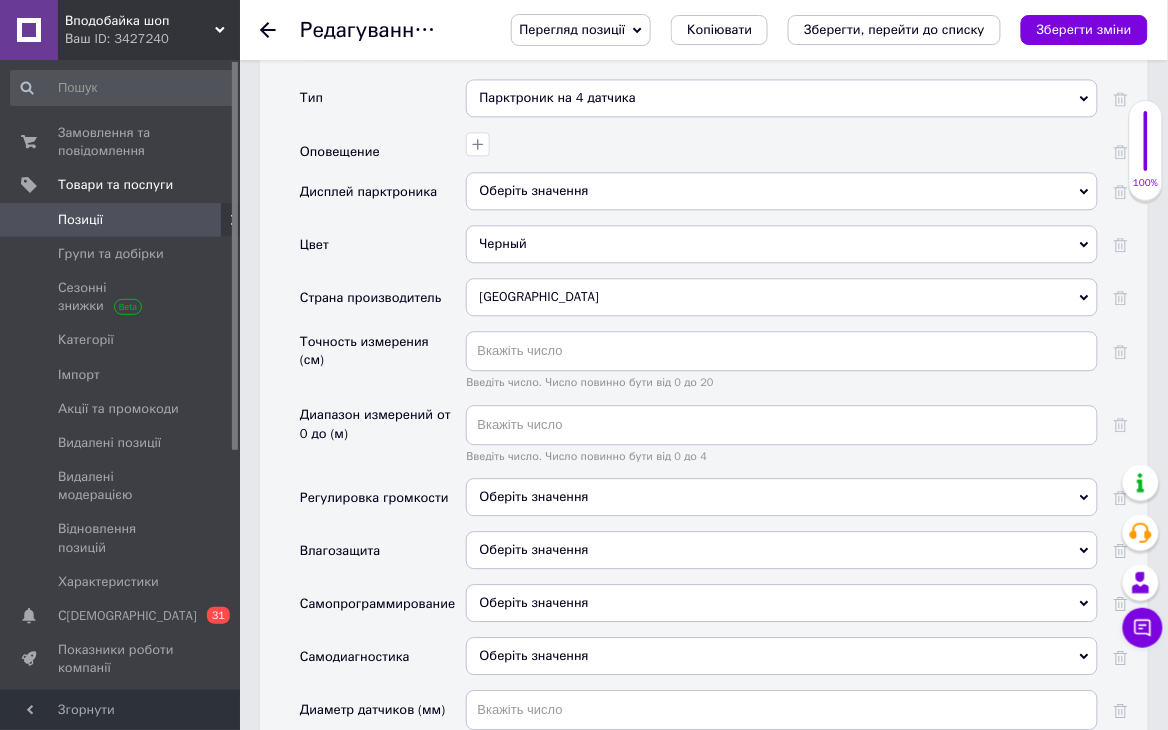 click on "Оберіть значення" at bounding box center (782, 191) 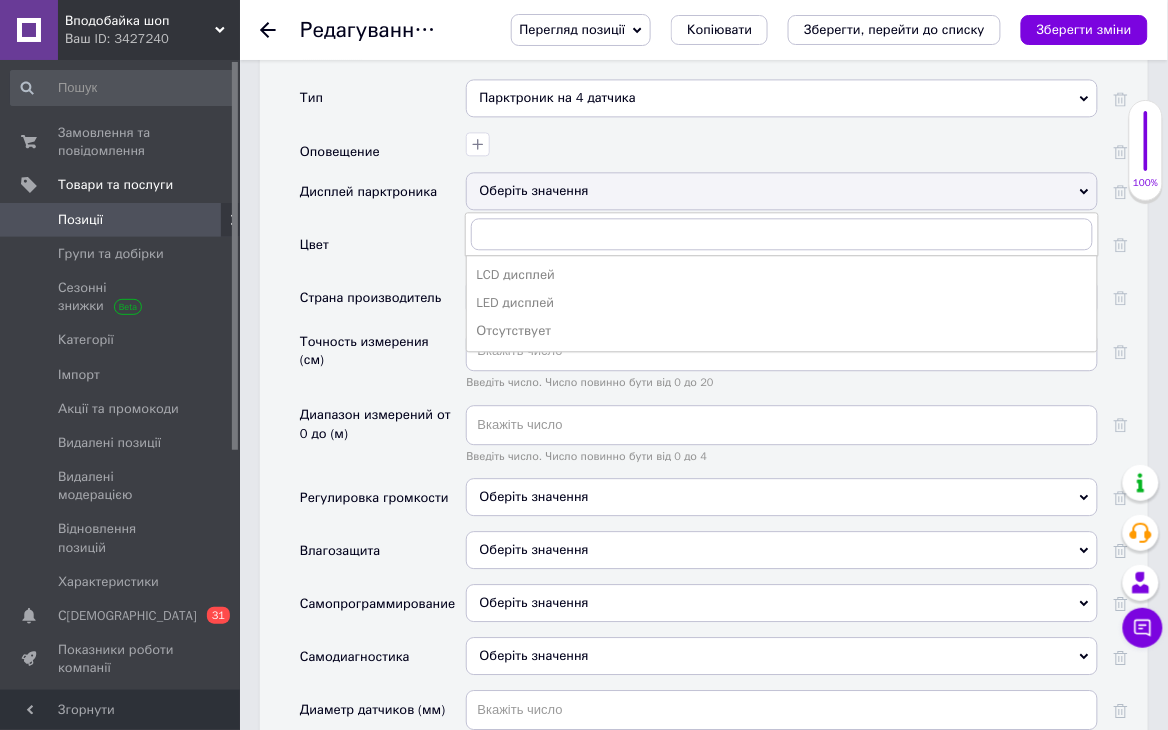 click on "Цвет" at bounding box center (383, 251) 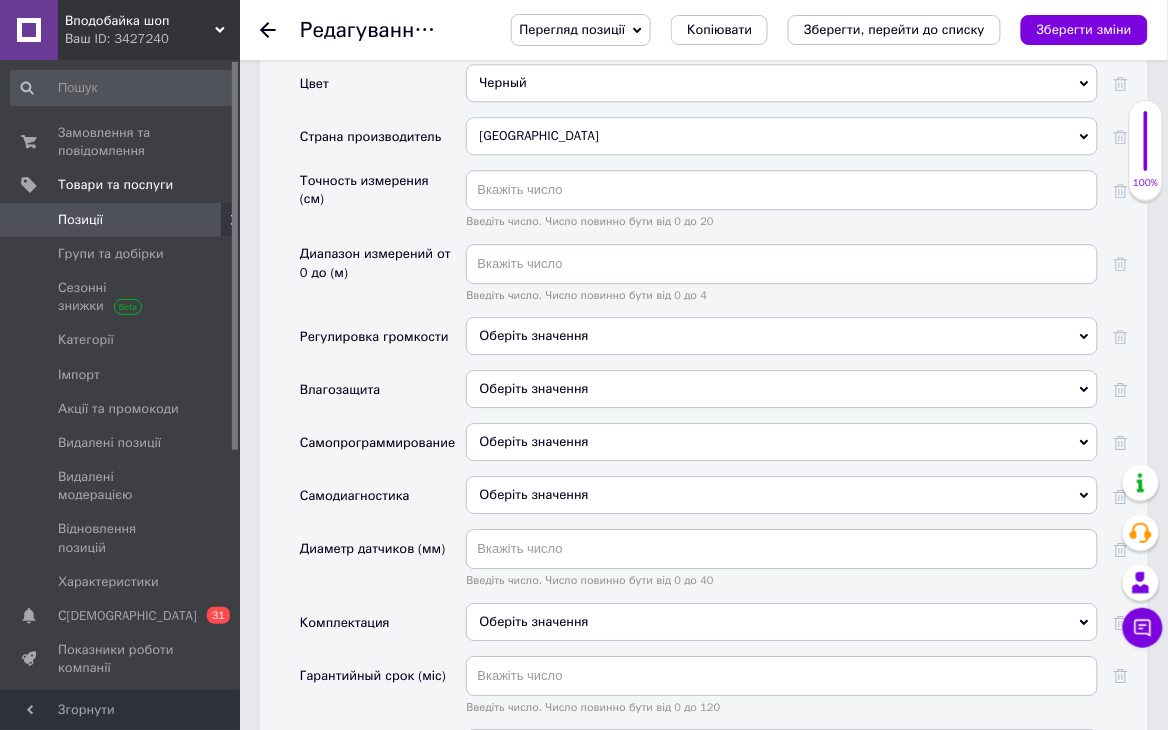 scroll, scrollTop: 2704, scrollLeft: 0, axis: vertical 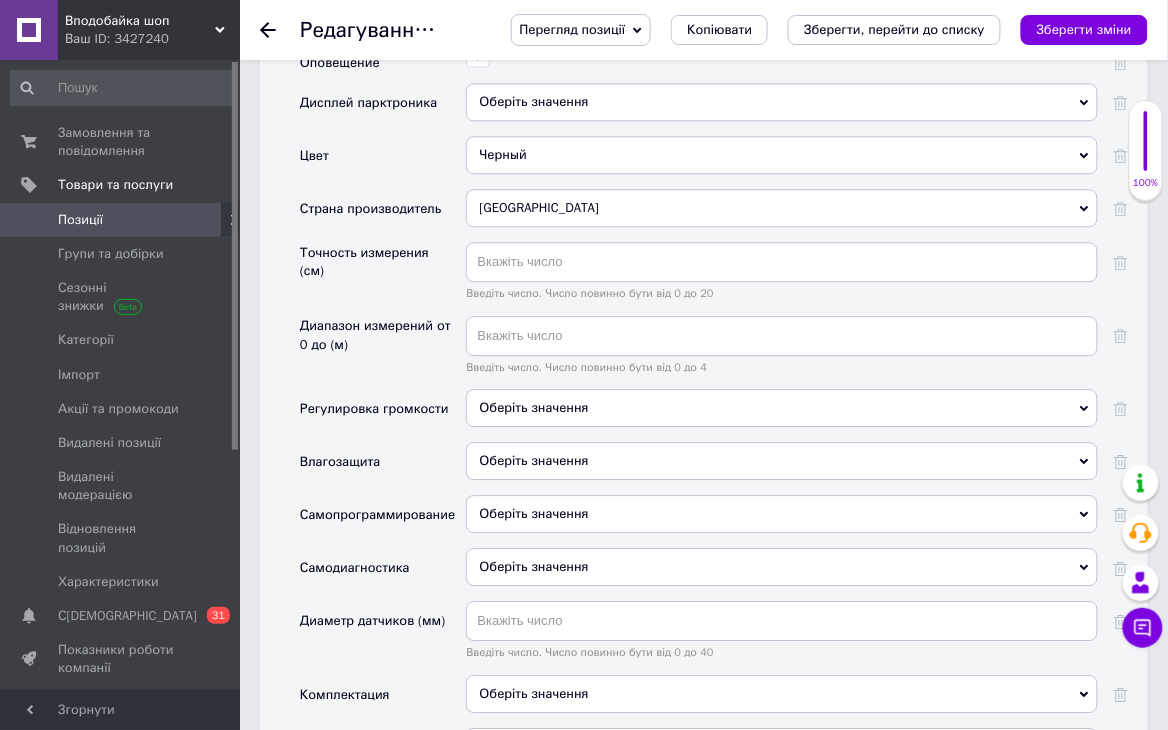 click on "Оберіть значення" at bounding box center [782, 102] 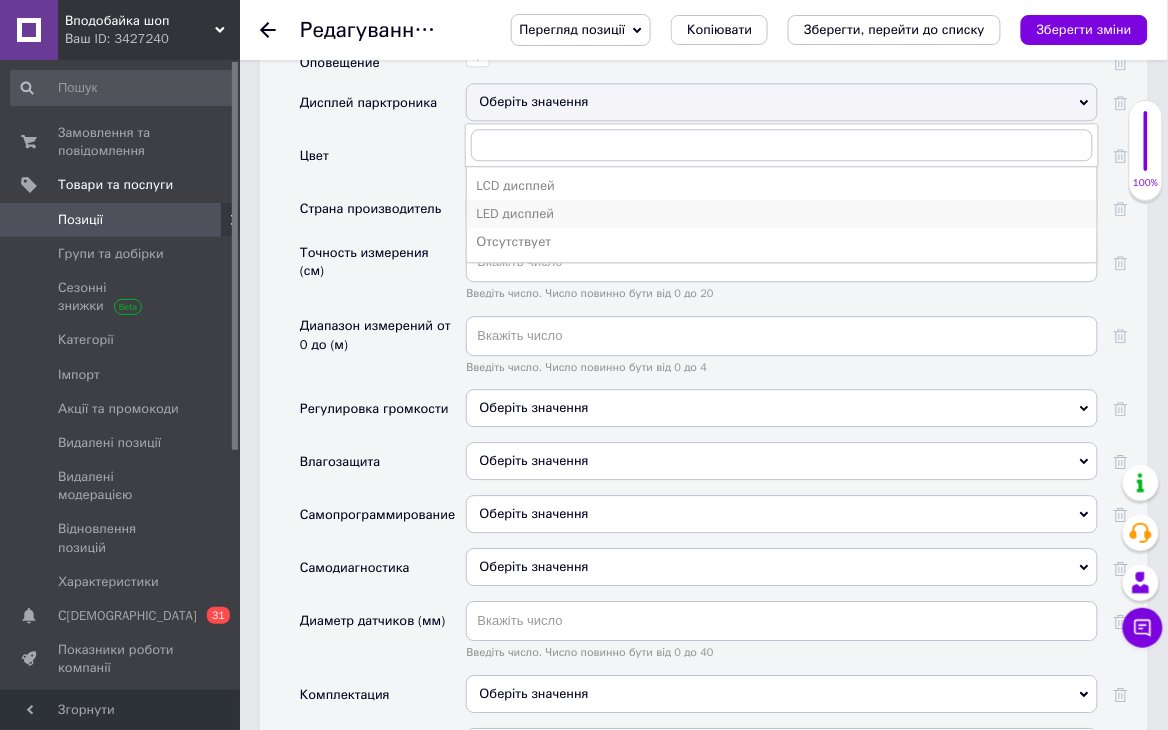 click on "LED дисплей" at bounding box center [782, 214] 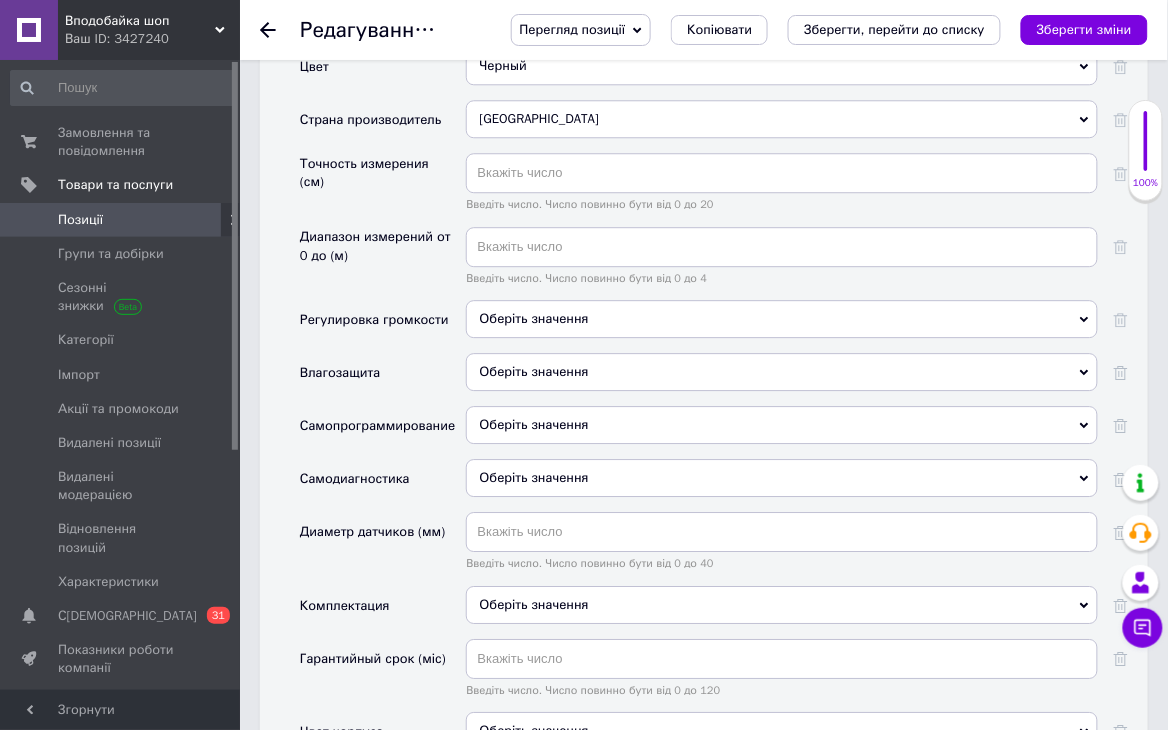 scroll, scrollTop: 2794, scrollLeft: 0, axis: vertical 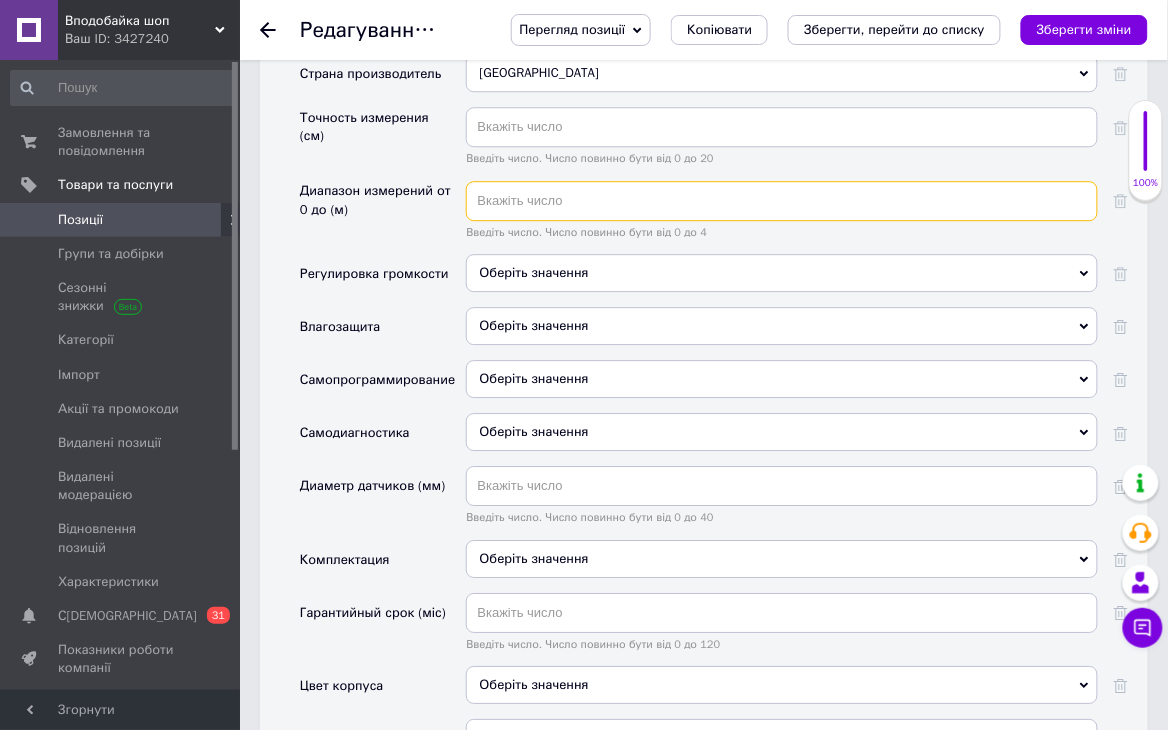 click at bounding box center [782, 201] 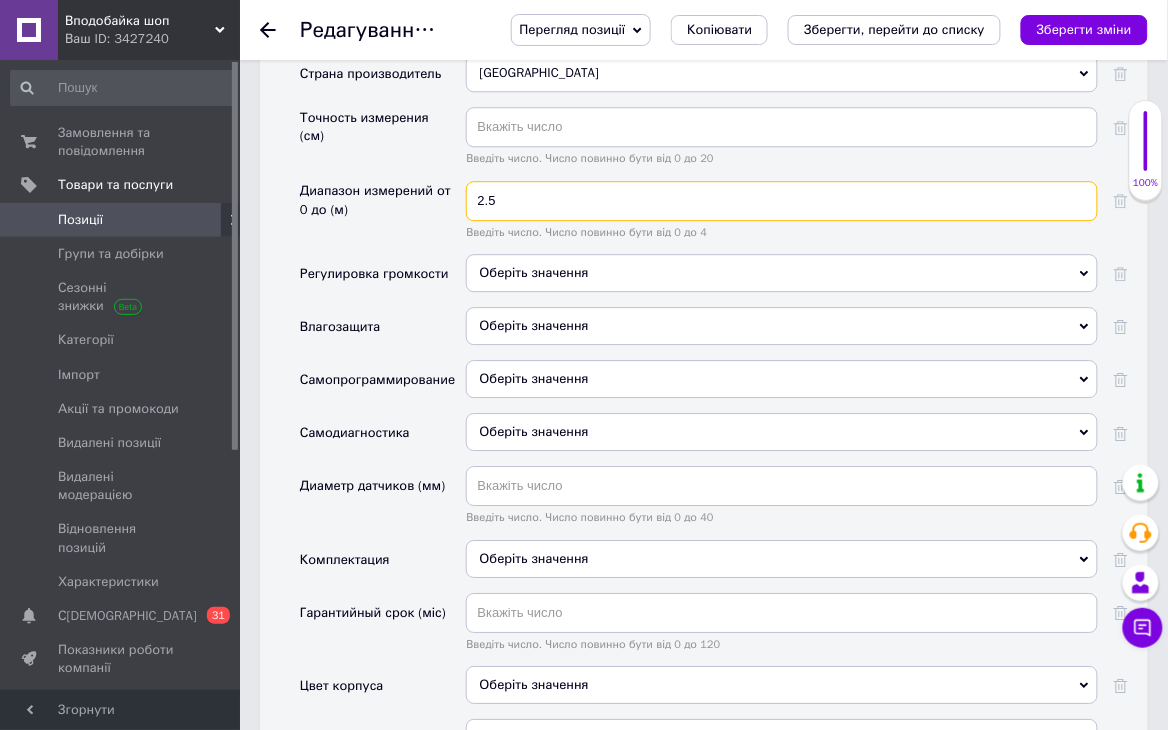 type on "2.5" 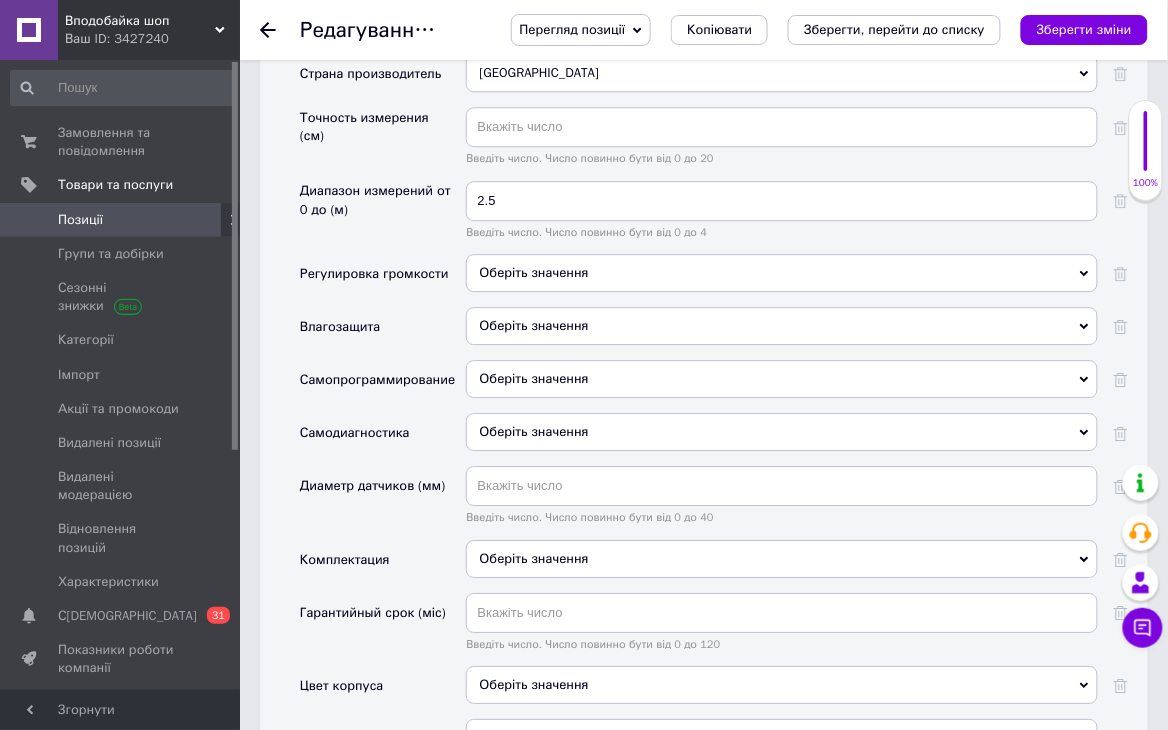 click on "Оберіть значення" at bounding box center [782, 273] 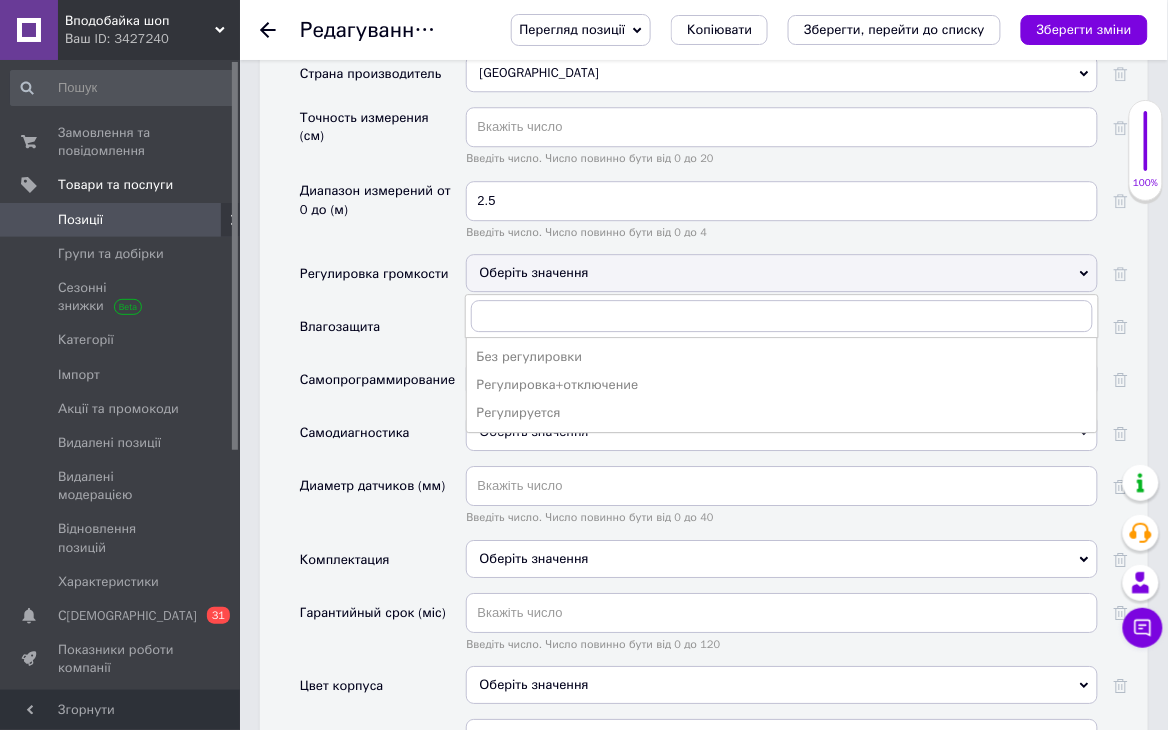 click on "Регулировка громкости" at bounding box center [374, 274] 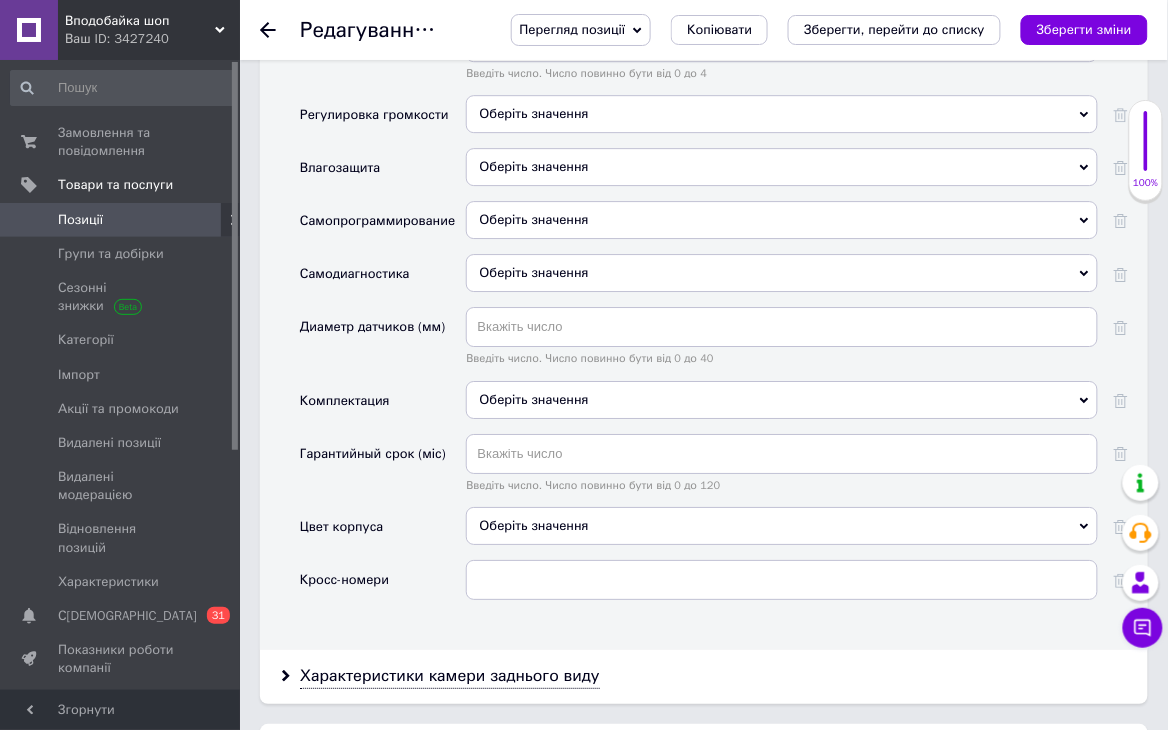 scroll, scrollTop: 3016, scrollLeft: 0, axis: vertical 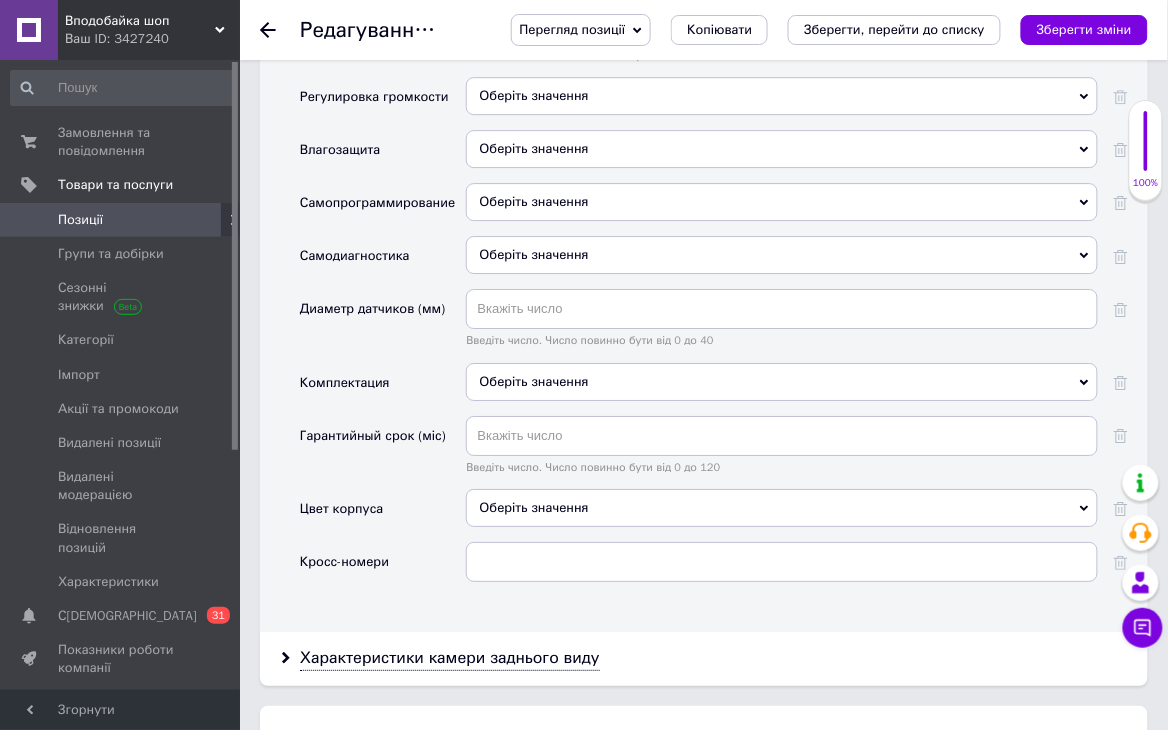 click on "Оберіть значення" at bounding box center (782, 382) 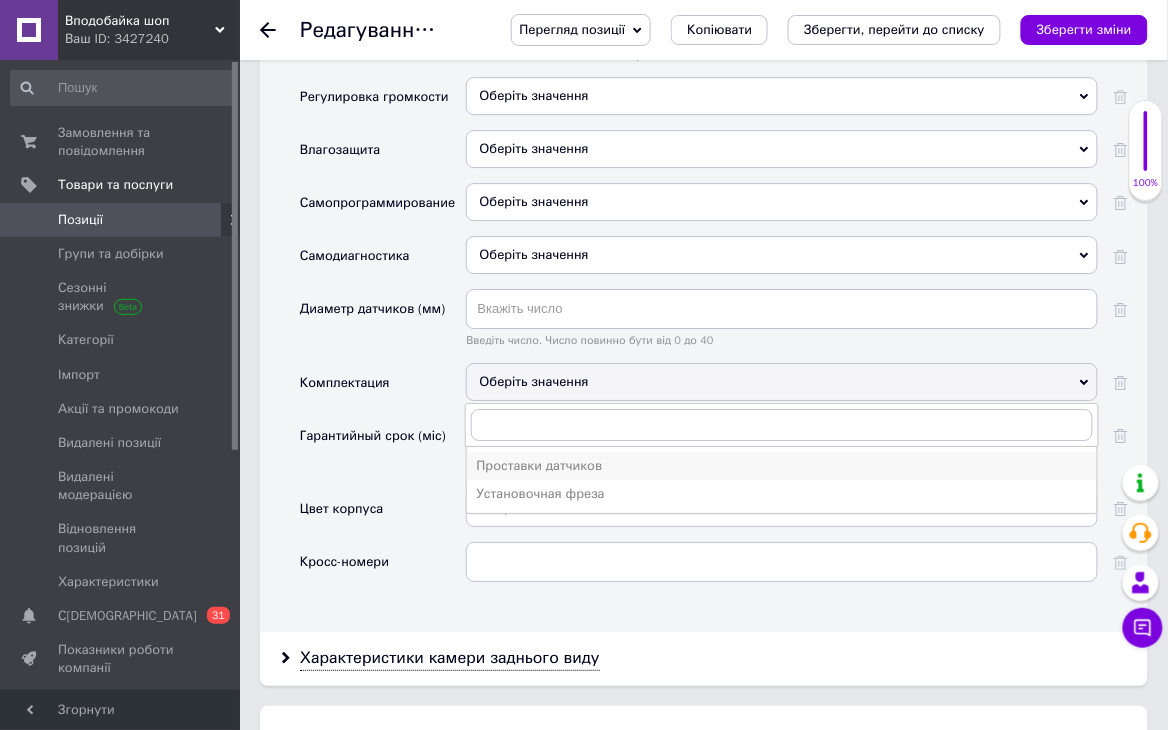 click on "Проставки датчиков" at bounding box center [782, 466] 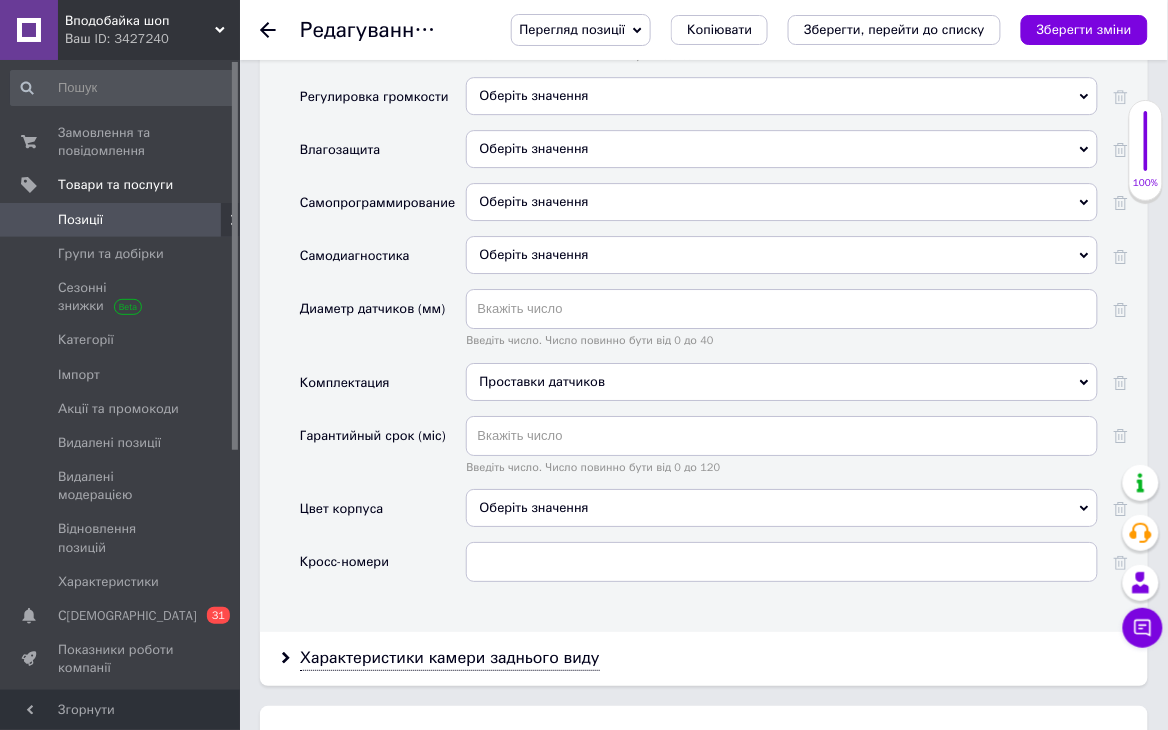 click on "Оберіть значення" at bounding box center (782, 508) 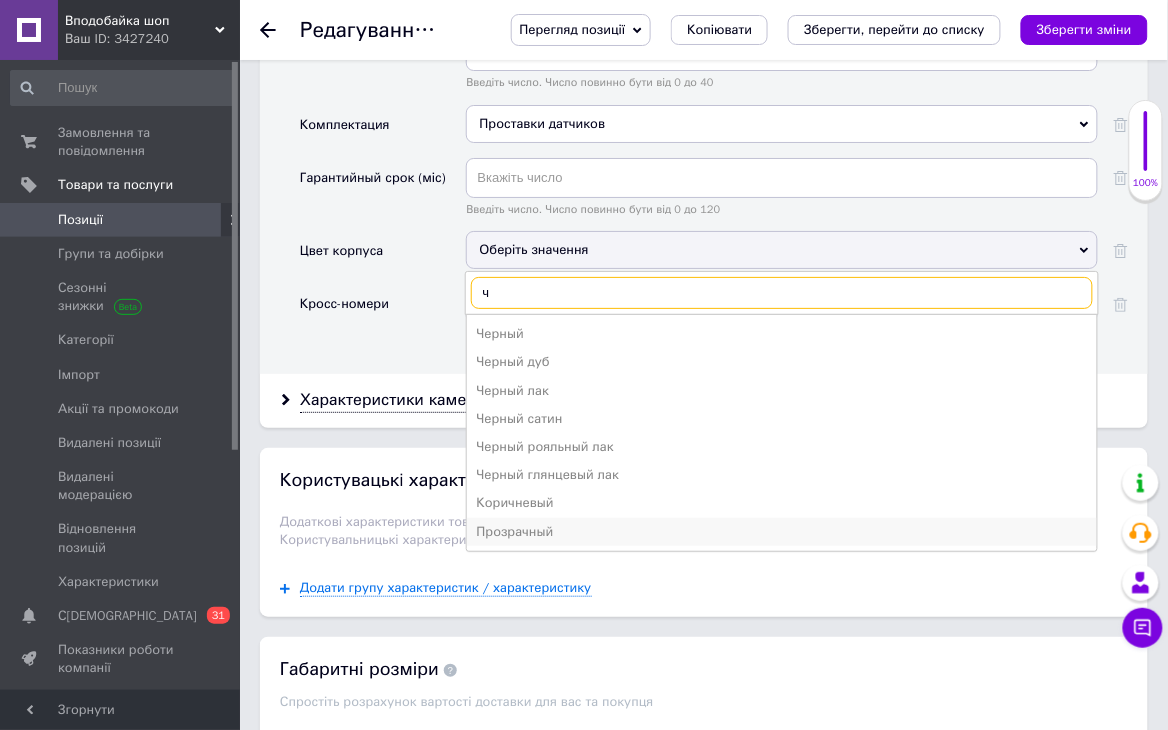 scroll, scrollTop: 3283, scrollLeft: 0, axis: vertical 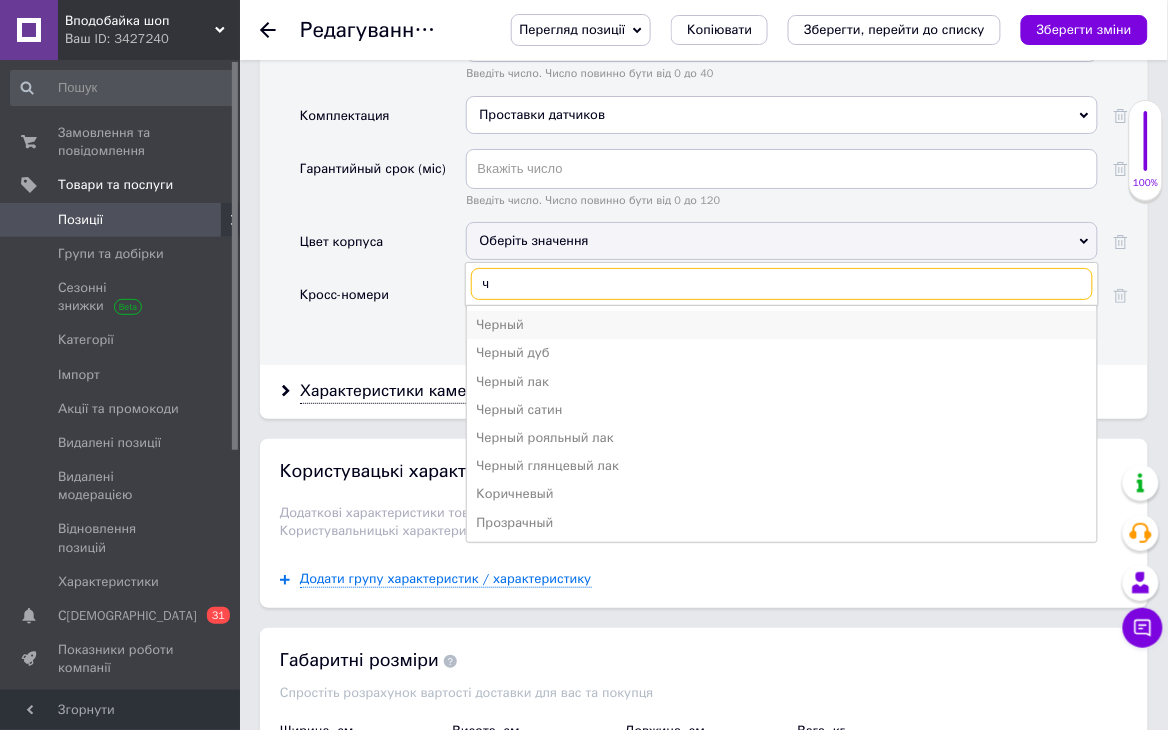 type on "ч" 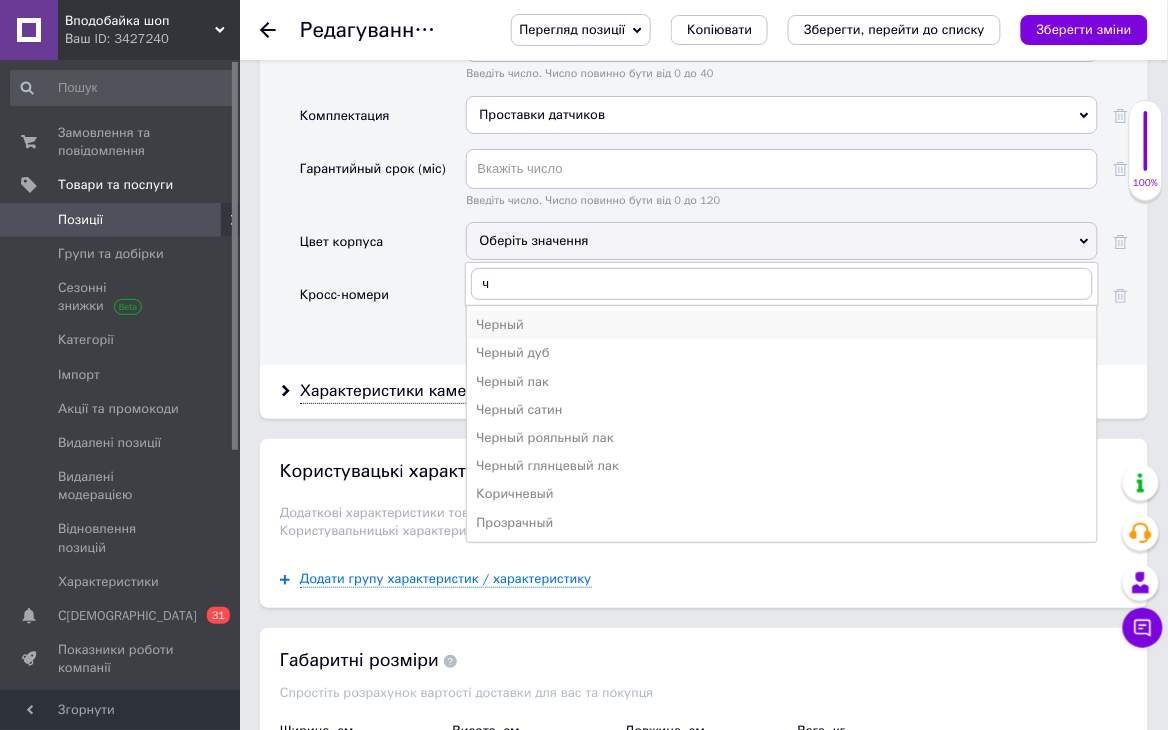 click on "Черный" at bounding box center [782, 325] 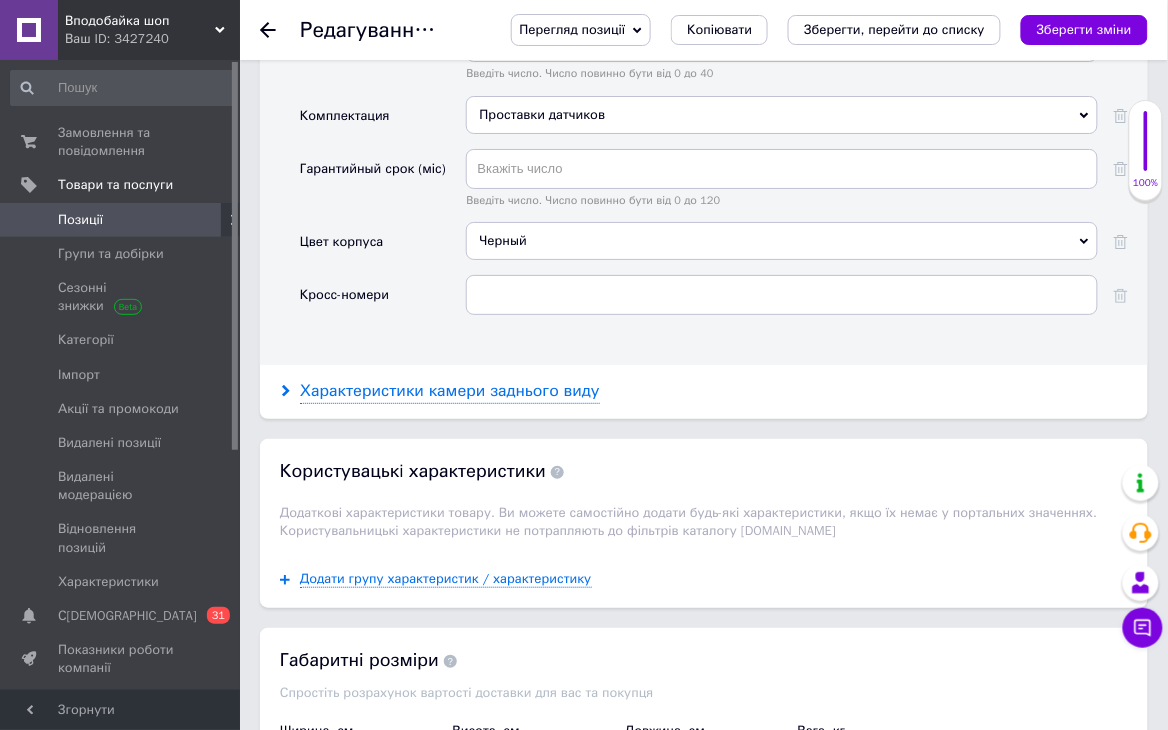 click on "Характеристики камери заднього виду" at bounding box center (450, 391) 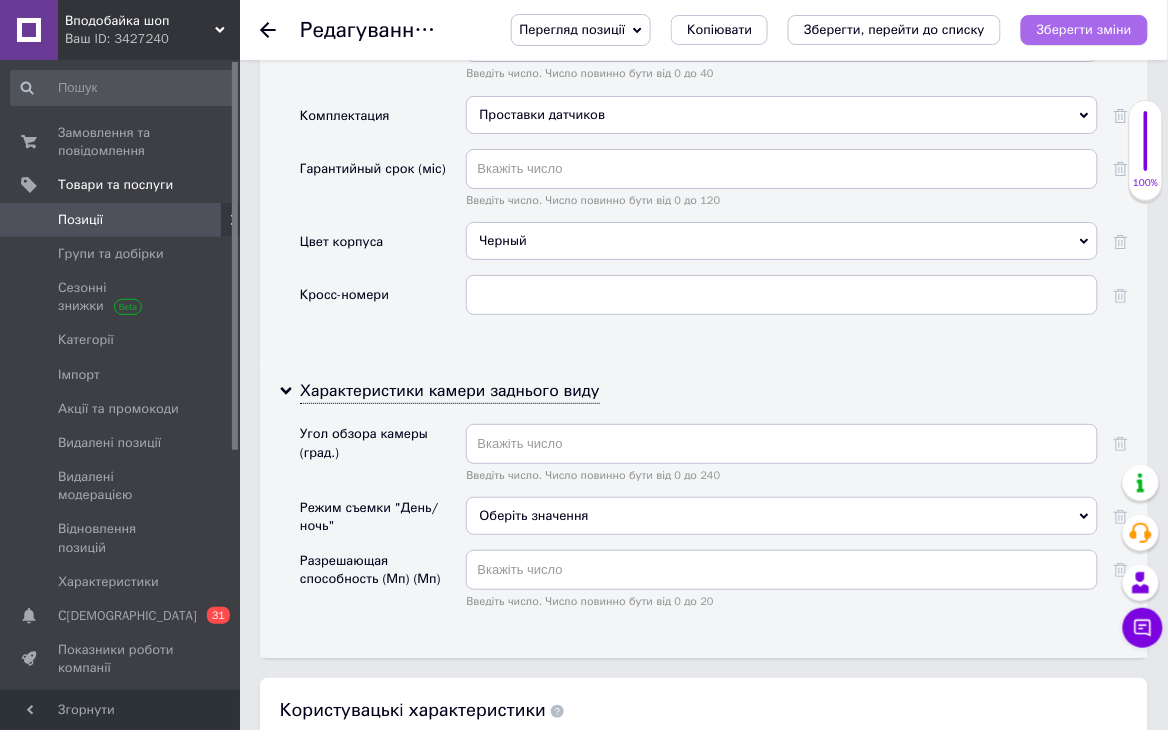 click on "Зберегти зміни" at bounding box center [1084, 29] 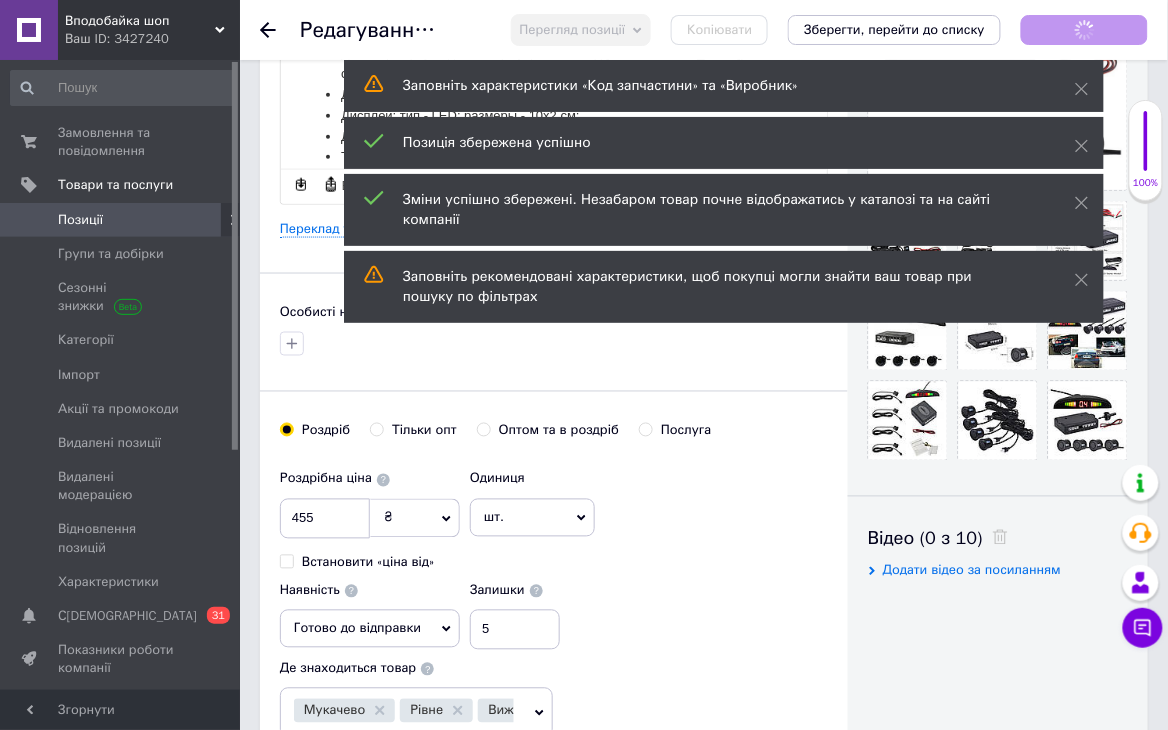 scroll, scrollTop: 262, scrollLeft: 0, axis: vertical 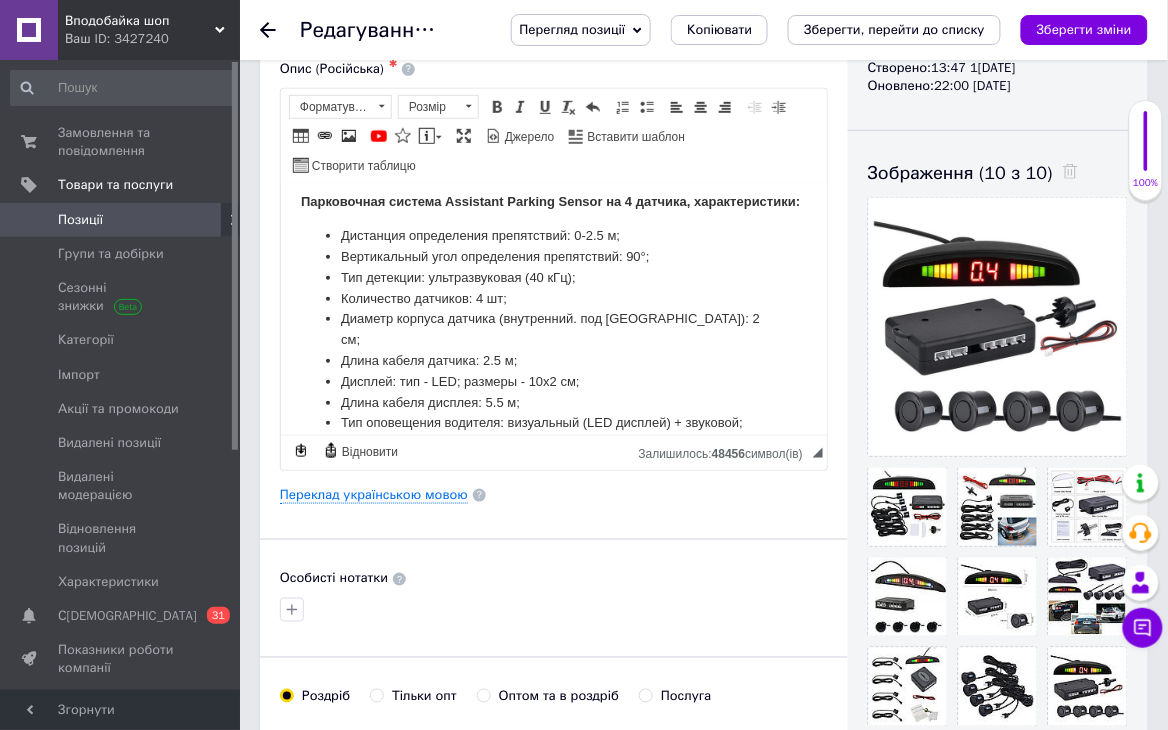 click on "Позиції" at bounding box center (121, 220) 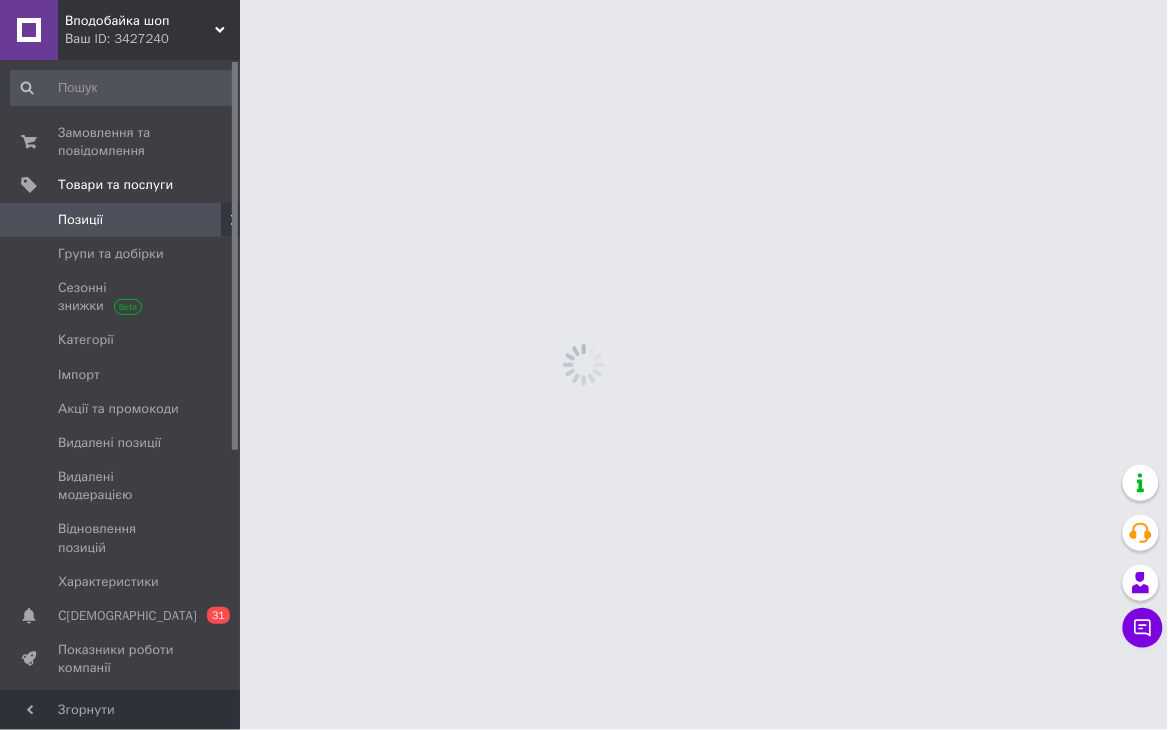 scroll, scrollTop: 0, scrollLeft: 0, axis: both 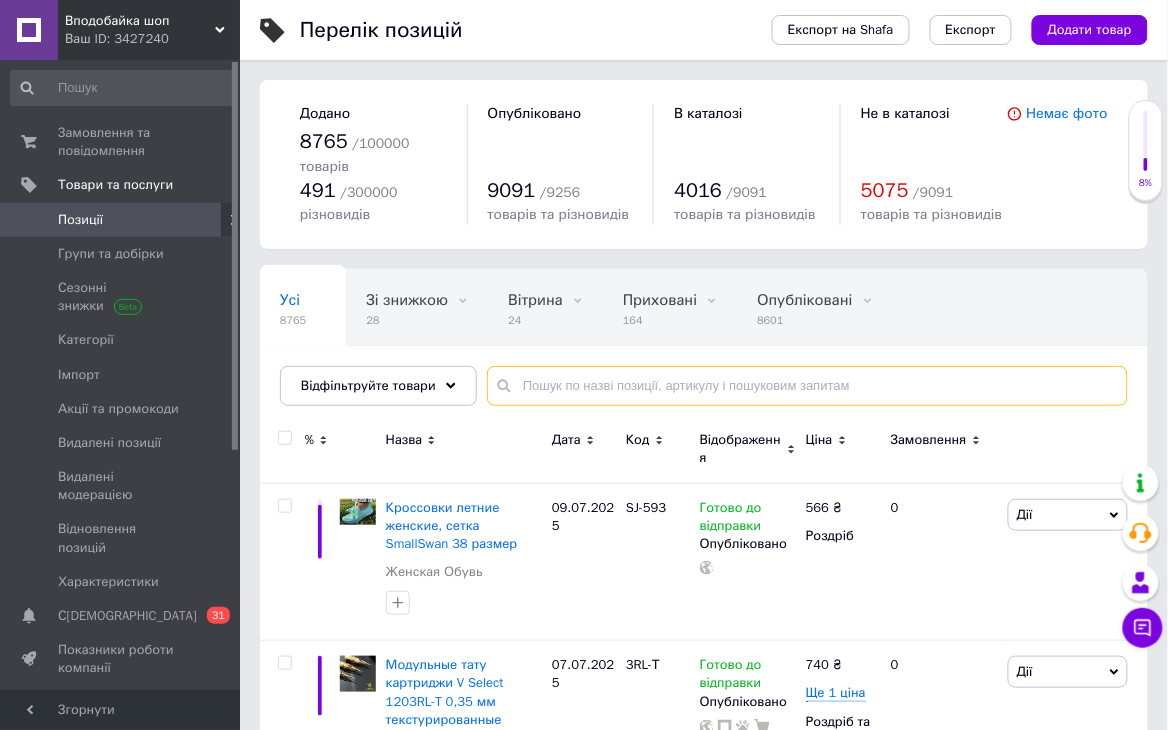 click at bounding box center [807, 386] 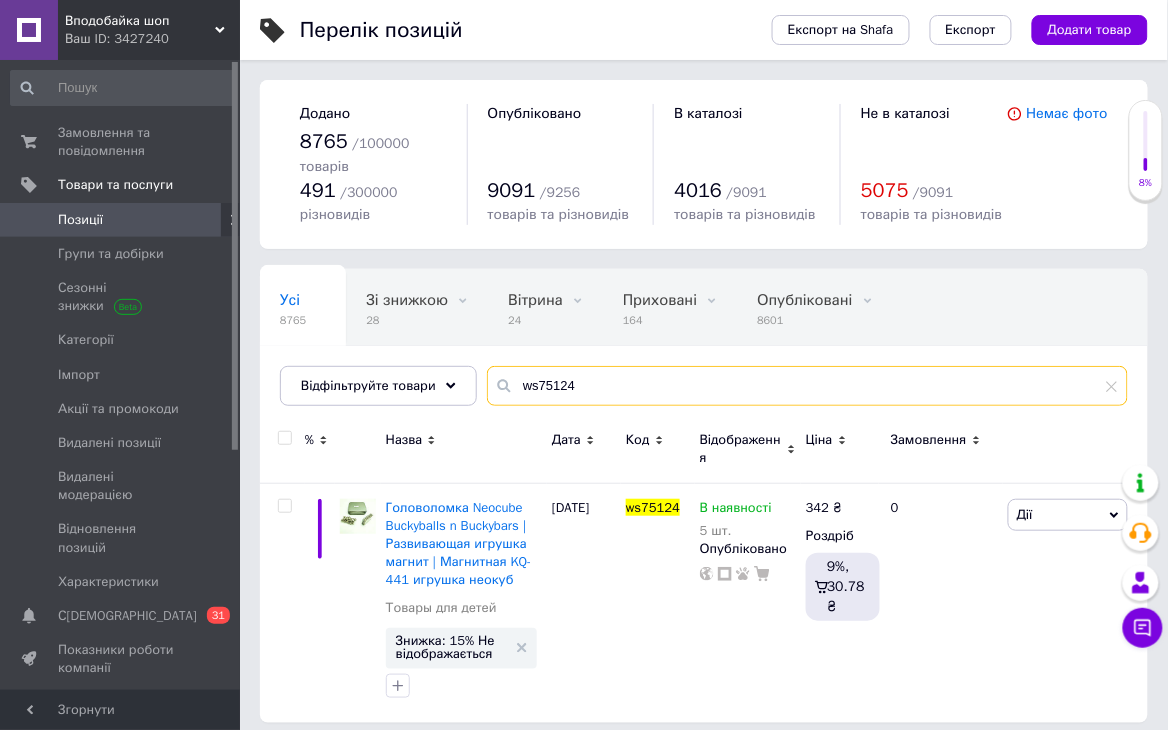 scroll, scrollTop: 12, scrollLeft: 0, axis: vertical 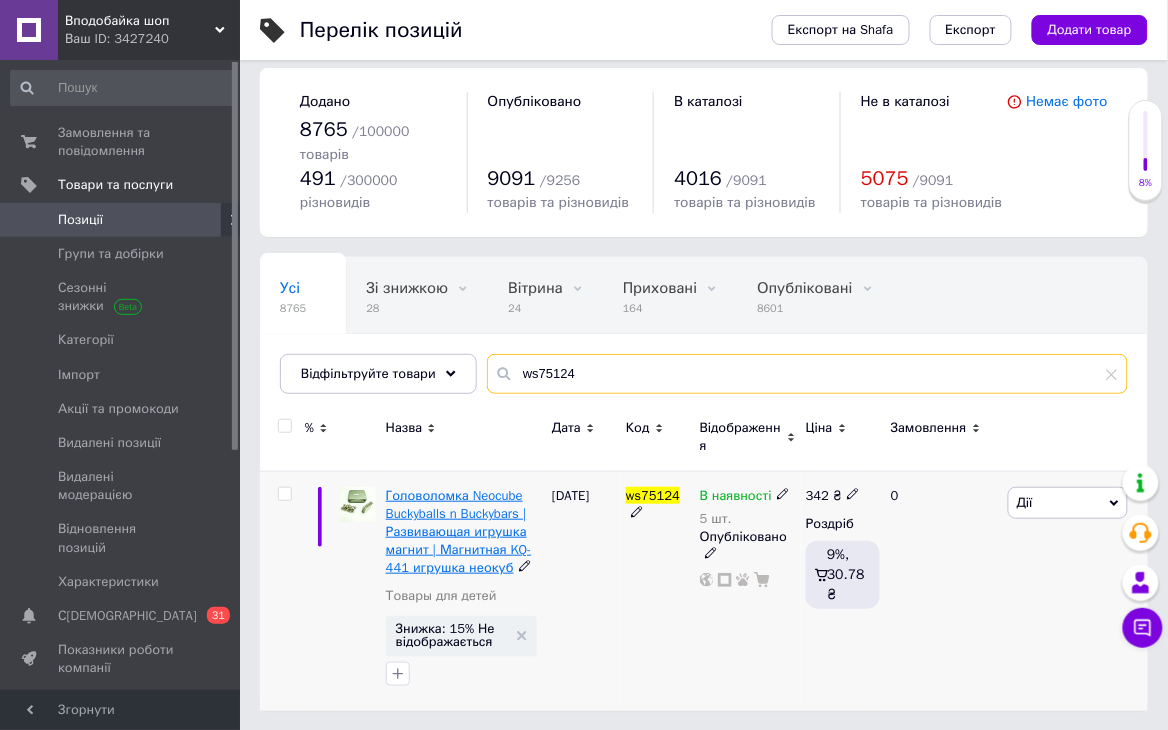 type on "ws75124" 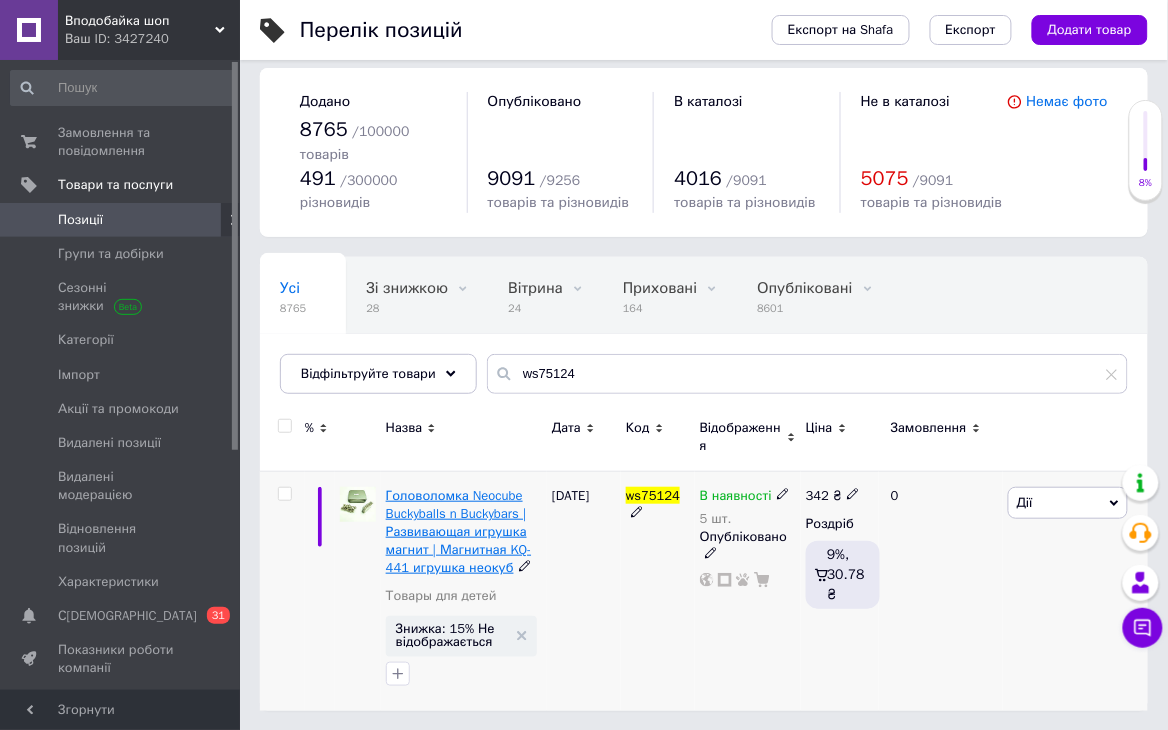 click on "Головоломка Neocube Buckyballs n Buckybars | Развивающая игрушка магнит | Магнитная KQ-441 игрушка неокуб" at bounding box center (459, 532) 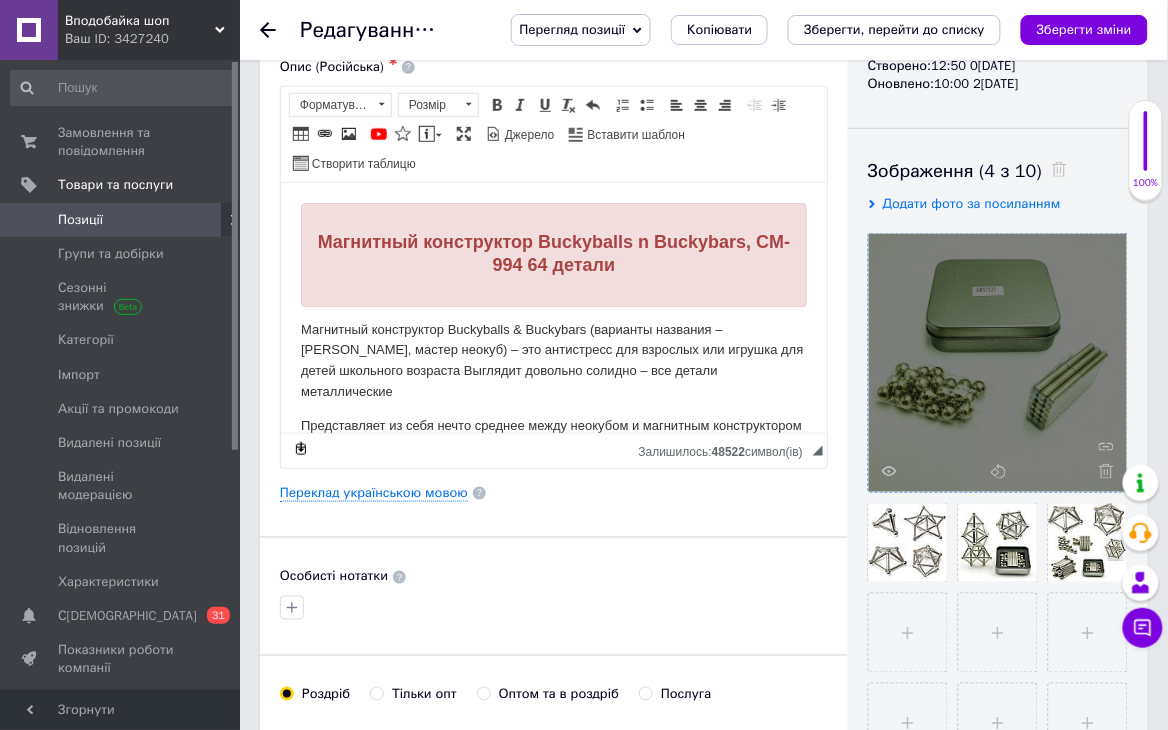 scroll, scrollTop: 266, scrollLeft: 0, axis: vertical 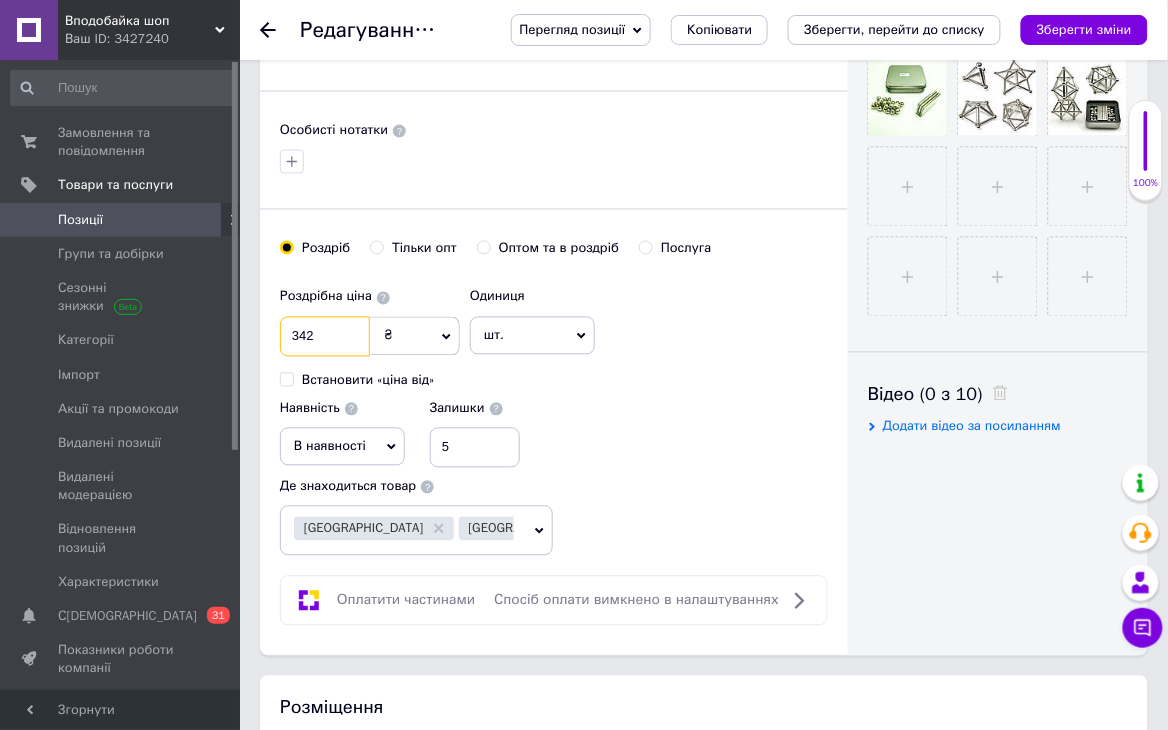 click on "342" at bounding box center [325, 337] 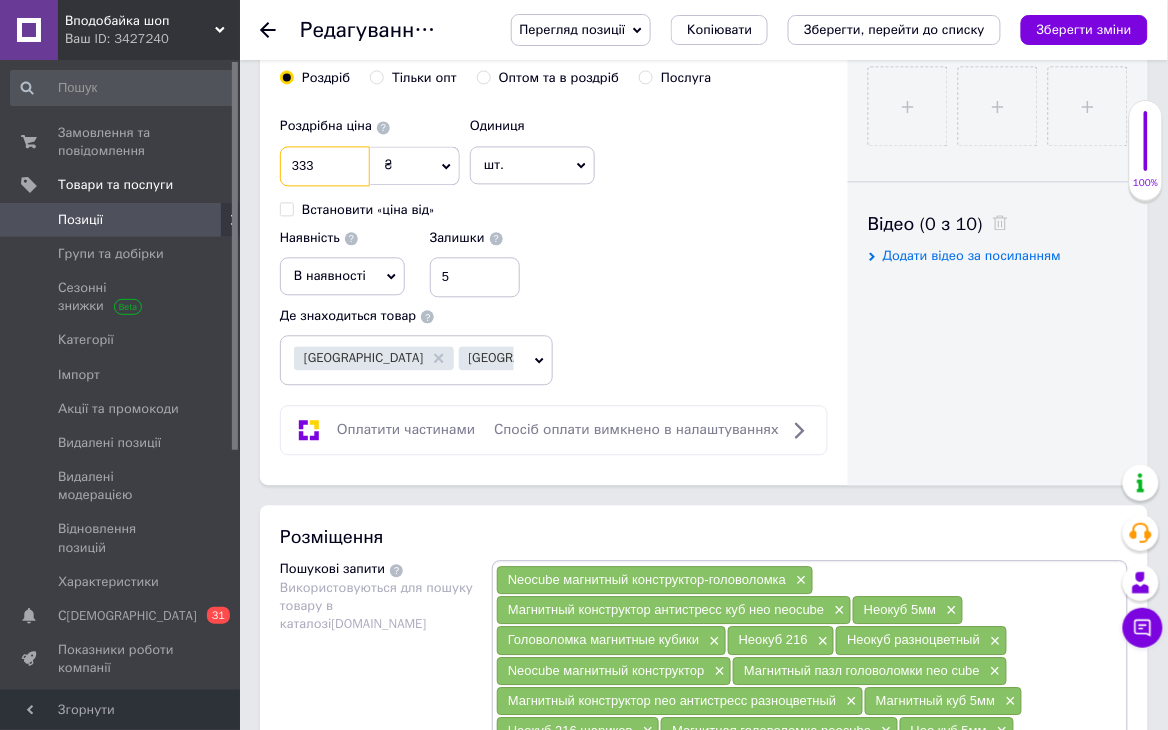 scroll, scrollTop: 889, scrollLeft: 0, axis: vertical 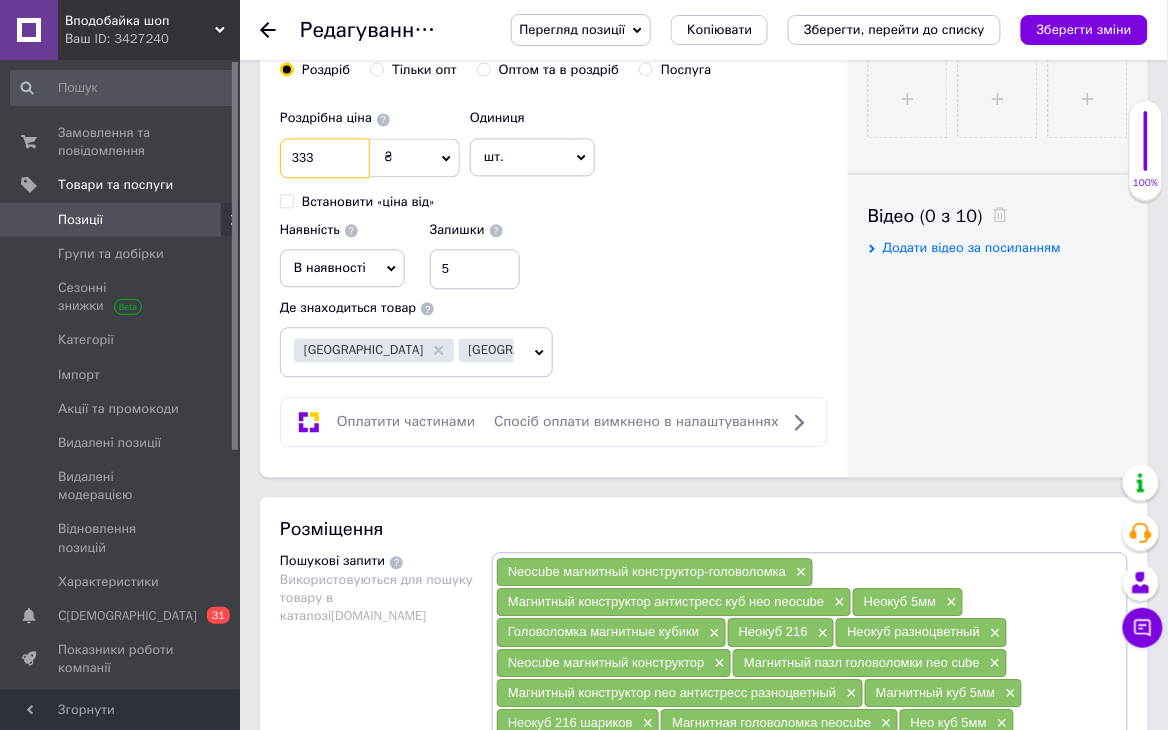 type on "333" 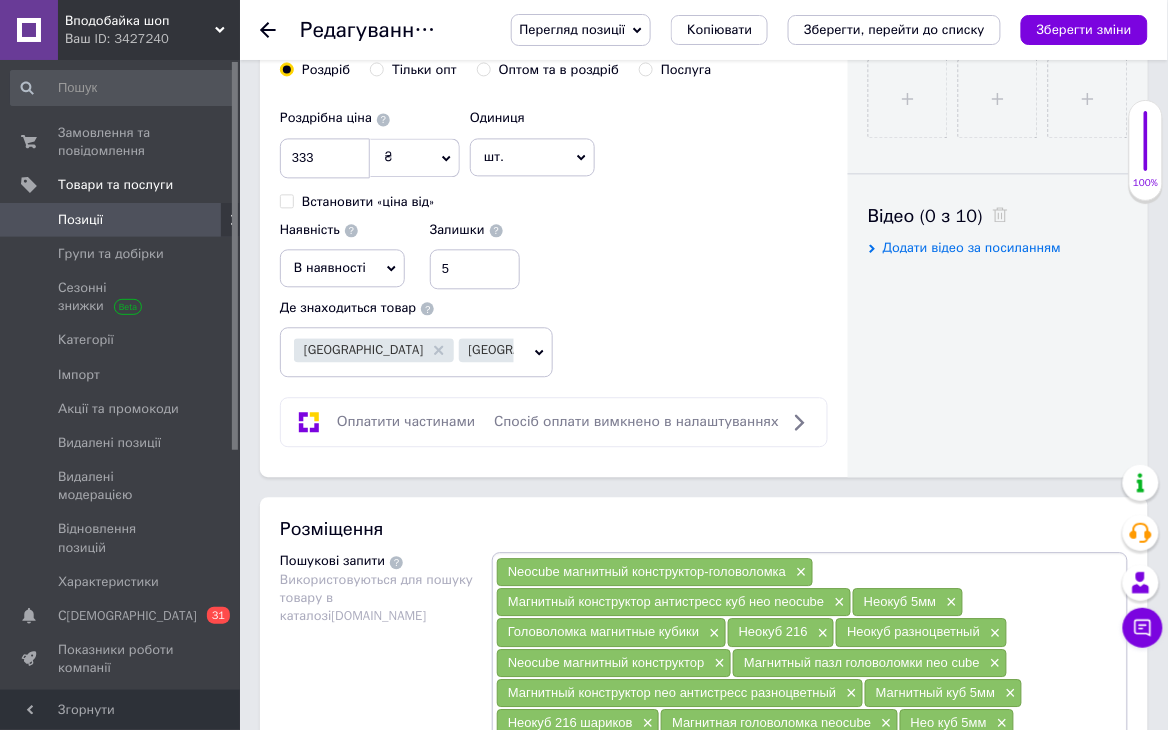 click on "Де знаходиться товар Київ Вінниця Білгород-Дністровський" at bounding box center (416, 333) 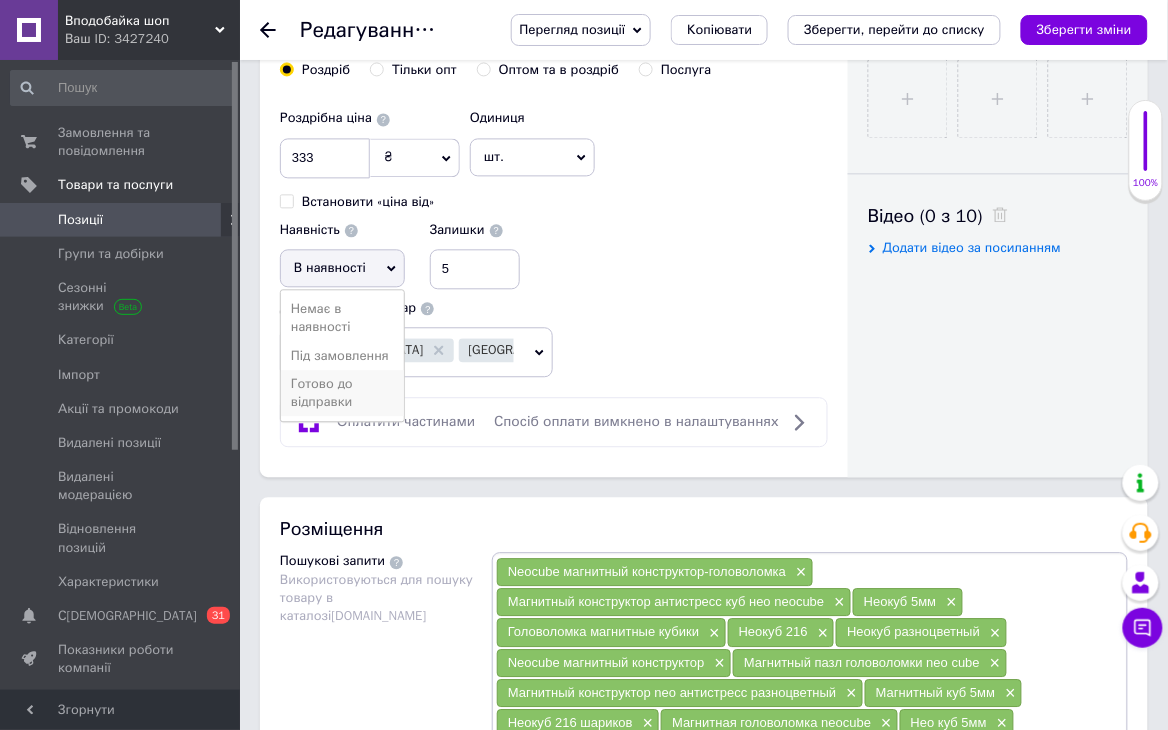 click on "Готово до відправки" at bounding box center (342, 393) 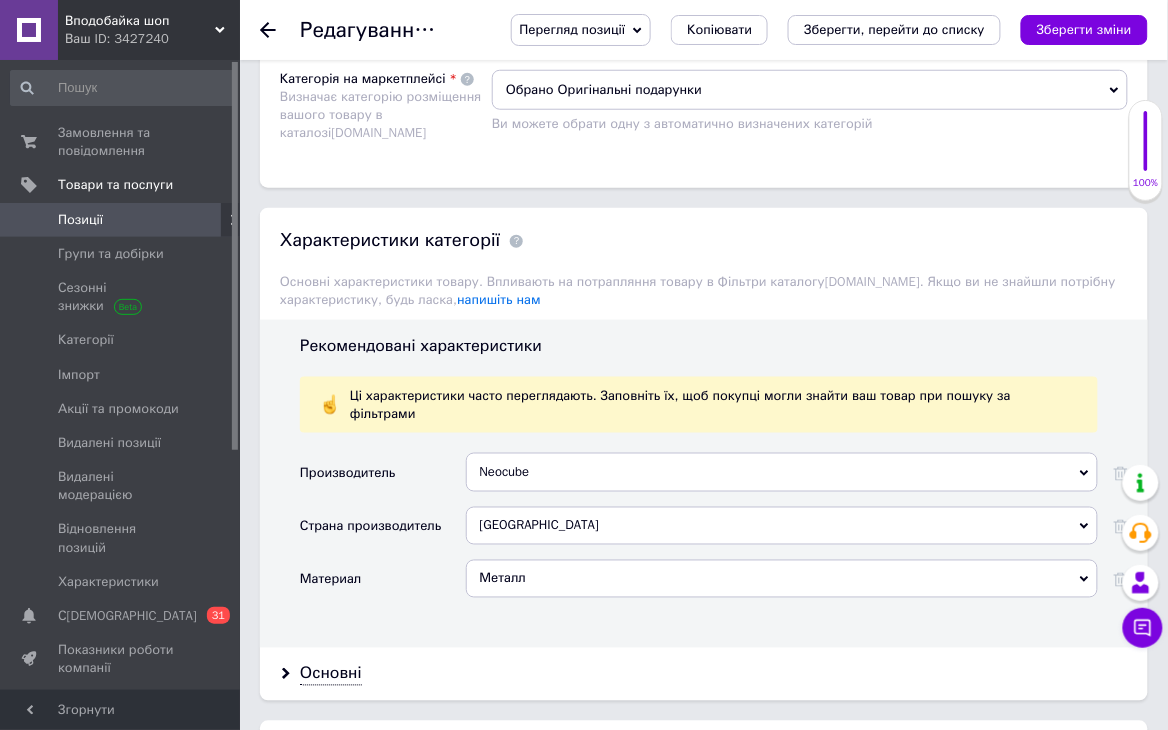scroll, scrollTop: 2044, scrollLeft: 0, axis: vertical 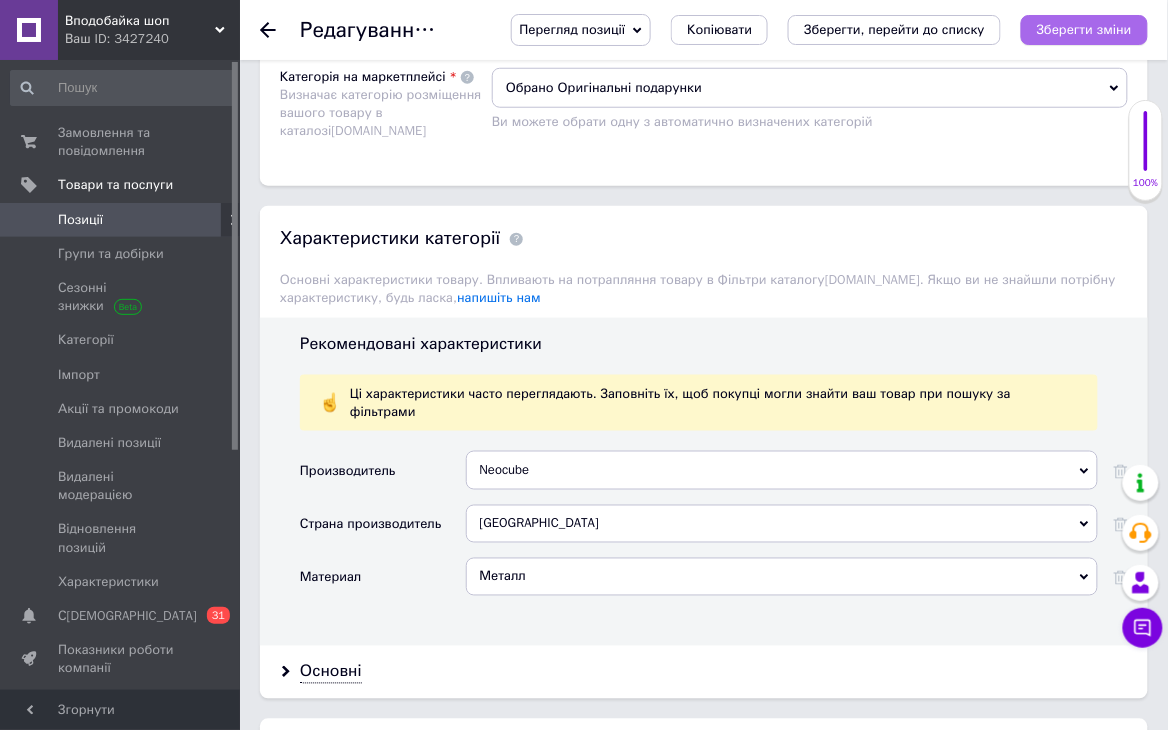 click on "Зберегти зміни" at bounding box center [1084, 30] 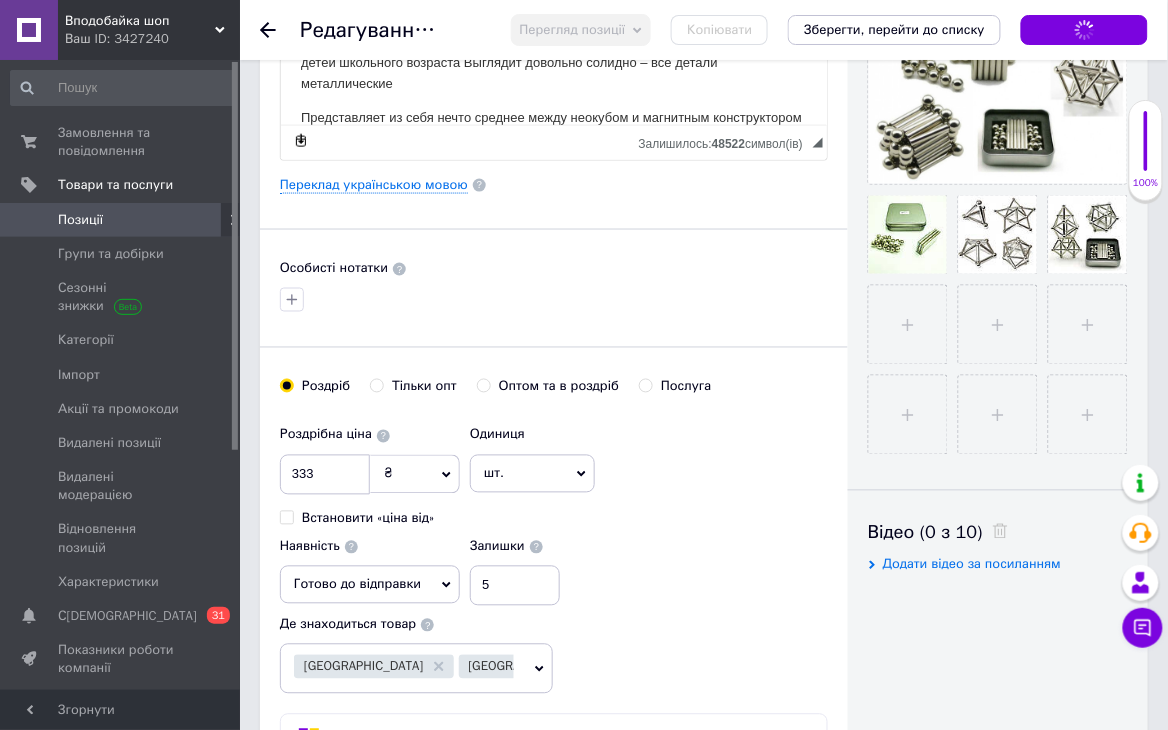 scroll, scrollTop: 444, scrollLeft: 0, axis: vertical 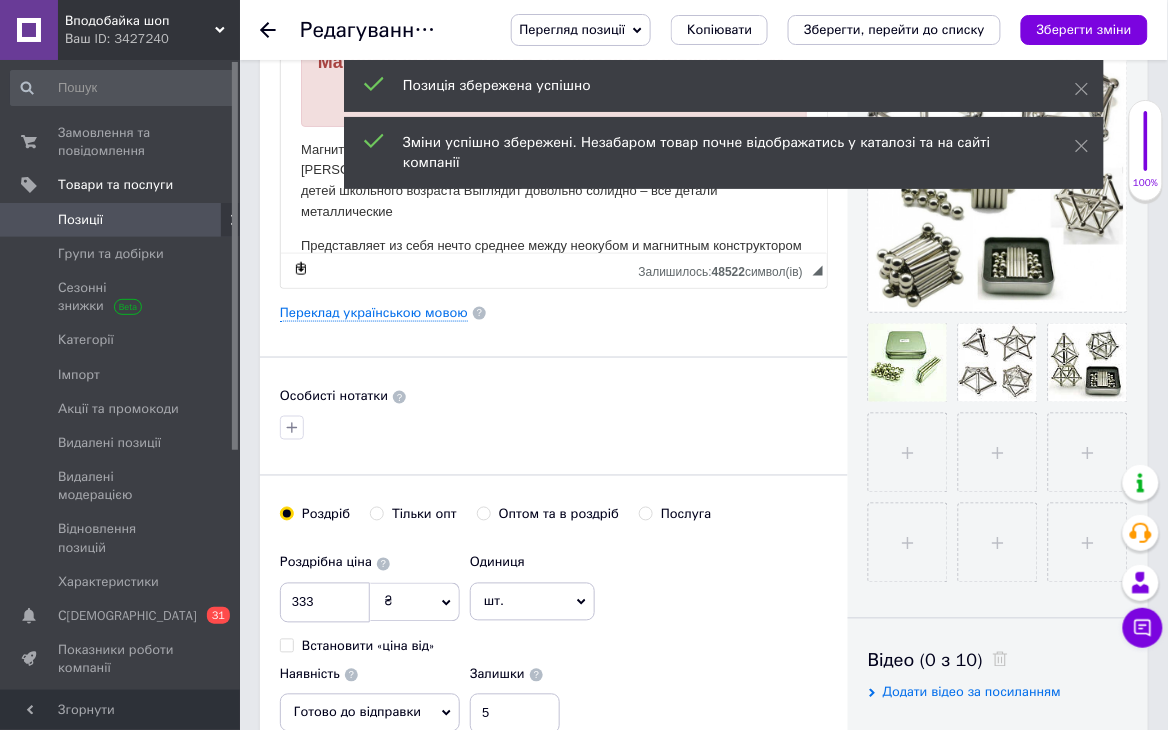 click on "Позиції" at bounding box center (121, 220) 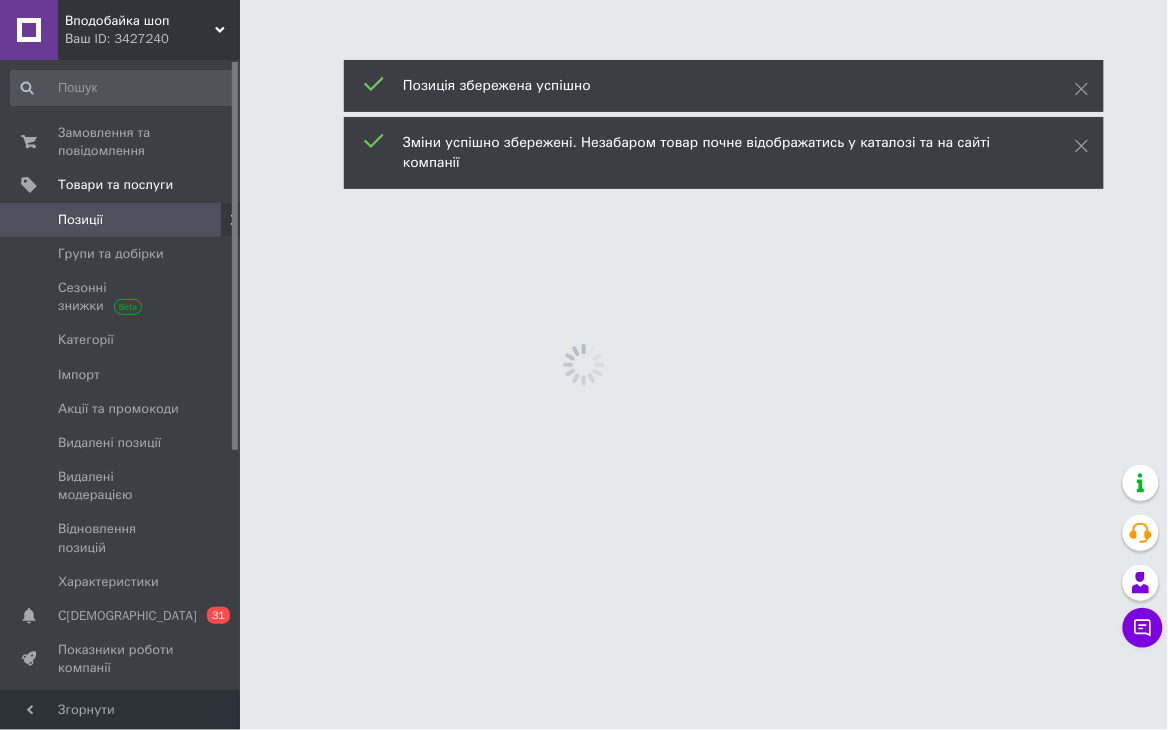 scroll, scrollTop: 0, scrollLeft: 0, axis: both 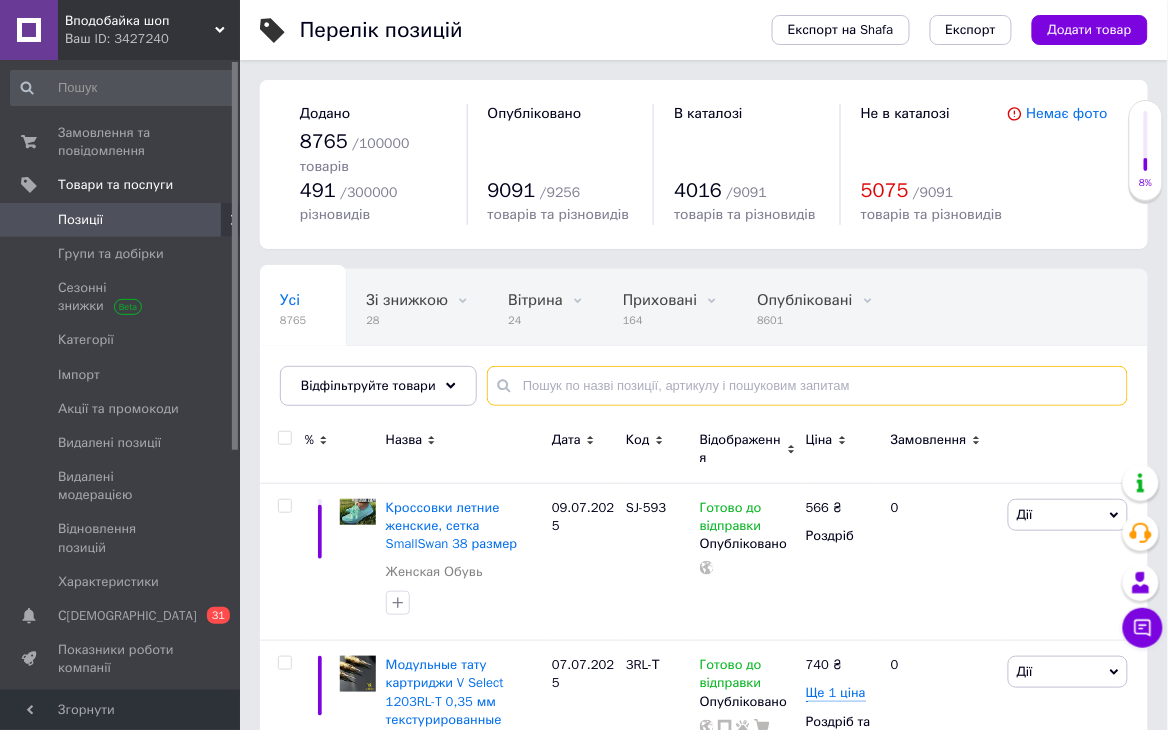 click at bounding box center [807, 386] 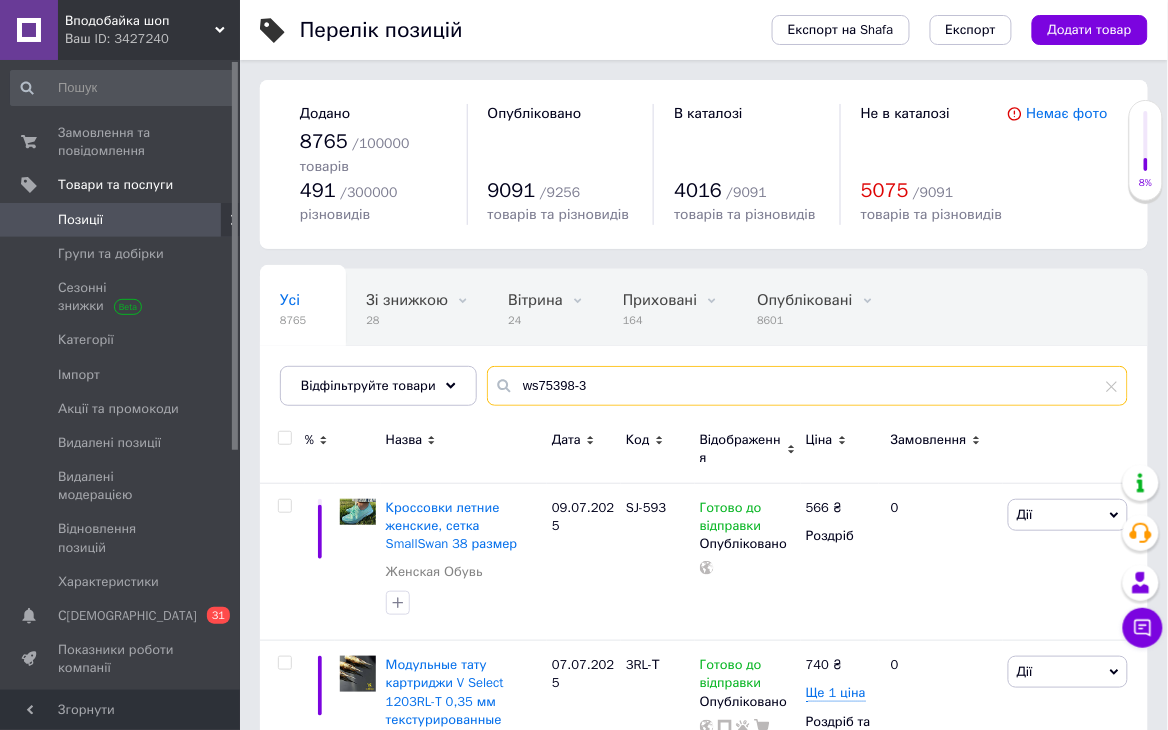 type on "ws75398-3" 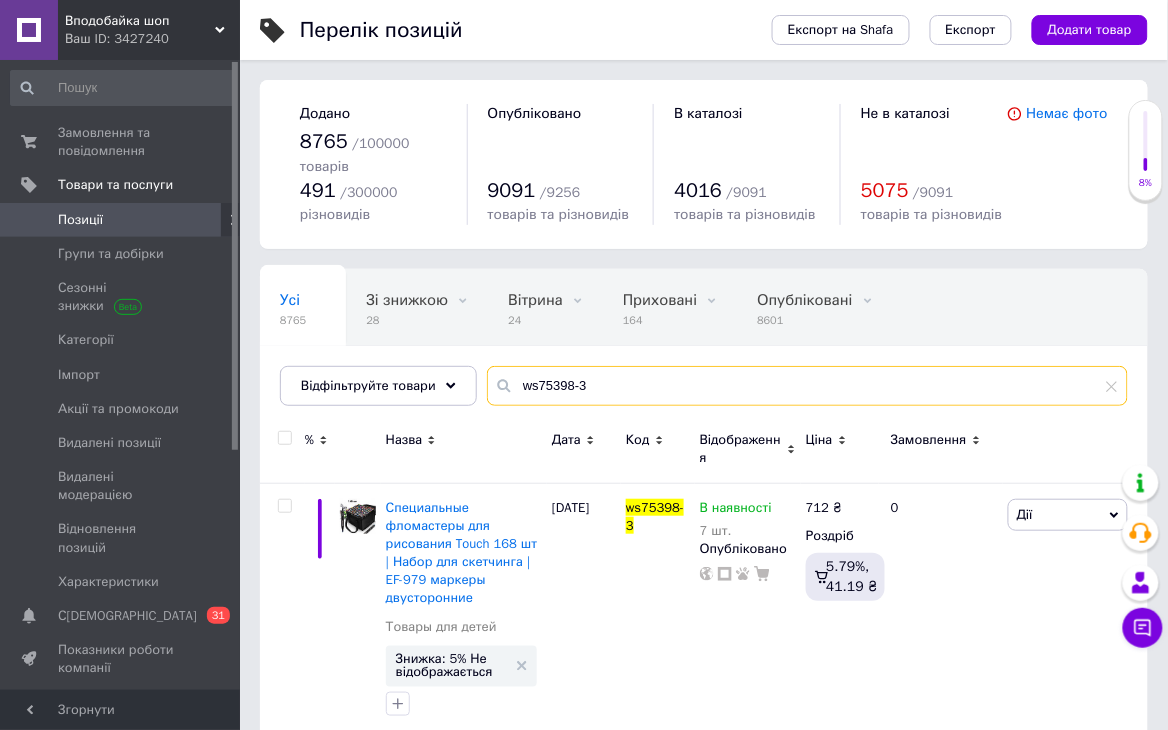 scroll, scrollTop: 31, scrollLeft: 0, axis: vertical 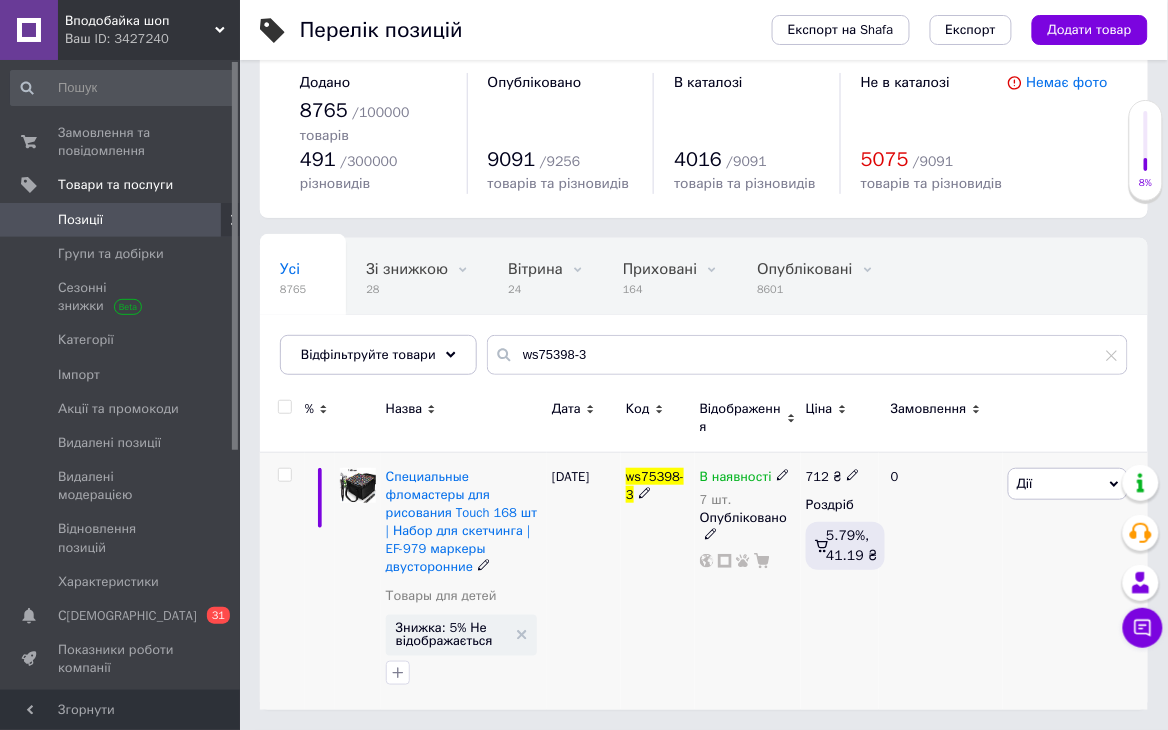 click on "712   ₴" at bounding box center [833, 477] 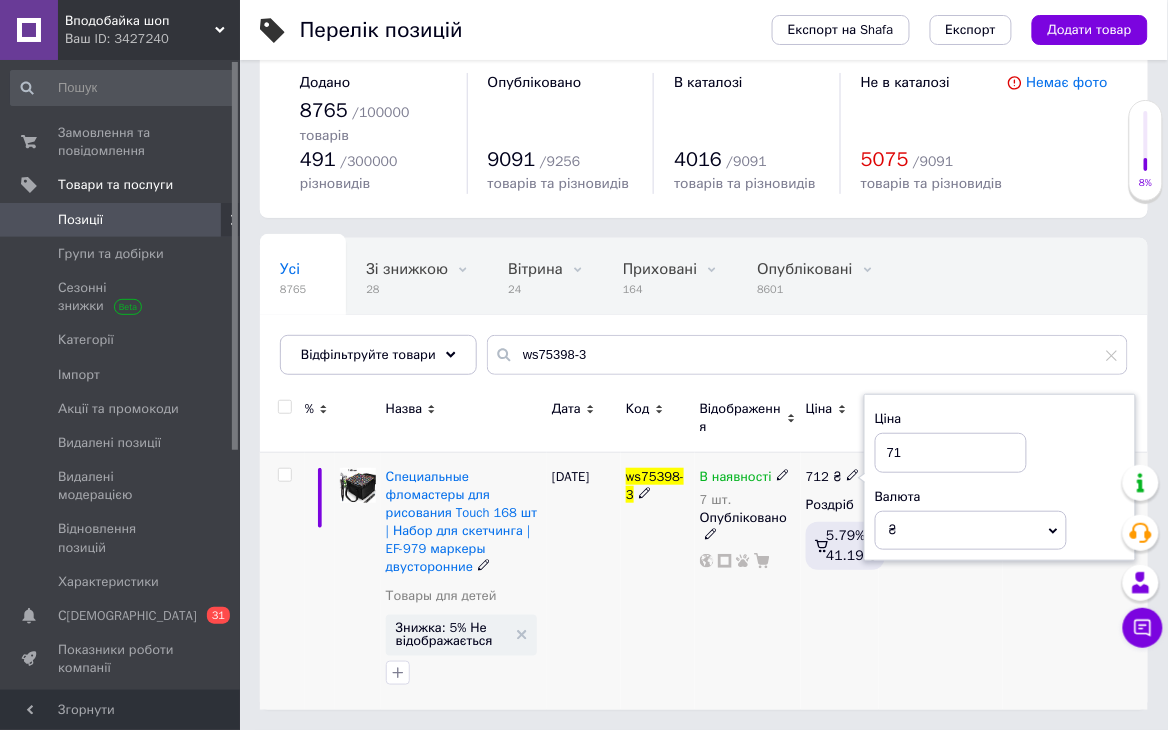 type on "7" 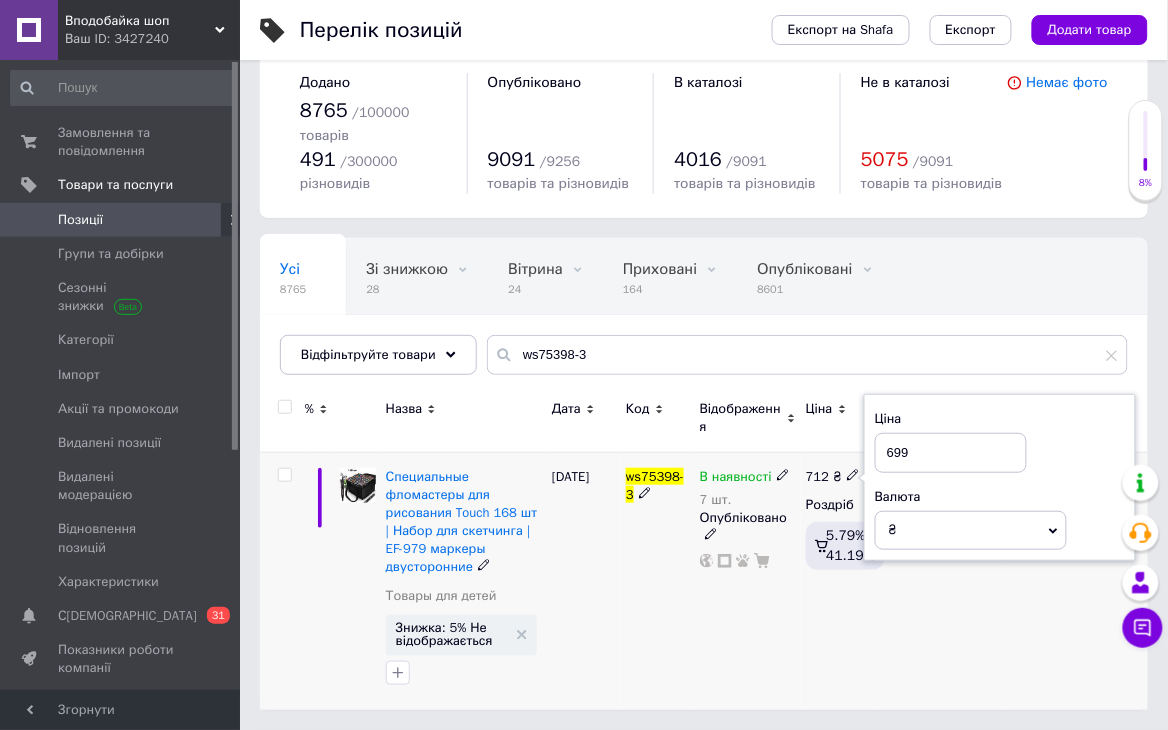 type on "699" 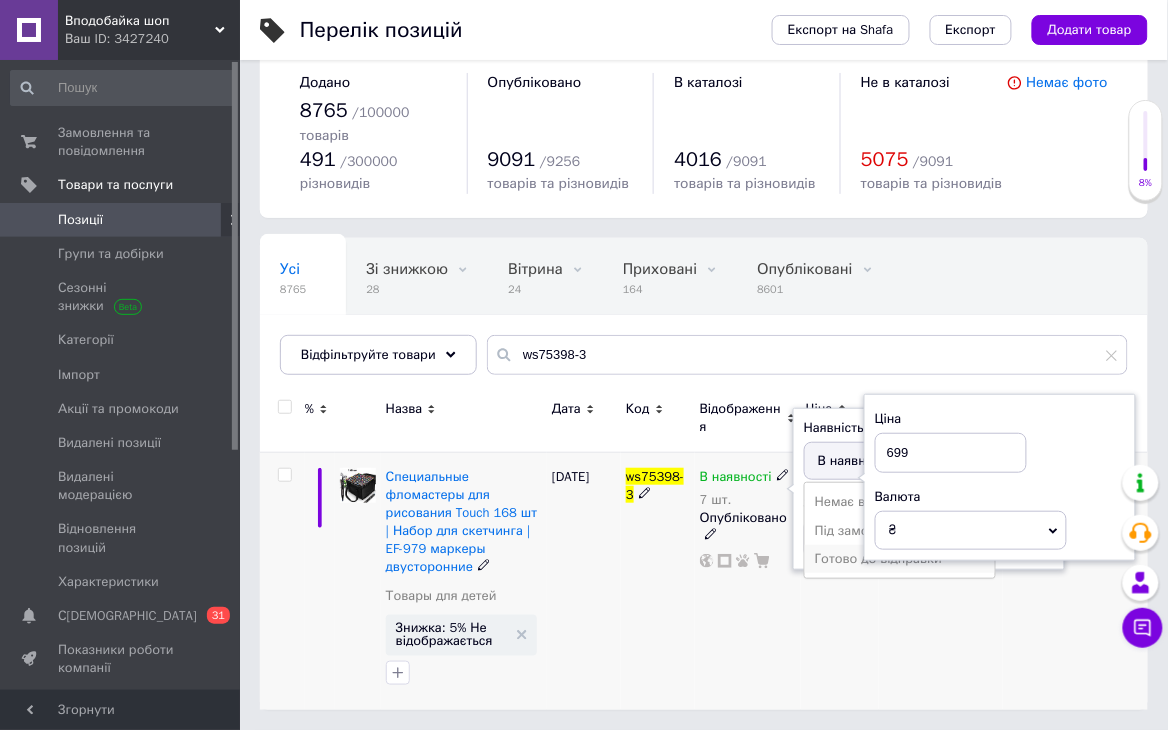 click on "Готово до відправки" at bounding box center [900, 559] 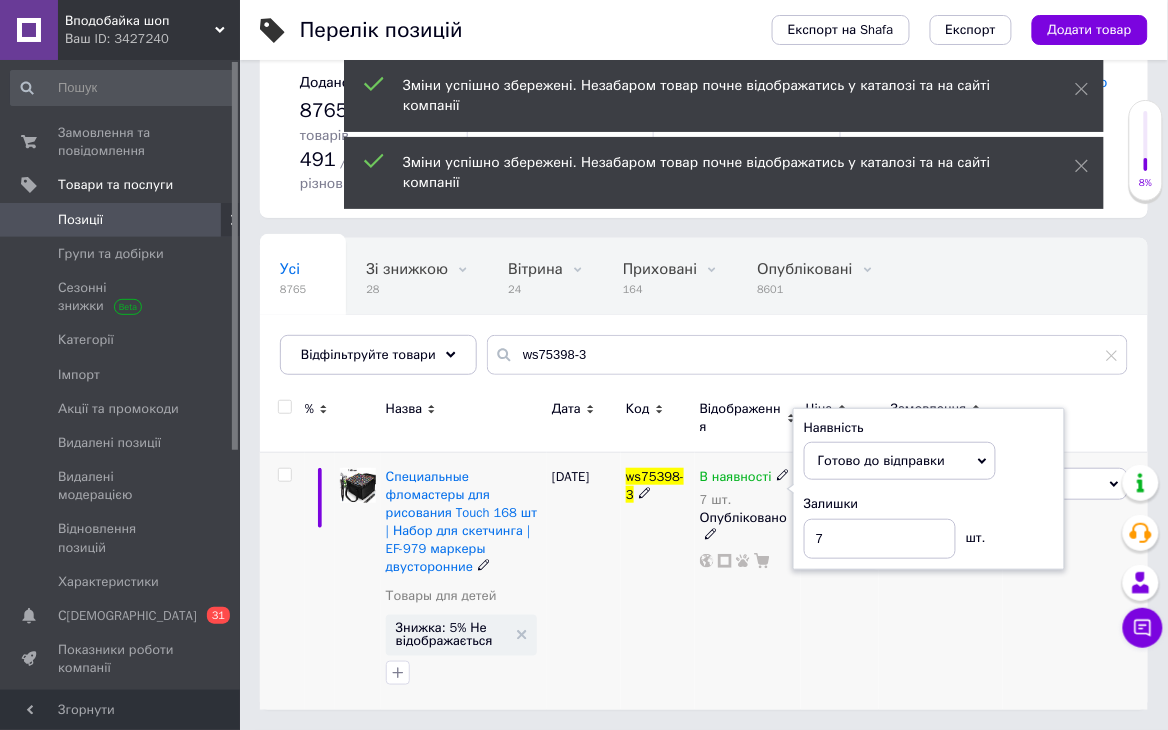 click on "ws75398-3" at bounding box center [658, 581] 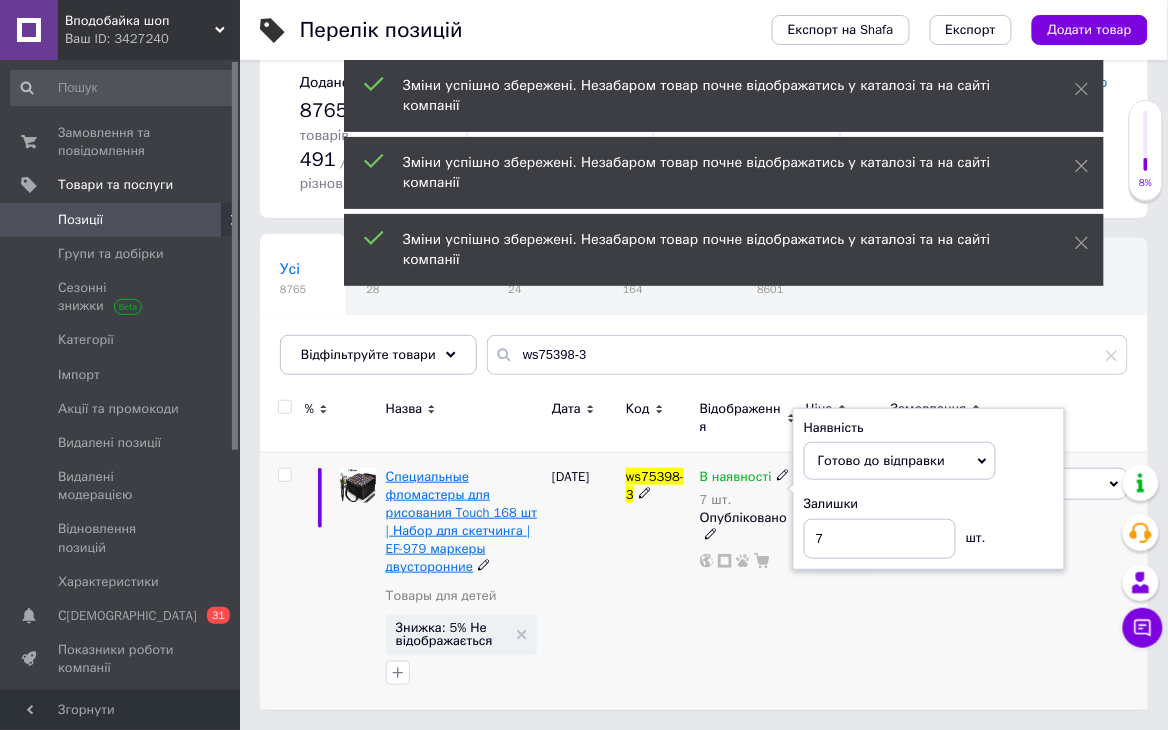click on "Специальные фломастеры для рисования Touch 168 шт | Набор для скетчинга | EF-979 маркеры двусторонние" at bounding box center (461, 522) 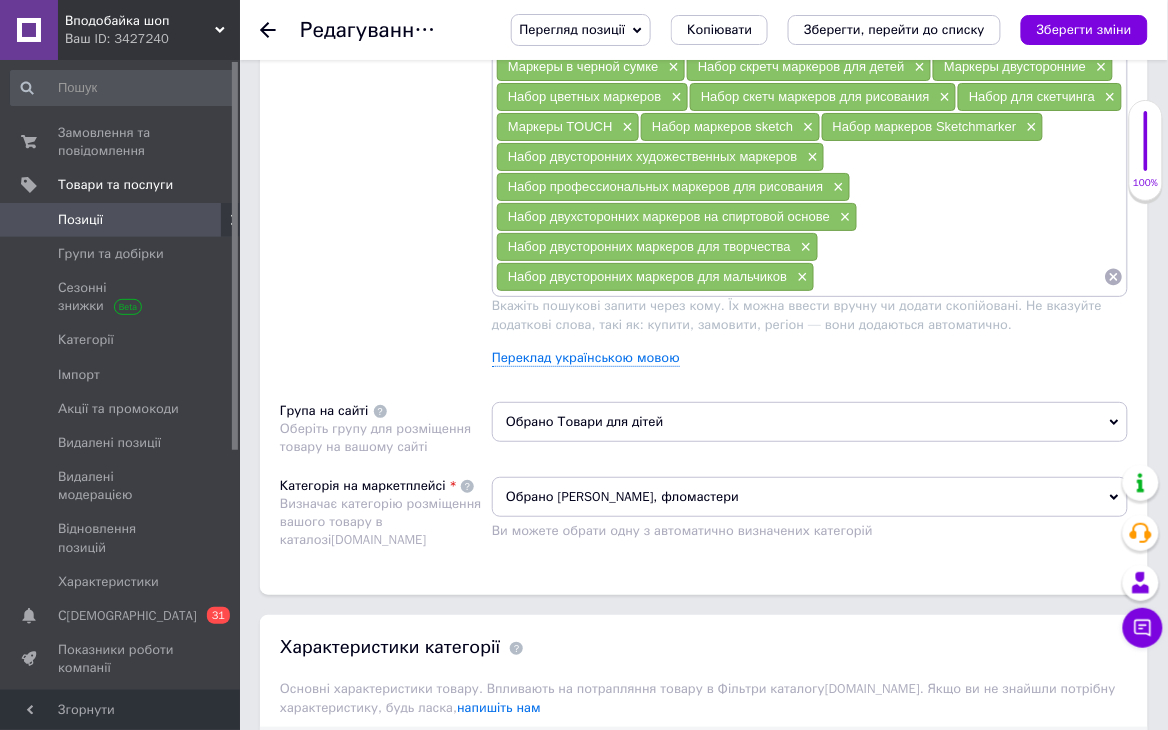 scroll, scrollTop: 1532, scrollLeft: 0, axis: vertical 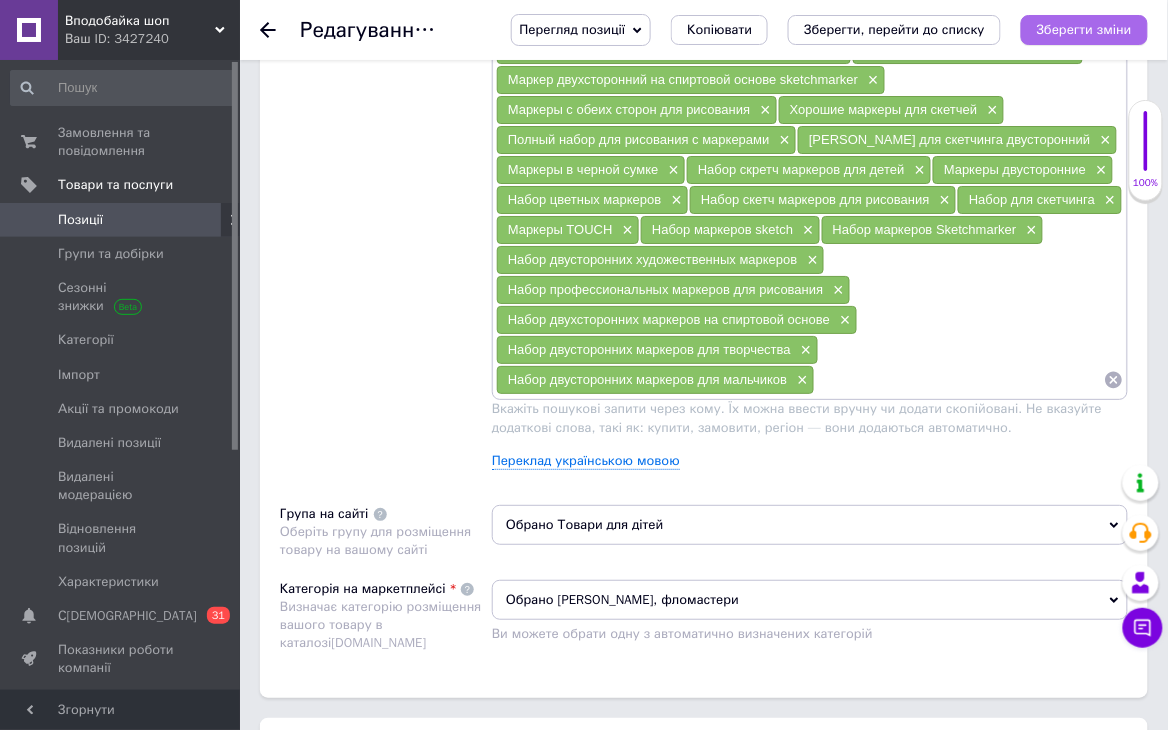 click on "Зберегти зміни" at bounding box center (1084, 30) 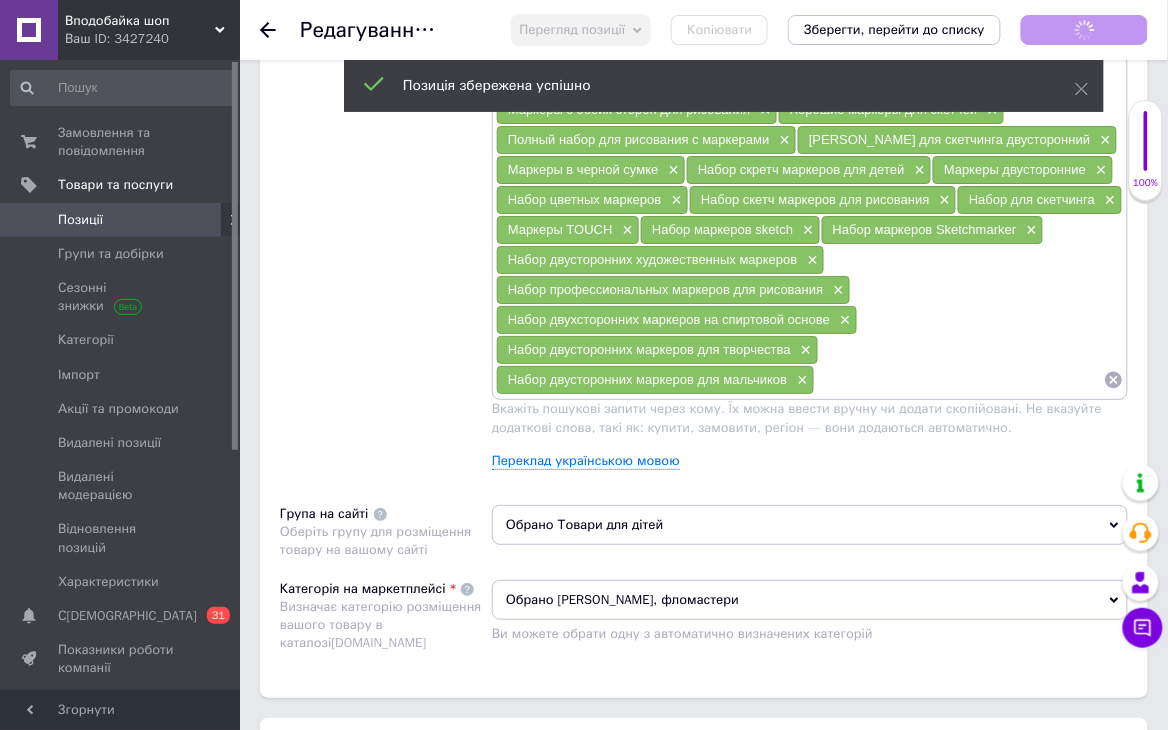 click on "Позиції" at bounding box center (123, 220) 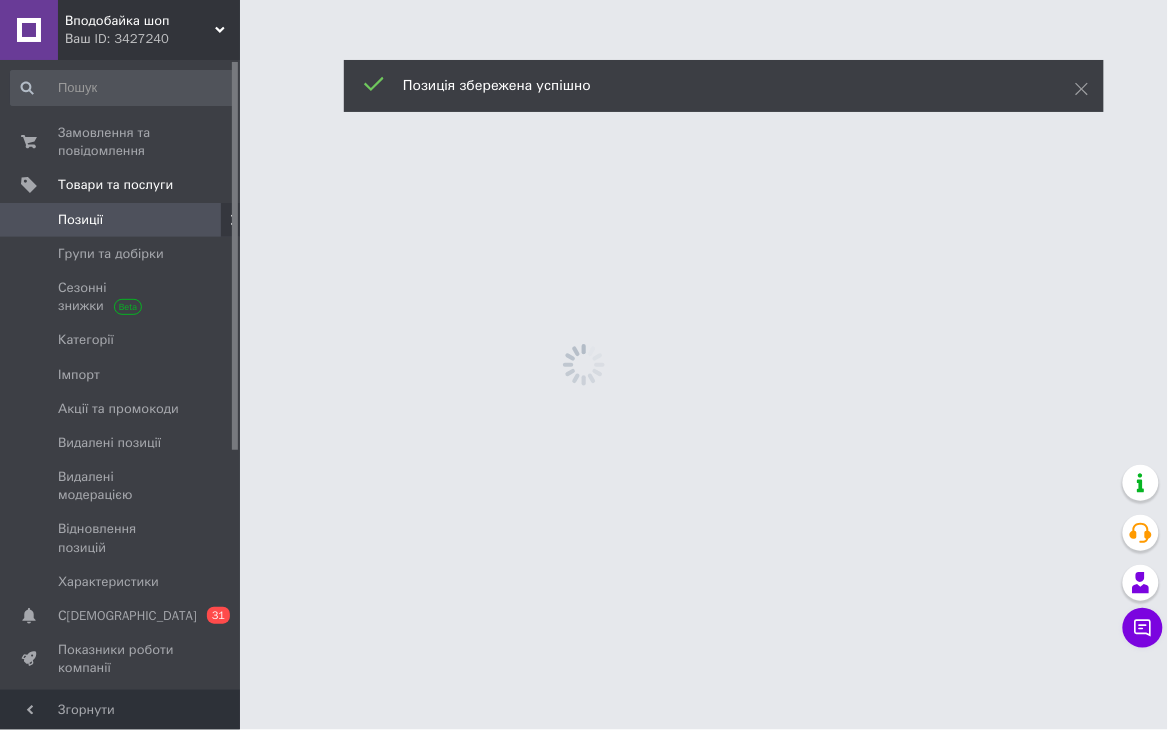 scroll, scrollTop: 0, scrollLeft: 0, axis: both 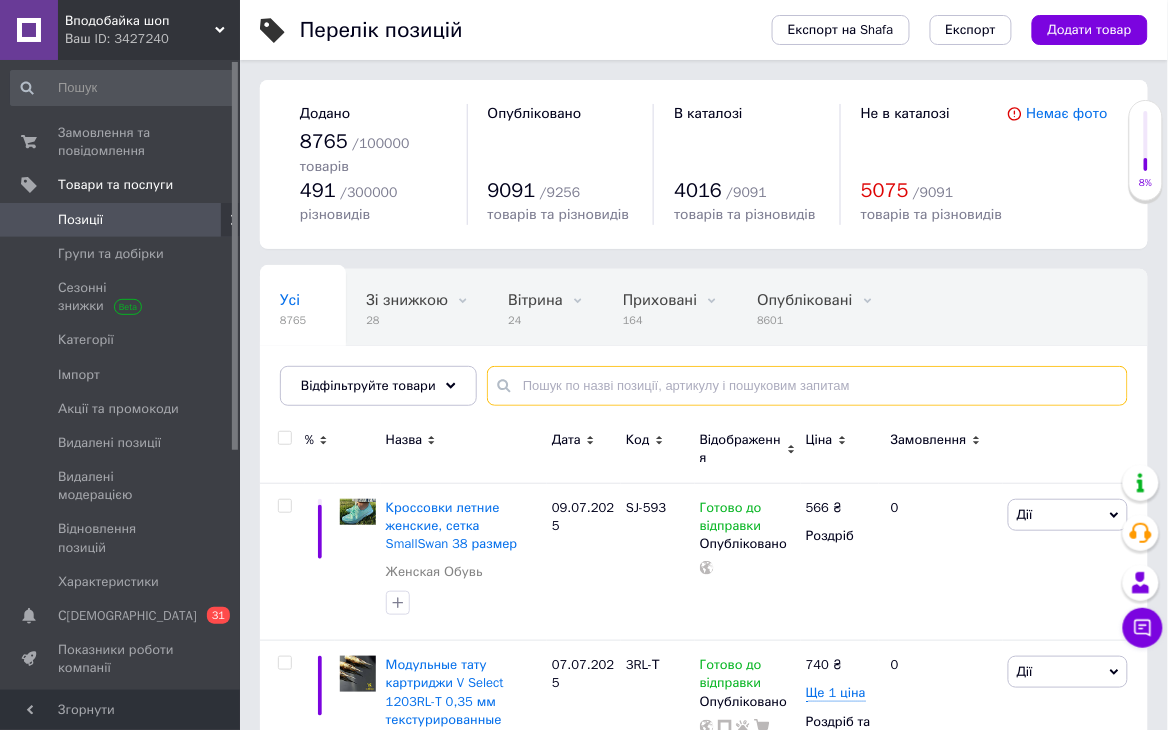 click at bounding box center [807, 386] 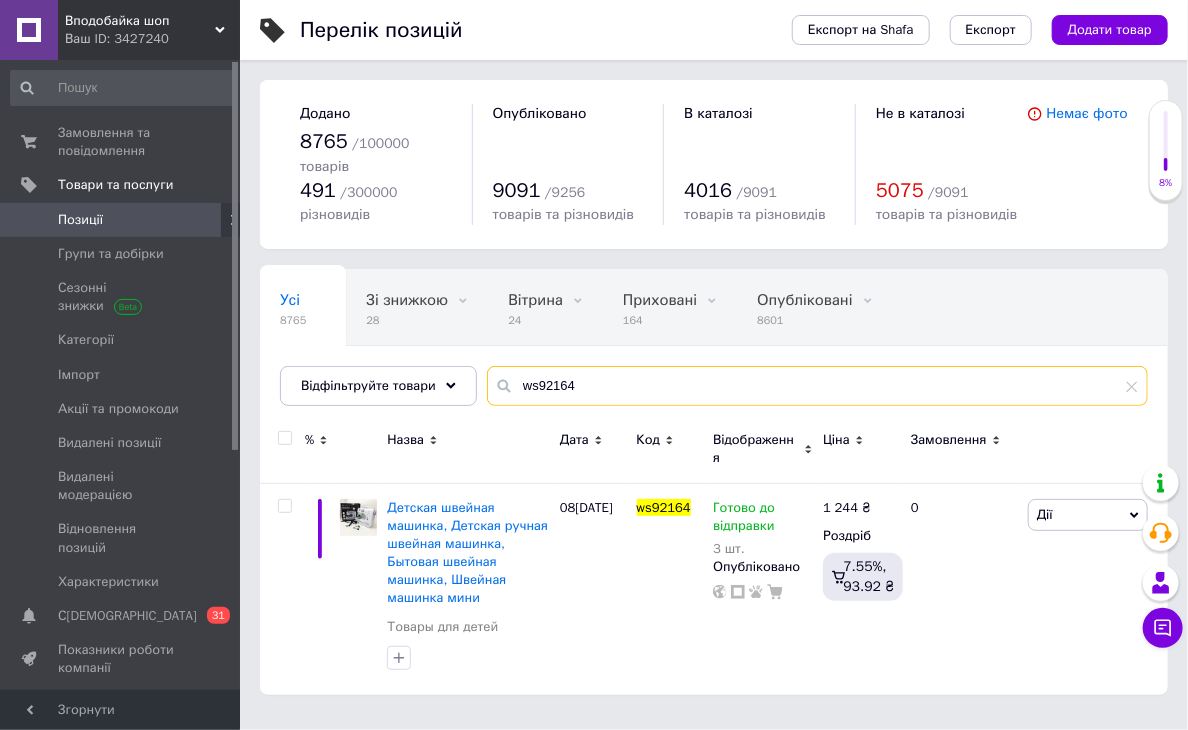 type on "ws92164" 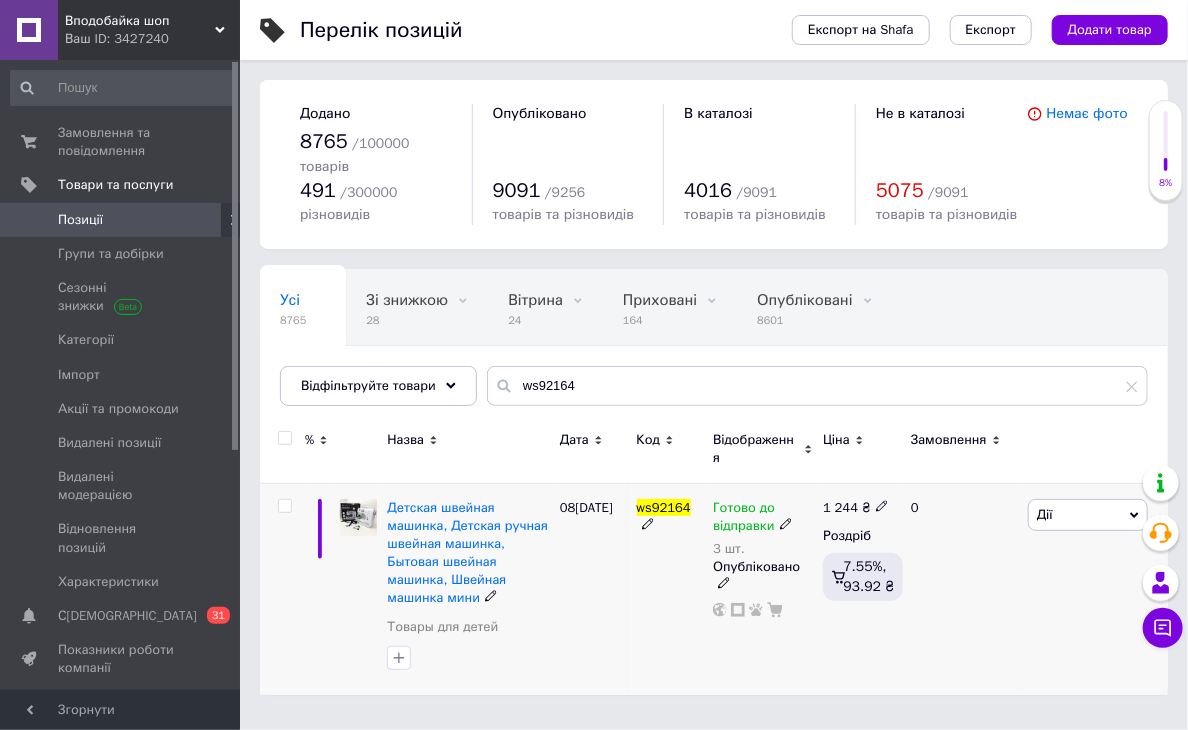 click 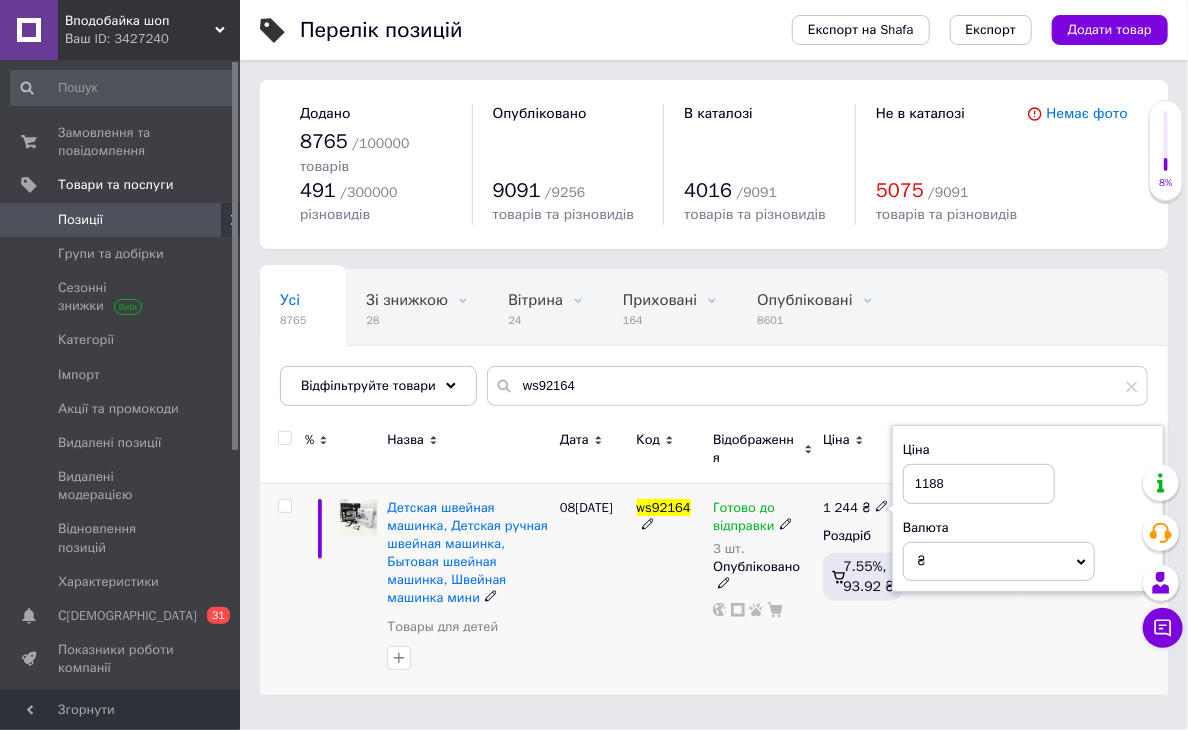 type on "1188" 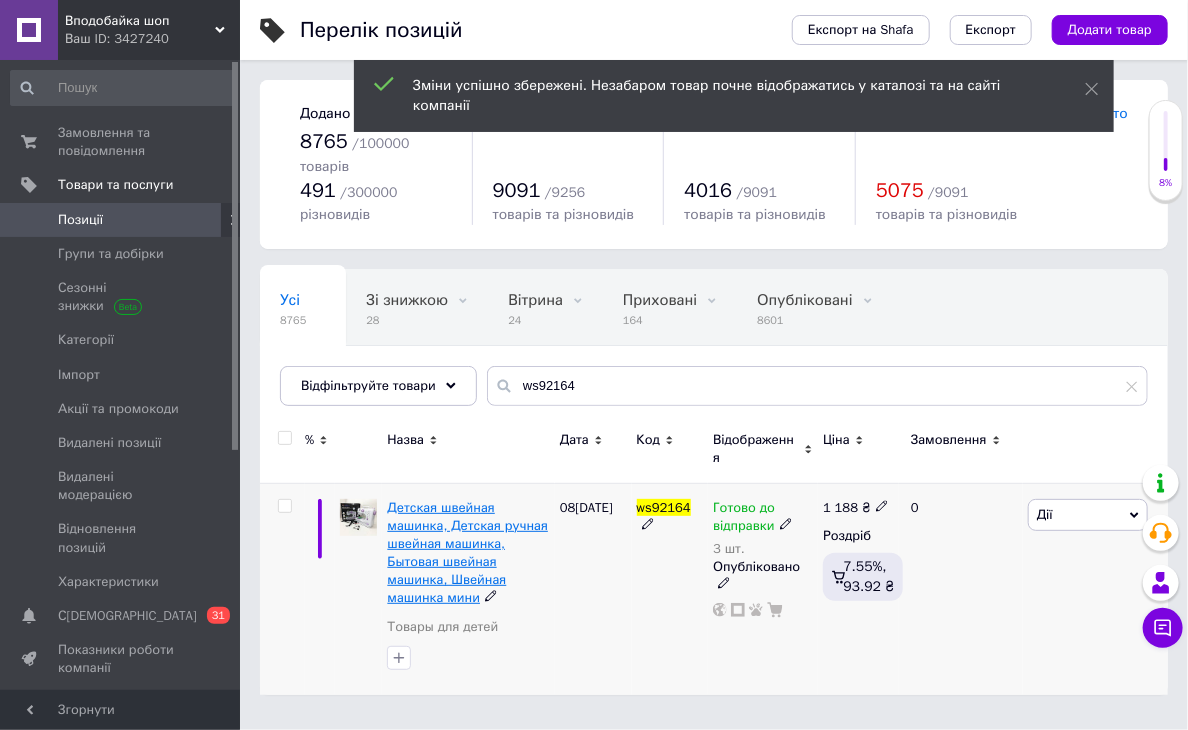 click on "Детская швейная машинка, Детская ручная швейная машинка, Бытовая швейная машинка, Швейная машинка мини" at bounding box center (467, 553) 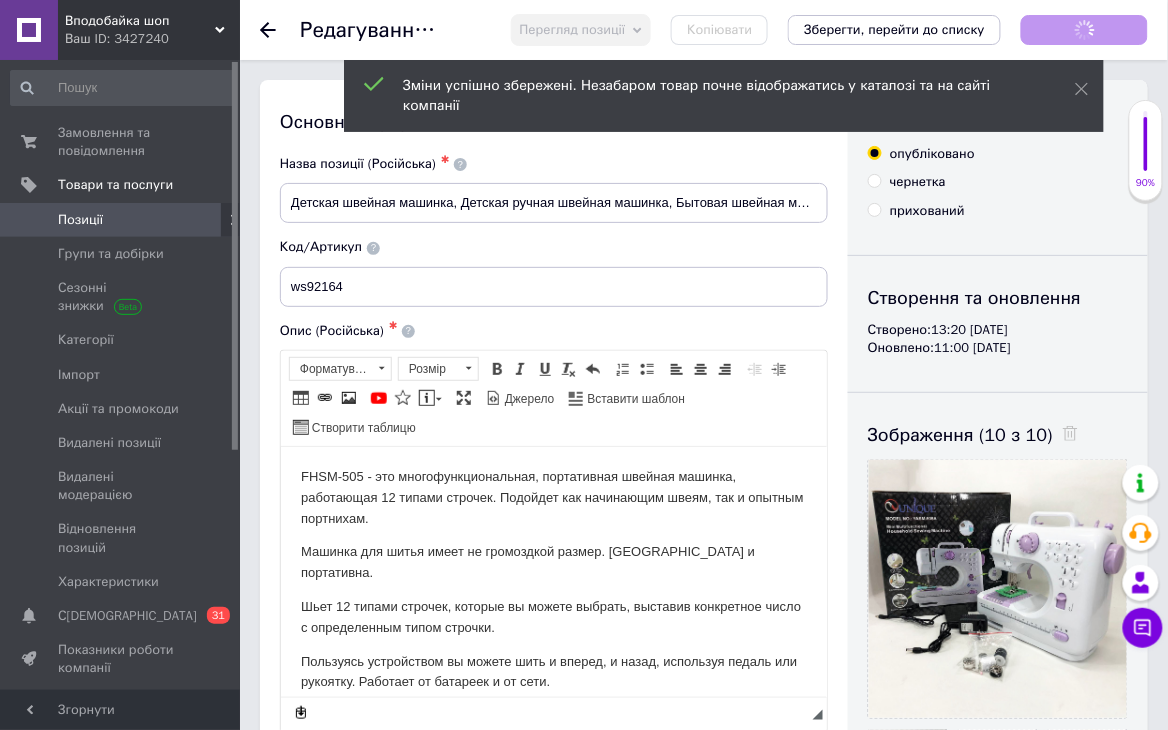 scroll, scrollTop: 0, scrollLeft: 0, axis: both 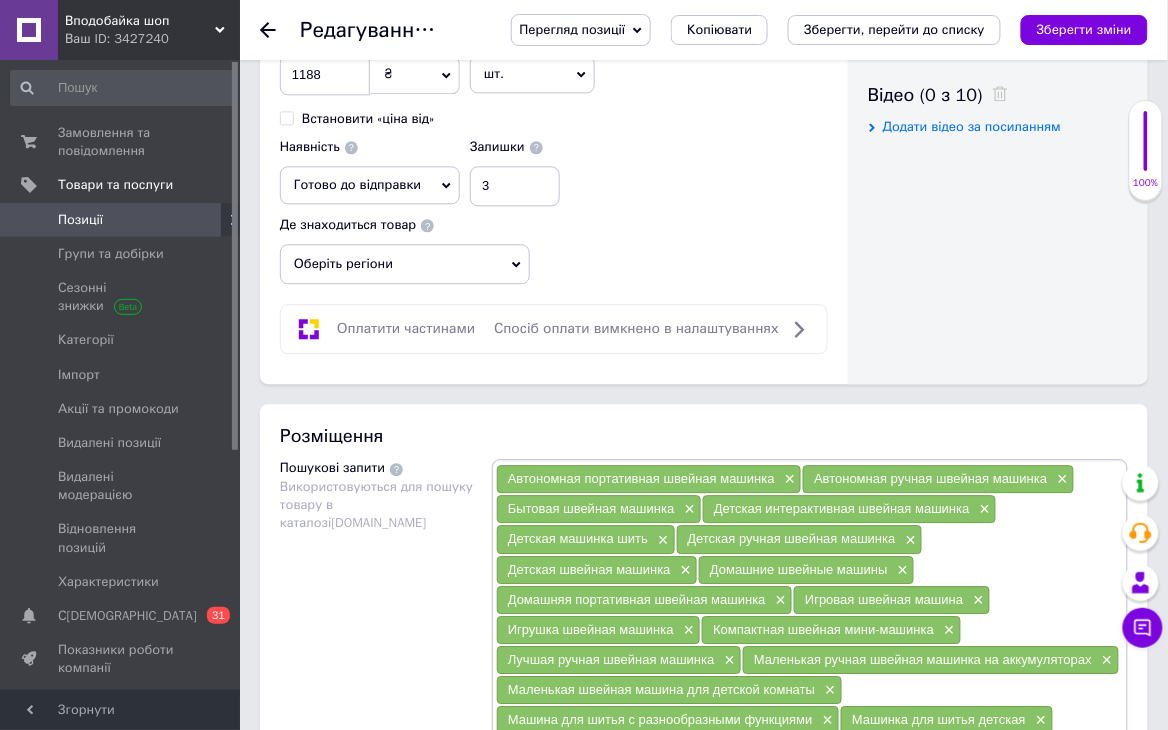 click on "Оберіть регіони" at bounding box center [405, 264] 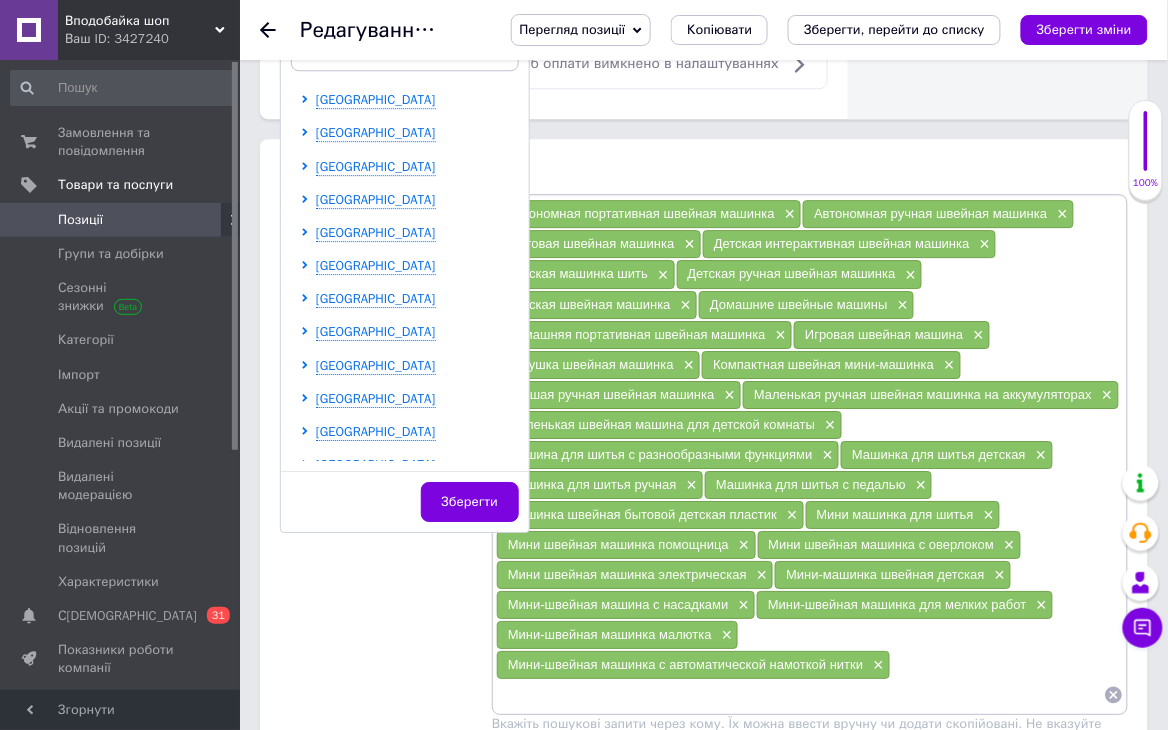 scroll, scrollTop: 1239, scrollLeft: 0, axis: vertical 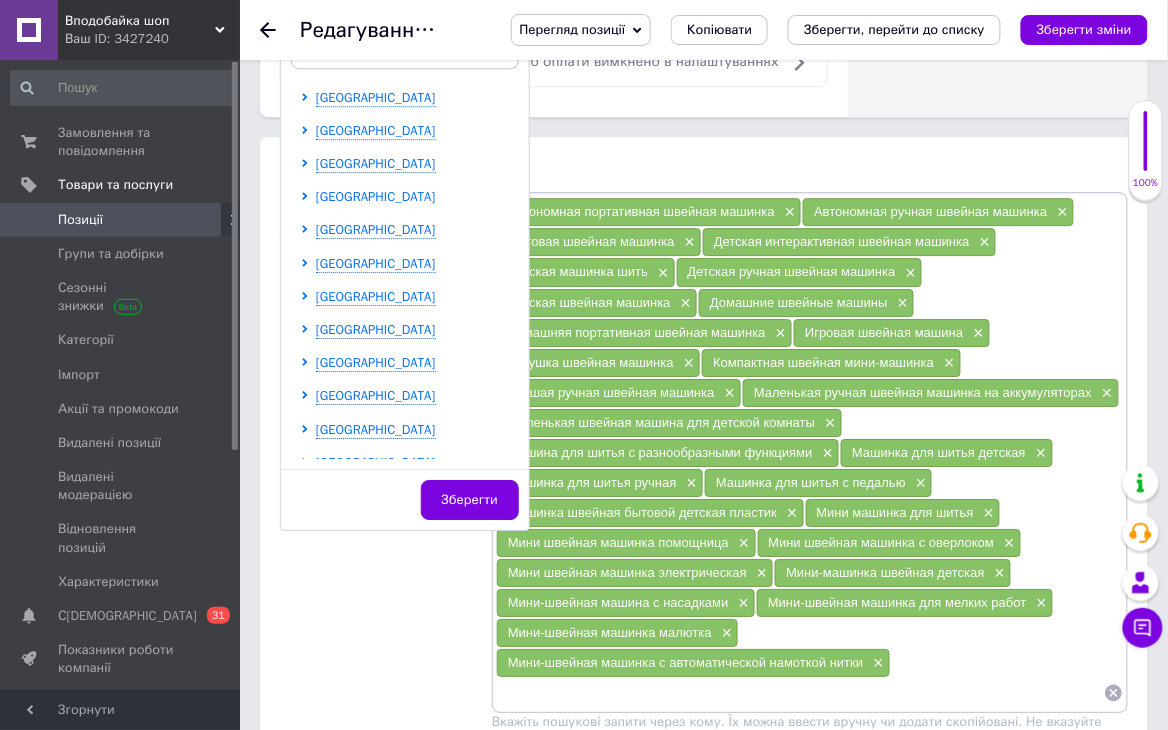 click on "Львівська область" at bounding box center (376, 196) 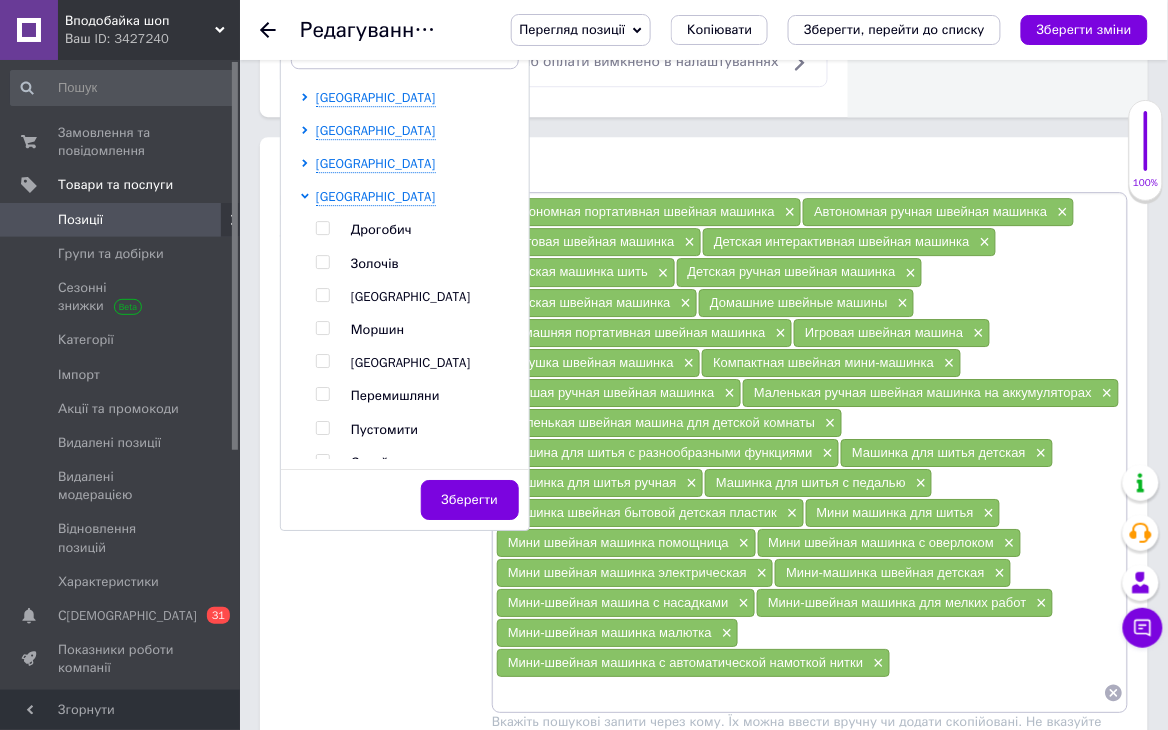 click on "Новояворівськ" at bounding box center [411, 362] 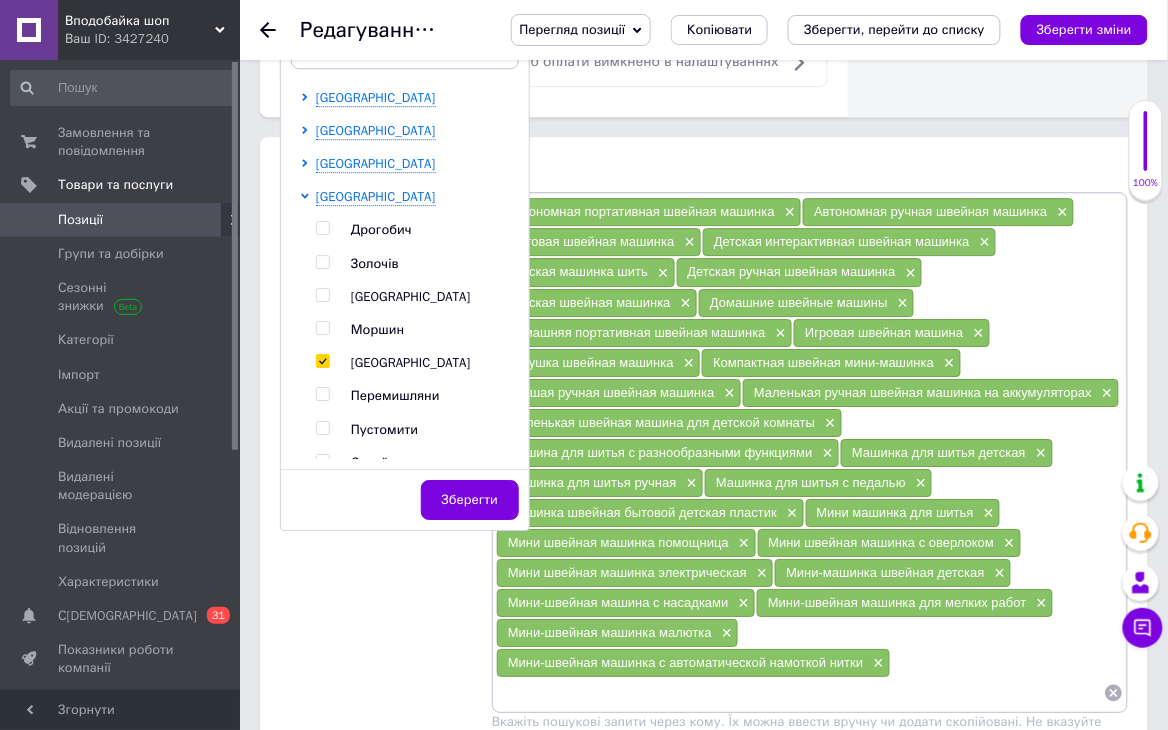 checkbox on "true" 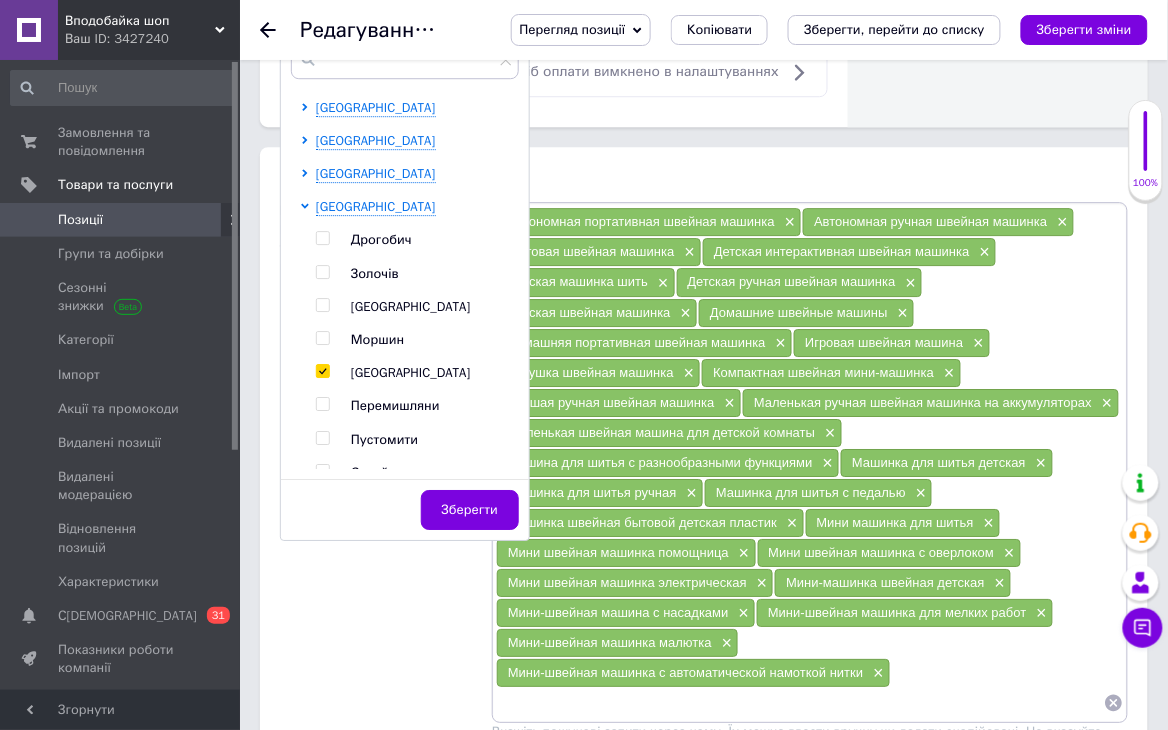 drag, startPoint x: 400, startPoint y: 417, endPoint x: 400, endPoint y: 369, distance: 48 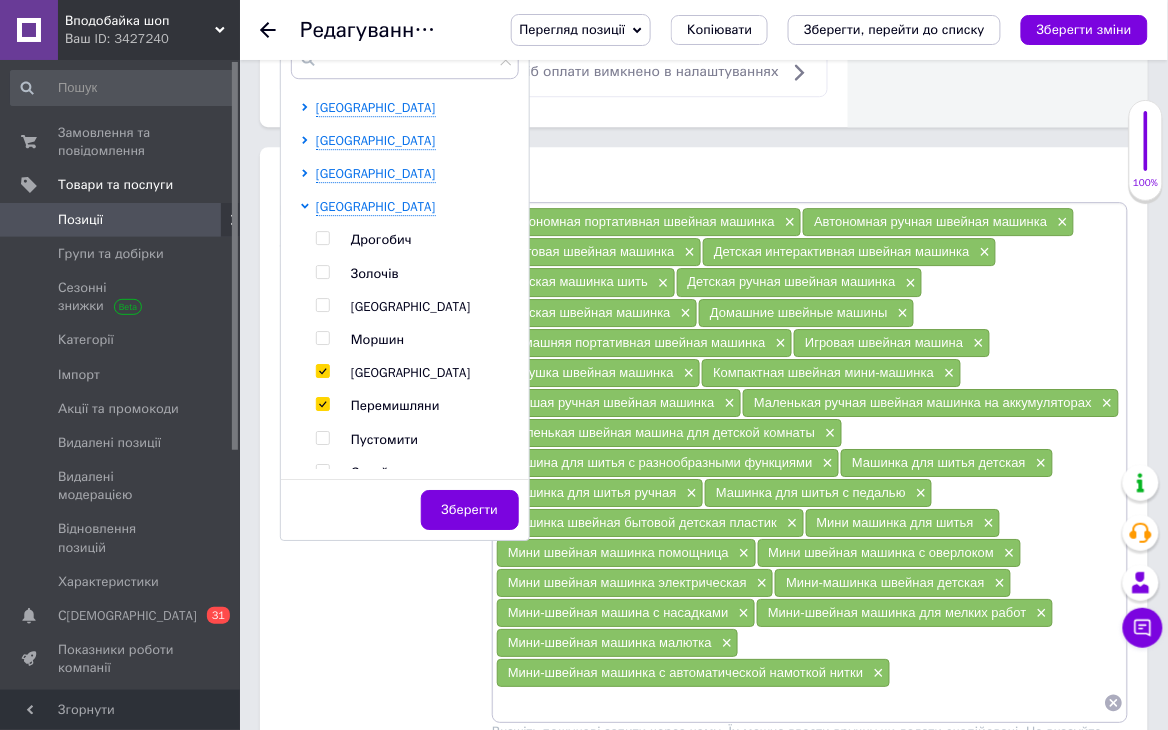 checkbox on "true" 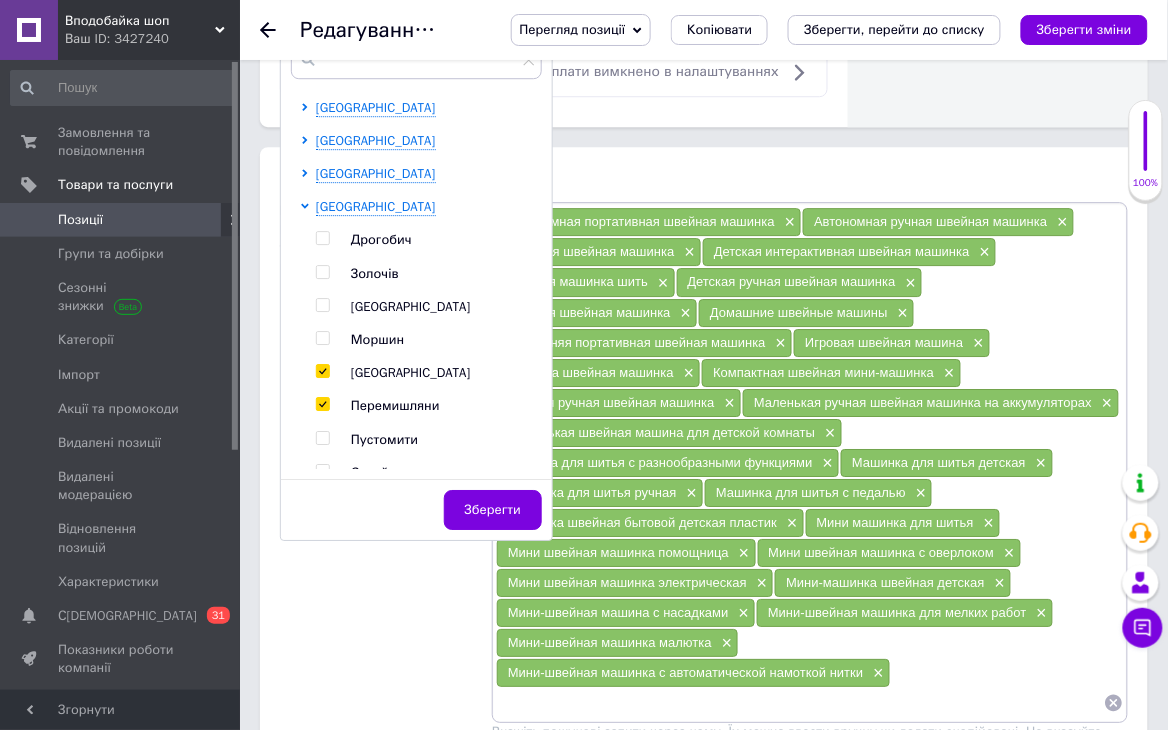 click on "Моршин" at bounding box center (377, 339) 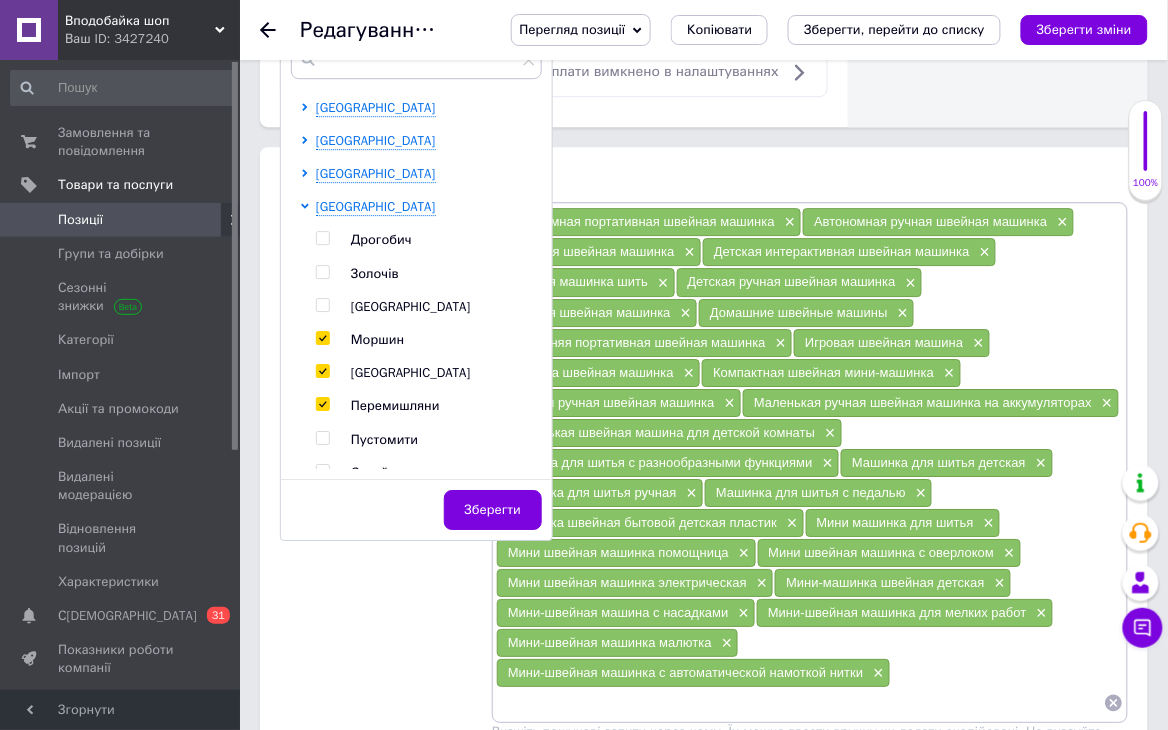 checkbox on "true" 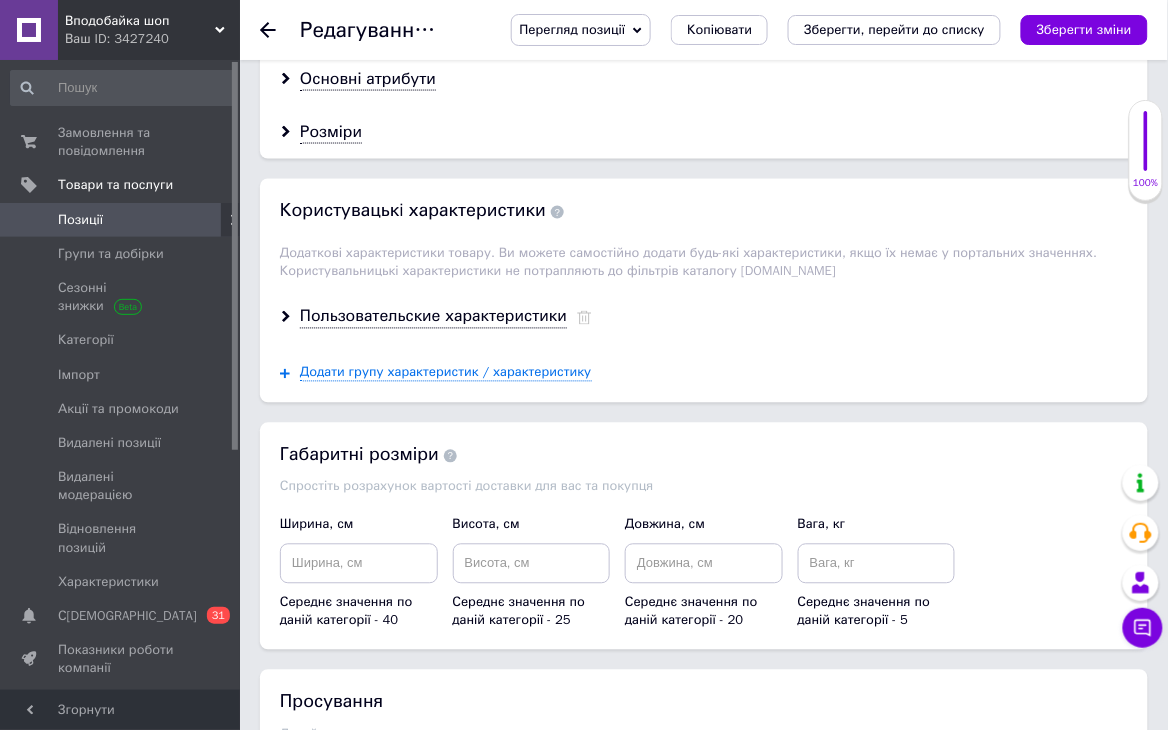 scroll, scrollTop: 2332, scrollLeft: 0, axis: vertical 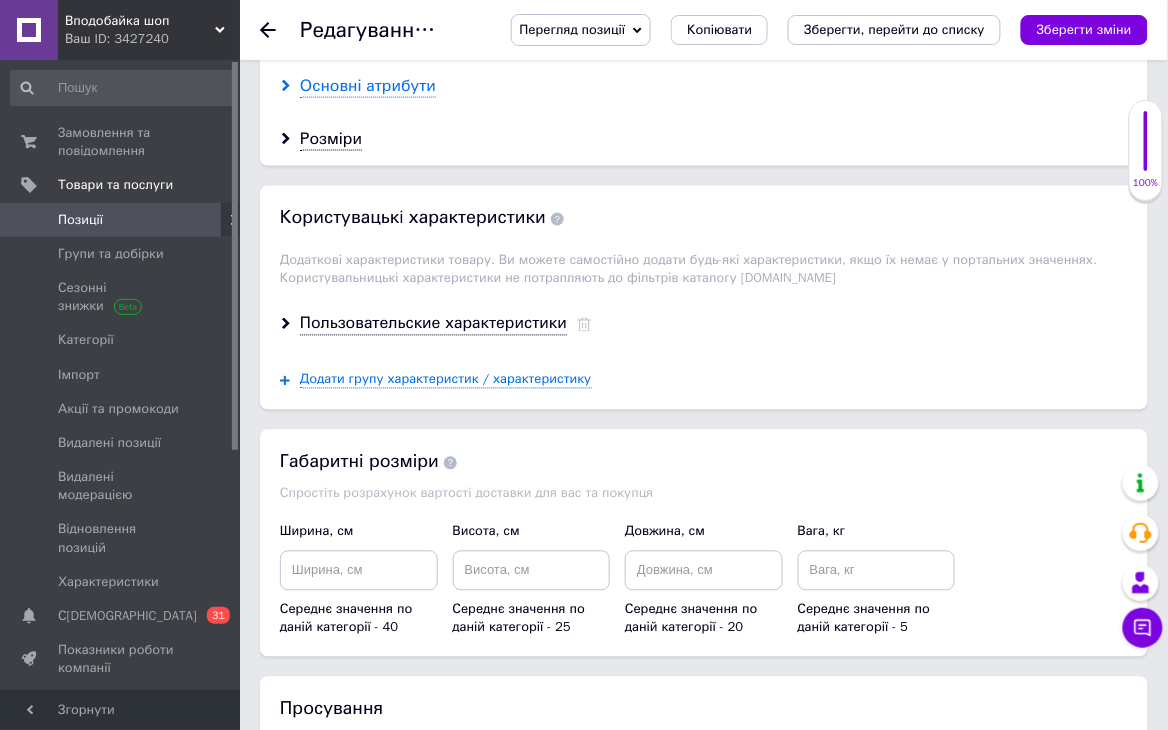 click on "Основні атрибути" at bounding box center (368, 86) 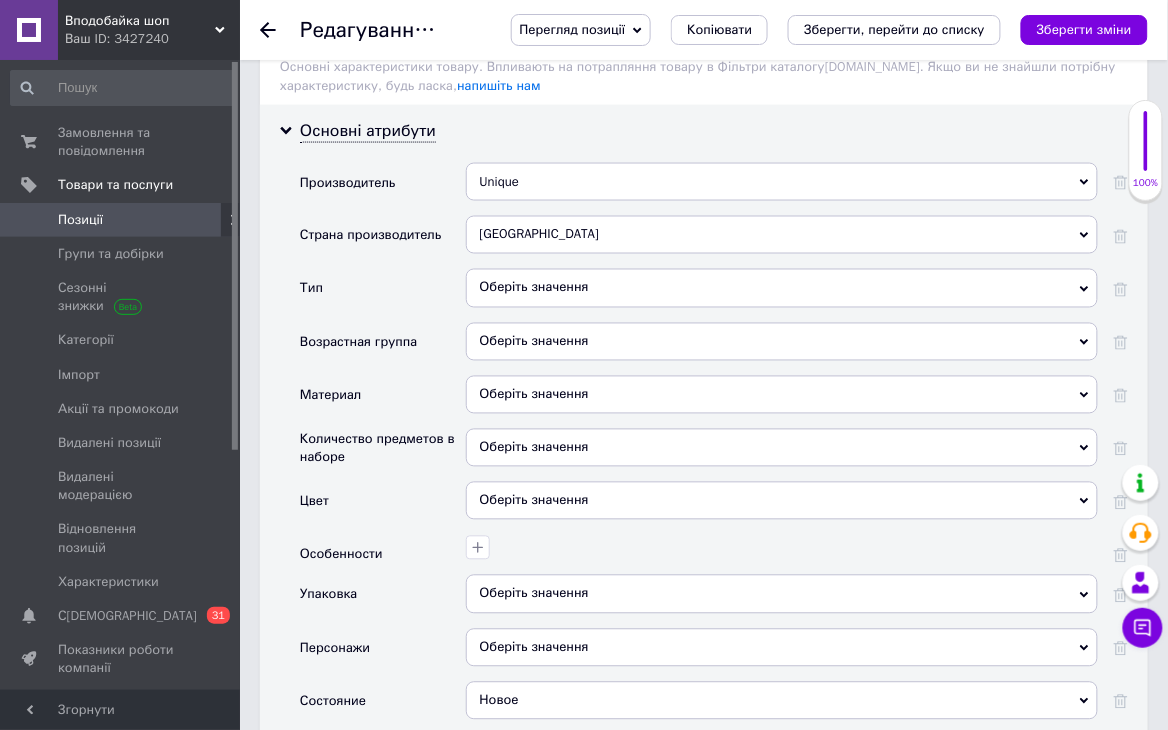 scroll, scrollTop: 2332, scrollLeft: 0, axis: vertical 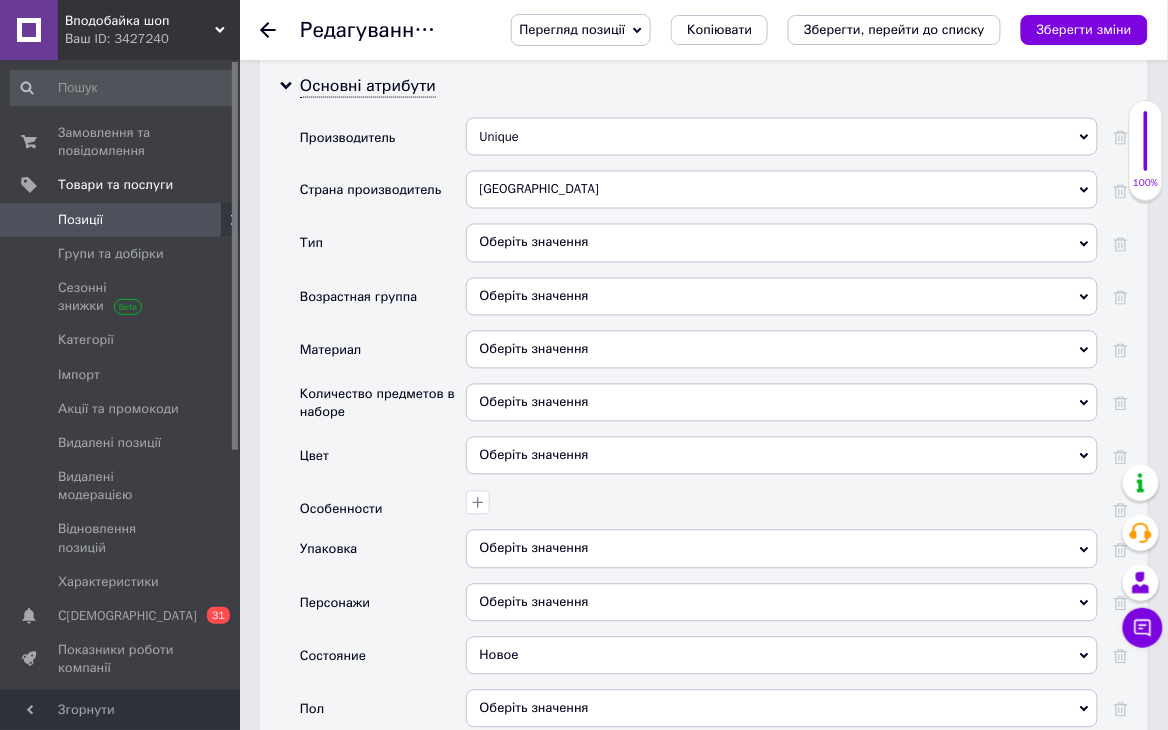 click on "Оберіть значення" at bounding box center (782, 297) 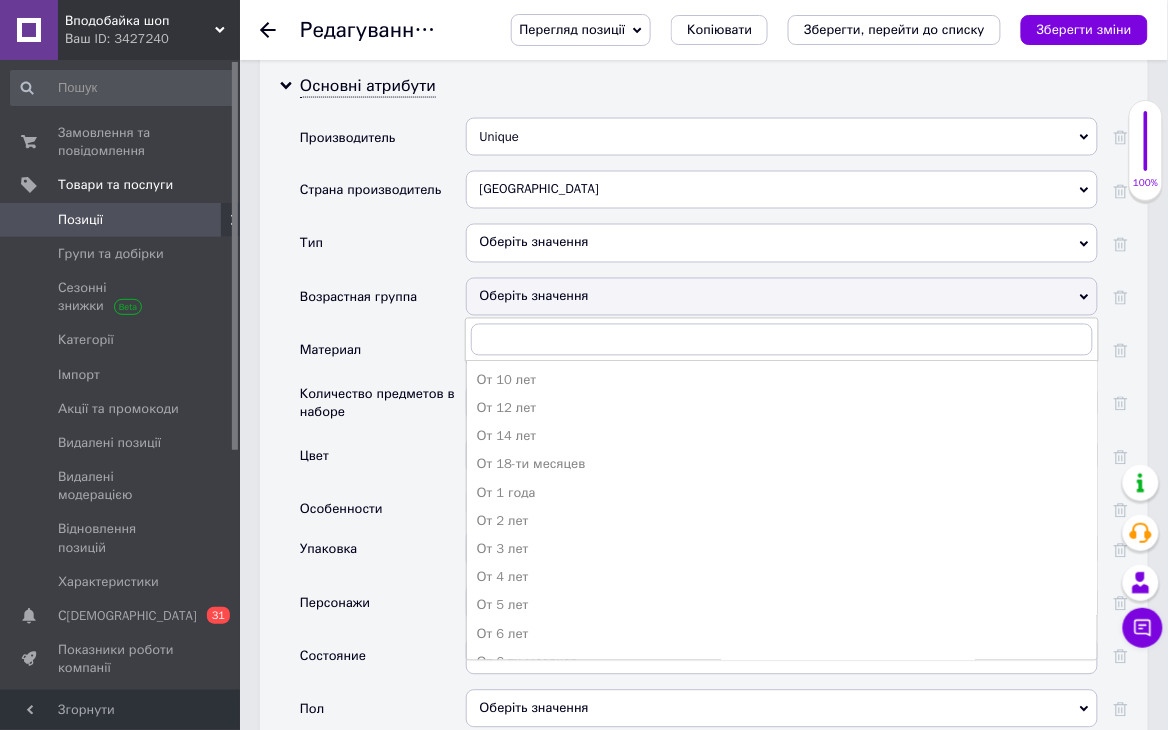 click on "Оберіть значення" at bounding box center (782, 243) 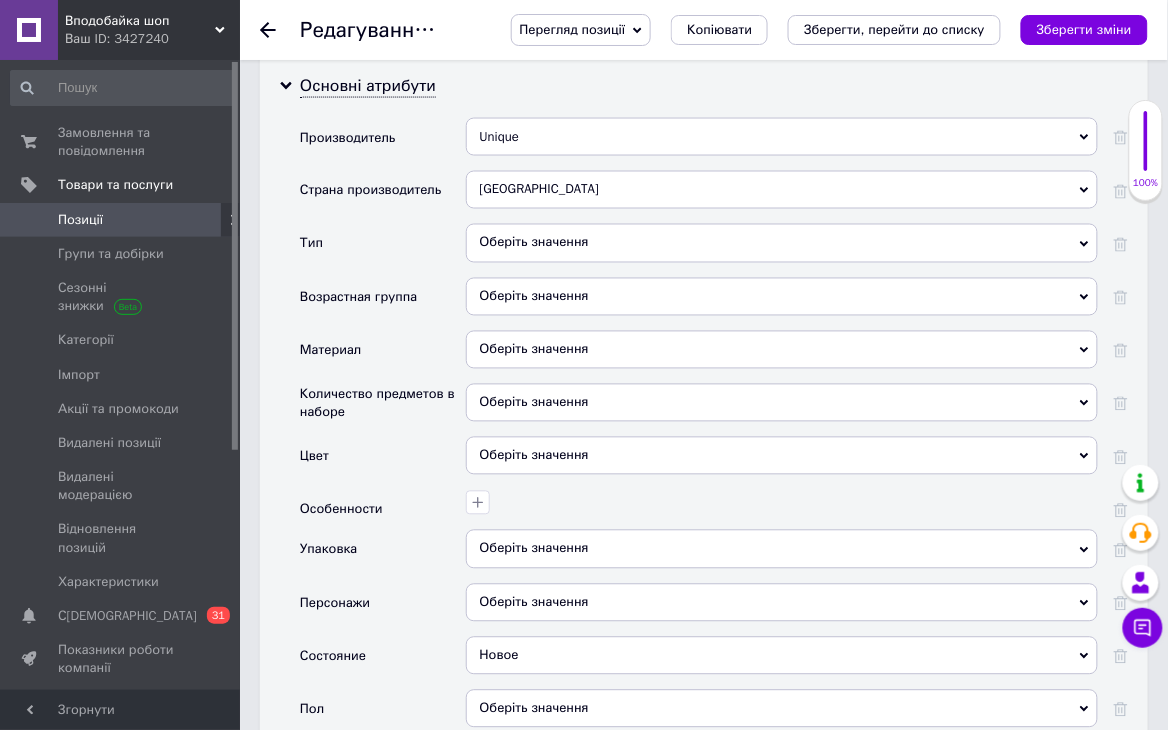 click on "Тип" at bounding box center (383, 250) 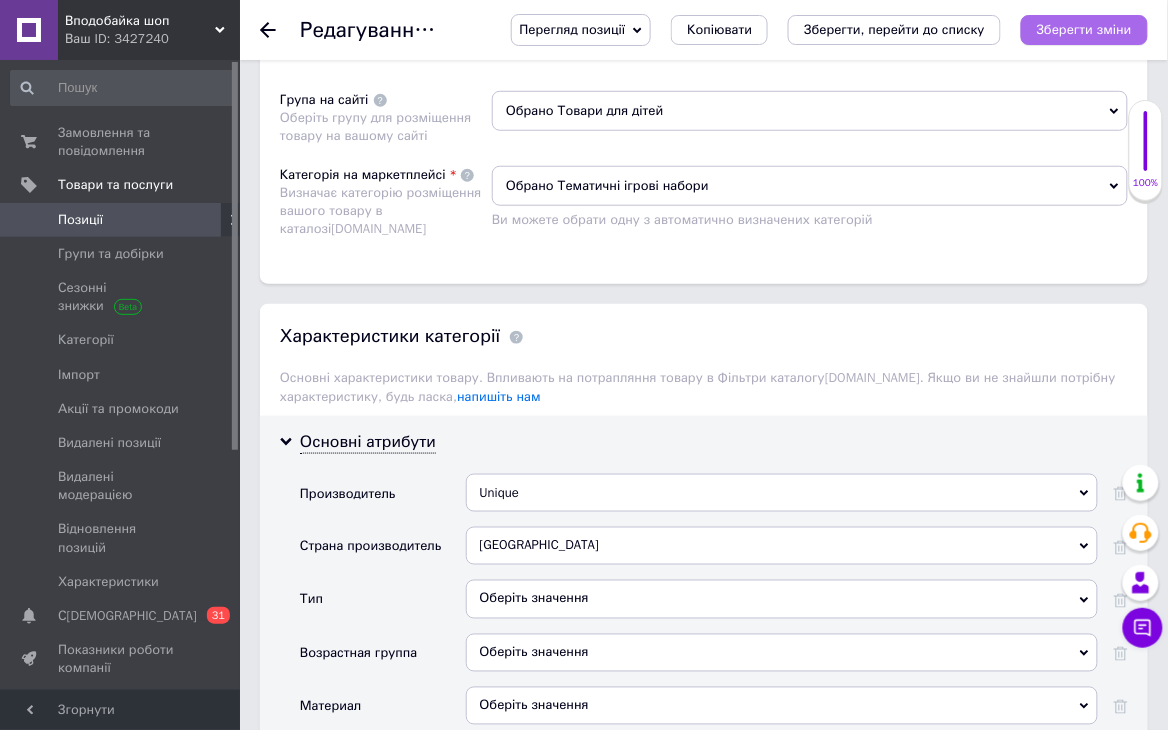 click on "Зберегти зміни" at bounding box center (1084, 29) 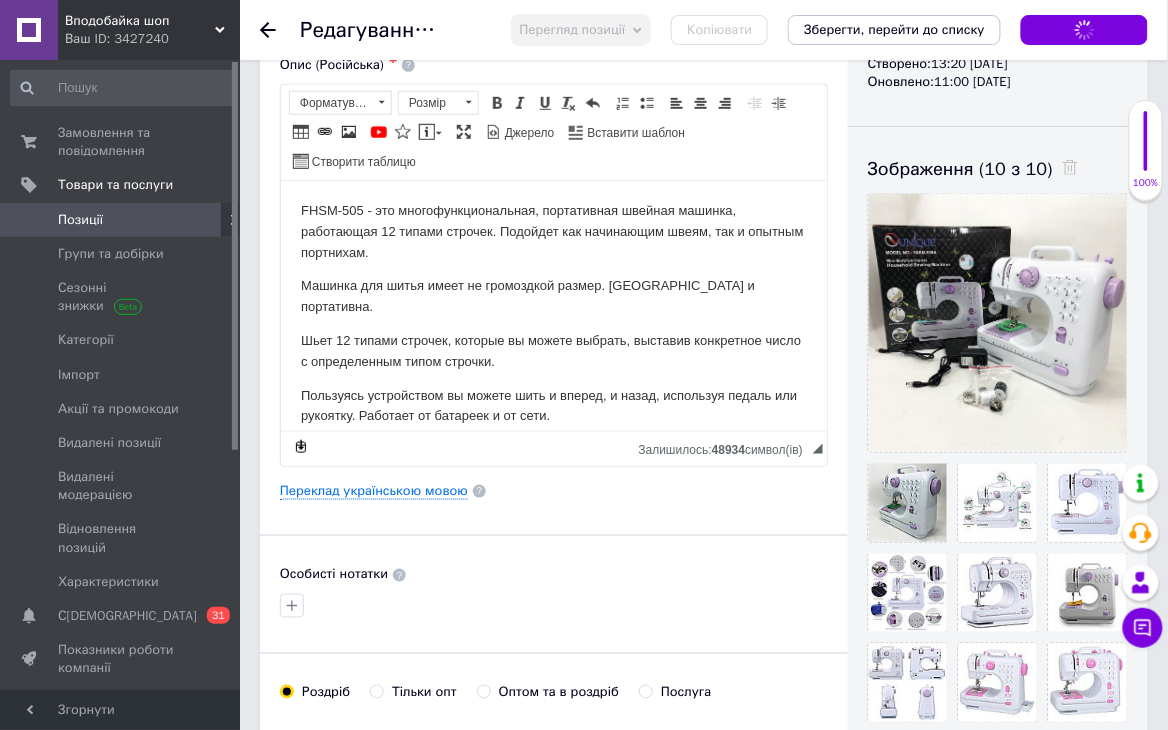 scroll, scrollTop: 110, scrollLeft: 0, axis: vertical 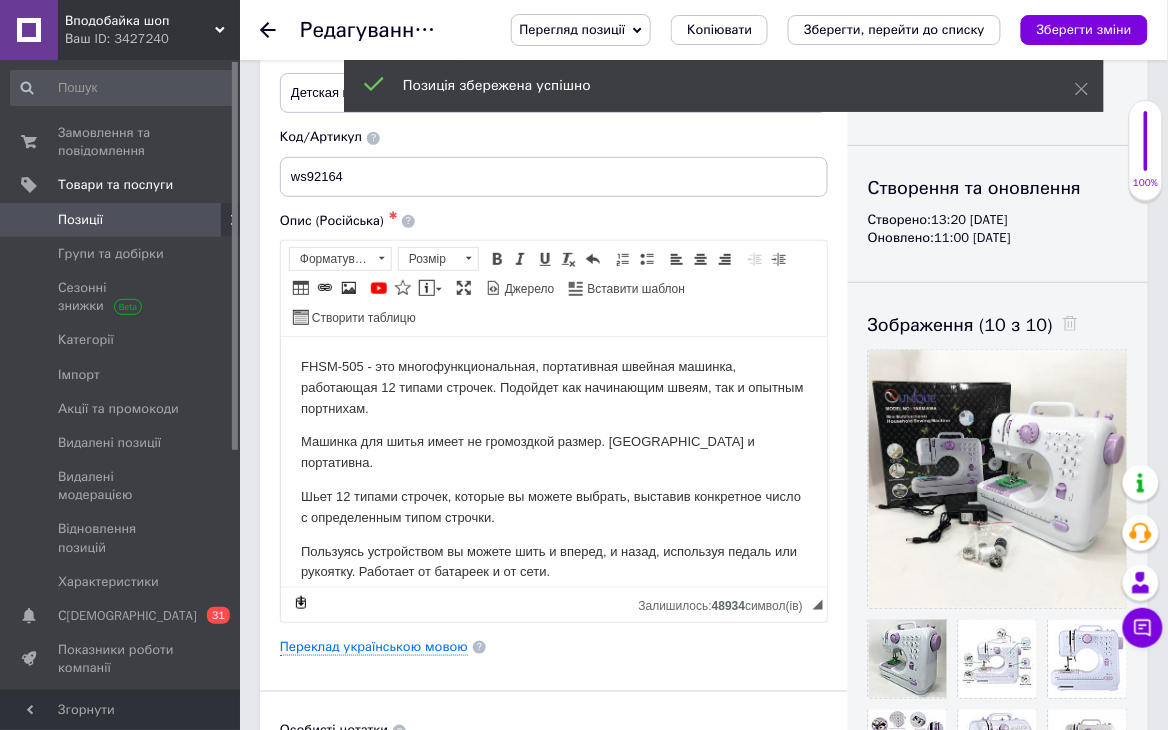 click on "Позиції" at bounding box center [80, 220] 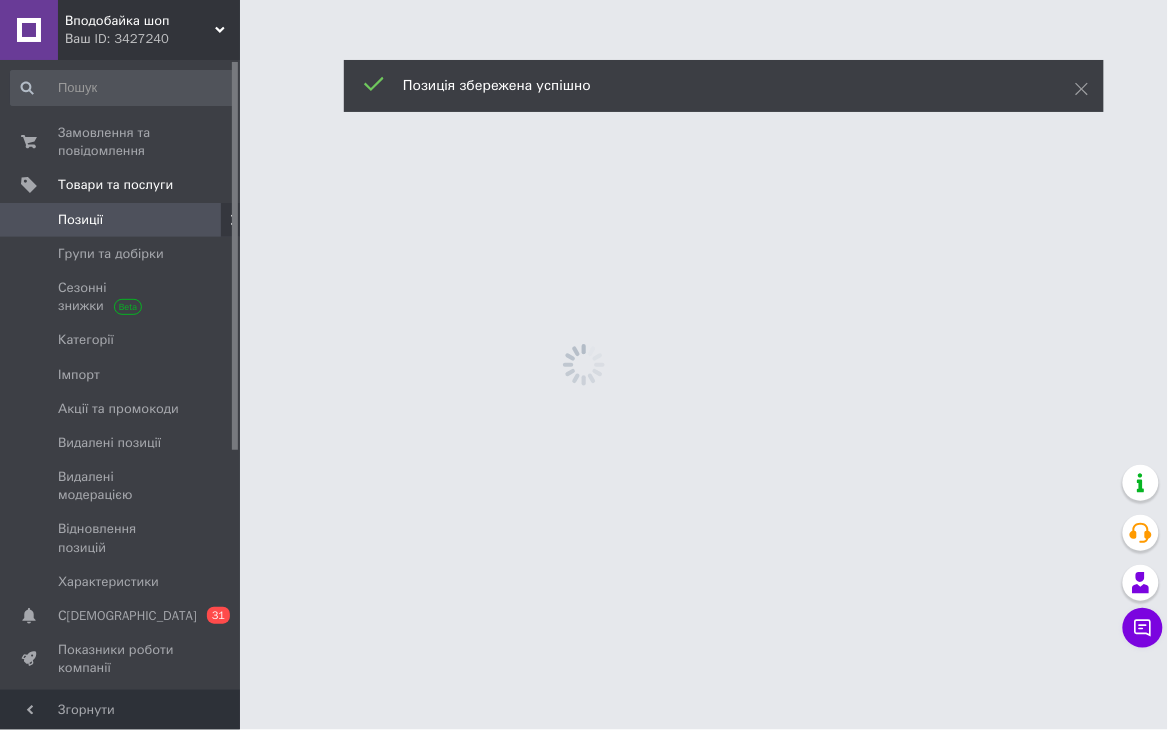 scroll, scrollTop: 0, scrollLeft: 0, axis: both 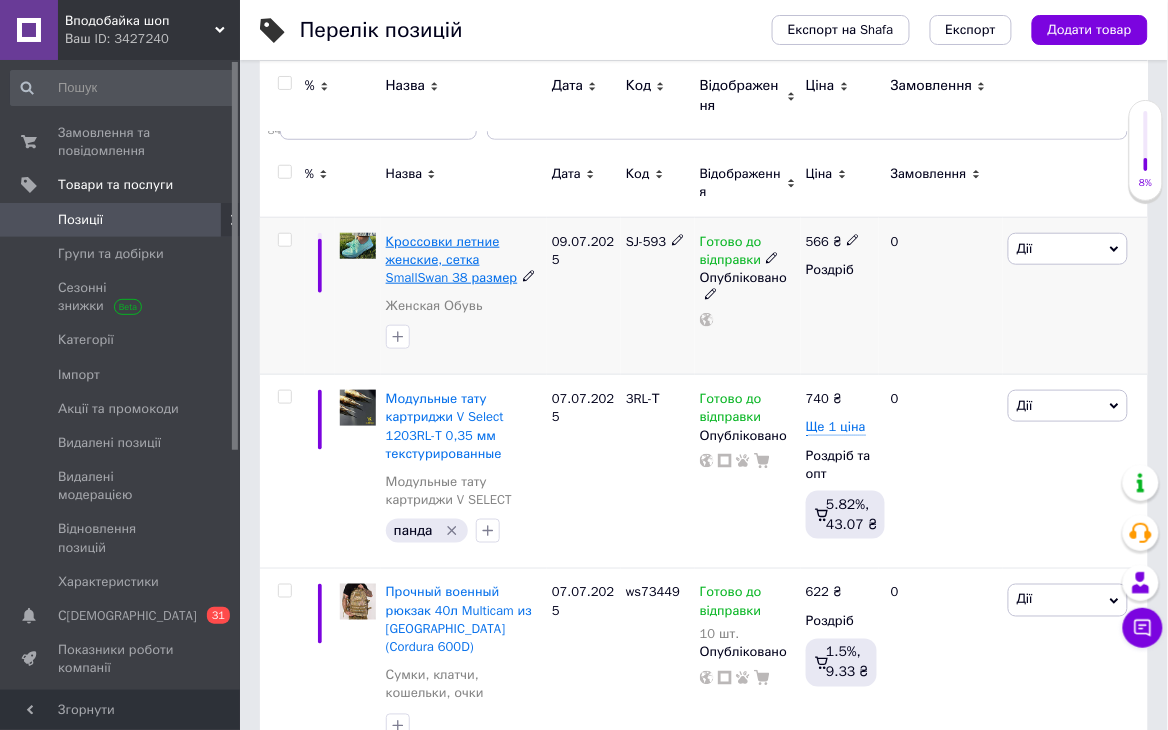 click on "Кроссовки летние женские, сетка SmallSwan
38 размер" at bounding box center (452, 259) 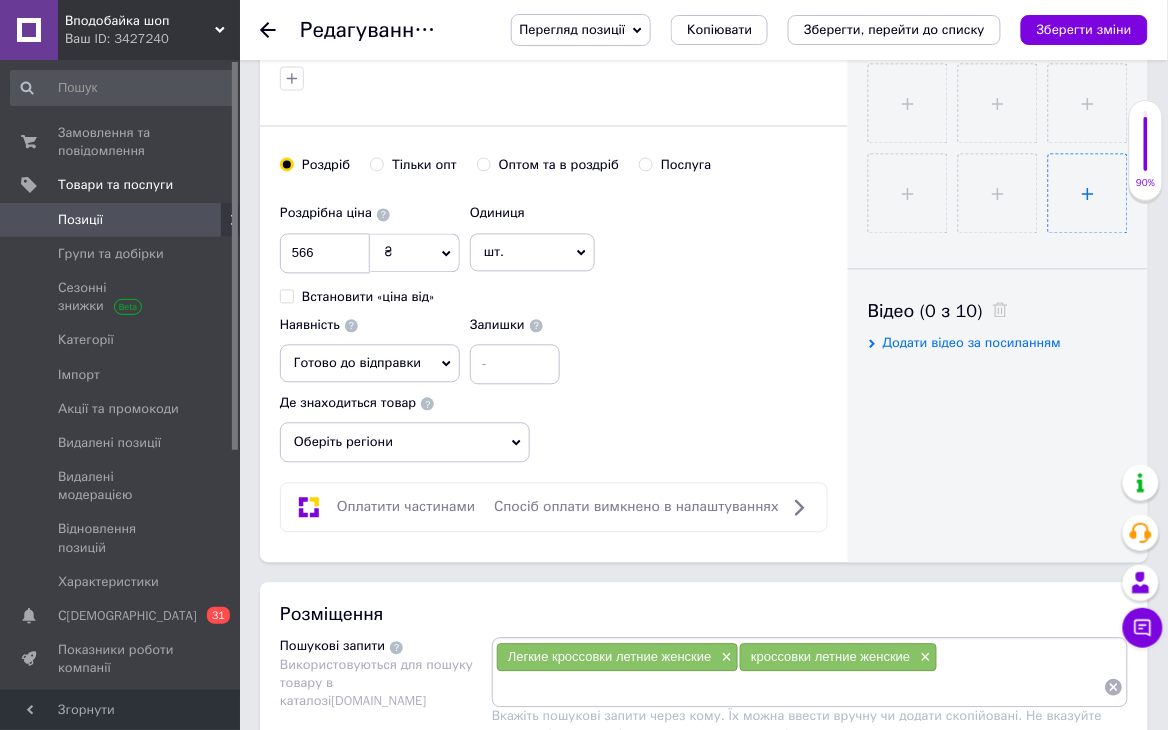 scroll, scrollTop: 800, scrollLeft: 0, axis: vertical 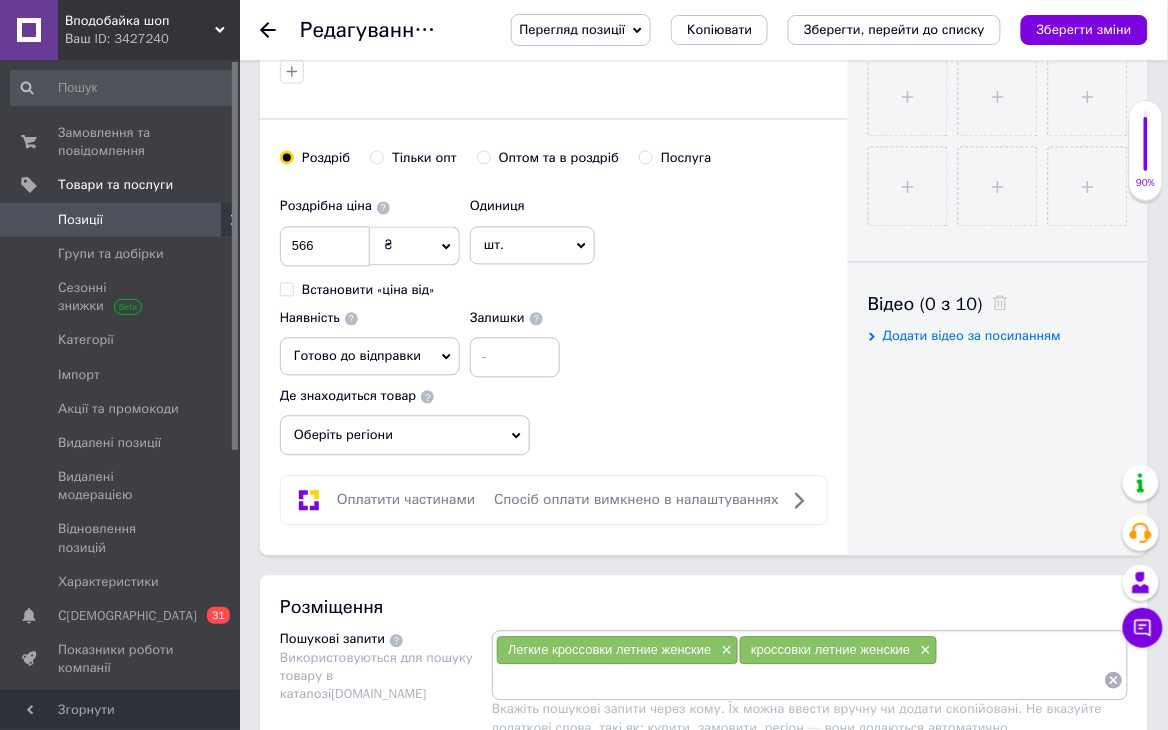 click on "Оберіть регіони" at bounding box center (405, 436) 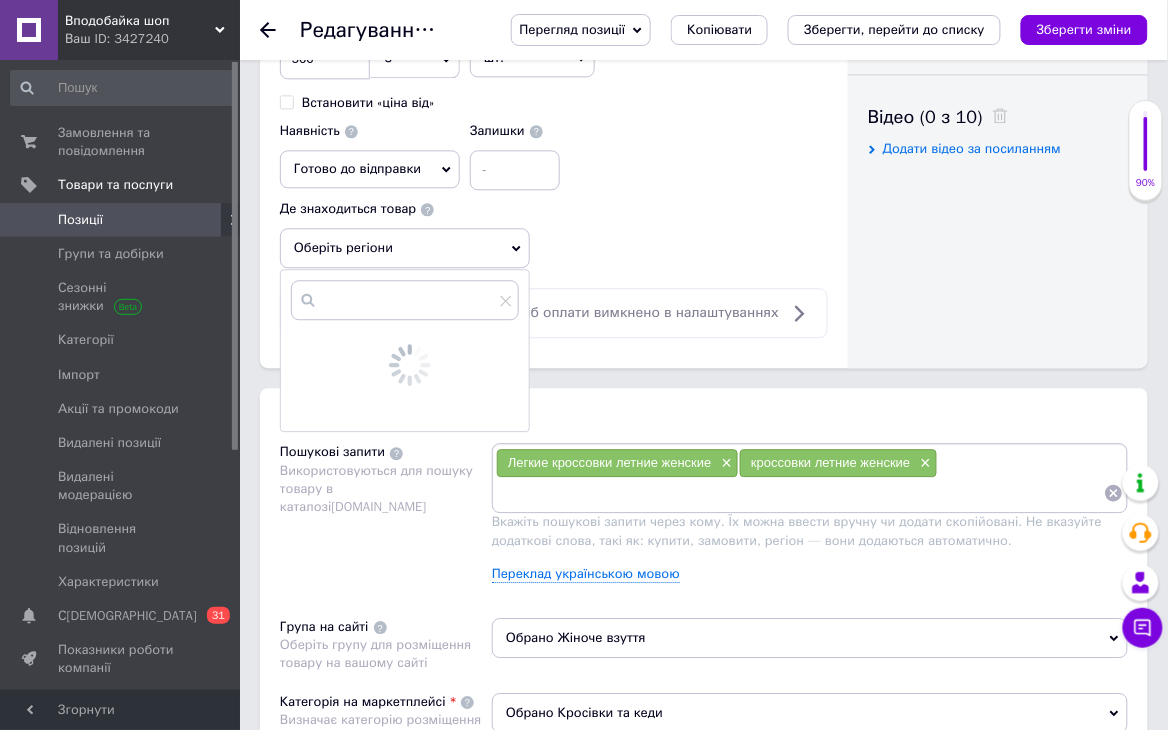 scroll, scrollTop: 1155, scrollLeft: 0, axis: vertical 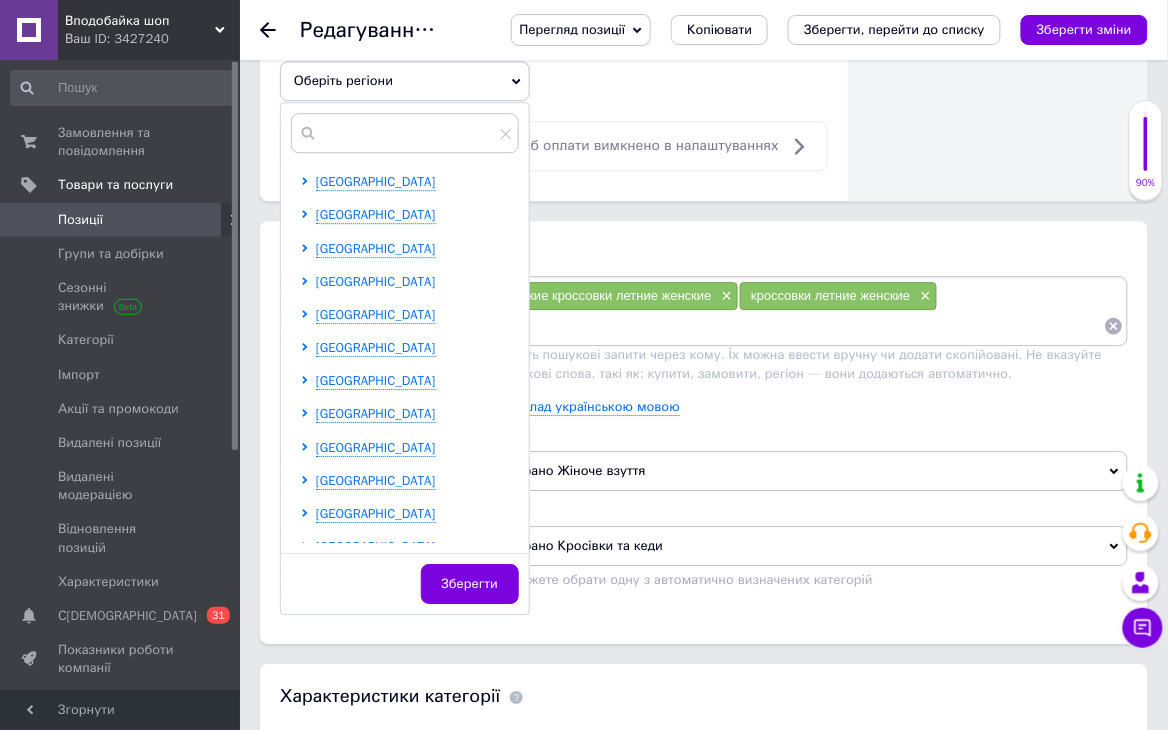 click on "Дніпропетровська область" at bounding box center [376, 281] 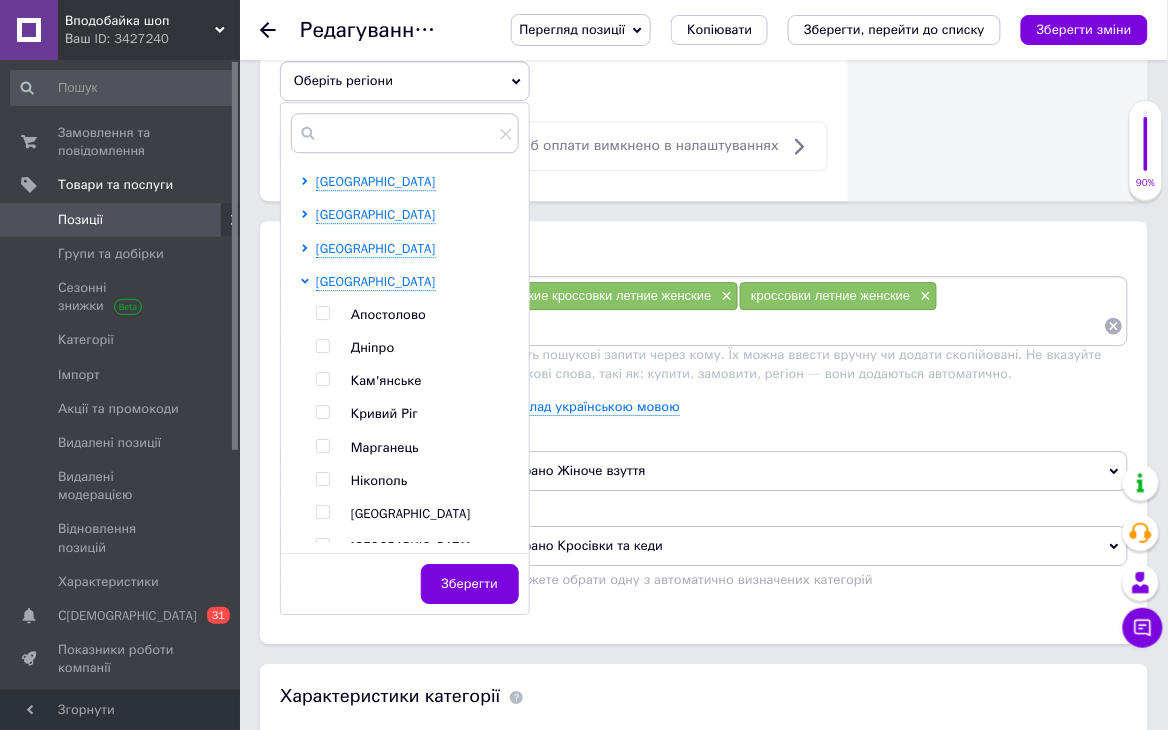 click on "Дніпро" at bounding box center [372, 347] 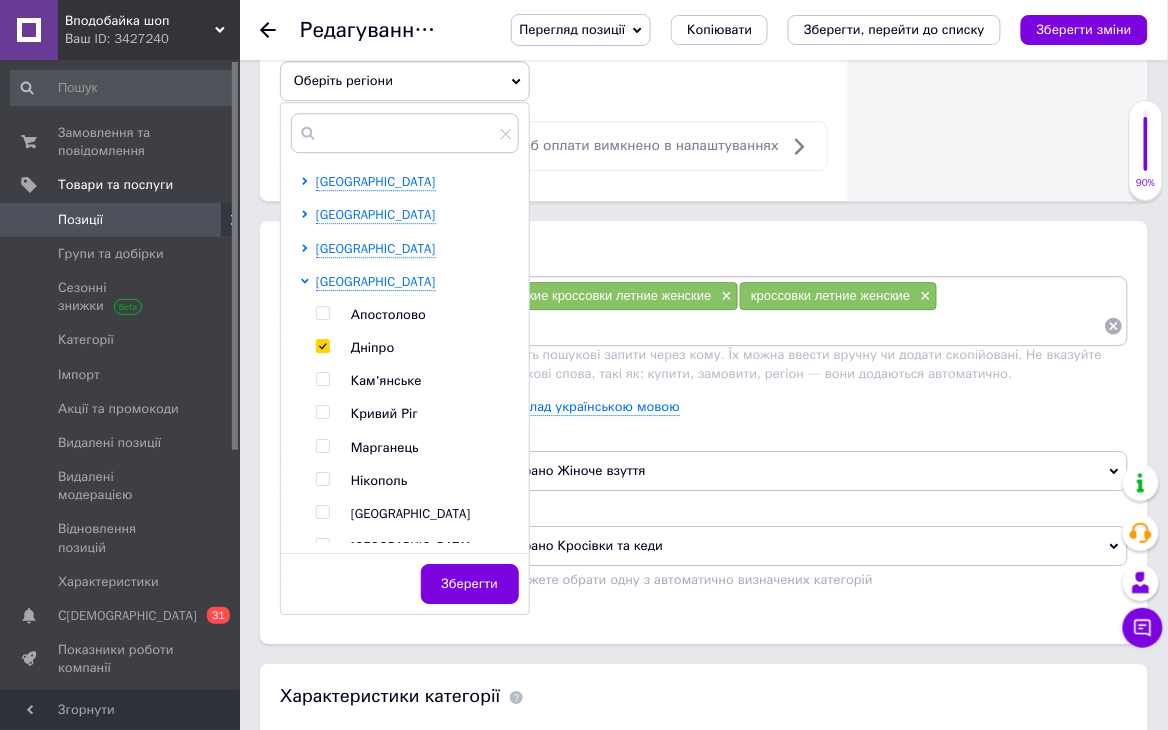 type on "Кроссовки летние женские, сетка SmallSwan38 размер" 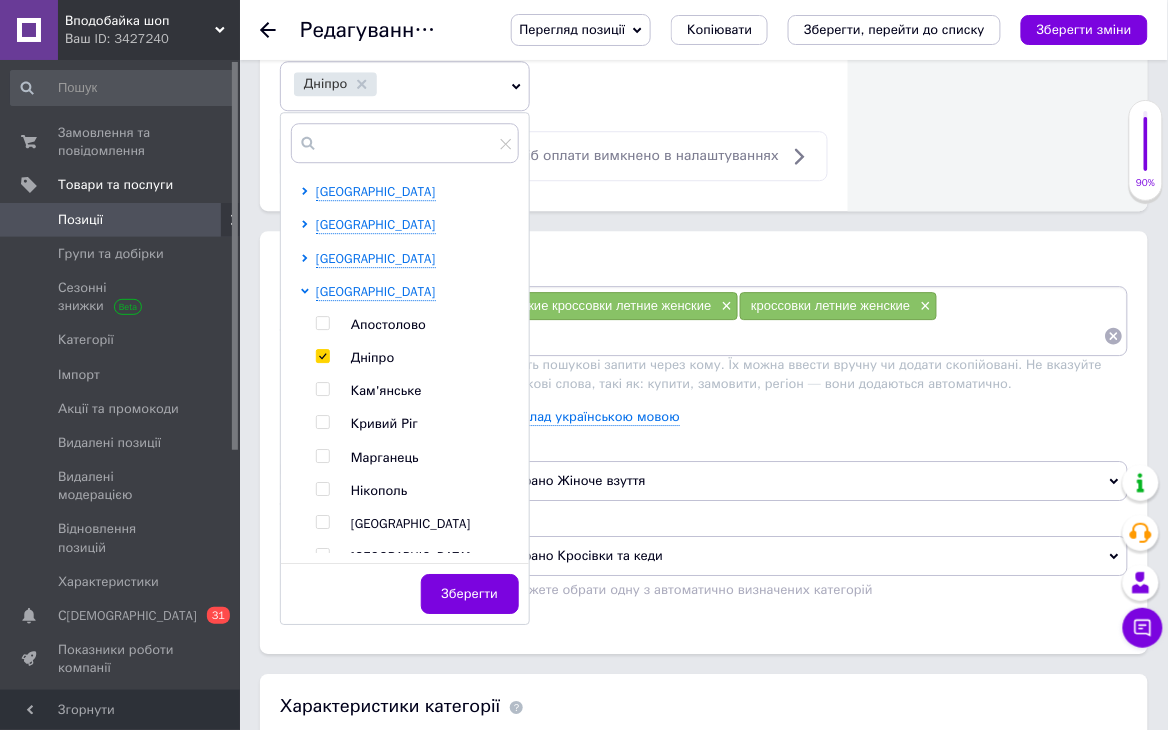 scroll, scrollTop: 444, scrollLeft: 0, axis: vertical 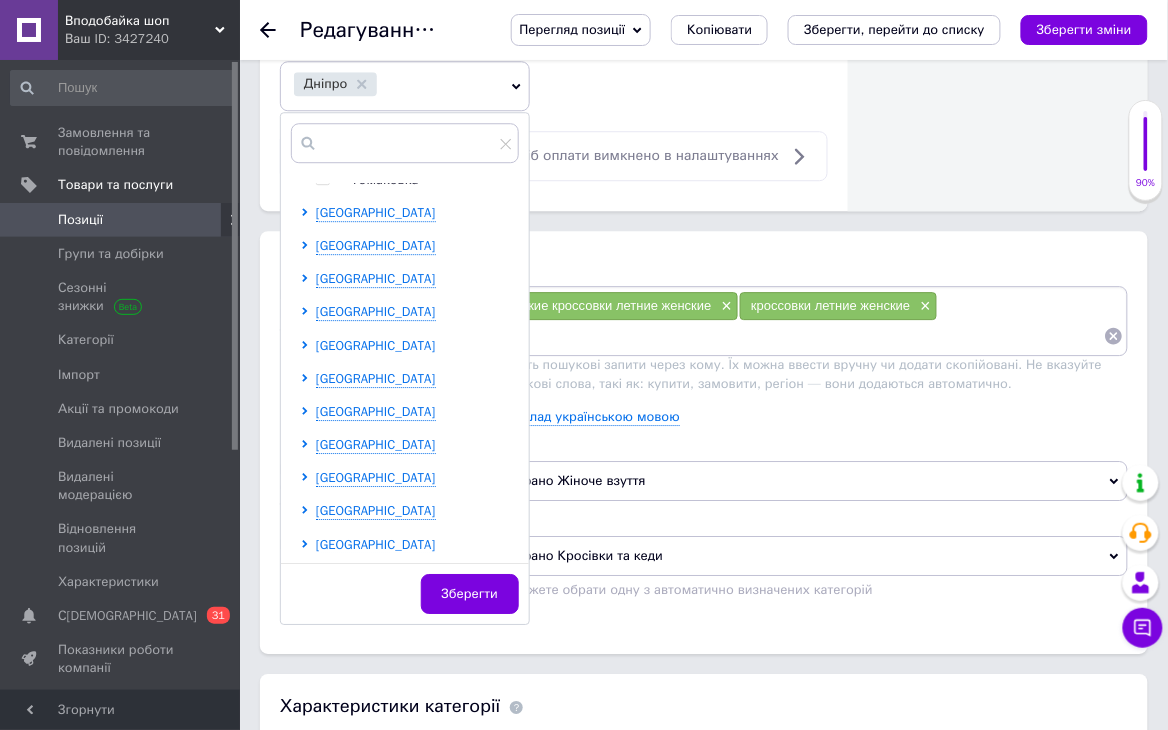 click on "Київська область" at bounding box center [376, 345] 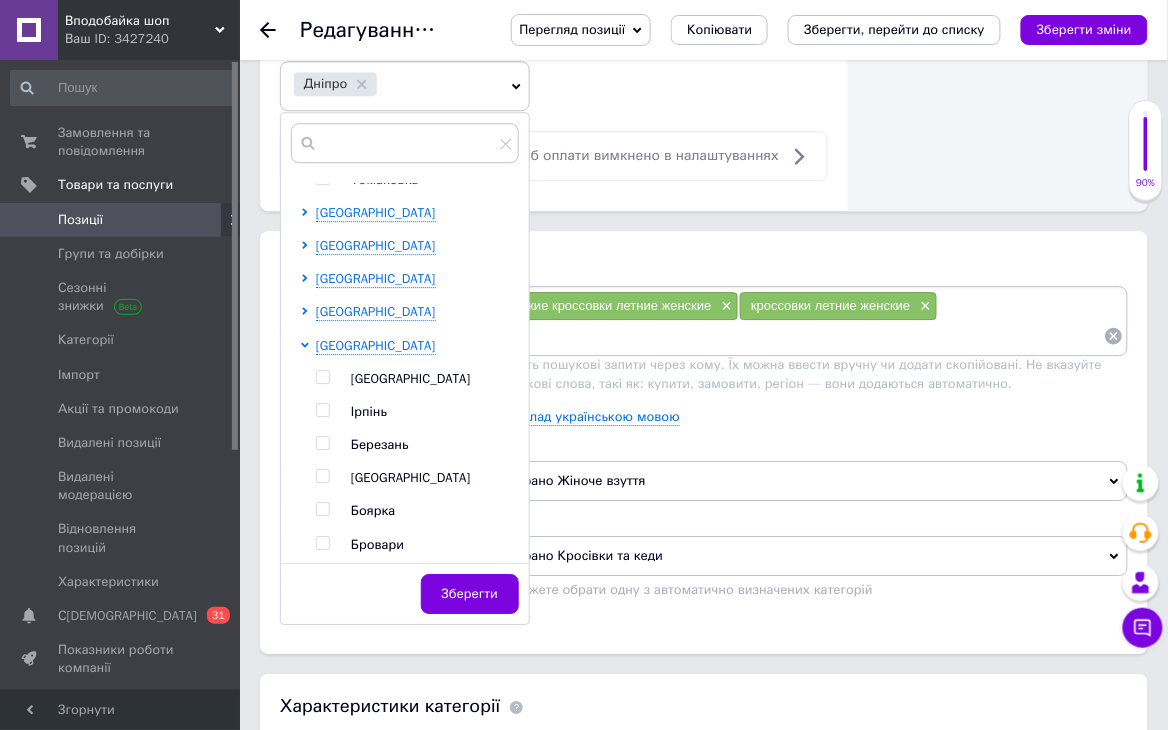 click on "Київ" at bounding box center [411, 378] 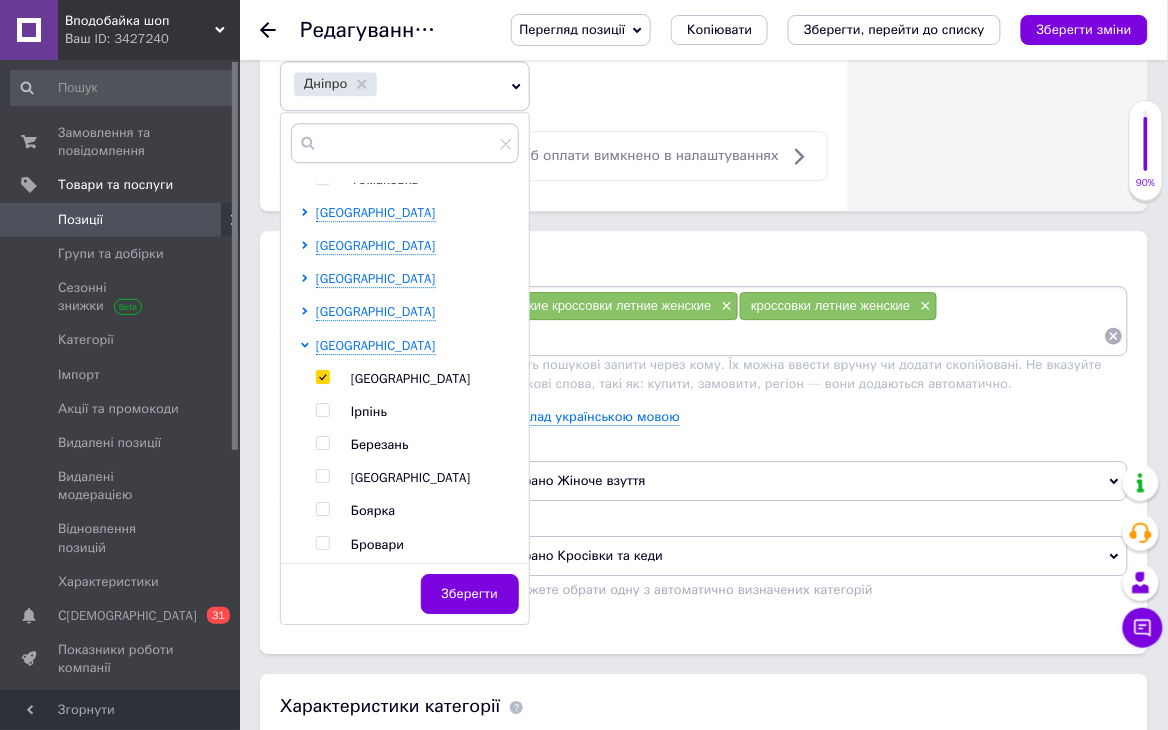 type on "Кроссовки летние женские, сетка SmallSwan38 размер" 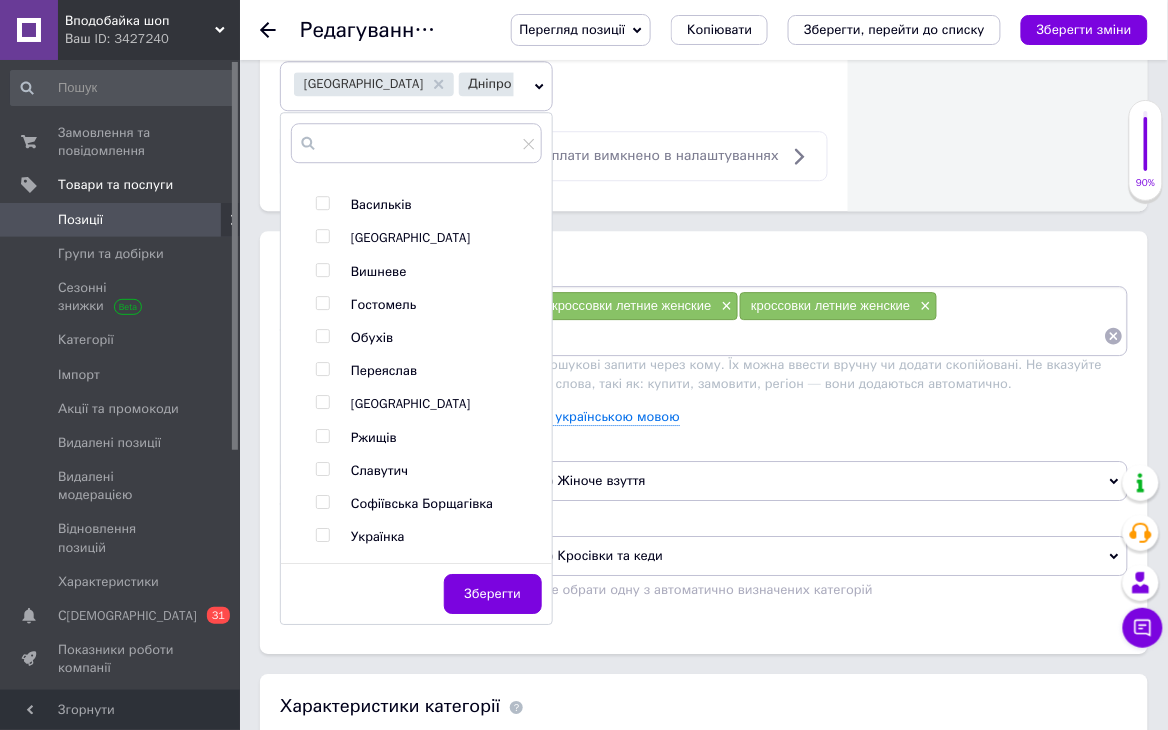 scroll, scrollTop: 889, scrollLeft: 0, axis: vertical 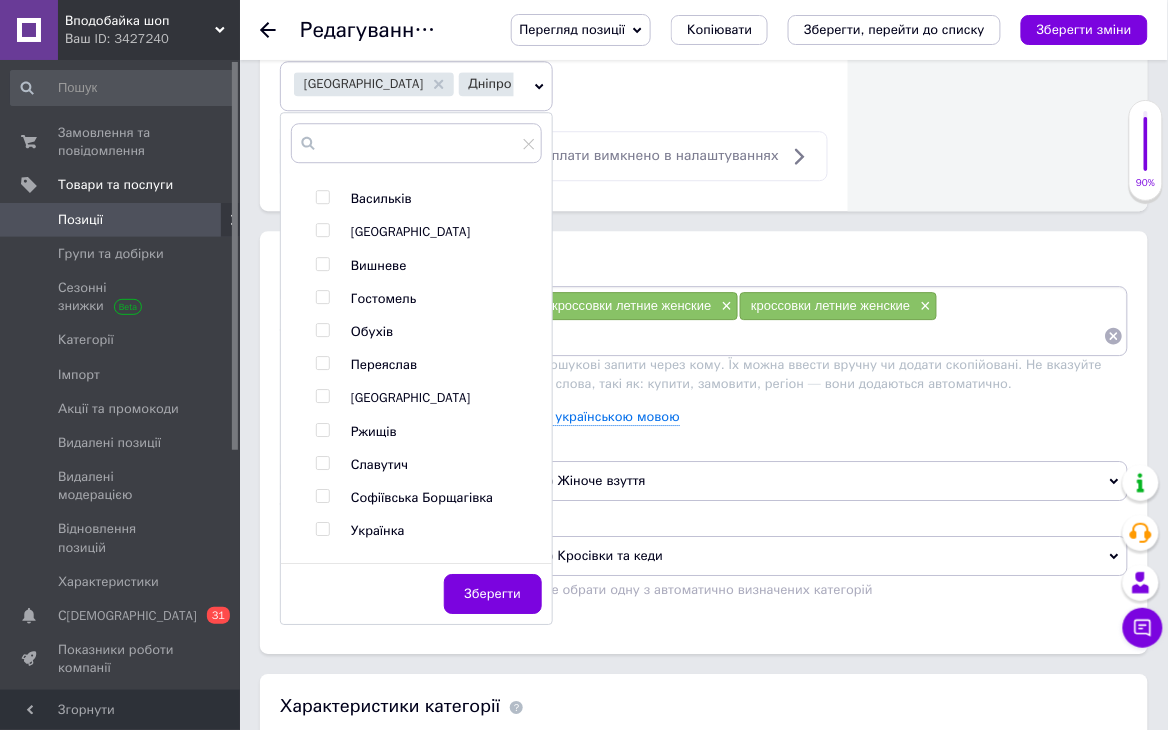 click on "Обухів" at bounding box center [372, 331] 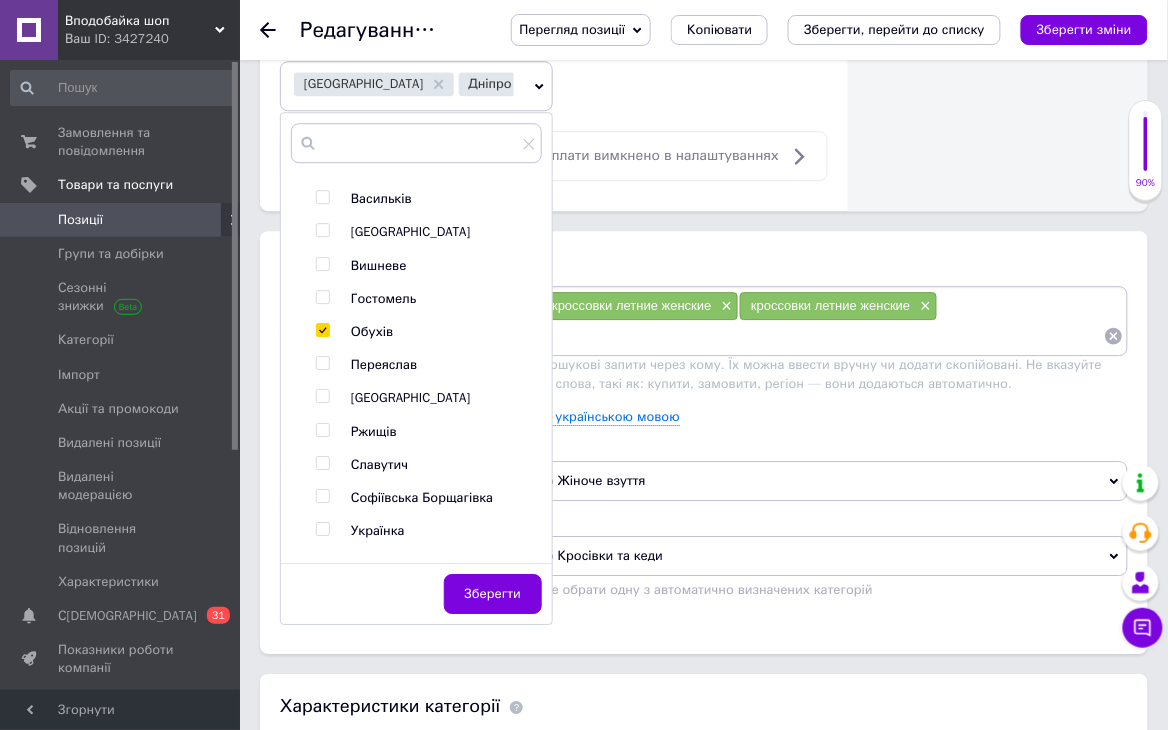 type on "Кроссовки летние женские, сетка SmallSwan38 размер" 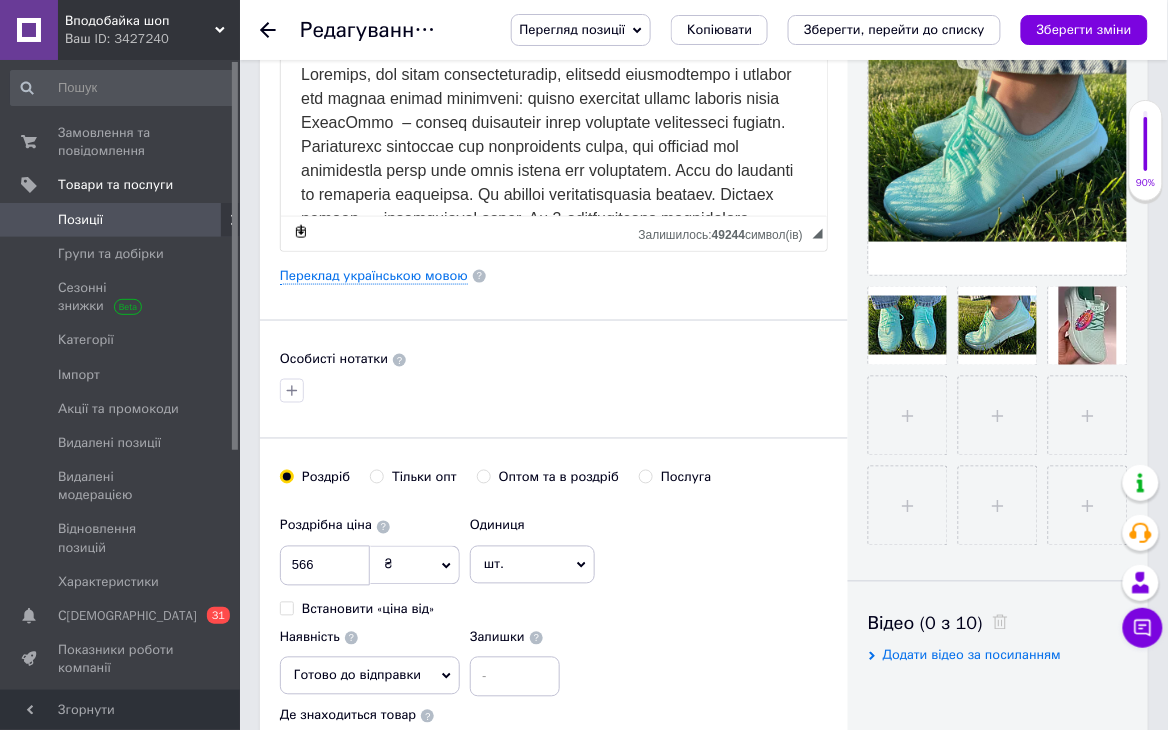 scroll, scrollTop: 0, scrollLeft: 0, axis: both 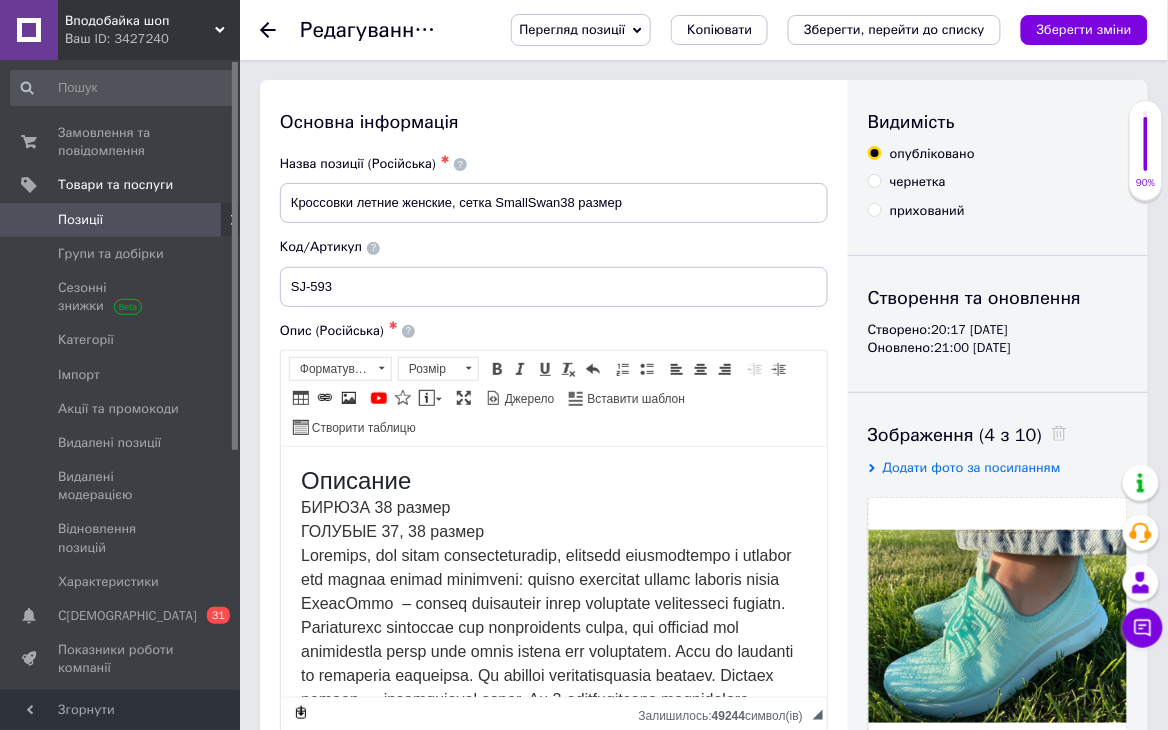 click on "Назва позиції (Російська) ✱ Кроссовки летние женские, сетка SmallSwan38 размер" at bounding box center (554, 189) 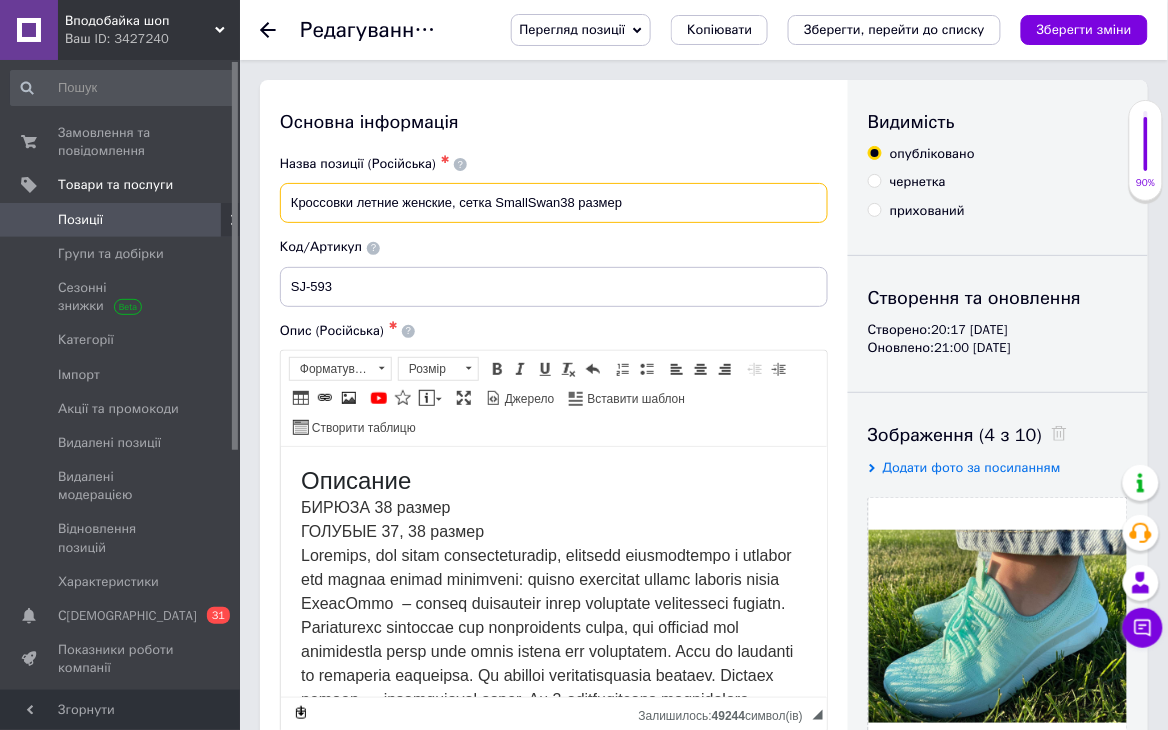 drag, startPoint x: 281, startPoint y: 205, endPoint x: 350, endPoint y: 223, distance: 71.30919 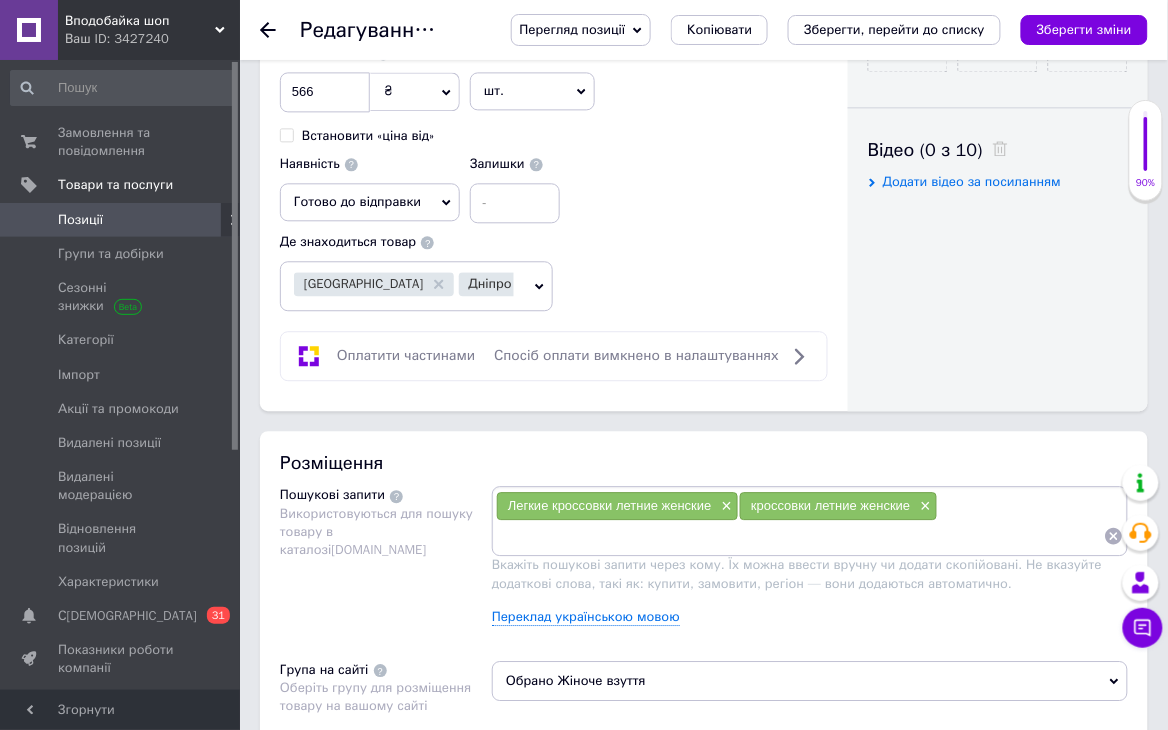 scroll, scrollTop: 1244, scrollLeft: 0, axis: vertical 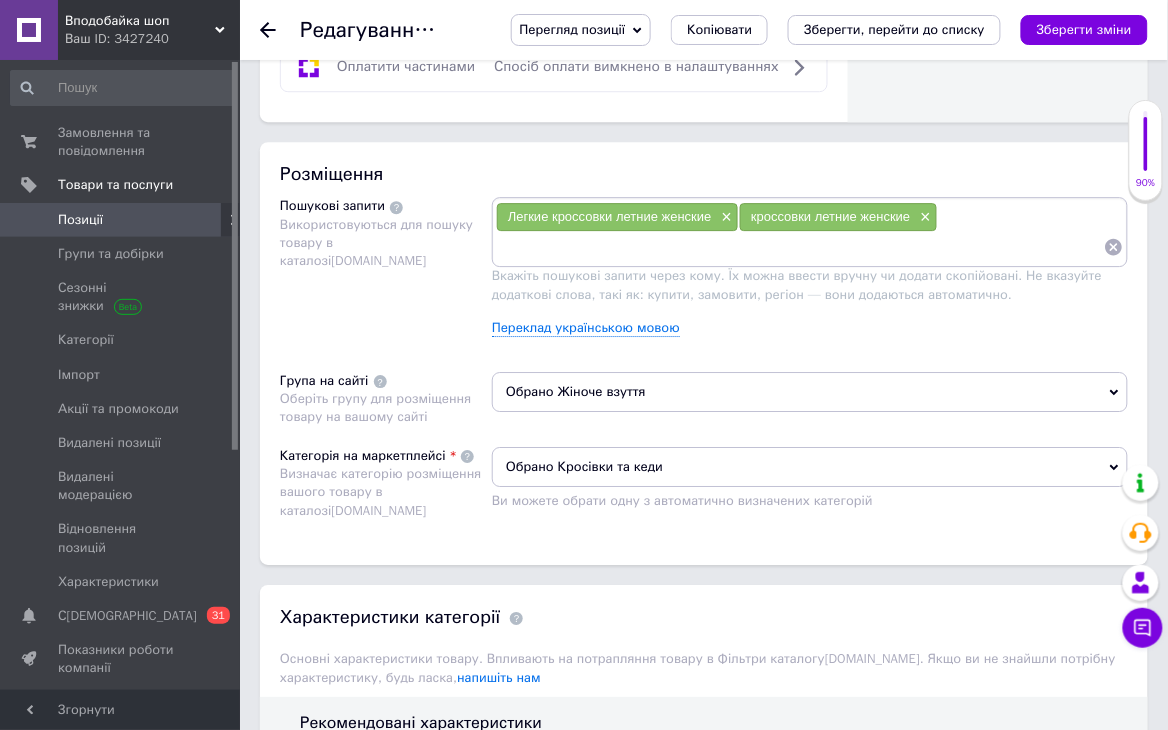 click at bounding box center [800, 247] 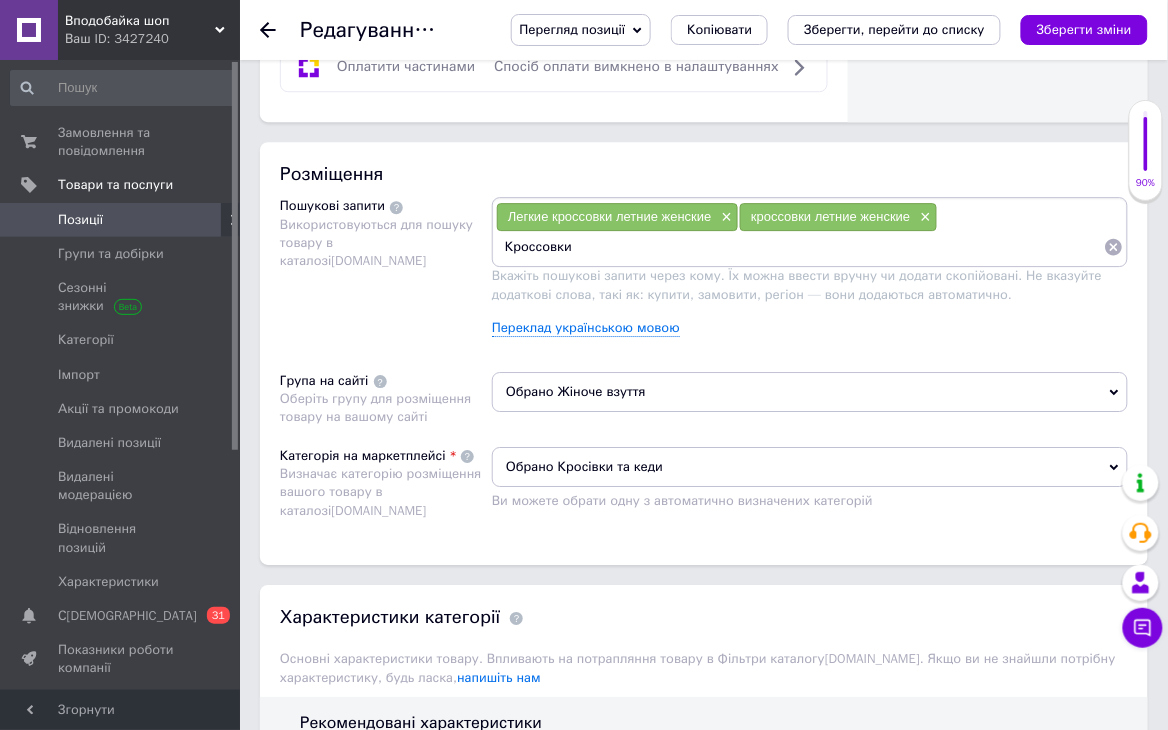 type on "Кроссовки летние женские, сетка SmallSwan38 размер" 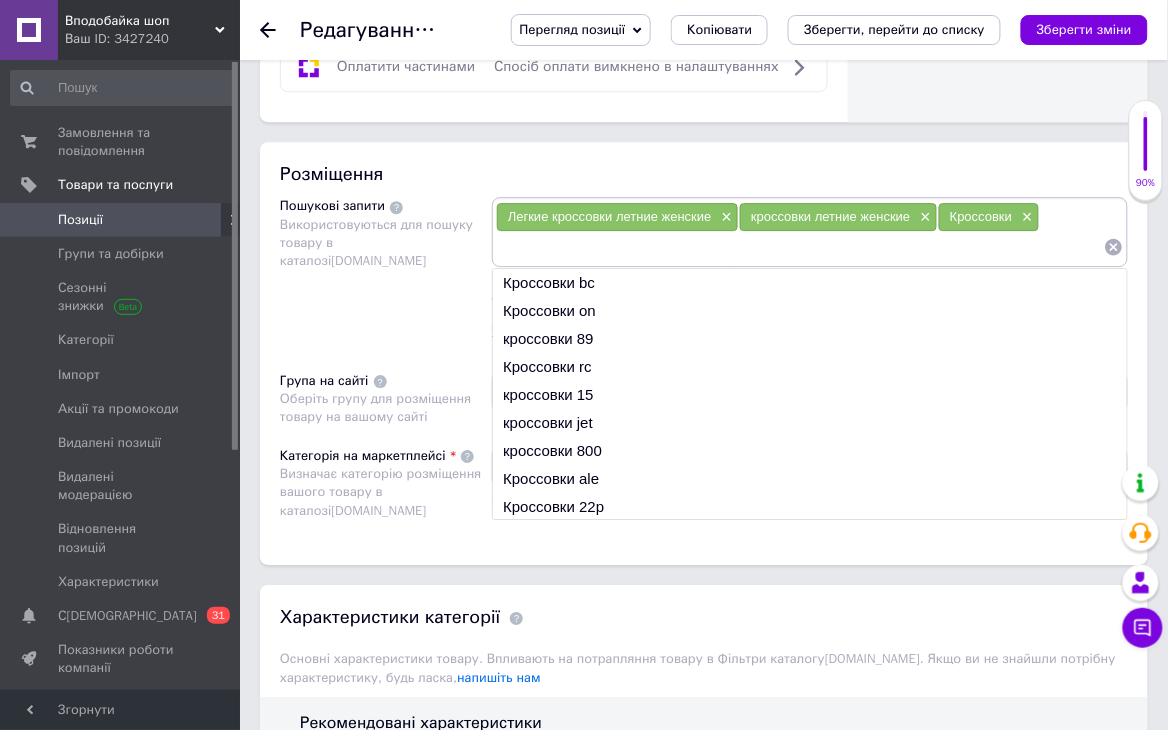 type on "Кроссовки летние женские, сетка SmallSwan38 размер" 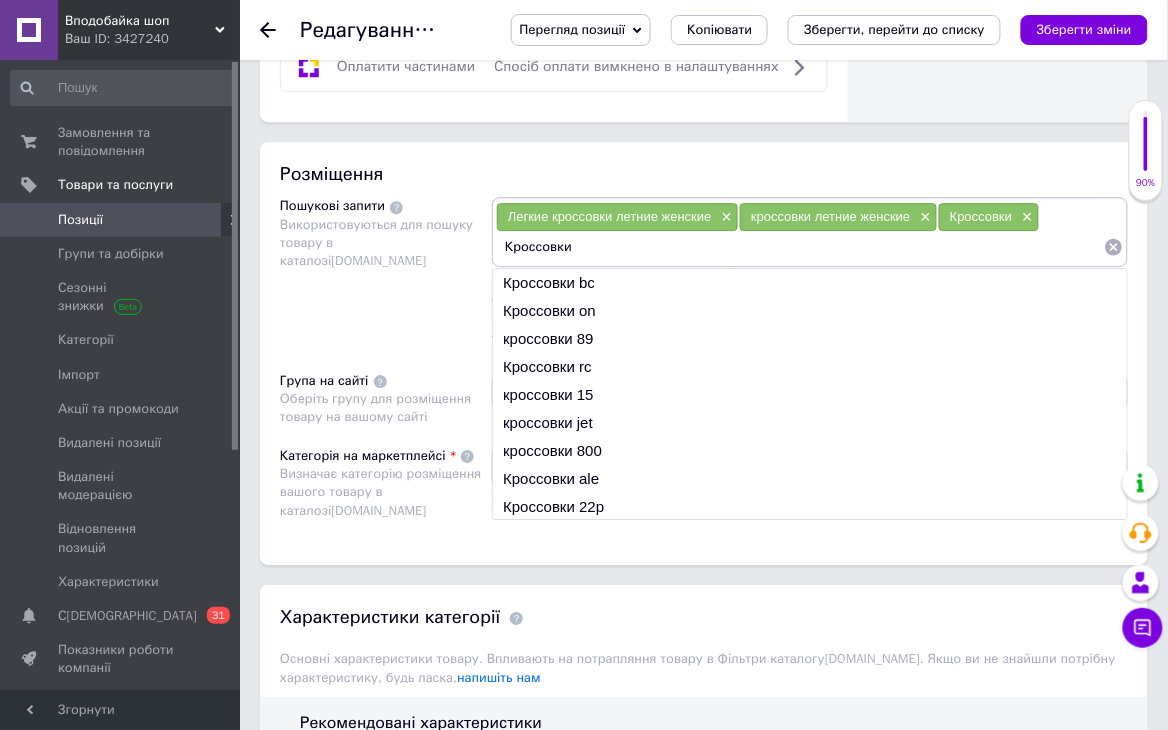 type on "Кроссовки летние женские, сетка SmallSwan38 размер" 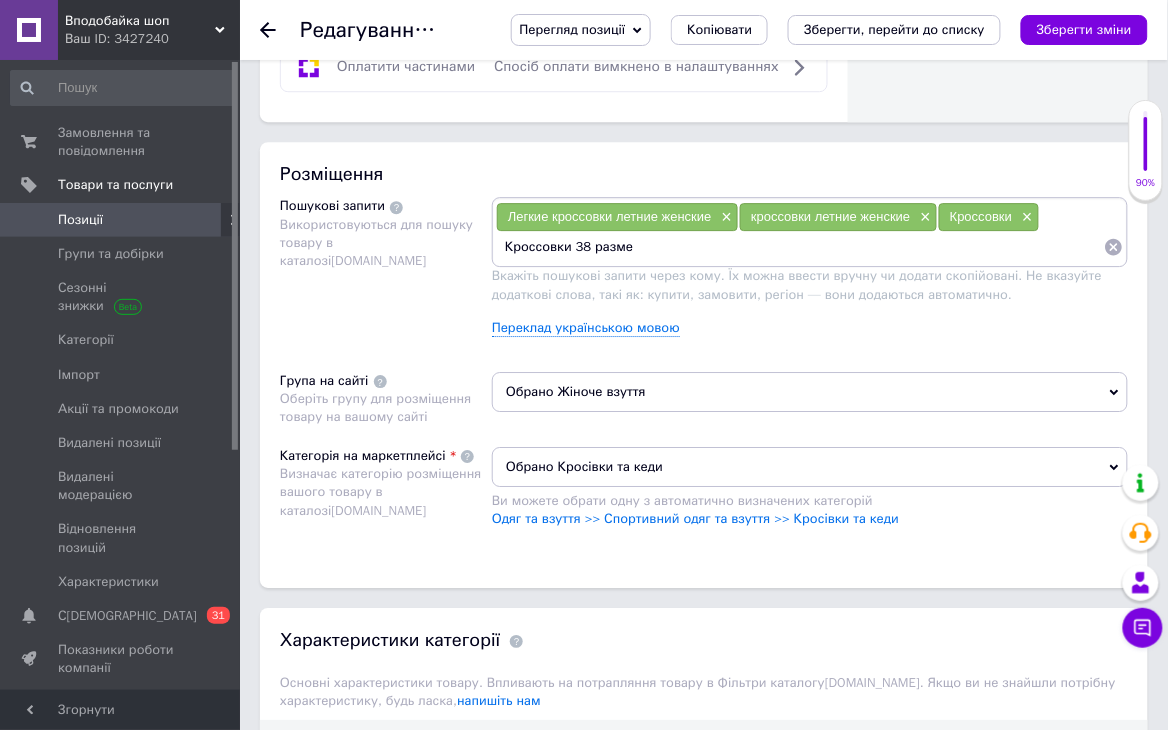 type on "Кроссовки 38 размер" 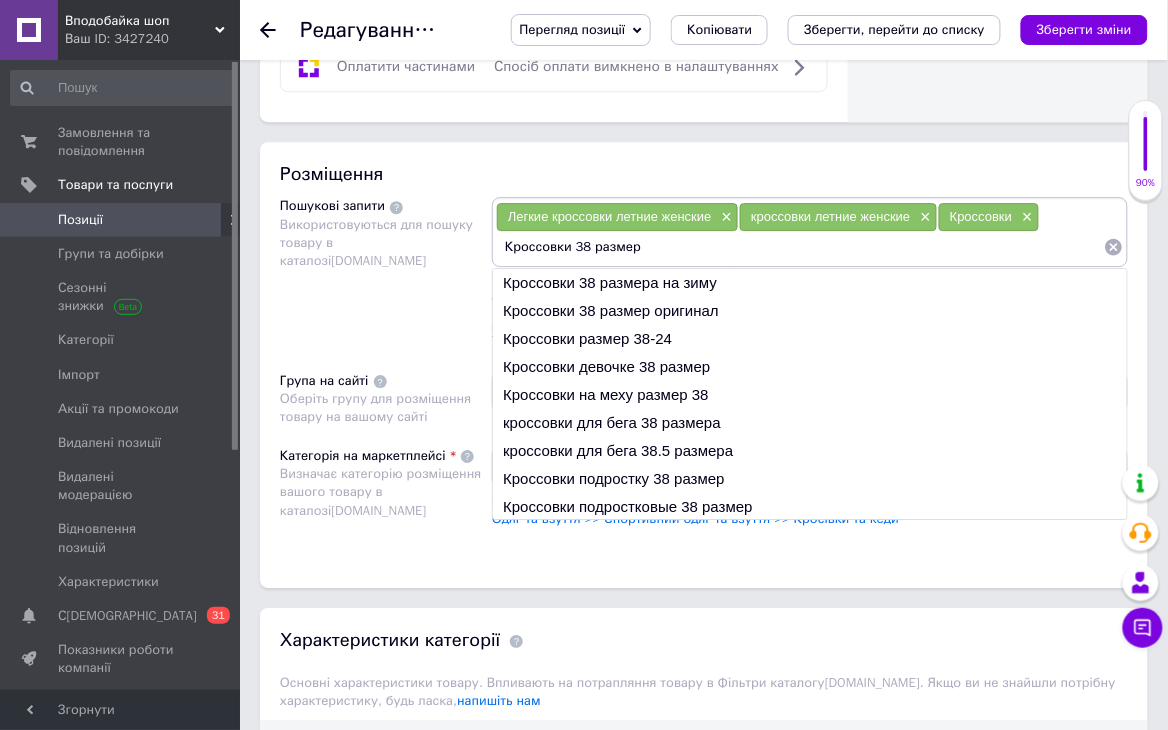 type on "Кроссовки летние женские, сетка SmallSwan38 размер" 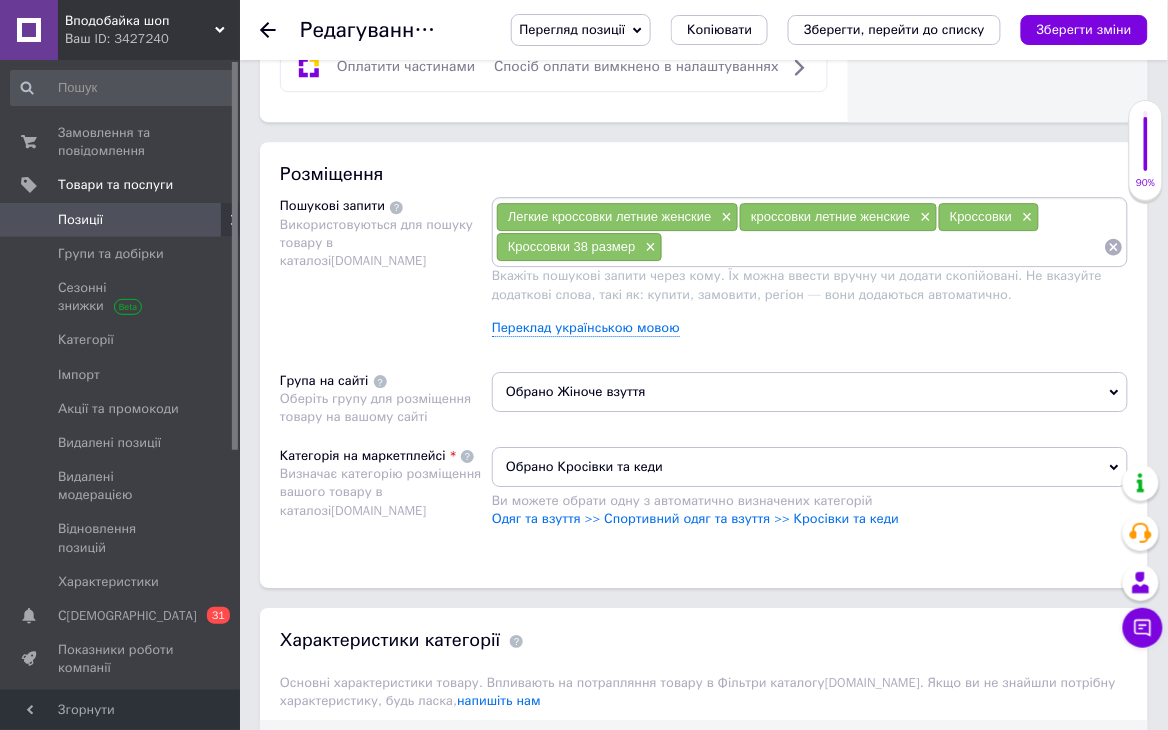 paste on "Кроссовки" 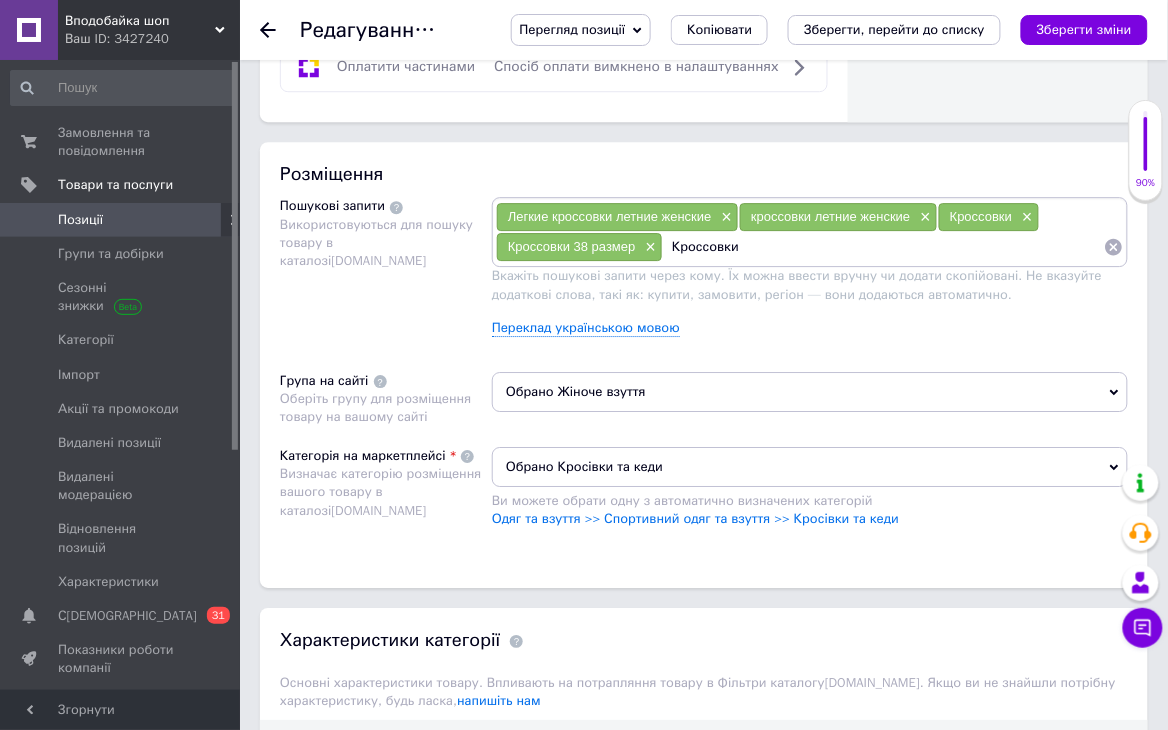 type on "Кроссовки летние женские, сетка SmallSwan38 размер" 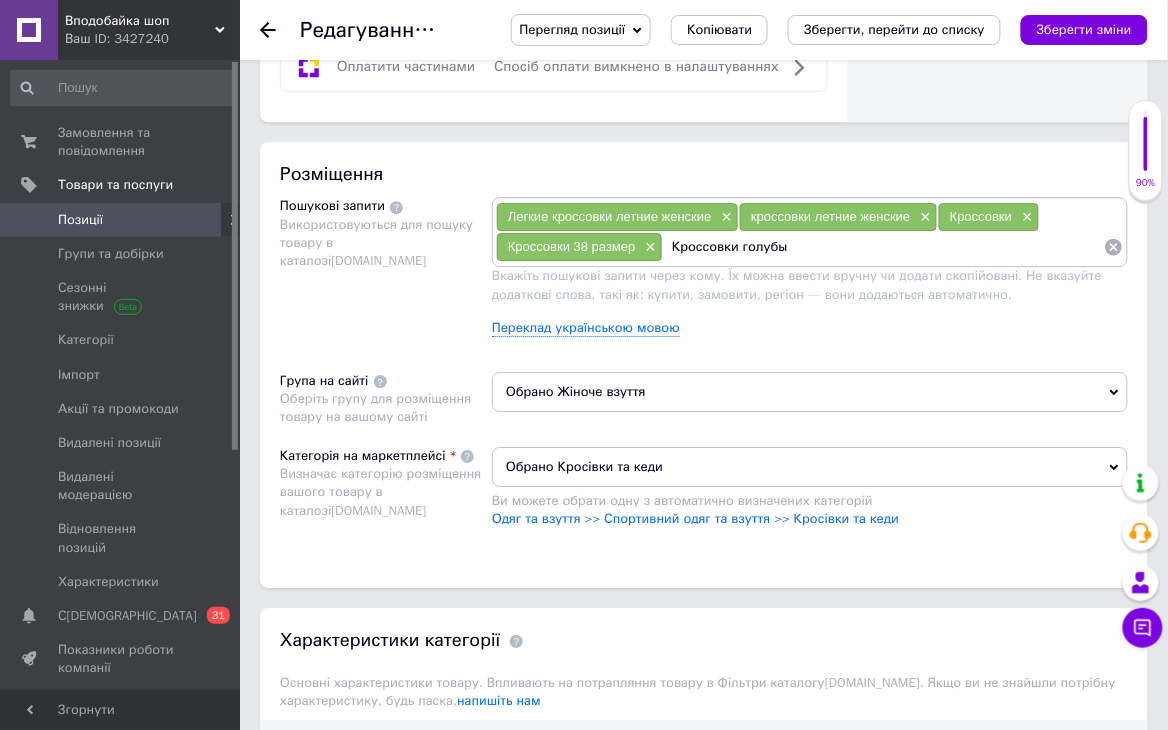 type on "Кроссовки голубые" 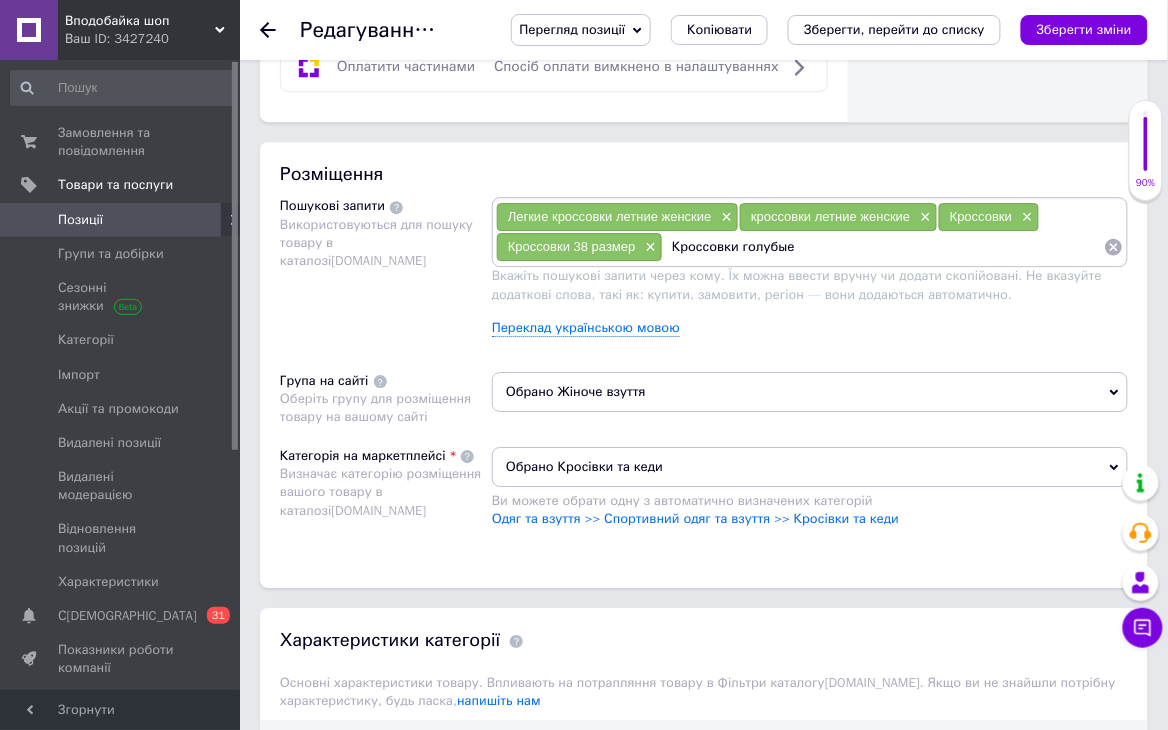type on "Кроссовки летние женские, сетка SmallSwan38 размер" 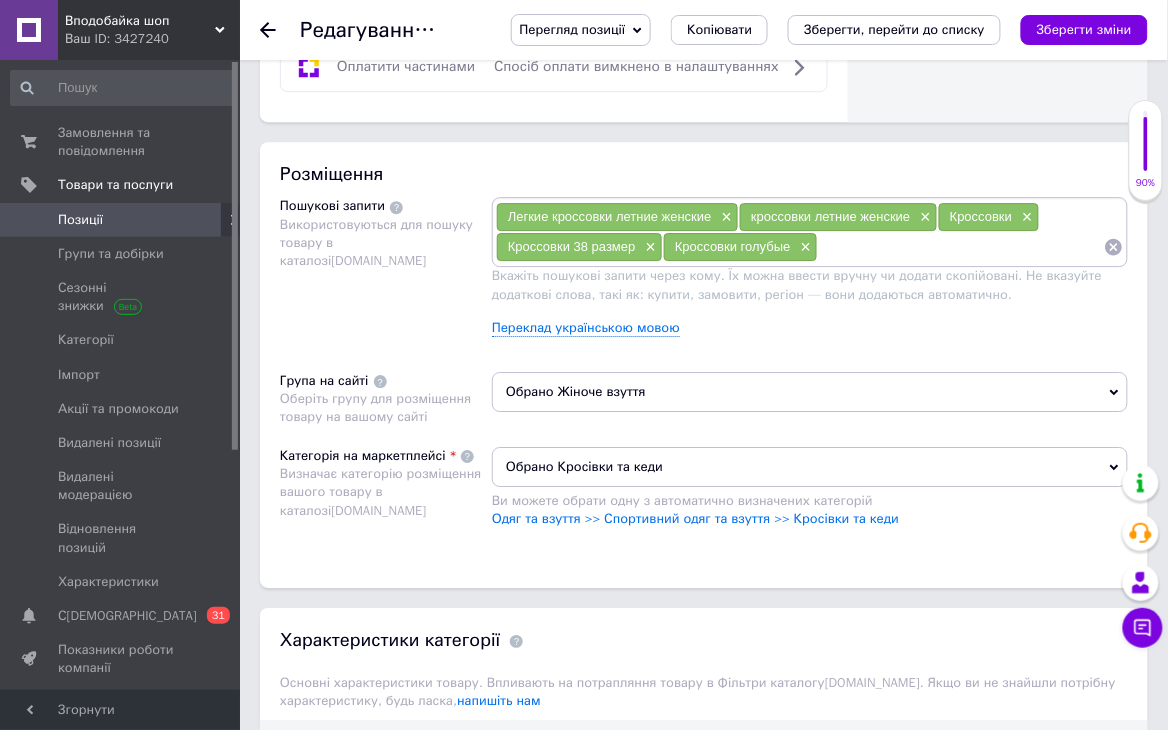 paste on "Кроссовки" 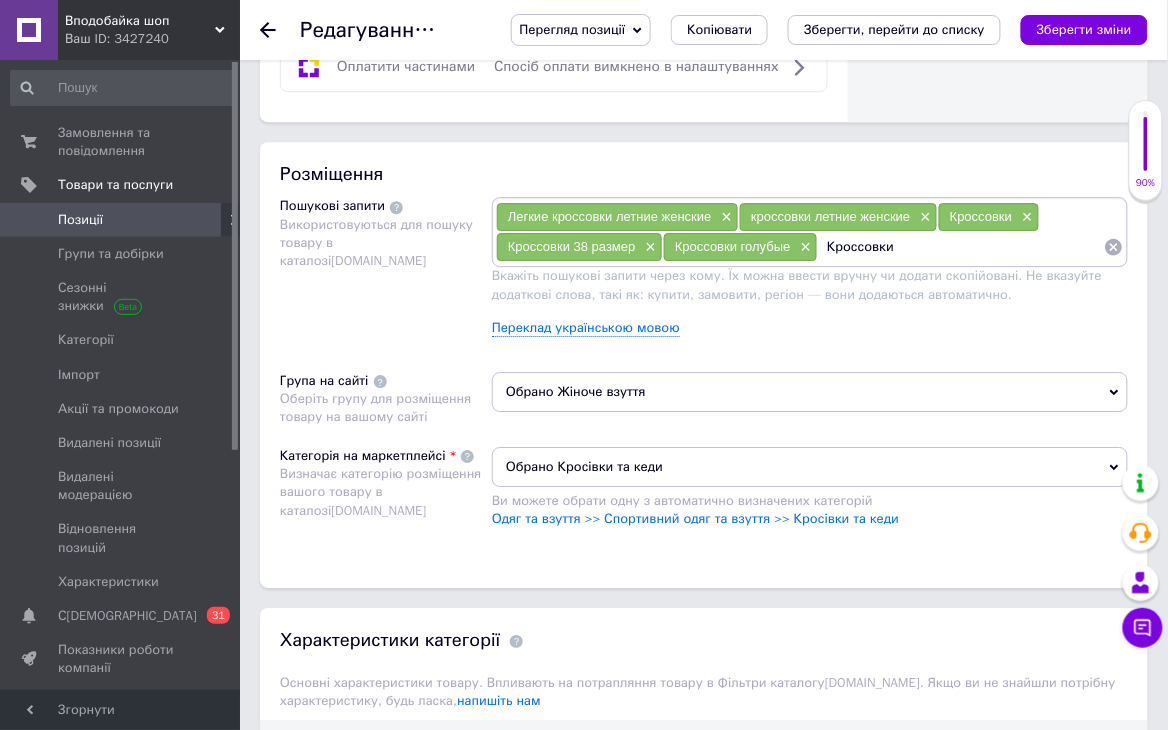 type on "Кроссовки летние женские, сетка SmallSwan38 размер" 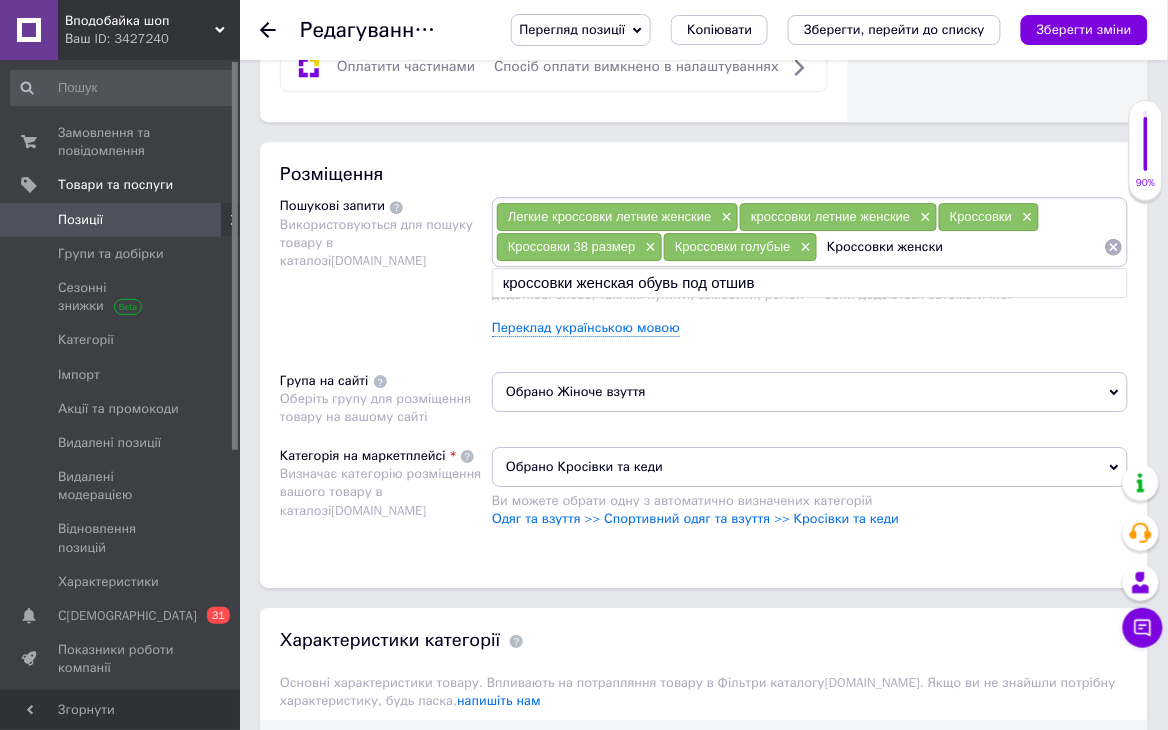 type on "Кроссовки женские" 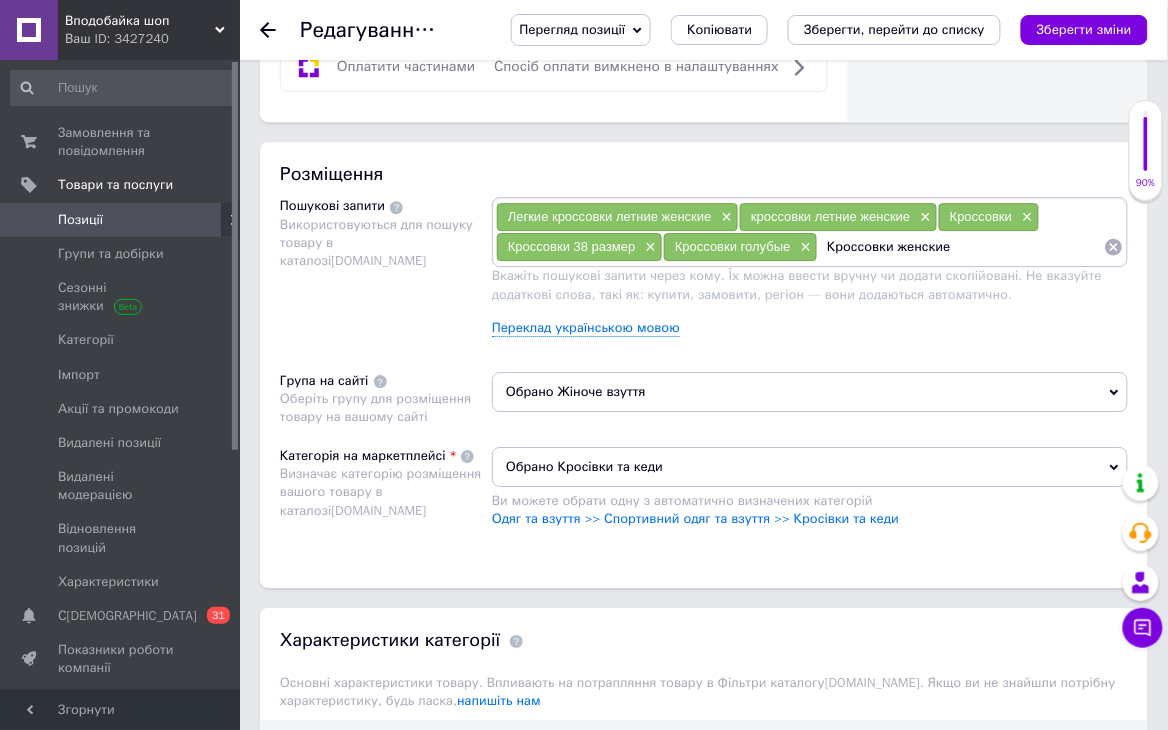 type on "Кроссовки летние женские, сетка SmallSwan38 размер" 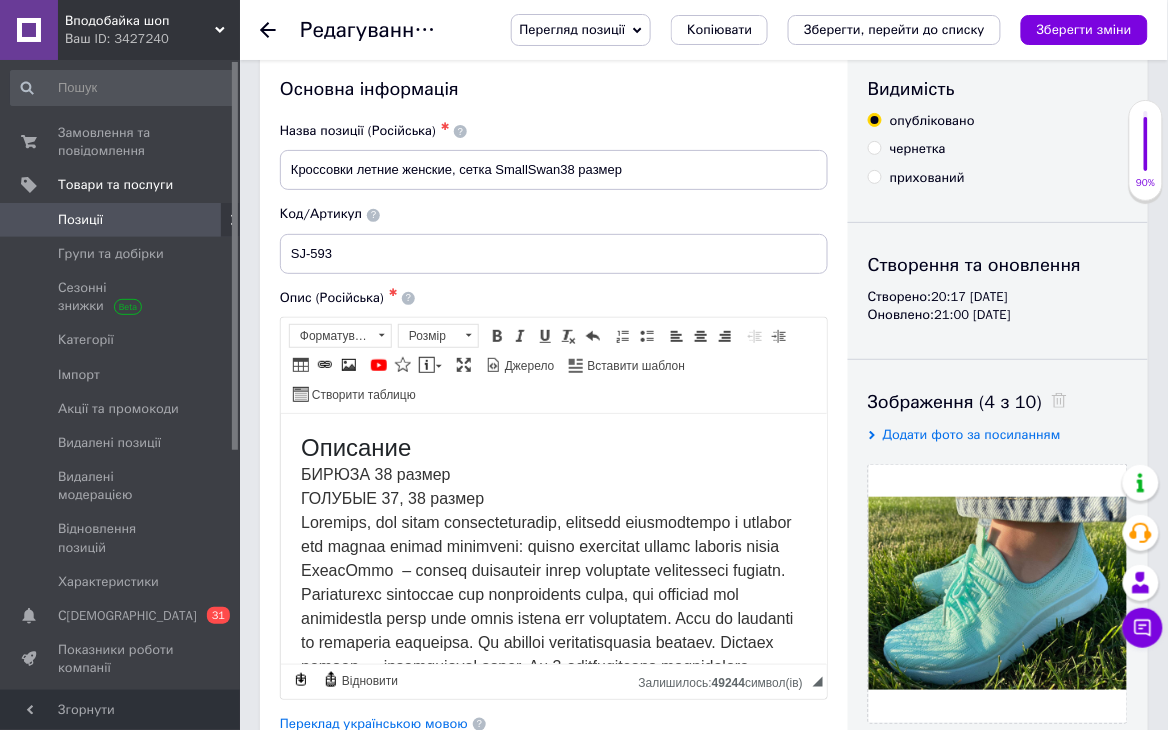 scroll, scrollTop: 12, scrollLeft: 0, axis: vertical 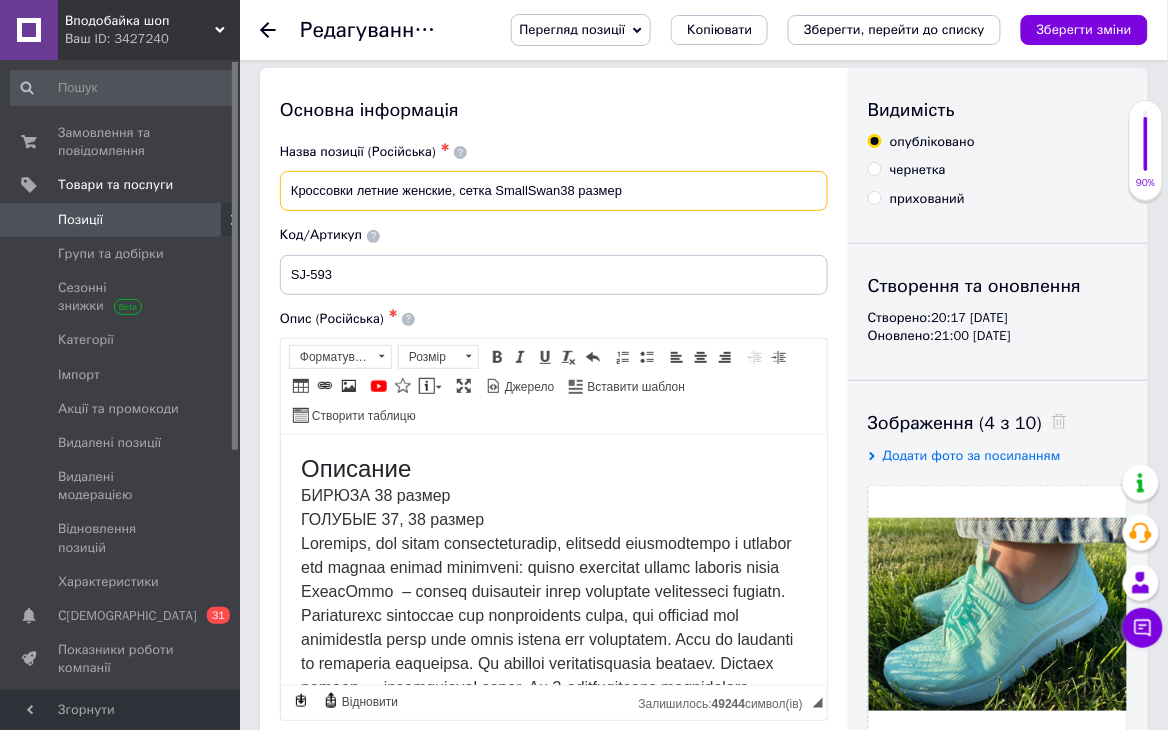 click on "Кроссовки летние женские, сетка SmallSwan38 размер" at bounding box center (554, 191) 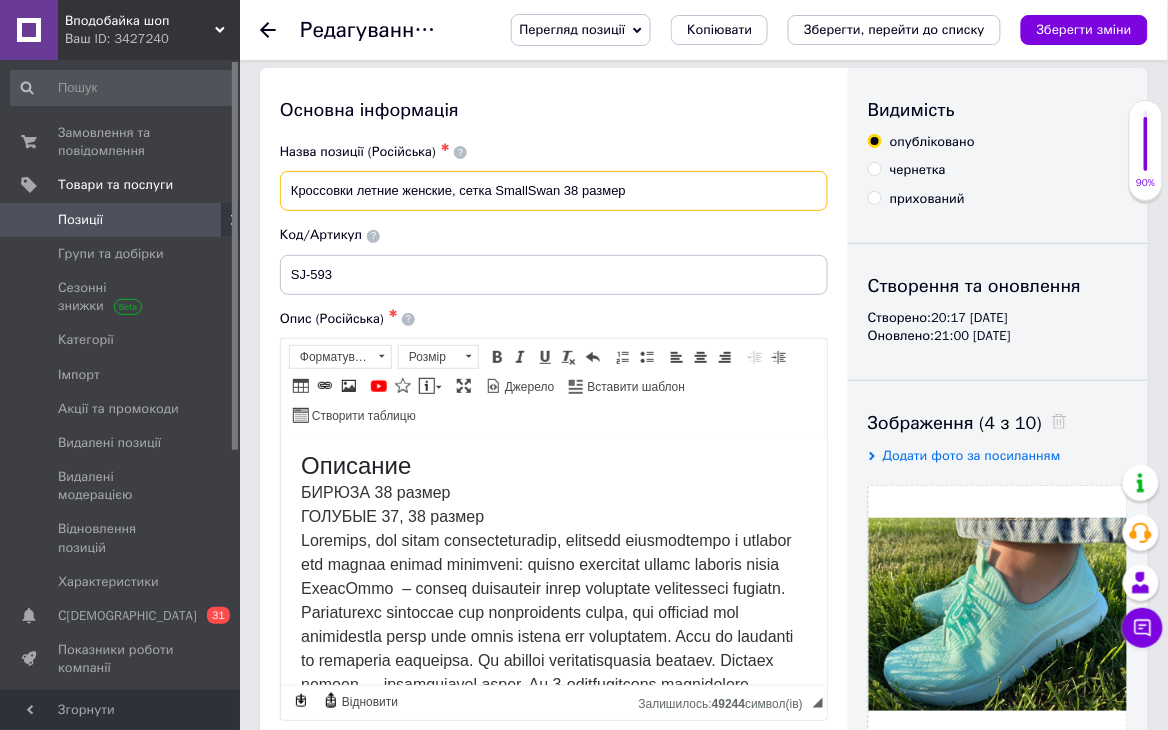 scroll, scrollTop: 0, scrollLeft: 0, axis: both 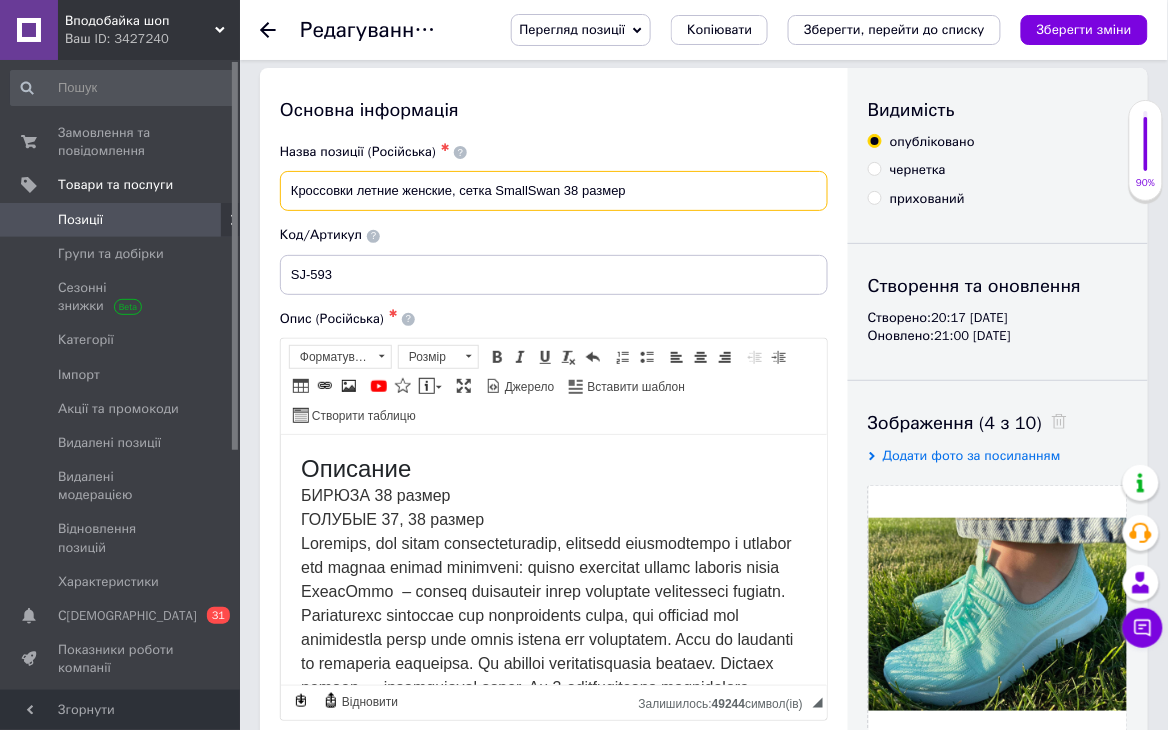 drag, startPoint x: 288, startPoint y: 187, endPoint x: 451, endPoint y: 220, distance: 166.30695 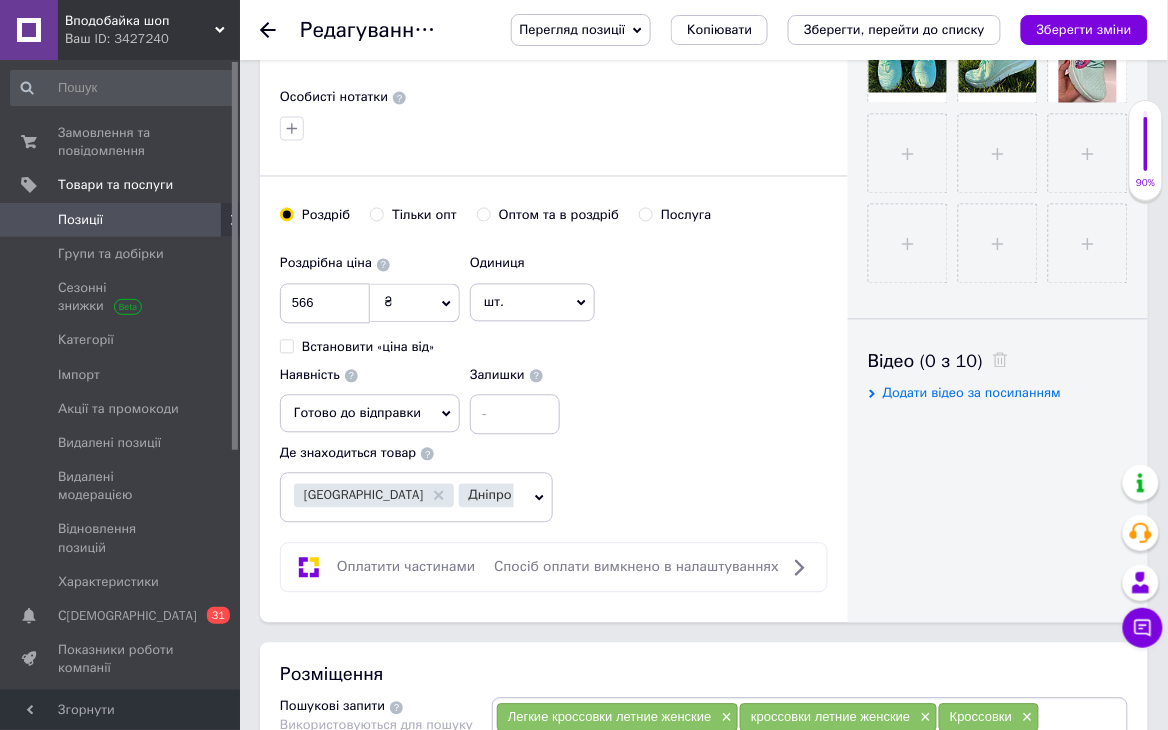 scroll, scrollTop: 902, scrollLeft: 0, axis: vertical 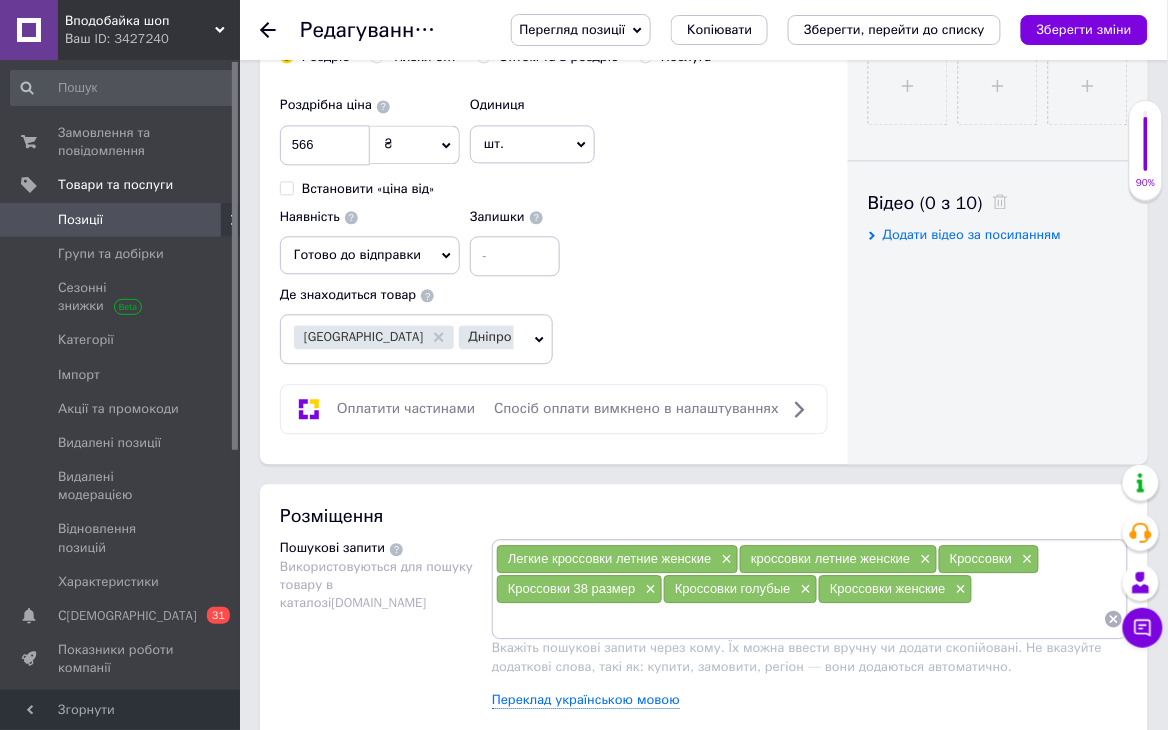type on "Кроссовки летние женские, сетка SmallSwan 38 размер" 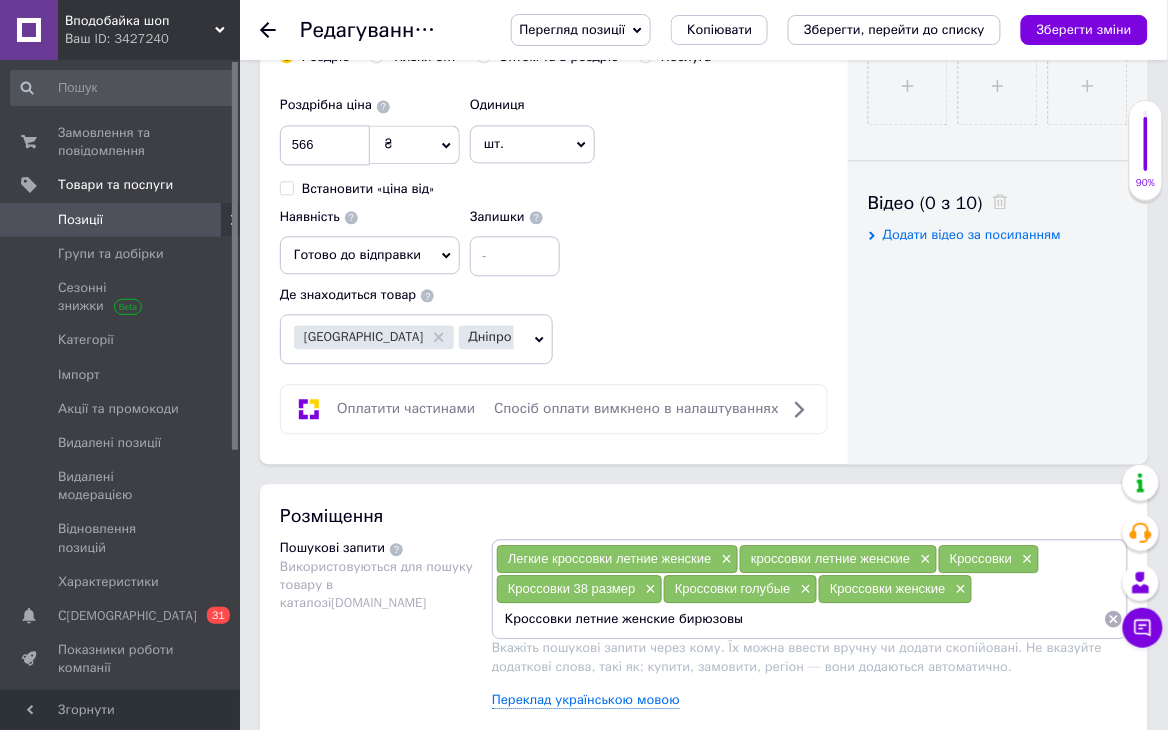 type on "Кроссовки летние женские бирюзовые" 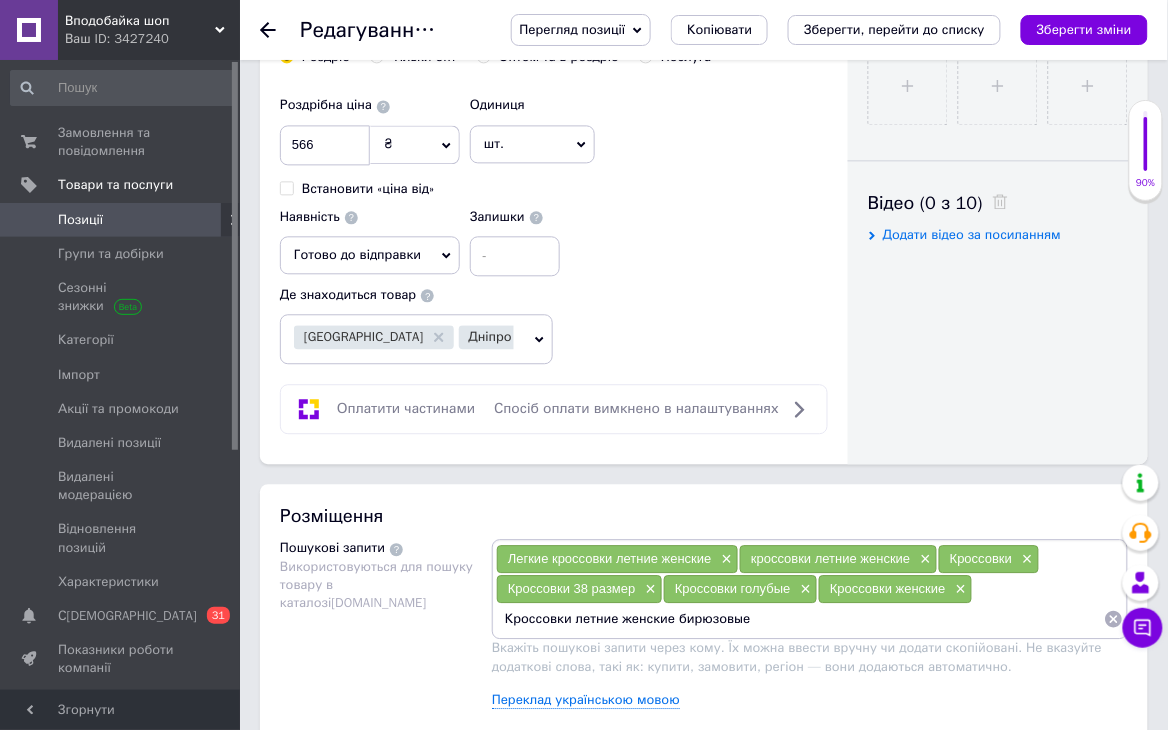 type 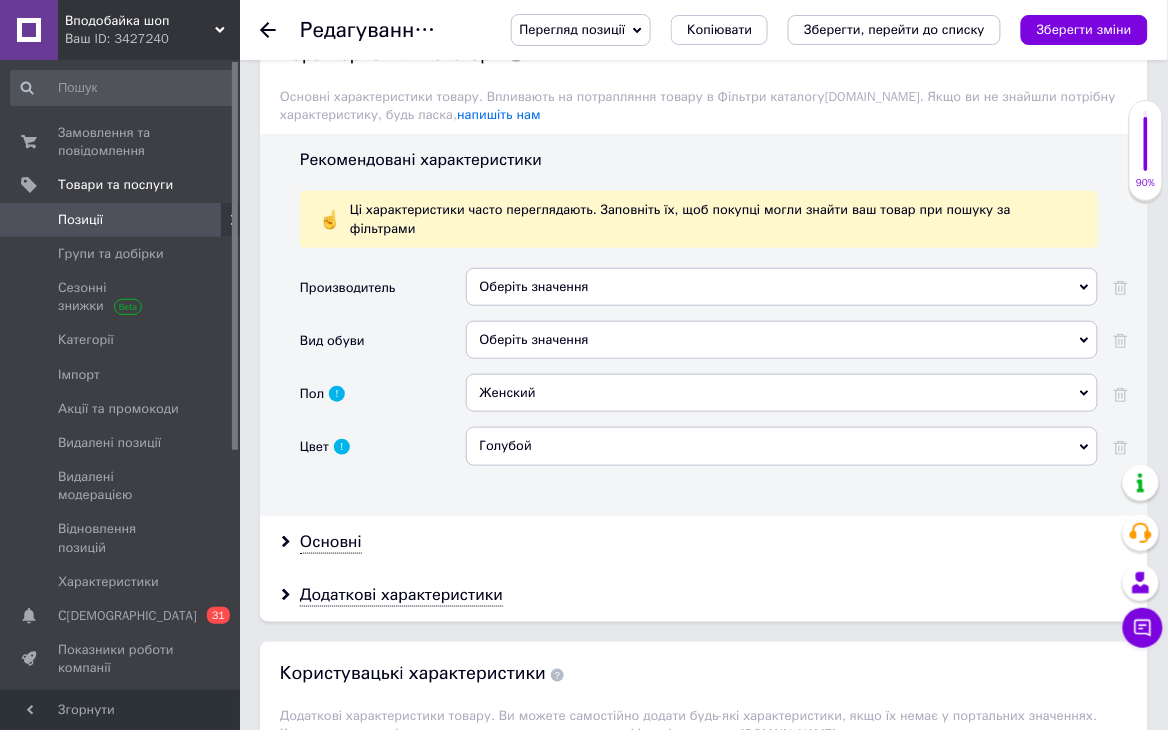 scroll, scrollTop: 1879, scrollLeft: 0, axis: vertical 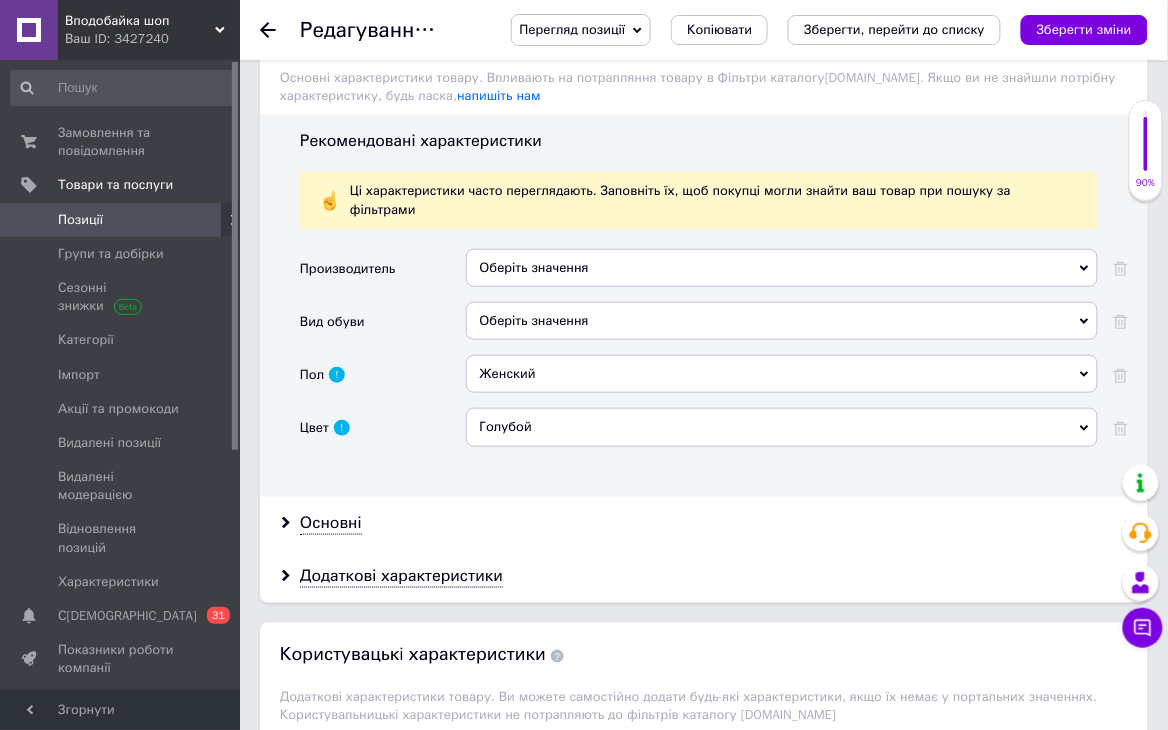 click on "Оберіть значення" at bounding box center [782, 321] 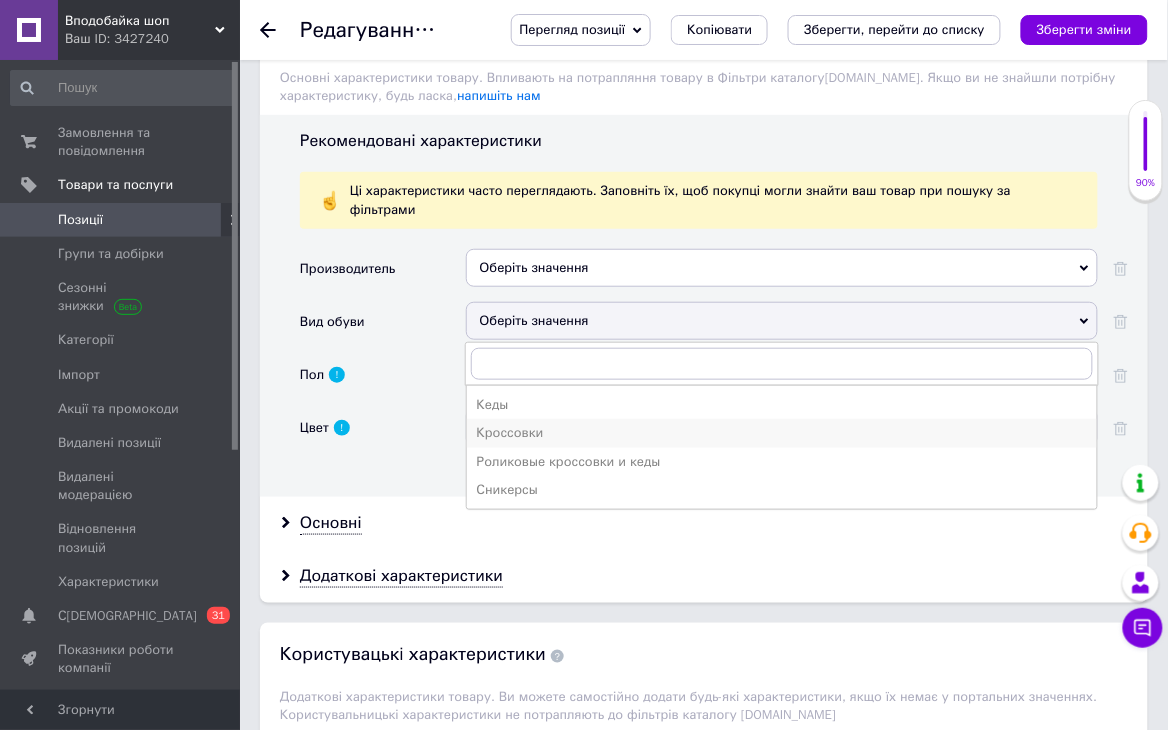 click on "Кроссовки" at bounding box center (782, 433) 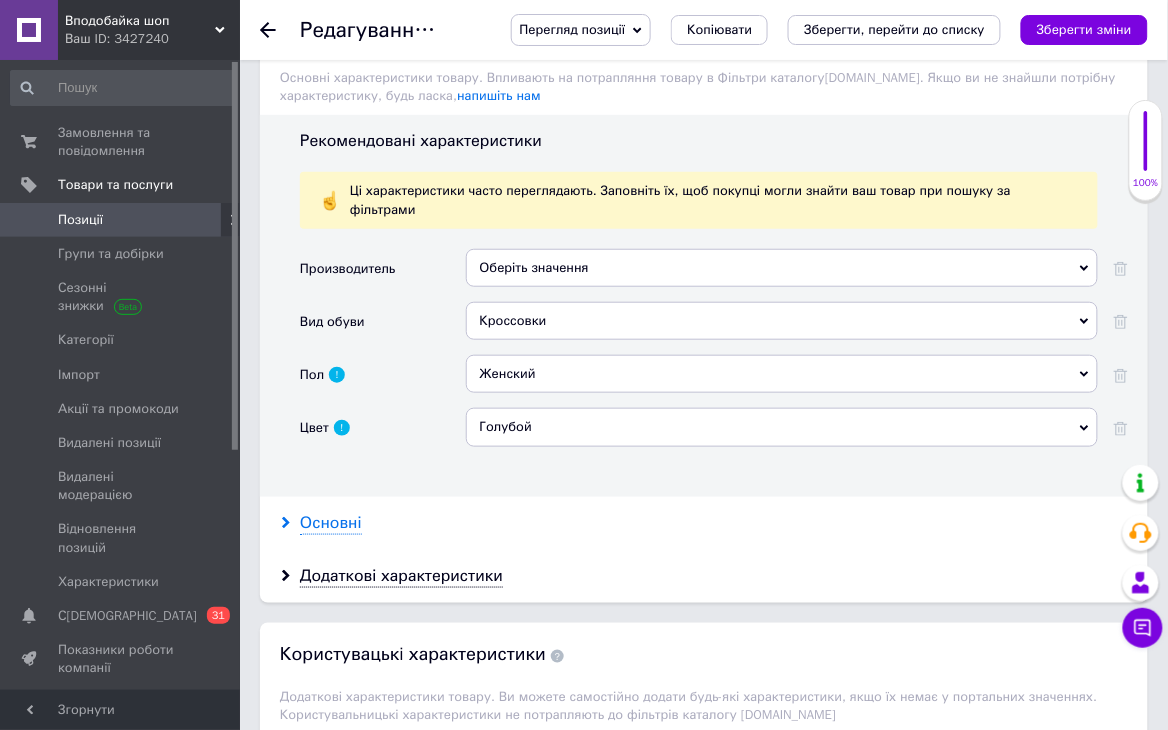 click on "Основні" at bounding box center [331, 523] 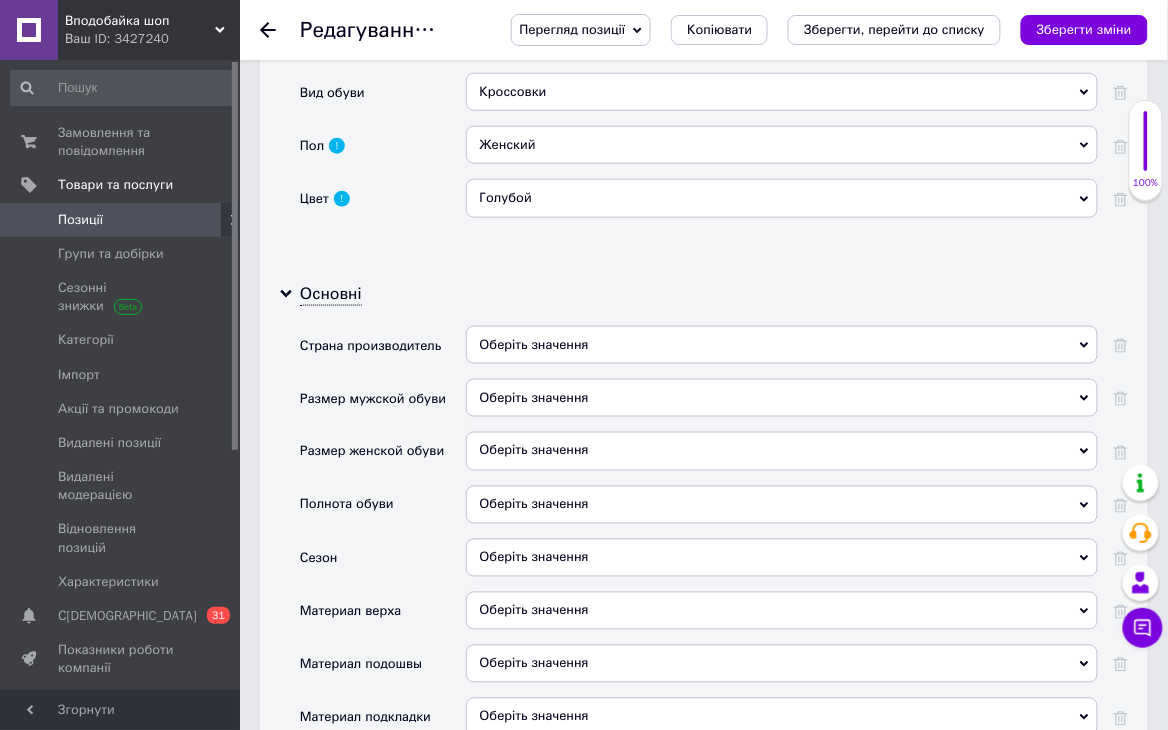 scroll, scrollTop: 2146, scrollLeft: 0, axis: vertical 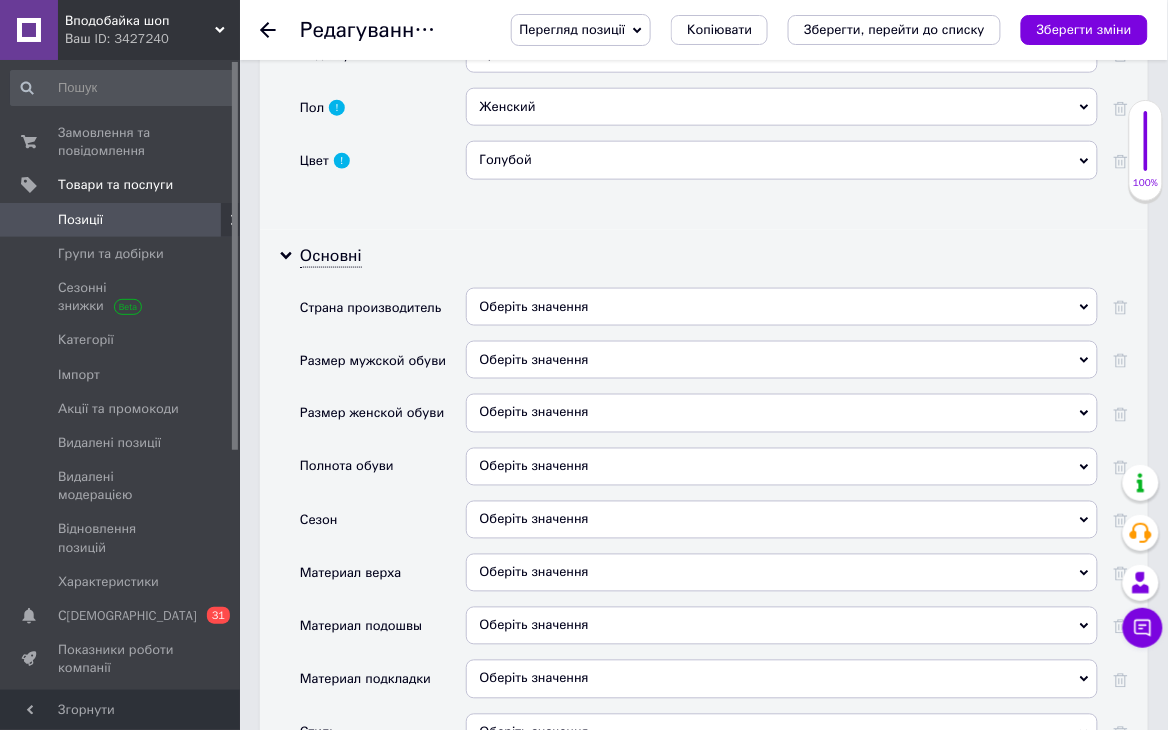 click on "Оберіть значення" at bounding box center (782, 413) 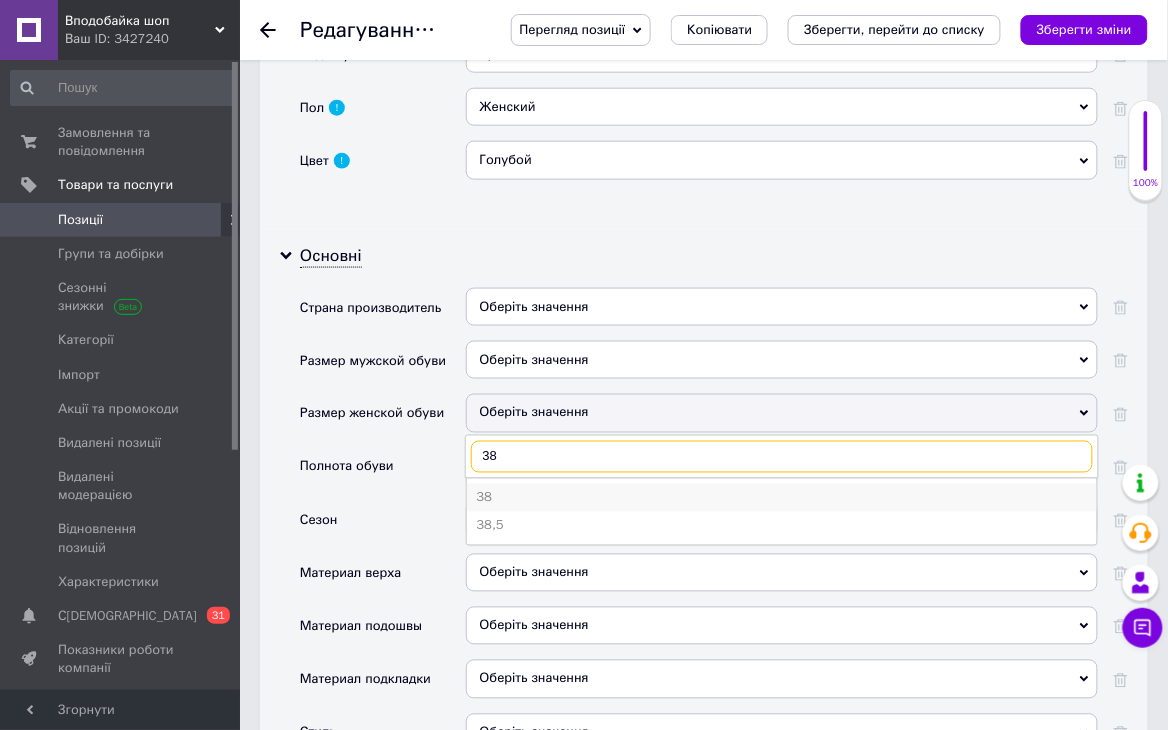 type on "38" 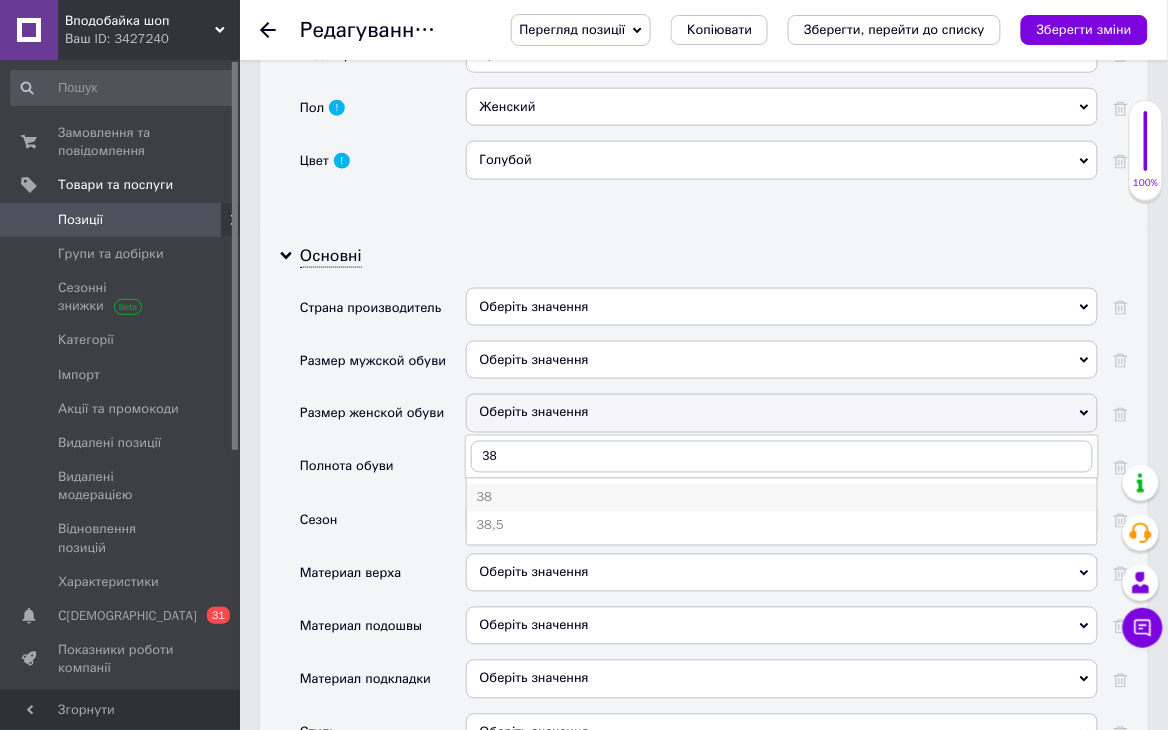 click on "38" at bounding box center (782, 498) 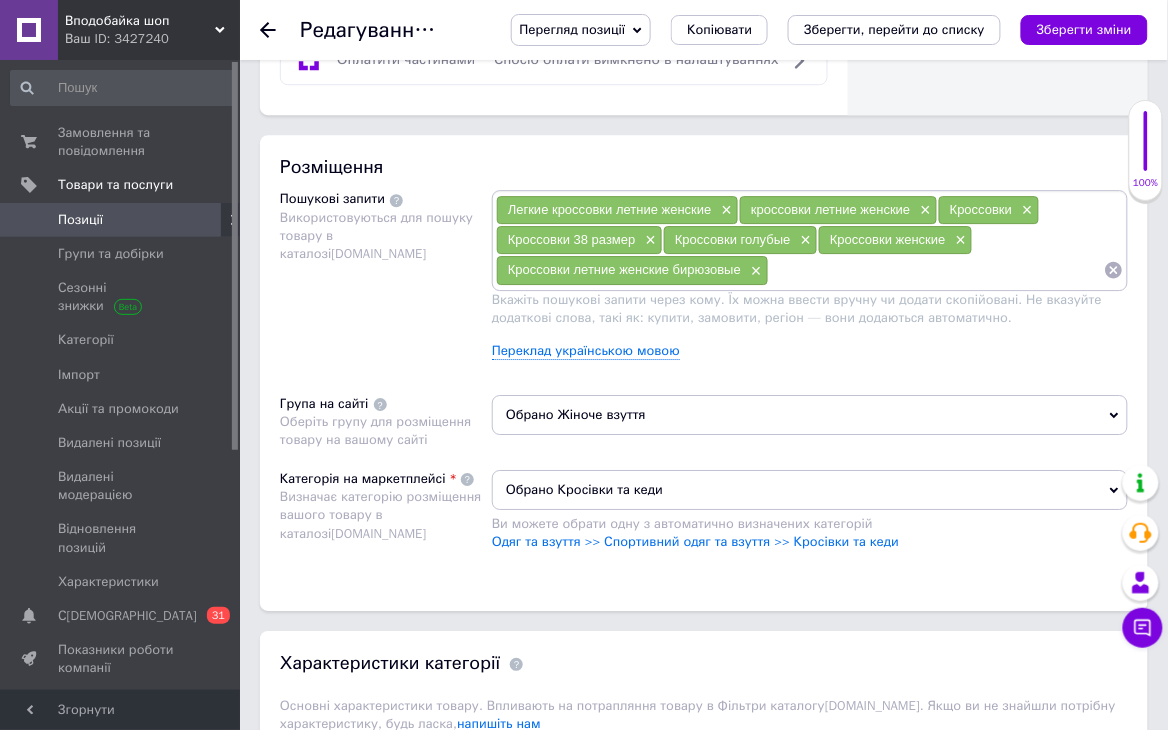 scroll, scrollTop: 0, scrollLeft: 0, axis: both 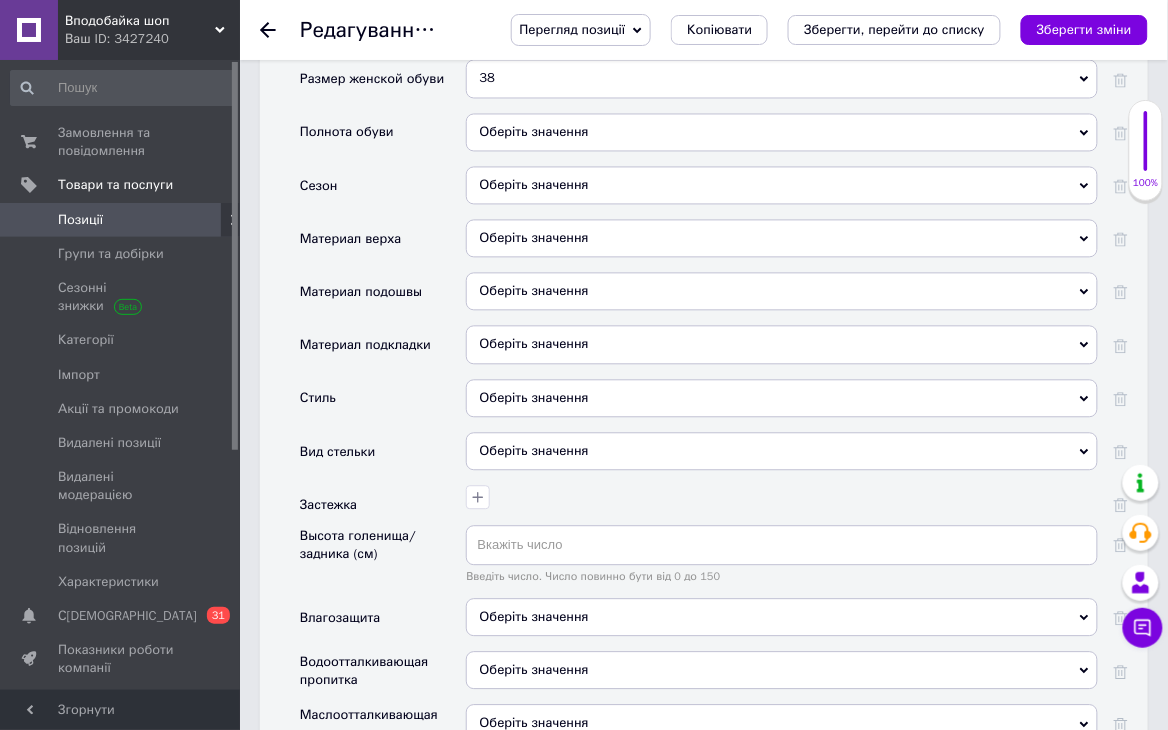 click on "Оберіть значення" at bounding box center (782, 186) 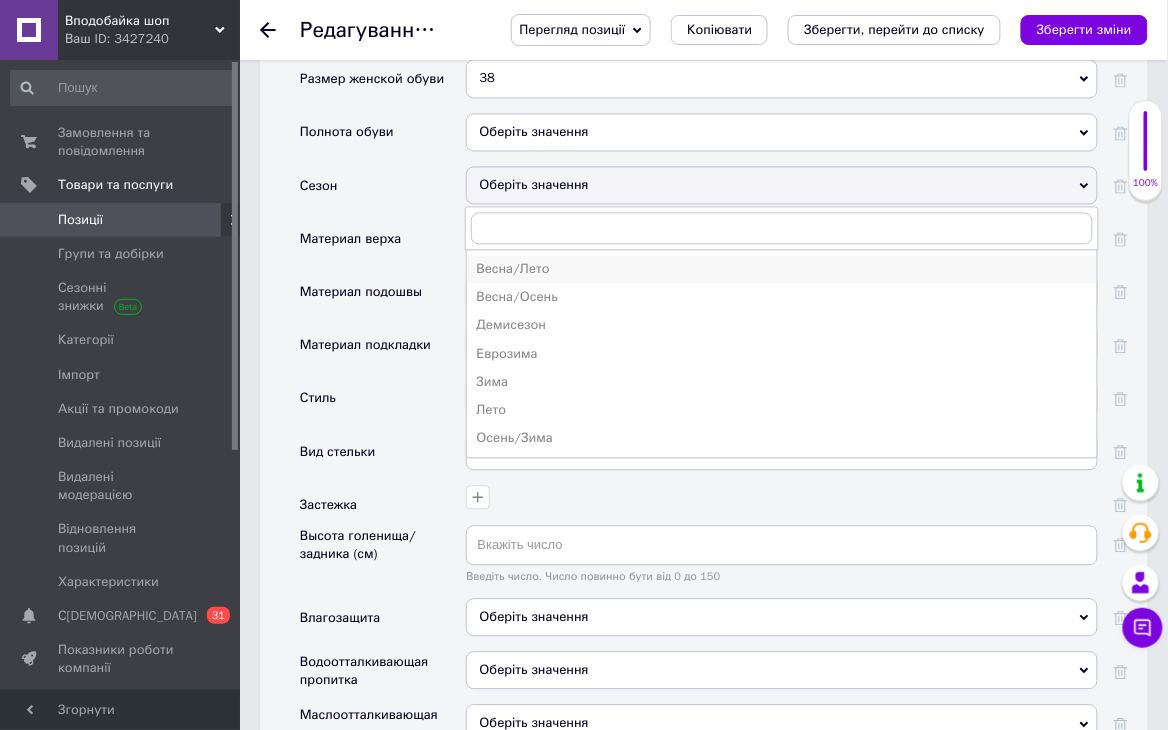 click on "Весна/Лето" at bounding box center [782, 270] 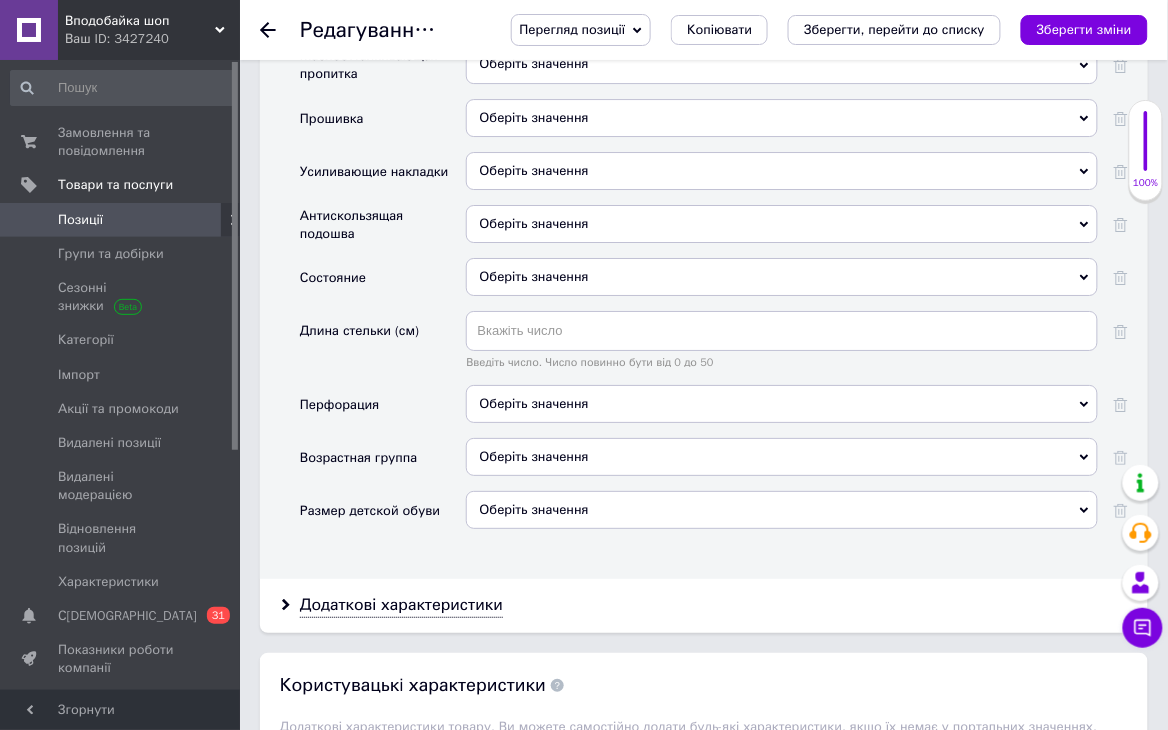 scroll, scrollTop: 3190, scrollLeft: 0, axis: vertical 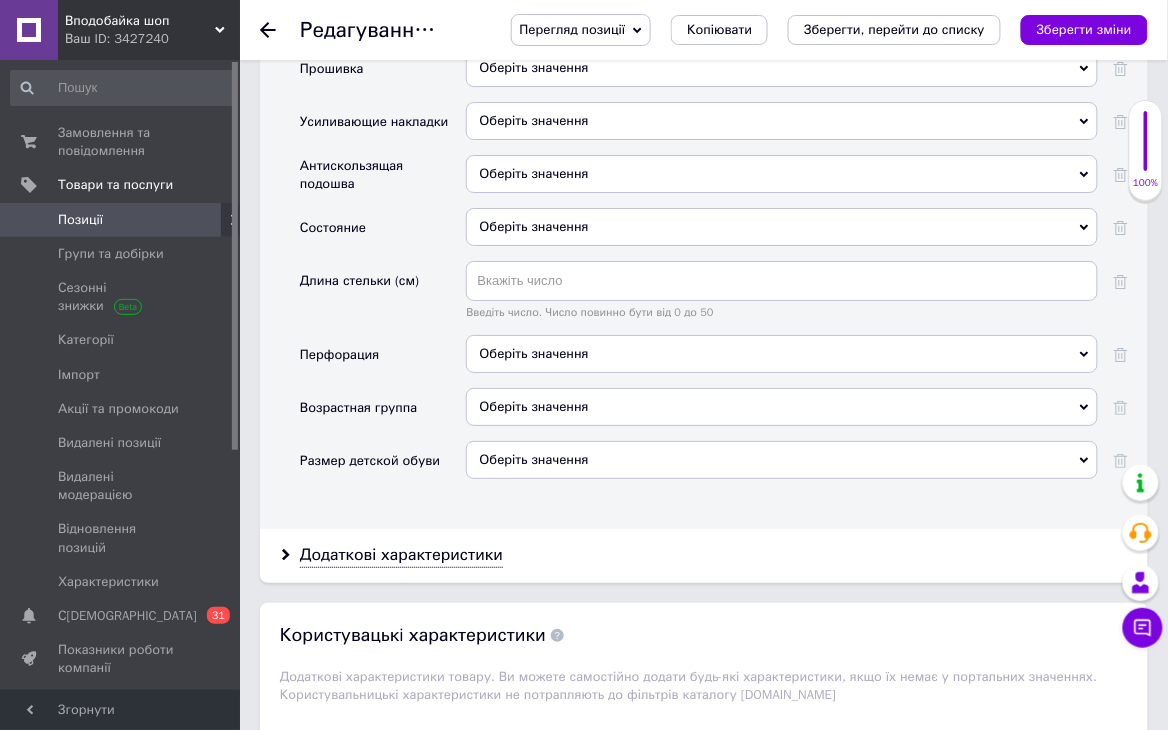 click on "Оберіть значення" at bounding box center (782, 407) 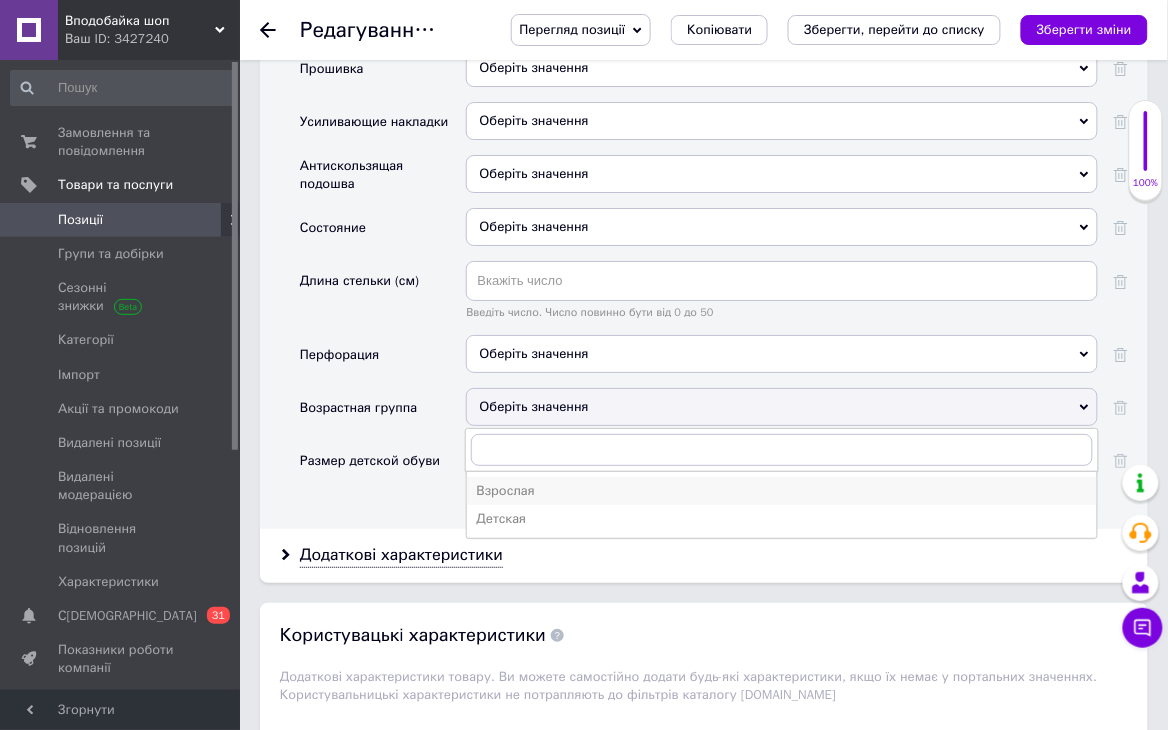 click on "Взрослая" at bounding box center (782, 491) 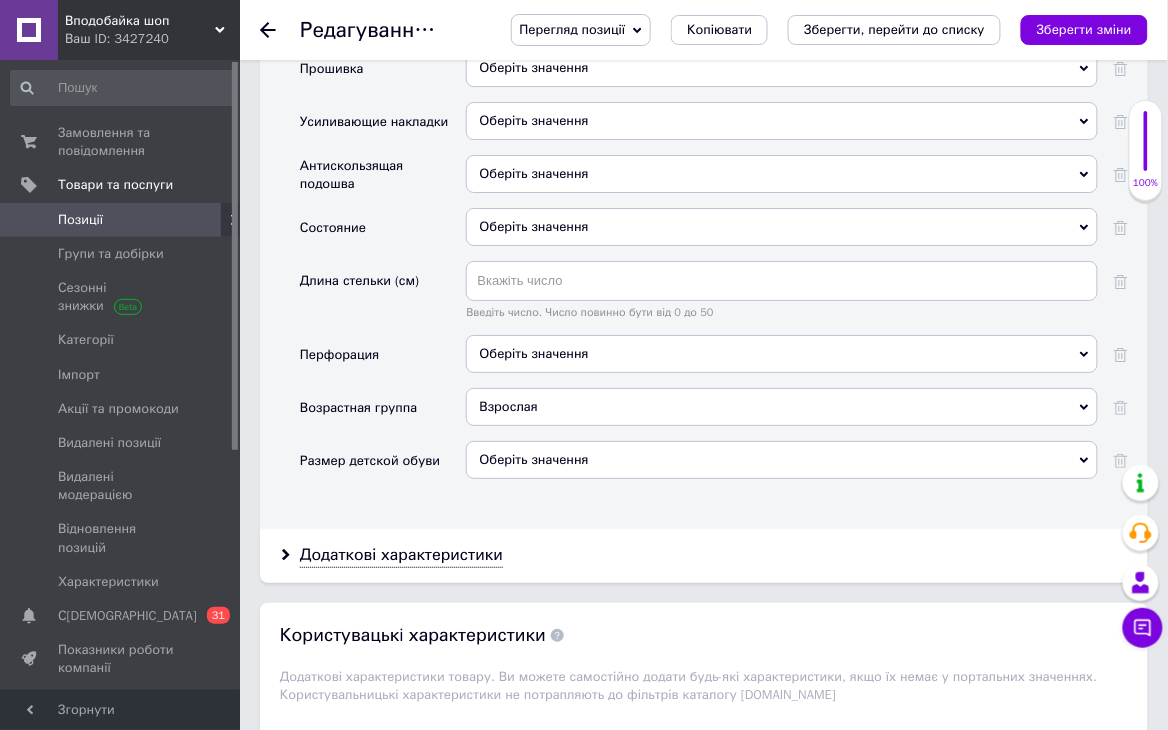 click on "Оберіть значення" at bounding box center (782, 227) 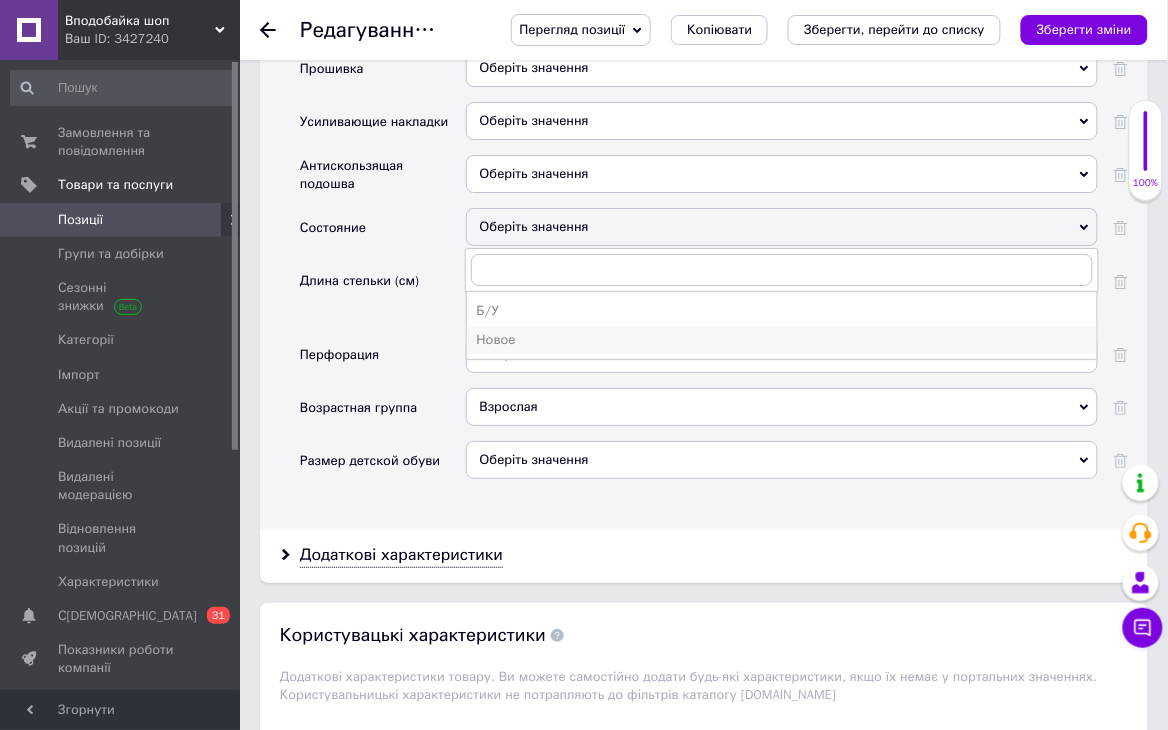 click on "Новое" at bounding box center [782, 340] 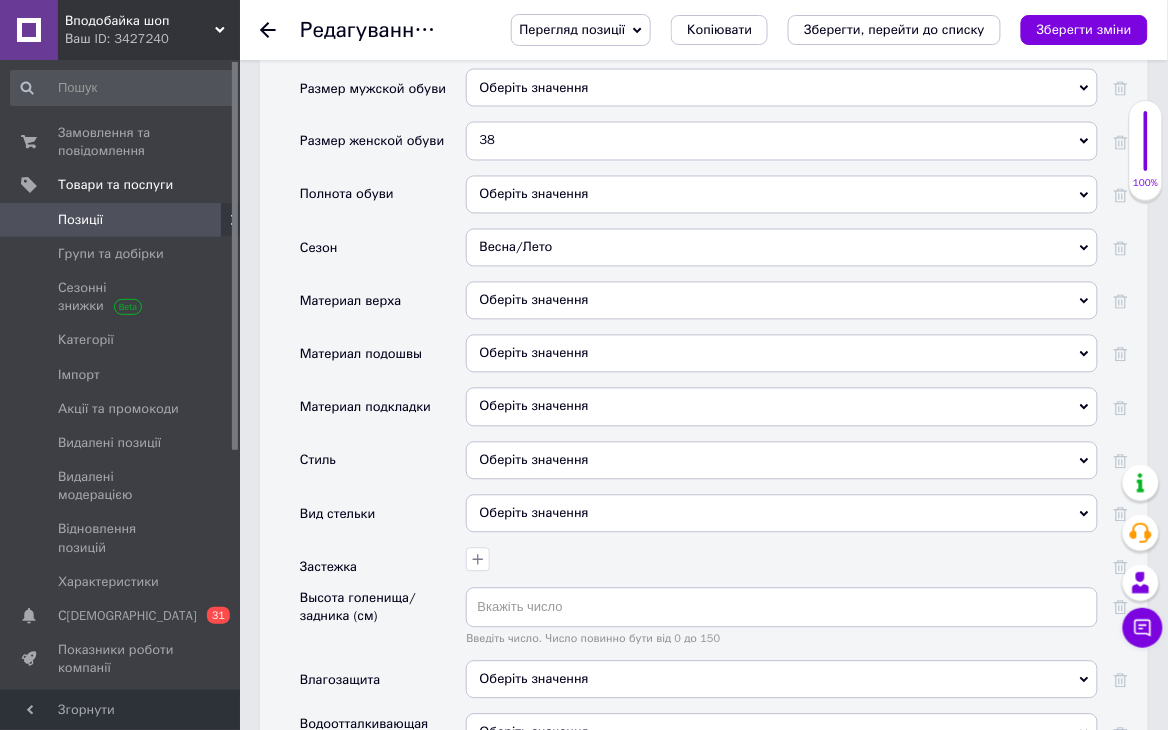 scroll, scrollTop: 2424, scrollLeft: 0, axis: vertical 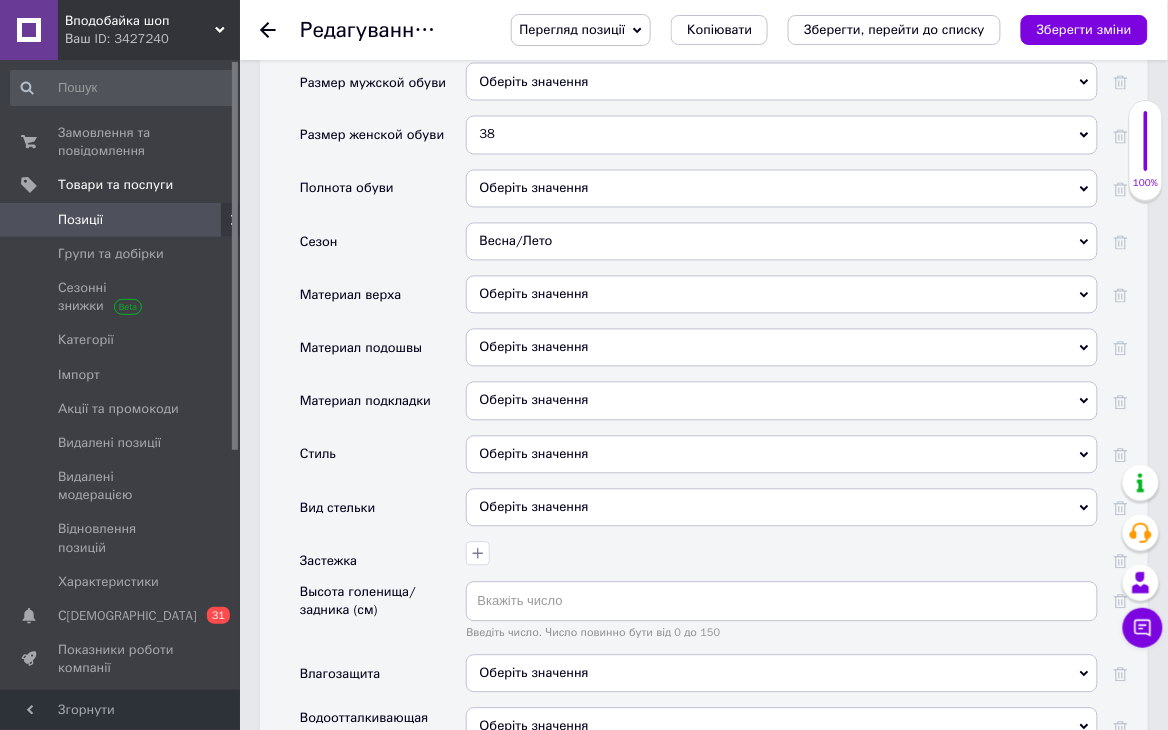 click on "Оберіть значення" at bounding box center [782, 295] 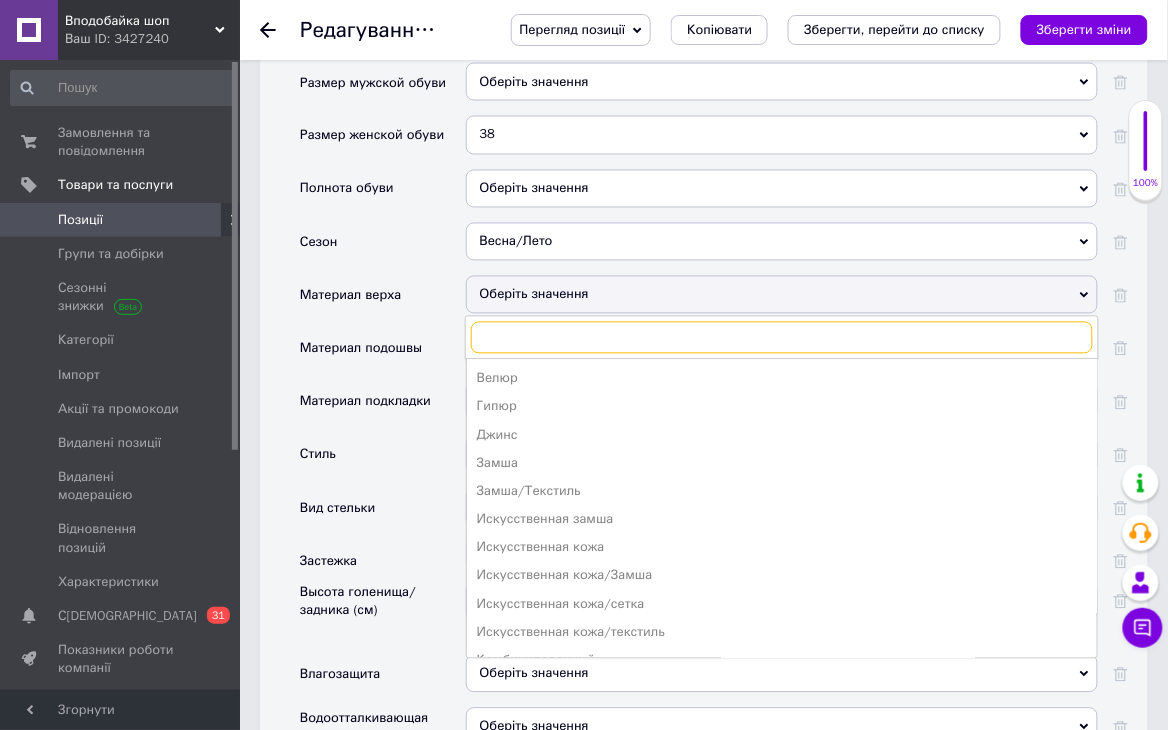 type on "с" 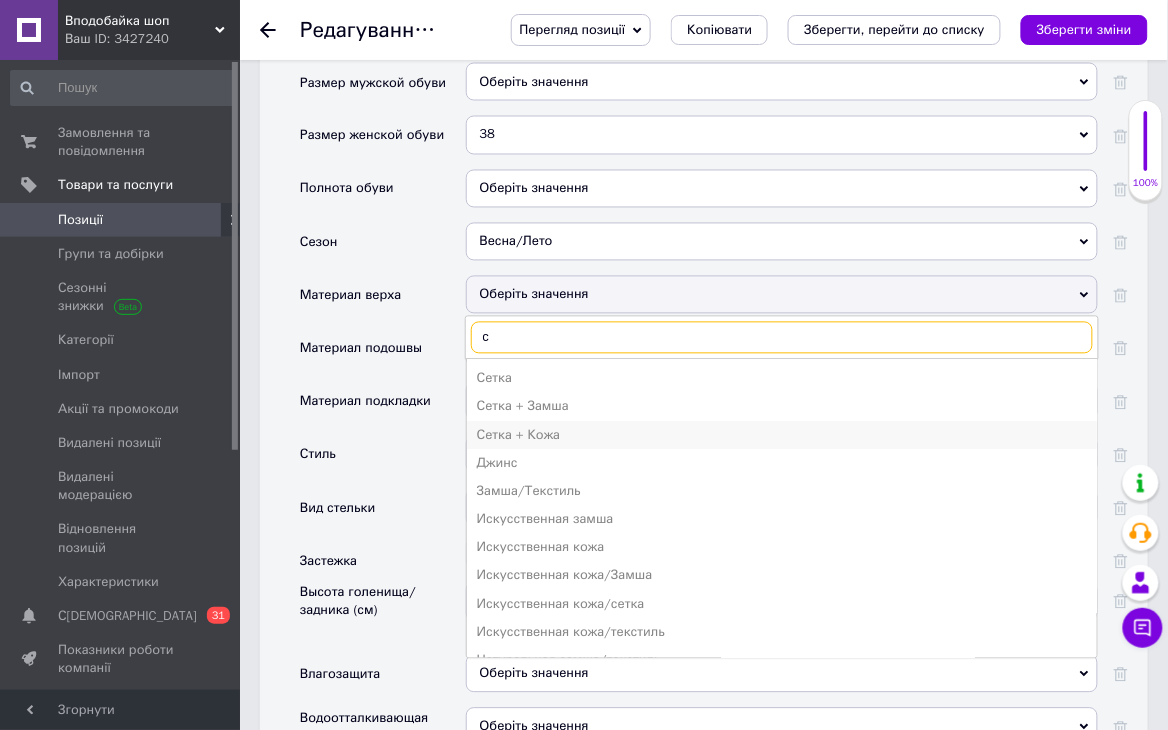 type 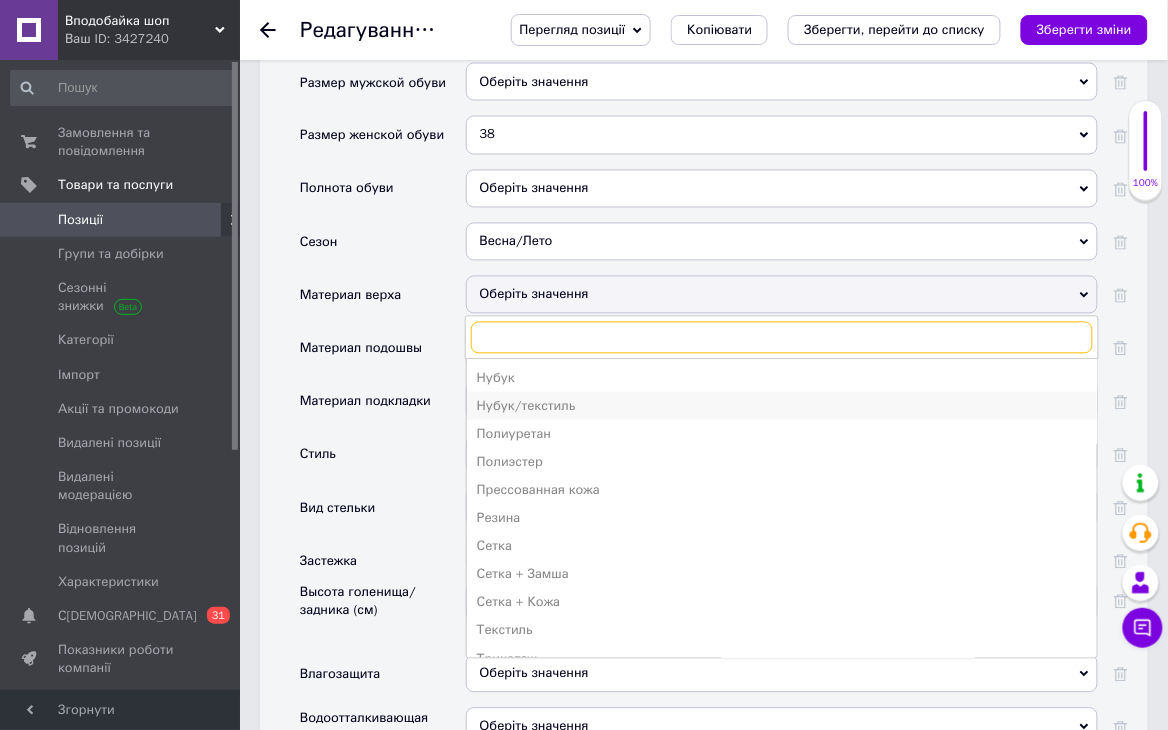 scroll, scrollTop: 699, scrollLeft: 0, axis: vertical 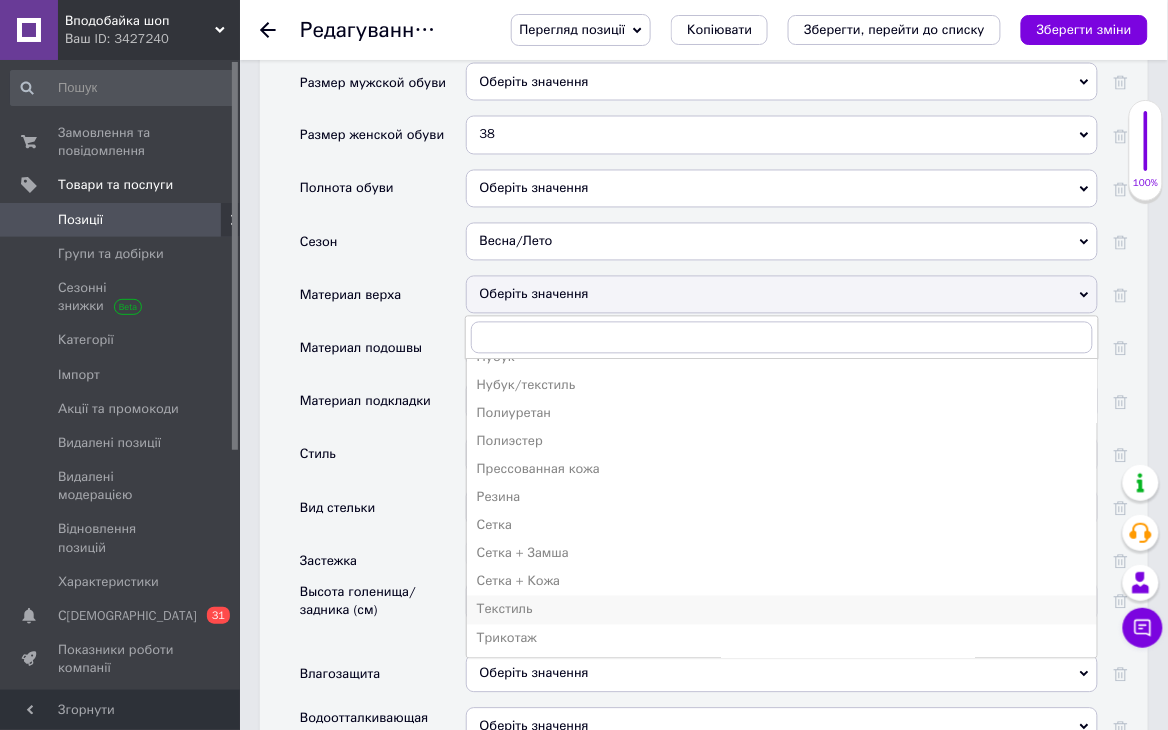 click on "Текстиль" at bounding box center [782, 610] 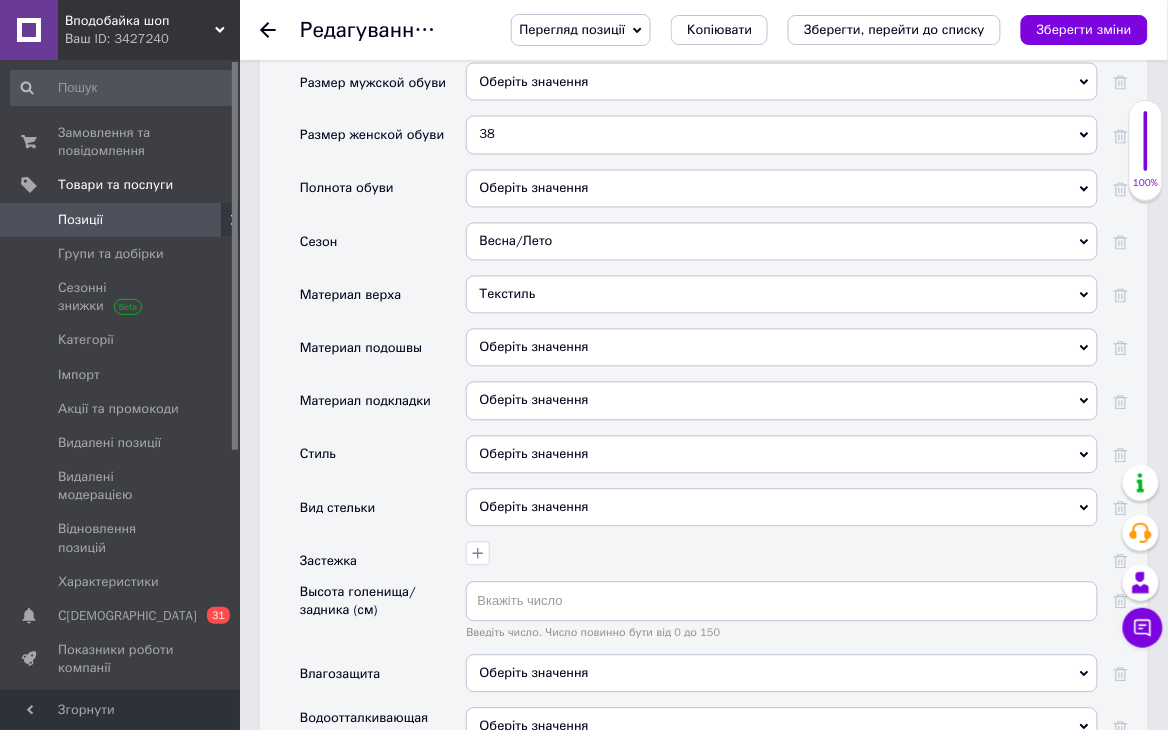 click on "Оберіть значення" at bounding box center (782, 348) 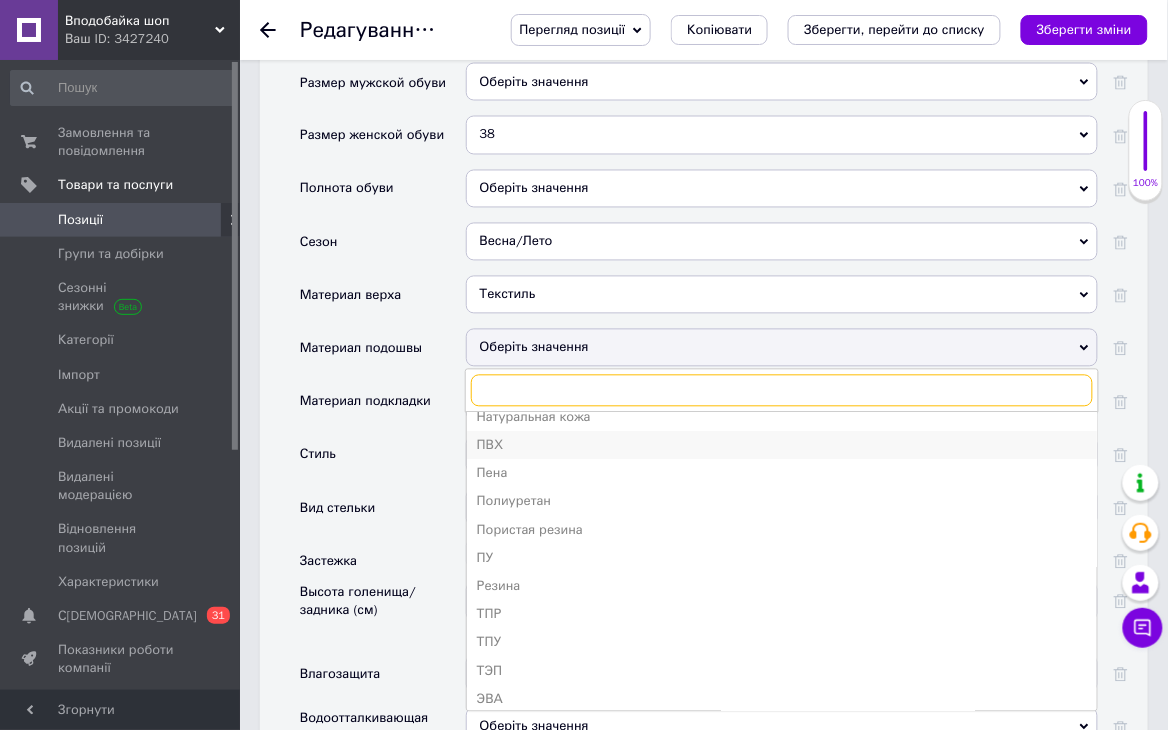 scroll, scrollTop: 106, scrollLeft: 0, axis: vertical 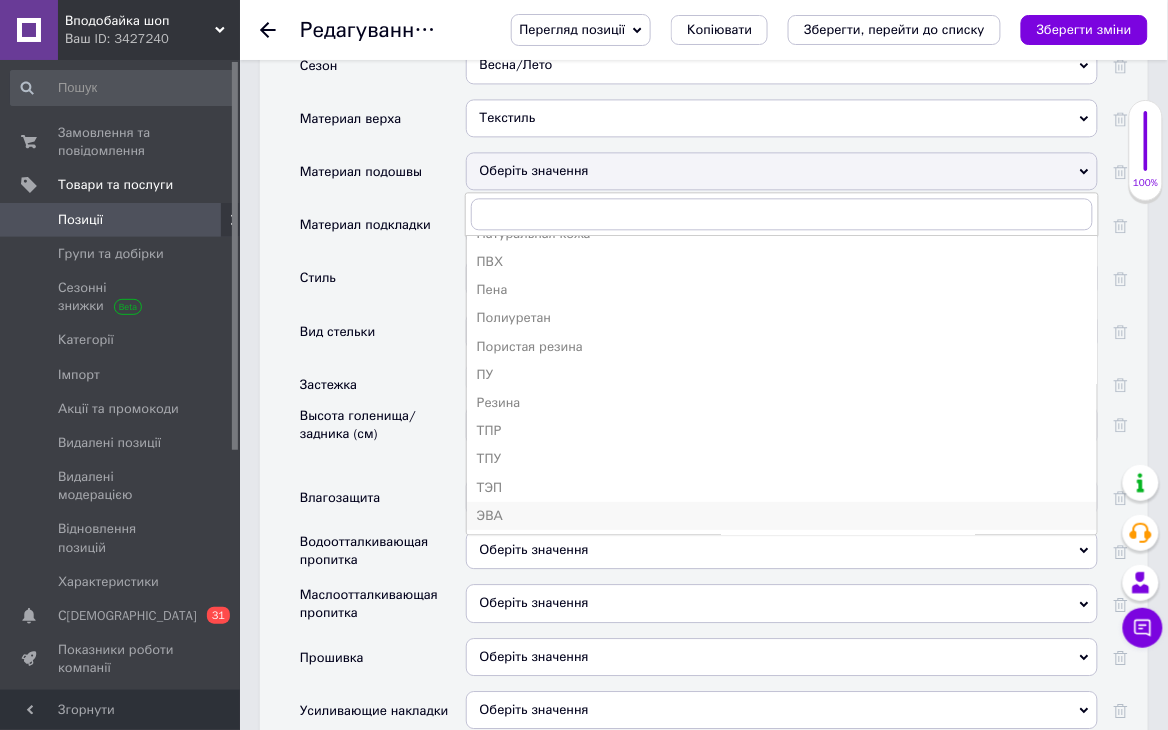 click on "ЭВА" at bounding box center (782, 516) 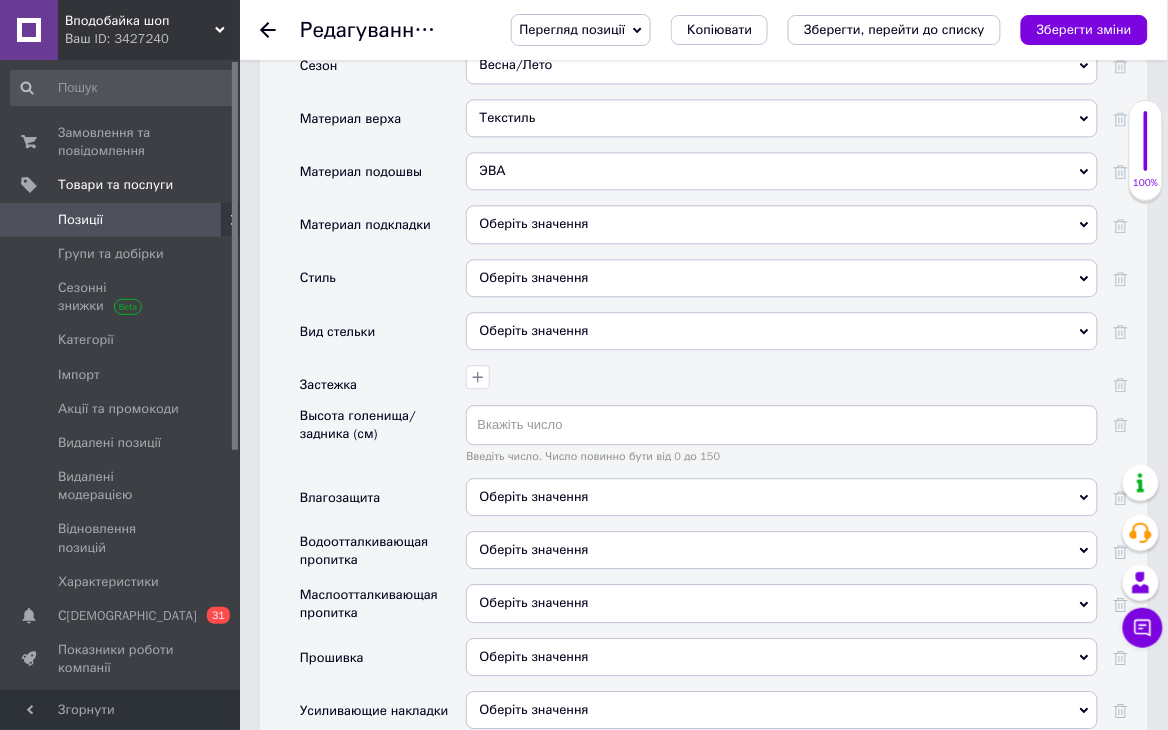 click on "Оберіть значення" at bounding box center (782, 278) 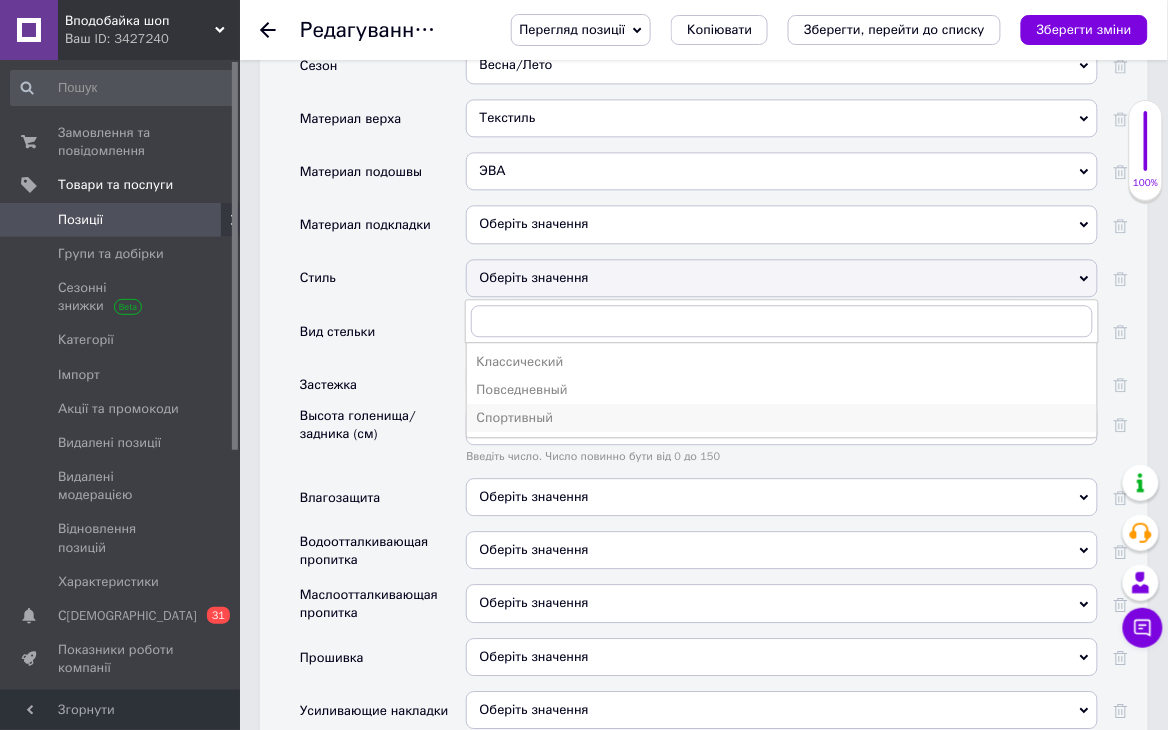 click on "Спортивный" at bounding box center (782, 418) 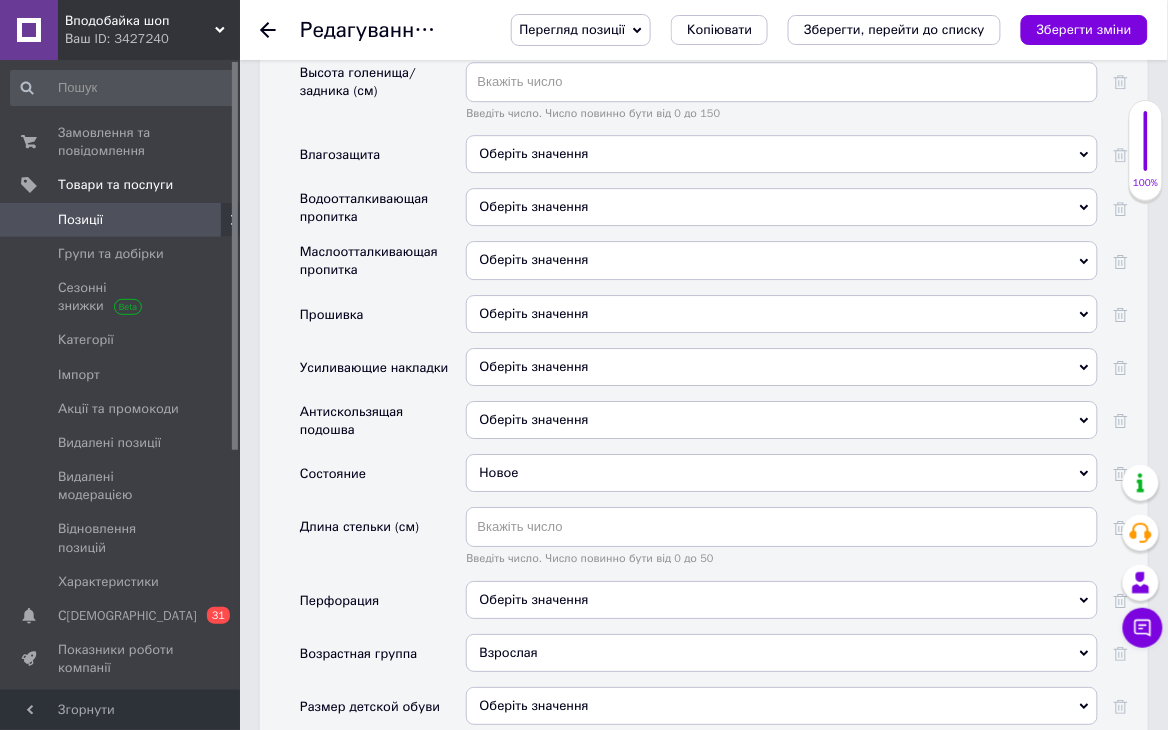 scroll, scrollTop: 2957, scrollLeft: 0, axis: vertical 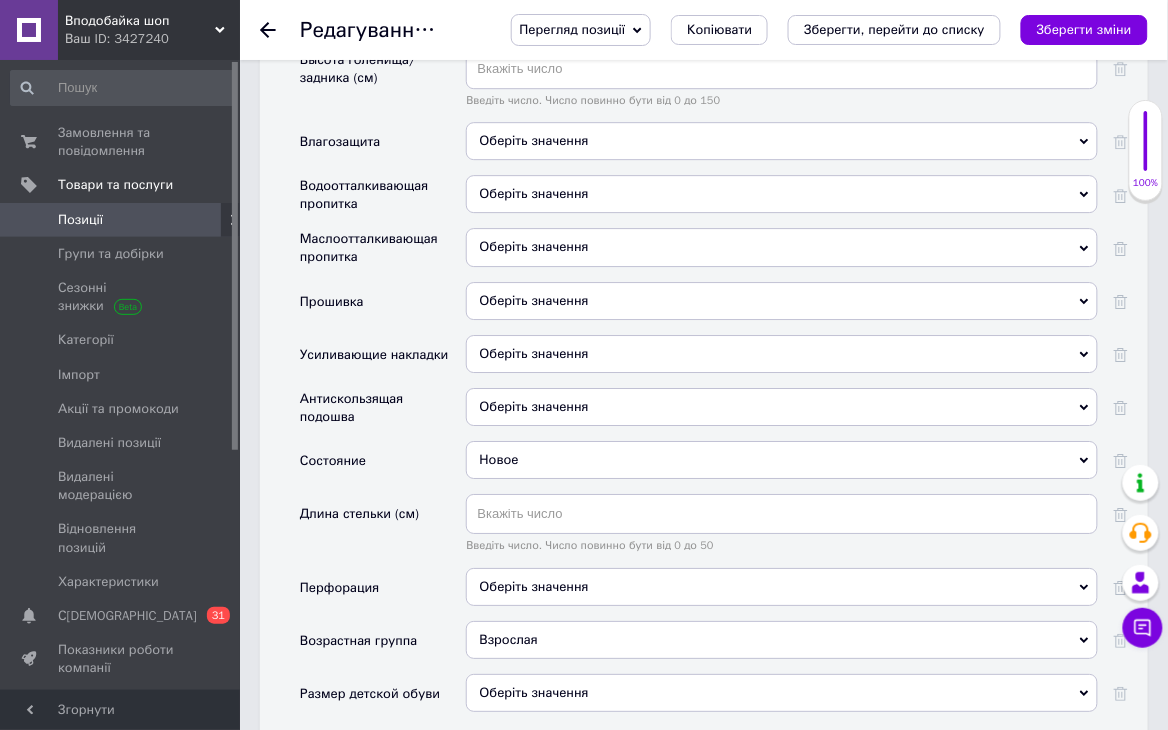 click on "Оберіть значення" at bounding box center (782, 301) 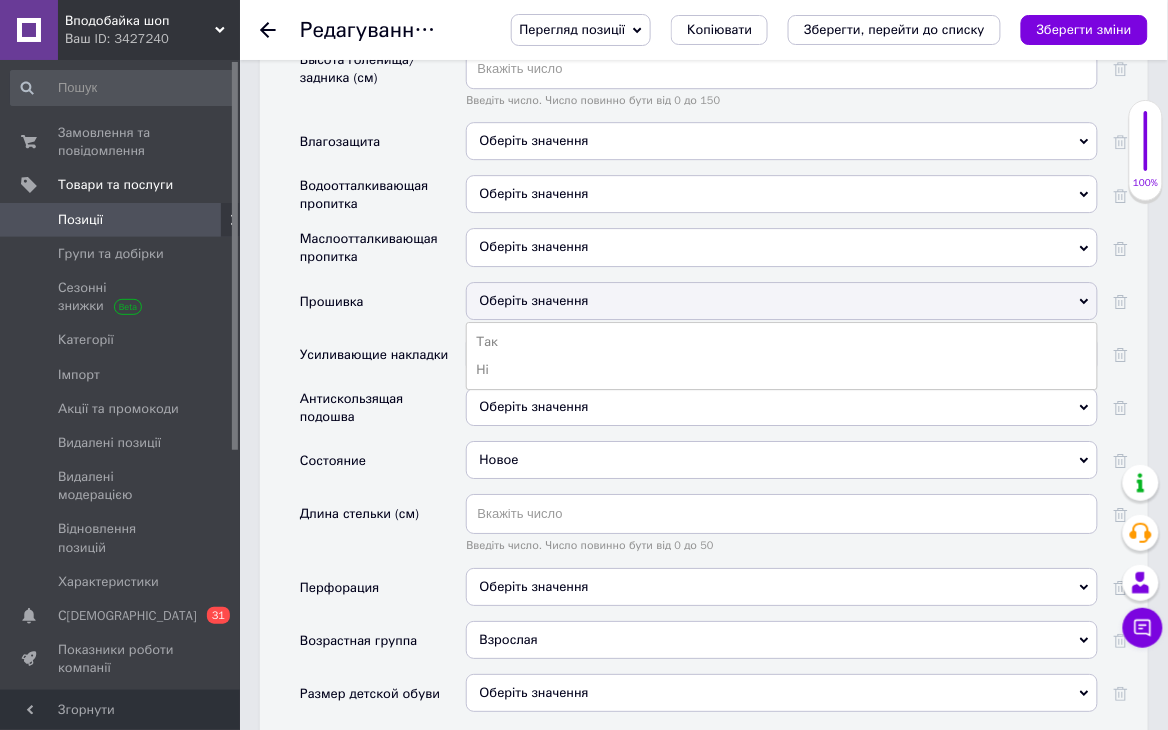 click on "Прошивка" at bounding box center (383, 308) 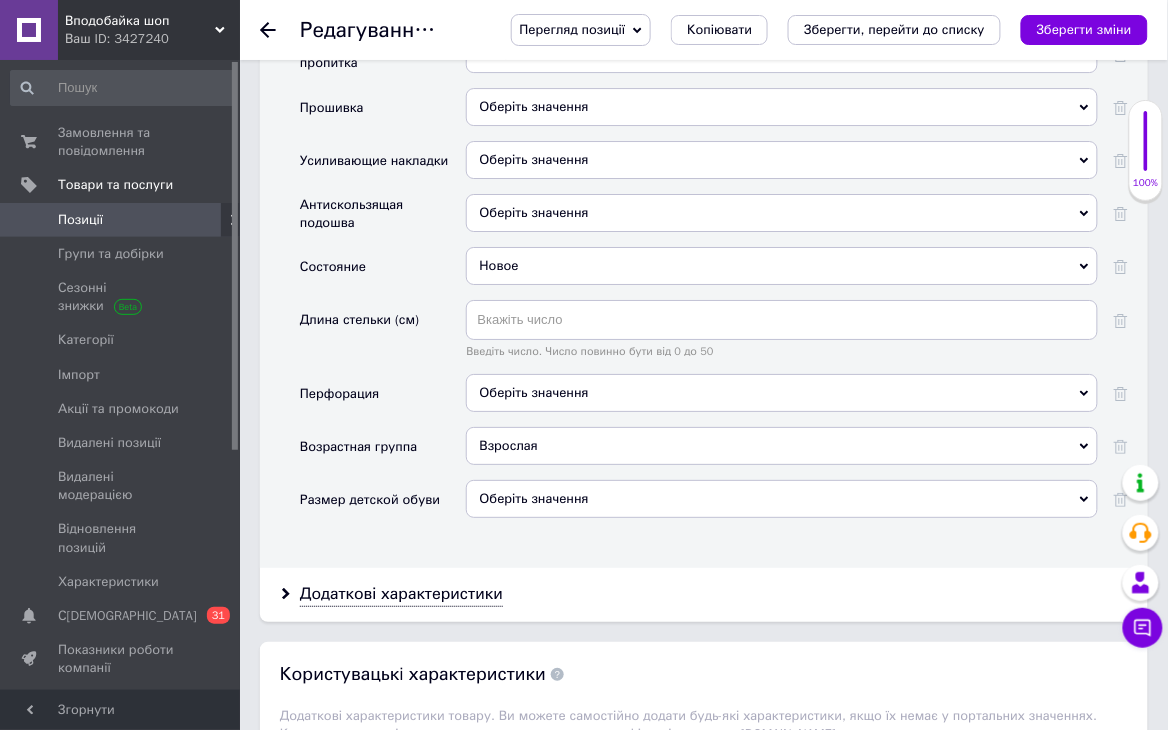 scroll, scrollTop: 3224, scrollLeft: 0, axis: vertical 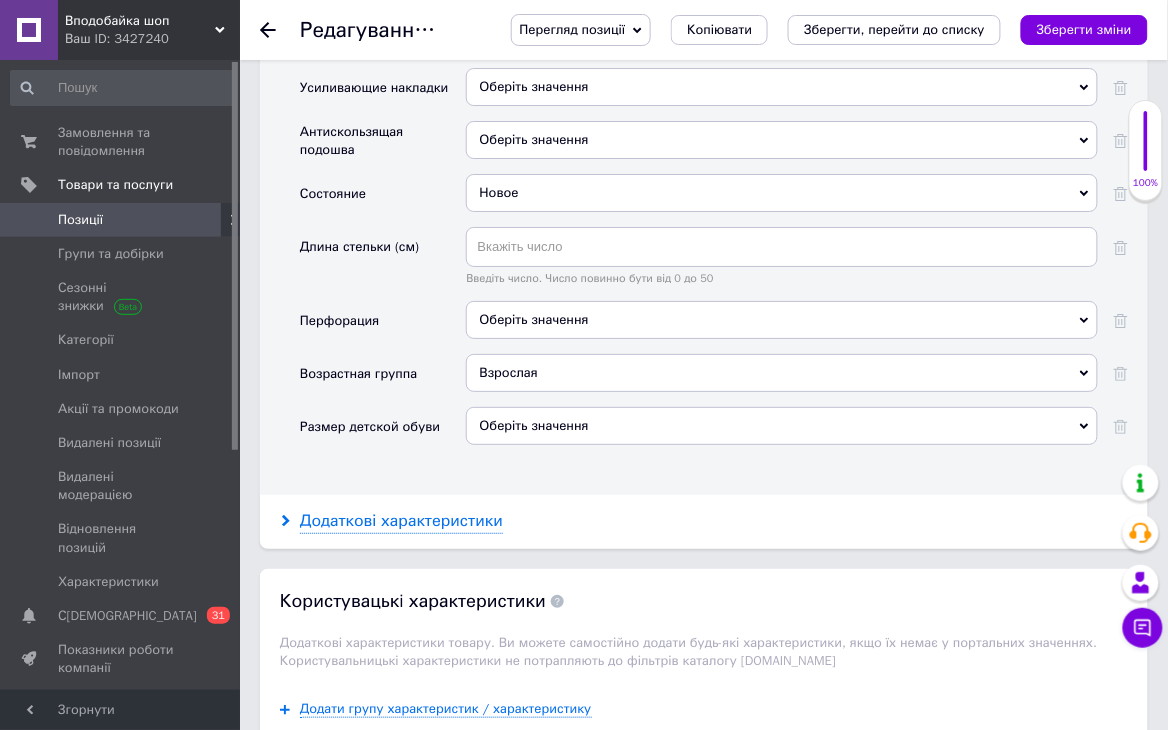 click on "Додаткові характеристики" at bounding box center [401, 521] 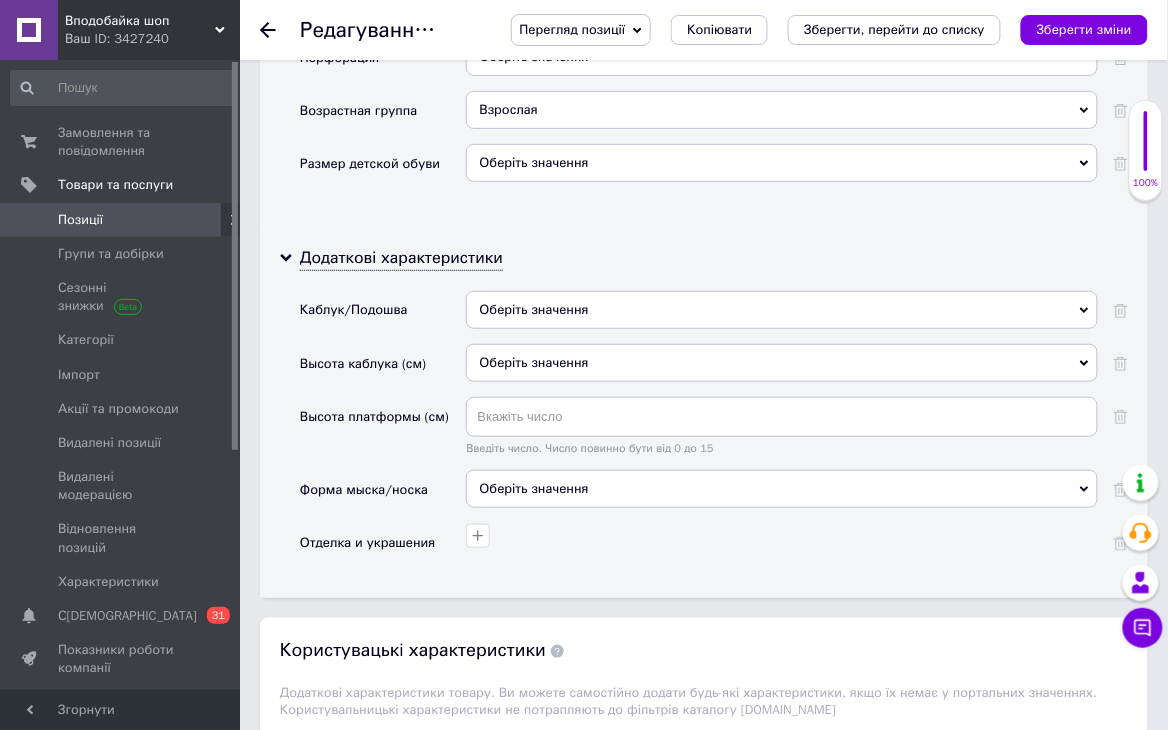 scroll, scrollTop: 3491, scrollLeft: 0, axis: vertical 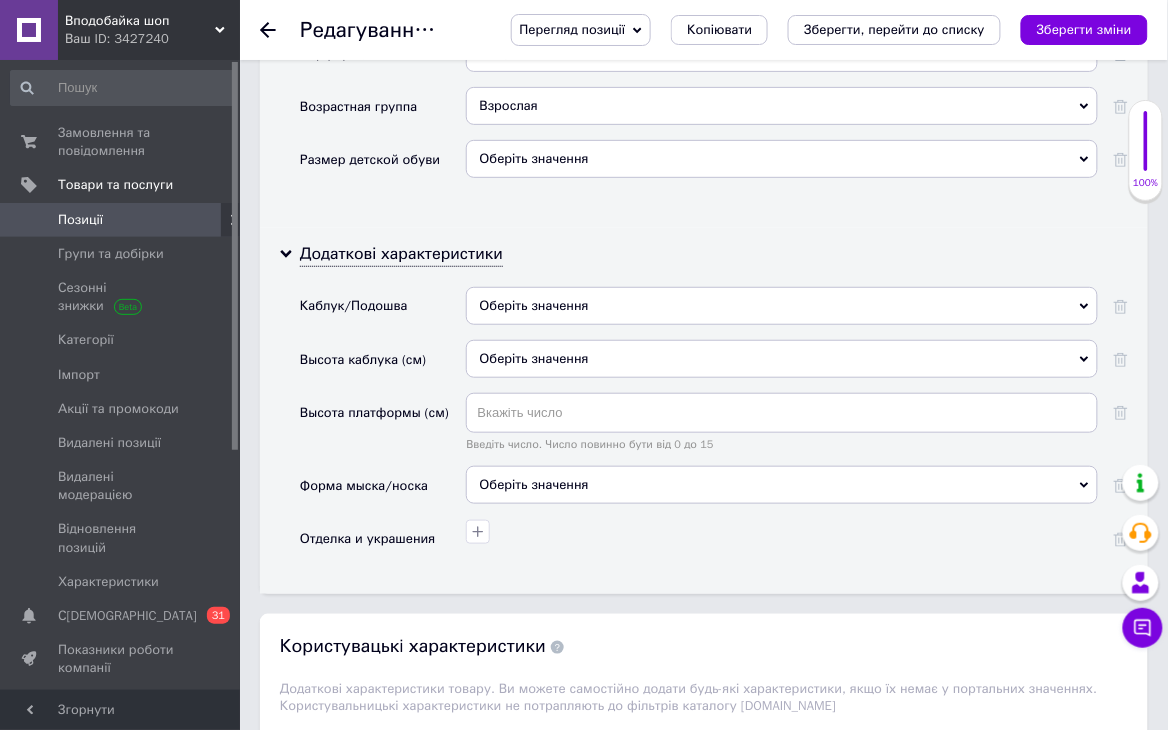 click on "Оберіть значення" at bounding box center [782, 359] 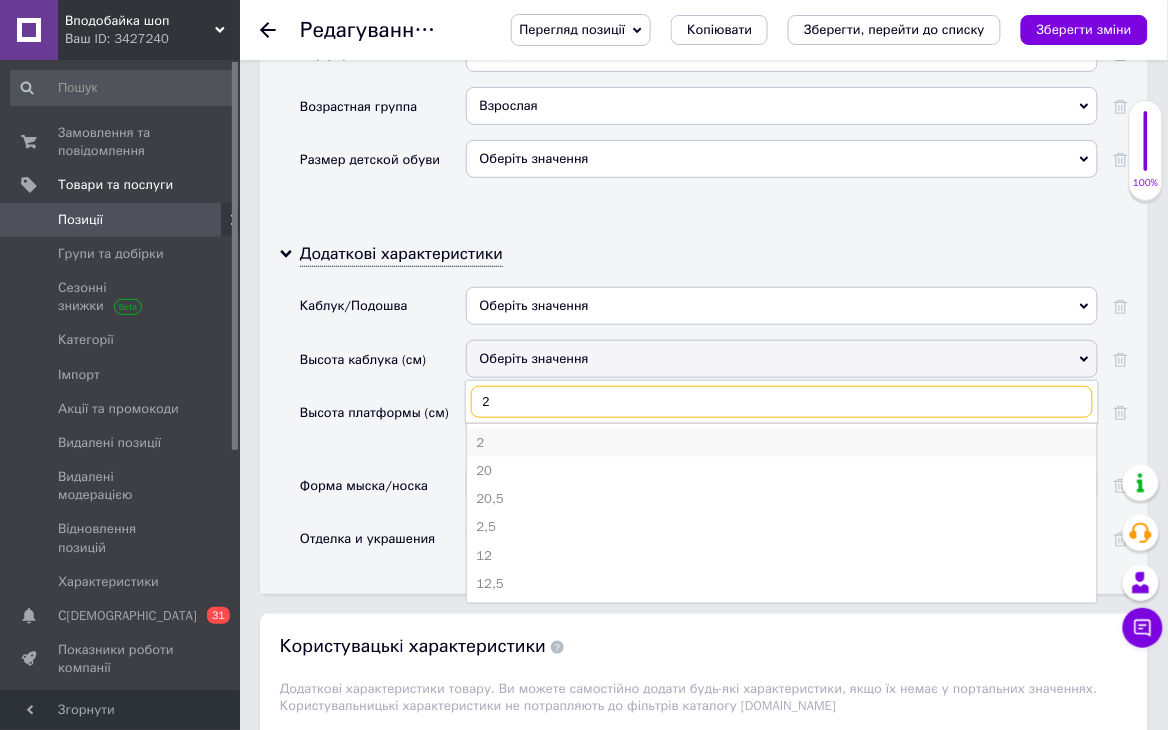 type on "2" 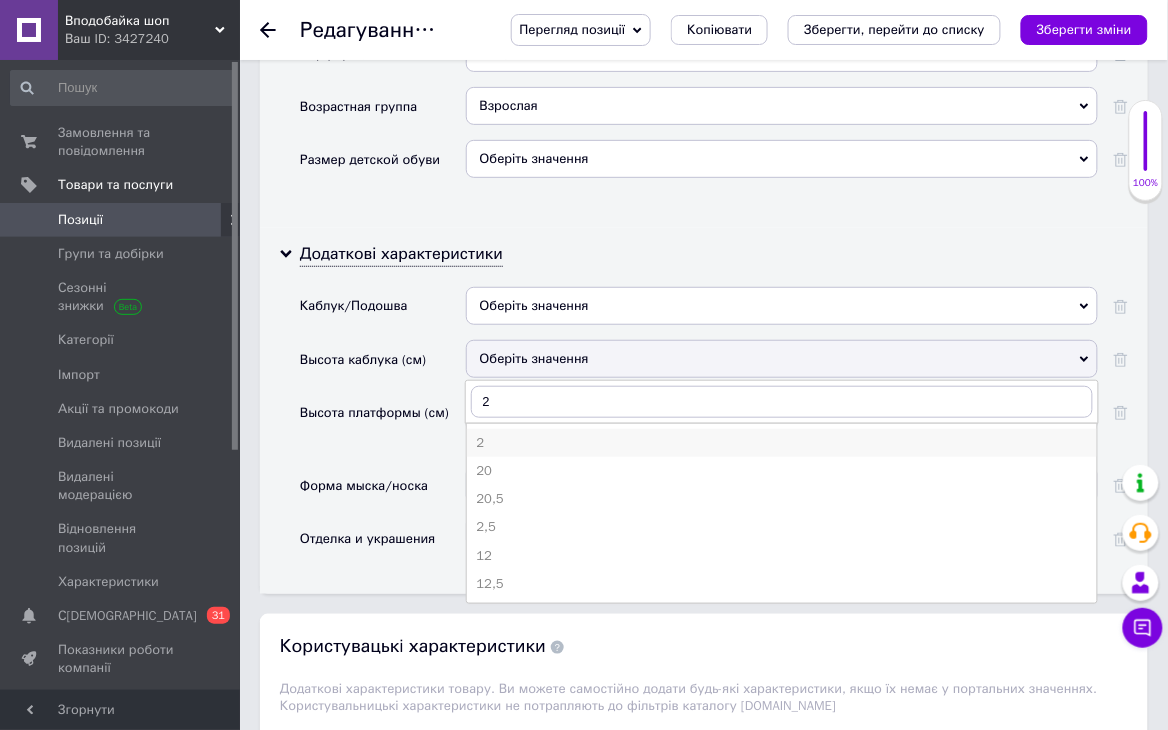 click on "2" at bounding box center (782, 443) 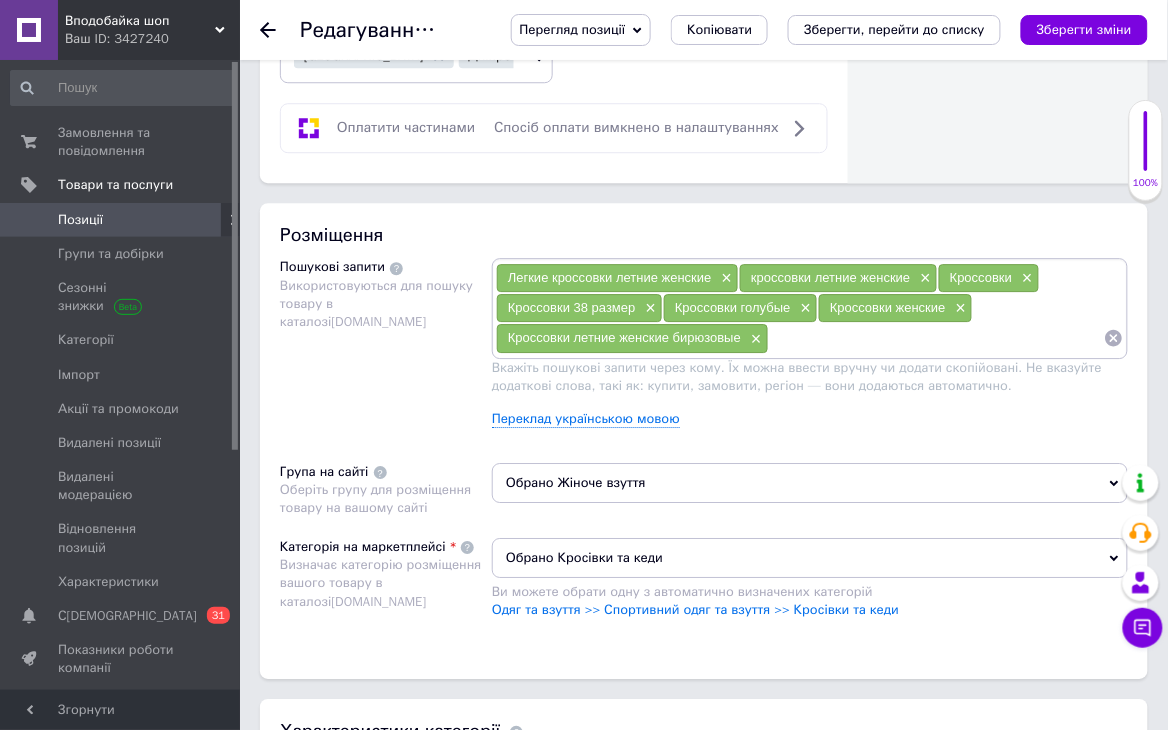 scroll, scrollTop: 0, scrollLeft: 0, axis: both 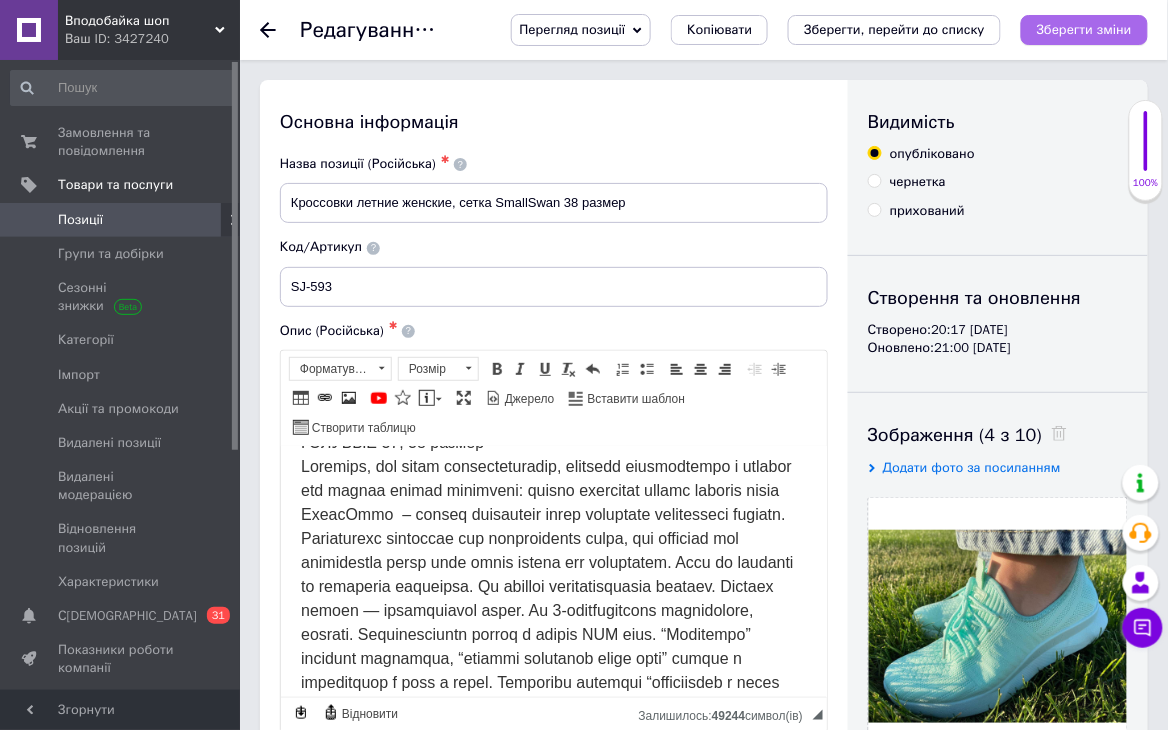 click on "Зберегти зміни" at bounding box center (1084, 30) 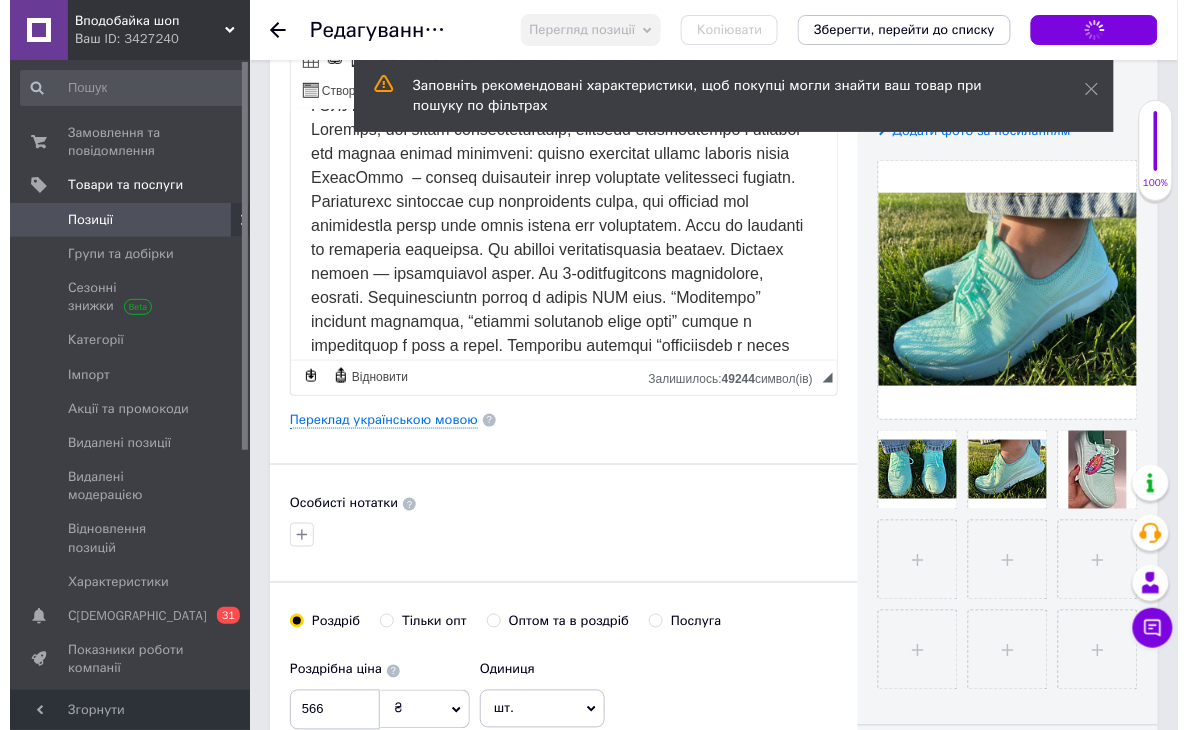 scroll, scrollTop: 355, scrollLeft: 0, axis: vertical 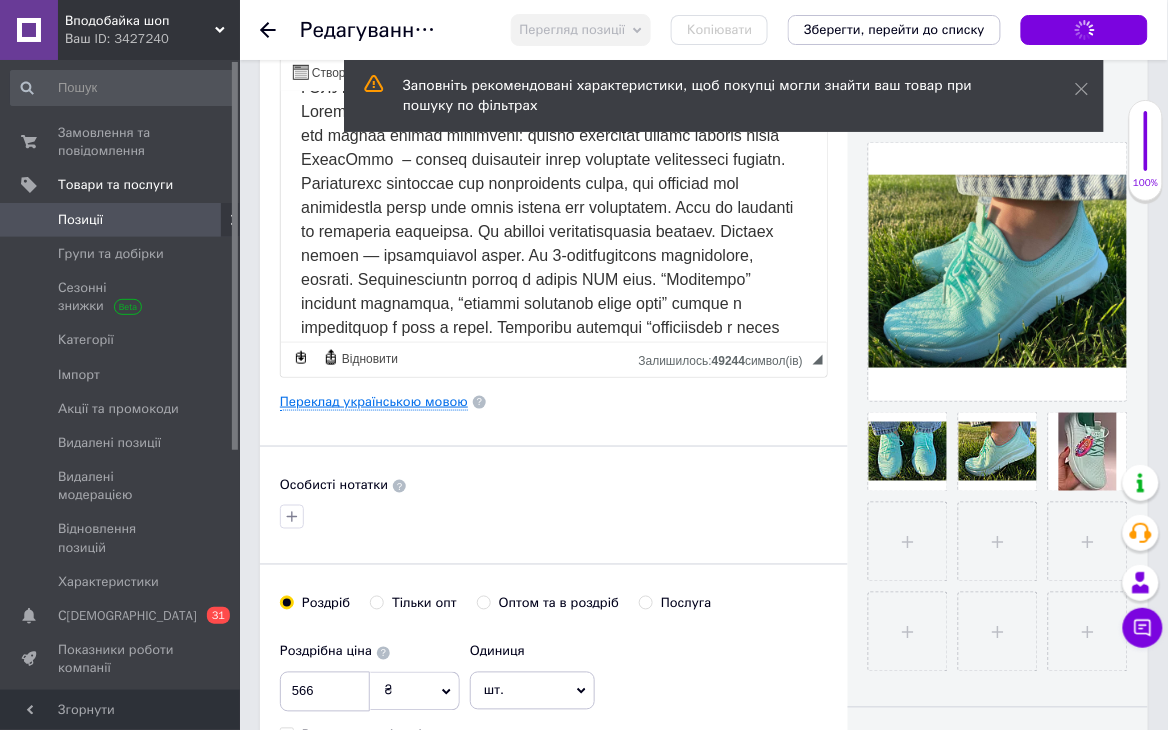 click on "Переклад українською мовою" at bounding box center [374, 402] 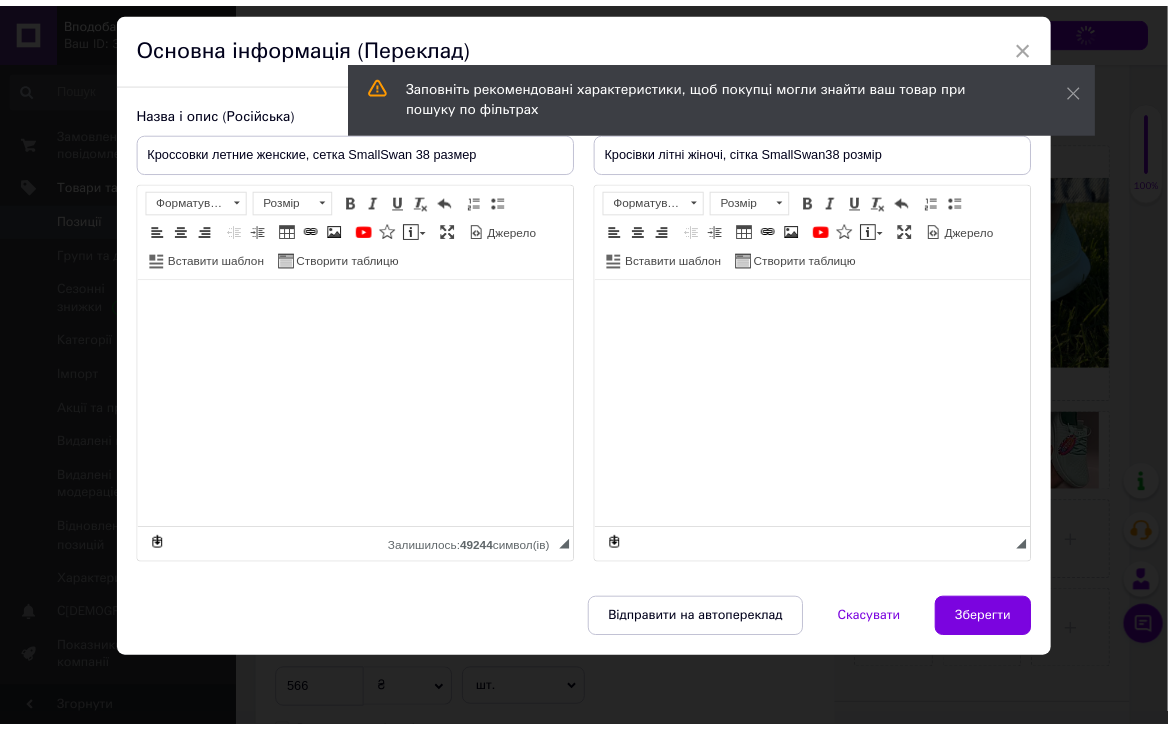 scroll, scrollTop: 90, scrollLeft: 0, axis: vertical 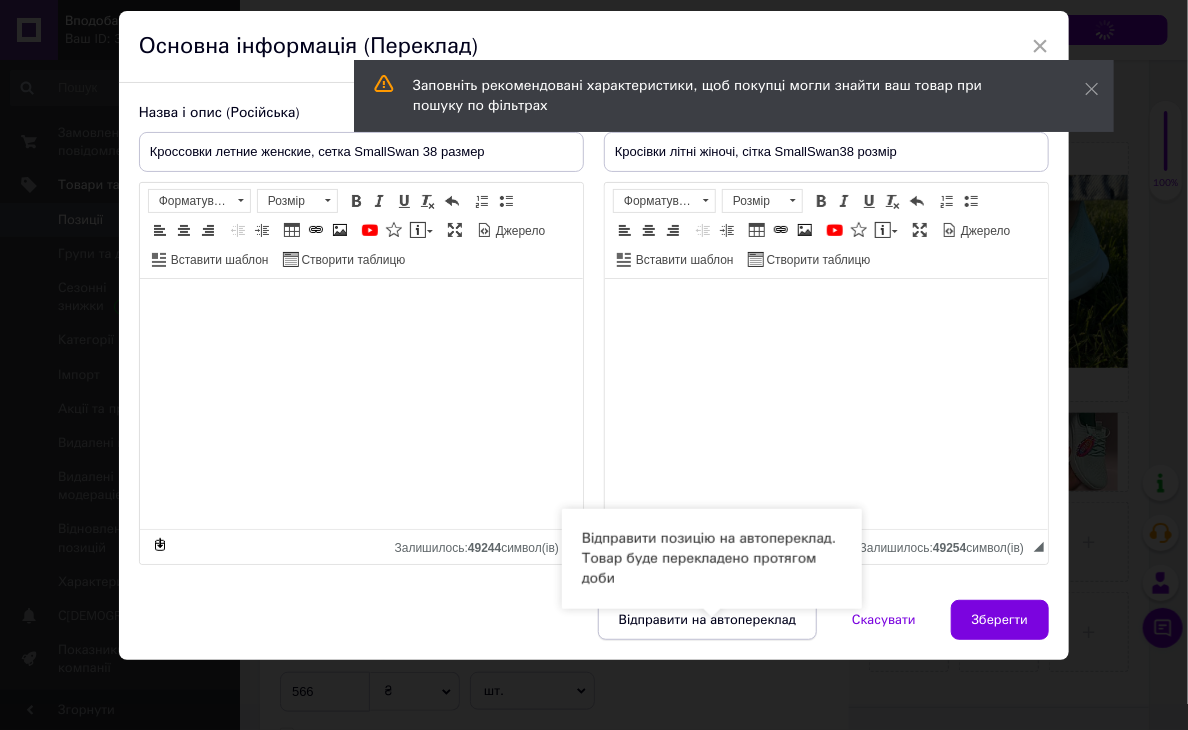 click on "Відправити на автопереклад" at bounding box center [707, 620] 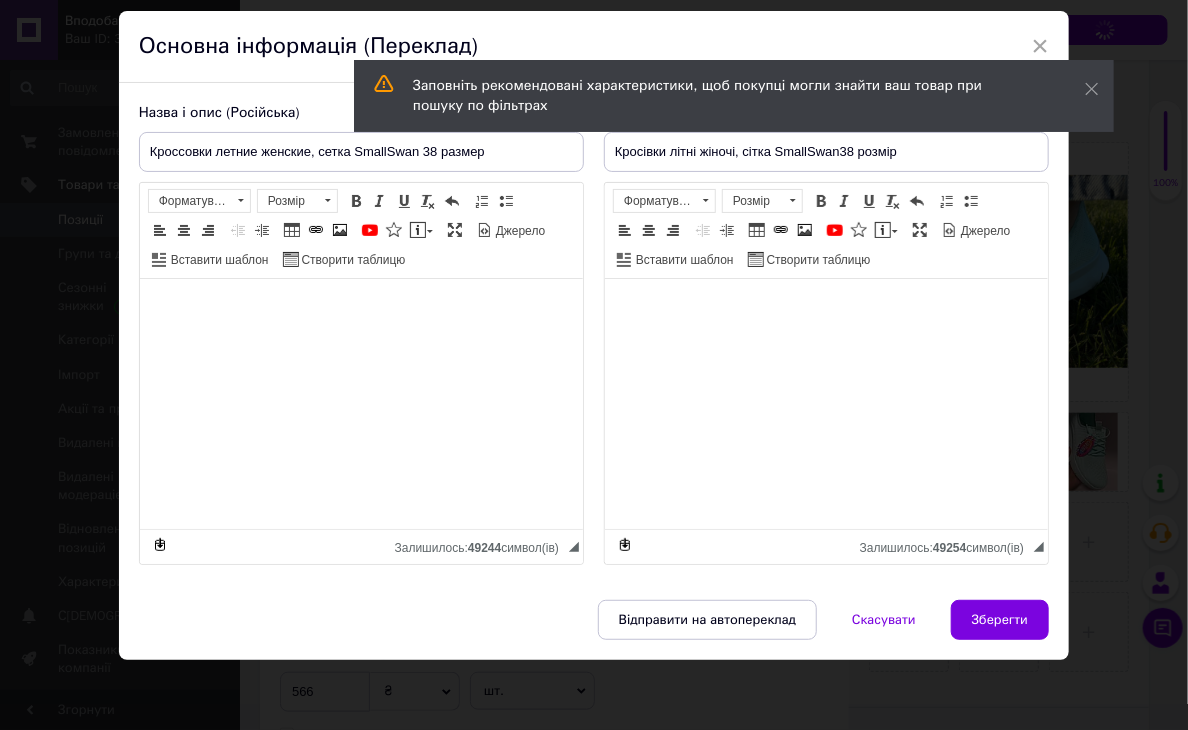 type on "Кросівки літні жіночі, сітка SmallSwan38 розмір" 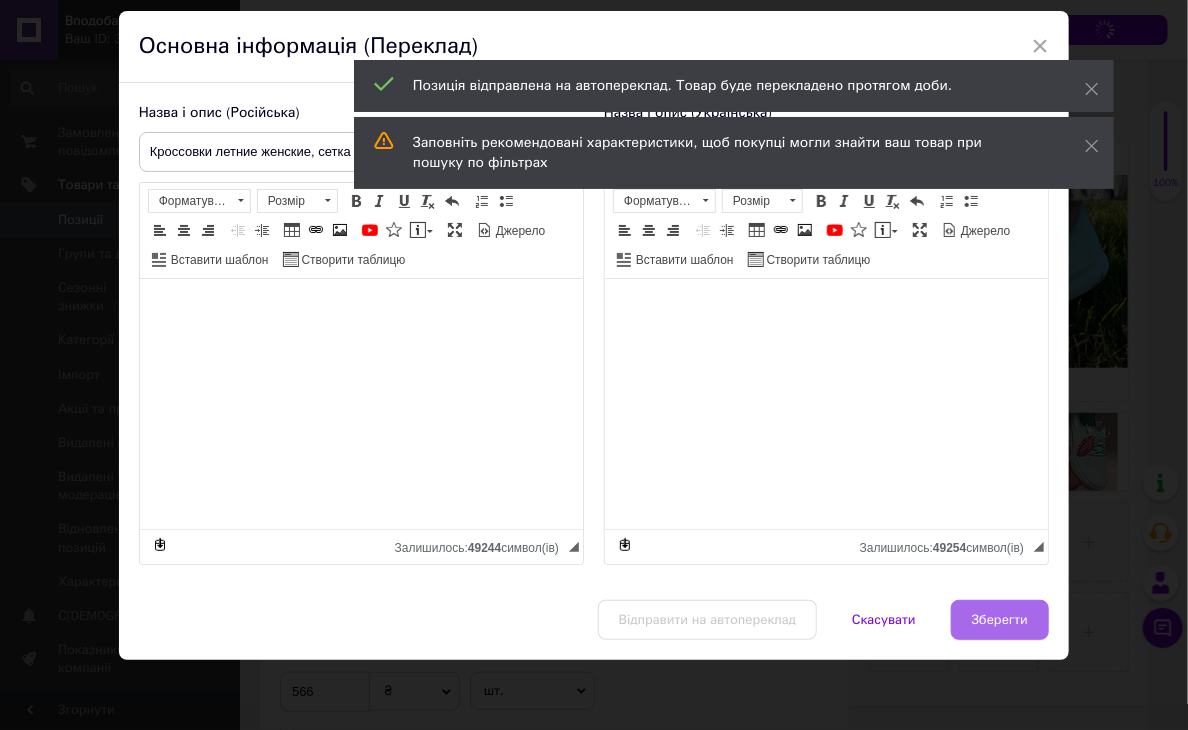 click on "Зберегти" at bounding box center [1000, 620] 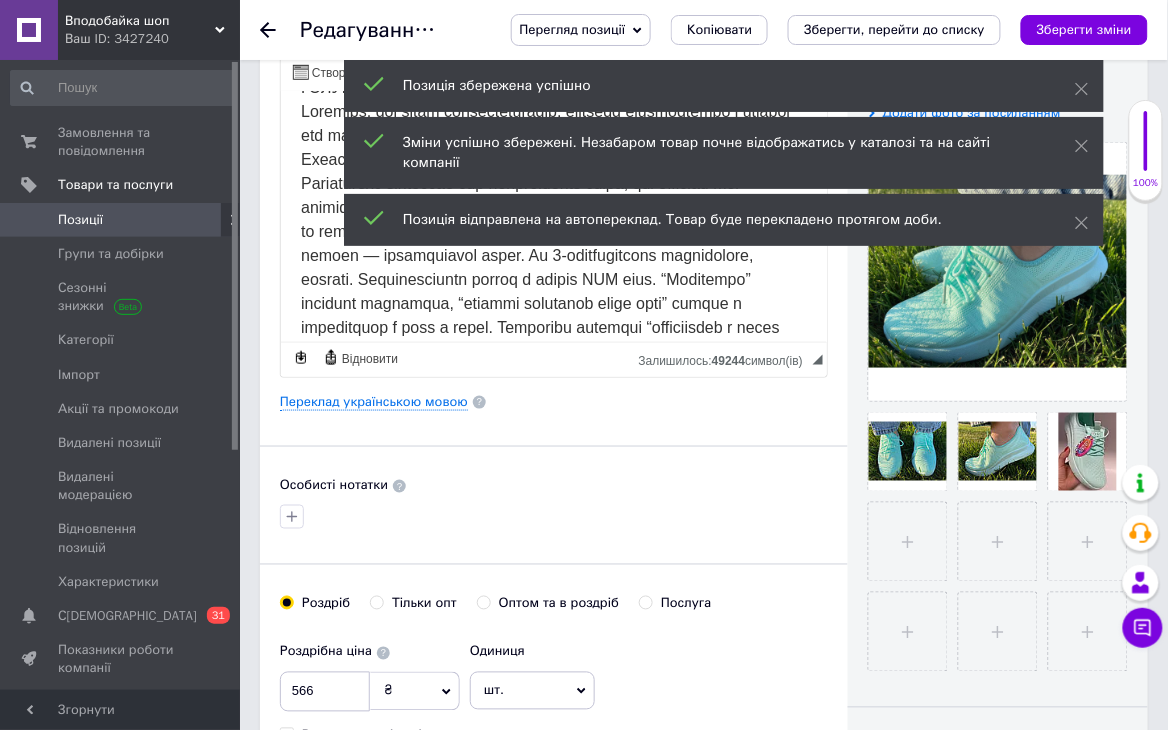 click on "Зберегти зміни" at bounding box center [1084, 29] 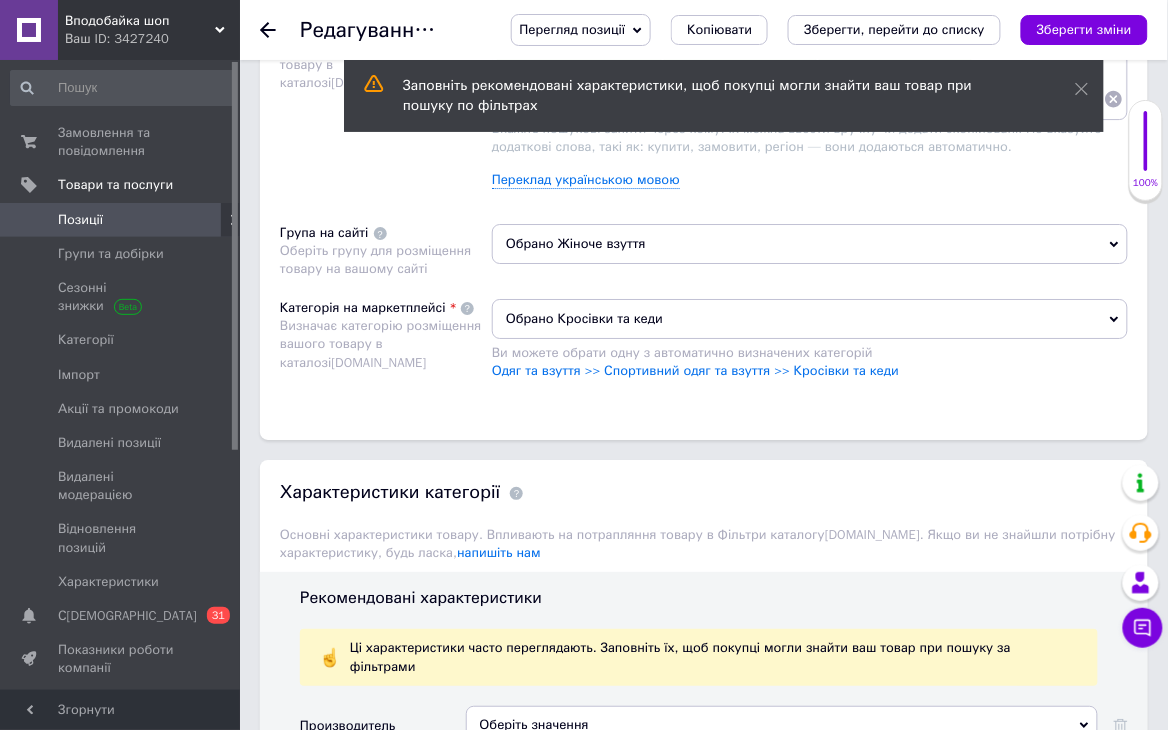 scroll, scrollTop: 1434, scrollLeft: 0, axis: vertical 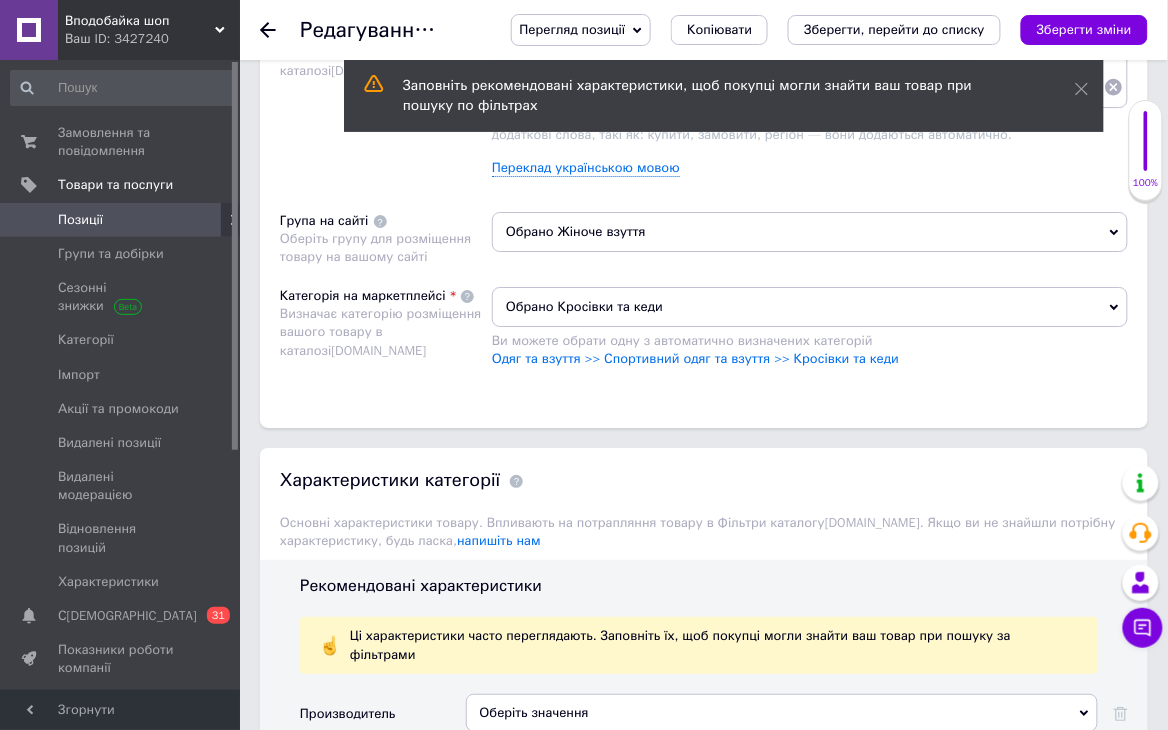 click on "Обрано Жіноче взуття" at bounding box center (810, 232) 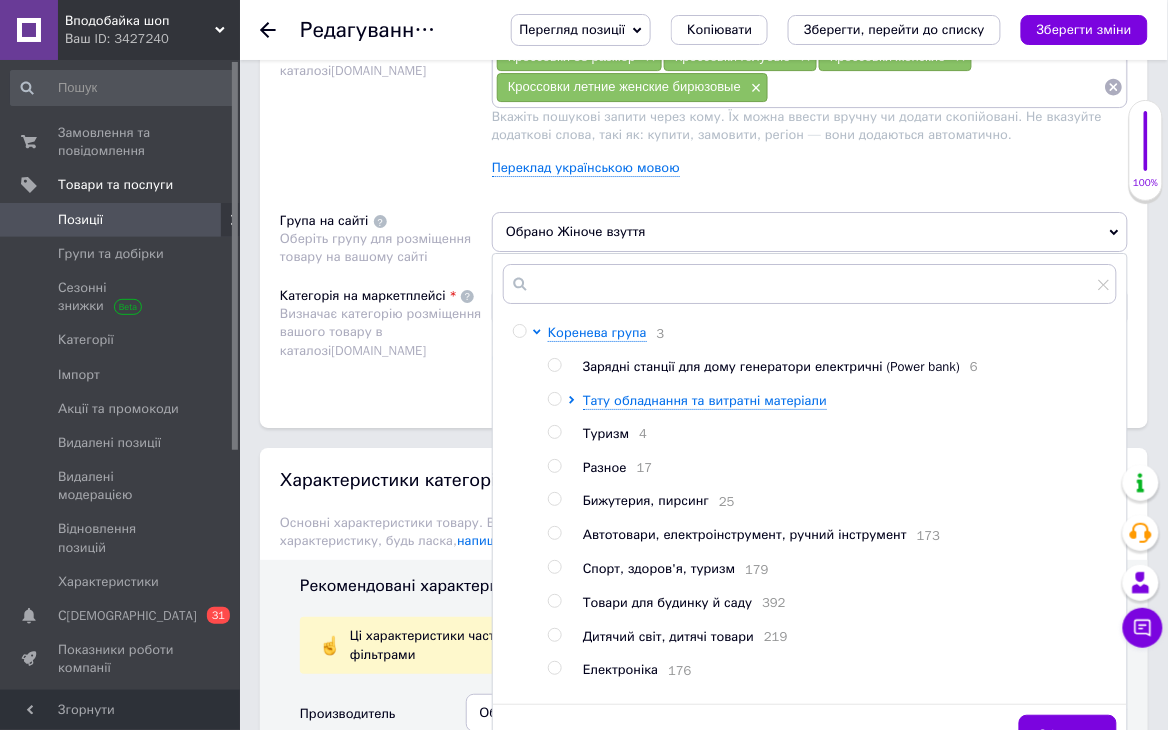 click on "Пошукові запити Використовуються для пошуку товару в каталозі  Prom.ua" at bounding box center (386, 99) 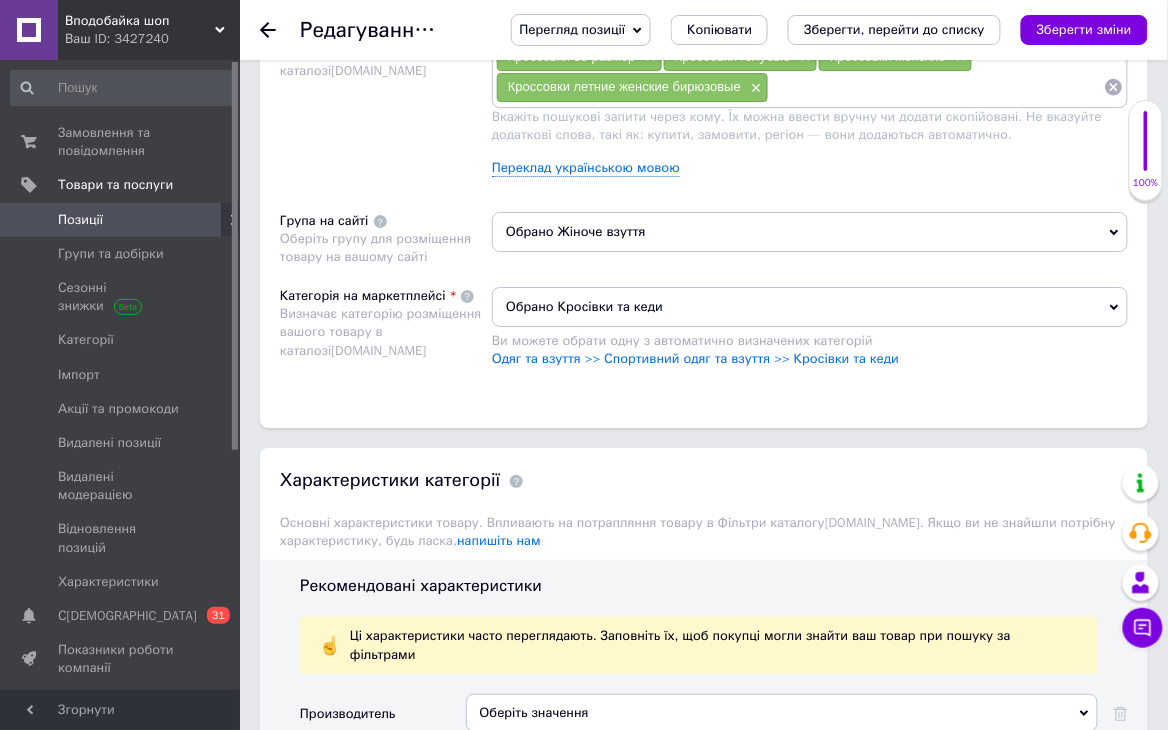 click on "Позиції" at bounding box center [121, 220] 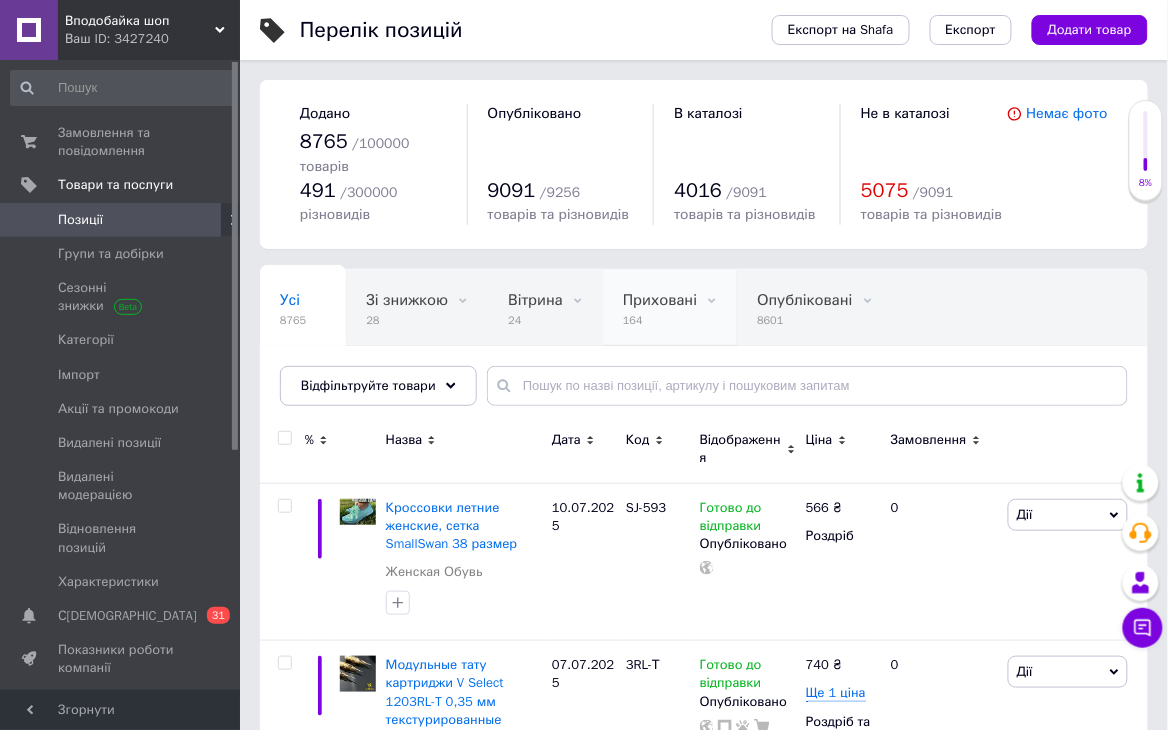 scroll, scrollTop: 0, scrollLeft: 12, axis: horizontal 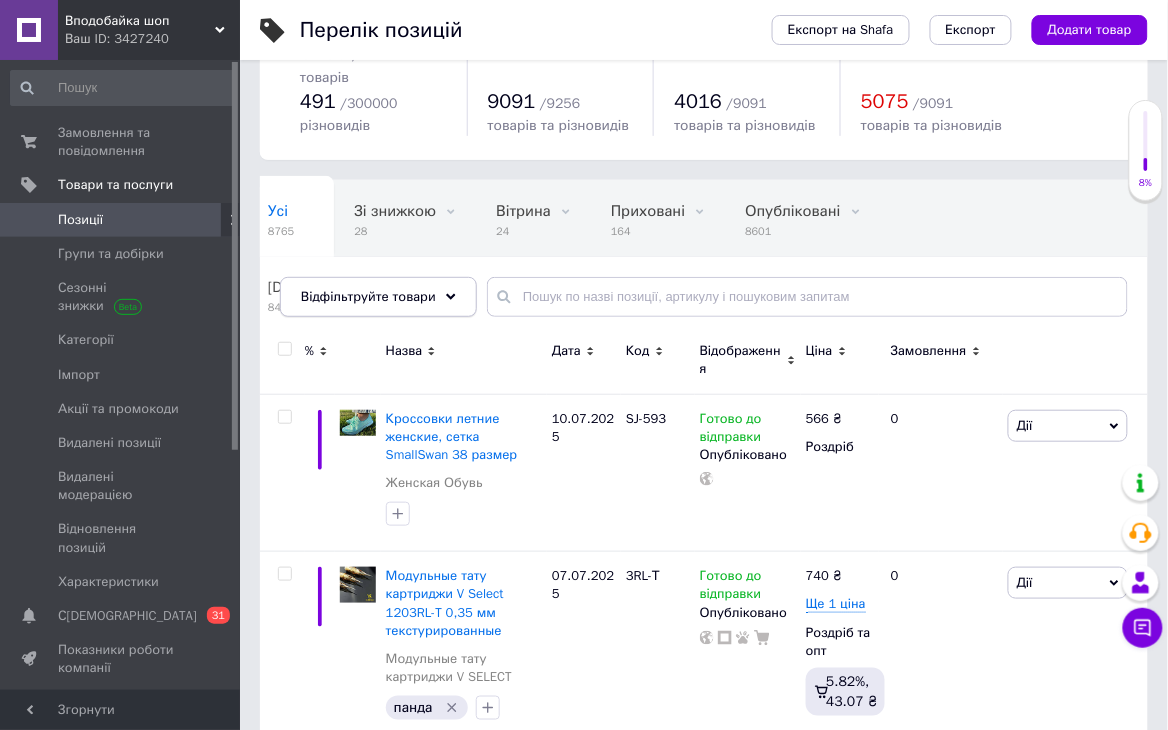 click on "Відфільтруйте товари" at bounding box center (368, 296) 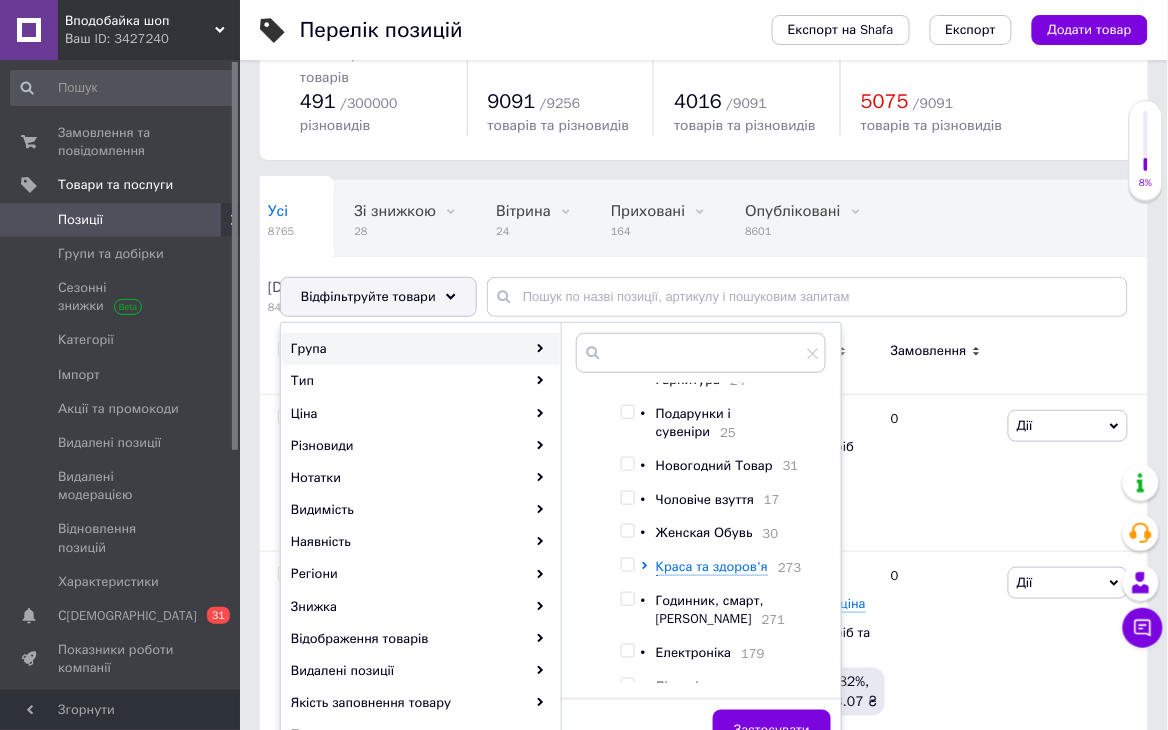 scroll, scrollTop: 806, scrollLeft: 0, axis: vertical 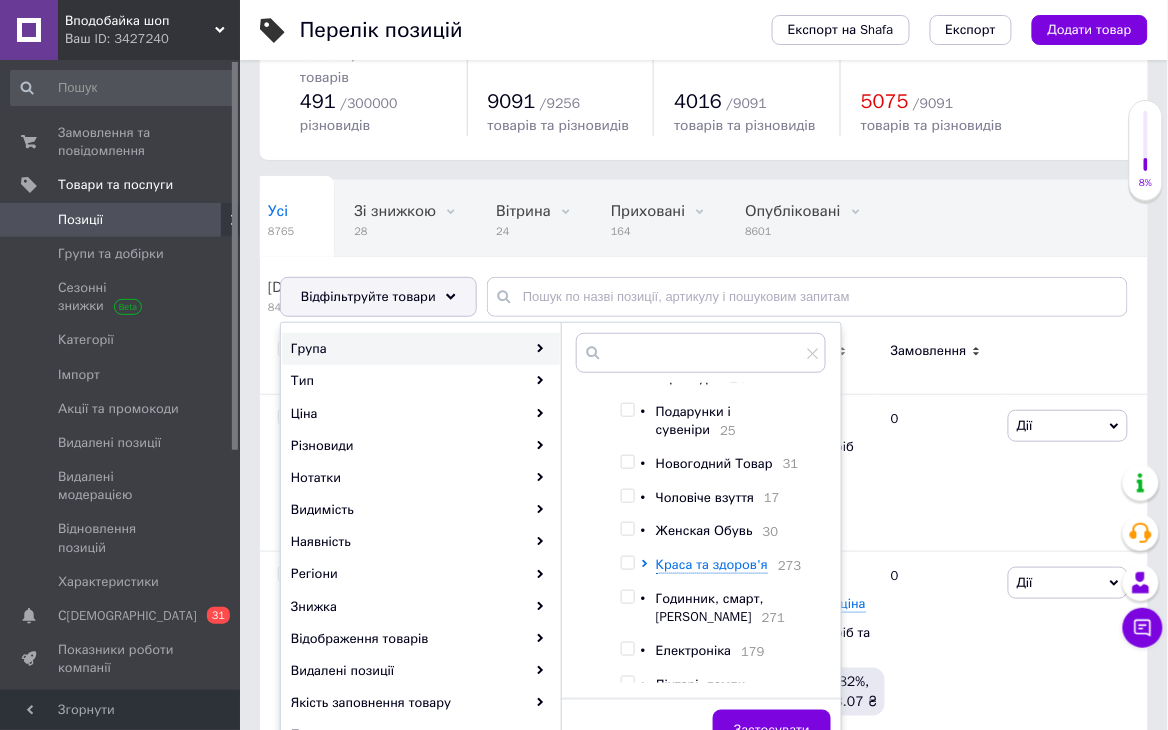 click at bounding box center (631, 531) 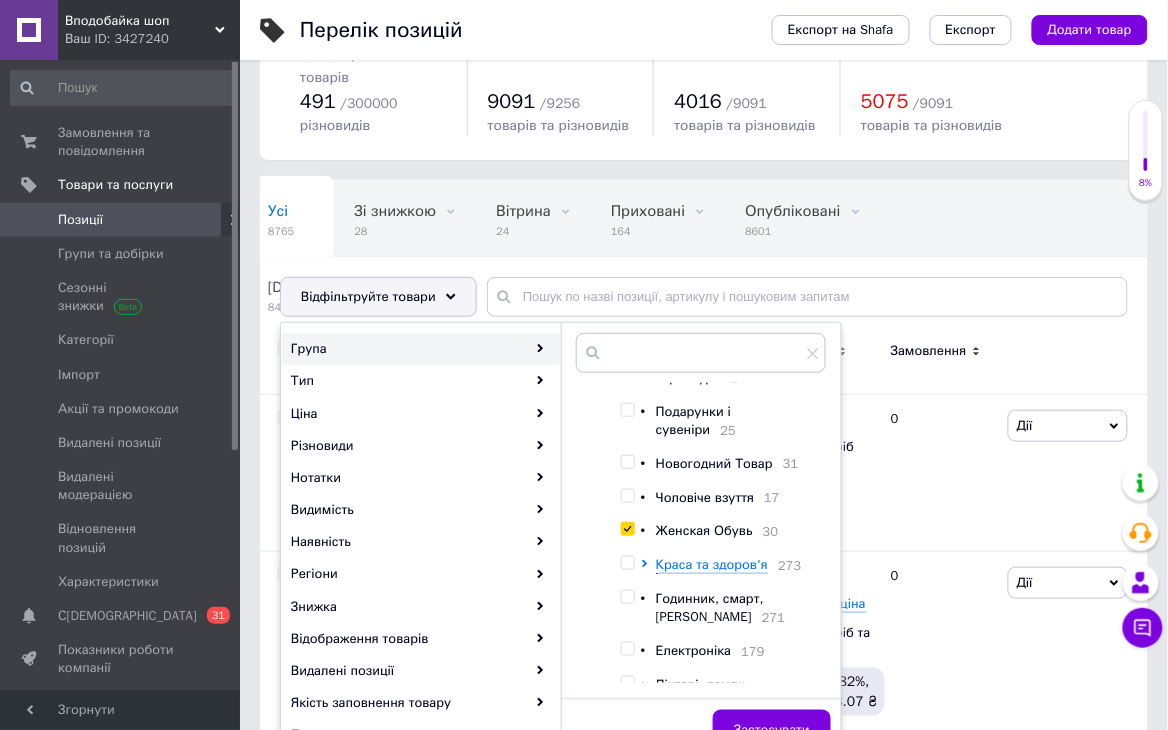 checkbox on "true" 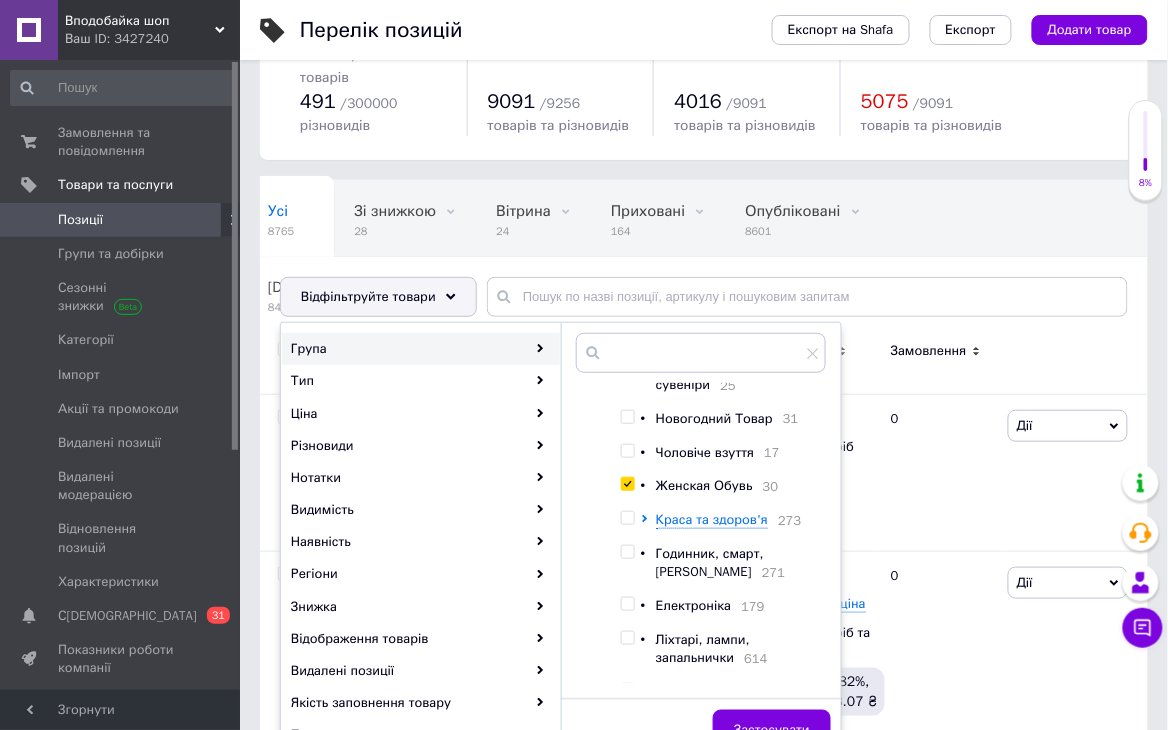 scroll, scrollTop: 896, scrollLeft: 0, axis: vertical 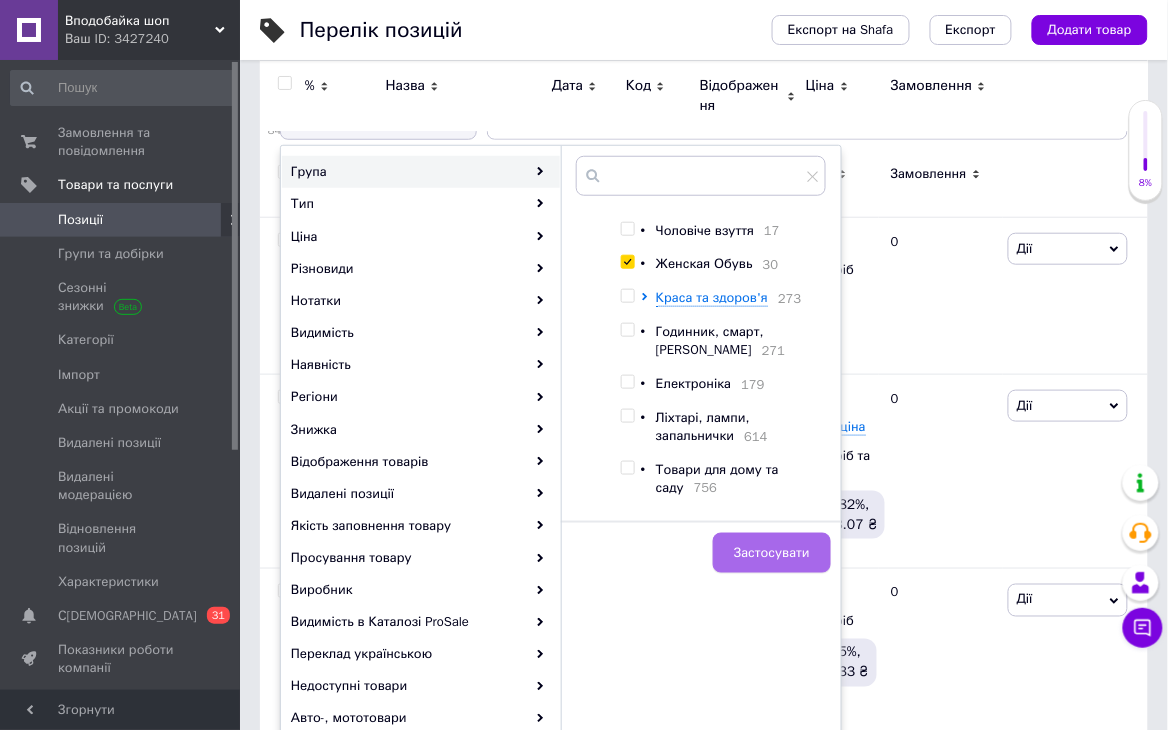click on "Застосувати" at bounding box center [772, 553] 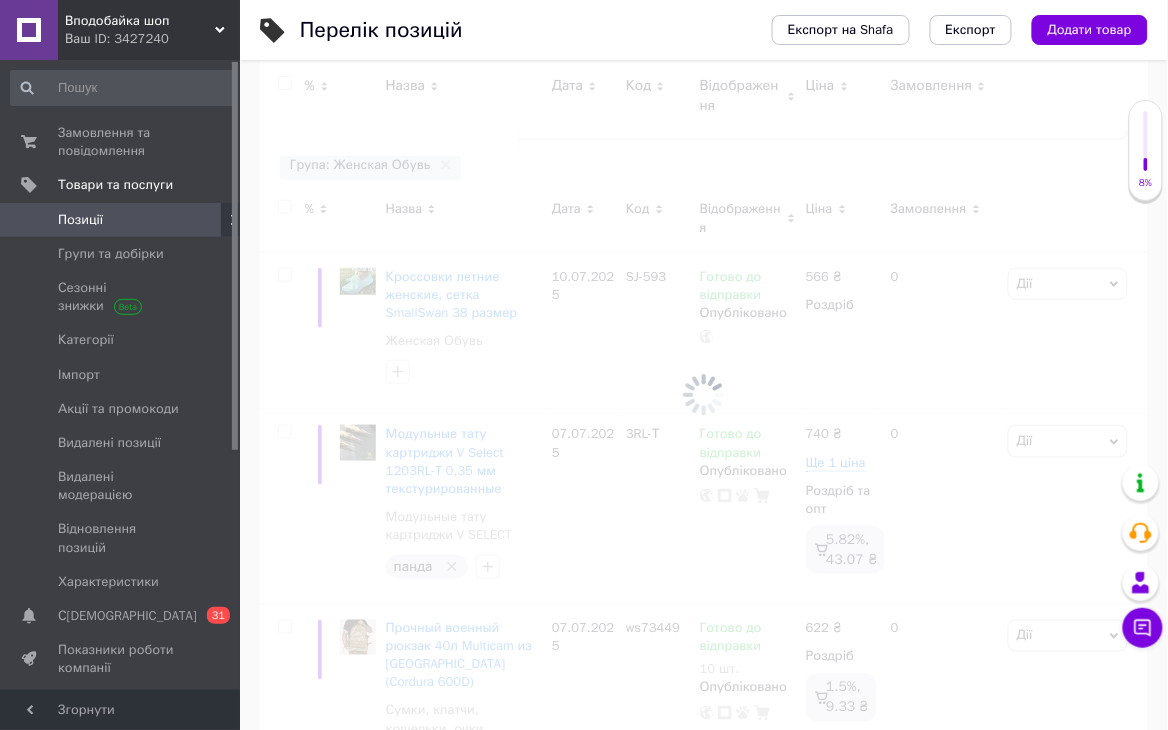 scroll, scrollTop: 0, scrollLeft: 274, axis: horizontal 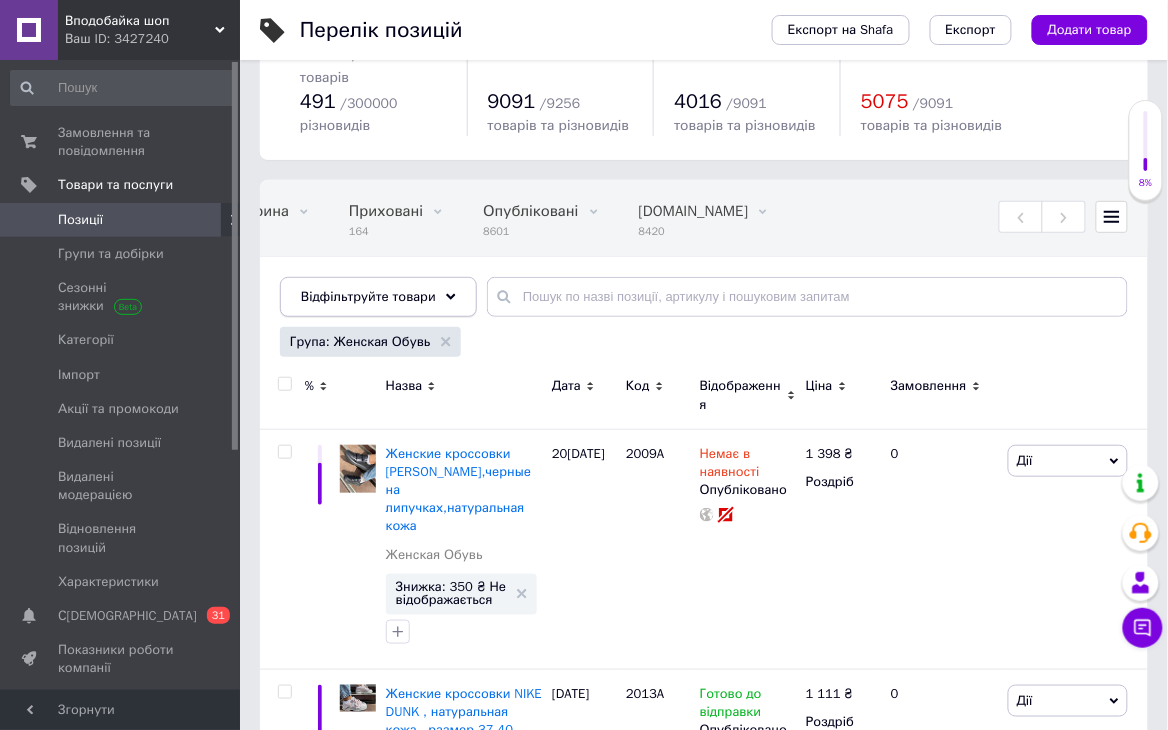 click on "Відфільтруйте товари" at bounding box center [378, 297] 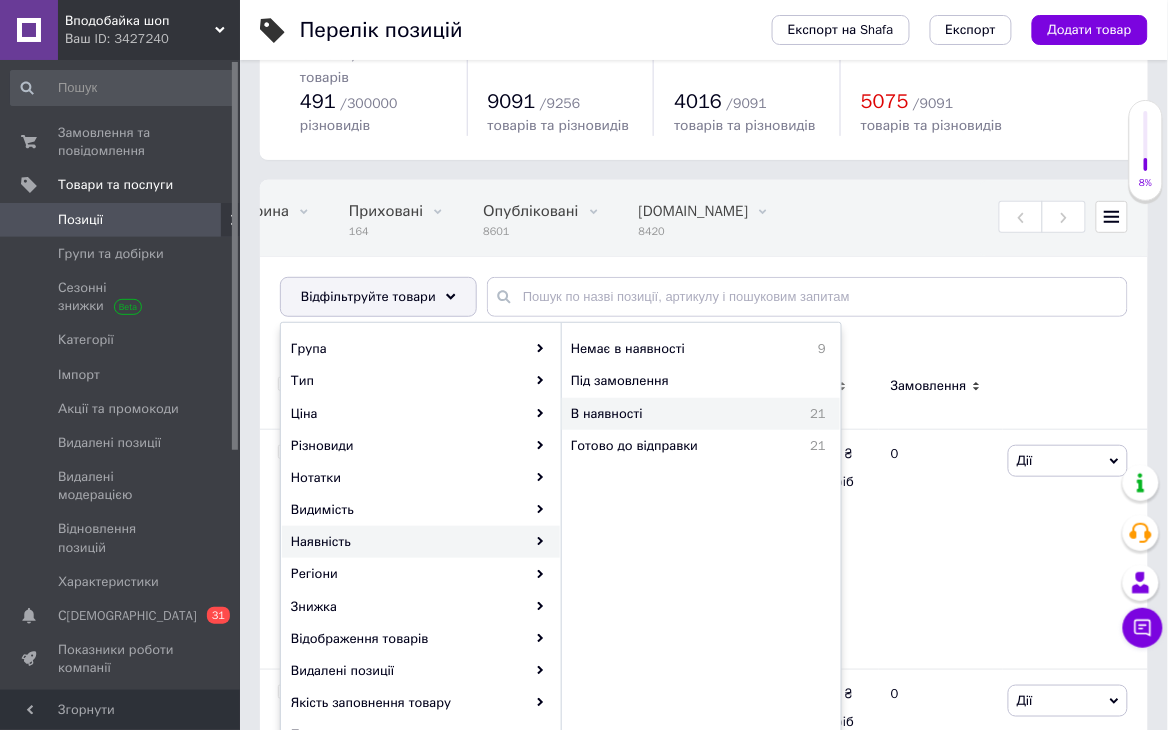 click on "В наявності" at bounding box center [665, 414] 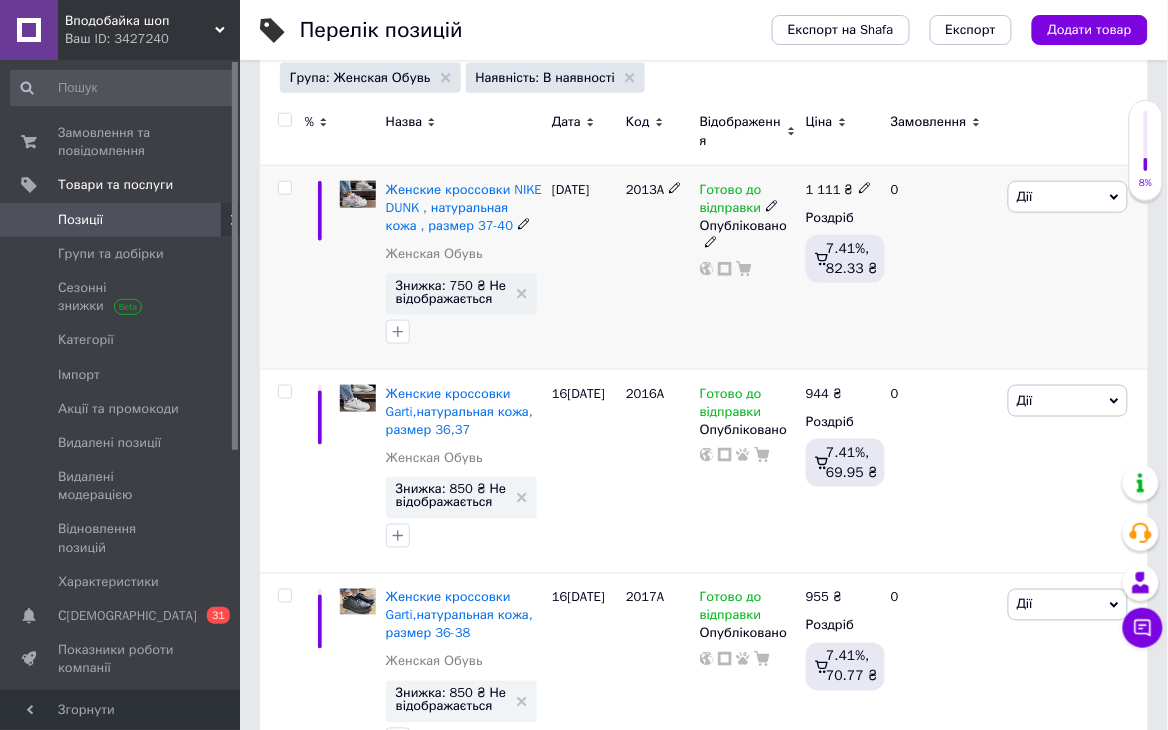 scroll, scrollTop: 355, scrollLeft: 0, axis: vertical 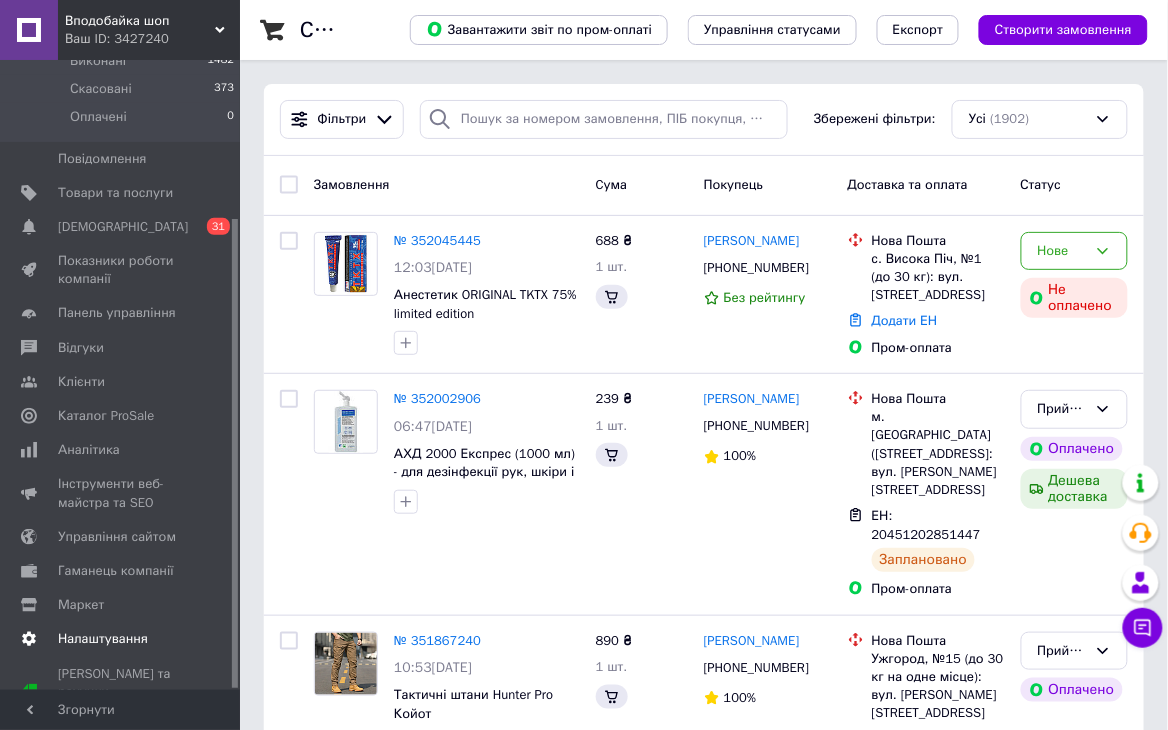 click on "Налаштування" at bounding box center [103, 639] 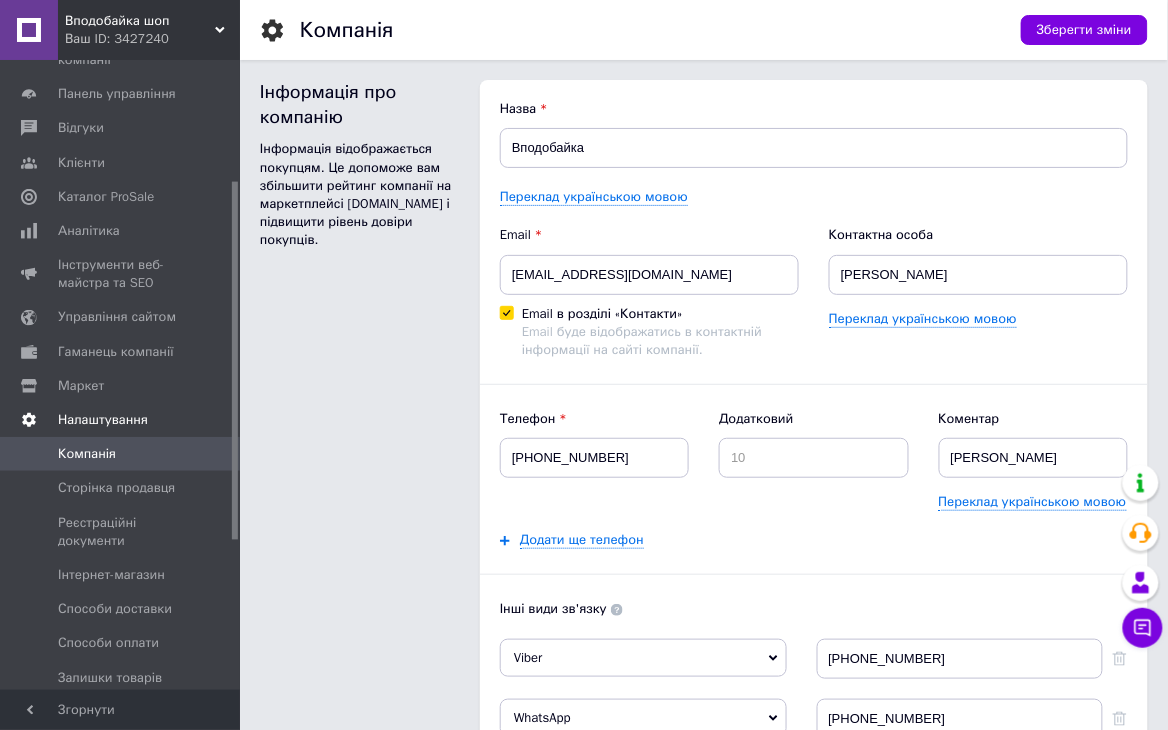 scroll, scrollTop: 0, scrollLeft: 0, axis: both 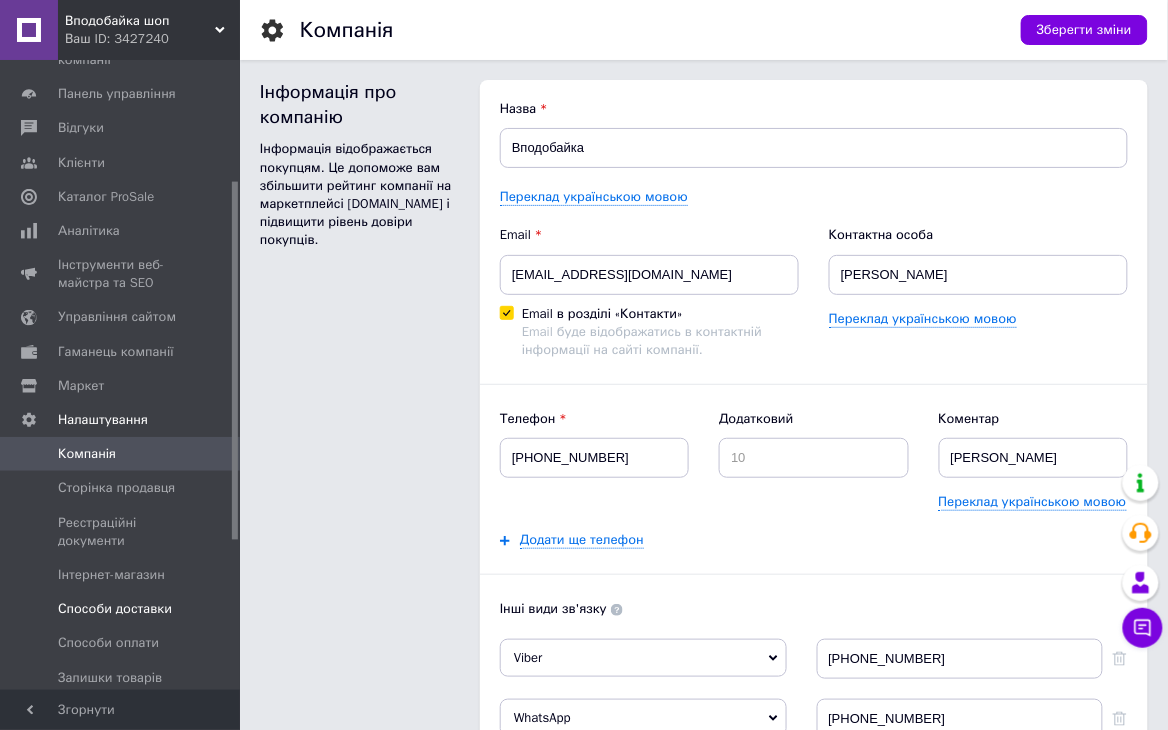 click on "Способи доставки" at bounding box center (115, 609) 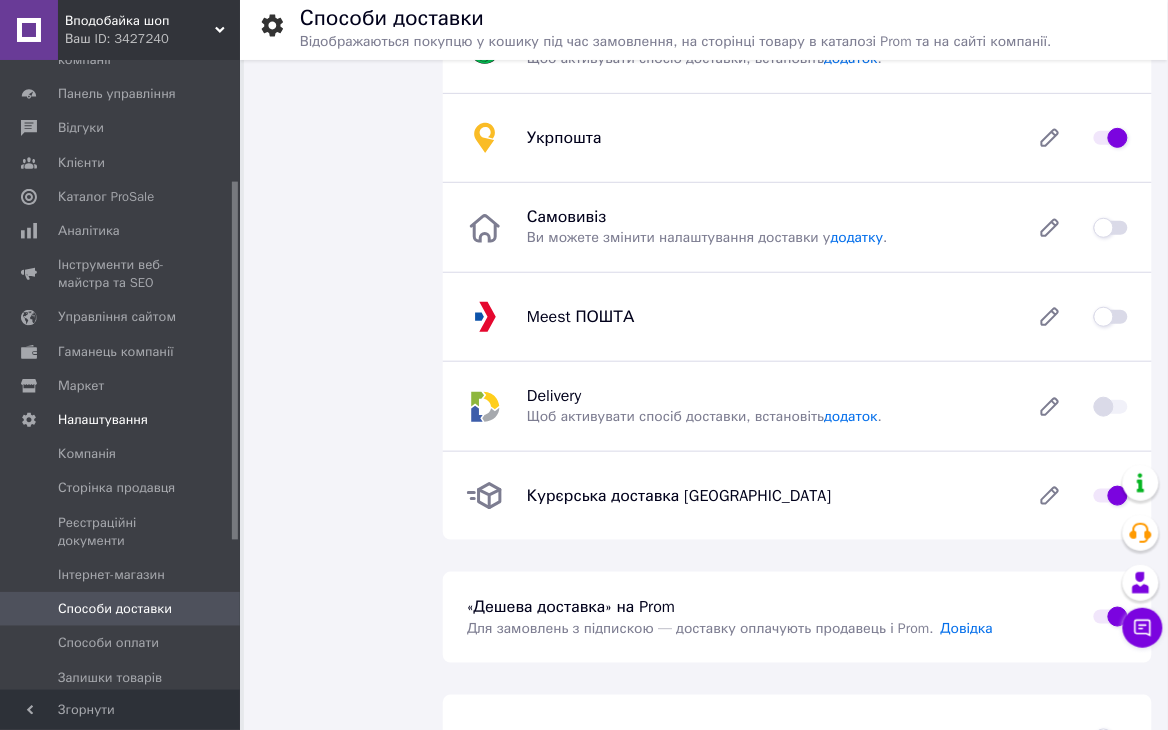 scroll, scrollTop: 177, scrollLeft: 0, axis: vertical 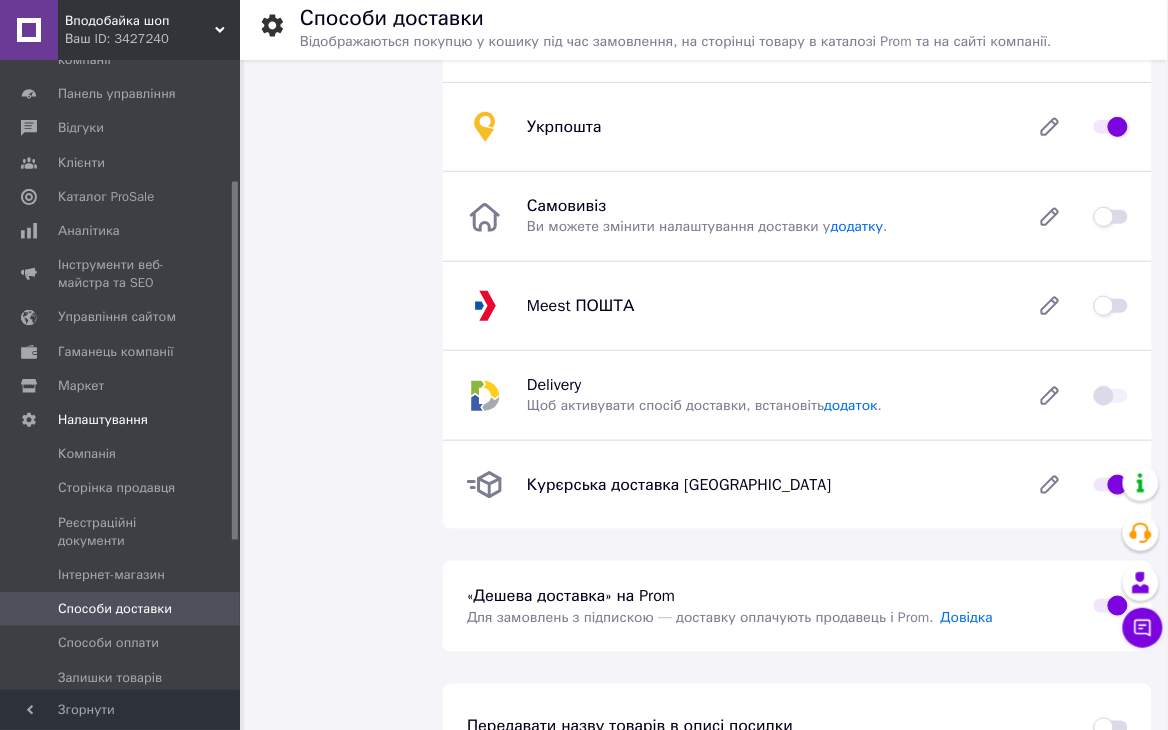 click at bounding box center (1111, 306) 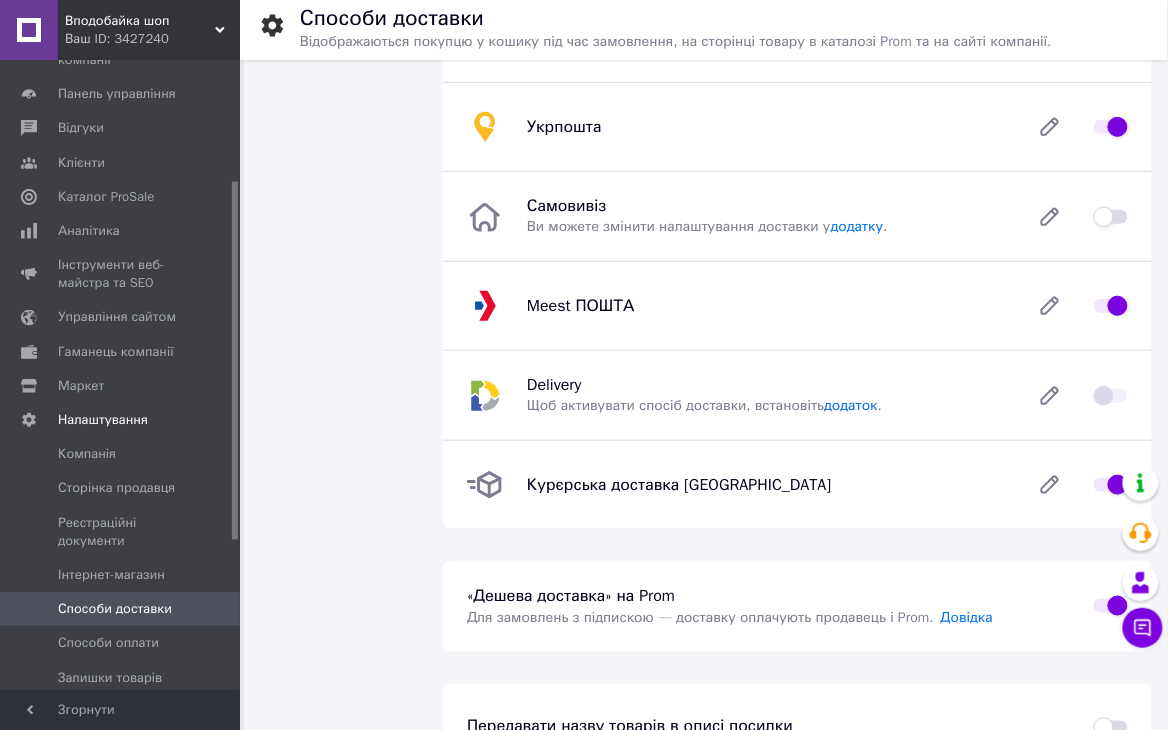 checkbox on "true" 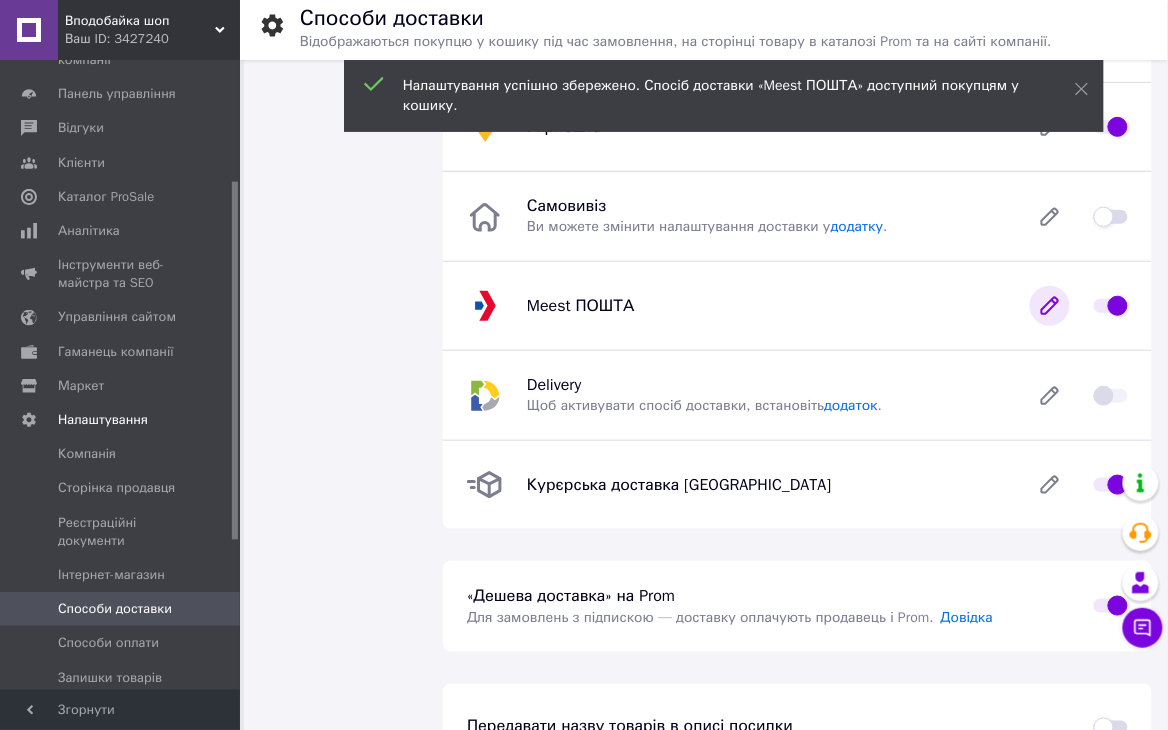 click 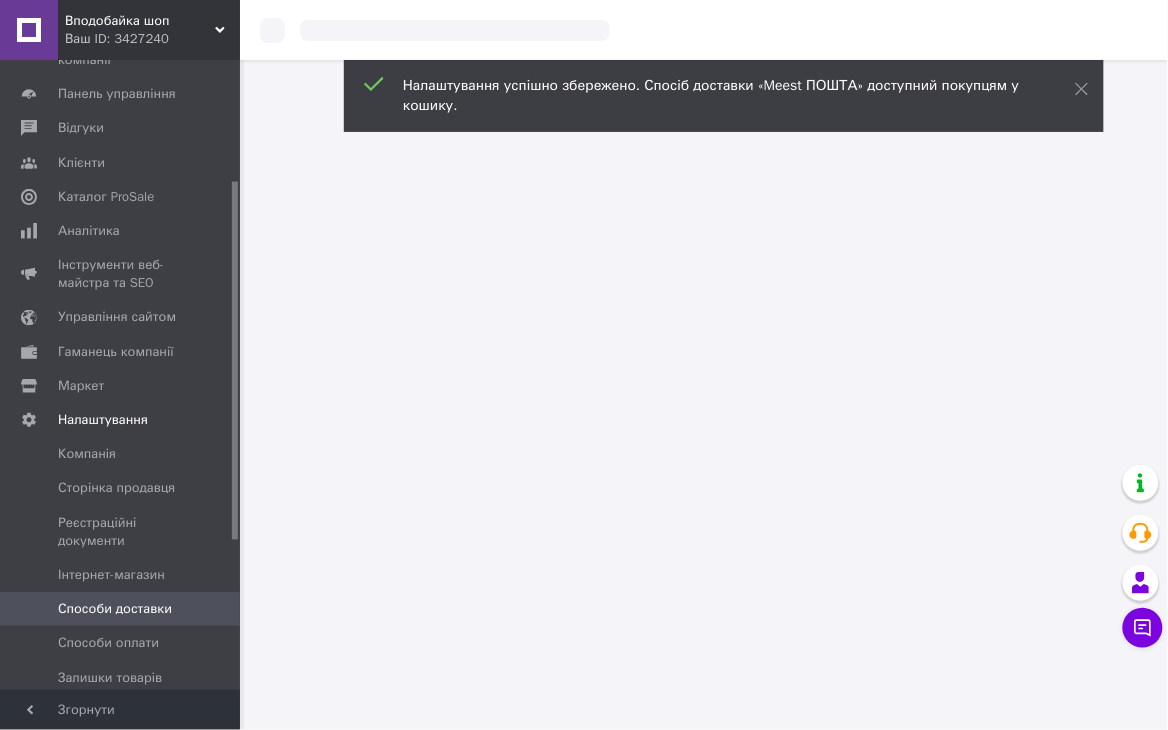 scroll, scrollTop: 0, scrollLeft: 0, axis: both 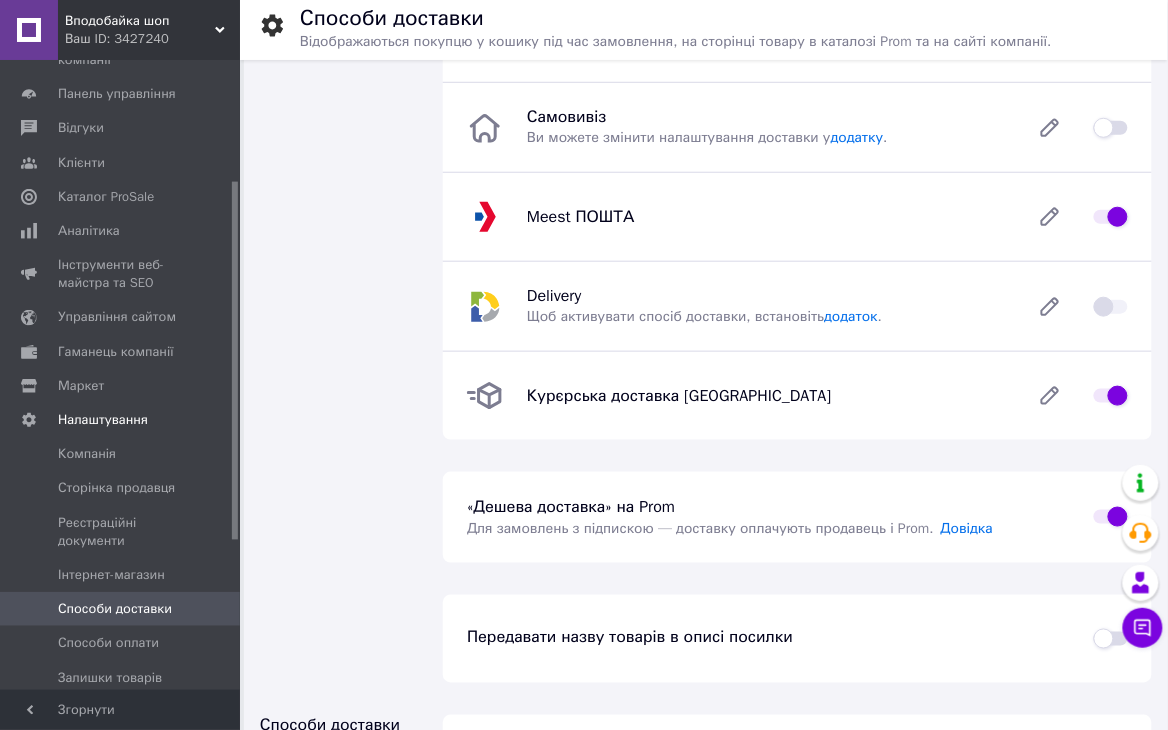 click at bounding box center (1111, 217) 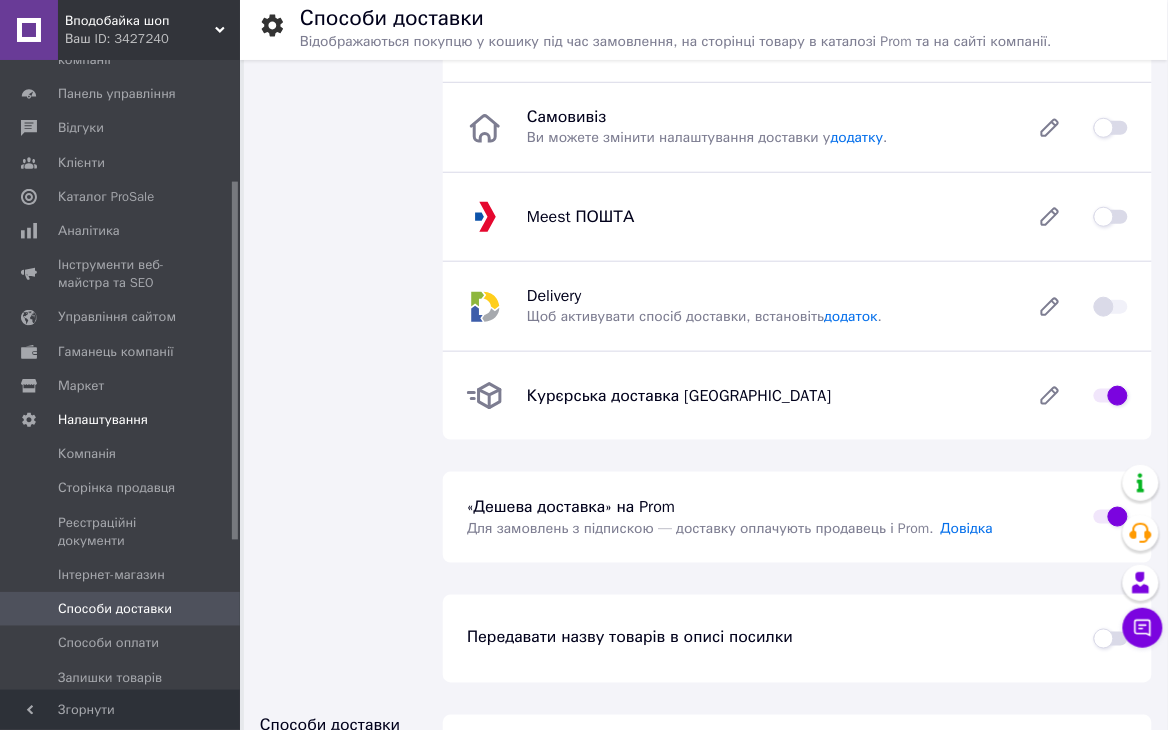 checkbox on "false" 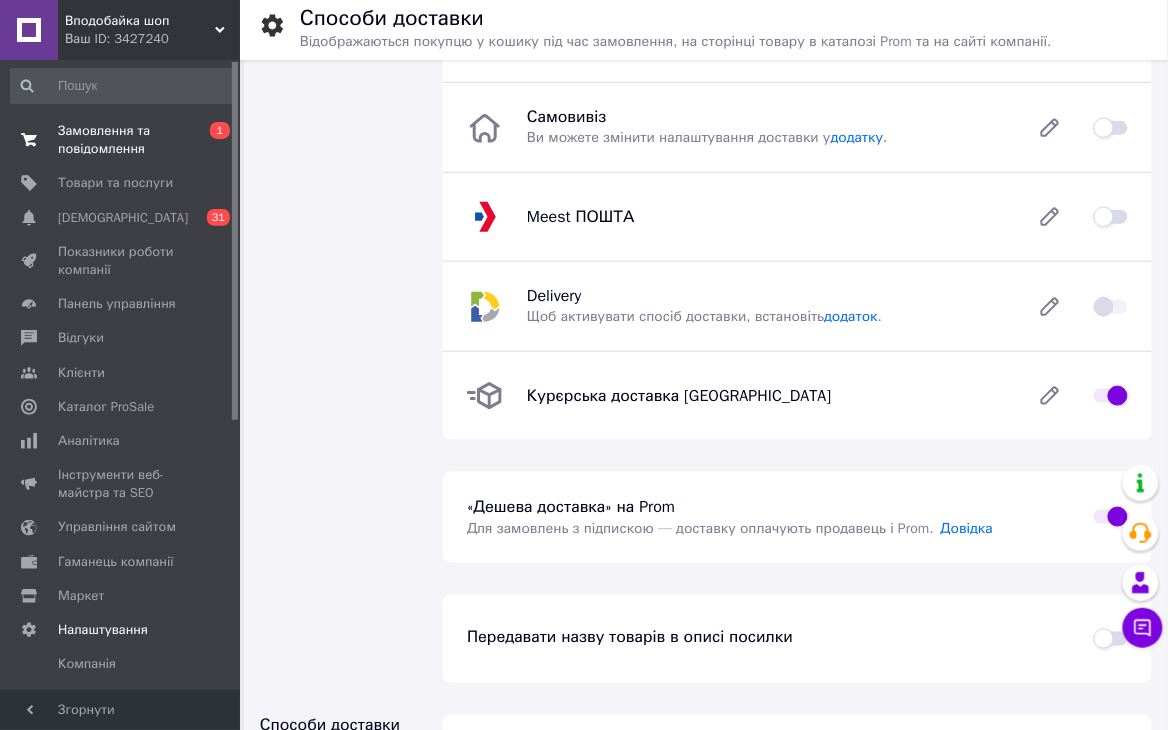 scroll, scrollTop: 0, scrollLeft: 0, axis: both 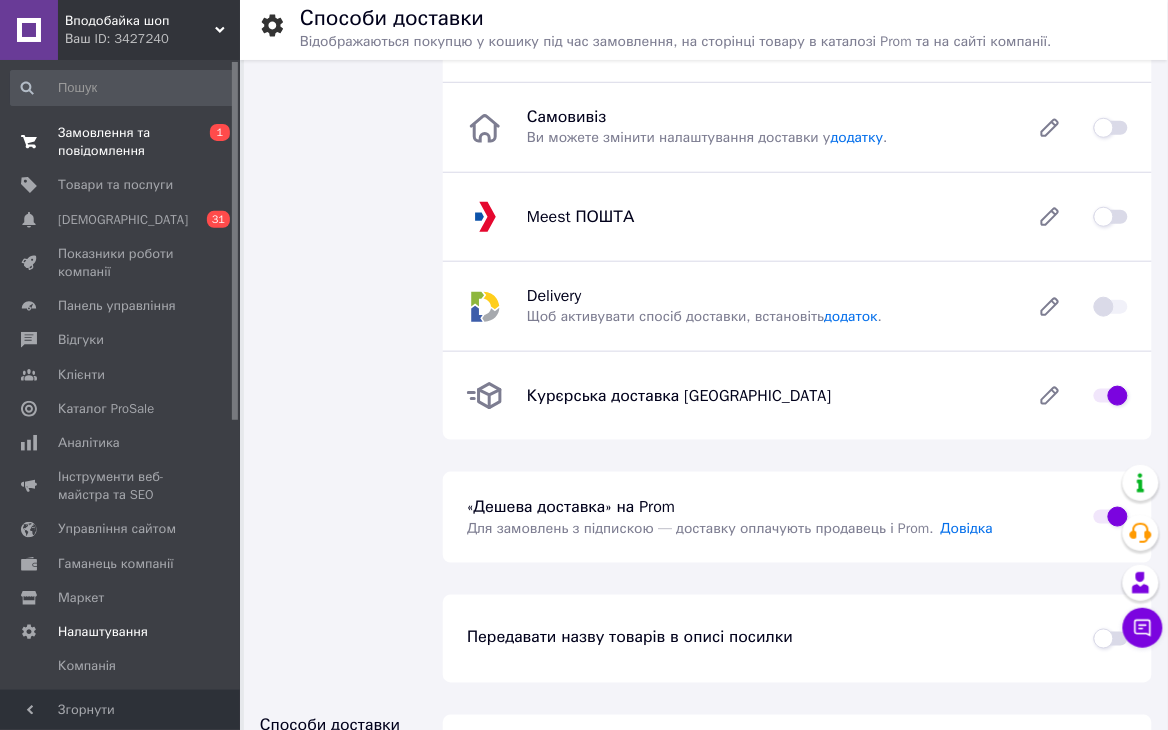 click on "Замовлення та повідомлення" at bounding box center (121, 142) 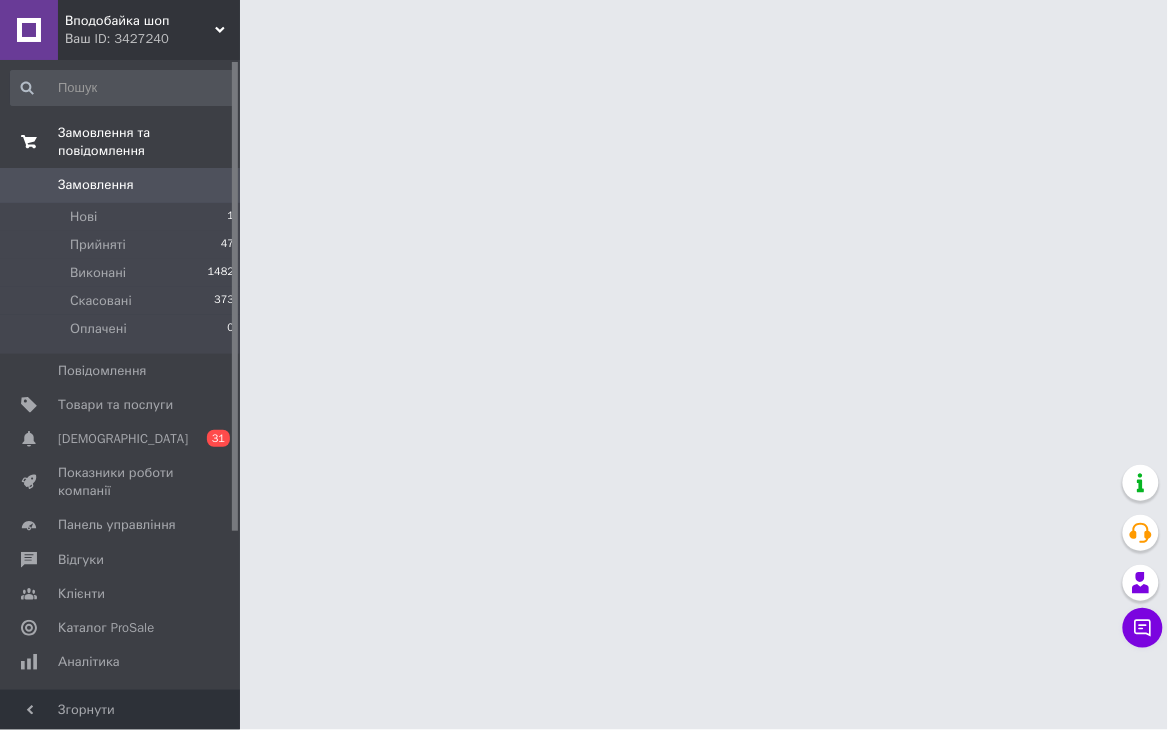 scroll, scrollTop: 0, scrollLeft: 0, axis: both 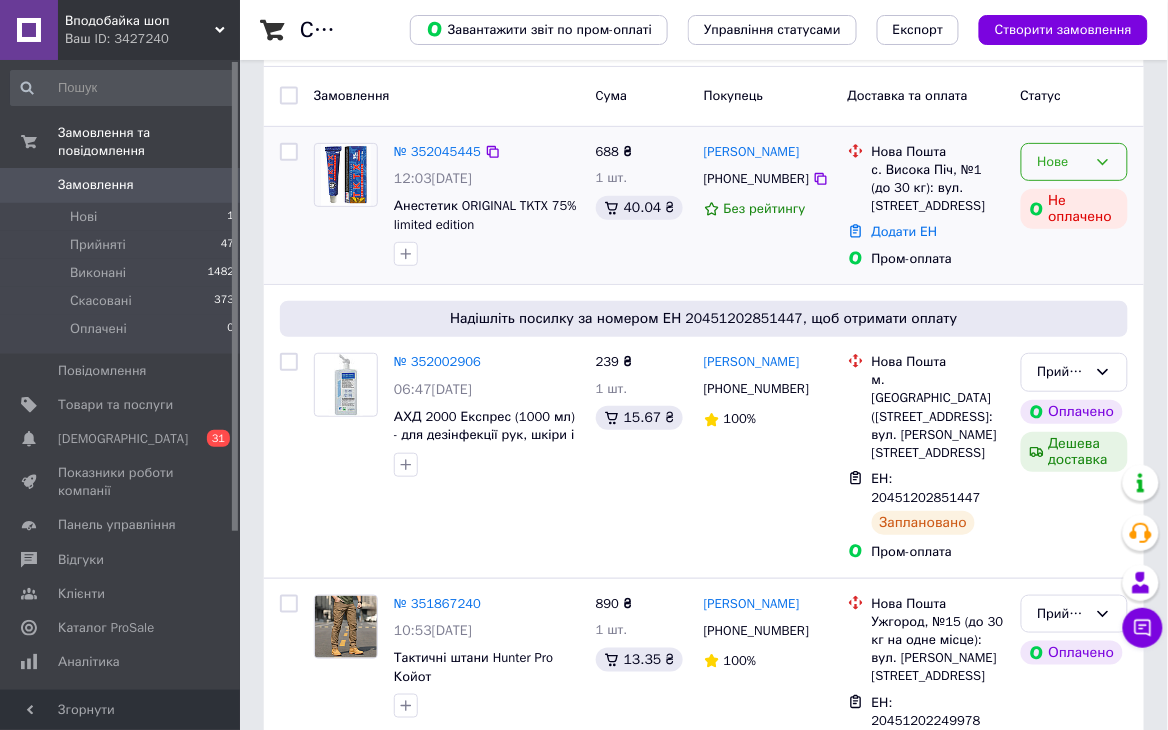 click on "Нове" at bounding box center (1062, 162) 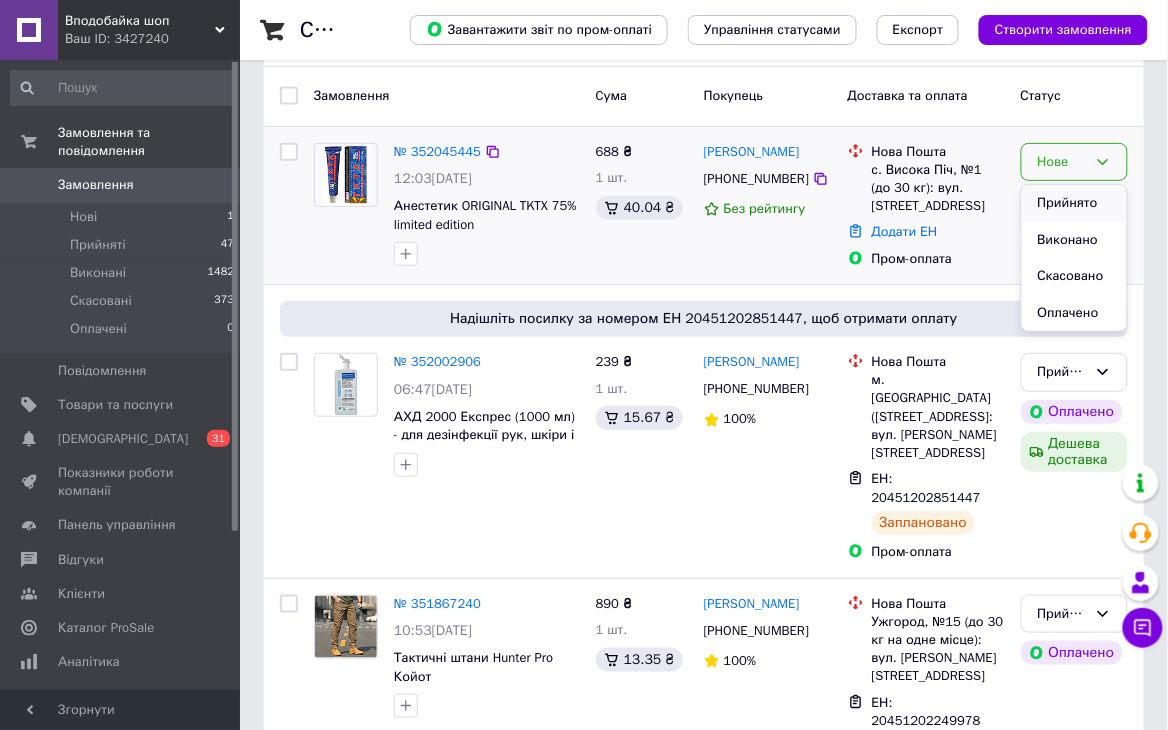 click on "Прийнято" at bounding box center (1074, 203) 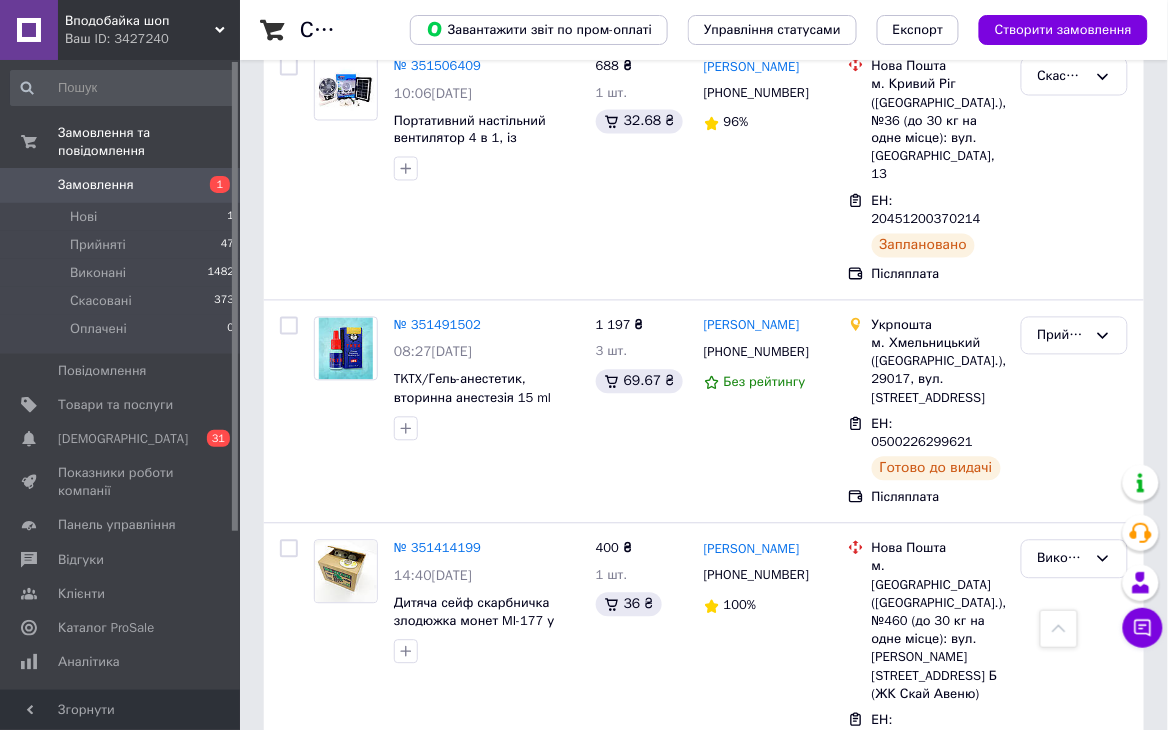 scroll, scrollTop: 2400, scrollLeft: 0, axis: vertical 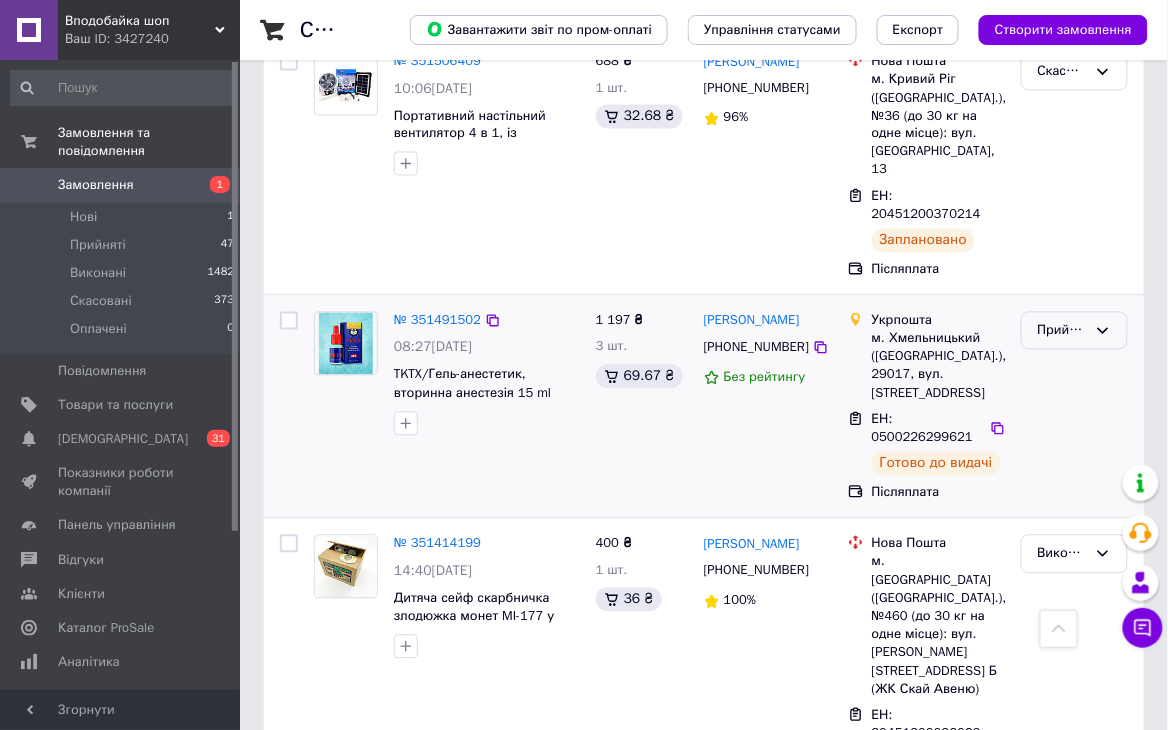 click on "Прийнято" at bounding box center (1062, 331) 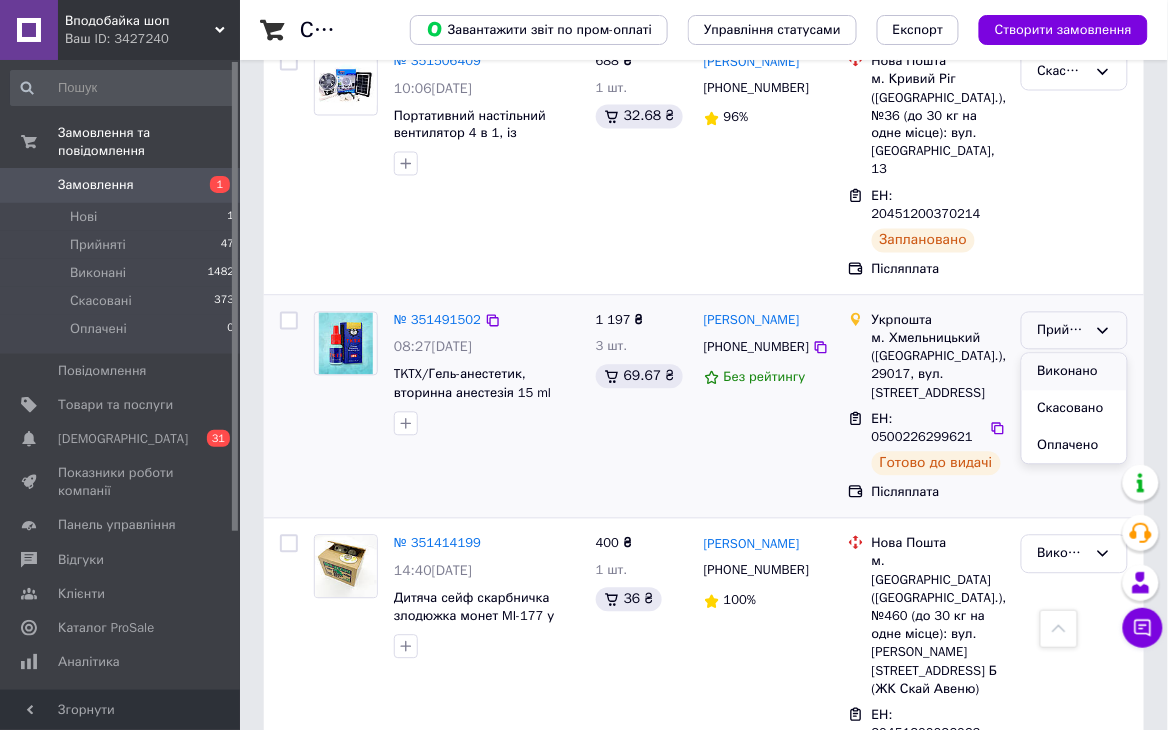 click on "Виконано" at bounding box center (1074, 372) 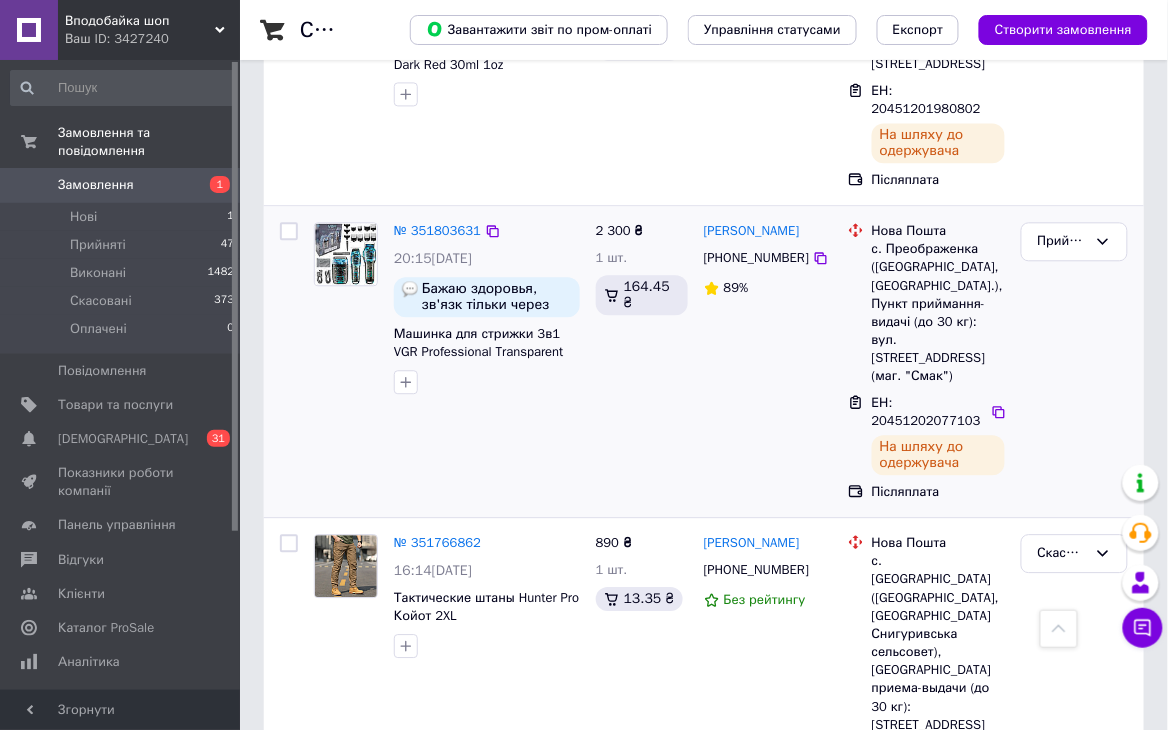 scroll, scrollTop: 890, scrollLeft: 0, axis: vertical 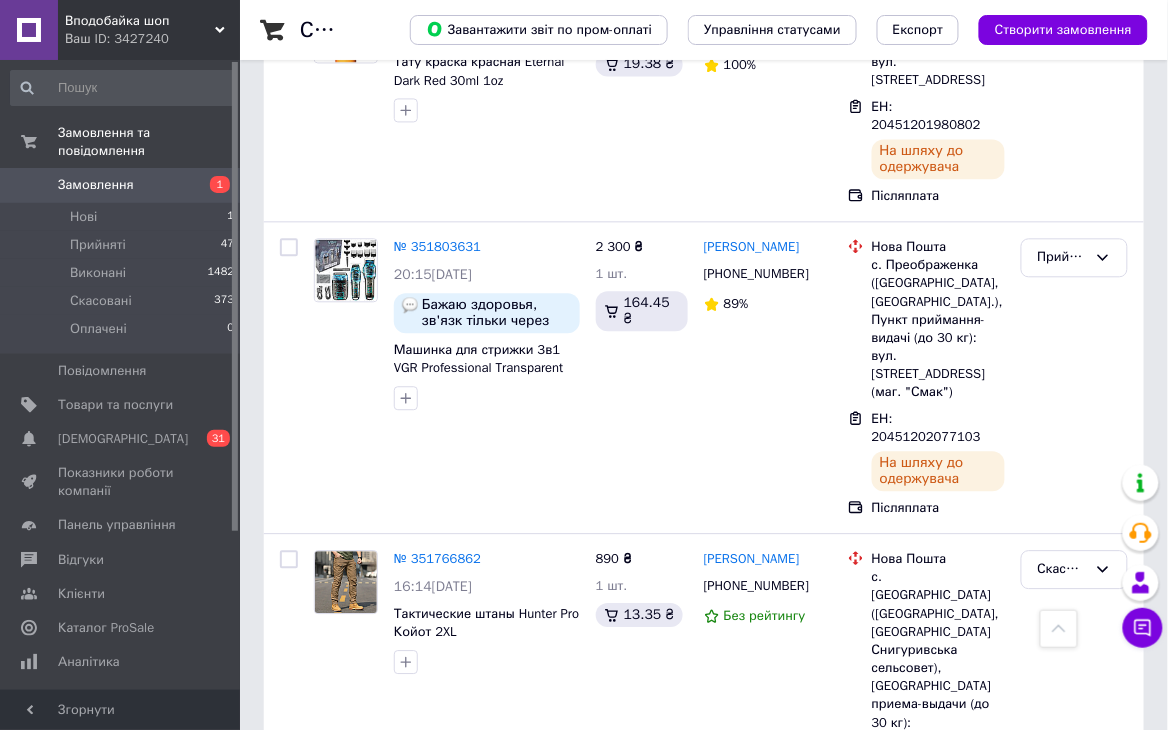 click on "Замовлення" at bounding box center [121, 185] 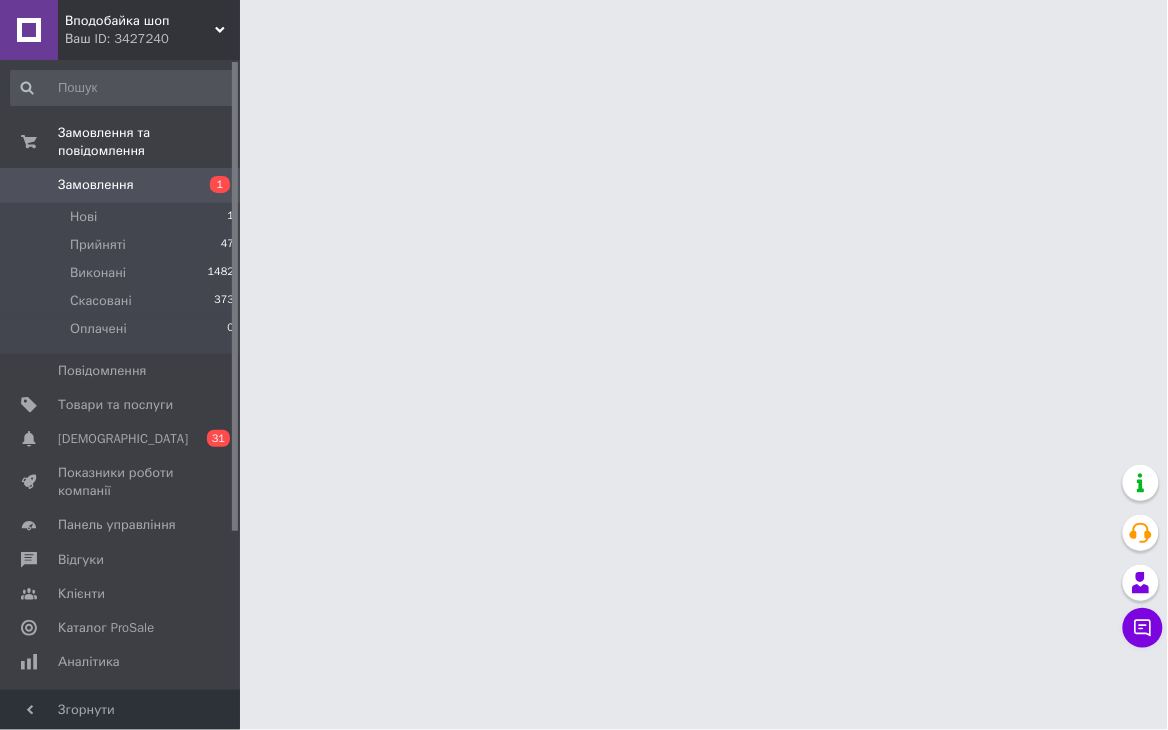 scroll, scrollTop: 0, scrollLeft: 0, axis: both 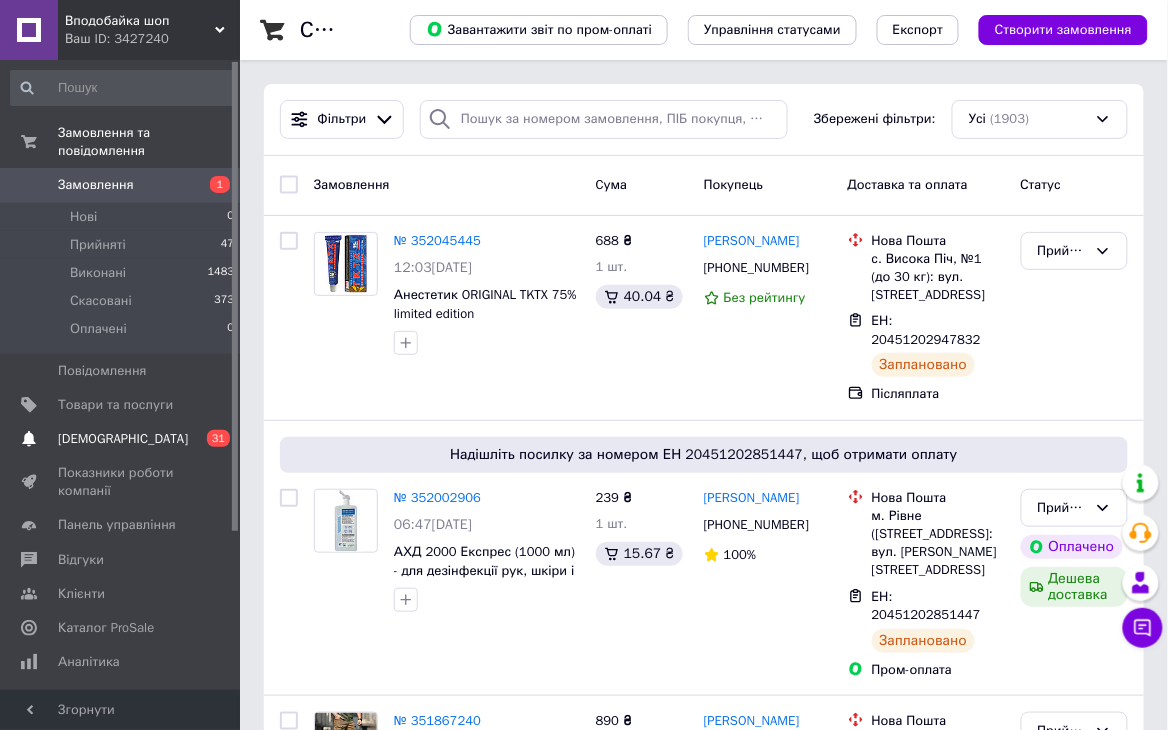 click on "[DEMOGRAPHIC_DATA]" at bounding box center (123, 439) 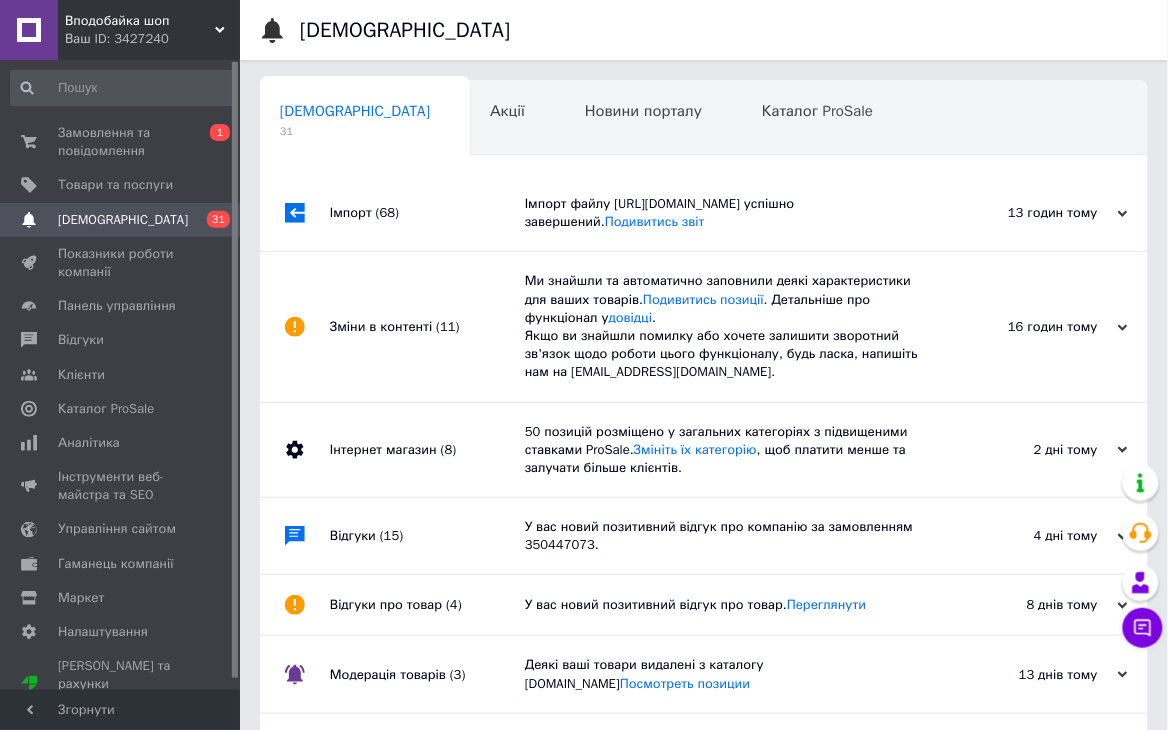 scroll, scrollTop: 0, scrollLeft: 10, axis: horizontal 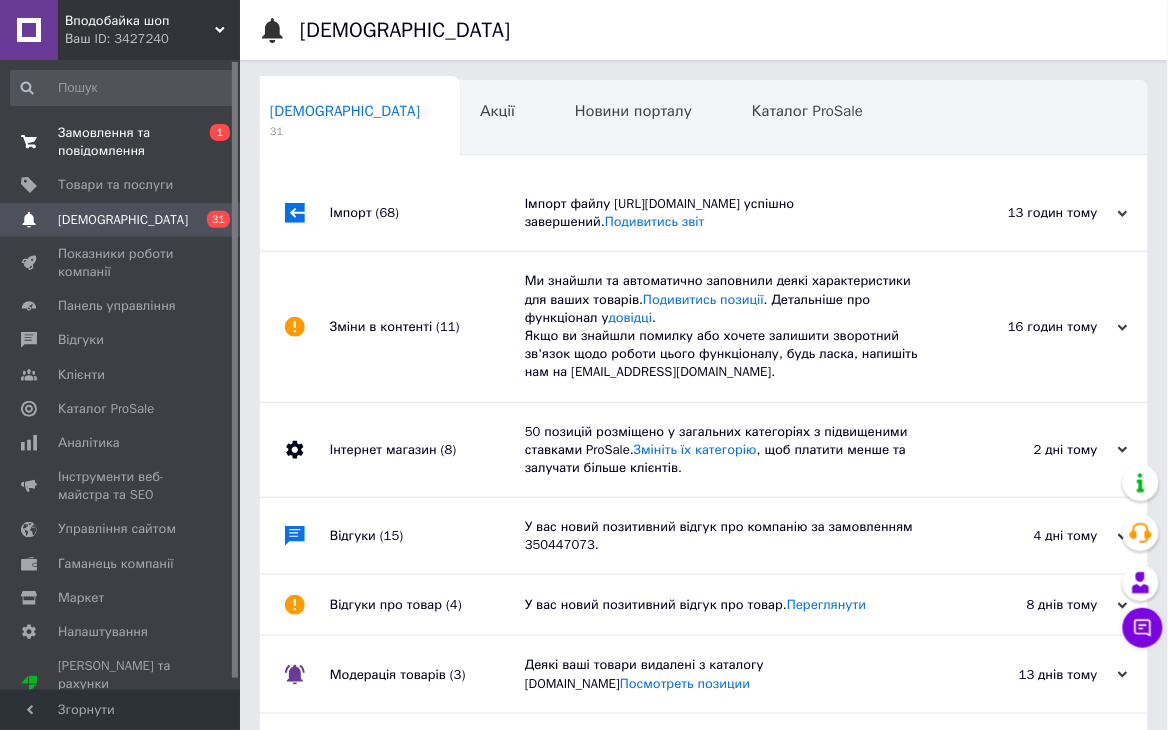 click on "Замовлення та повідомлення" at bounding box center [121, 142] 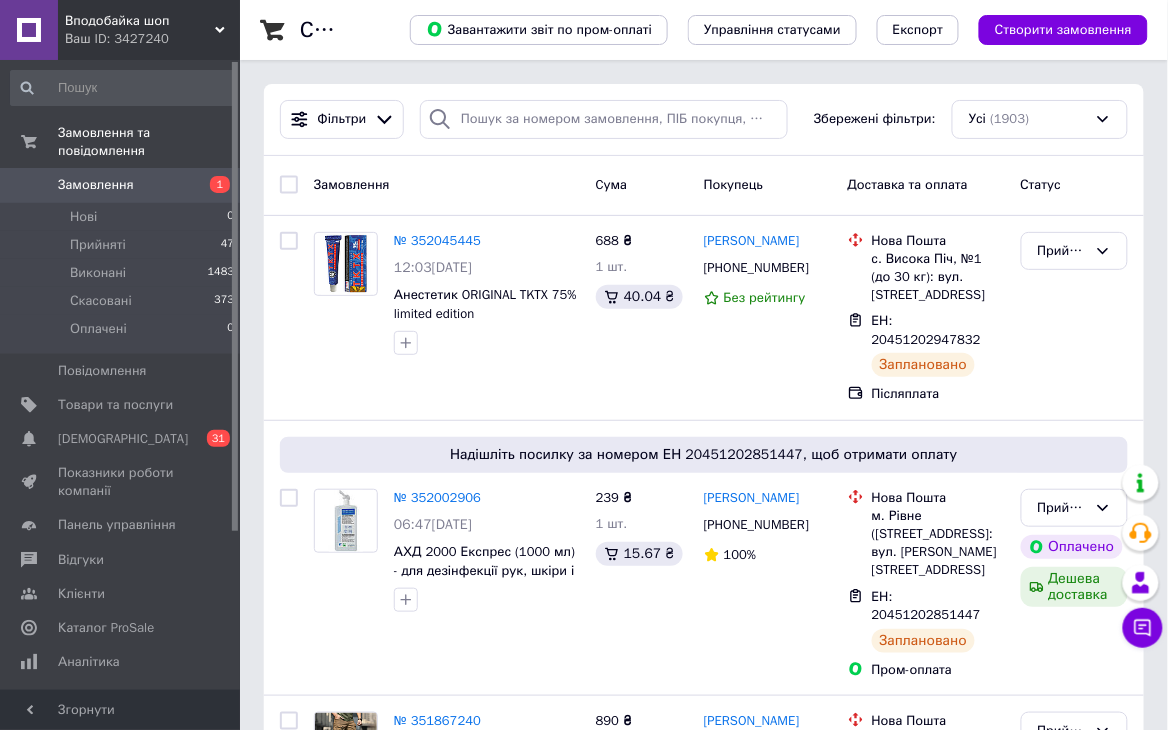 click on "Замовлення" at bounding box center [121, 185] 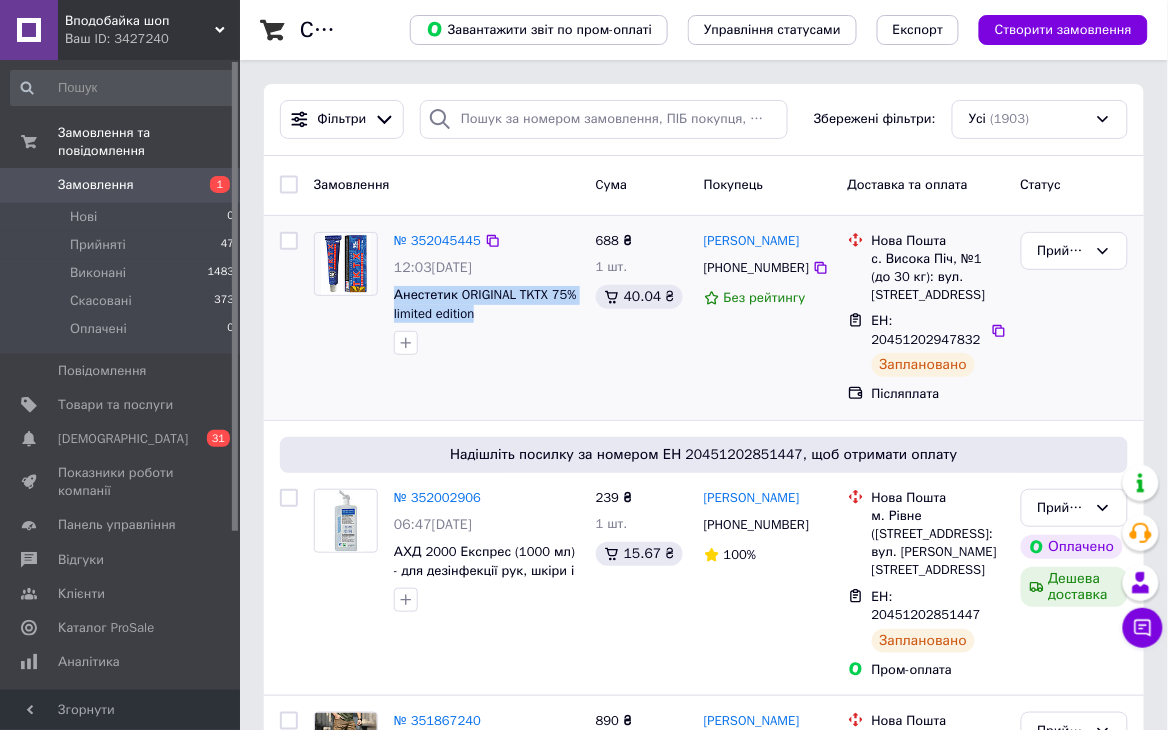 drag, startPoint x: 387, startPoint y: 286, endPoint x: 480, endPoint y: 311, distance: 96.30161 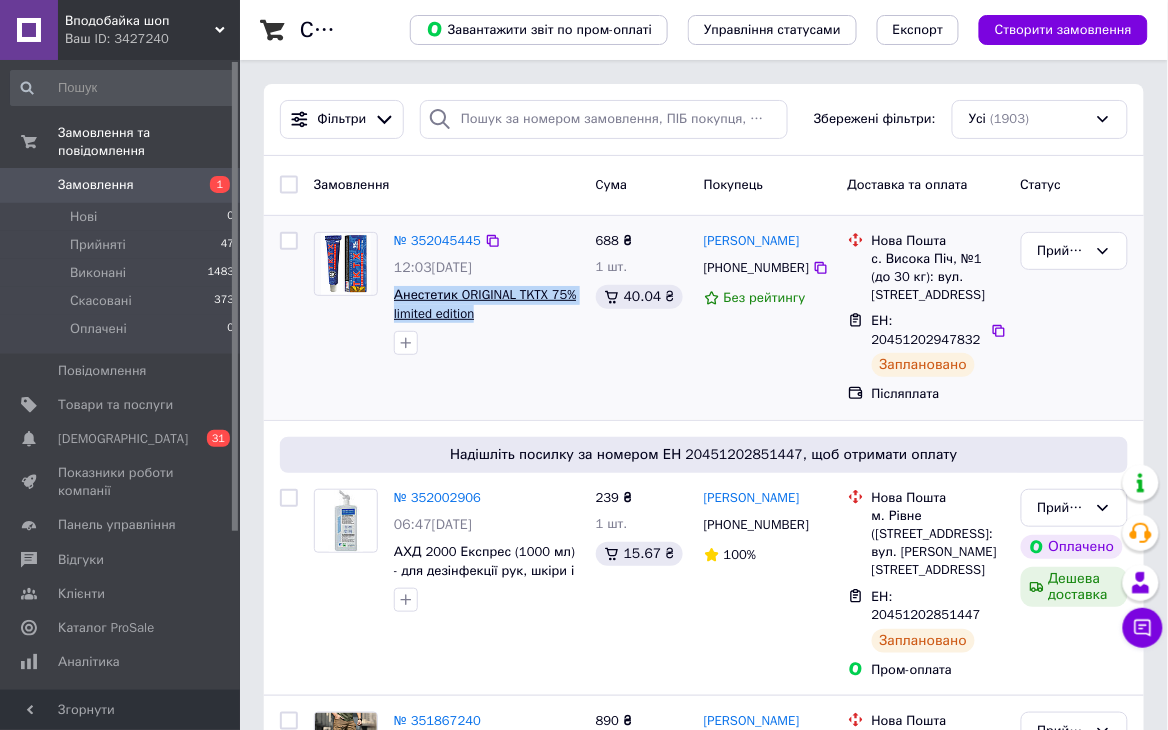 copy on "Анестетик ORIGINAL TKTX 75% limited edition" 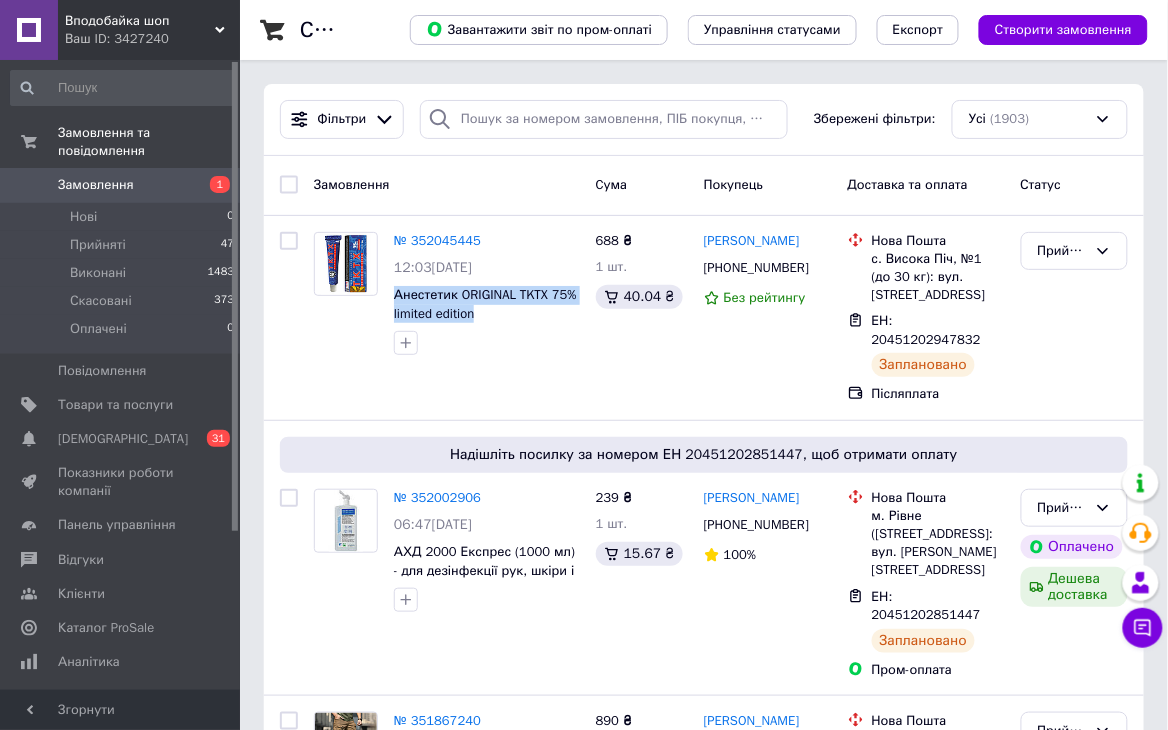 click on "Замовлення" at bounding box center (121, 185) 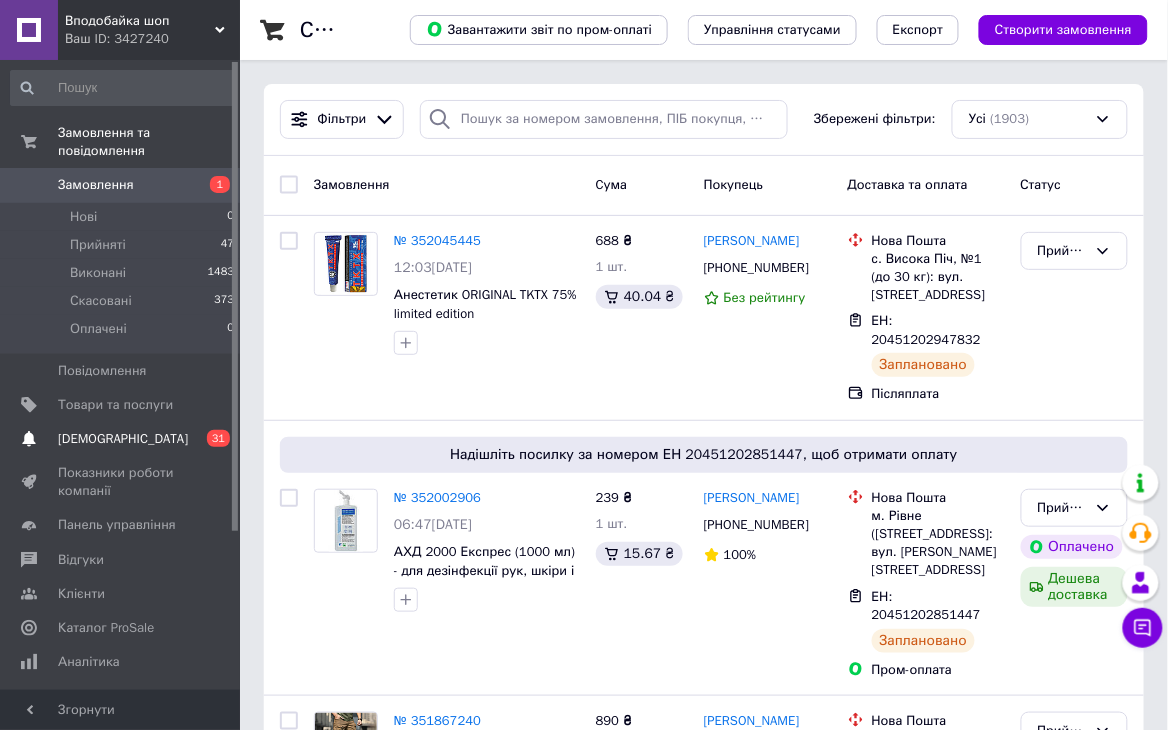 click on "[DEMOGRAPHIC_DATA] 0 31" at bounding box center [123, 439] 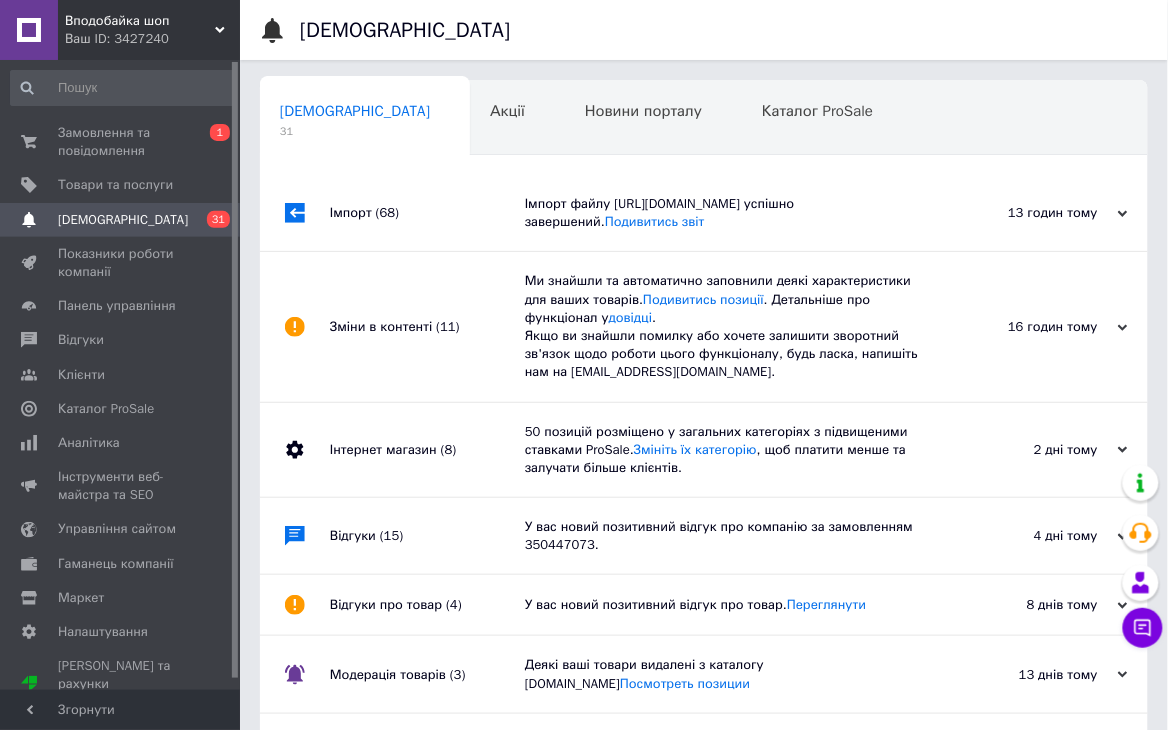 scroll, scrollTop: 0, scrollLeft: 10, axis: horizontal 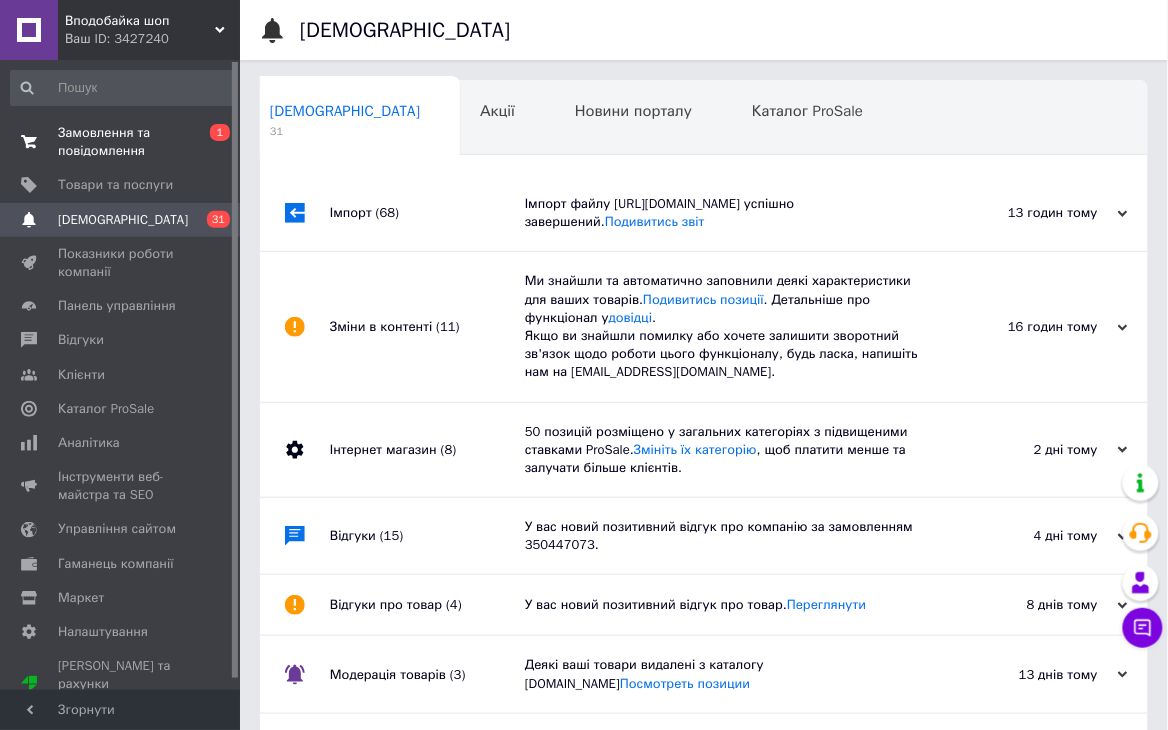 click on "0 1" at bounding box center [212, 142] 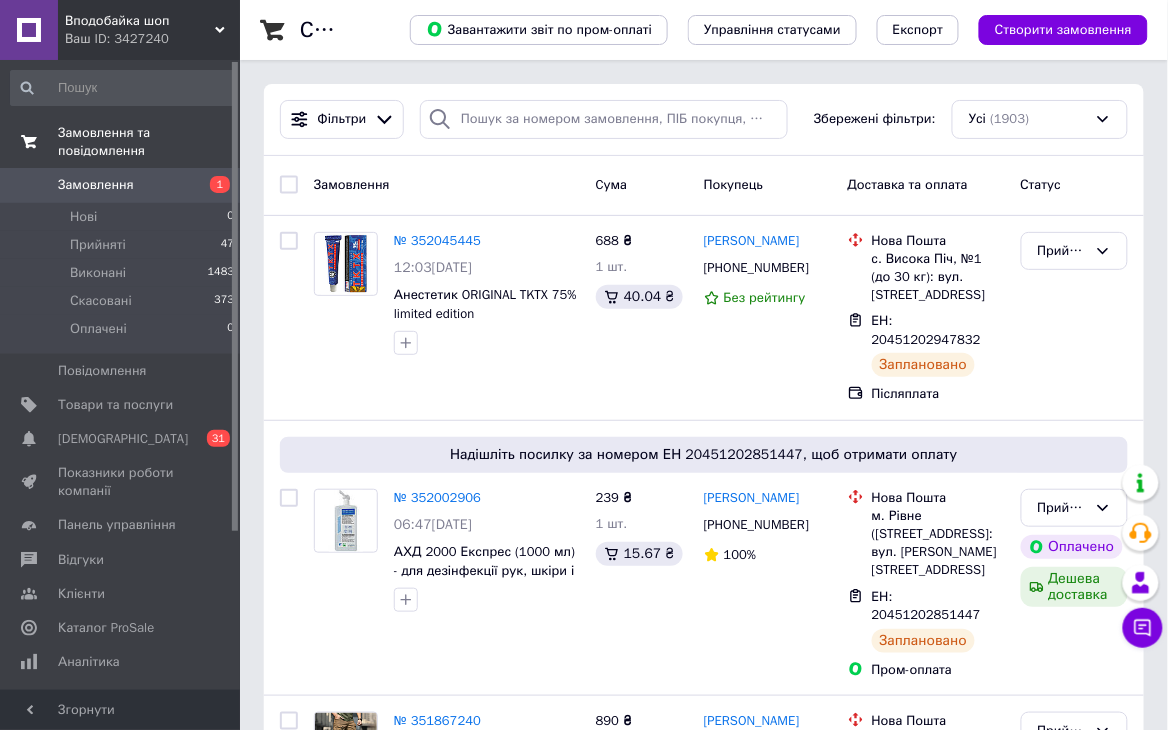 click on "Замовлення 1" at bounding box center (123, 185) 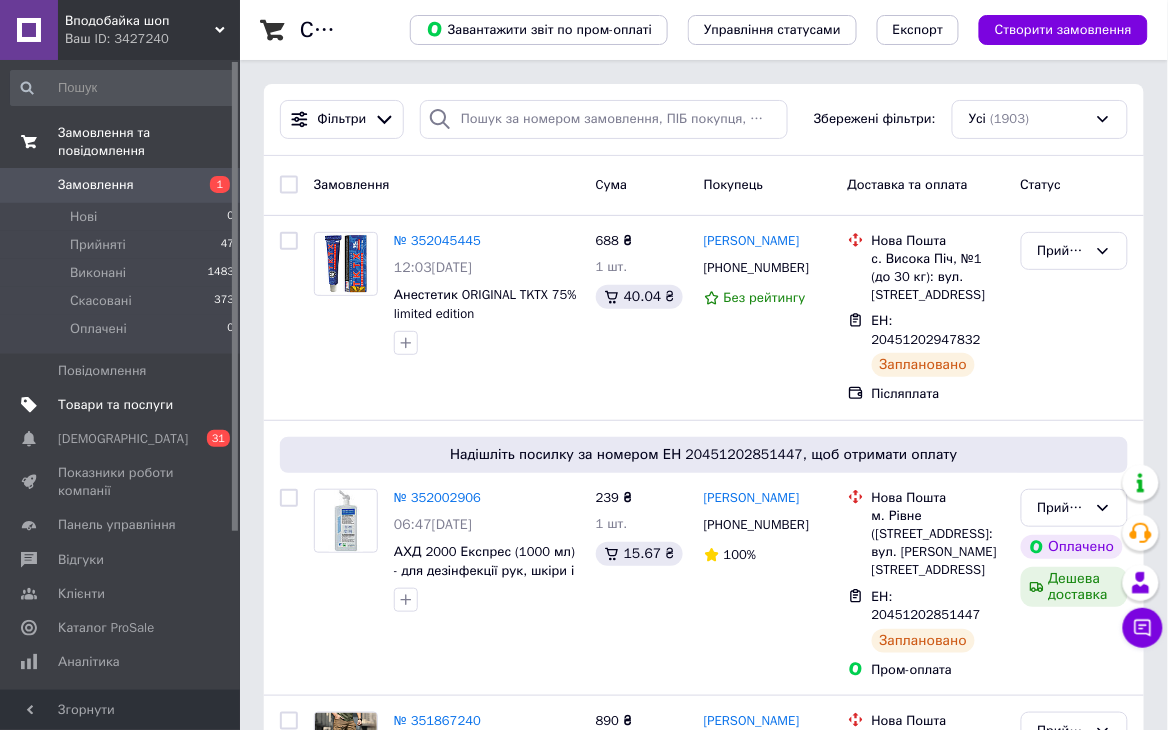 click at bounding box center (212, 405) 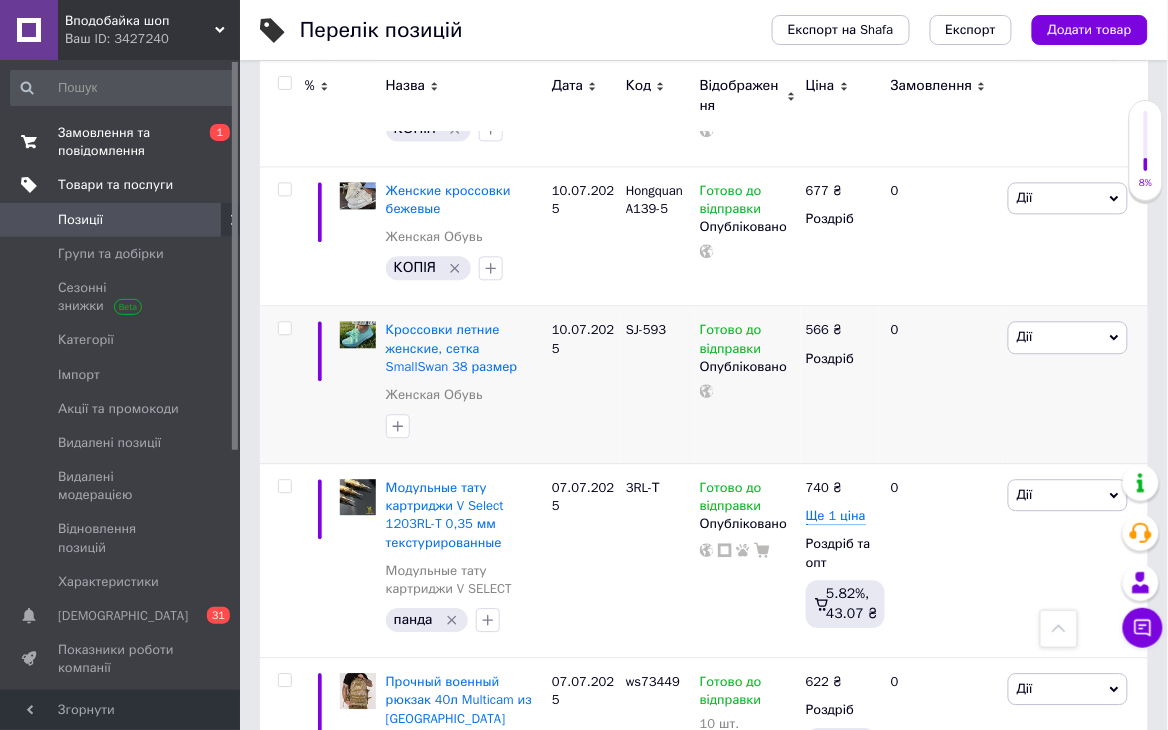 scroll, scrollTop: 889, scrollLeft: 0, axis: vertical 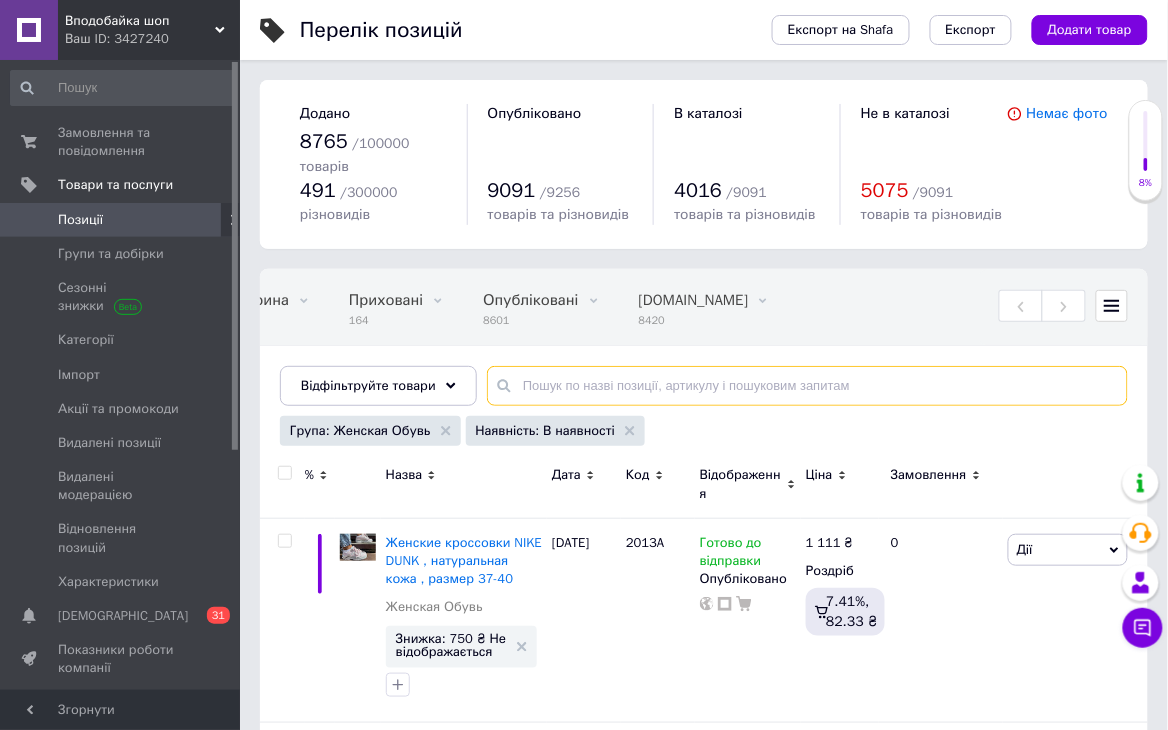 click at bounding box center (807, 386) 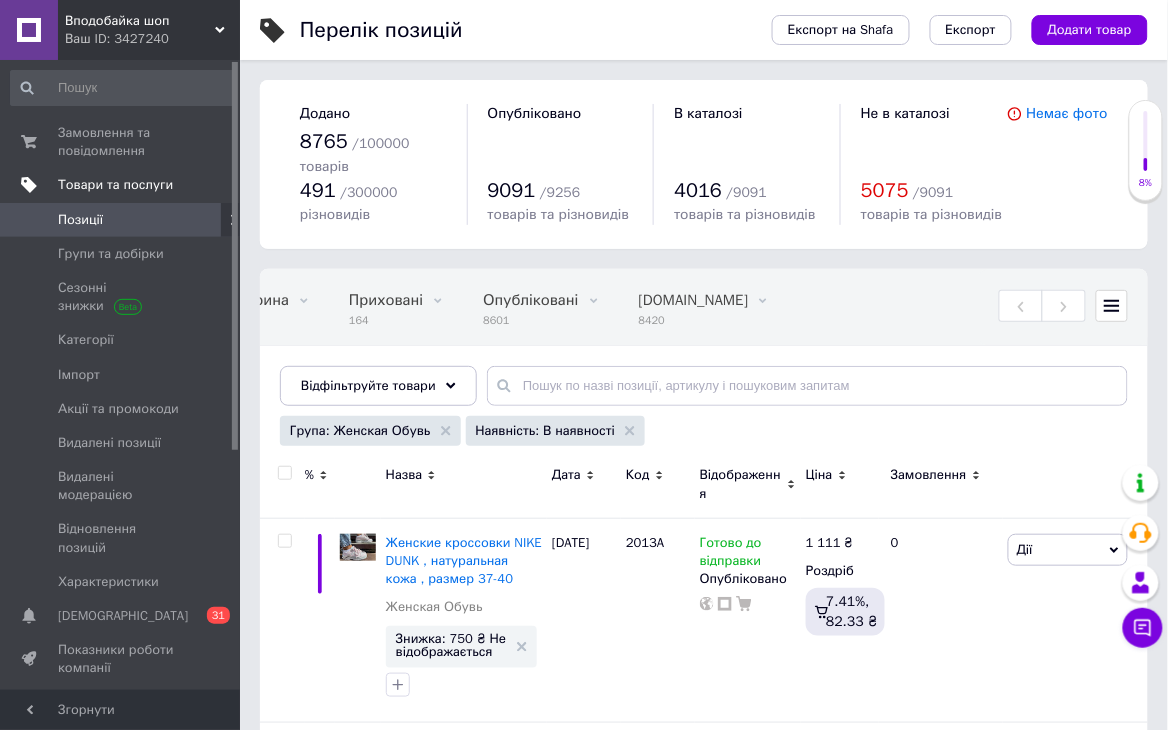 click on "Товари та послуги" at bounding box center (123, 185) 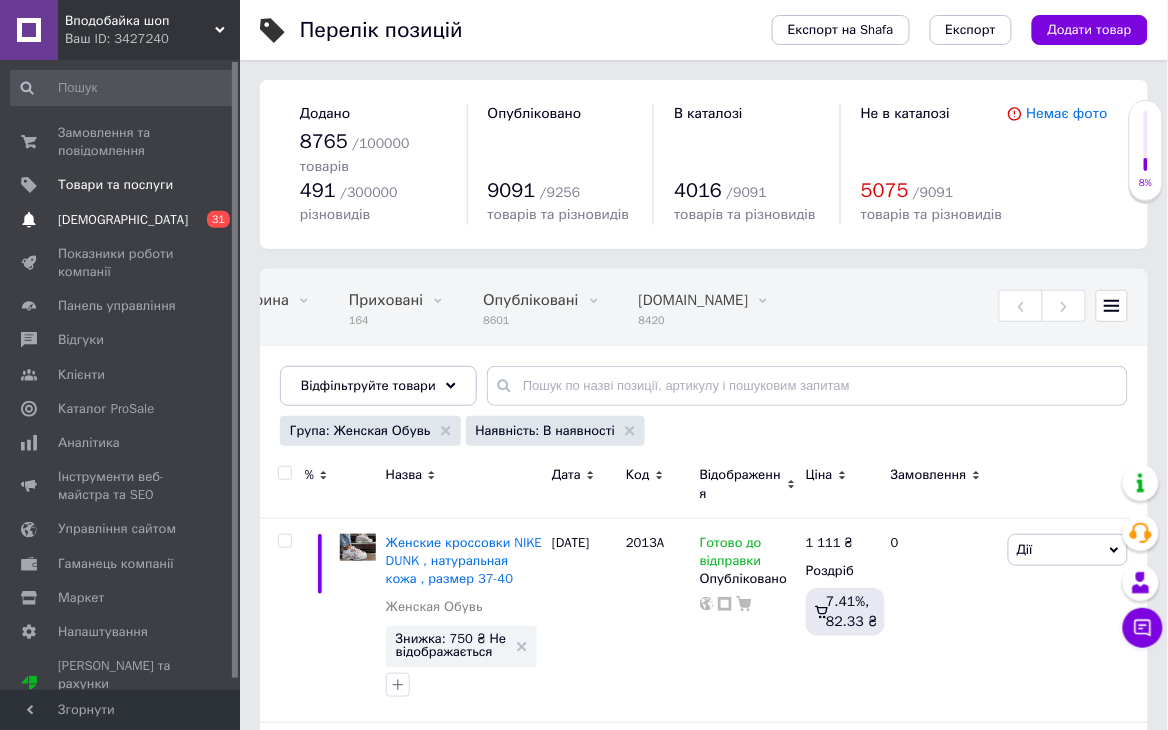 click on "[DEMOGRAPHIC_DATA]" at bounding box center (123, 220) 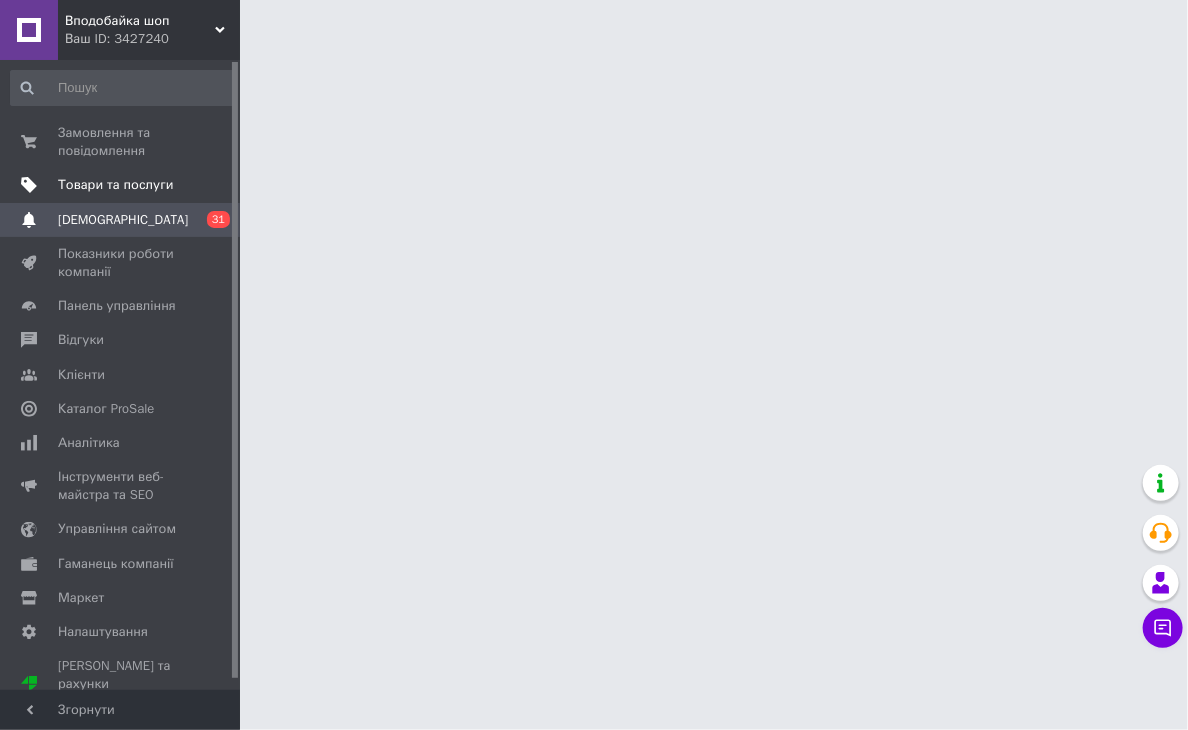 click on "Товари та послуги" at bounding box center [115, 185] 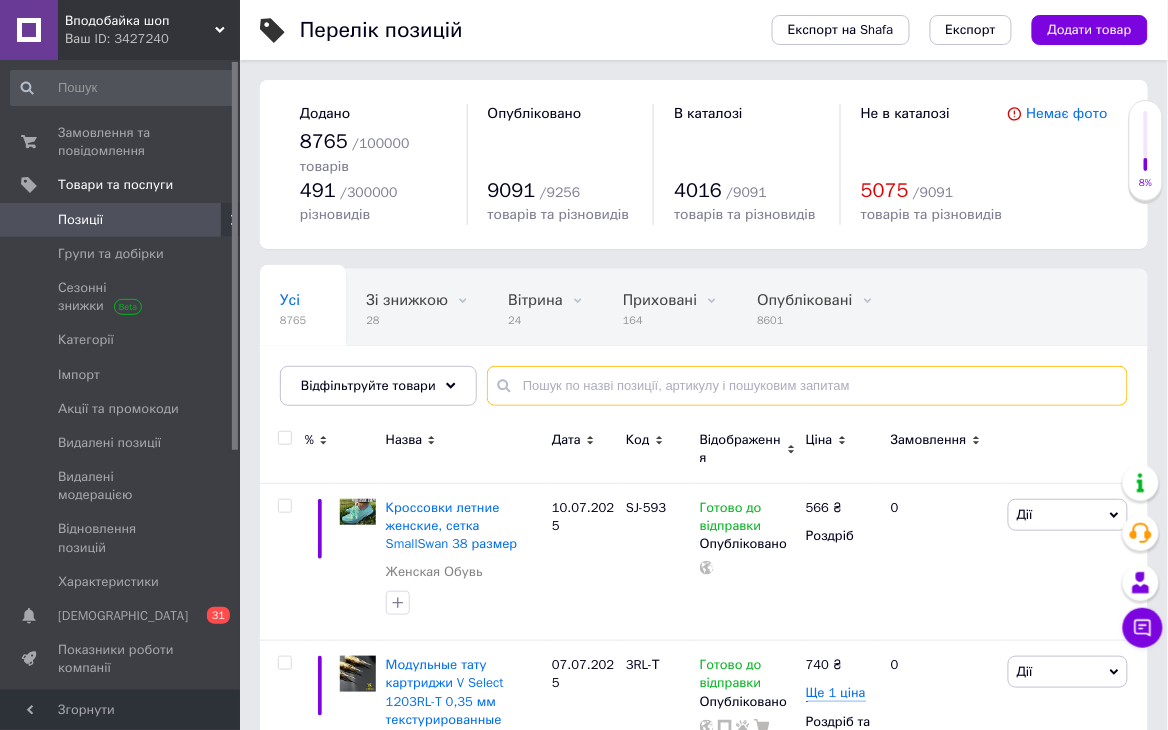click at bounding box center (807, 386) 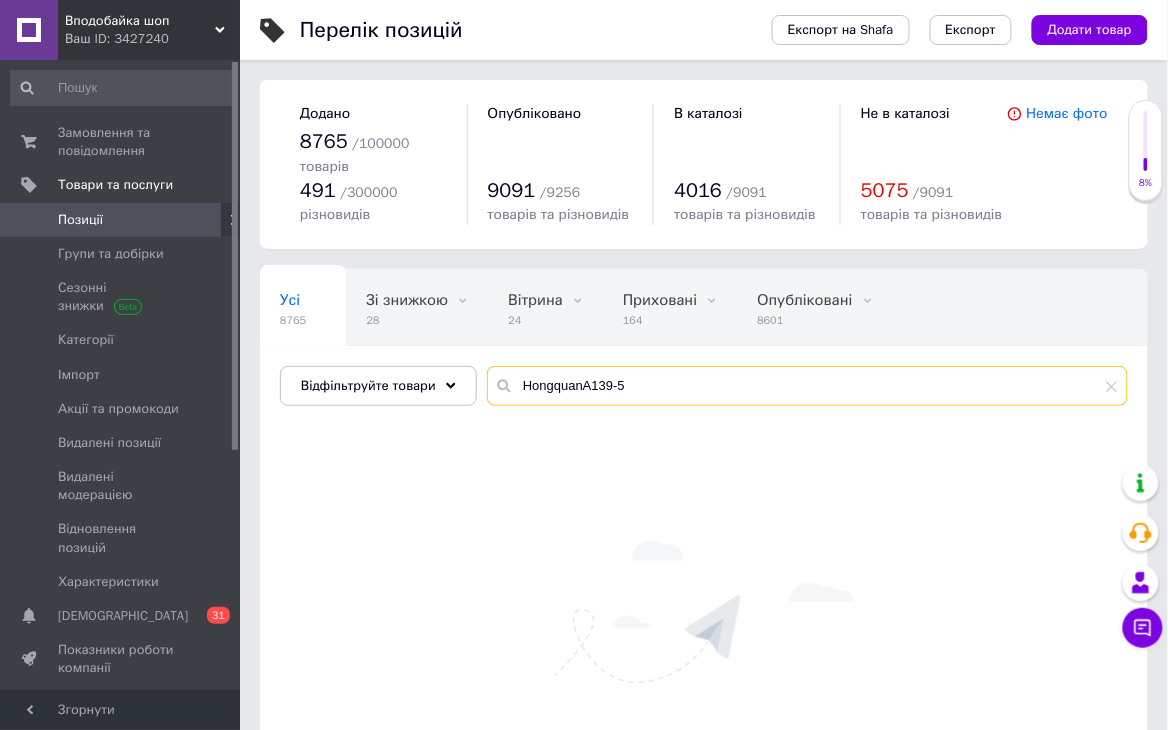 drag, startPoint x: 686, startPoint y: 388, endPoint x: 503, endPoint y: 397, distance: 183.22118 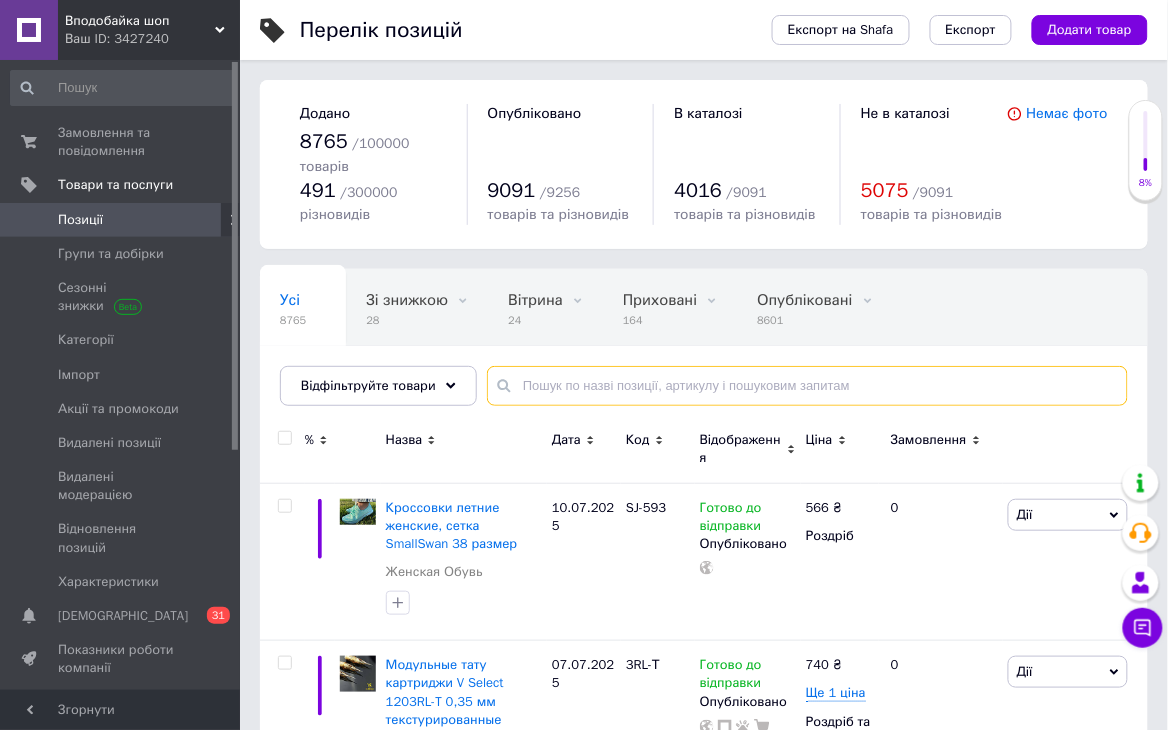 paste on "Женские кроссовки DIORU" 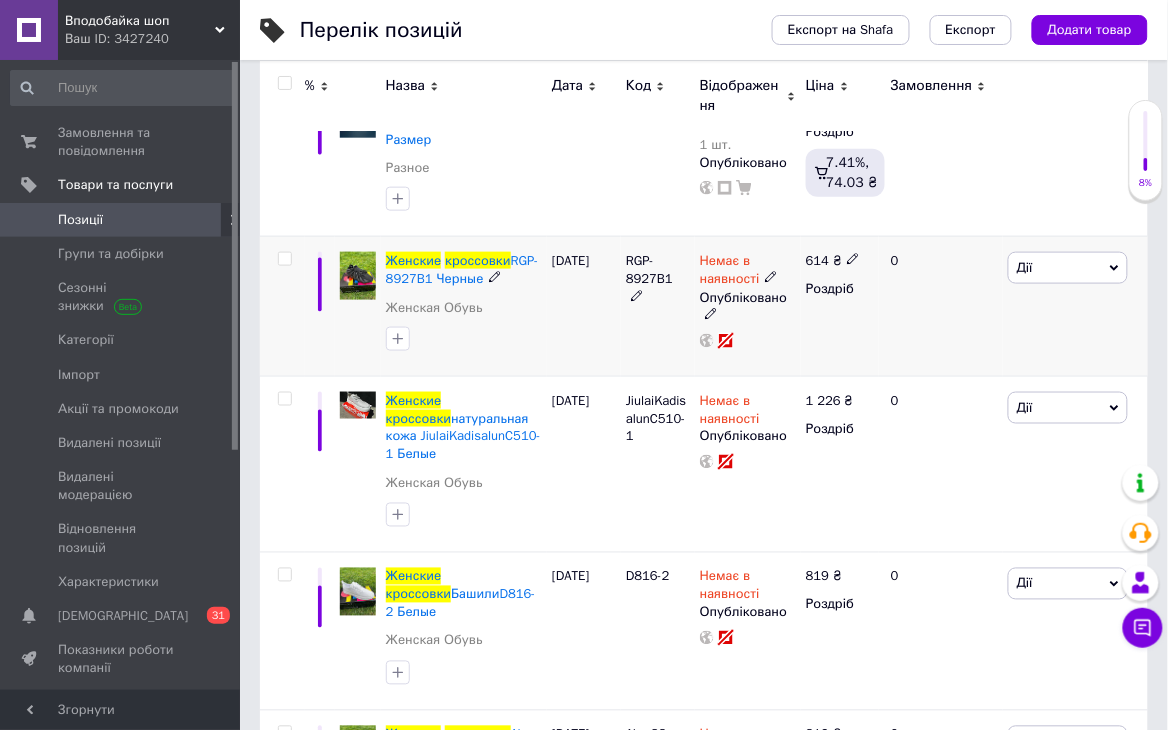scroll, scrollTop: 444, scrollLeft: 0, axis: vertical 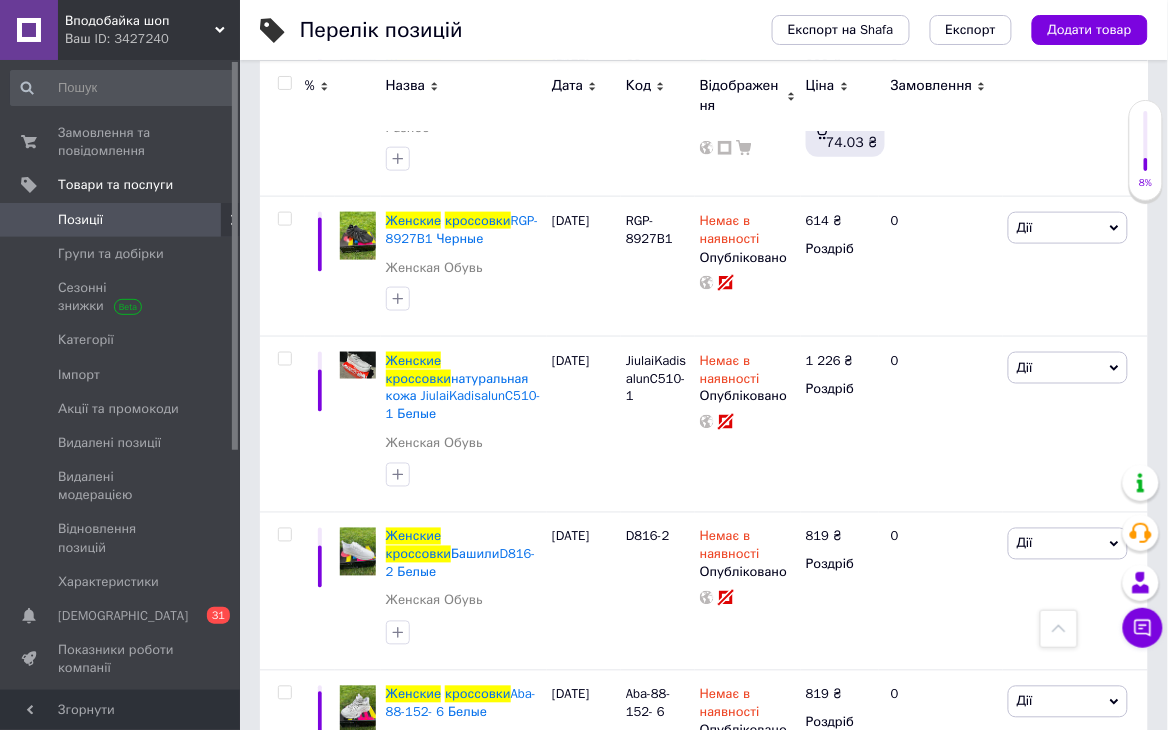 type on "Женские кроссовки" 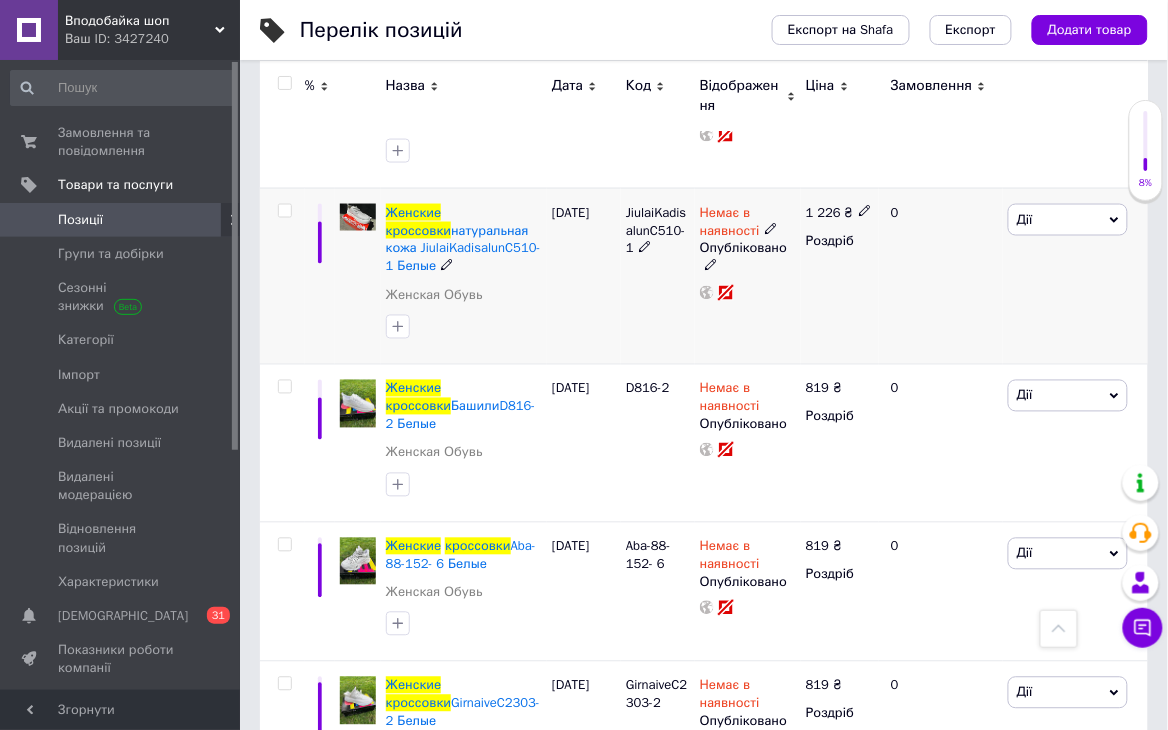 scroll, scrollTop: 622, scrollLeft: 0, axis: vertical 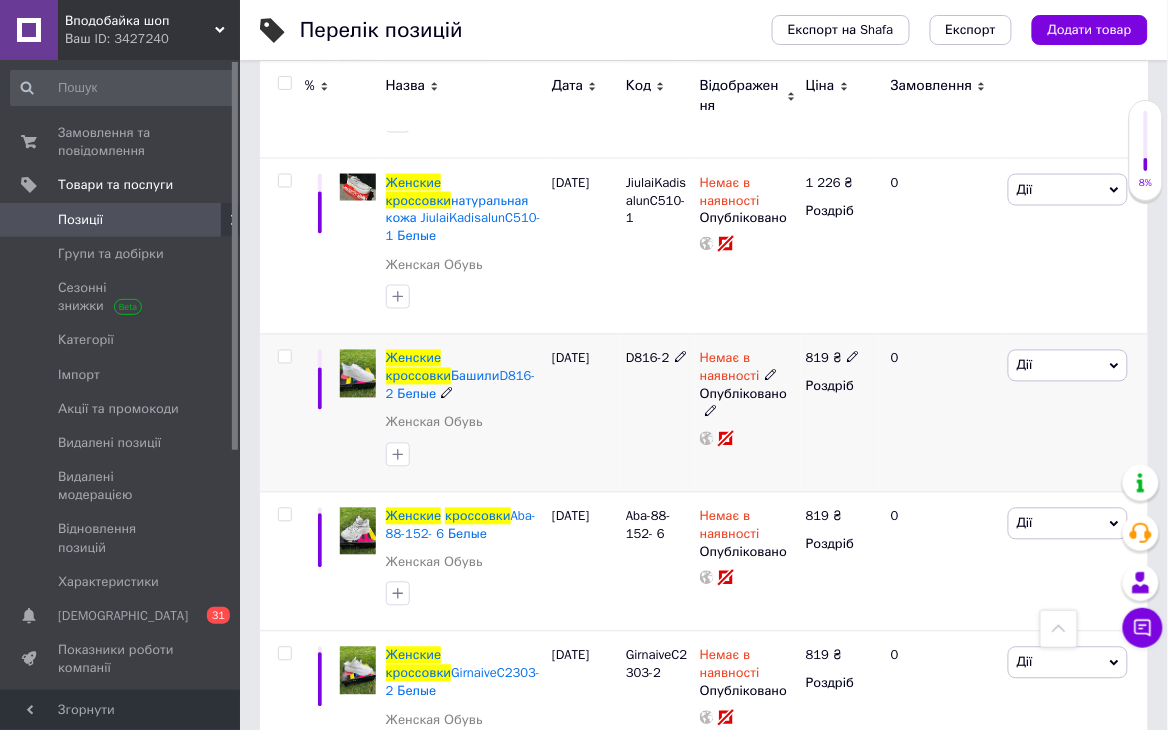 click on "Дії" at bounding box center [1068, 366] 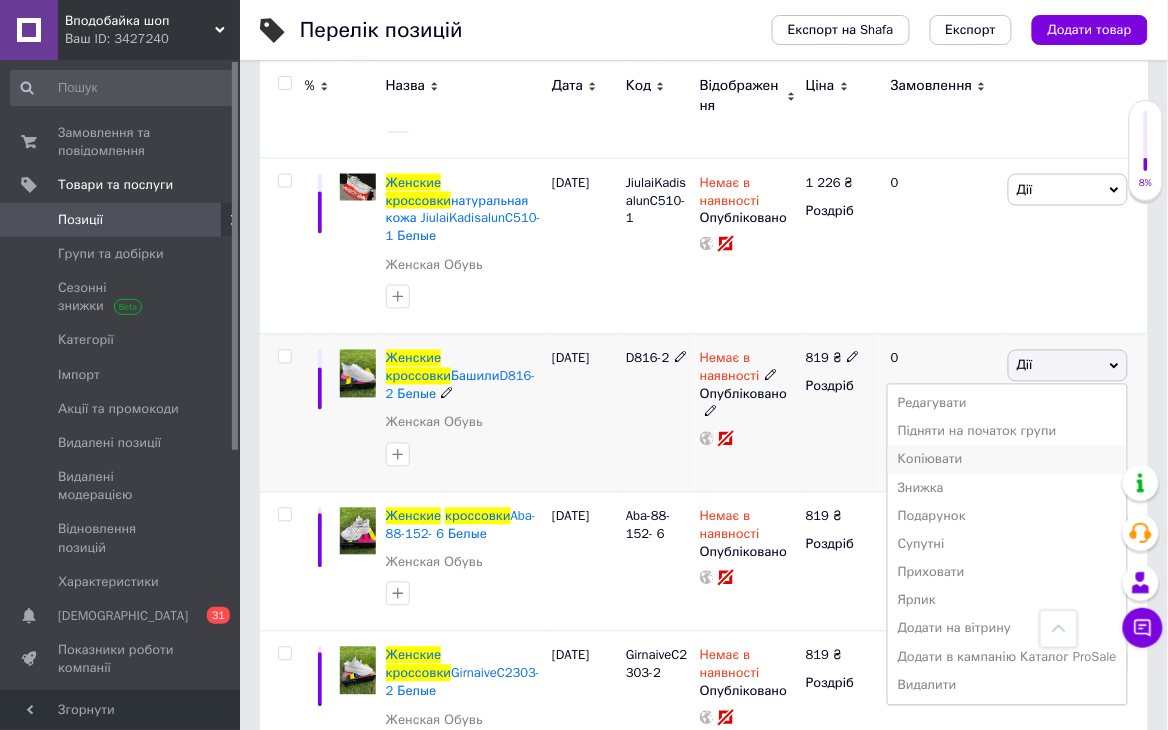 click on "Копіювати" at bounding box center (1007, 460) 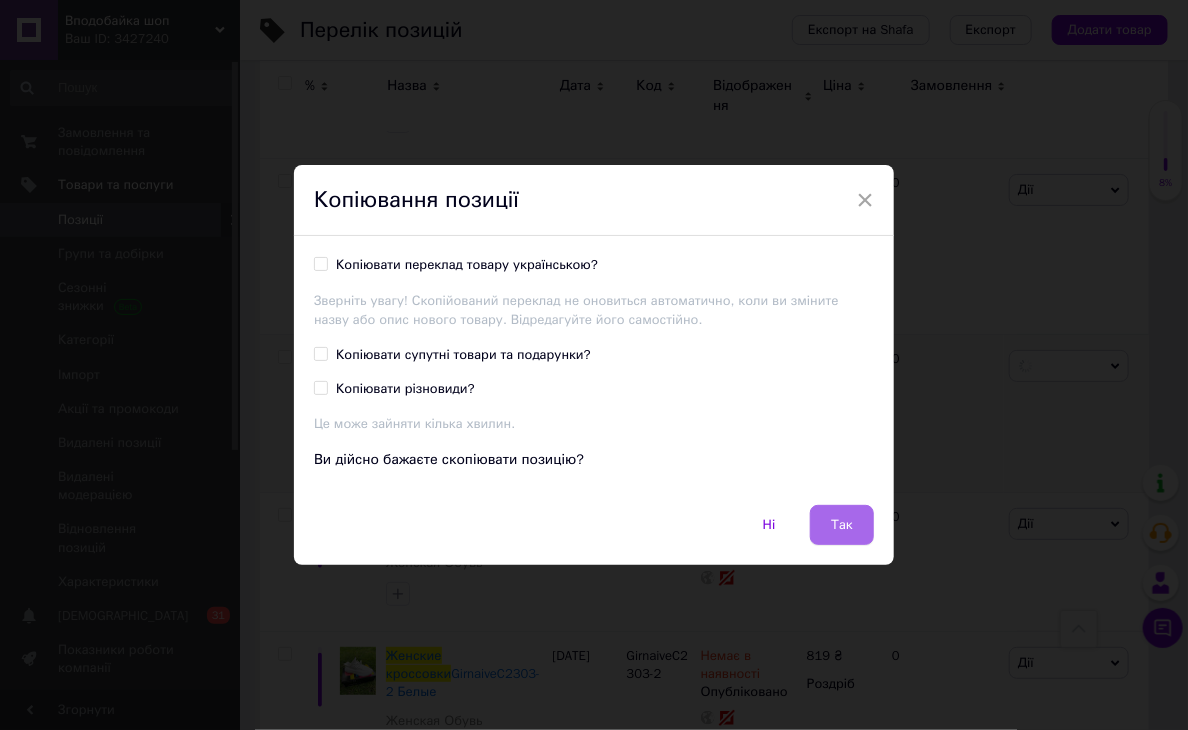 click on "Так" at bounding box center [842, 525] 